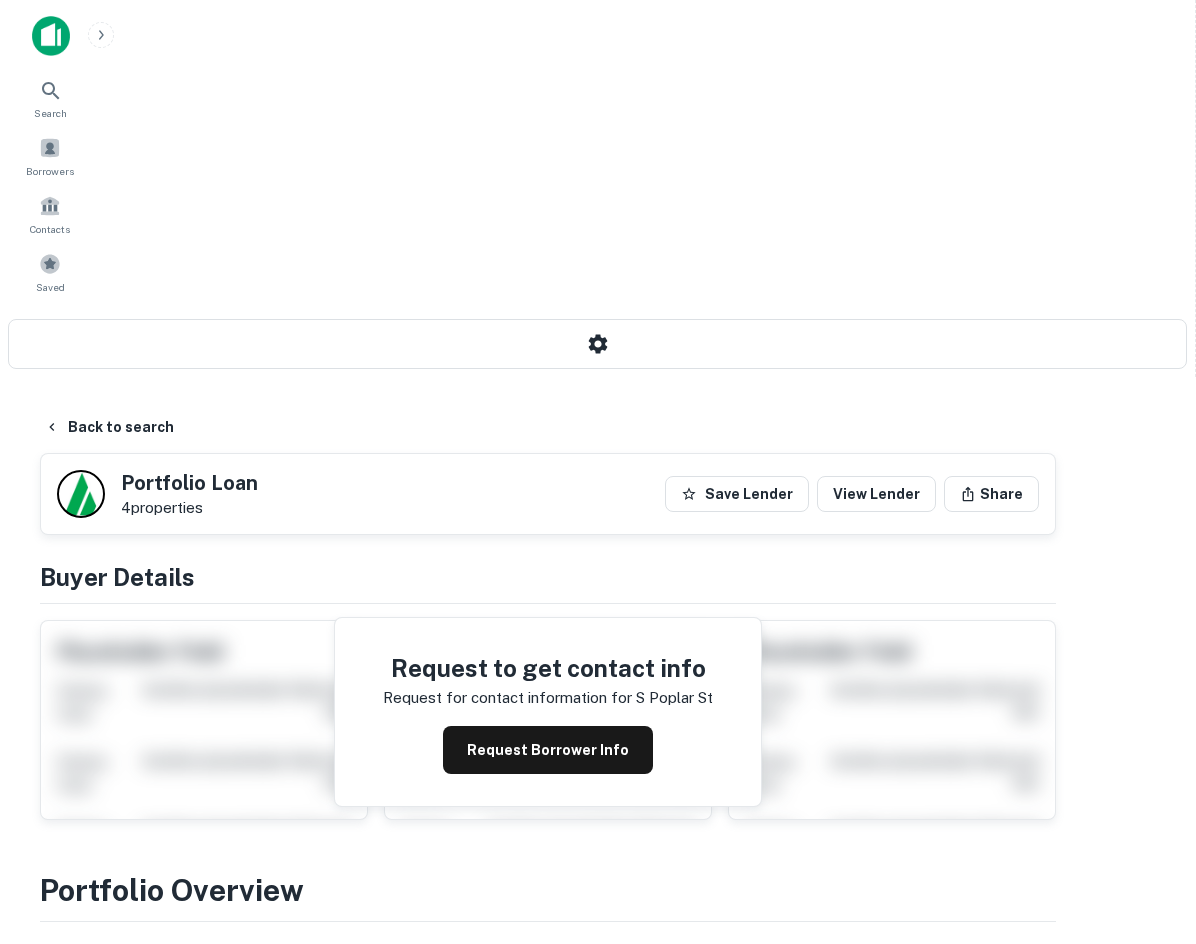 scroll, scrollTop: 334, scrollLeft: 0, axis: vertical 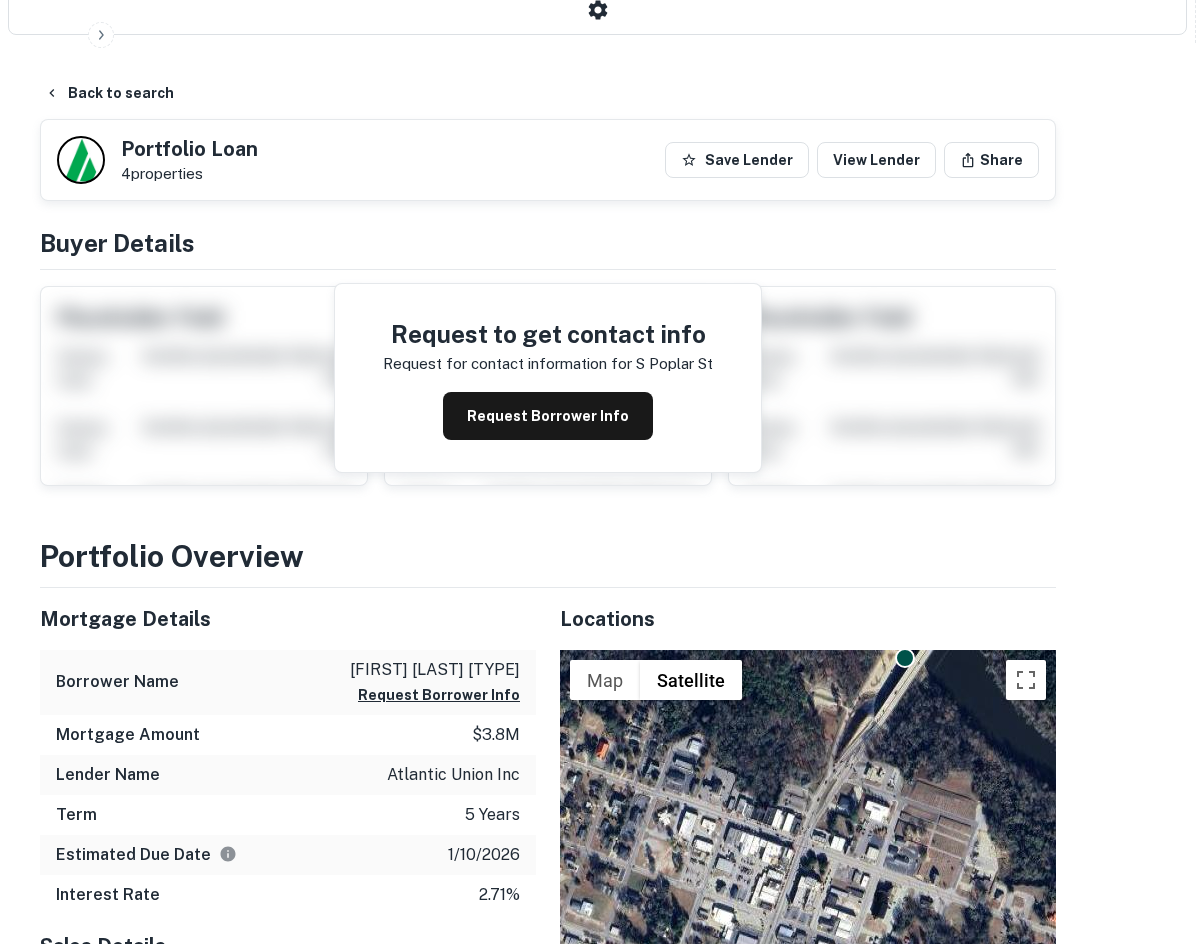 click on "Request Borrower Info Placeholder Field Display Field Another placeholder field and text Display Field Another placeholder field and text Display Field Another placeholder field and text Display Field Another placeholder field and text Display Field Another placeholder field and text Display Field Another placeholder field and text Placeholder Field Display Field Another placeholder field and text Display Field Another placeholder field and text Display Field Another placeholder field and text Display Field Another placeholder field and text Display Field Another placeholder field and text Display Field Another placeholder field and text Placeholder Field Display Field Another placeholder field and text Display Field Another placeholder field and text Display Field Another placeholder field and text Display Field Another placeholder field and text" at bounding box center [548, 3410] 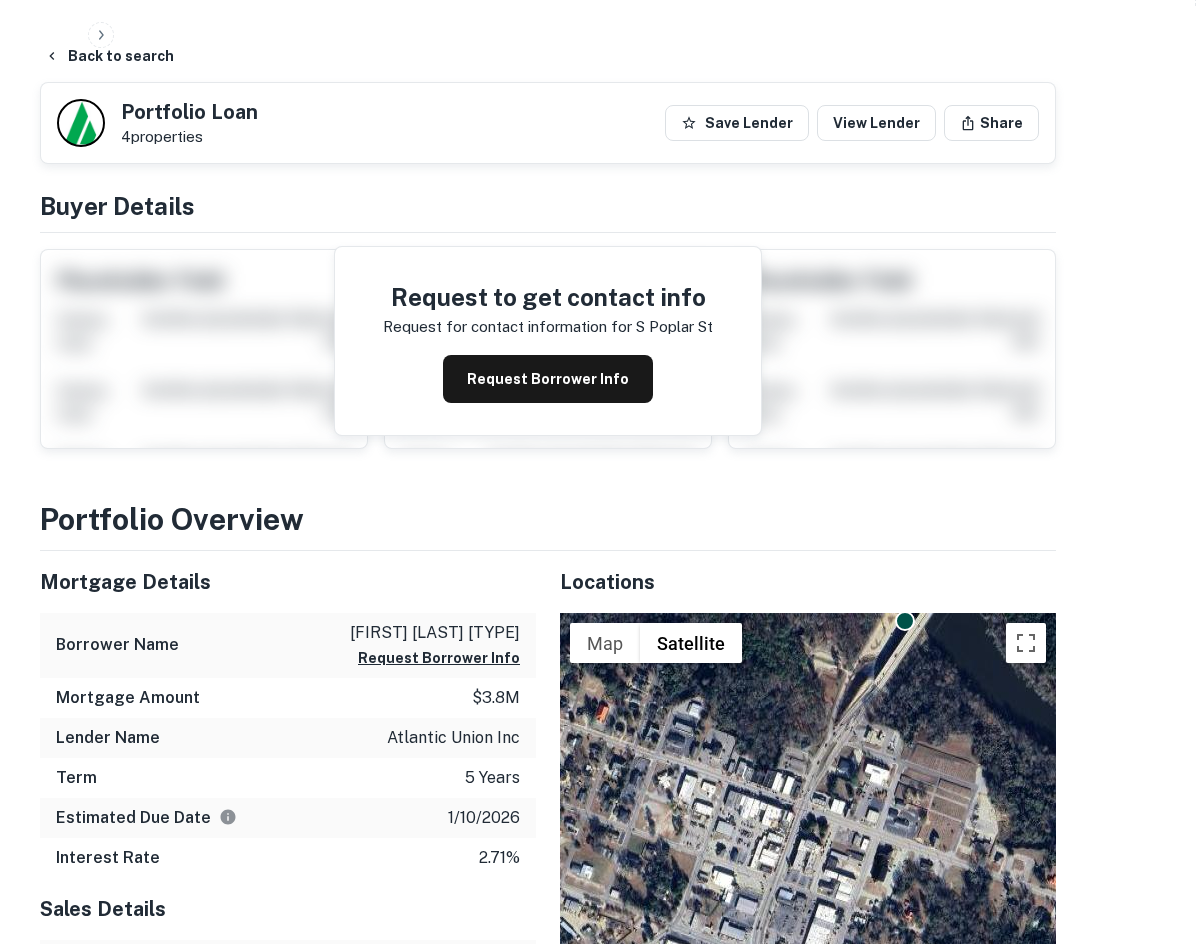 scroll, scrollTop: 0, scrollLeft: 0, axis: both 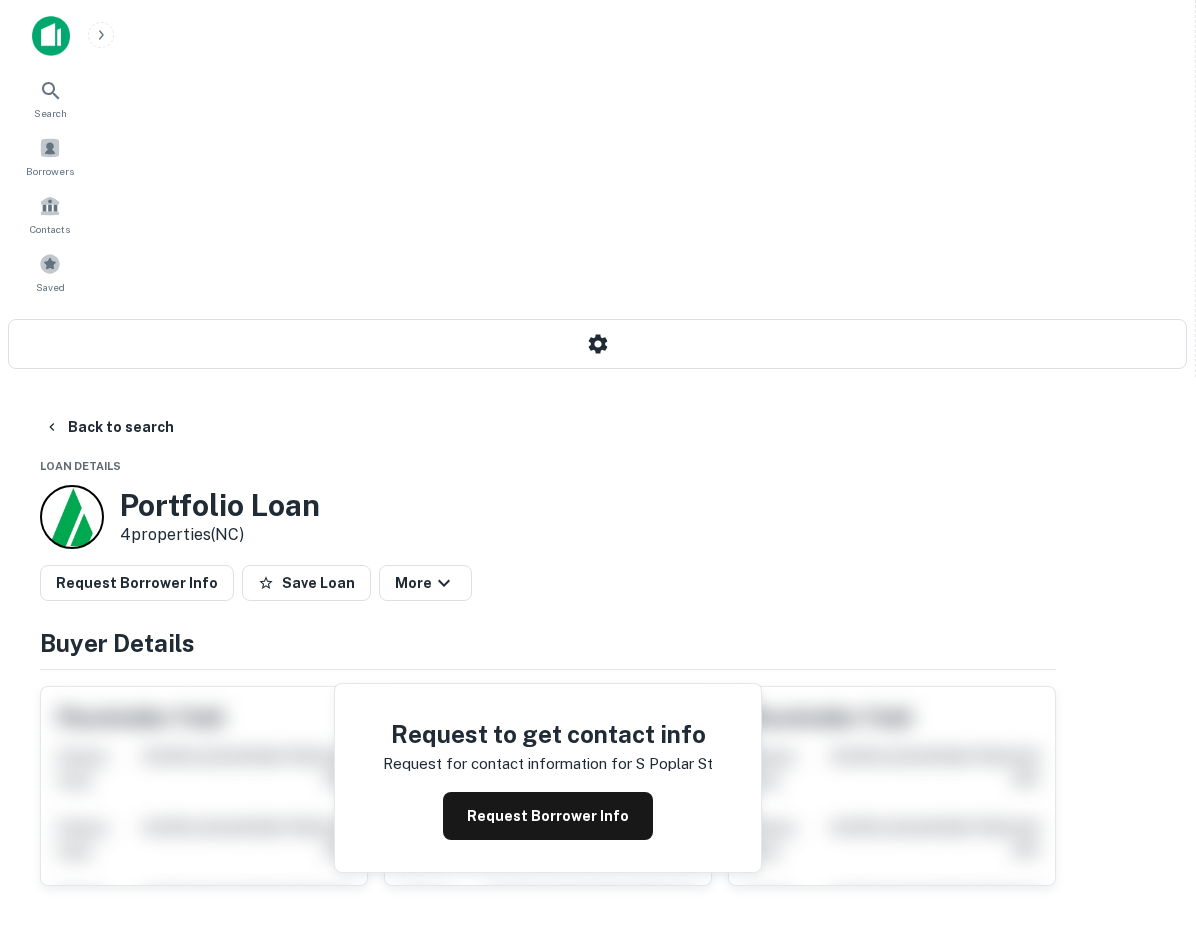 click on "Request Borrower Info Placeholder Field Display Field Another placeholder field and text Display Field Another placeholder field and text Display Field Another placeholder field and text Display Field Another placeholder field and text Display Field Another placeholder field and text Display Field Another placeholder field and text Placeholder Field Display Field Another placeholder field and text Display Field Another placeholder field and text Display Field Another placeholder field and text Display Field Another placeholder field and text Display Field Another placeholder field and text Display Field Another placeholder field and text Placeholder Field Display Field Another placeholder field and text Display Field Another placeholder field and text Display Field Another placeholder field and text Display Field $3.8m +" at bounding box center [548, 849] 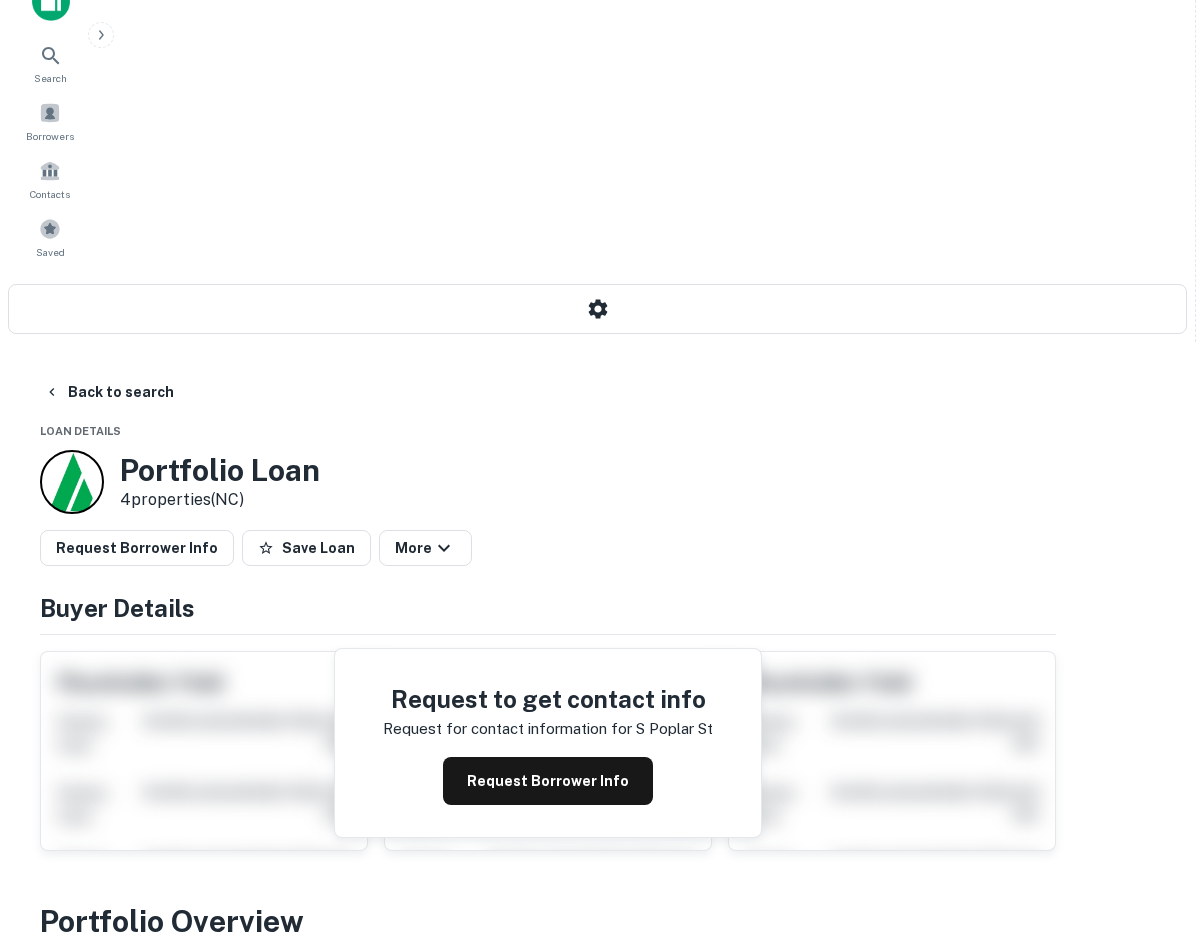 scroll, scrollTop: 0, scrollLeft: 0, axis: both 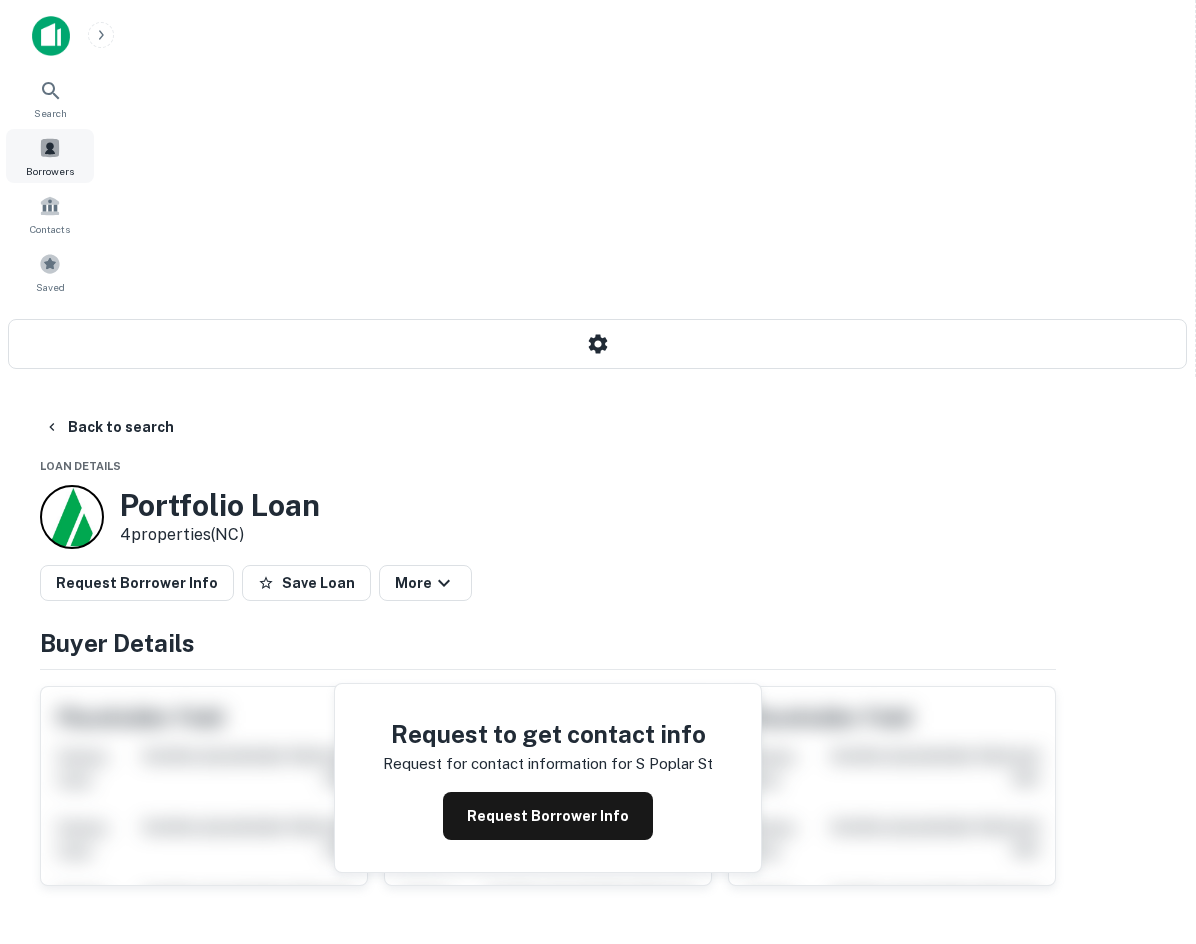 click on "Borrowers" at bounding box center (50, 171) 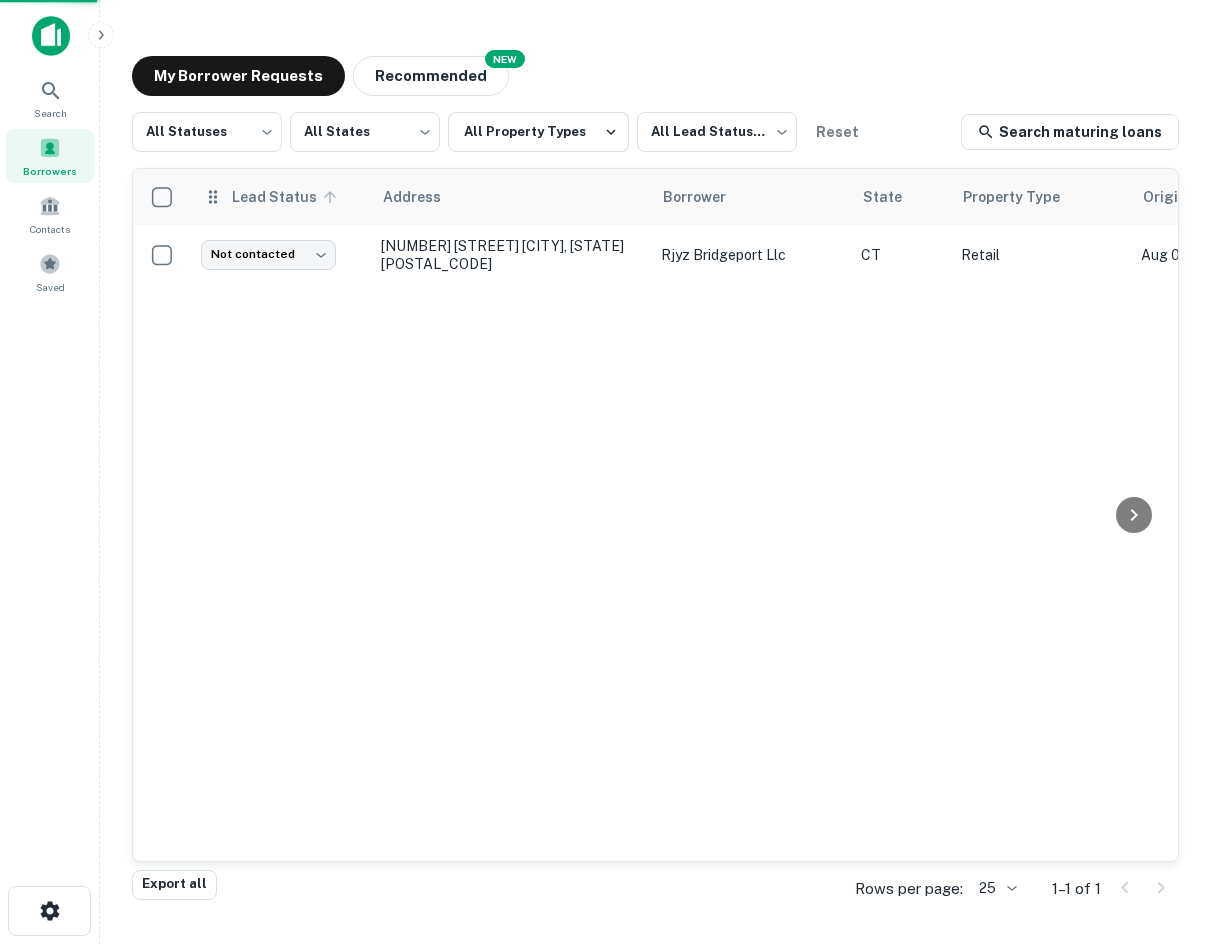 scroll, scrollTop: 0, scrollLeft: 0, axis: both 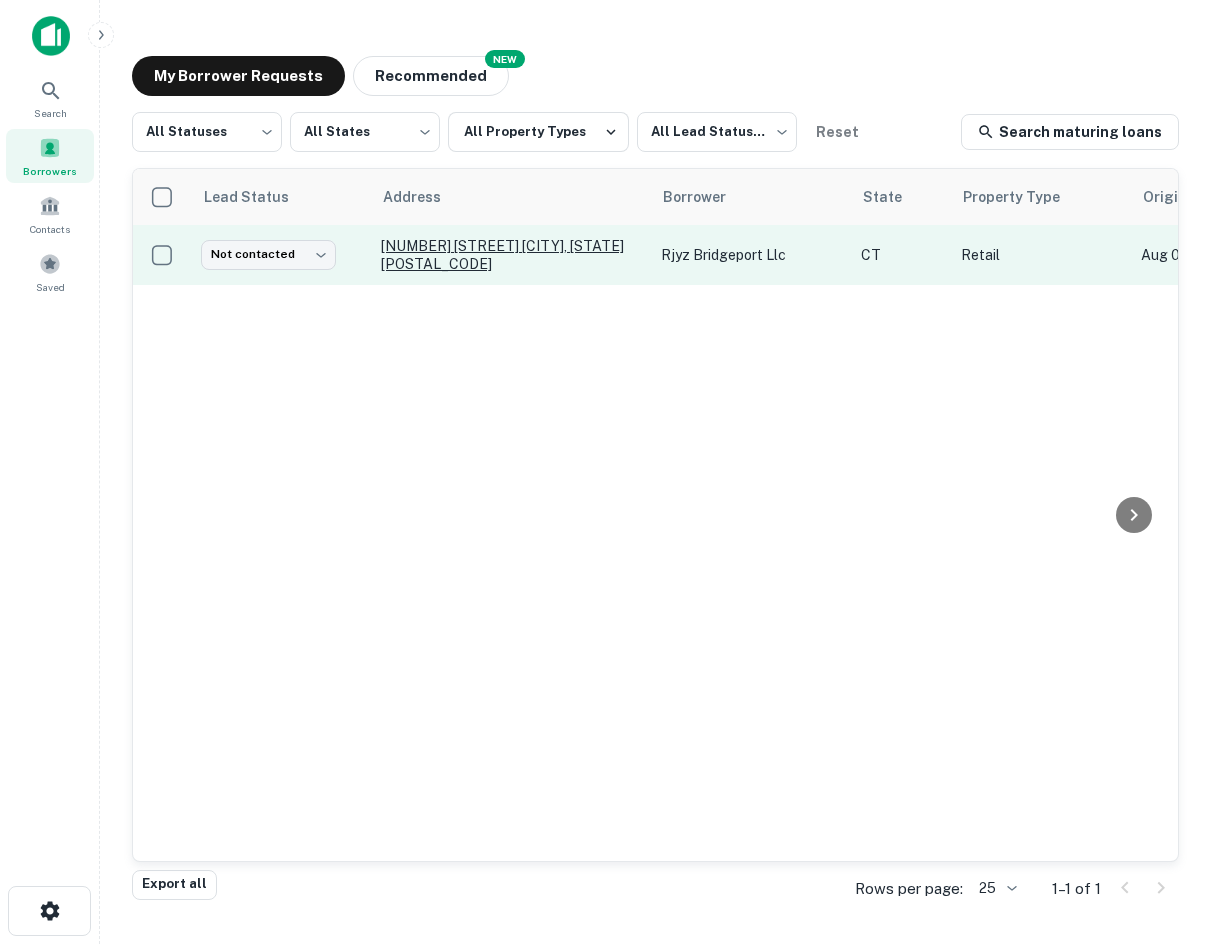 click on "[NUMBER] [STREET] [CITY], [STATE][POSTAL_CODE]" at bounding box center [511, 255] 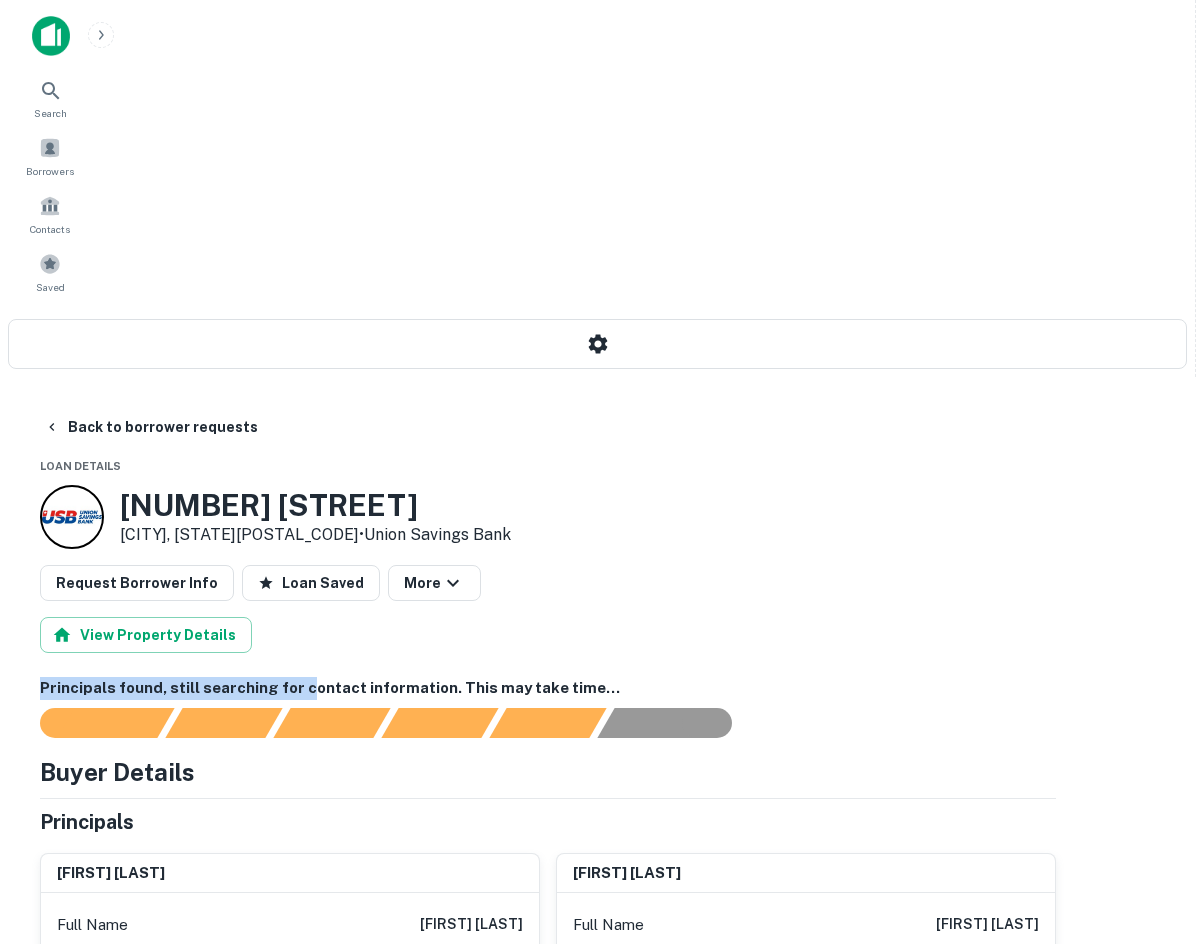 drag, startPoint x: 132, startPoint y: 299, endPoint x: 541, endPoint y: 291, distance: 409.07825 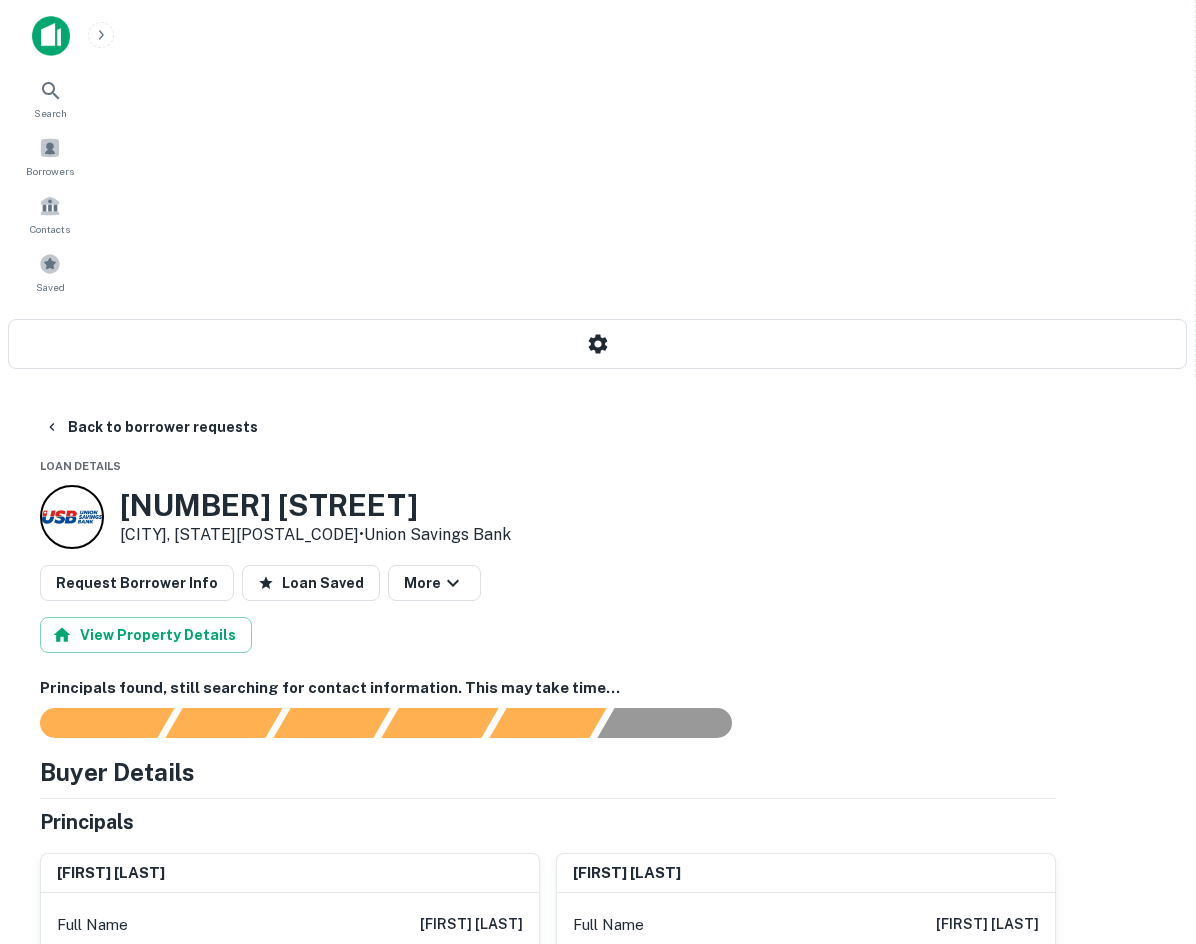 click on "Principals found, still searching for contact information. This may take time..." at bounding box center (548, 688) 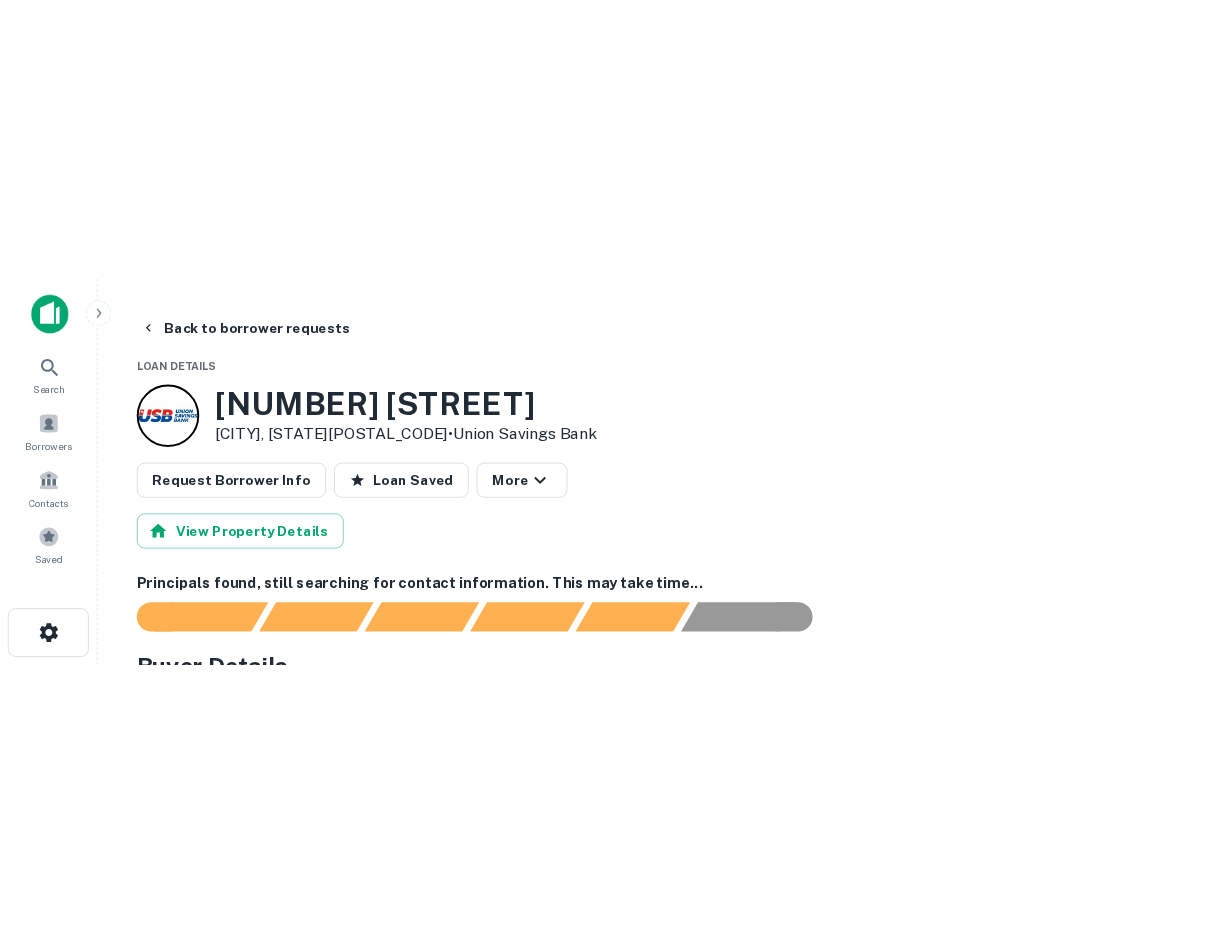 scroll, scrollTop: 40, scrollLeft: 0, axis: vertical 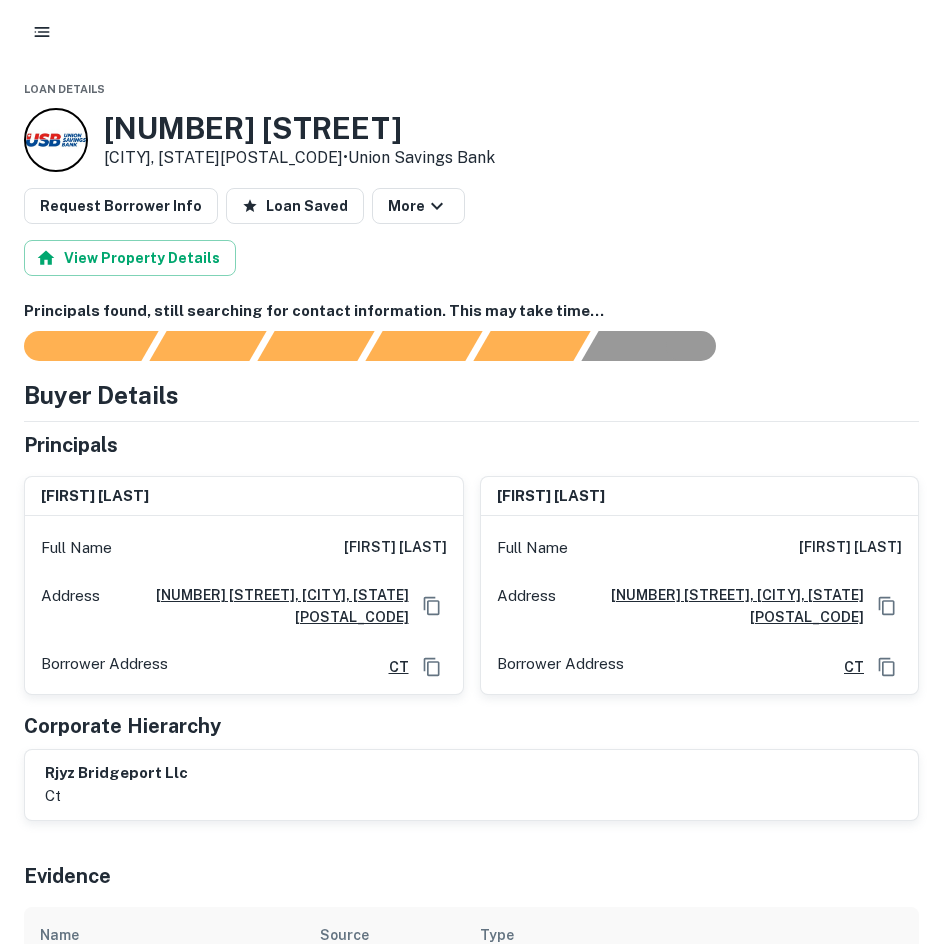 click on "Request Borrower Info Loan Saved More" at bounding box center (471, 206) 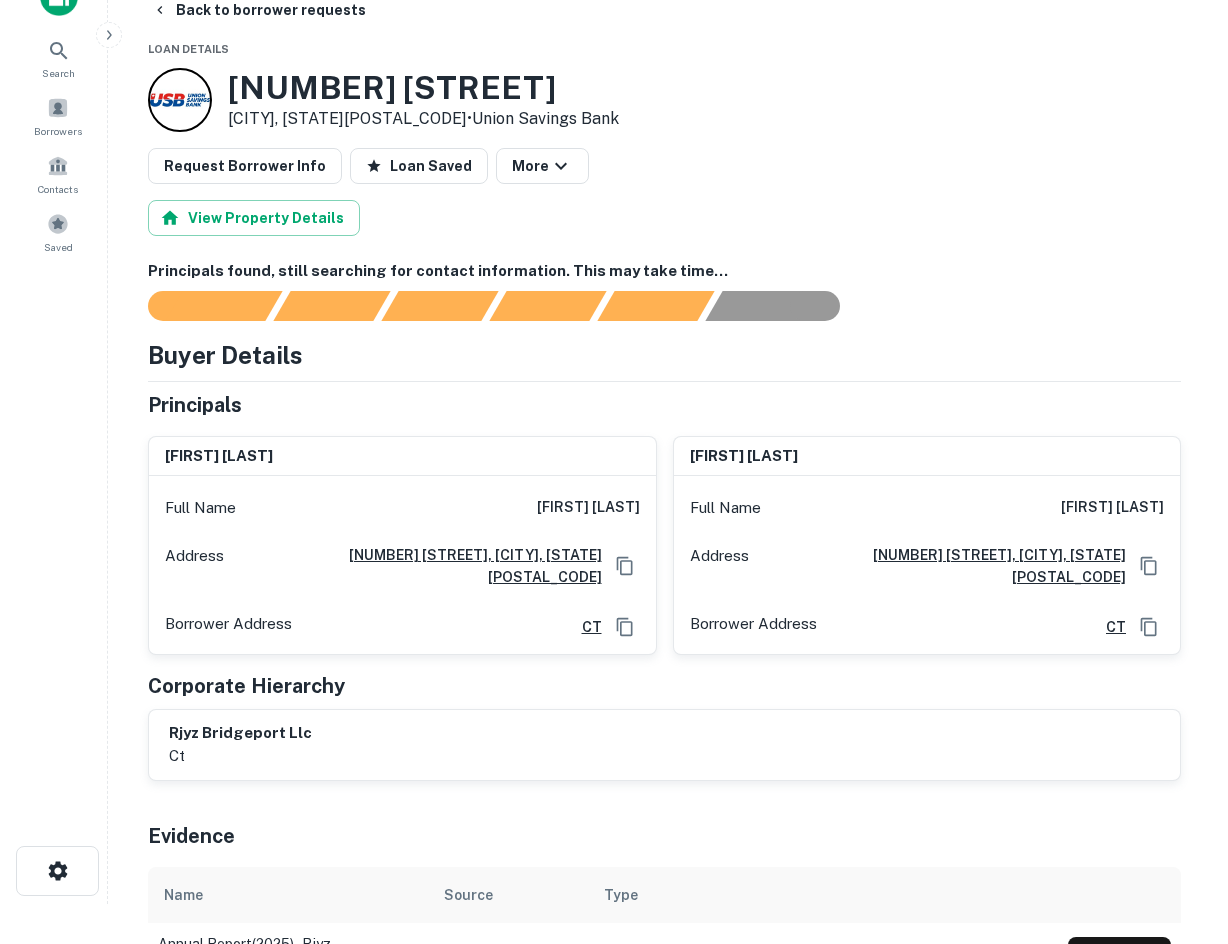 scroll, scrollTop: 0, scrollLeft: 0, axis: both 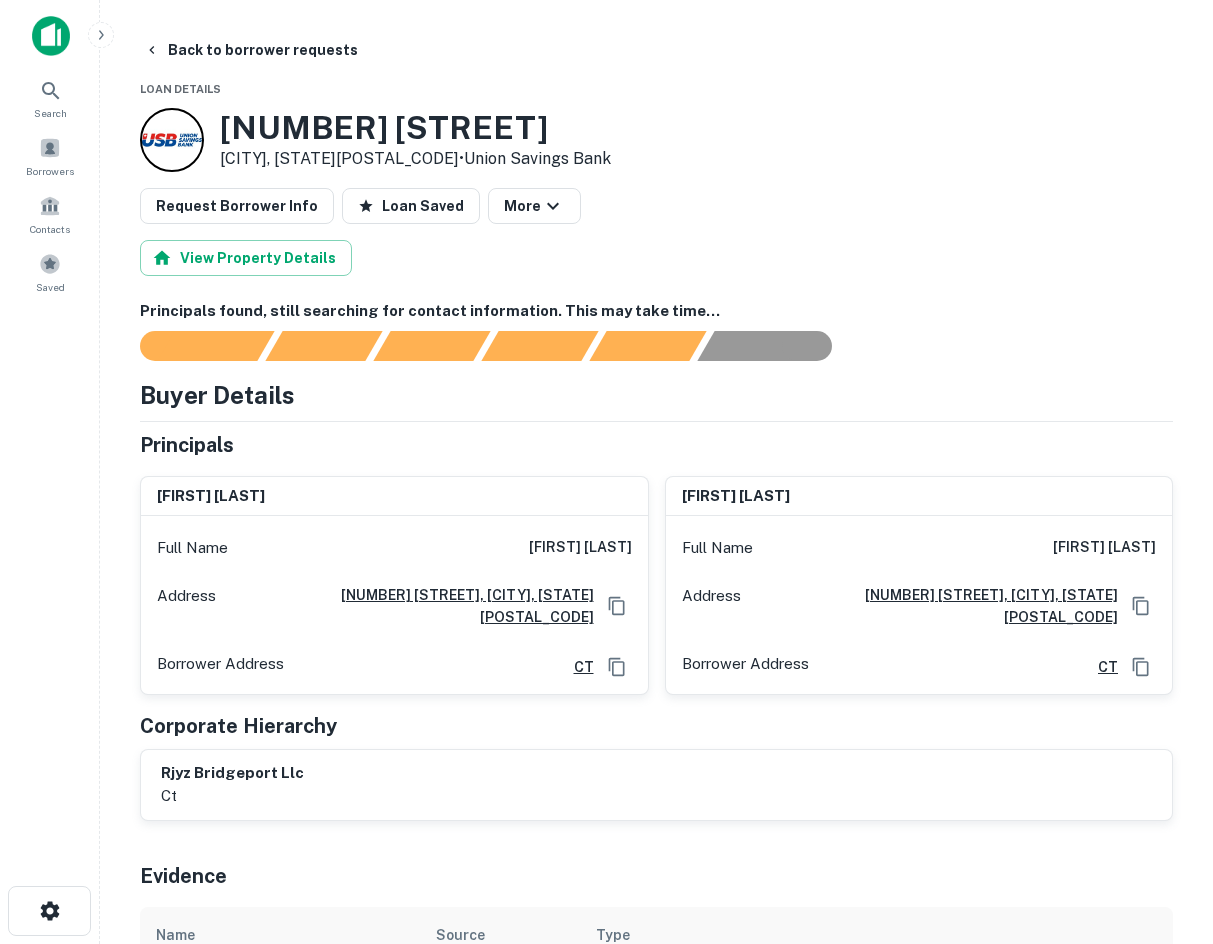 click on "Back to borrower requests Loan Details 115 Mountain Grove St Bridgeport, CT06605   •  Union Savings Bank Request Borrower Info Loan Saved More View Property Details Principals found, still searching for contact information. This may take time...   Buyer Details Principals richard korris Full Name richard korris Address 30 Quail Hollow, West Hartford, CT06117  Borrower Address CT robert sachs Full Name robert sachs Address 30 Quail Hollow, West Hartford, CT06117  Borrower Address CT Corporate Hierarchy rjyz bridgeport llc ct Evidence Name Source Type annual report(2025) - rjyz bridgeport llc Secretary of State pdf Download annual report(2025) - rjyz bridgeport llc Secretary of State pdf Download Summary Mortgage Details Borrower Name rjyz bridgeport llc Transaction Date   8/9/2020 Loan Purpose   refinance Mortgage Amount   $2.1m Interest Rate   3.00% Estimated Term 60 months Estimated Due Date 8/9/2025 LTV   - Property Details Asset Type retail Square Footage 7396  sq ft Number of Residential Units 1 2 2021" at bounding box center (656, 2112) 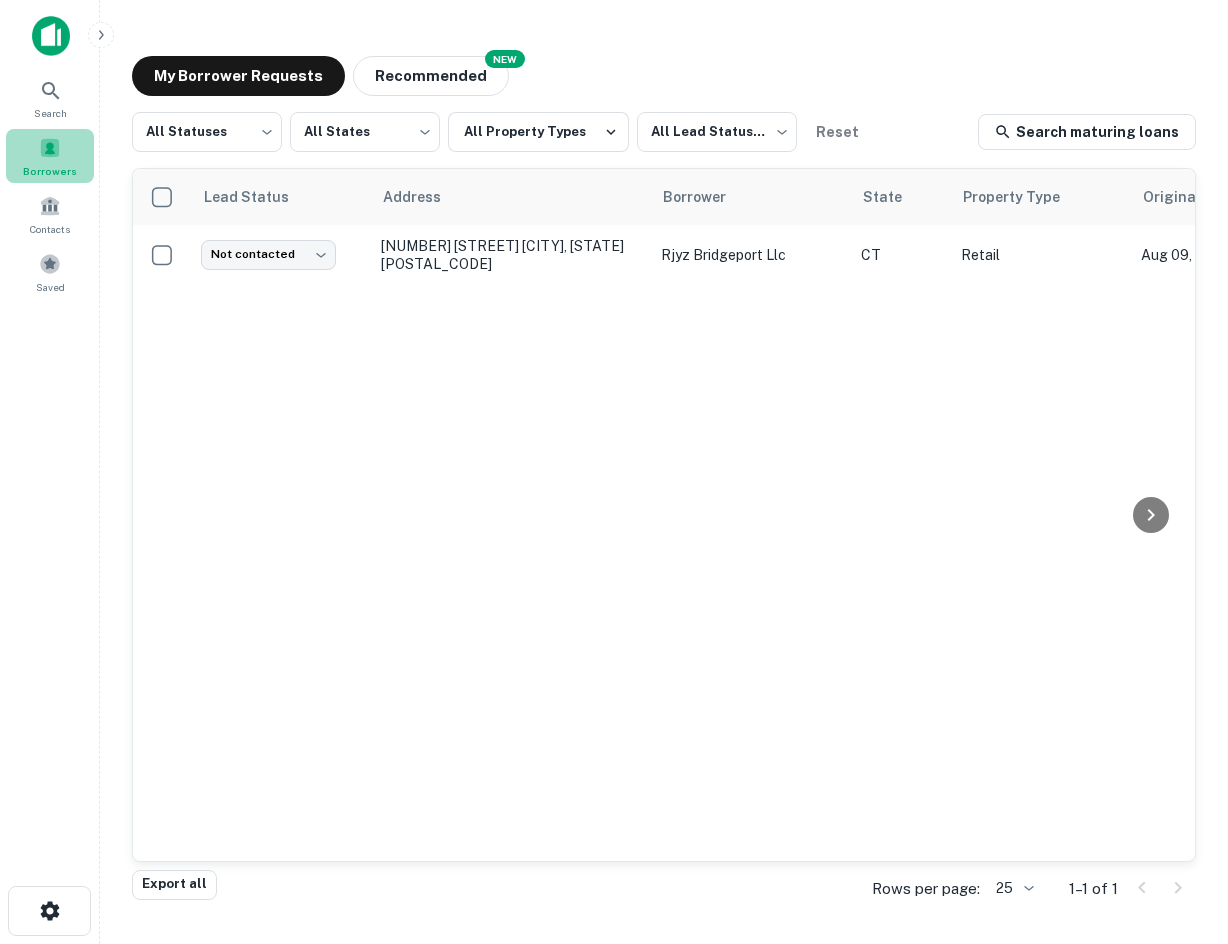 click on "Borrowers" at bounding box center (50, 156) 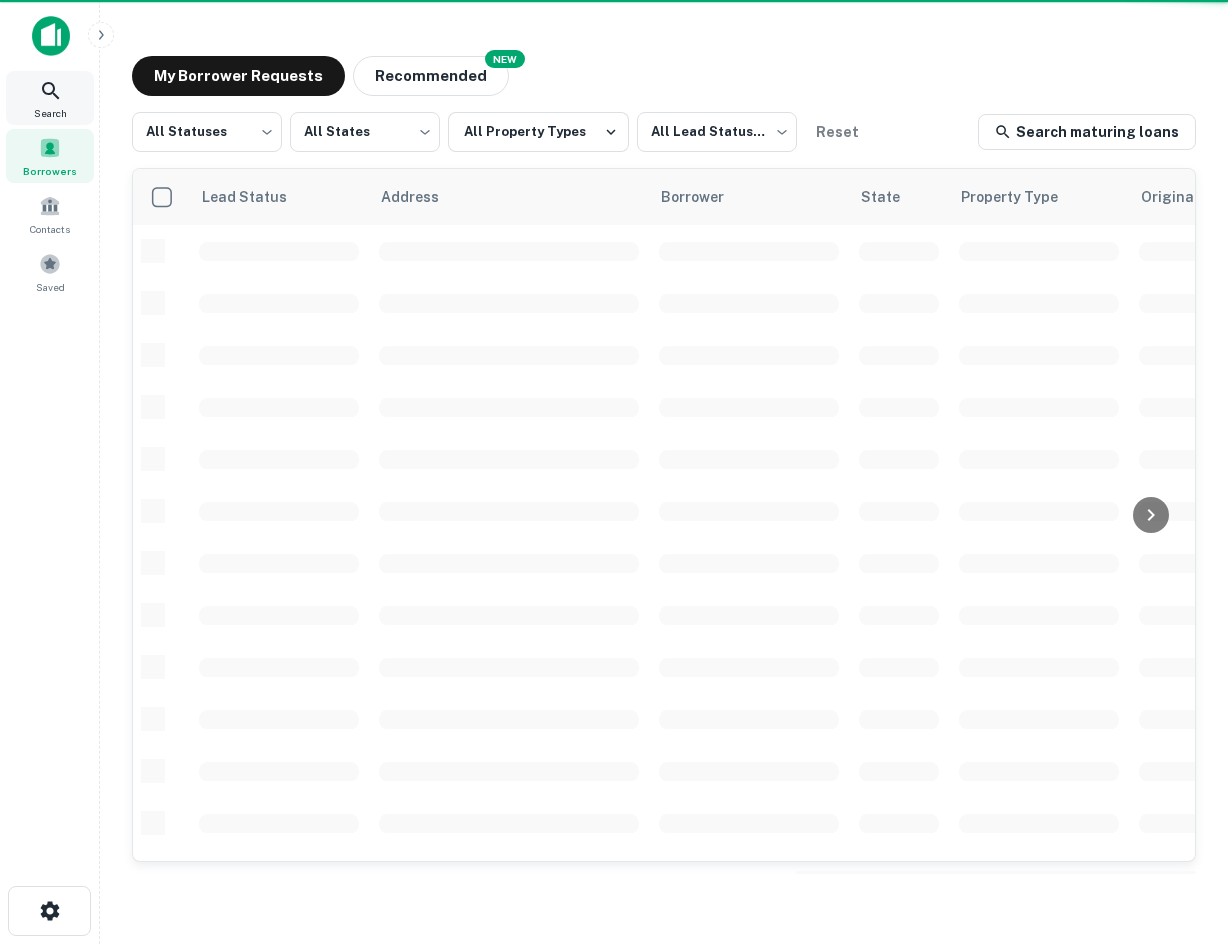 scroll, scrollTop: 0, scrollLeft: 0, axis: both 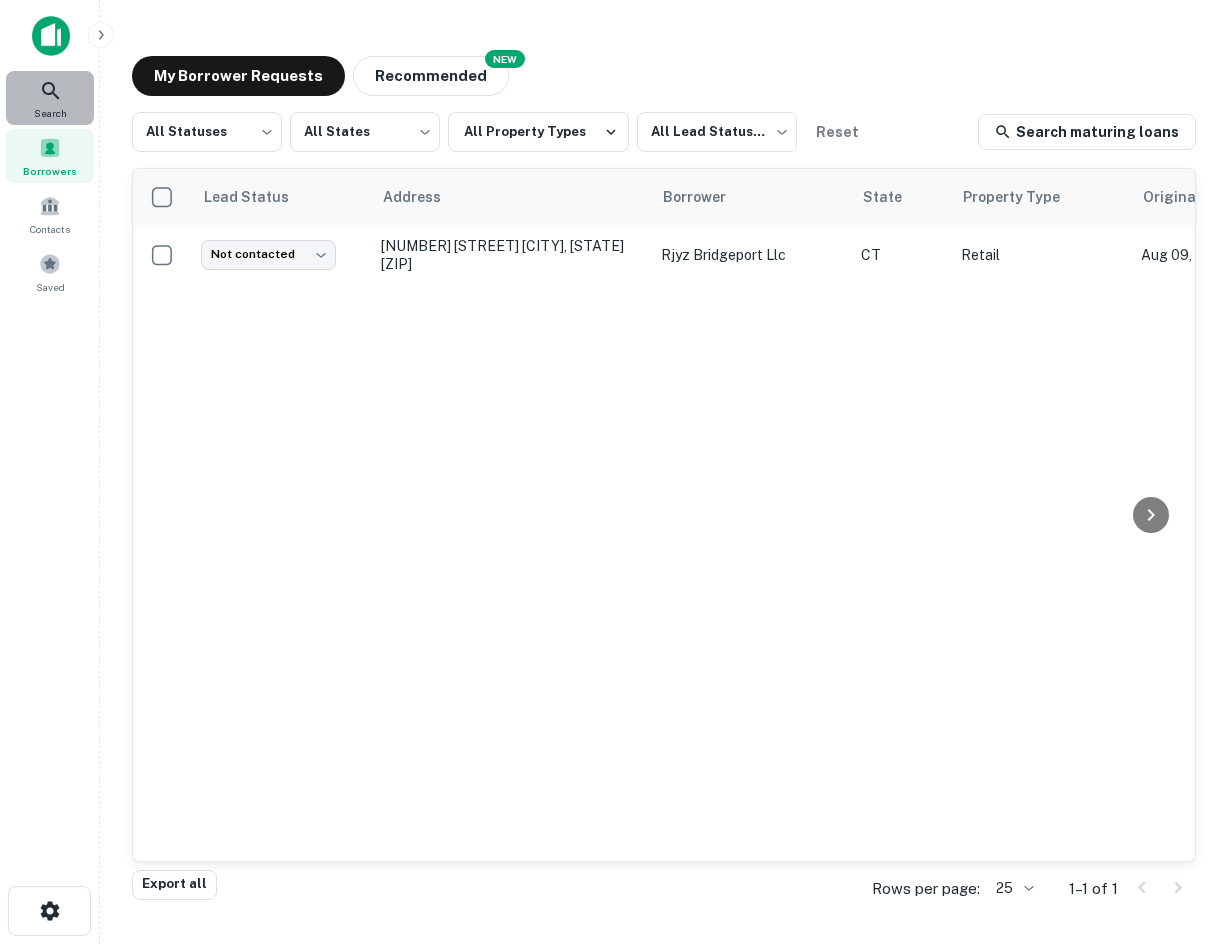 click 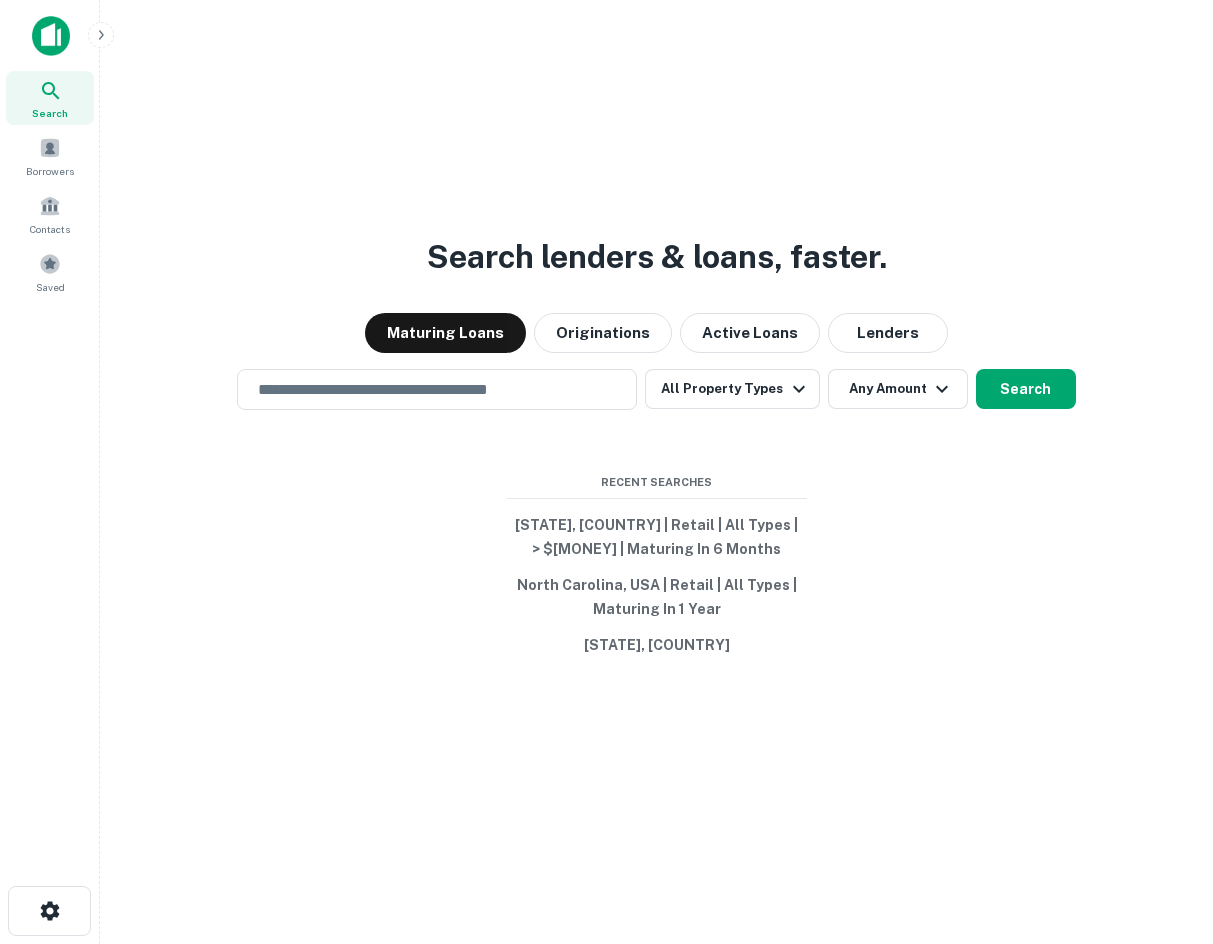 scroll, scrollTop: 0, scrollLeft: 0, axis: both 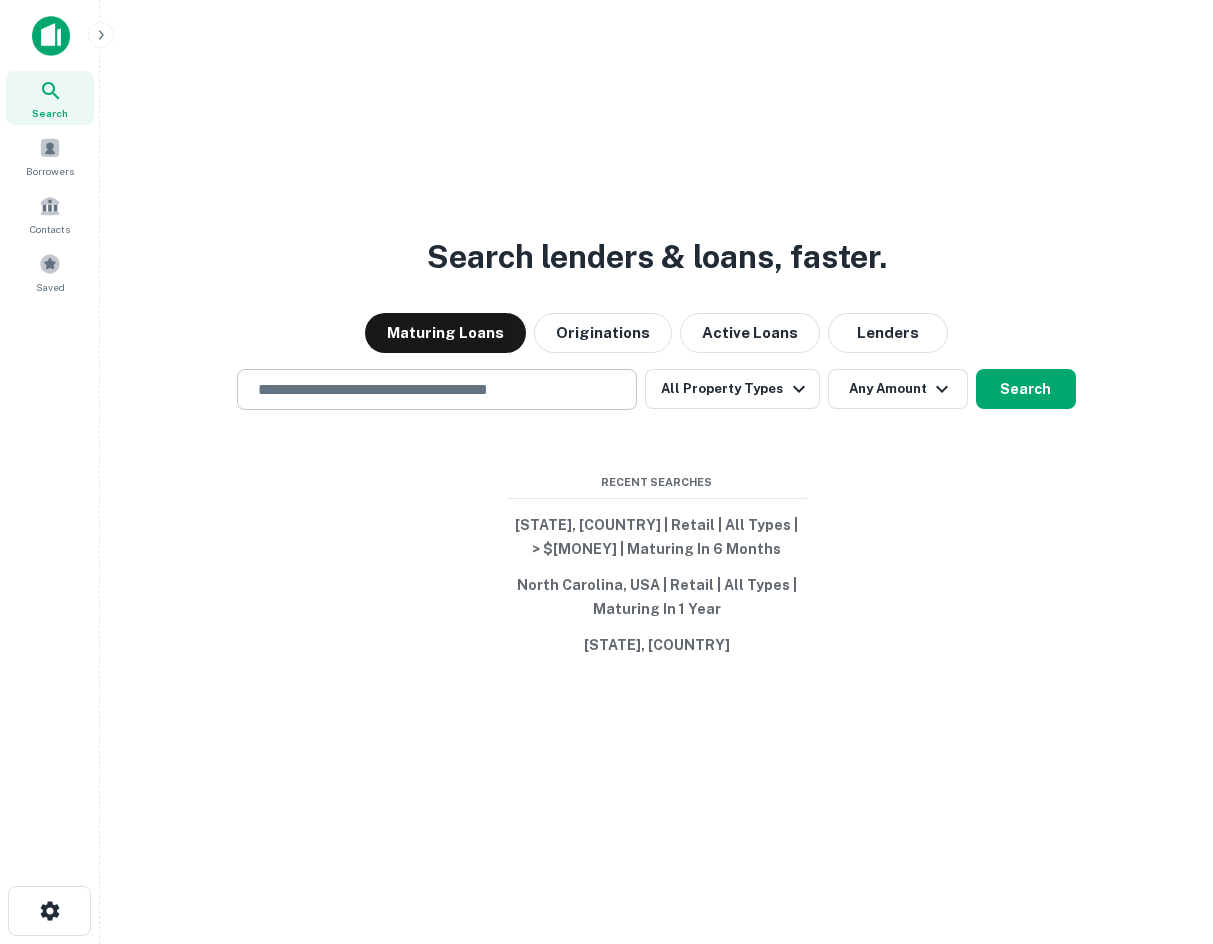 click at bounding box center [437, 389] 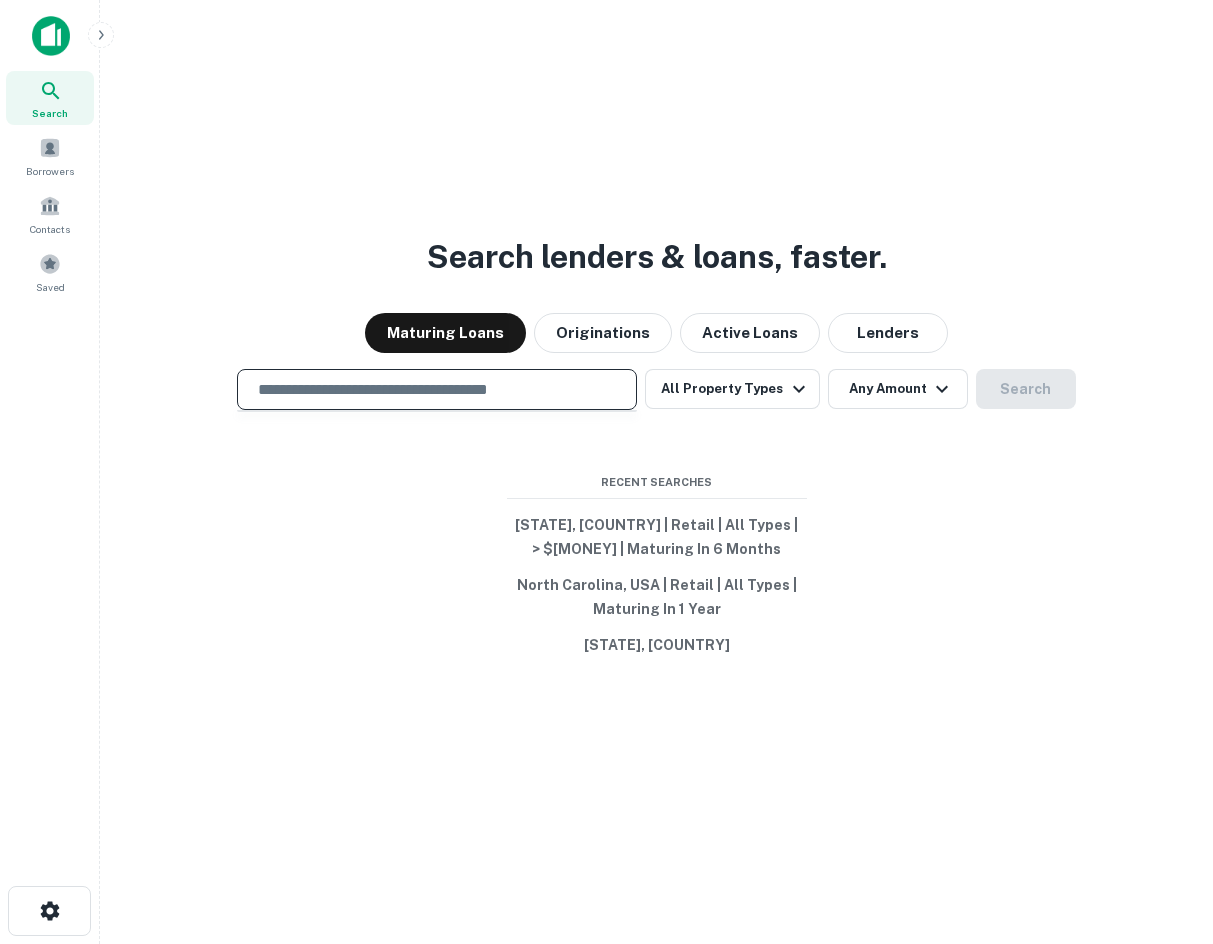 click on "[STATE], [COUNTRY]" at bounding box center [656, 520] 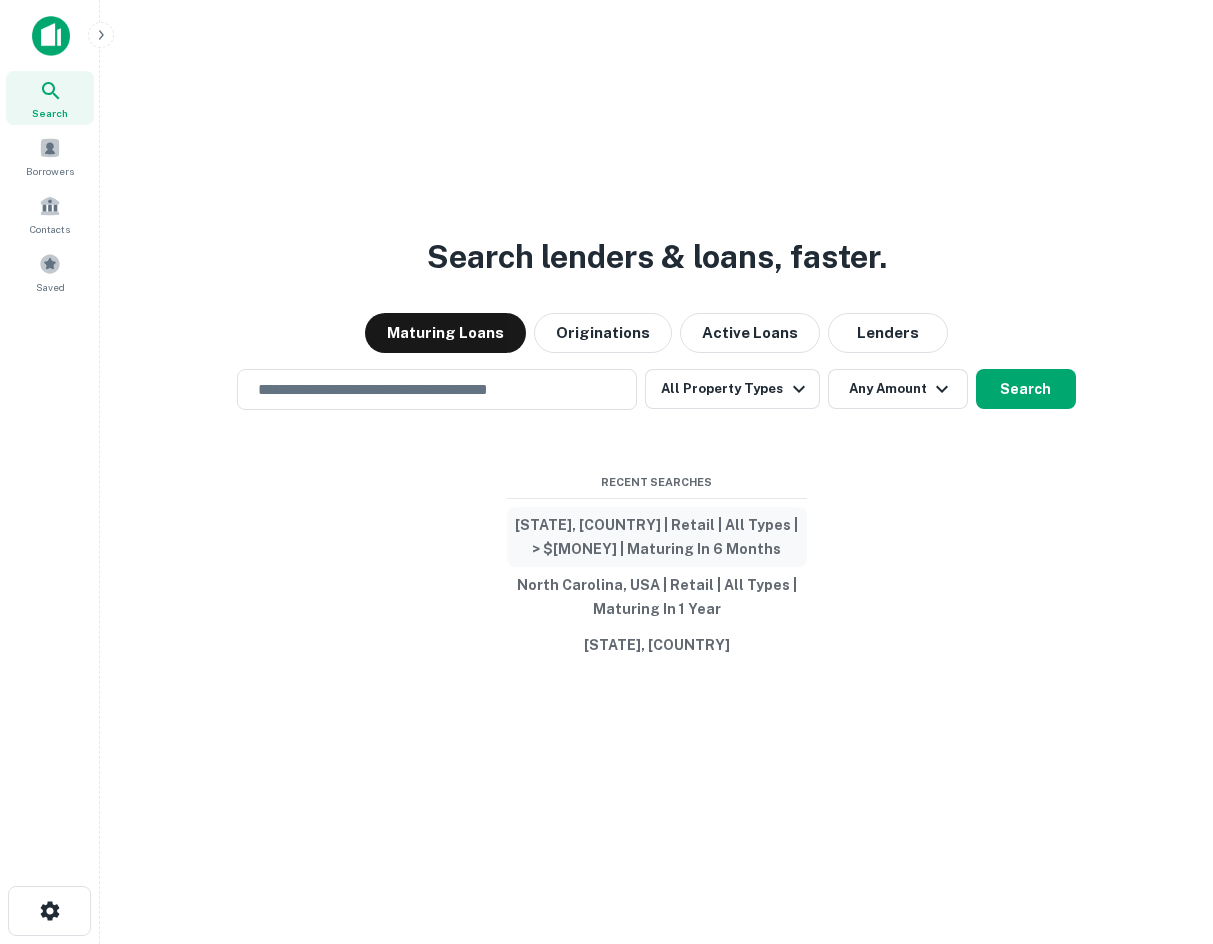 click on "[STATE], [COUNTRY] | Retail | All Types | > $[MONEY] | Maturing In 6 Months" at bounding box center [657, 537] 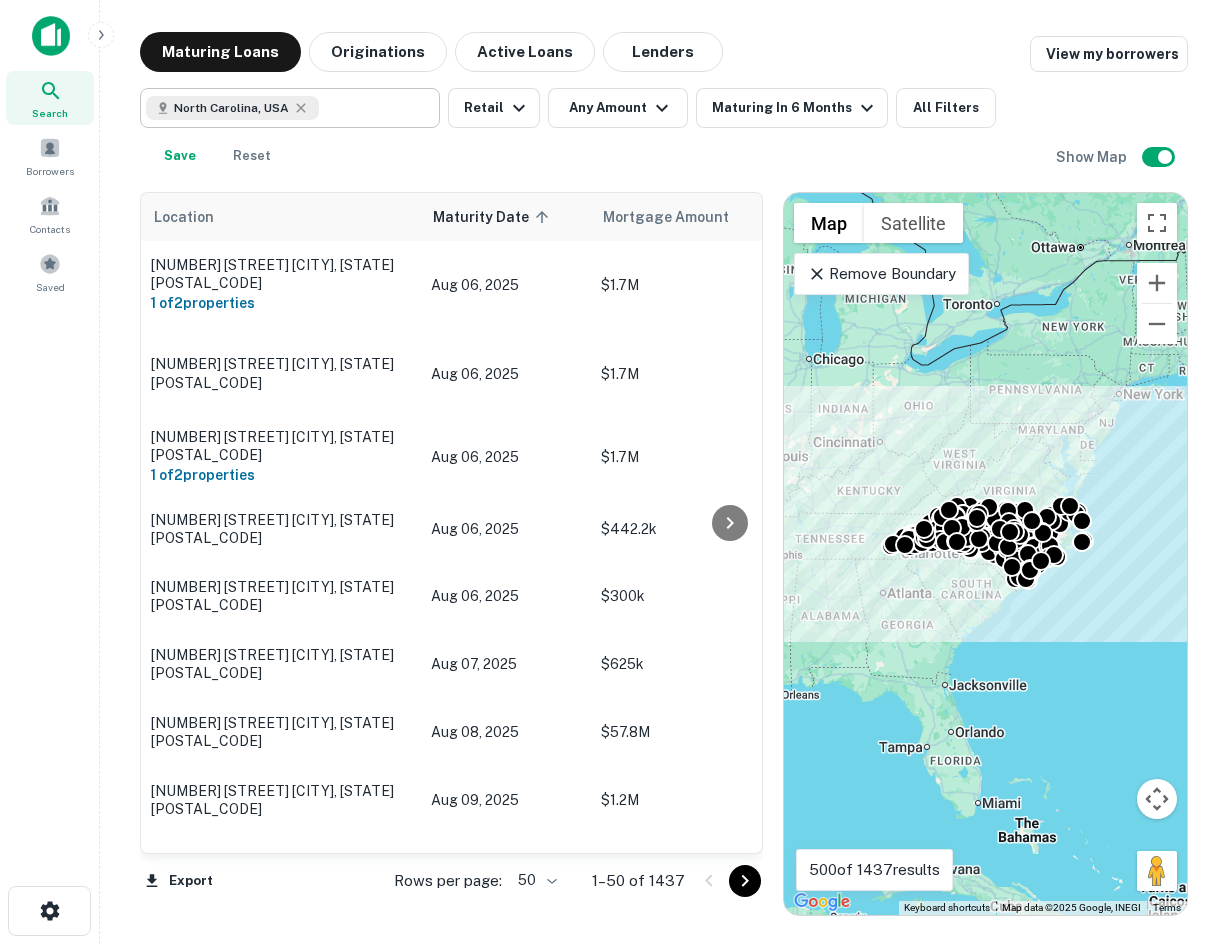 click on "North Carolina, USA" at bounding box center (232, 108) 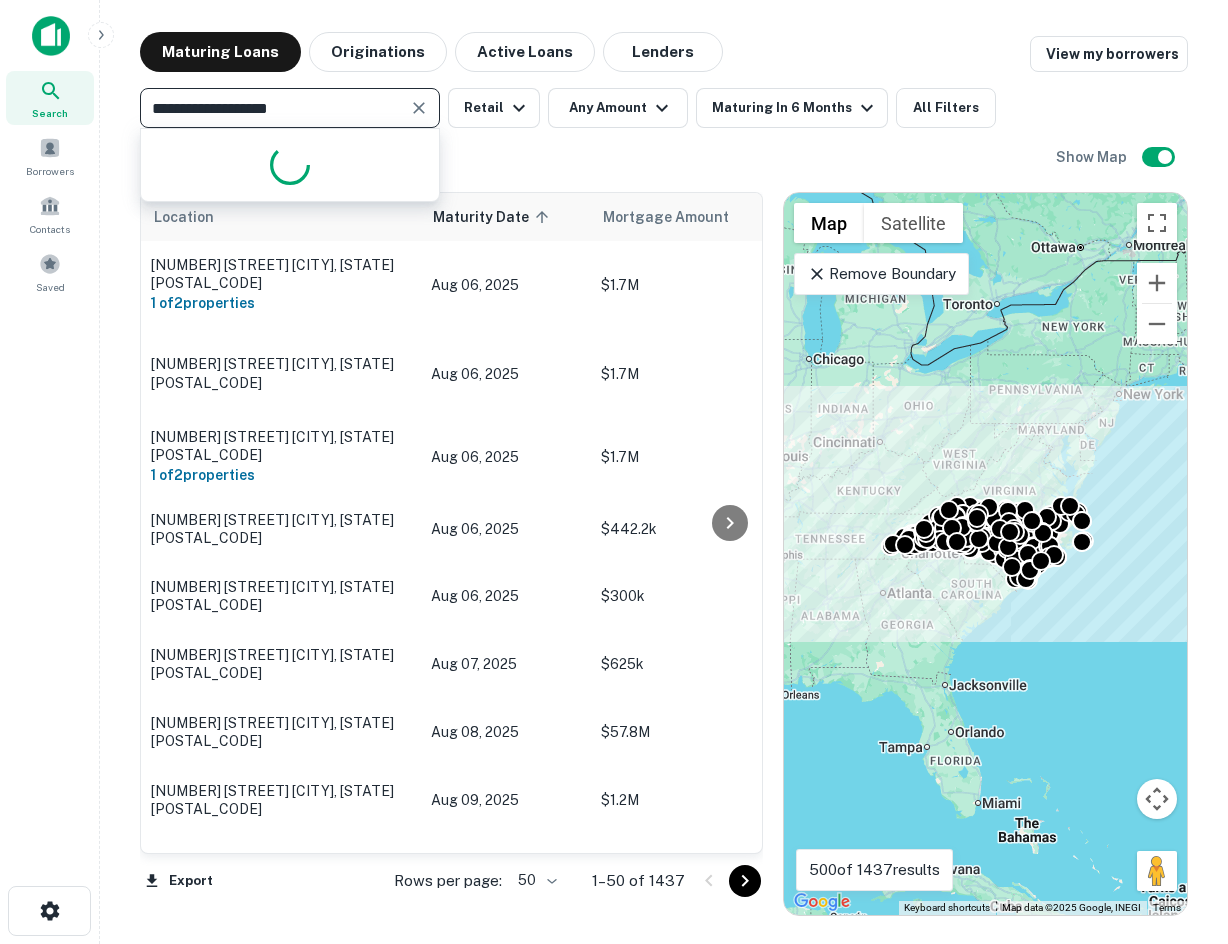 click on "**********" at bounding box center [273, 108] 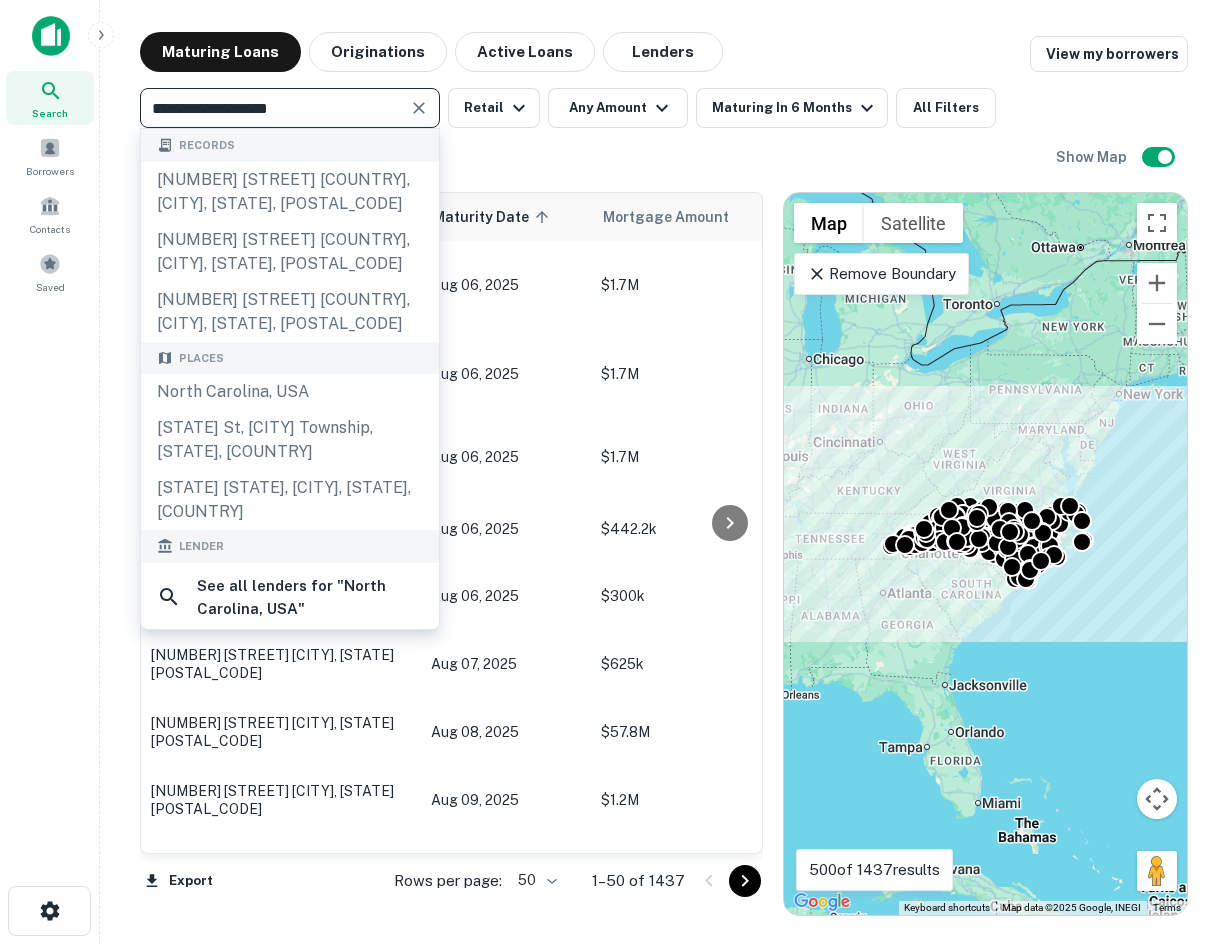 click 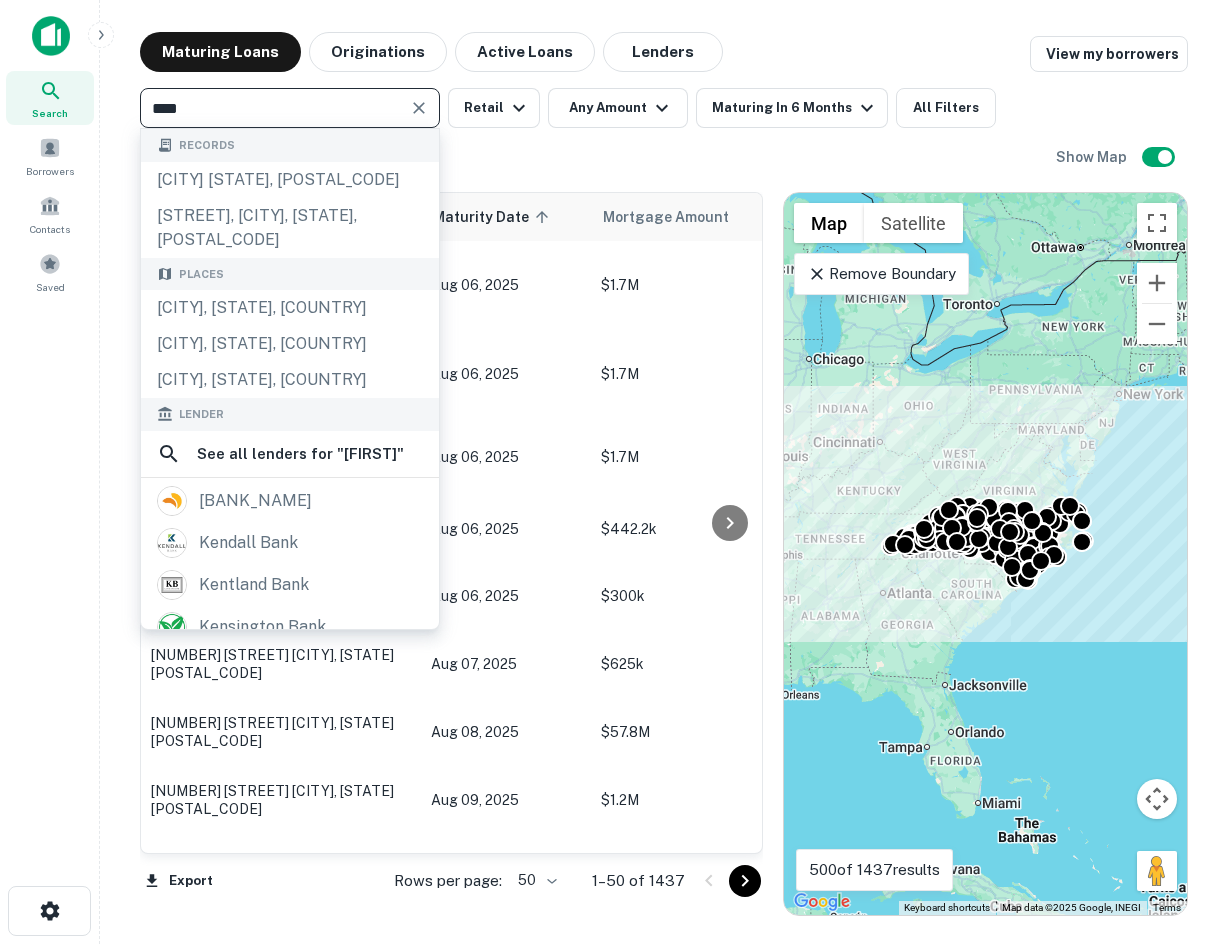 type on "*****" 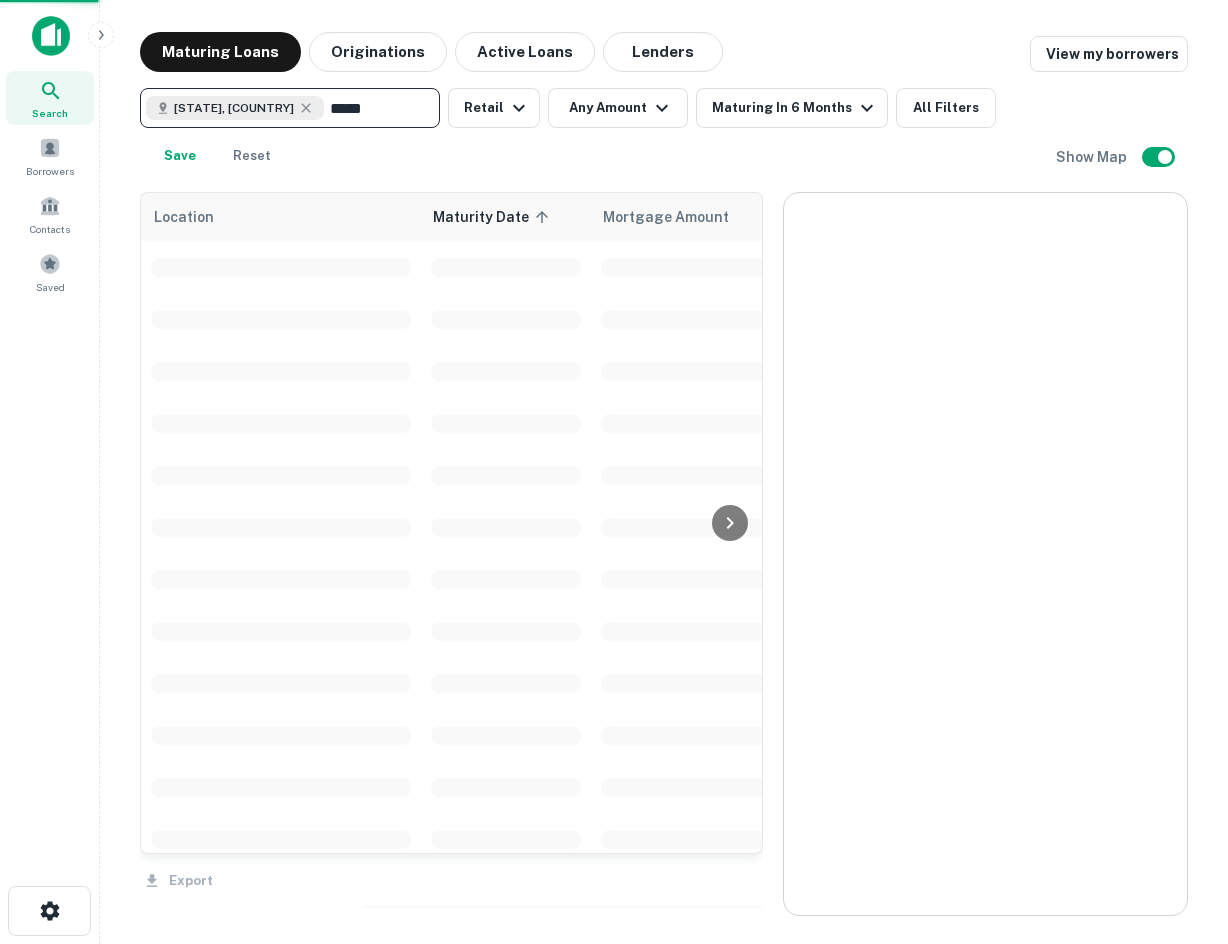 type 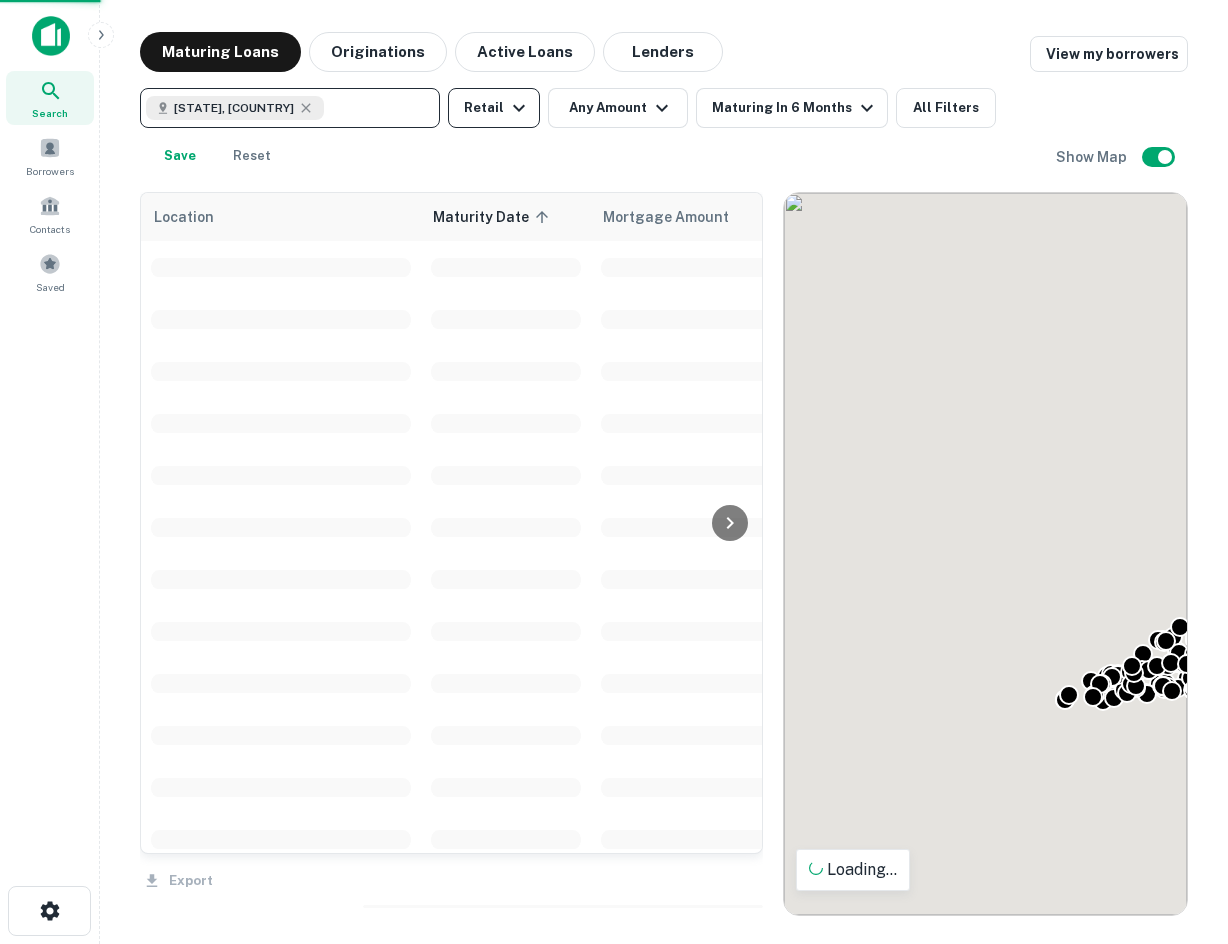 click on "Retail" at bounding box center [494, 108] 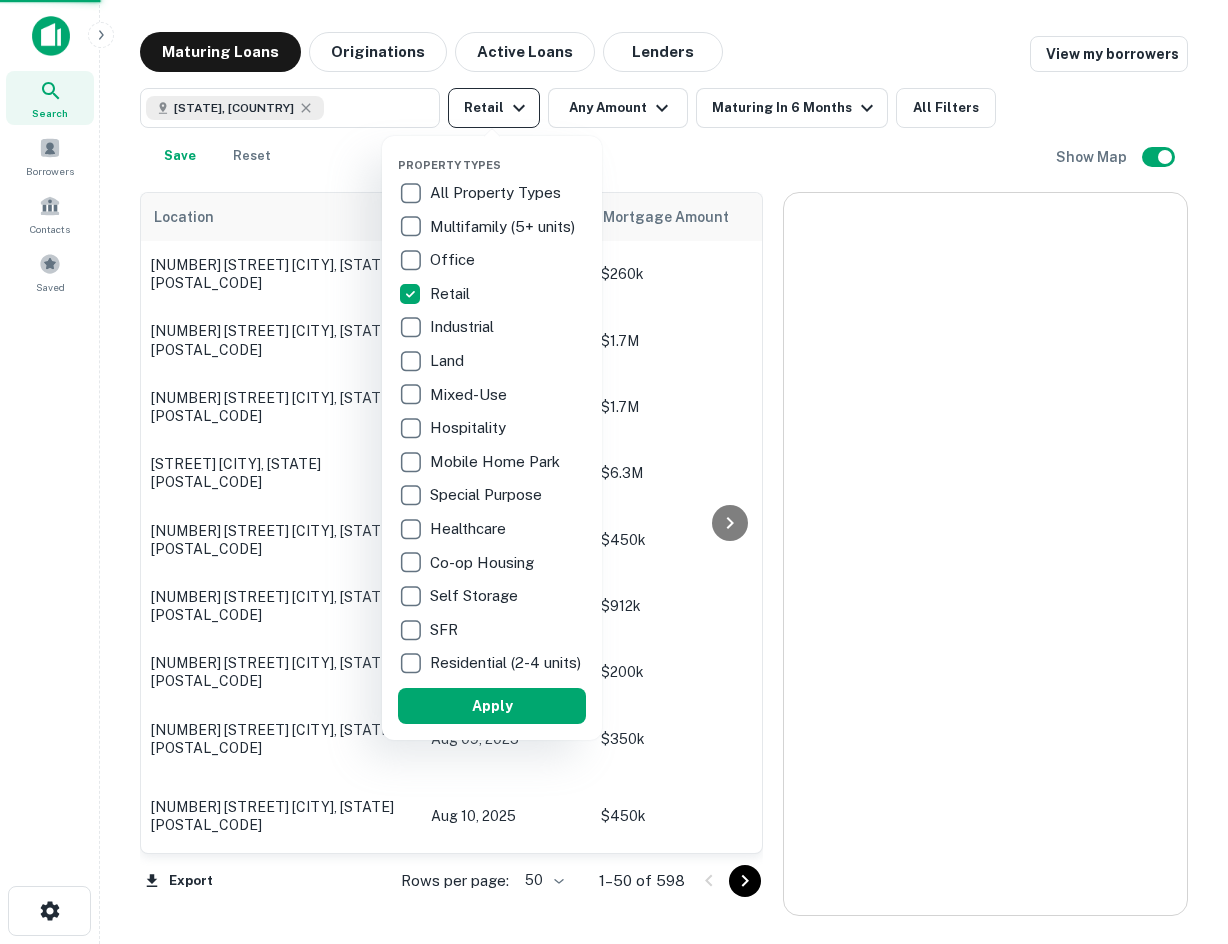 click at bounding box center [614, 472] 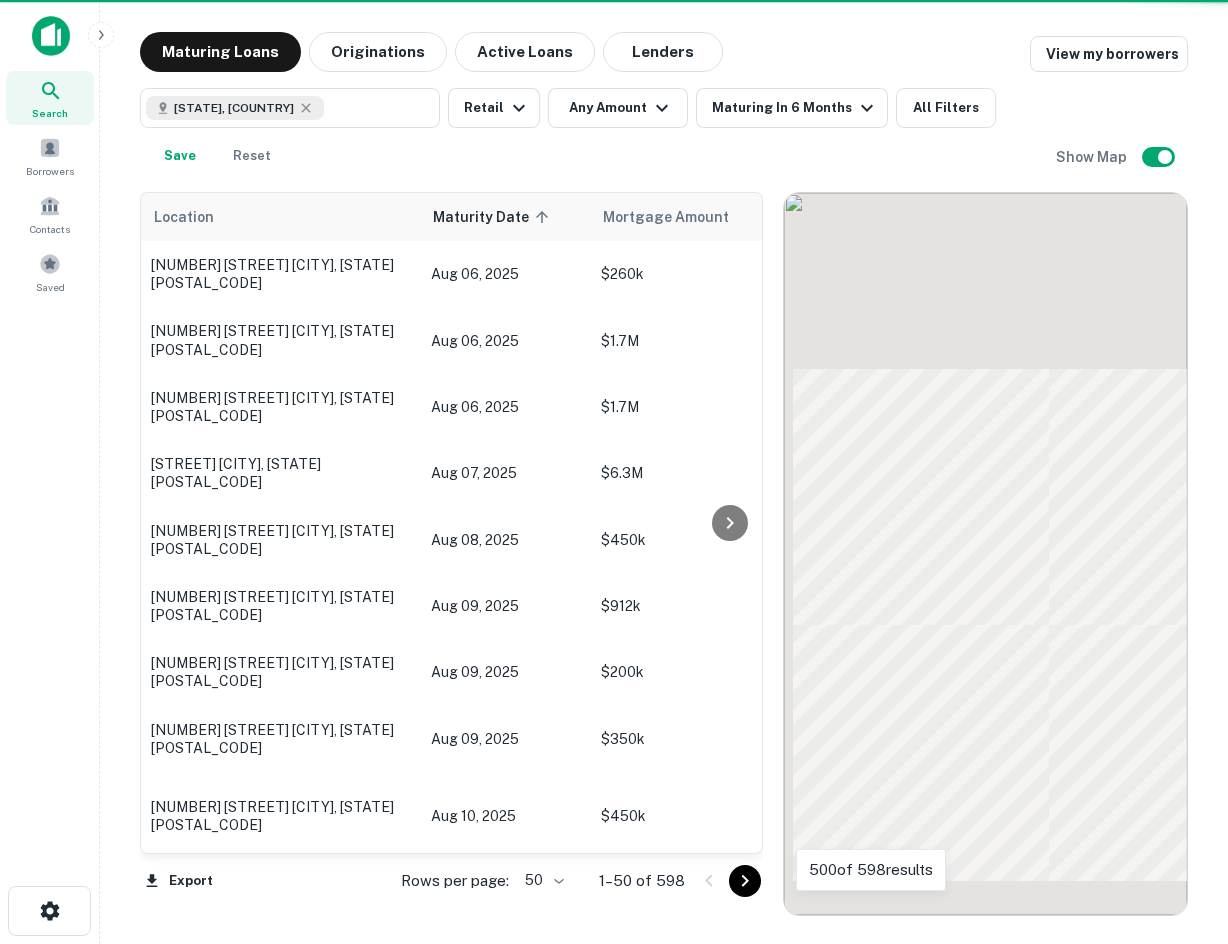 click at bounding box center (614, 472) 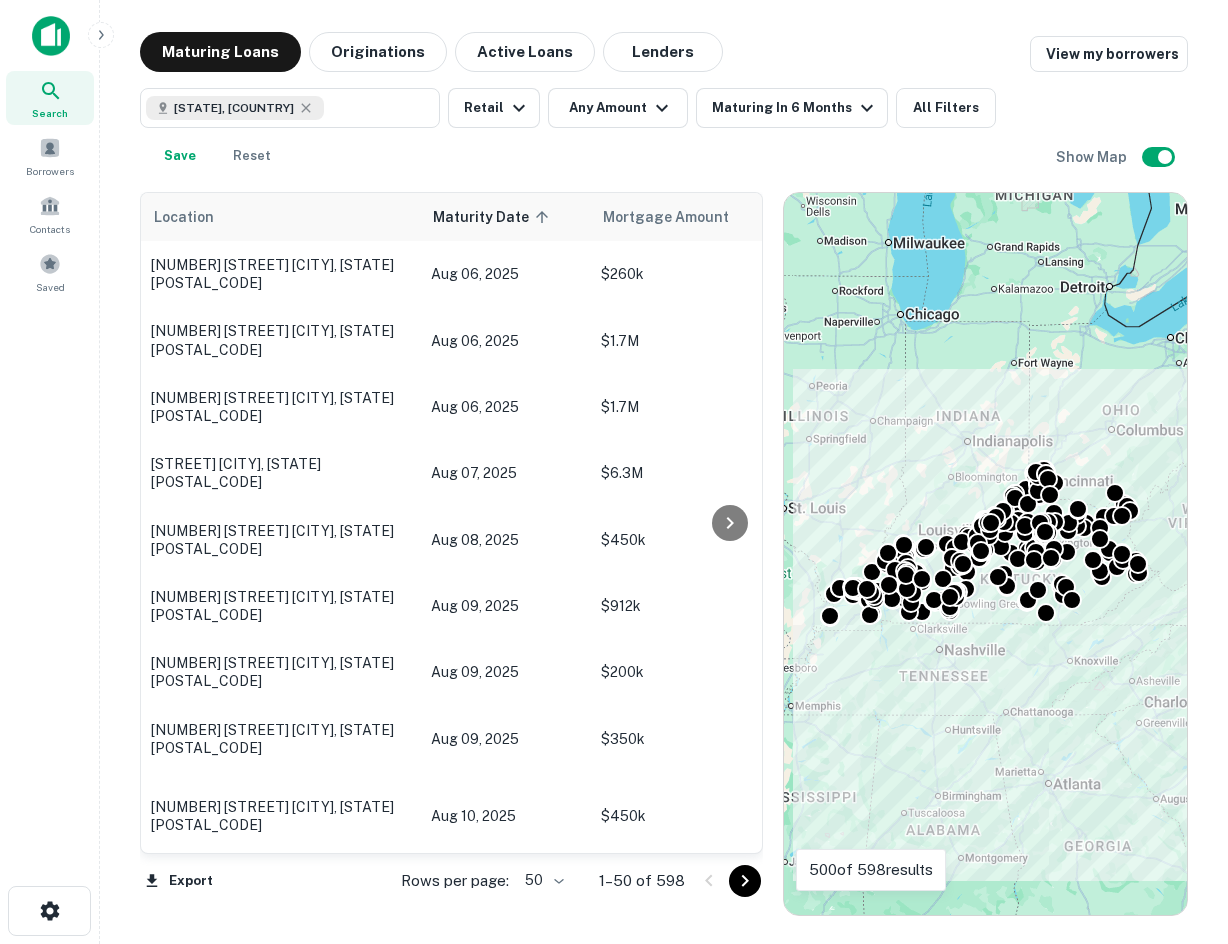 click at bounding box center (614, 472) 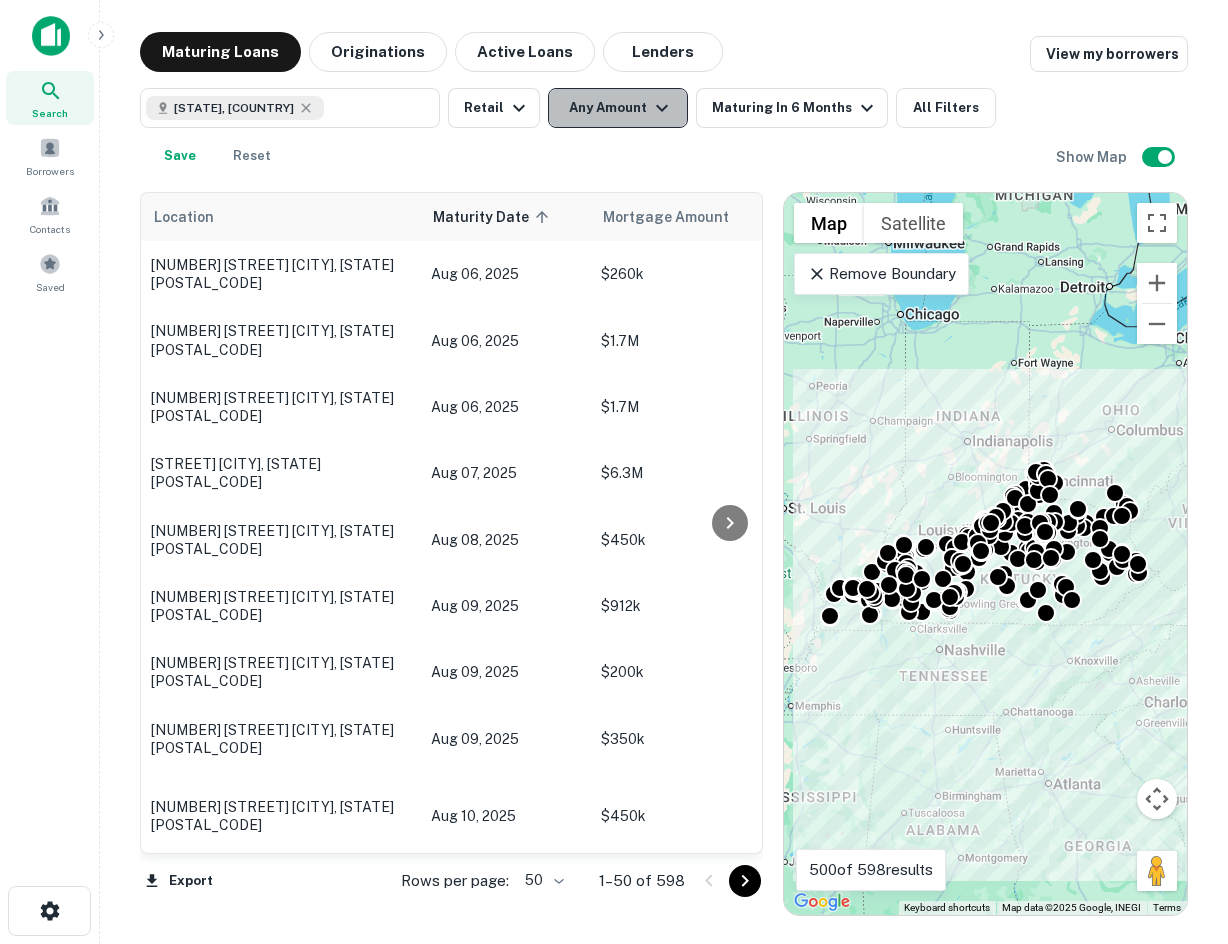click 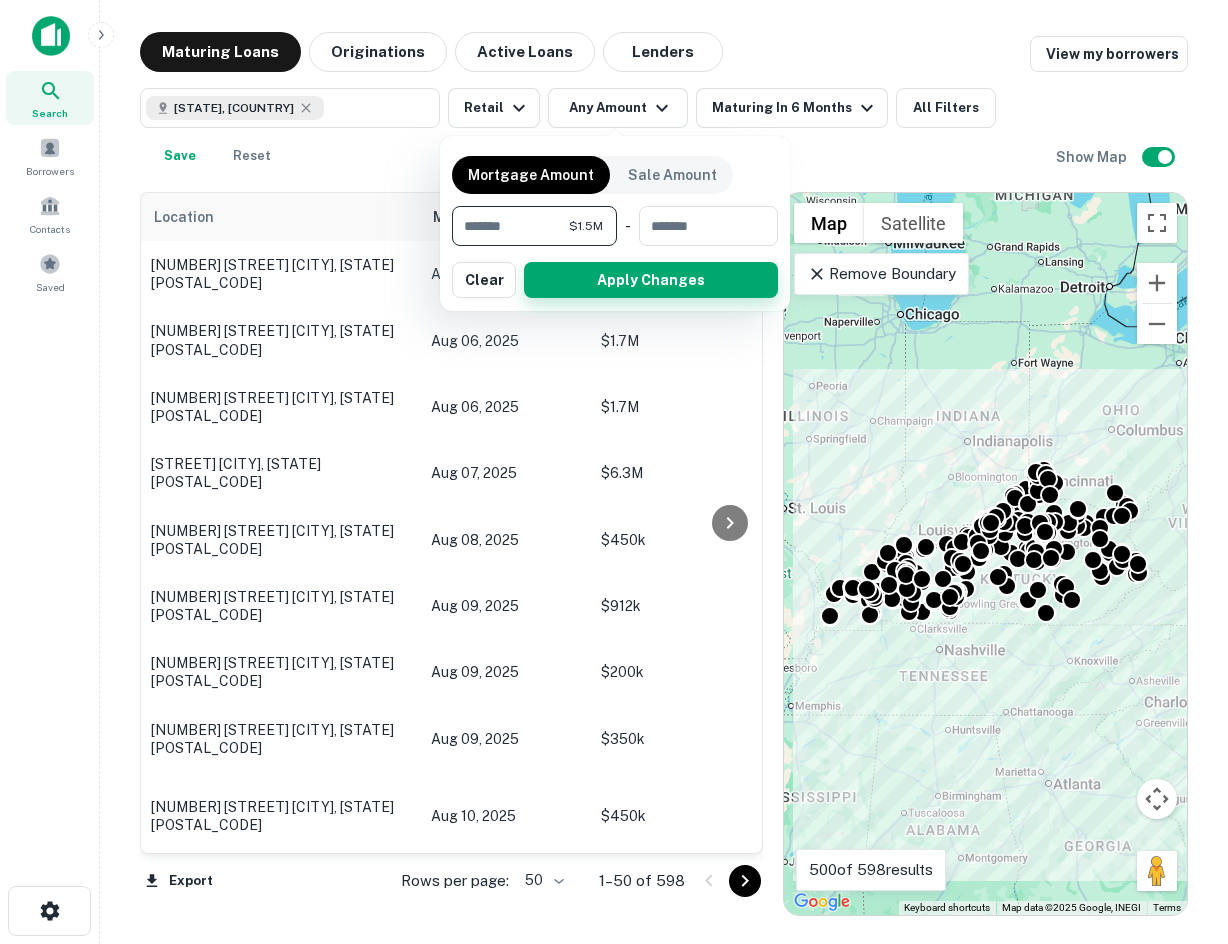type on "*******" 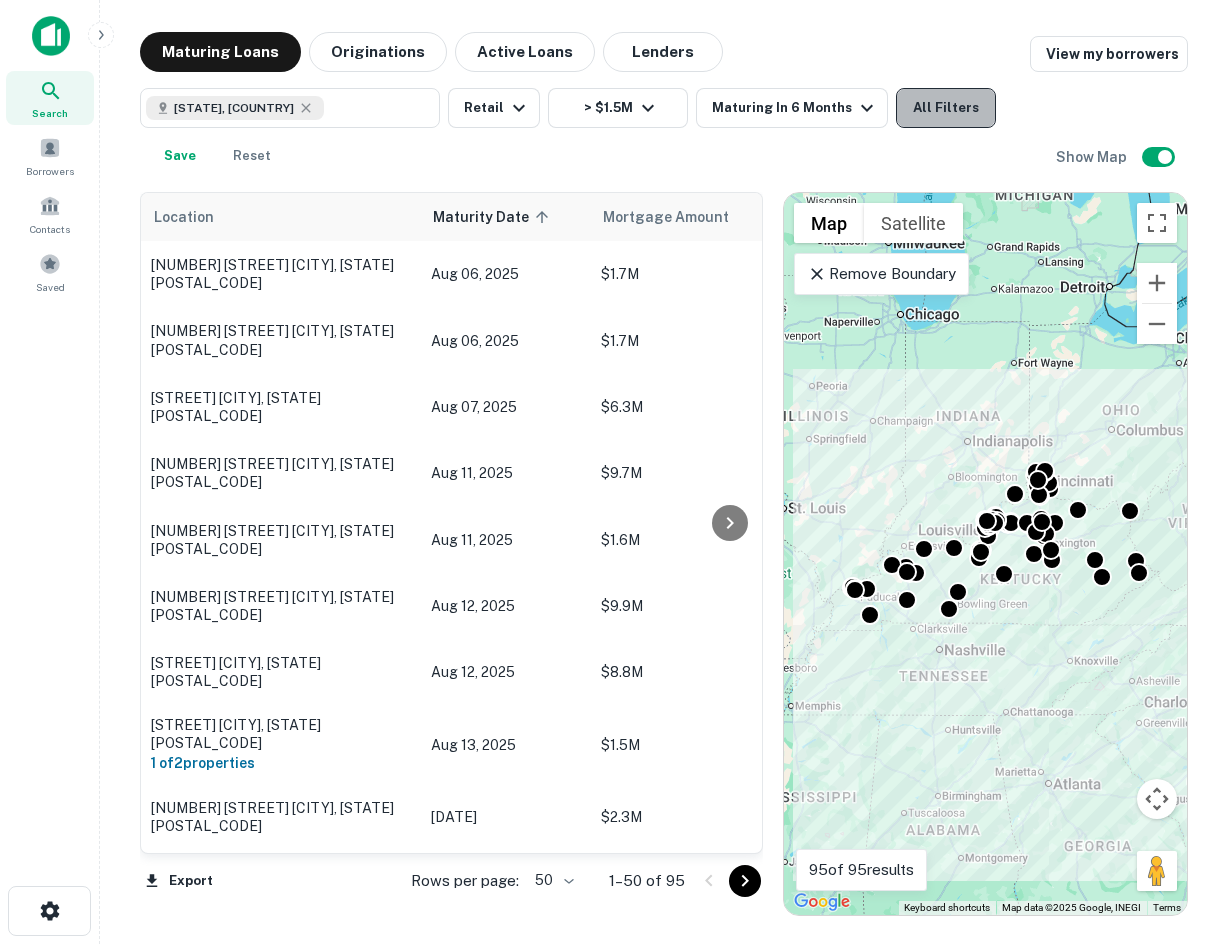 click on "All Filters" at bounding box center [946, 108] 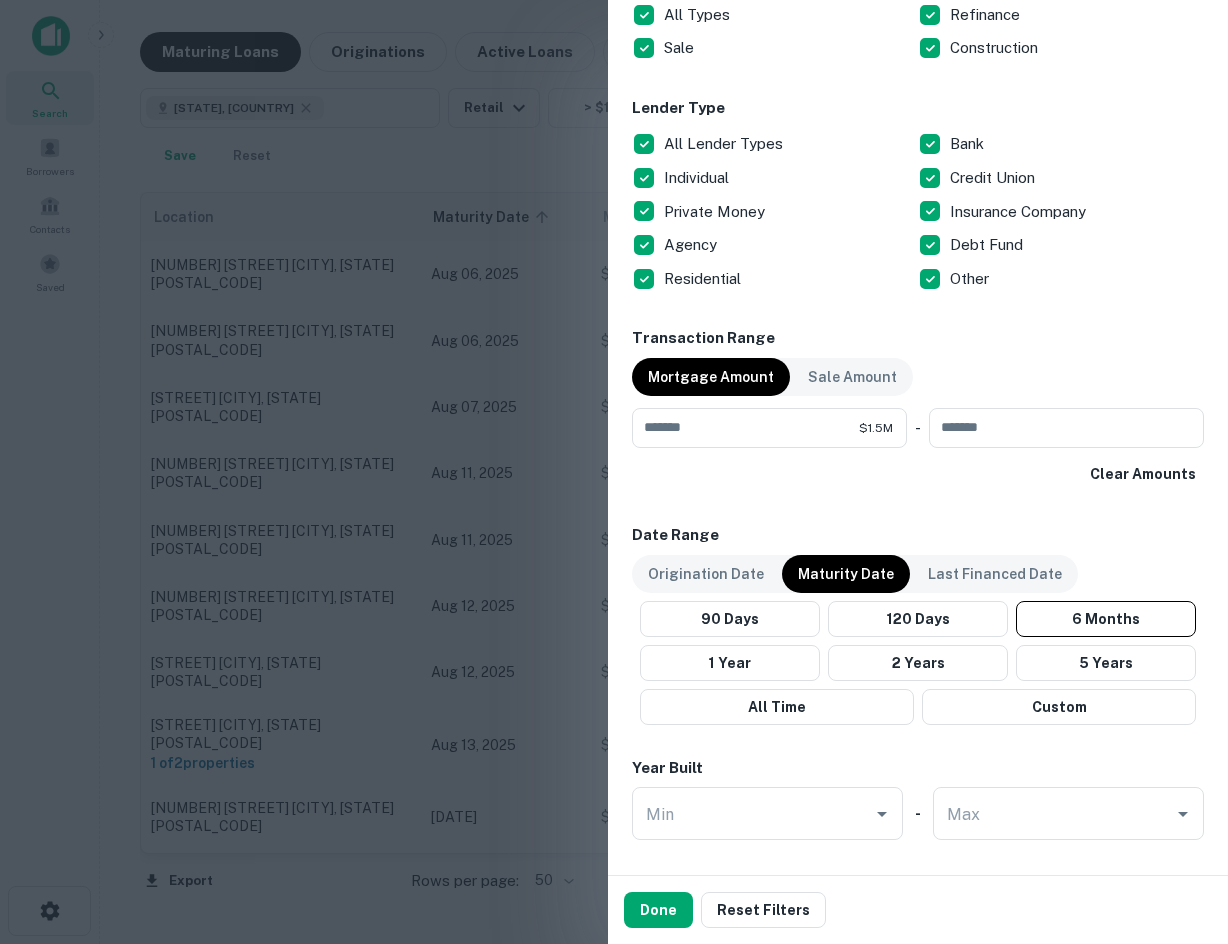 scroll, scrollTop: 1015, scrollLeft: 0, axis: vertical 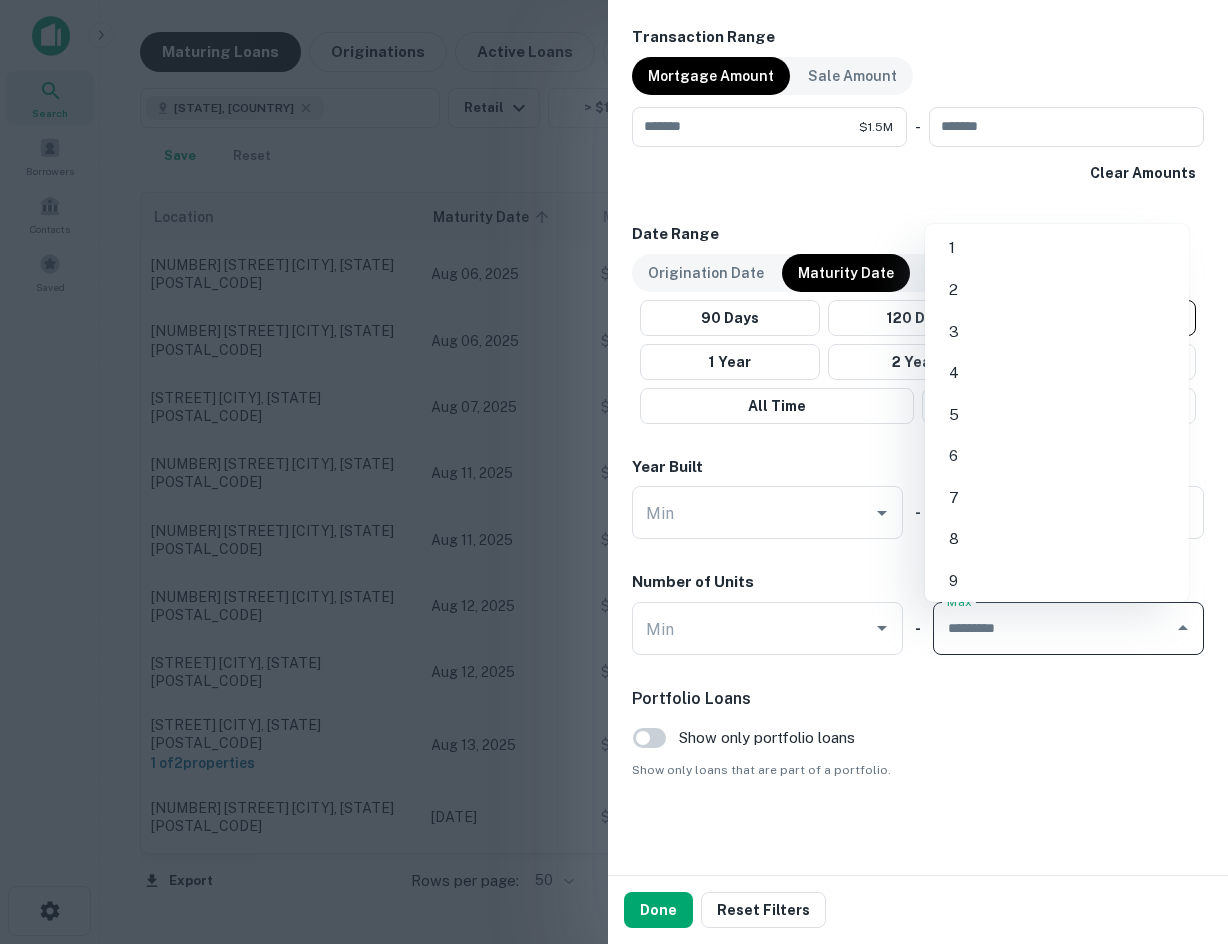 click on "Max" at bounding box center (1053, 628) 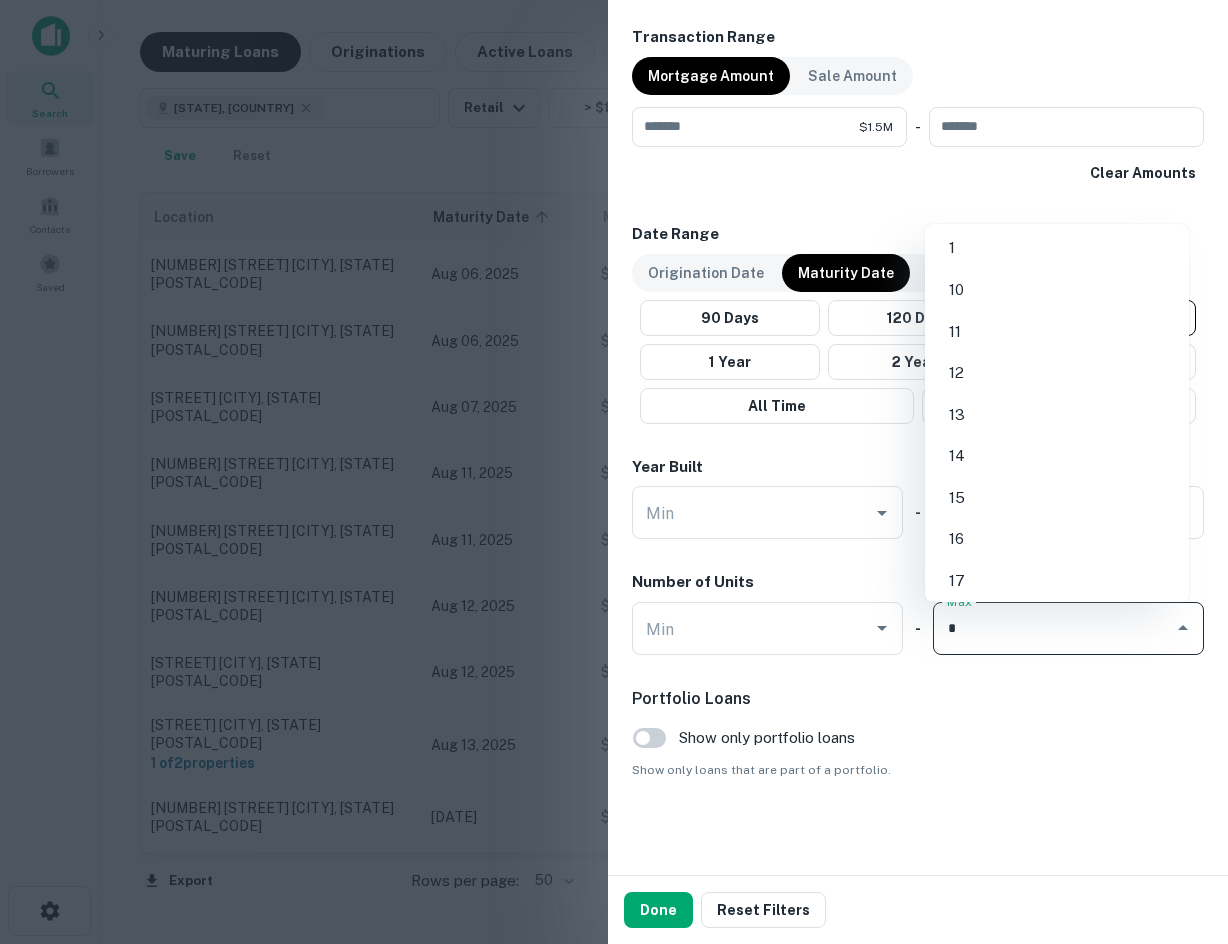 click on "1" at bounding box center [1057, 248] 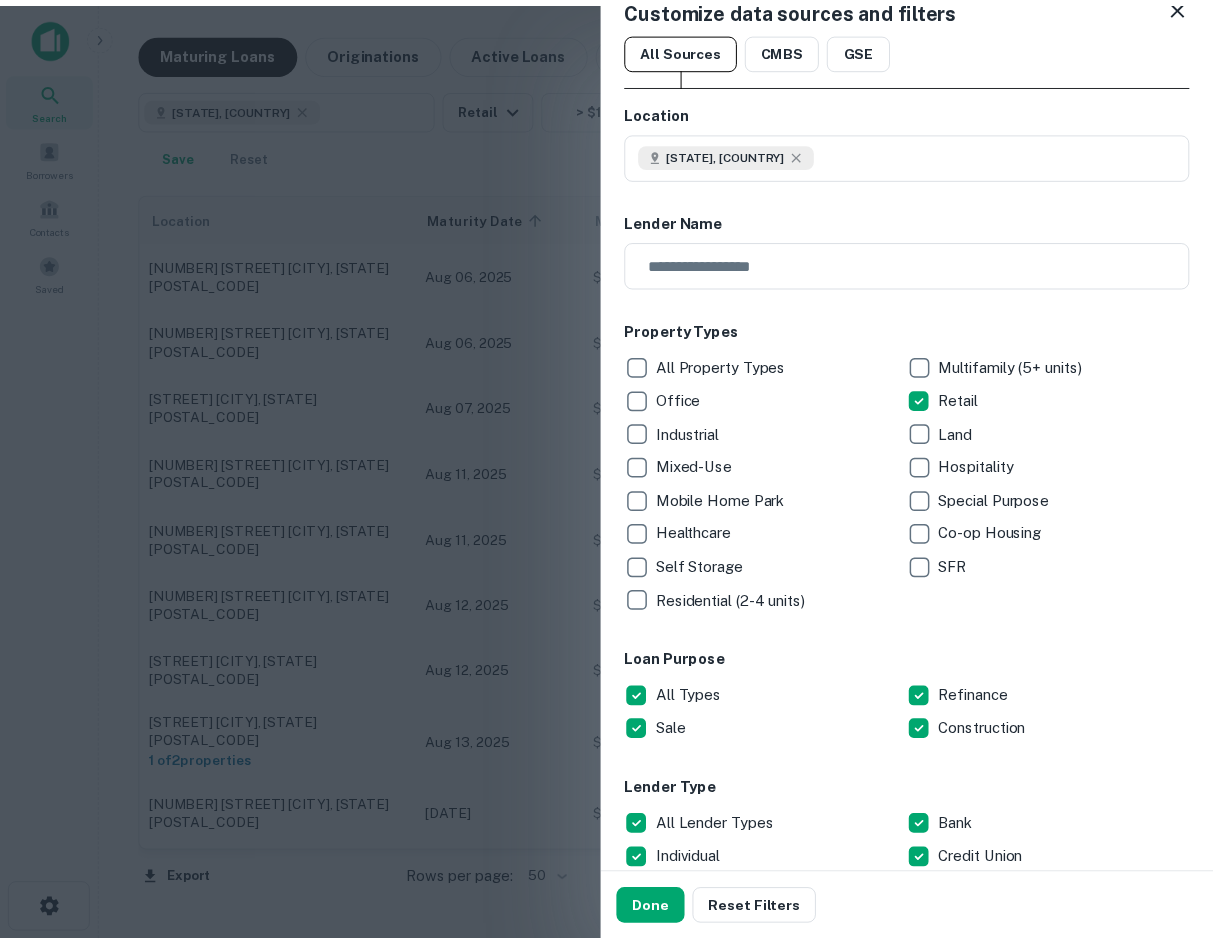 scroll, scrollTop: 15, scrollLeft: 0, axis: vertical 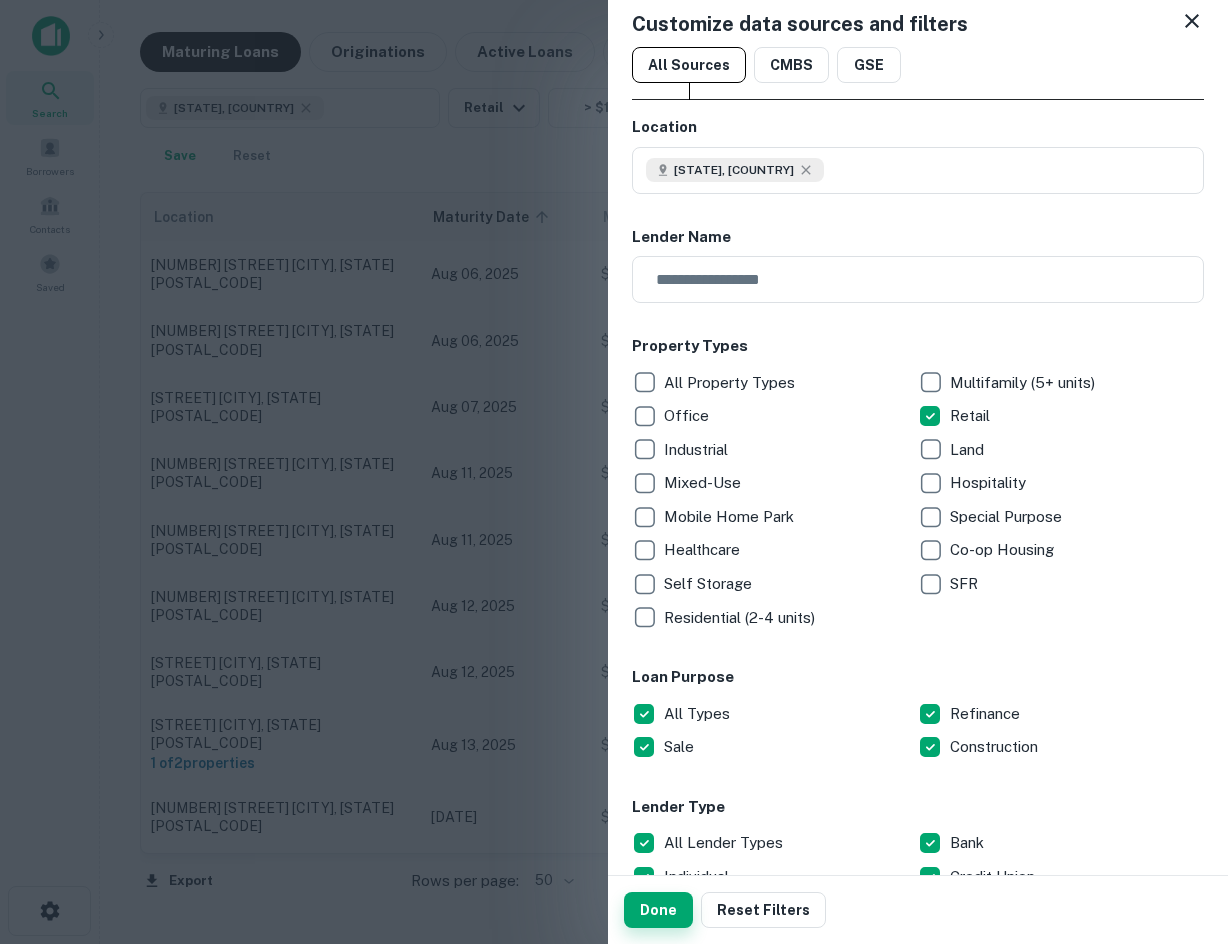 type on "*" 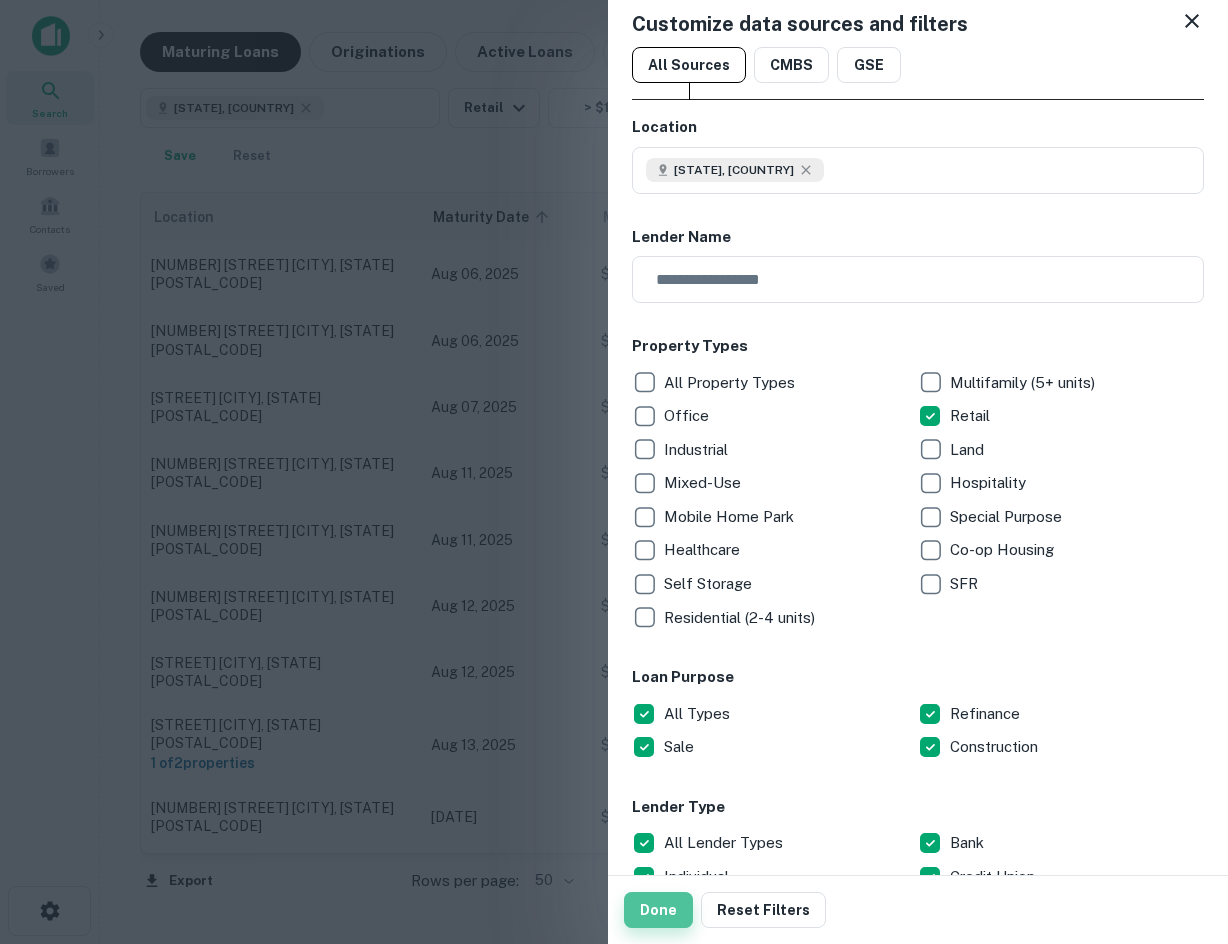 click on "Done" at bounding box center (658, 910) 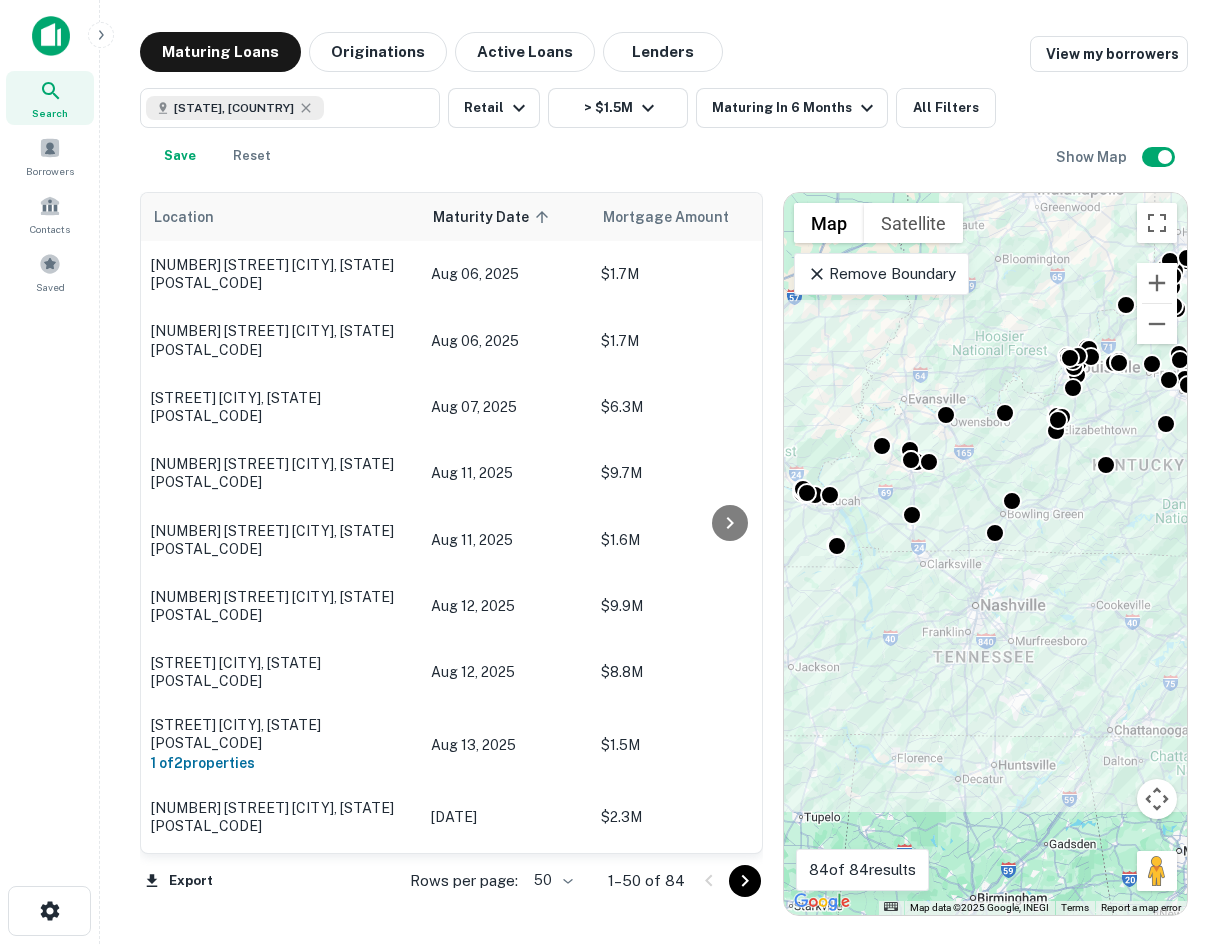 drag, startPoint x: 954, startPoint y: 505, endPoint x: 1066, endPoint y: 531, distance: 114.97826 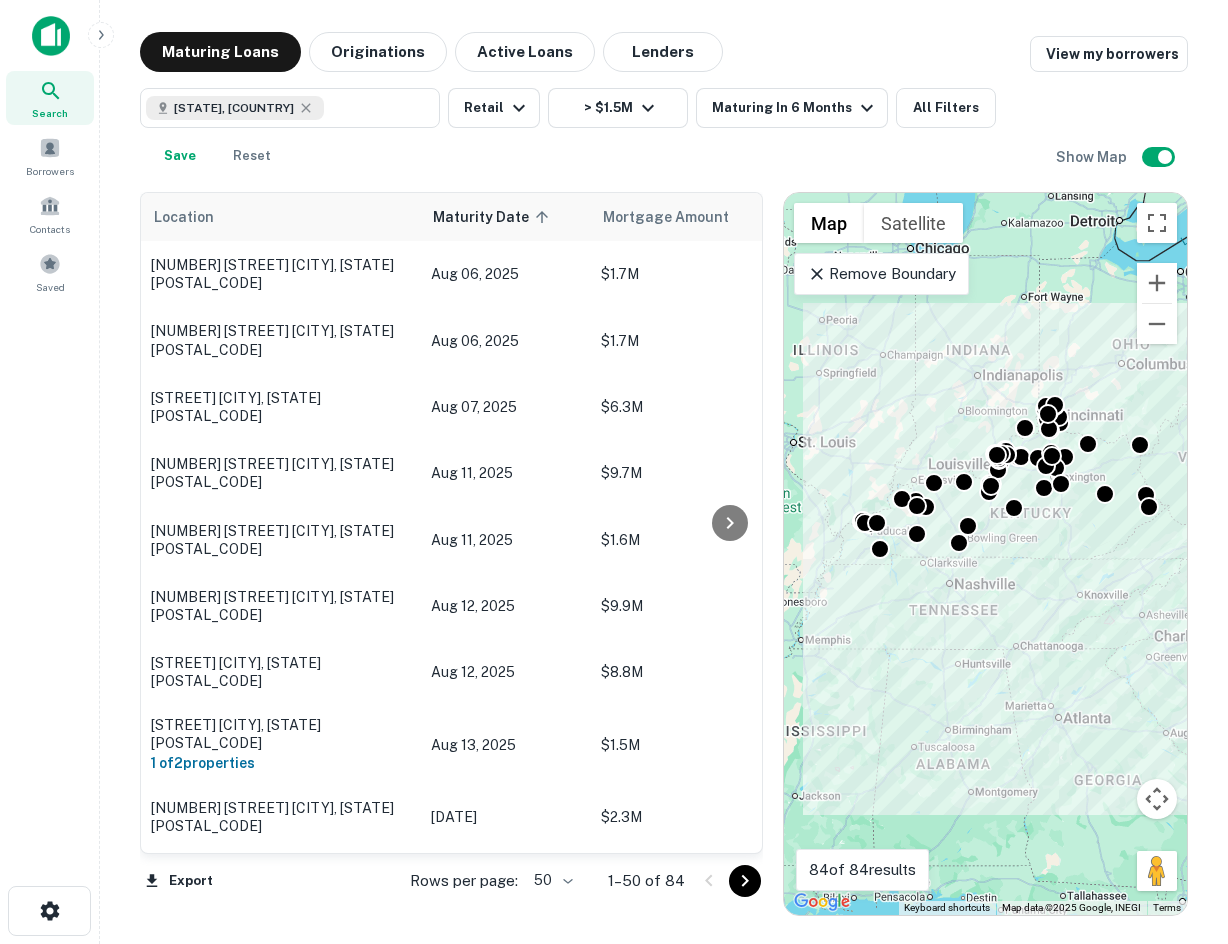 drag, startPoint x: 1072, startPoint y: 507, endPoint x: 1003, endPoint y: 535, distance: 74.46476 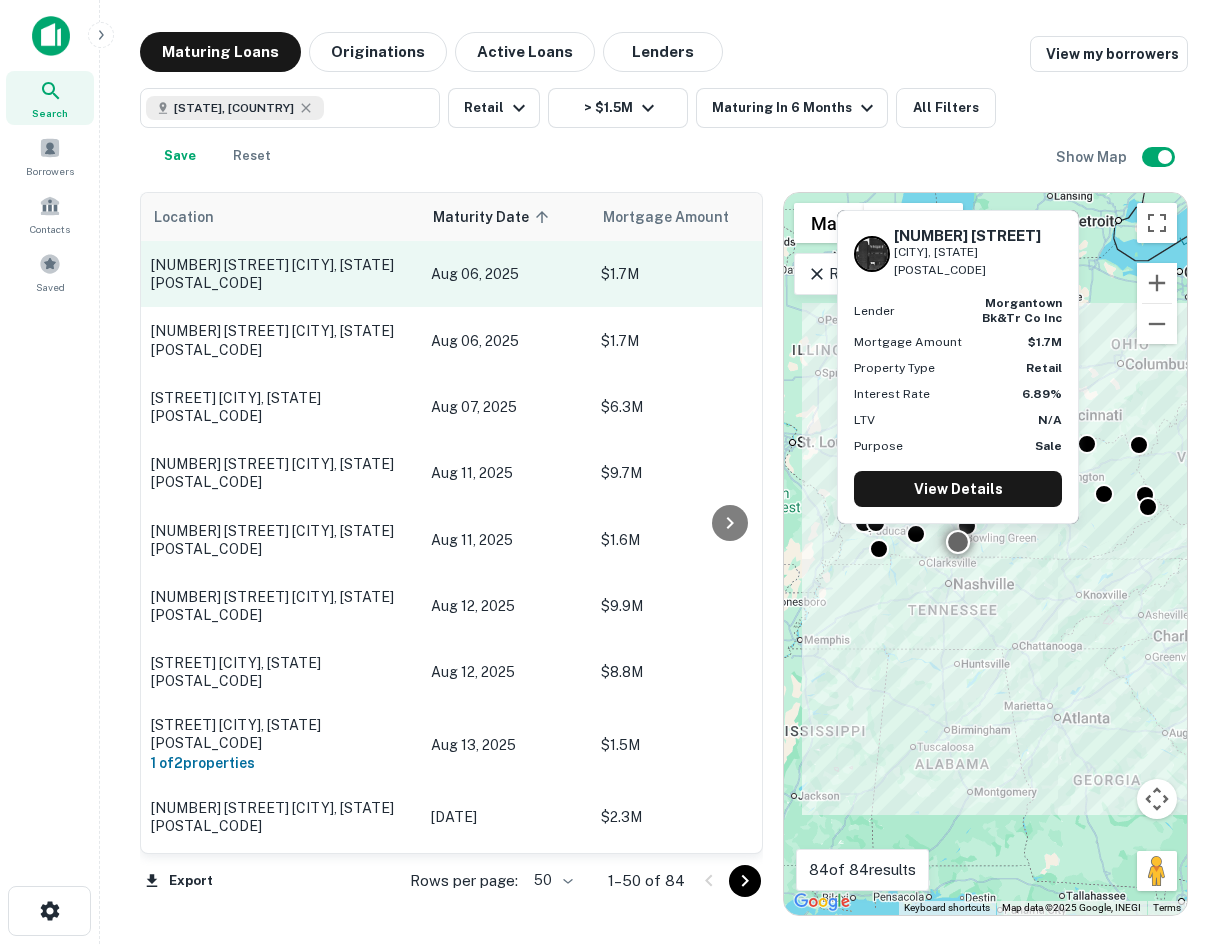 click on "104 State St Franklin, KY42134" at bounding box center [281, 274] 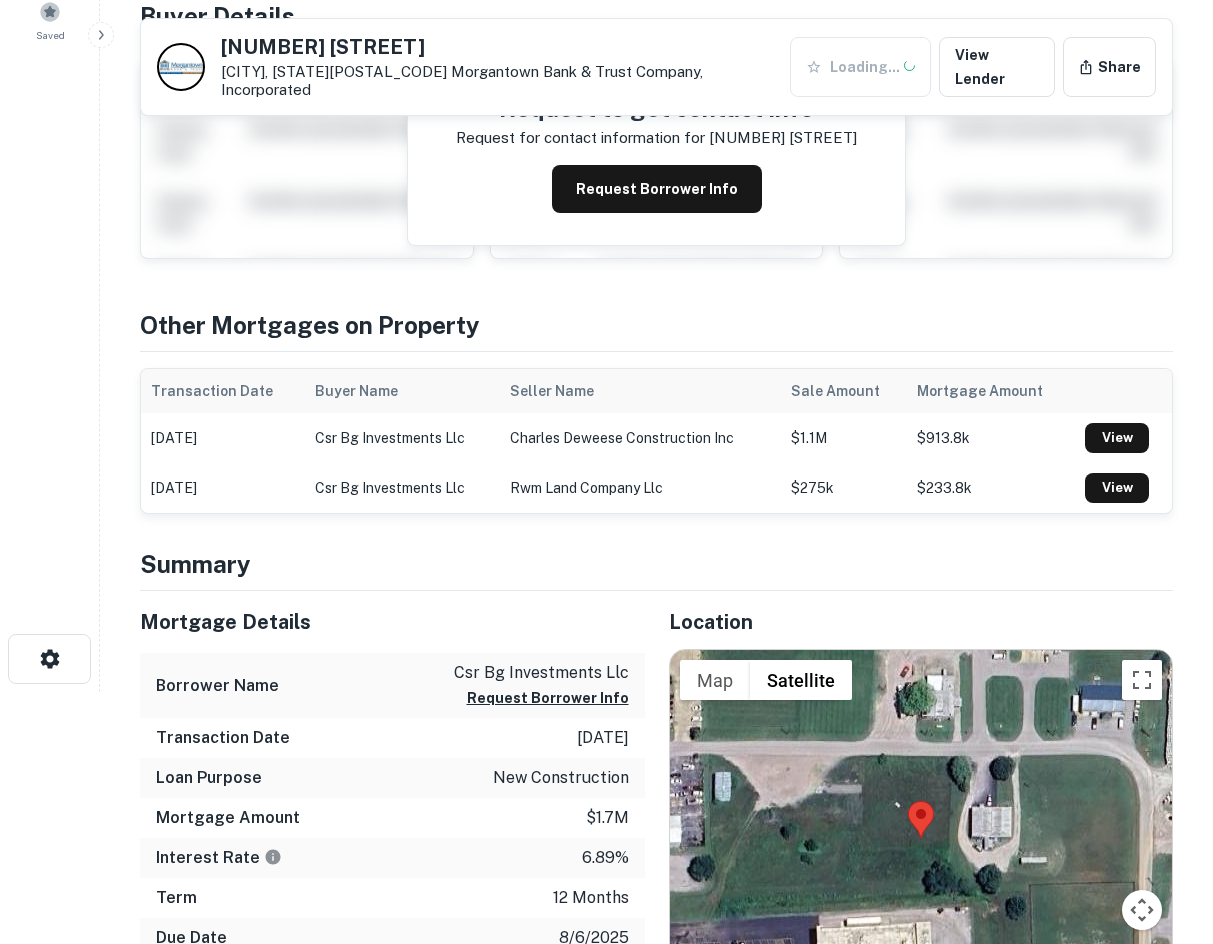 scroll, scrollTop: 600, scrollLeft: 0, axis: vertical 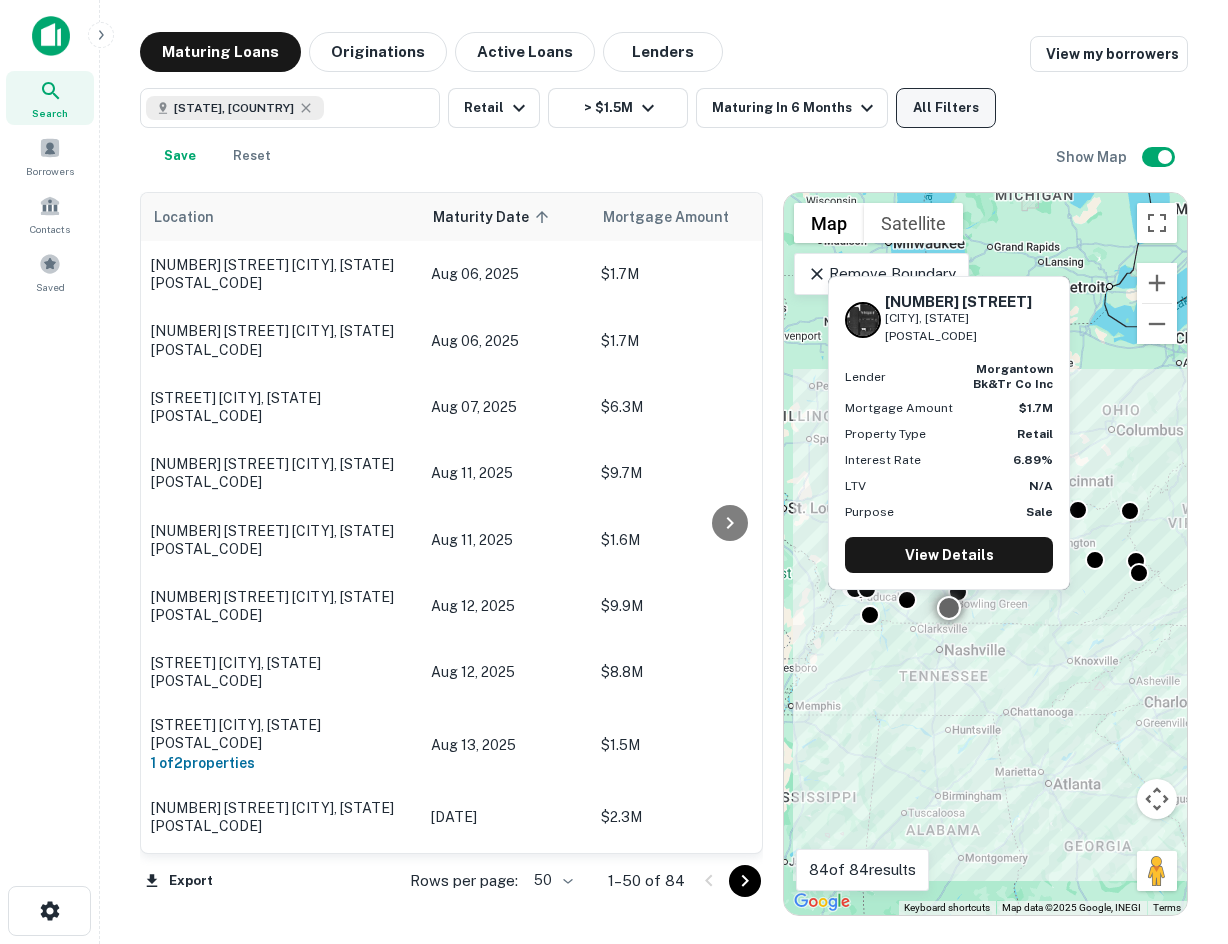 click on "All Filters" at bounding box center (946, 108) 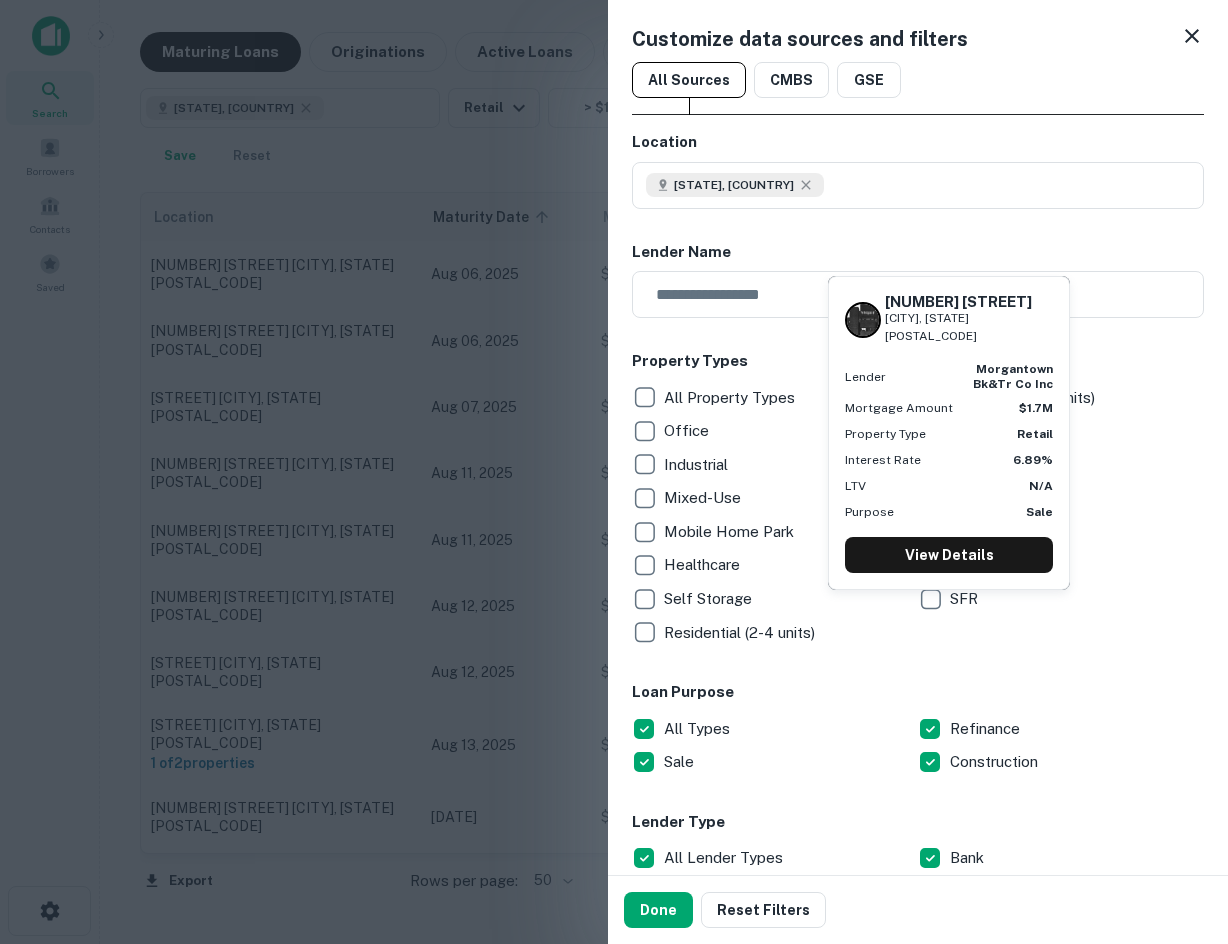 type on "*" 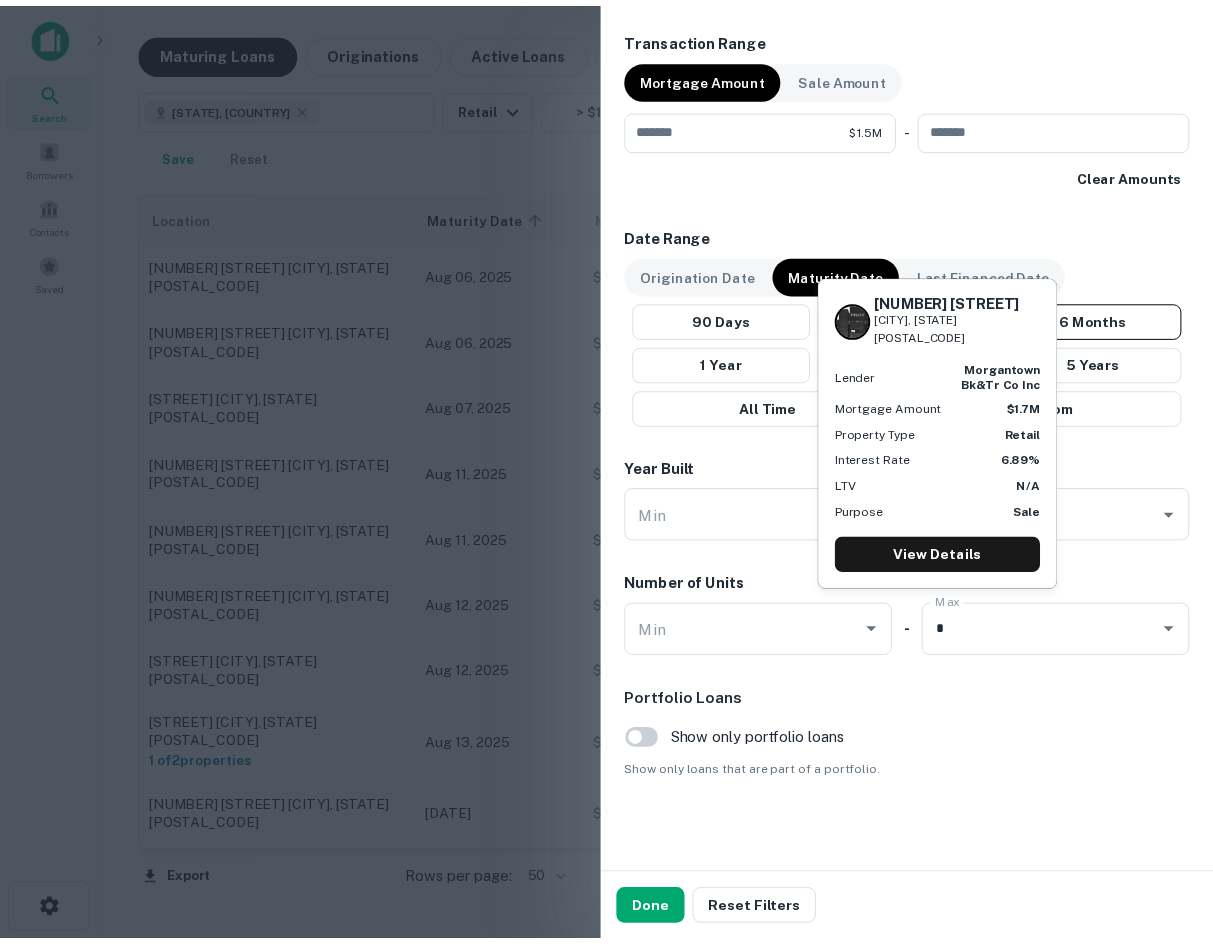 scroll, scrollTop: 1015, scrollLeft: 0, axis: vertical 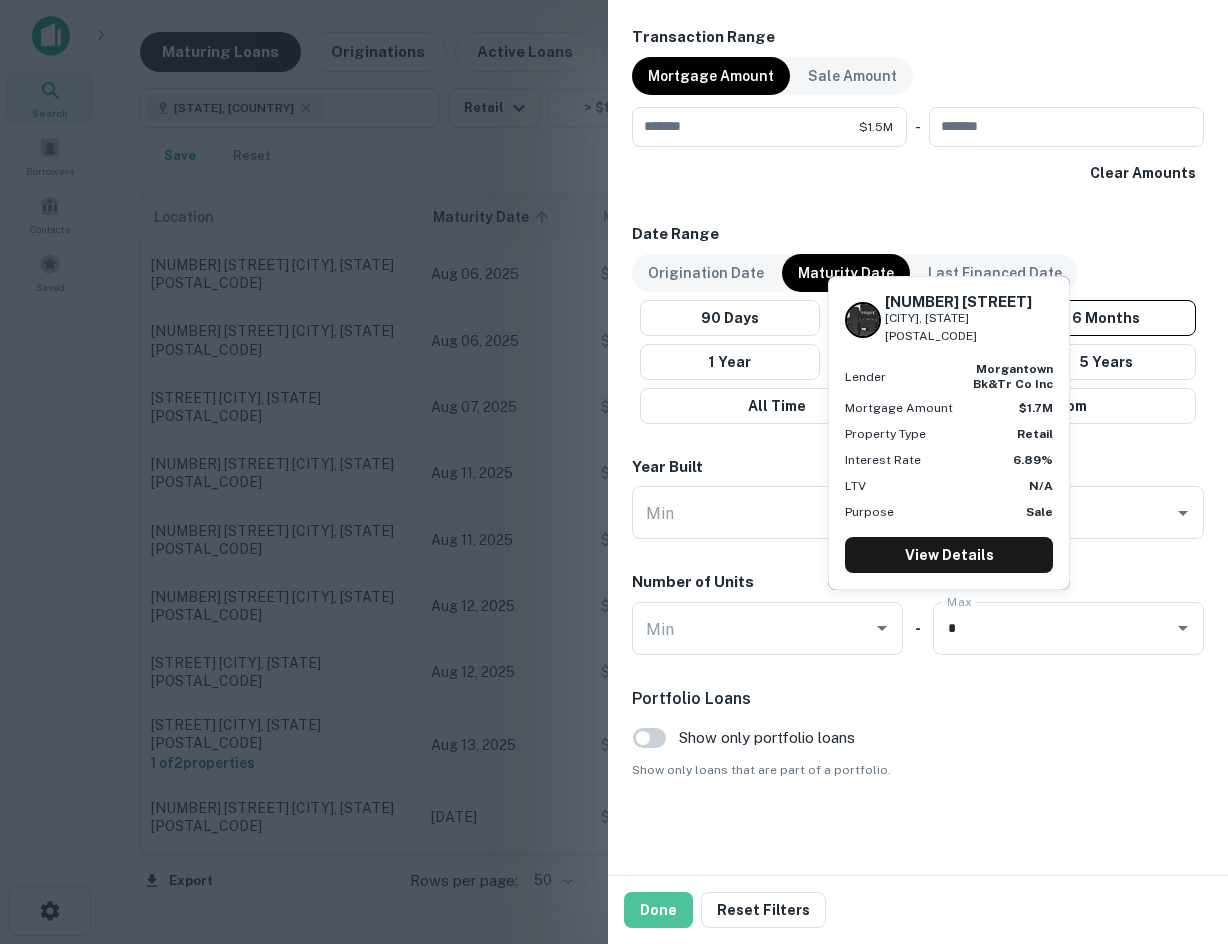 drag, startPoint x: 664, startPoint y: 907, endPoint x: 651, endPoint y: 835, distance: 73.1642 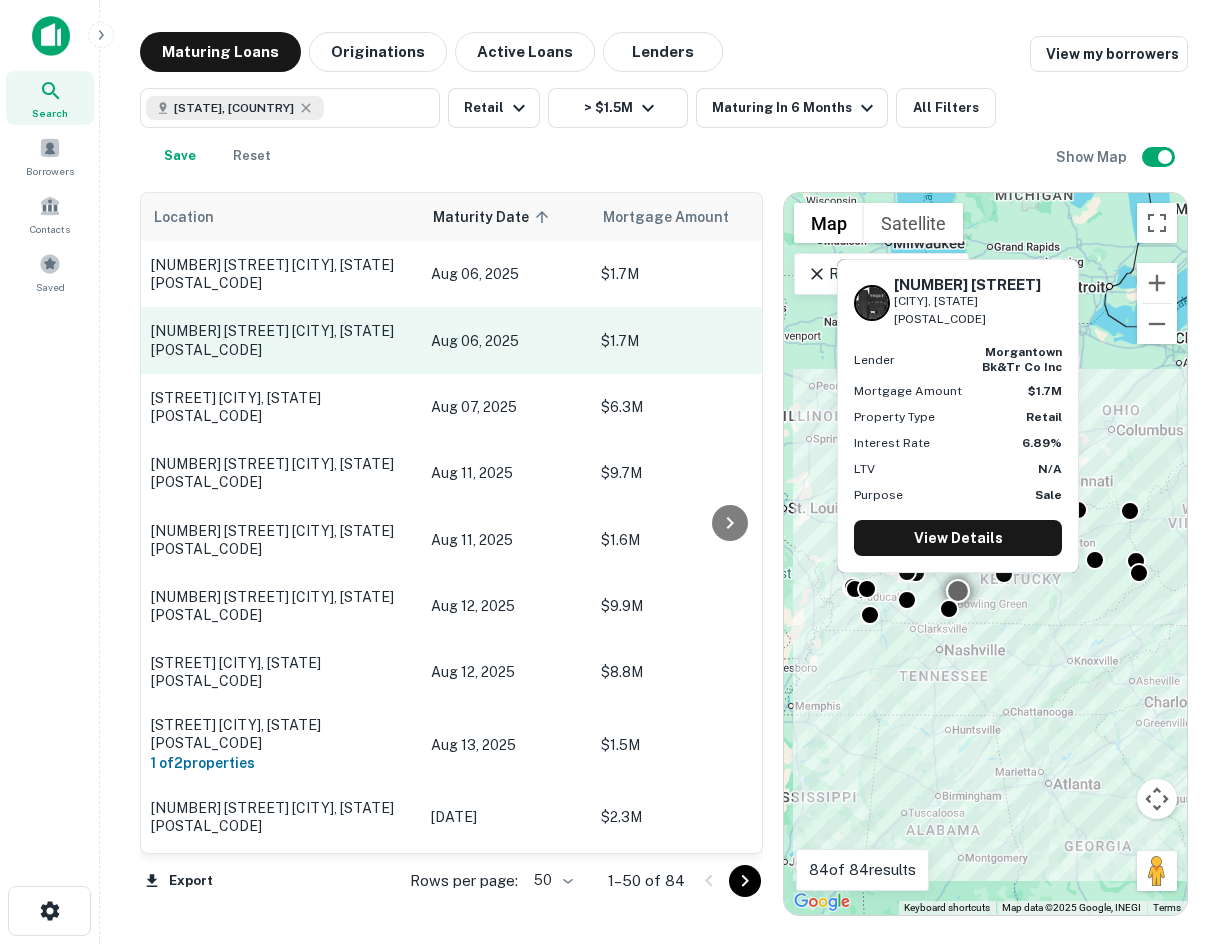 click on "120 Corvette Vw Bowling Green, KY42103" at bounding box center [281, 340] 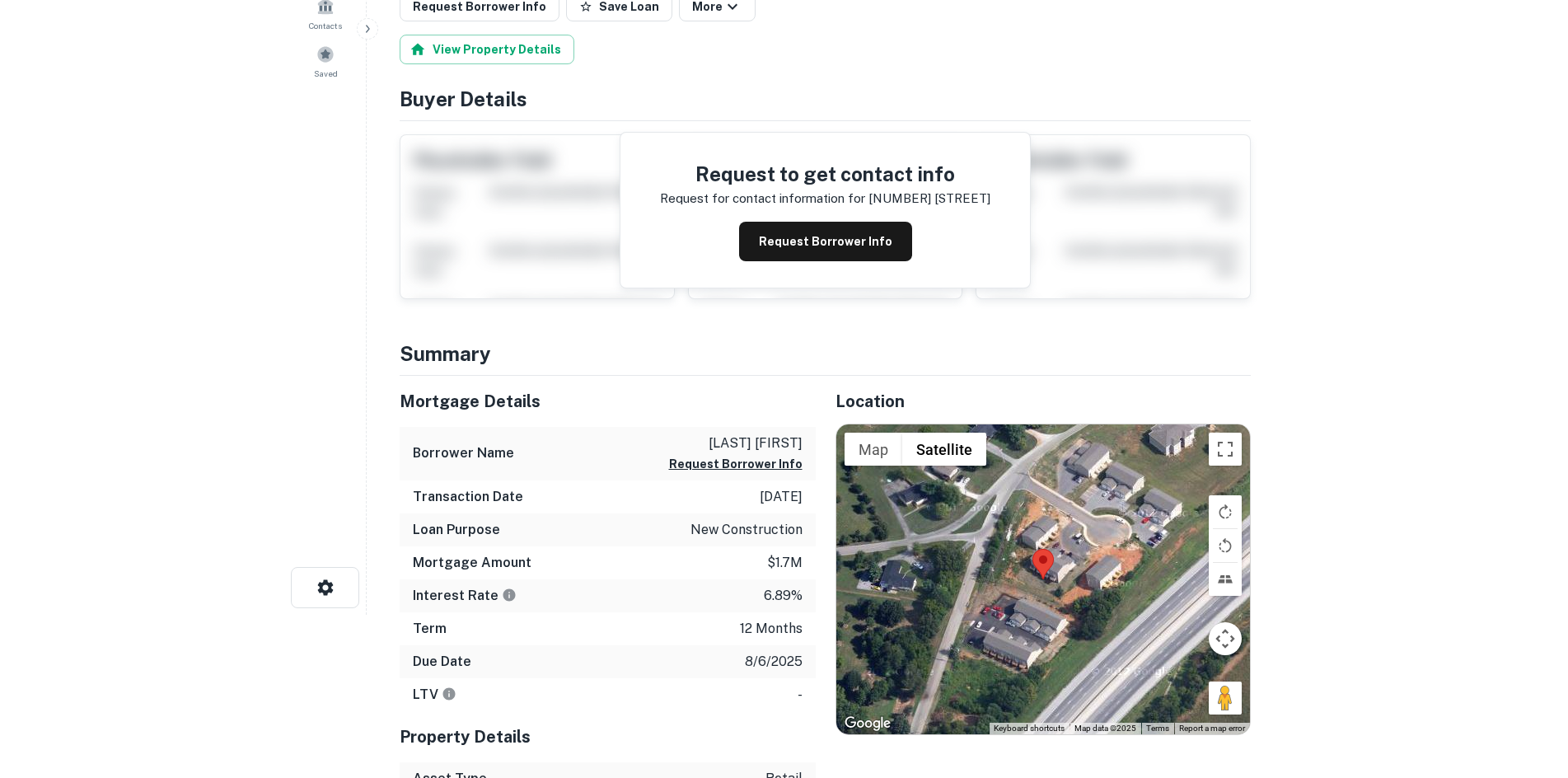 scroll, scrollTop: 165, scrollLeft: 0, axis: vertical 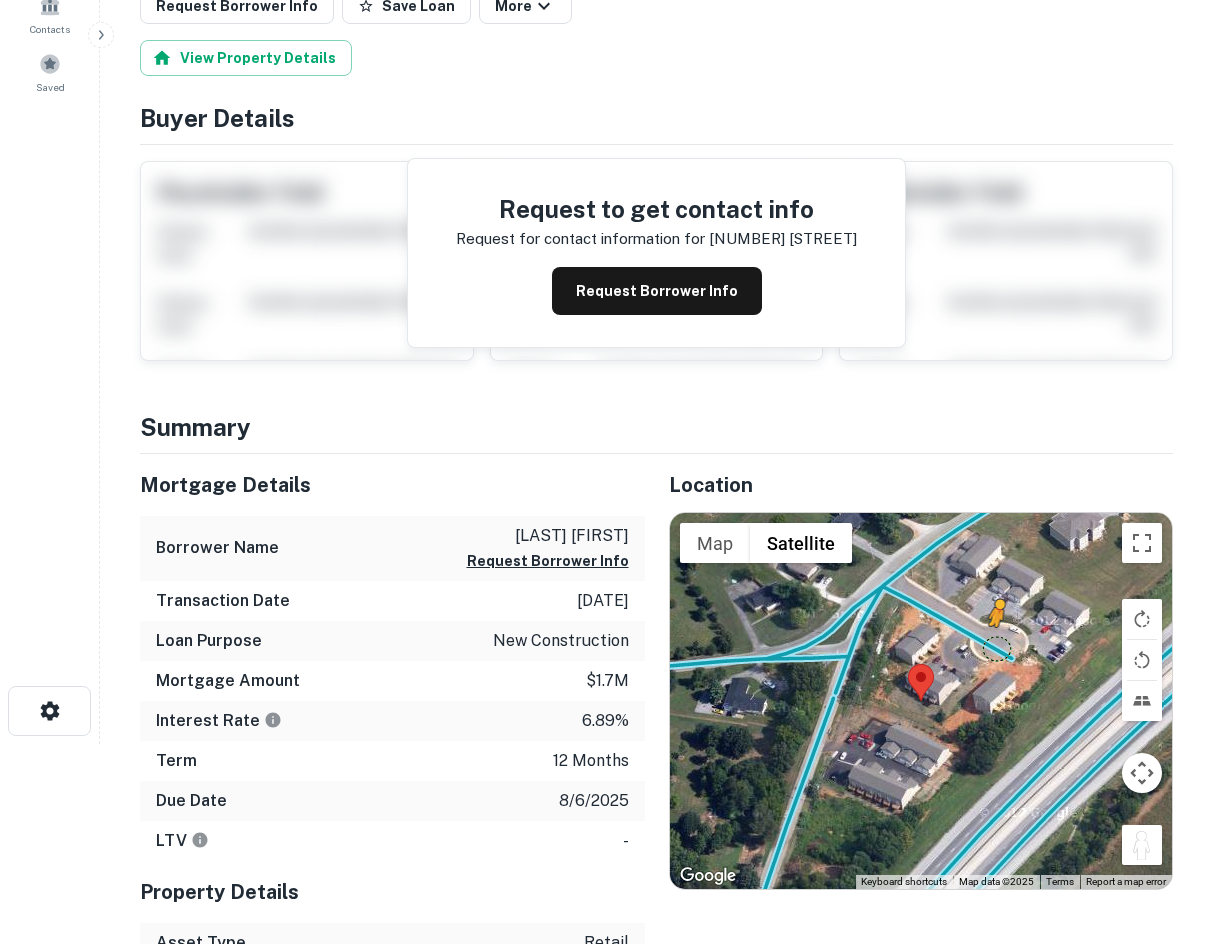 drag, startPoint x: 1137, startPoint y: 839, endPoint x: 993, endPoint y: 641, distance: 244.82646 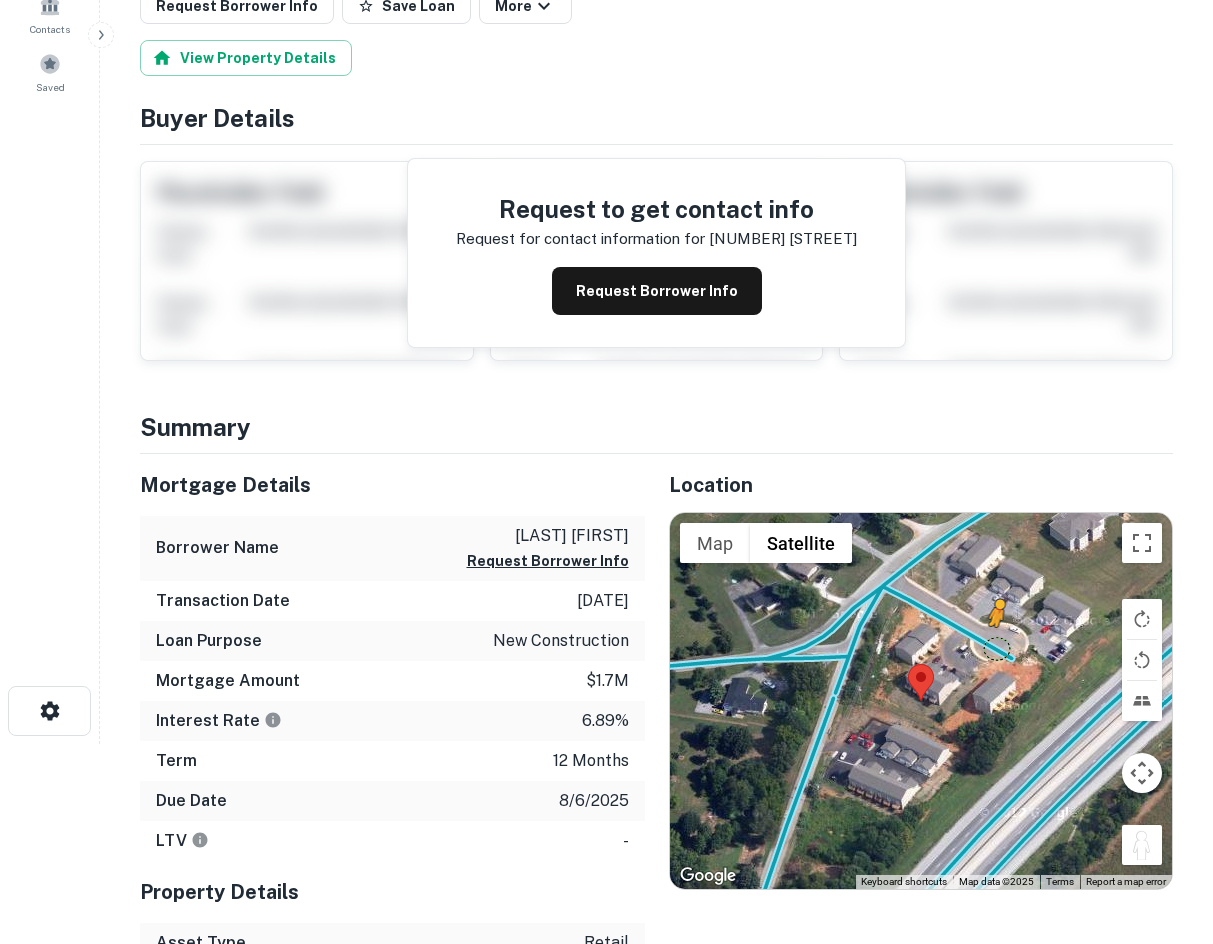 click on "To activate drag with keyboard, press Alt + Enter. Once in keyboard drag state, use the arrow keys to move the marker. To complete the drag, press the Enter key. To cancel, press Escape. Loading... Map Terrain Satellite Labels Keyboard shortcuts Map Data Map data ©2025 Map data ©2025 20 m  Click to toggle between metric and imperial units Terms Report a map error" at bounding box center [921, 701] 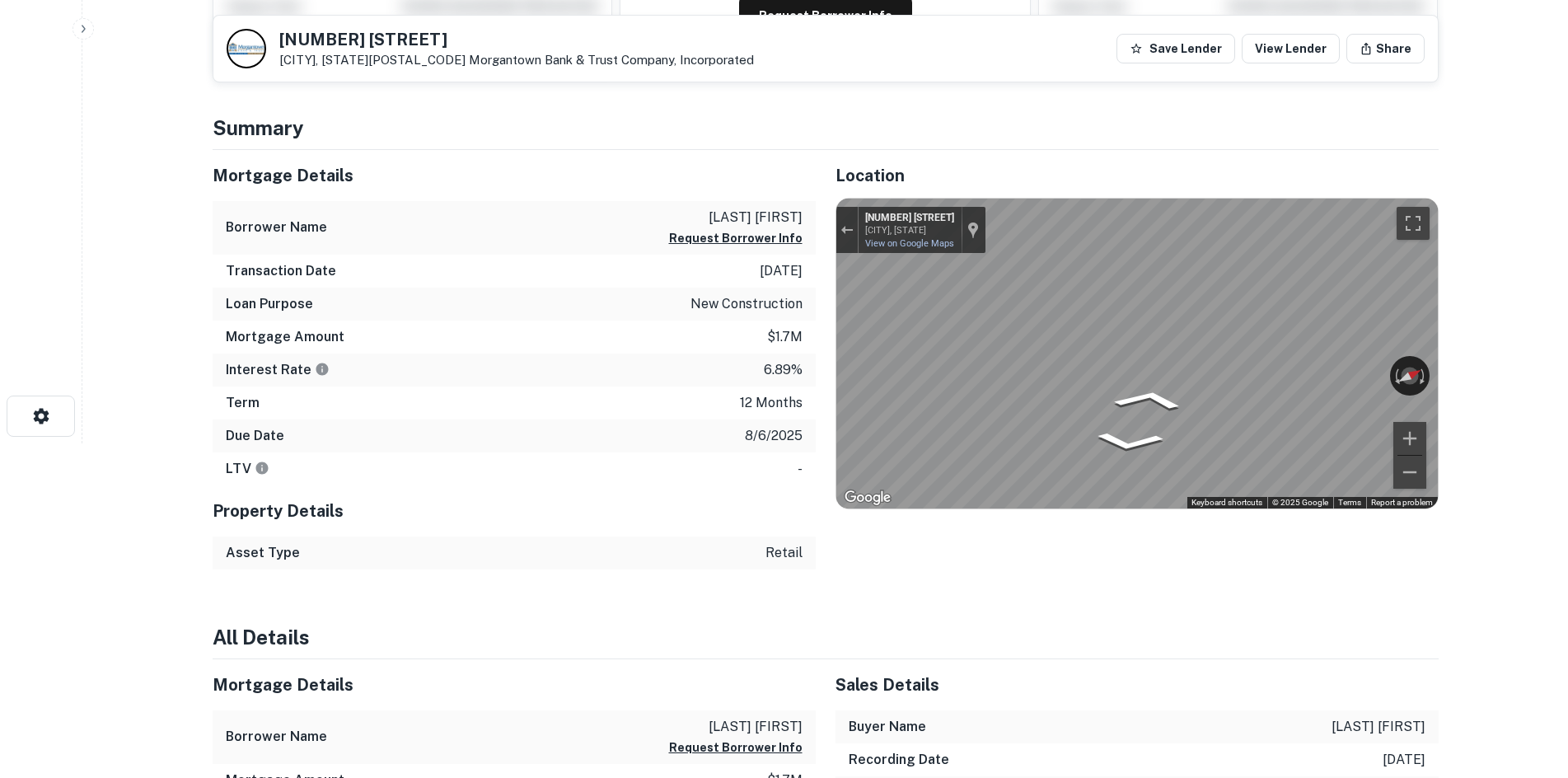 scroll, scrollTop: 412, scrollLeft: 0, axis: vertical 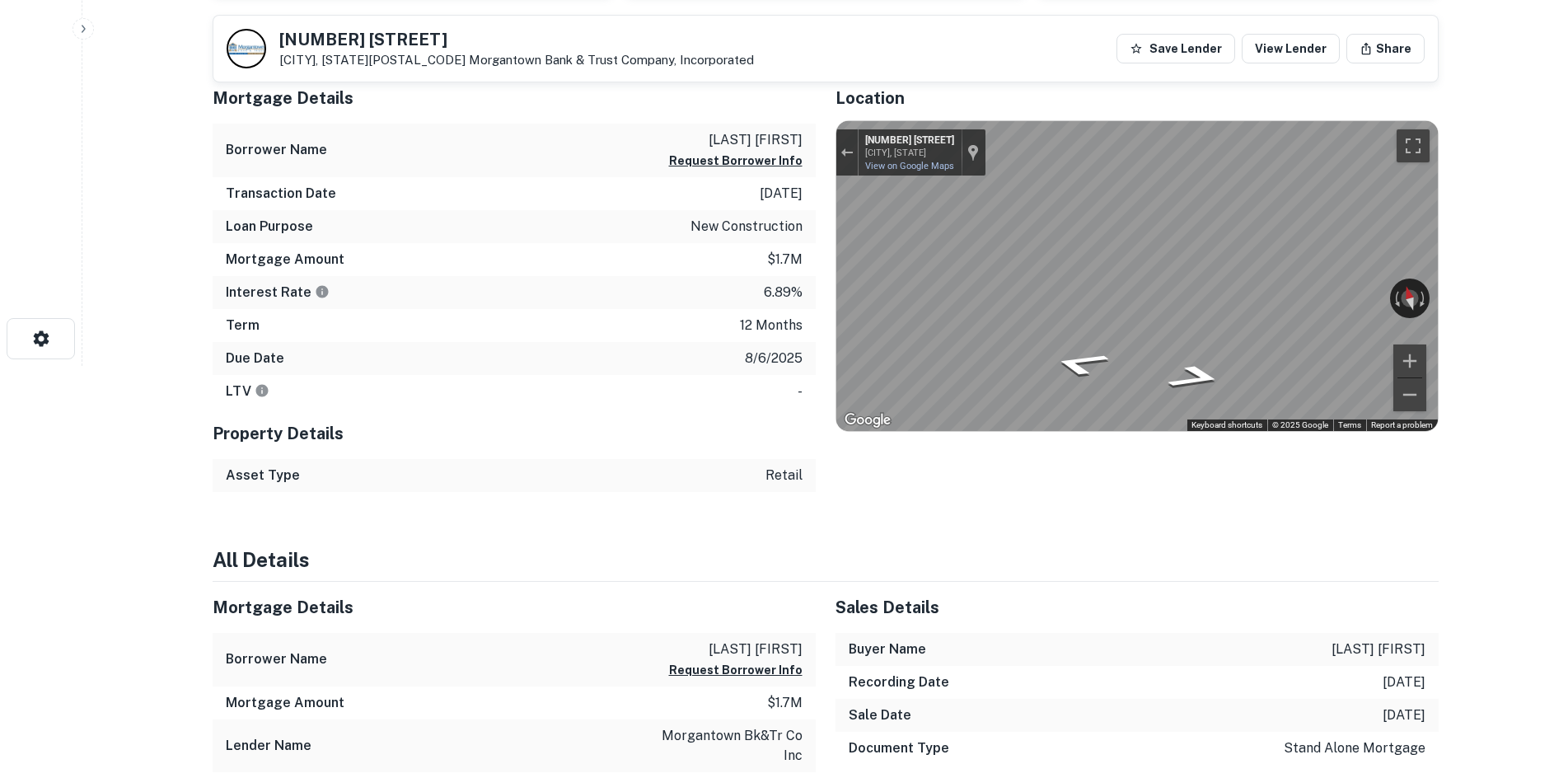 click on "Mortgage Details Borrower Name robertson christopher Request Borrower Info Transaction Date   8/15/2024 Loan Purpose   new construction Mortgage Amount   $1.7m Interest Rate   6.89% Term 12 months Due Date 8/6/2025 LTV   - Property Details Asset Type retail Location ← Move left → Move right ↑ Move up ↓ Move down + Zoom in - Zoom out Home Jump left by 75% End Jump right by 75% Page Up Jump up by 75% Page Down Jump down by 75% To activate drag with keyboard, press Alt + Enter. Once in keyboard drag state, use the arrow keys to move the marker. To complete the drag, press the Enter key. To cancel, press Escape. Loading... Map Terrain Satellite Labels Keyboard shortcuts Map Data Map data ©2025 Map data ©2025 20 m  Click to toggle between metric and imperial units Terms Report a map error                 ← Move left → Move right ↑ Move up ↓ Move down + Zoom in - Zoom out             125 Corvette View Ct   Bowling Green, Kentucky       125 Corvette View Ct            View on Google Maps" at bounding box center (816, 282) 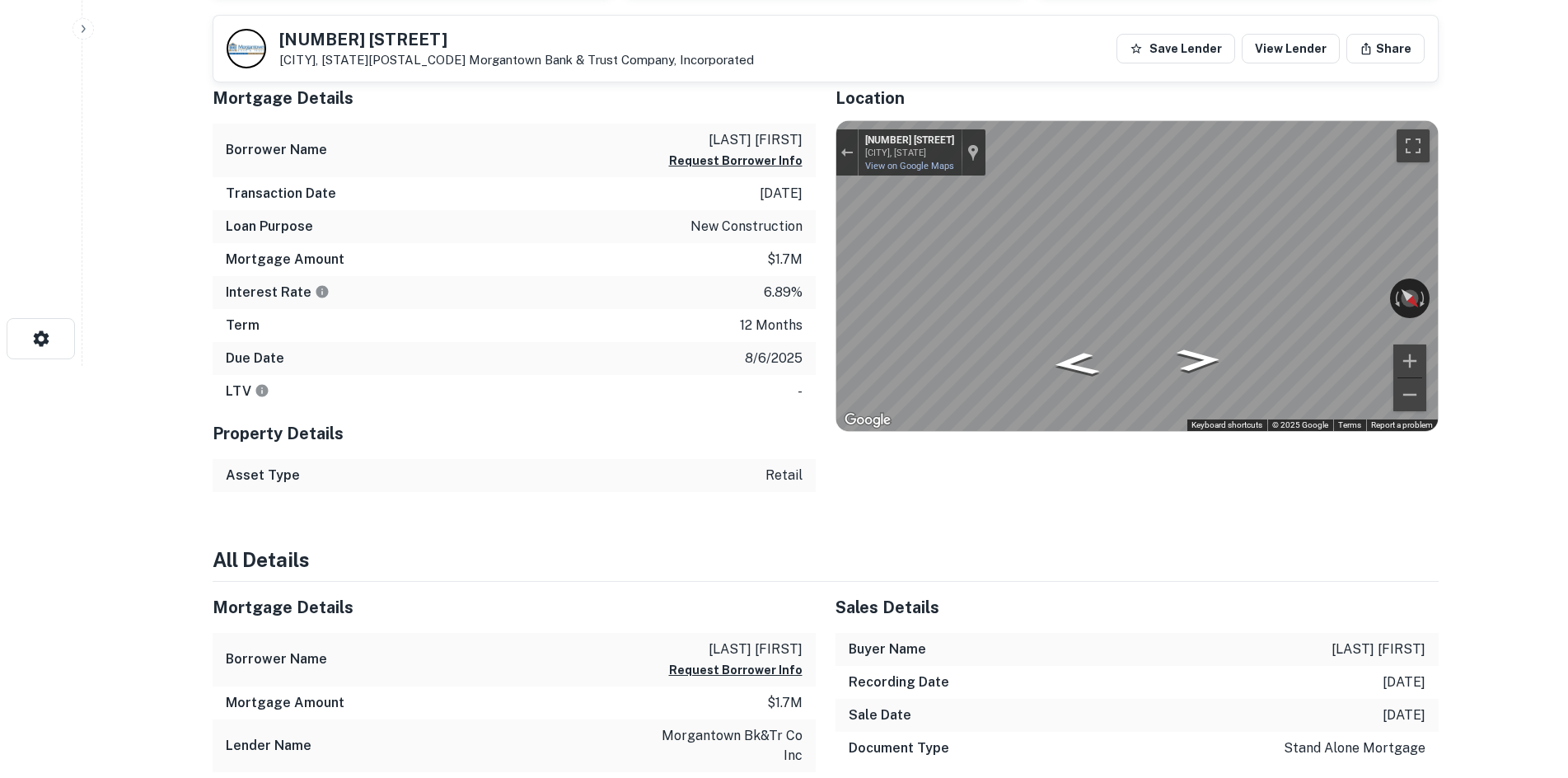 scroll, scrollTop: 0, scrollLeft: 0, axis: both 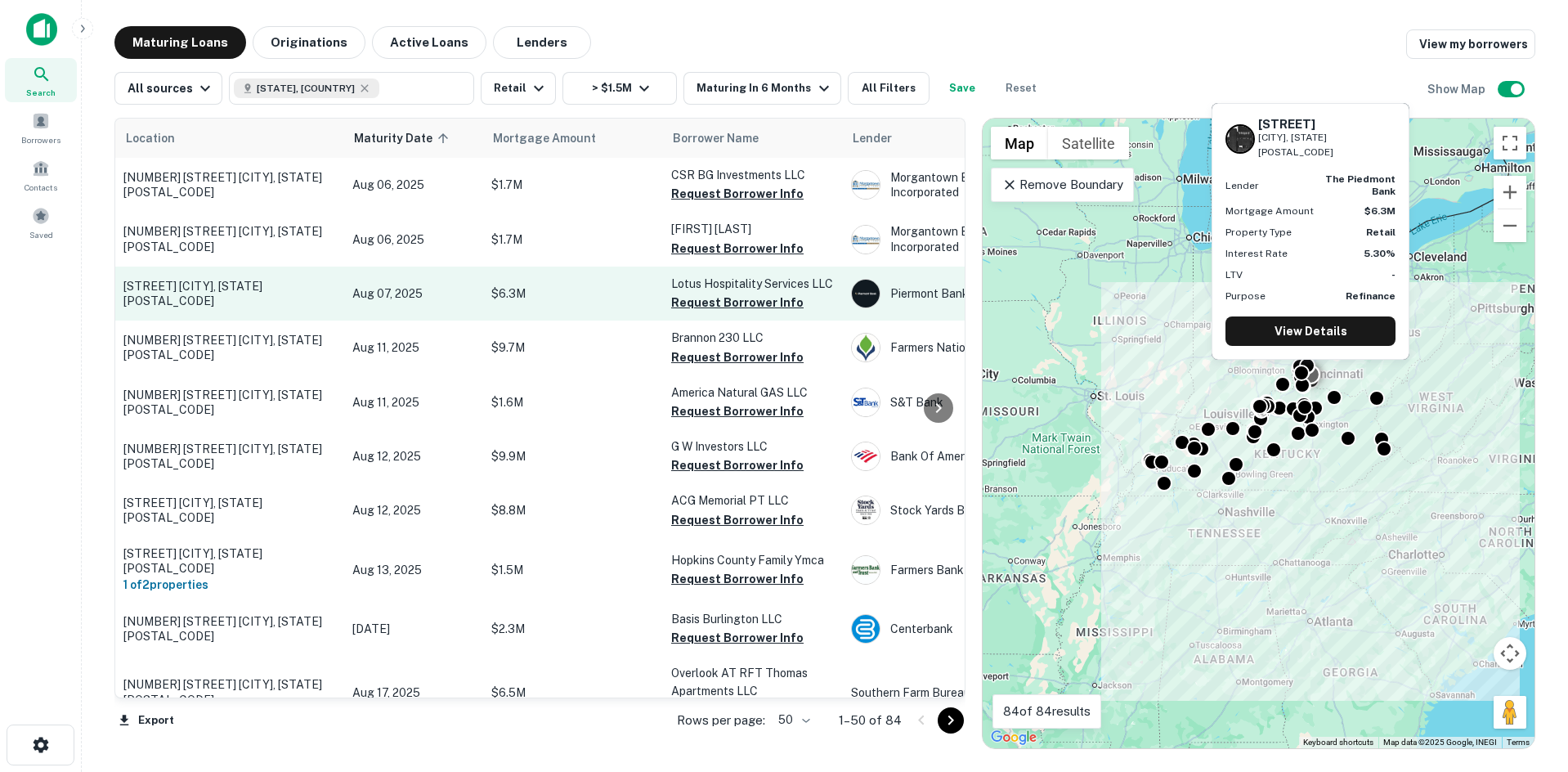 click on "Race Track Rd Alexandria, KY41001" at bounding box center [230, 294] 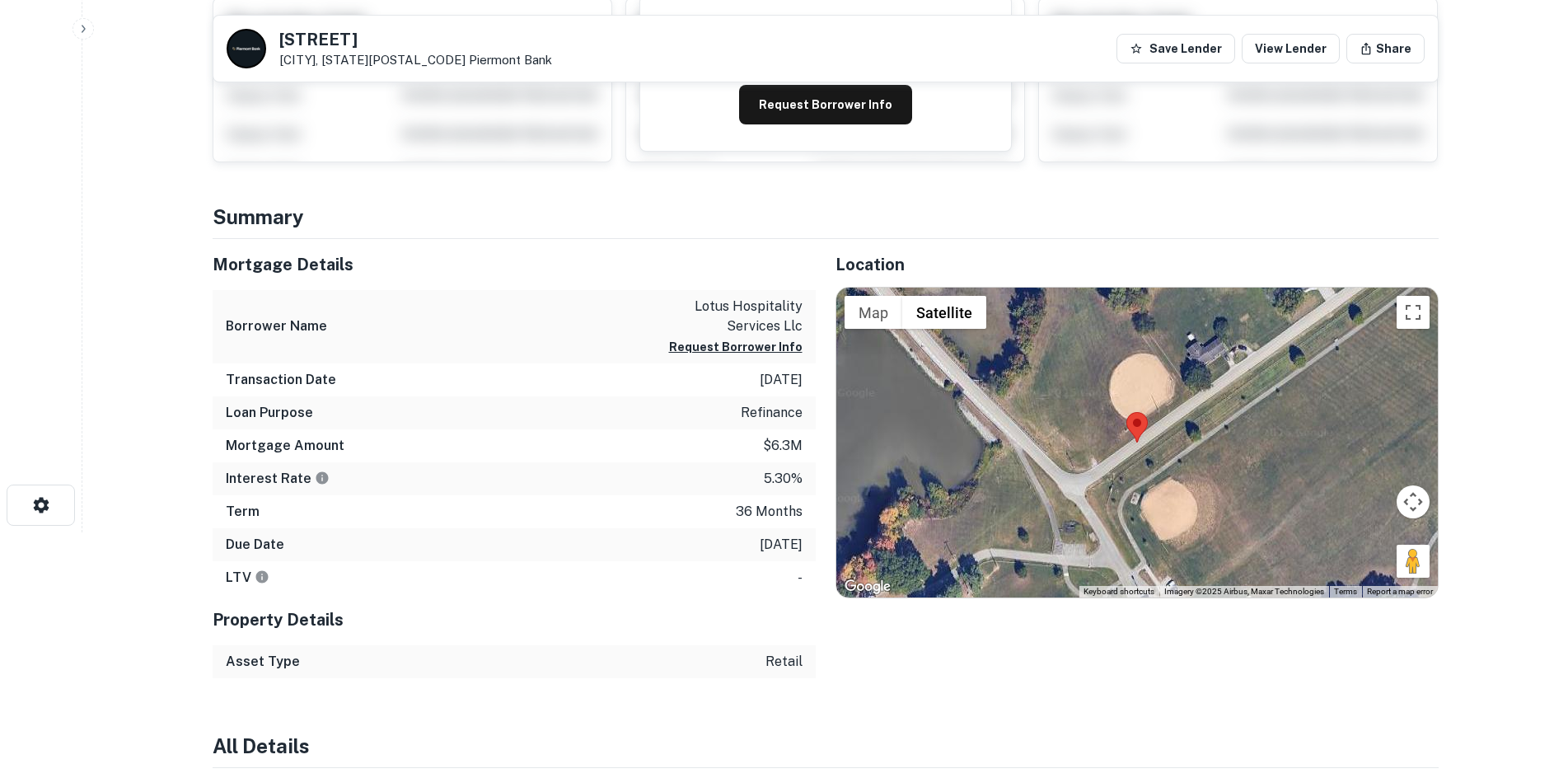 scroll, scrollTop: 247, scrollLeft: 0, axis: vertical 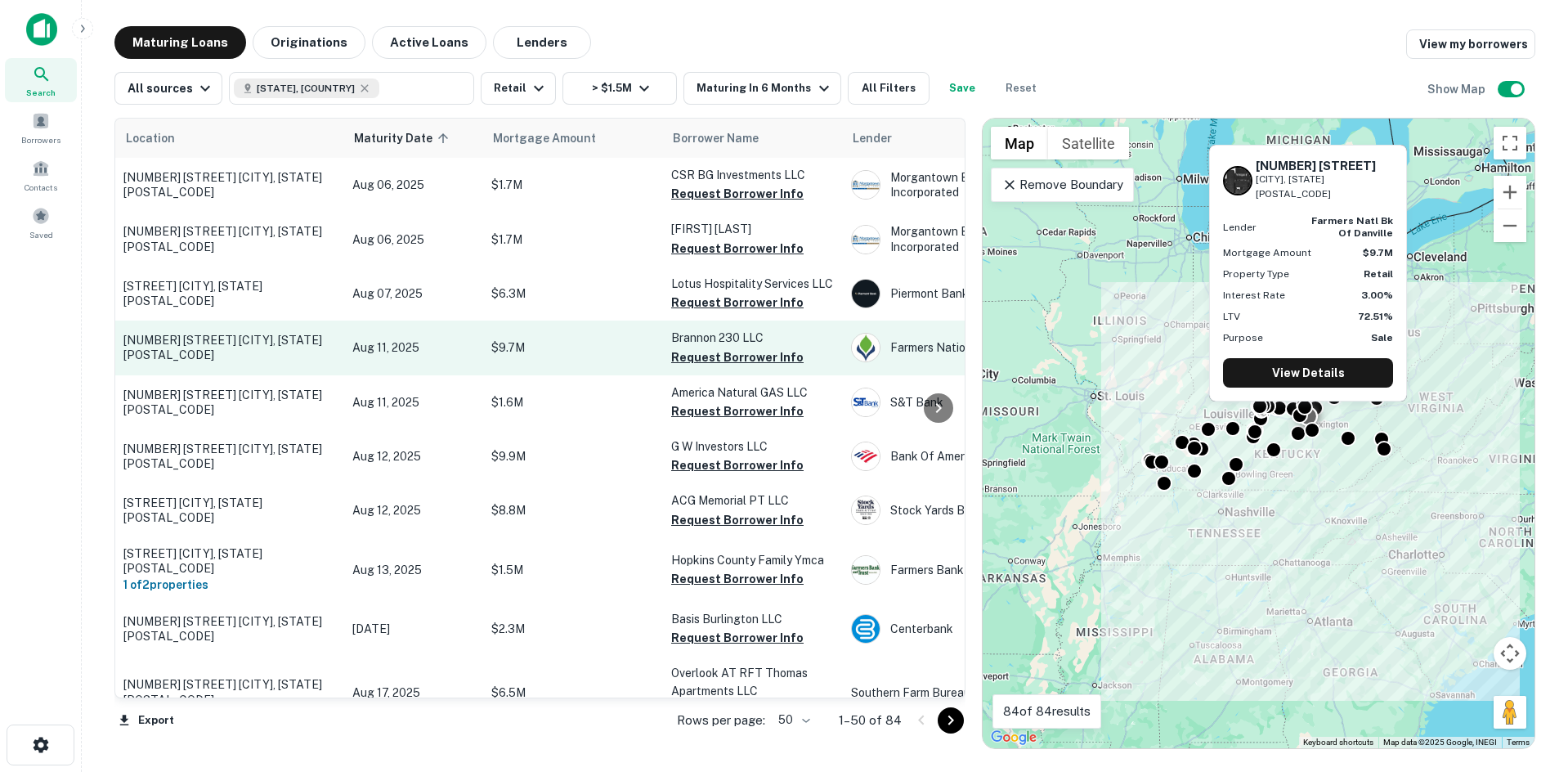 click on "Aug 11, 2025" at bounding box center [414, 348] 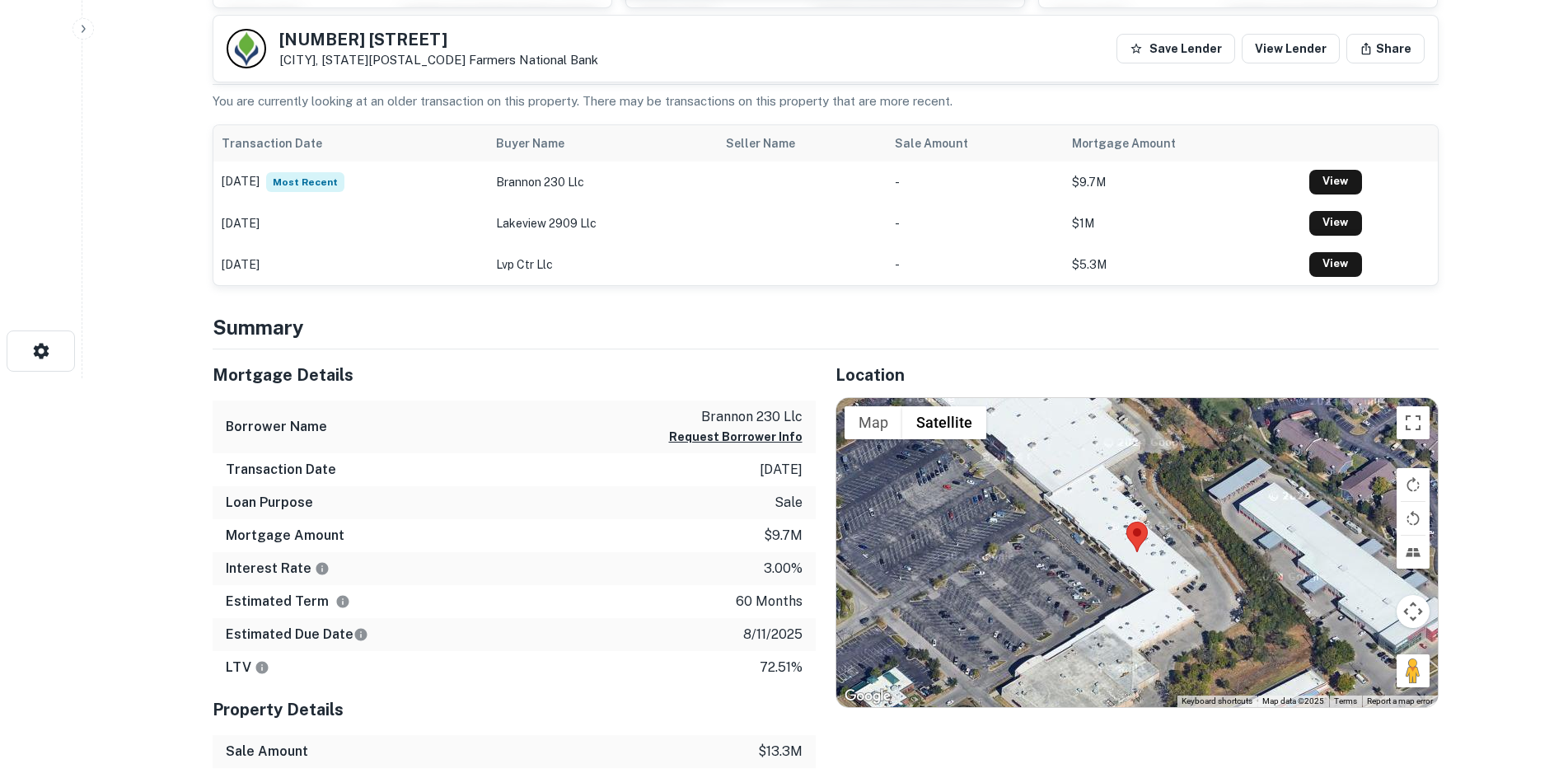 scroll, scrollTop: 577, scrollLeft: 0, axis: vertical 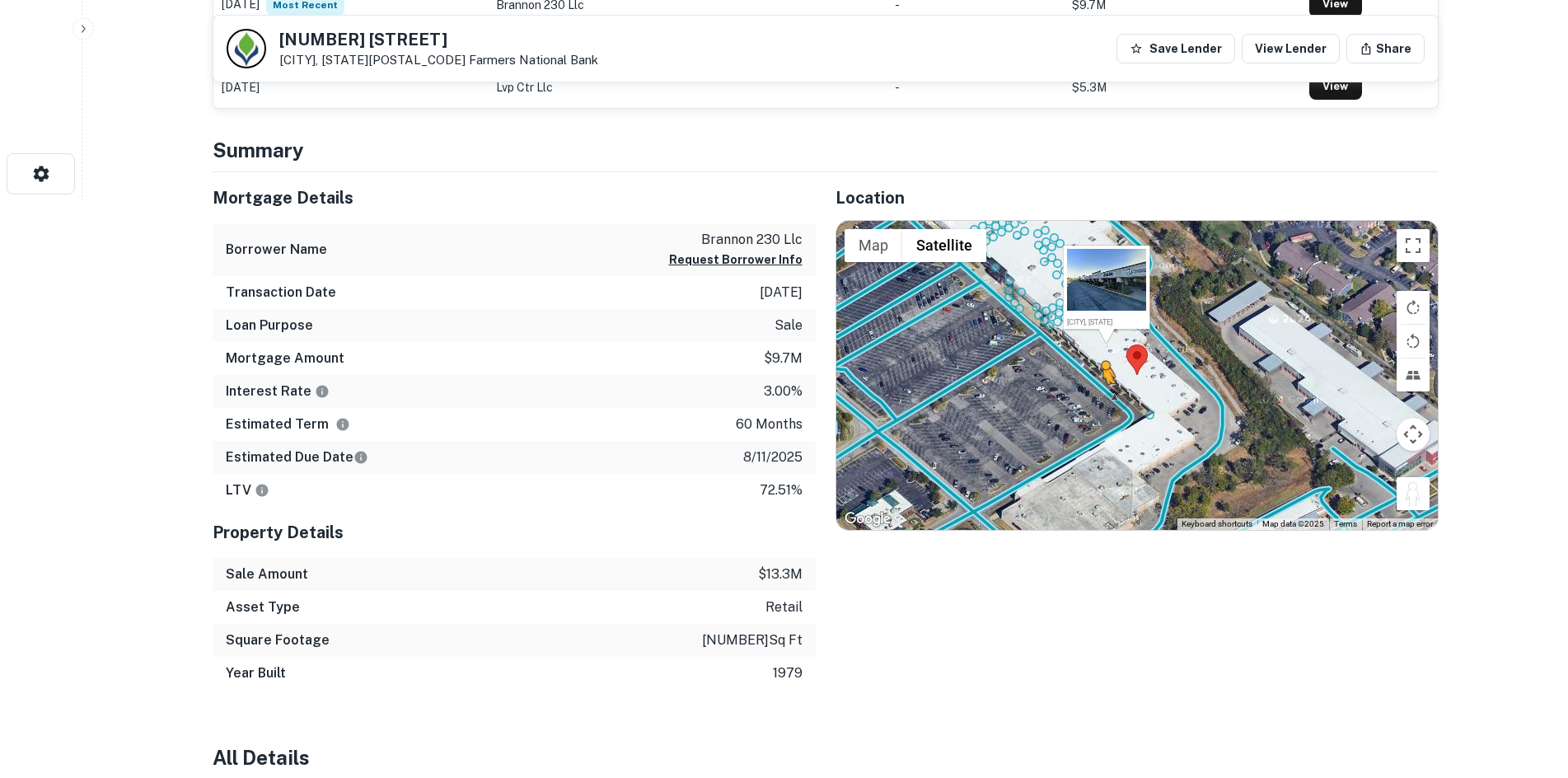 drag, startPoint x: 1410, startPoint y: 495, endPoint x: 1103, endPoint y: 401, distance: 321.07 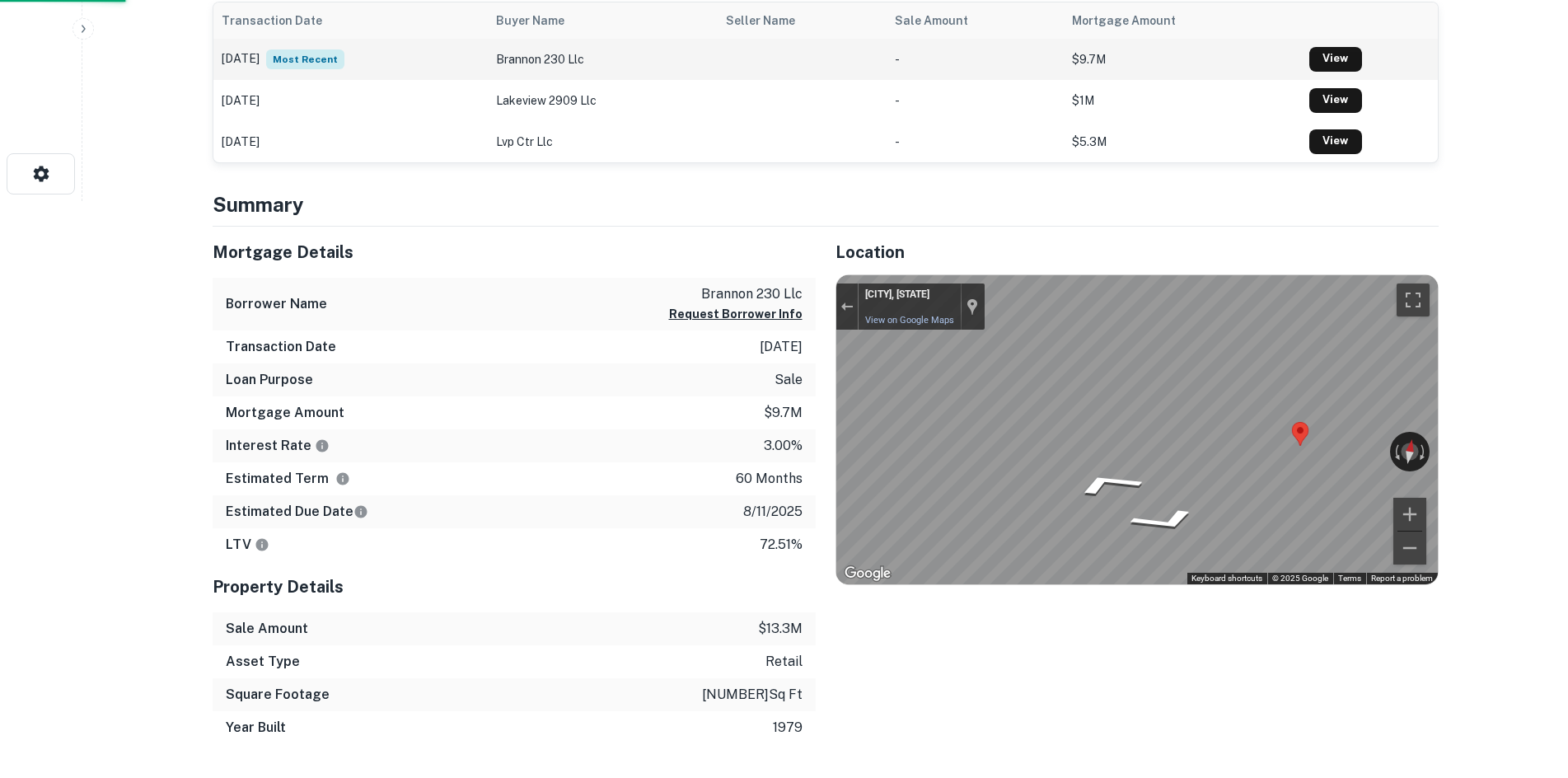 scroll, scrollTop: 0, scrollLeft: 0, axis: both 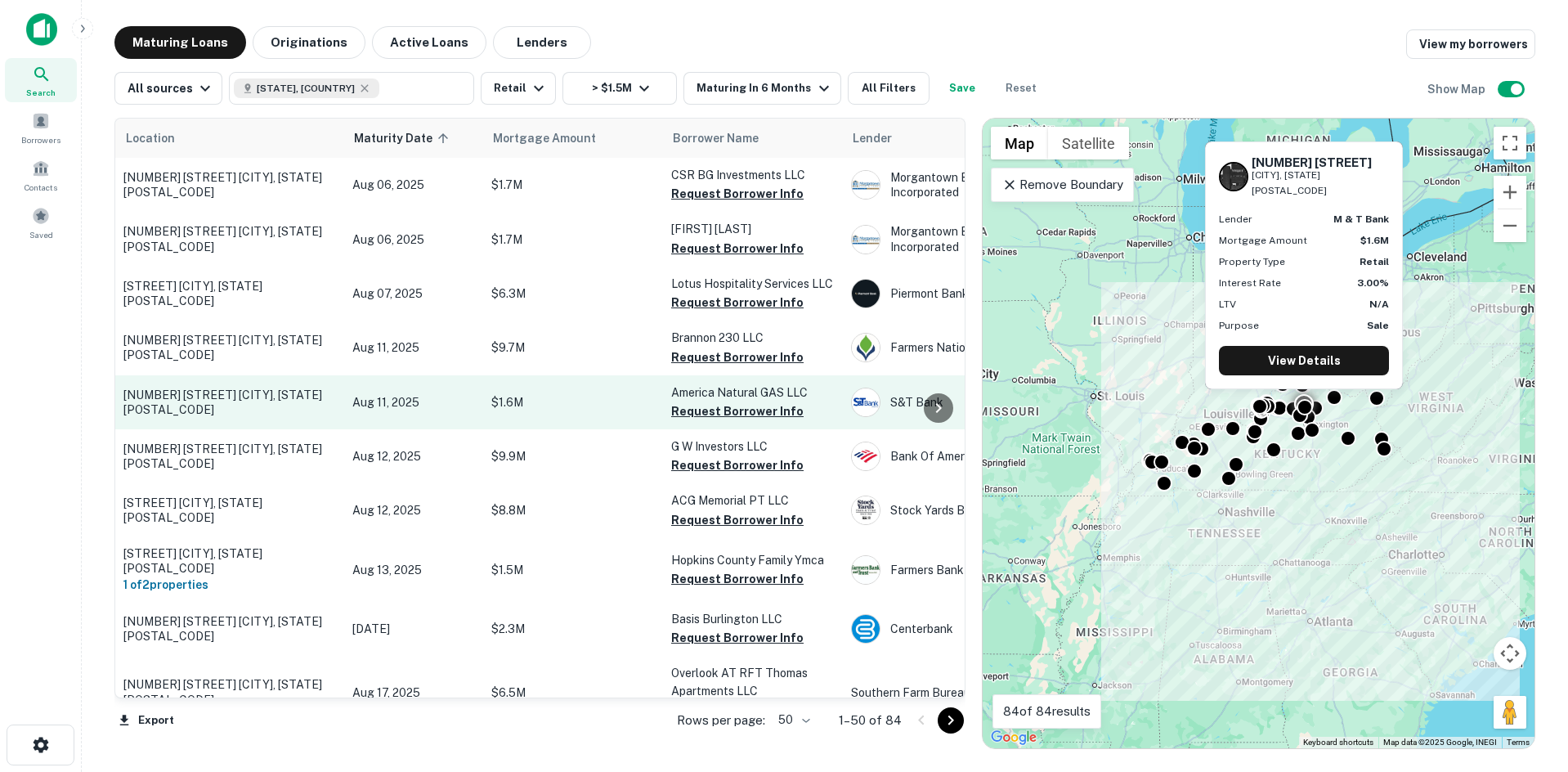 click on "445 Cherry Blossom Way Georgetown, KY40324" at bounding box center (230, 402) 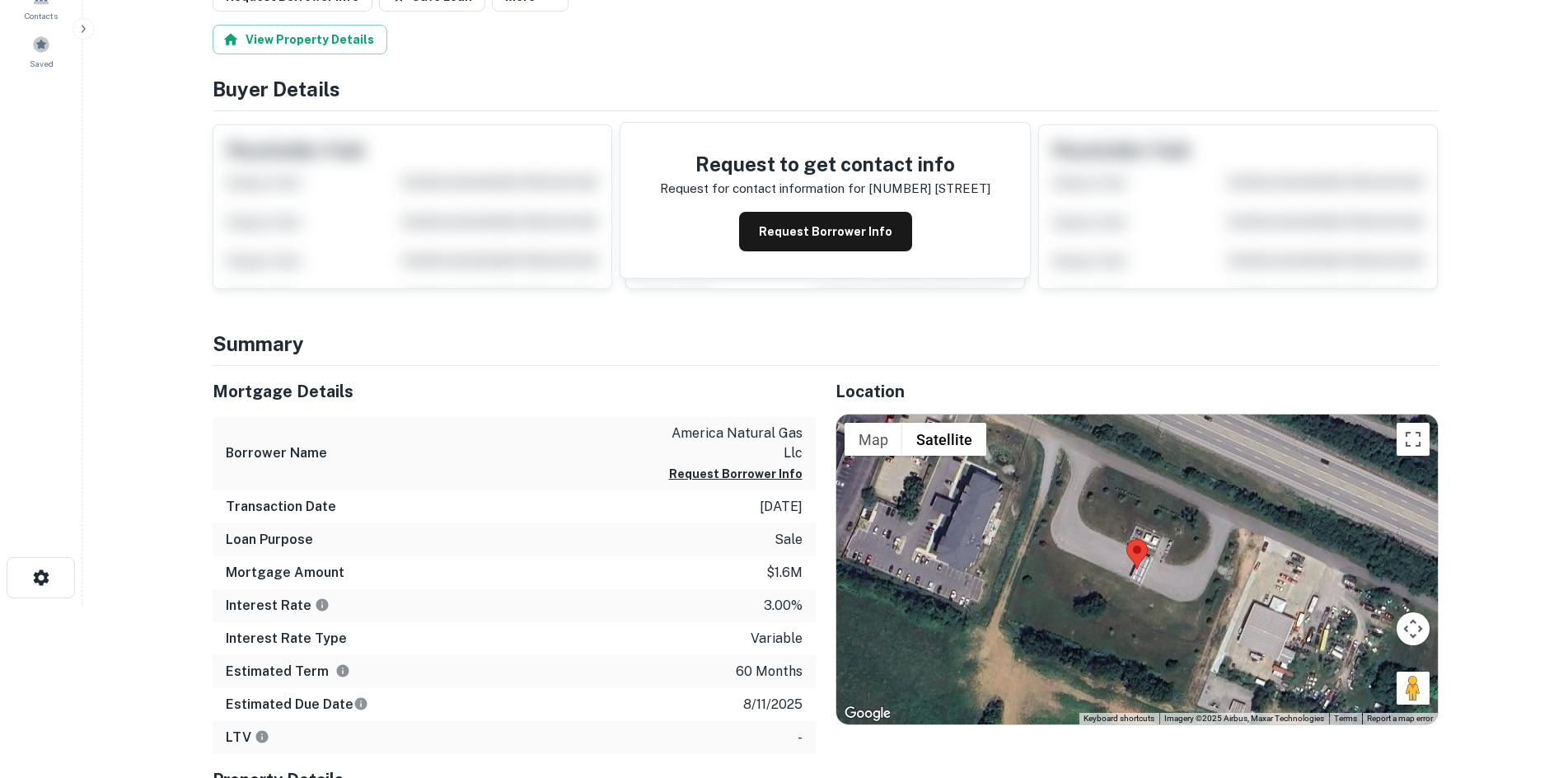 scroll, scrollTop: 247, scrollLeft: 0, axis: vertical 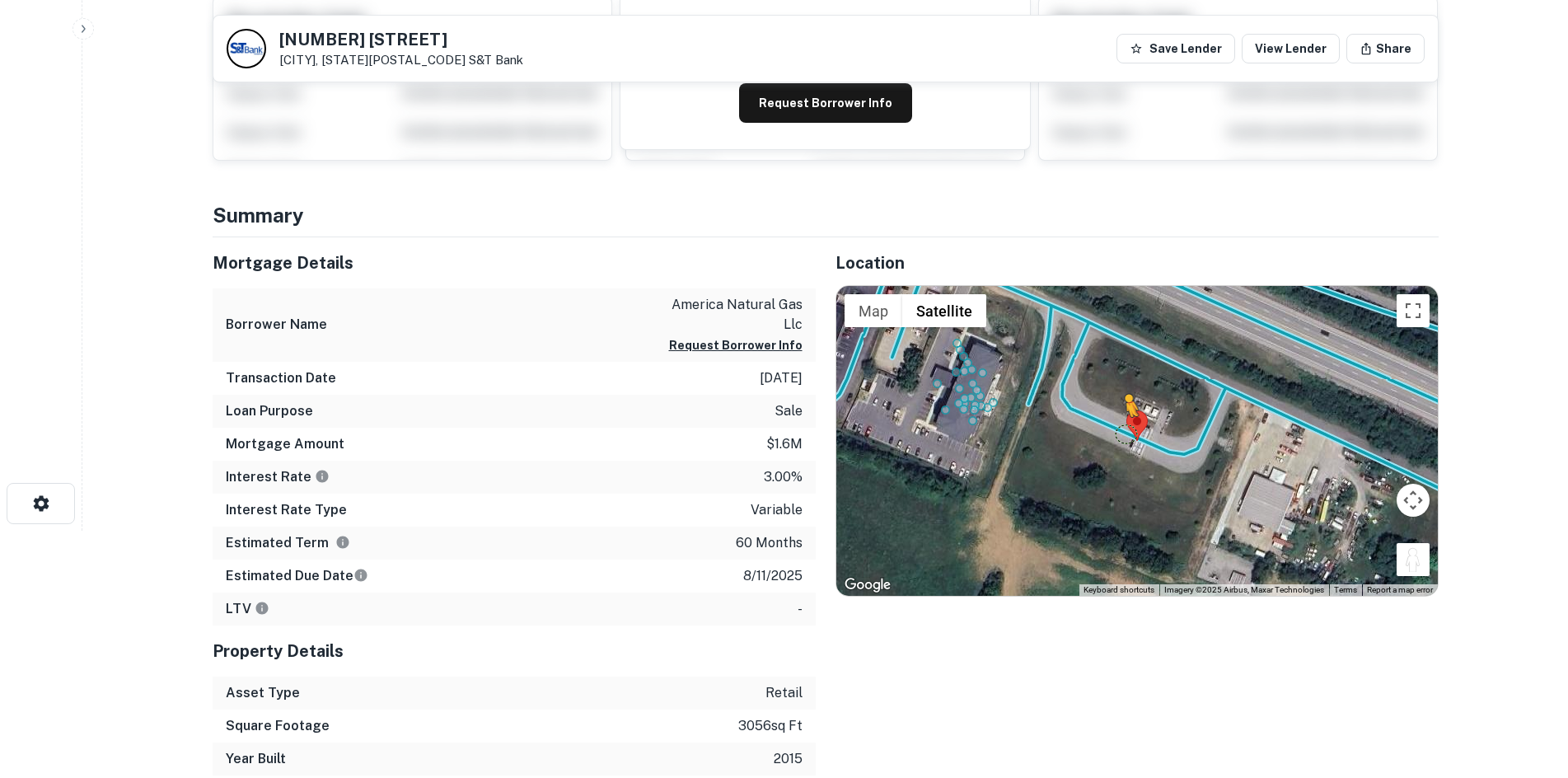 drag, startPoint x: 1401, startPoint y: 567, endPoint x: 1125, endPoint y: 424, distance: 310.84562 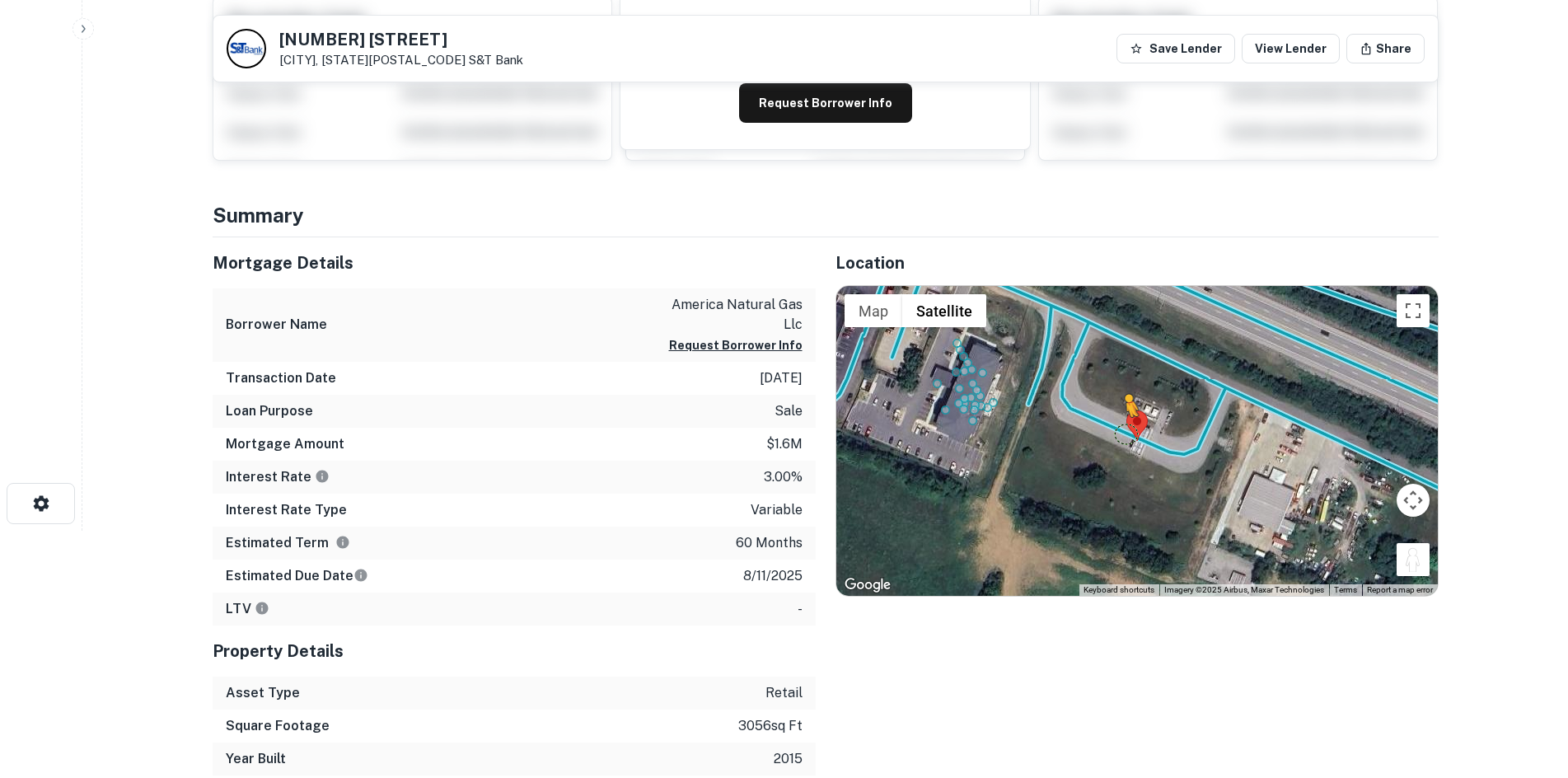 click on "To activate drag with keyboard, press Alt + Enter. Once in keyboard drag state, use the arrow keys to move the marker. To complete the drag, press the Enter key. To cancel, press Escape. Loading... Map Terrain Satellite Labels Keyboard shortcuts Map Data Imagery ©2025 Airbus, Maxar Technologies Imagery ©2025 Airbus, Maxar Technologies 20 m  Click to toggle between metric and imperial units Terms Report a map error" at bounding box center [1137, 441] 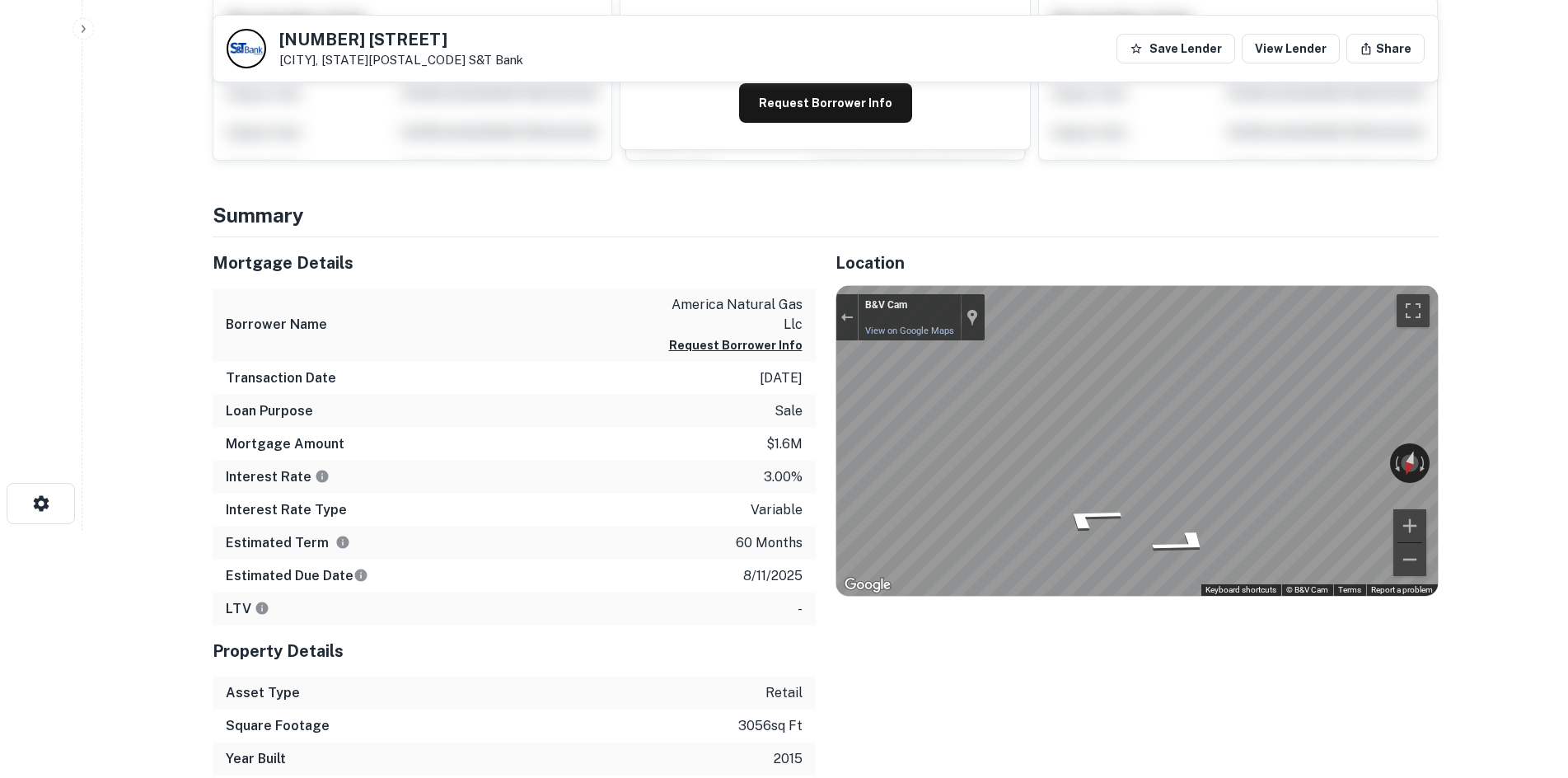 click on "Back to search 445 Cherry Blossom Way Georgetown, KY40324    S&T Bank Save Lender View Lender Share View Property Details Buyer Details Request to get contact info Request for contact information for  445 cherry blossom way Request Borrower Info Placeholder Field Display Field Another placeholder field and text Display Field Another placeholder field and text Display Field Another placeholder field and text Display Field Another placeholder field and text Display Field Another placeholder field and text Display Field Another placeholder field and text Placeholder Field Display Field Another placeholder field and text Display Field Another placeholder field and text Display Field Another placeholder field and text Display Field Another placeholder field and text Display Field Another placeholder field and text Display Field Another placeholder field and text Placeholder Field Display Field Another placeholder field and text Display Field Another placeholder field and text Display Field Display Field Summary" at bounding box center (825, 142) 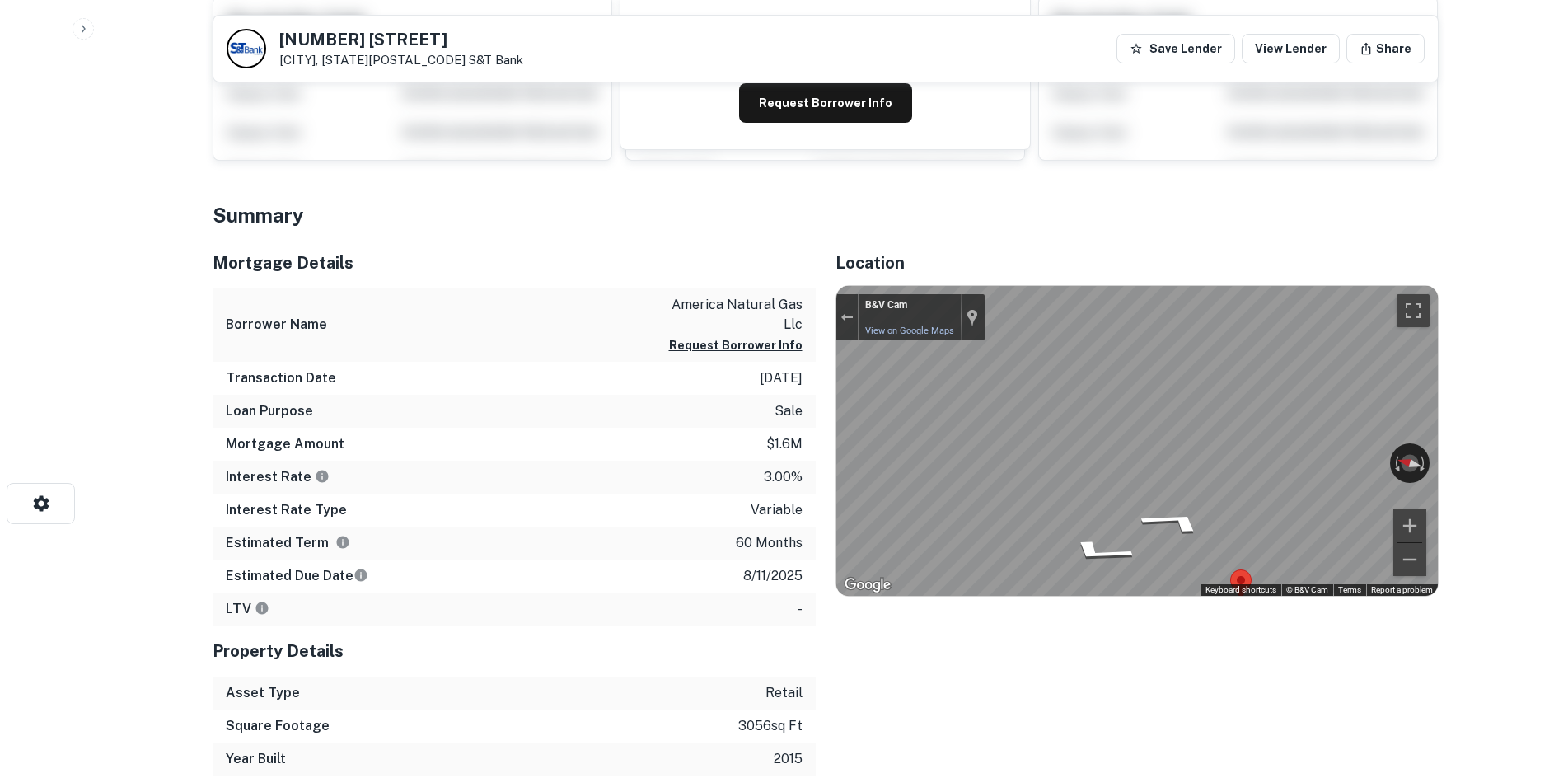 click on "Back to search 445 Cherry Blossom Way Georgetown, KY40324    S&T Bank Save Lender View Lender Share View Property Details Buyer Details Request to get contact info Request for contact information for  445 cherry blossom way Request Borrower Info Placeholder Field Display Field Another placeholder field and text Display Field Another placeholder field and text Display Field Another placeholder field and text Display Field Another placeholder field and text Display Field Another placeholder field and text Display Field Another placeholder field and text Placeholder Field Display Field Another placeholder field and text Display Field Another placeholder field and text Display Field Another placeholder field and text Display Field Another placeholder field and text Display Field Another placeholder field and text Display Field Another placeholder field and text Placeholder Field Display Field Another placeholder field and text Display Field Another placeholder field and text Display Field Display Field Summary" at bounding box center [825, 142] 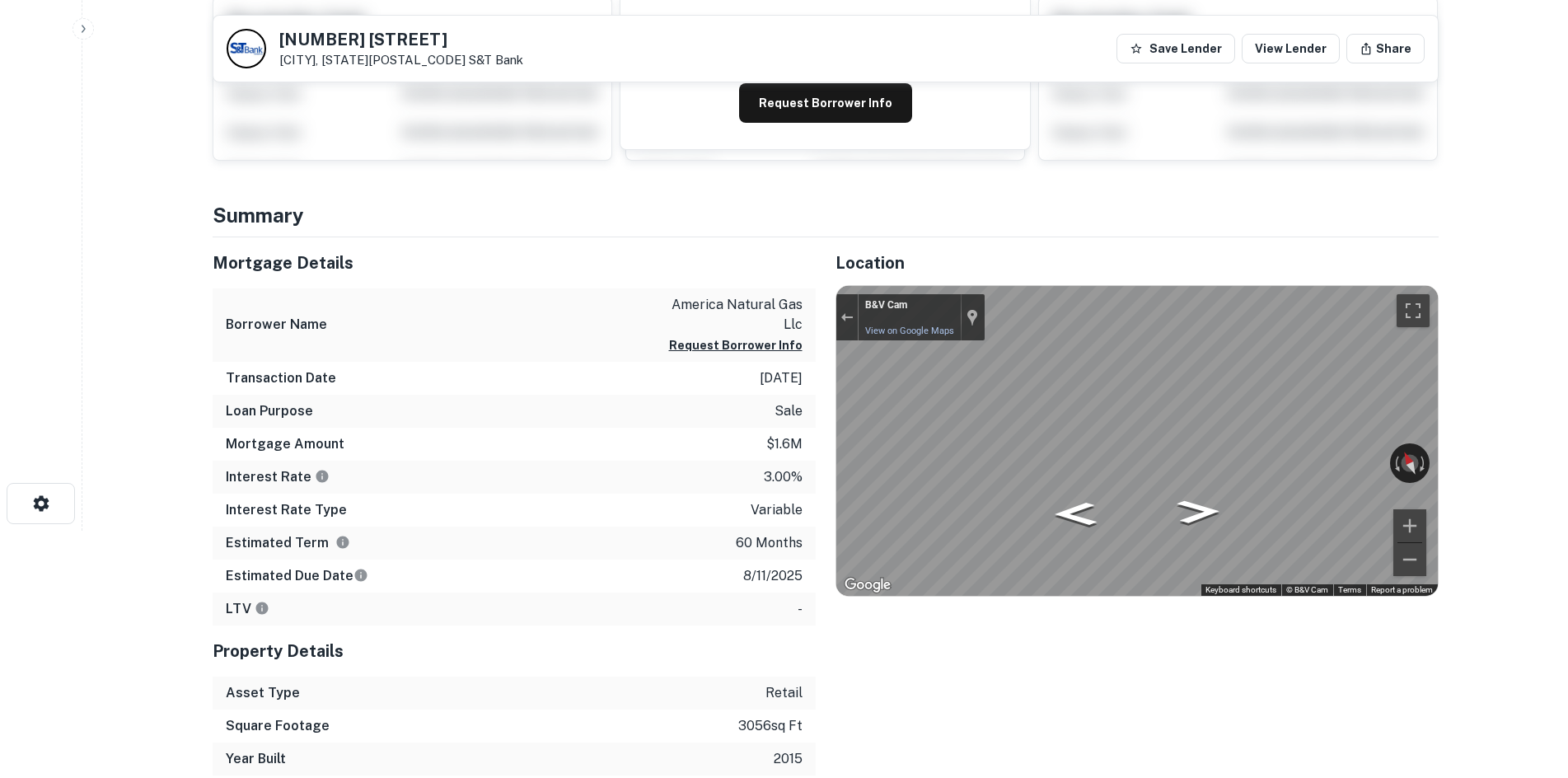scroll, scrollTop: 0, scrollLeft: 0, axis: both 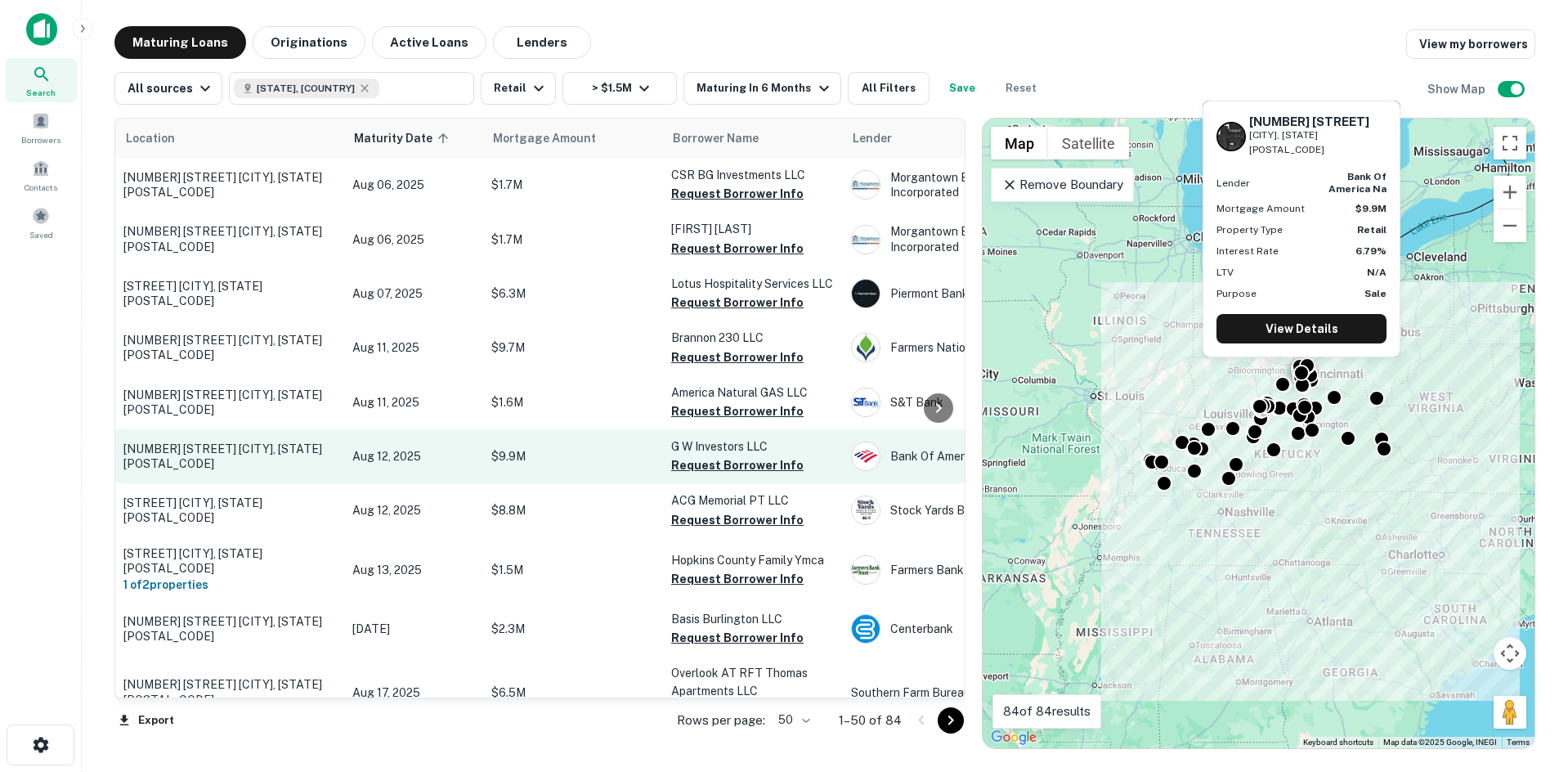 click on "10700 Dixie Hwy Walton, KY41094" at bounding box center (230, 456) 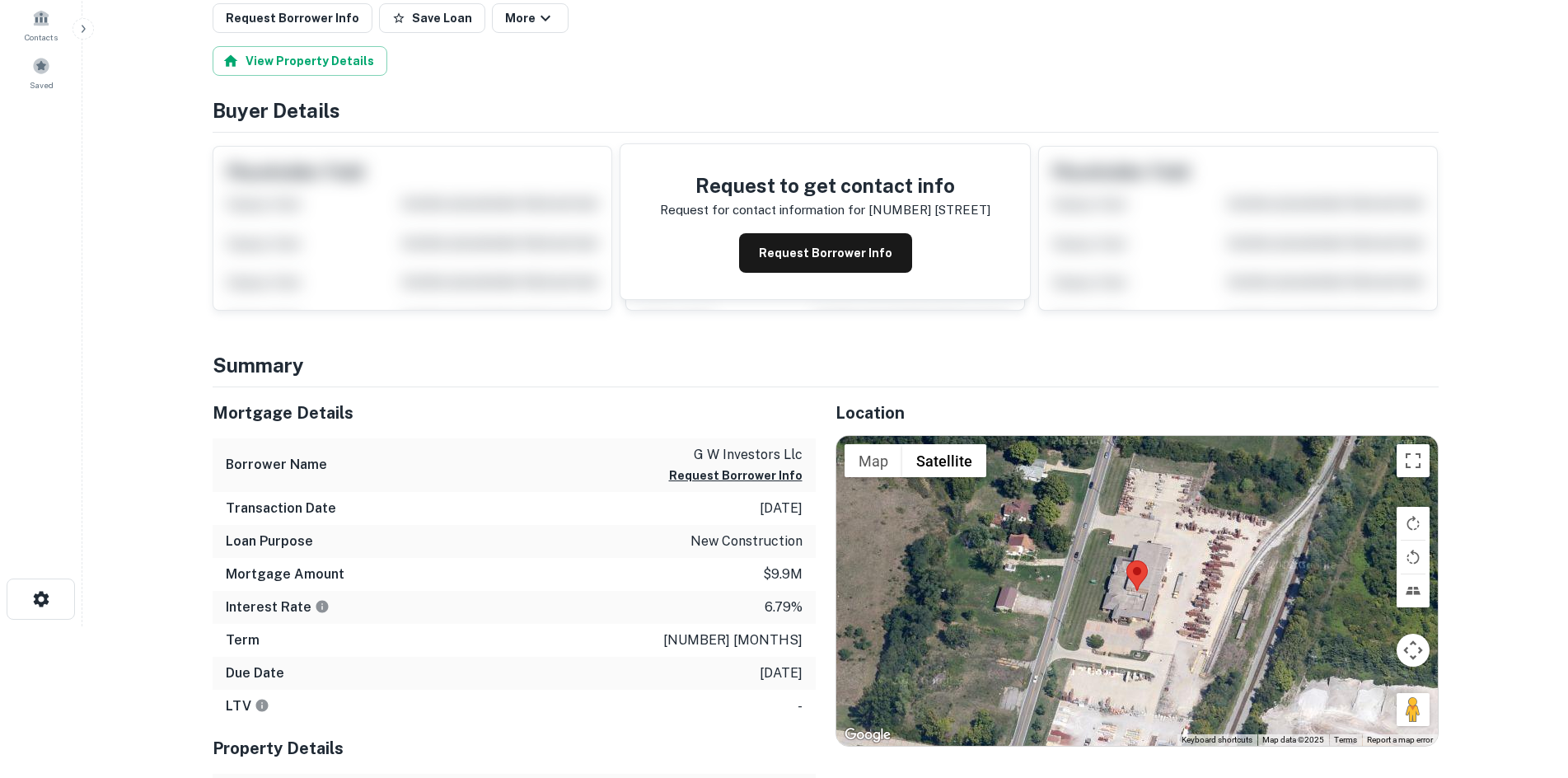 scroll, scrollTop: 165, scrollLeft: 0, axis: vertical 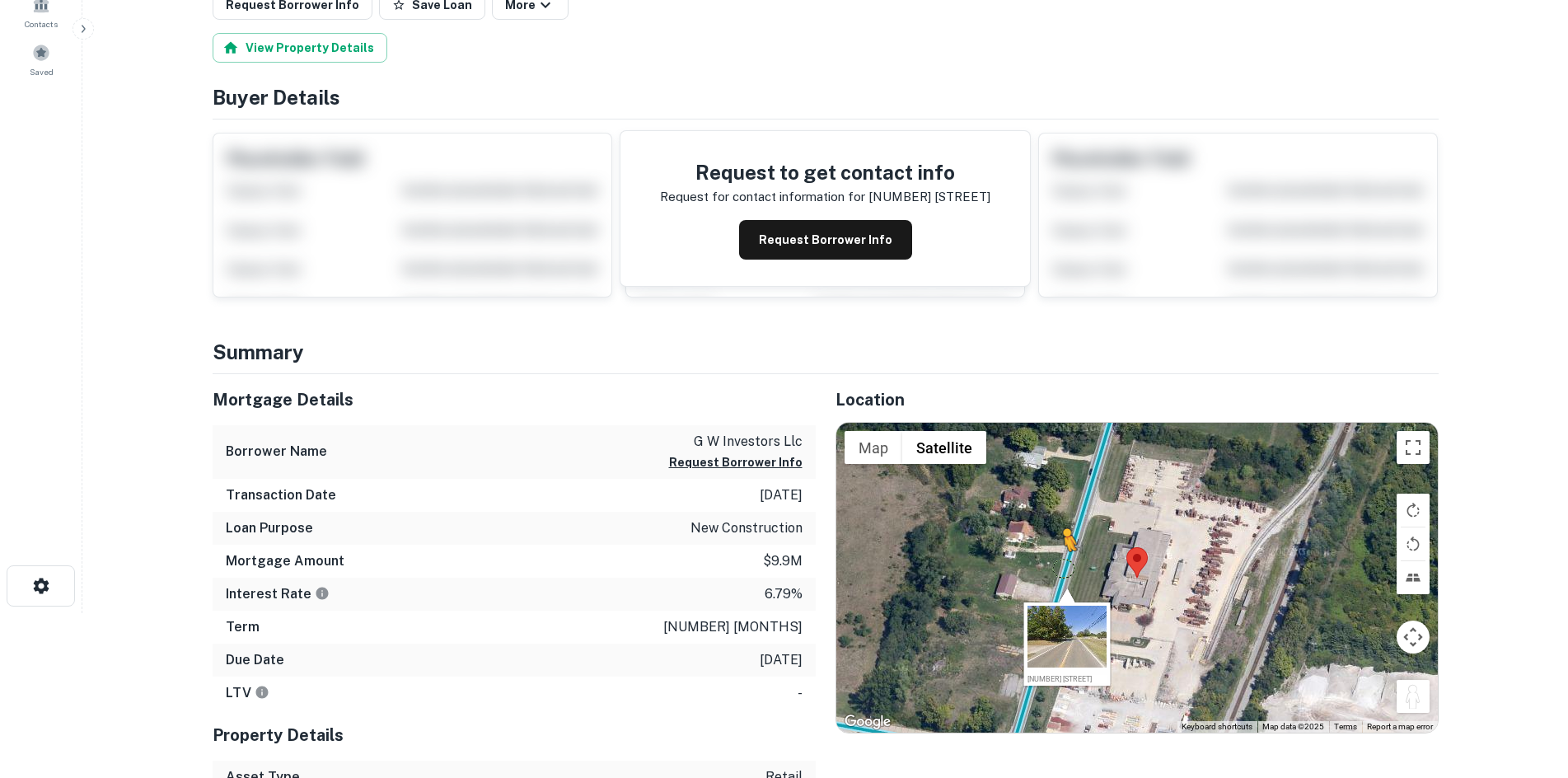 drag, startPoint x: 1404, startPoint y: 712, endPoint x: 1060, endPoint y: 565, distance: 374.0922 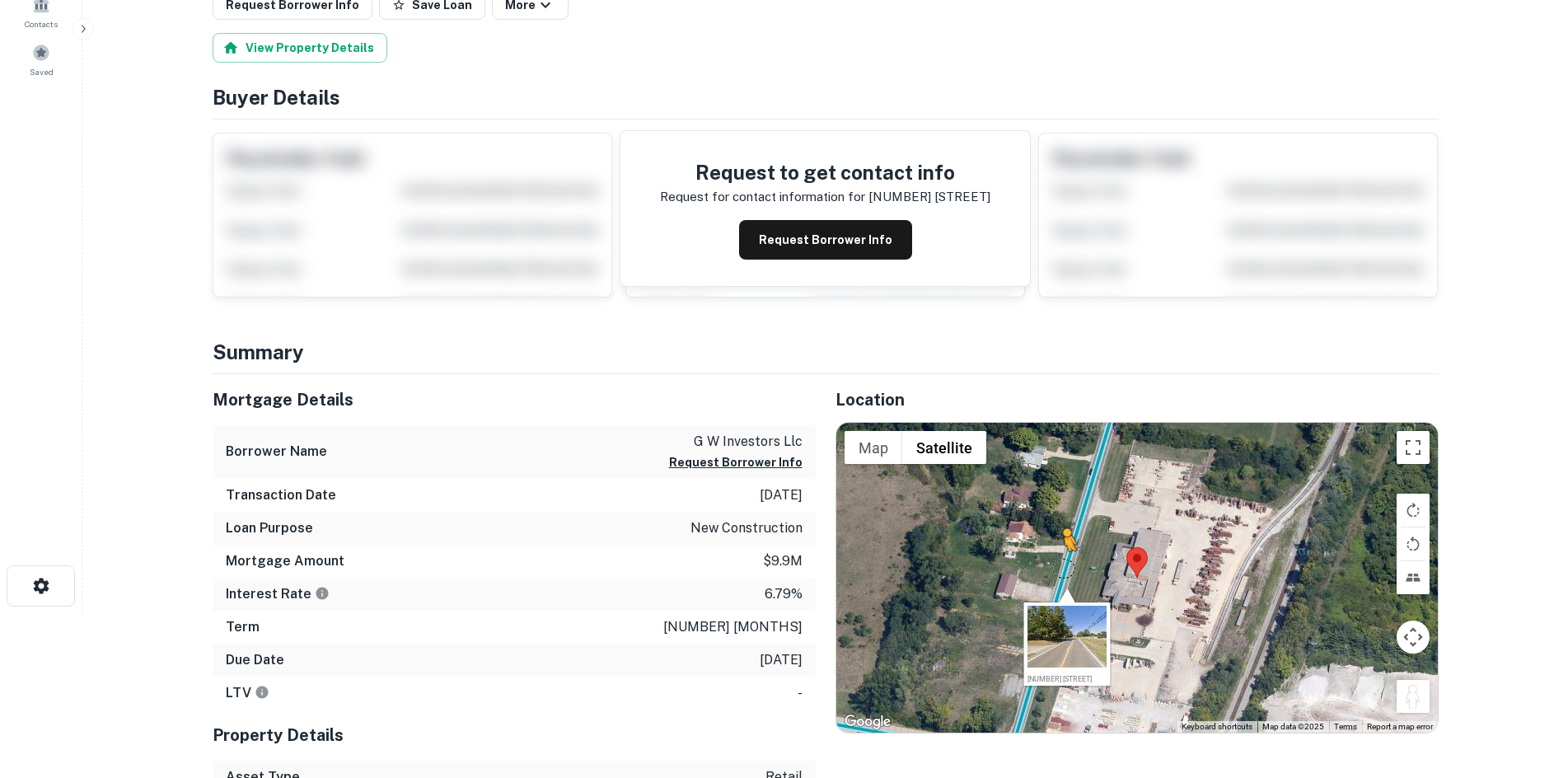 click on "To activate drag with keyboard, press Alt + Enter. Once in keyboard drag state, use the arrow keys to move the marker. To complete the drag, press the Enter key. To cancel, press Escape. 10700 Dixie Hwy Map Terrain Satellite Labels Keyboard shortcuts Map Data Map data ©2025 Map data ©2025 20 m  Click to toggle between metric and imperial units Terms Report a map error" at bounding box center [1137, 578] 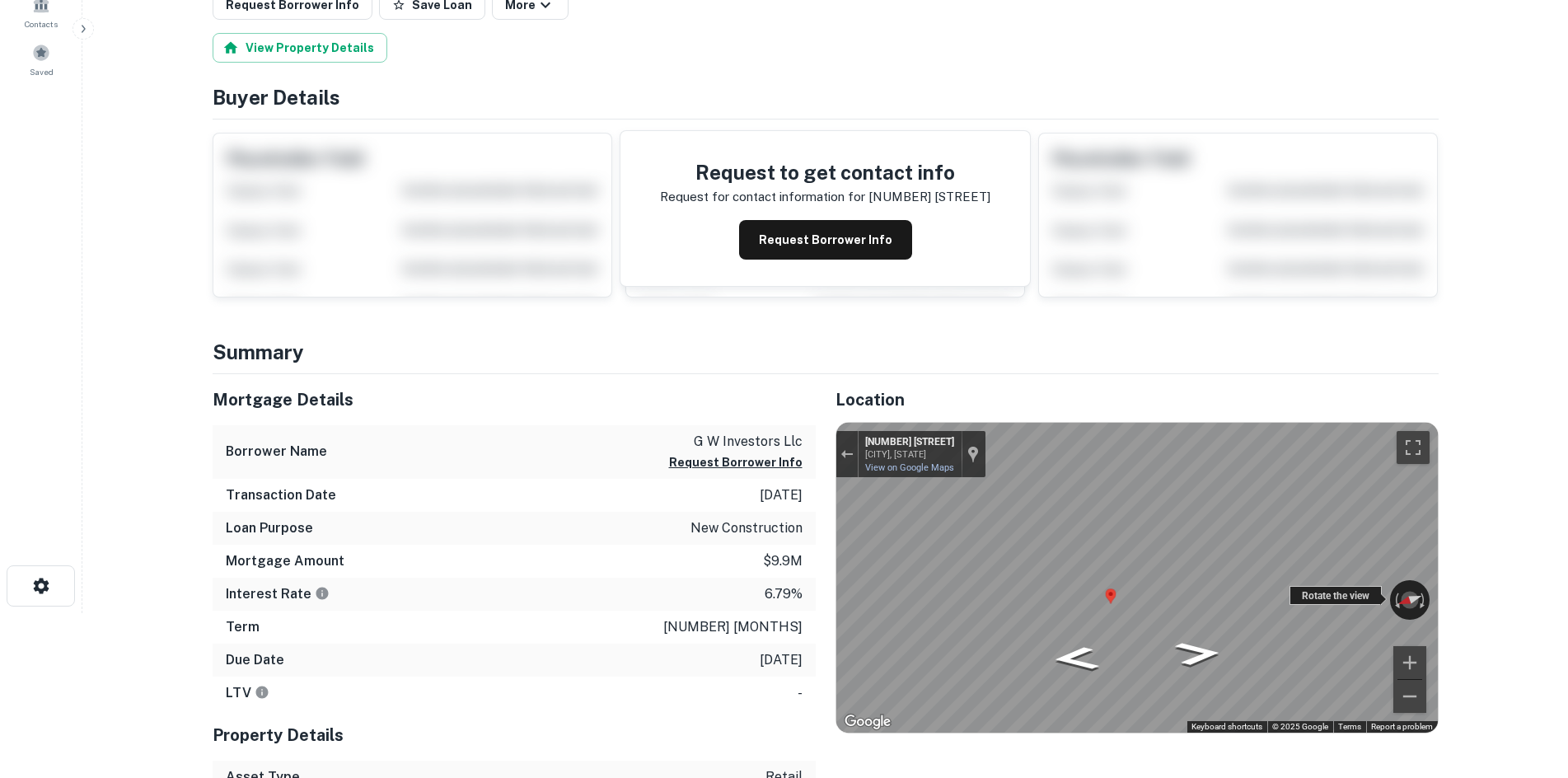 click on "← Move left → Move right ↑ Move up ↓ Move down + Zoom in - Zoom out             10700 Dixie Hwy   Walton, Kentucky       10700 Dixie Hwy            View on Google Maps        Custom Imagery                 This image is no longer available                                      Rotate the view          Keyboard shortcuts Map Data © 2025 Google © 2025 Google Terms Report a problem" at bounding box center [1137, 578] 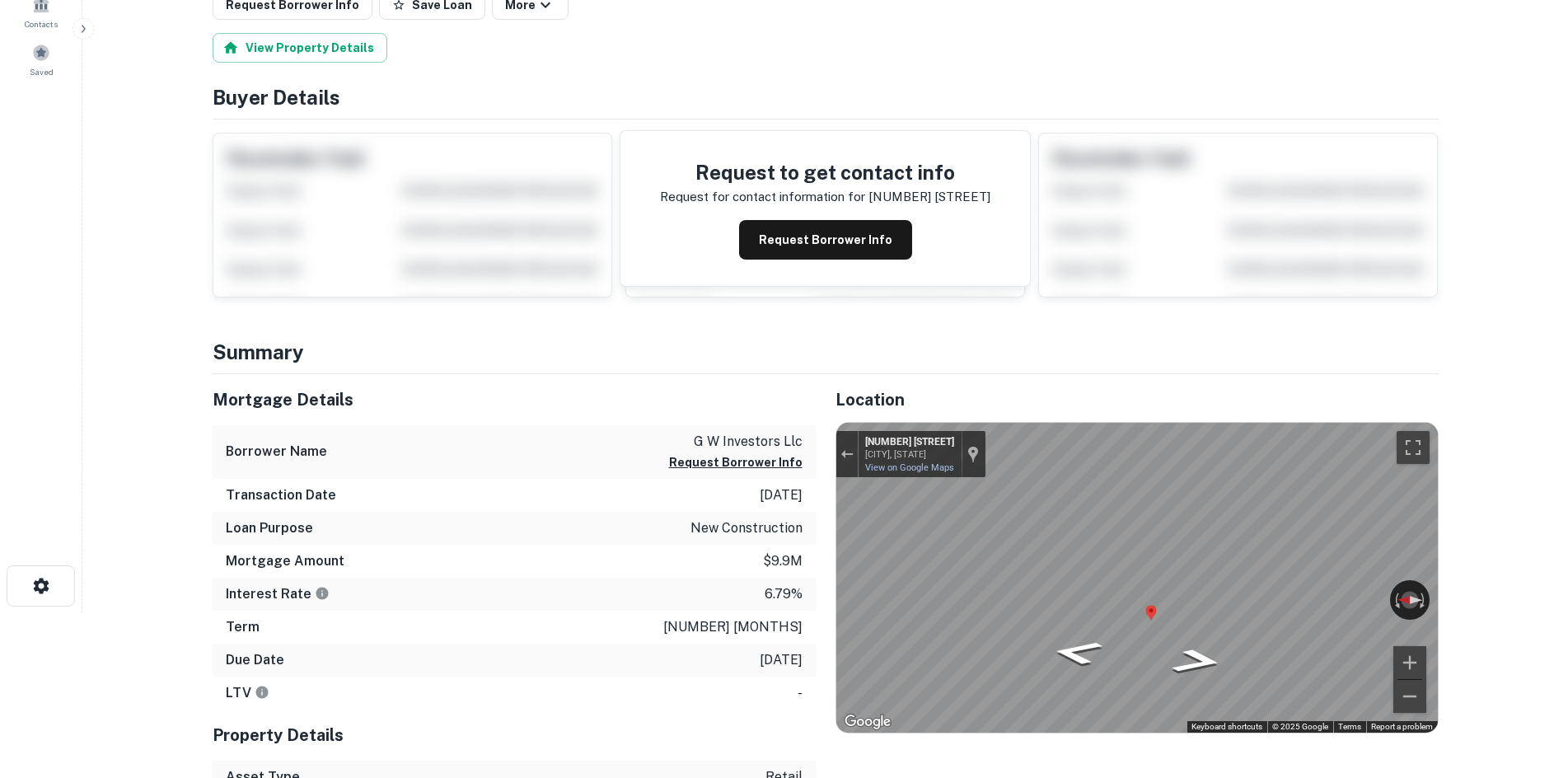 drag, startPoint x: 1302, startPoint y: 593, endPoint x: 1455, endPoint y: 544, distance: 160.65491 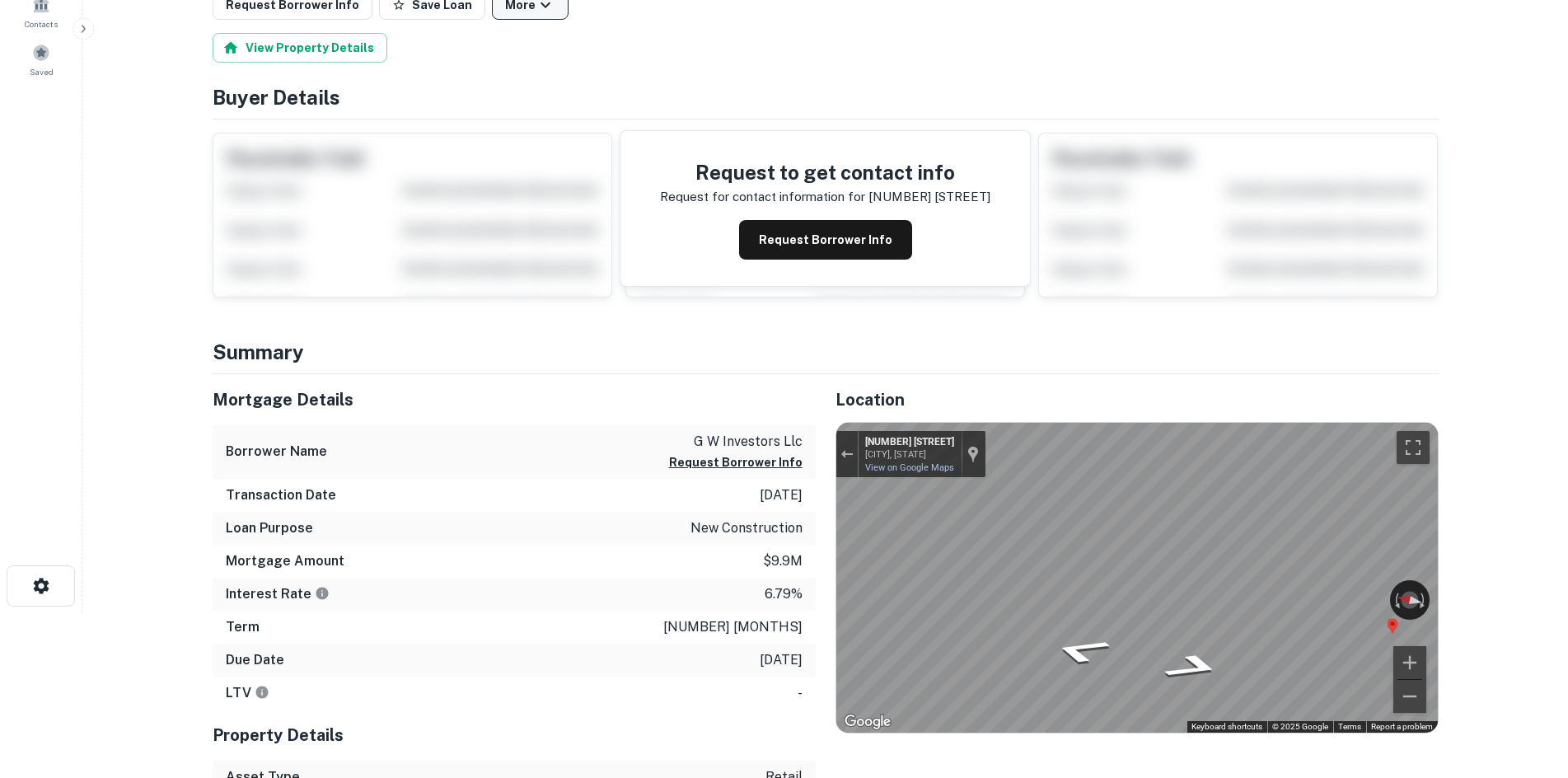 scroll, scrollTop: 0, scrollLeft: 0, axis: both 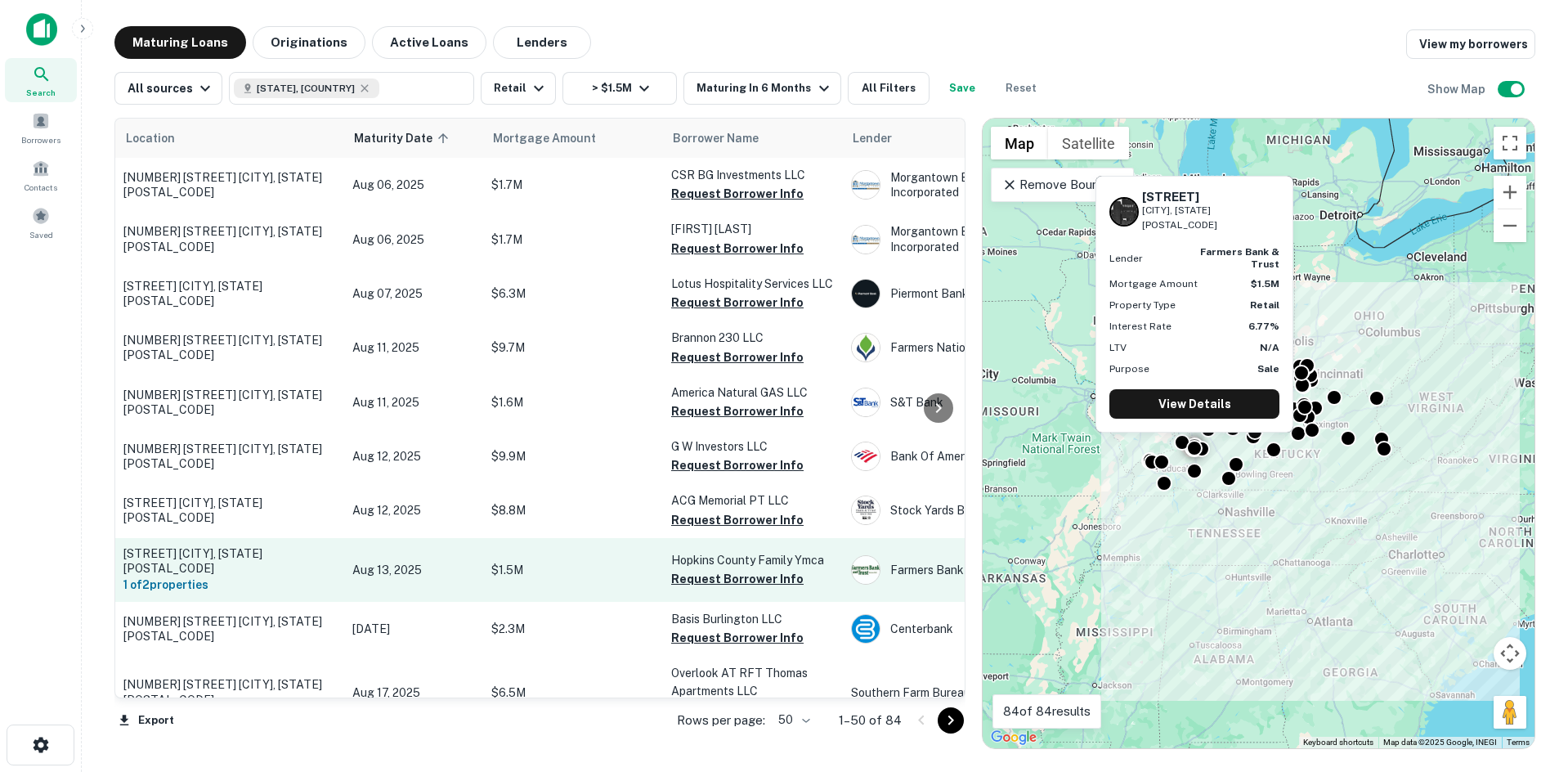 click on "Ymca Dr Madisonville, KY42431" at bounding box center [230, 561] 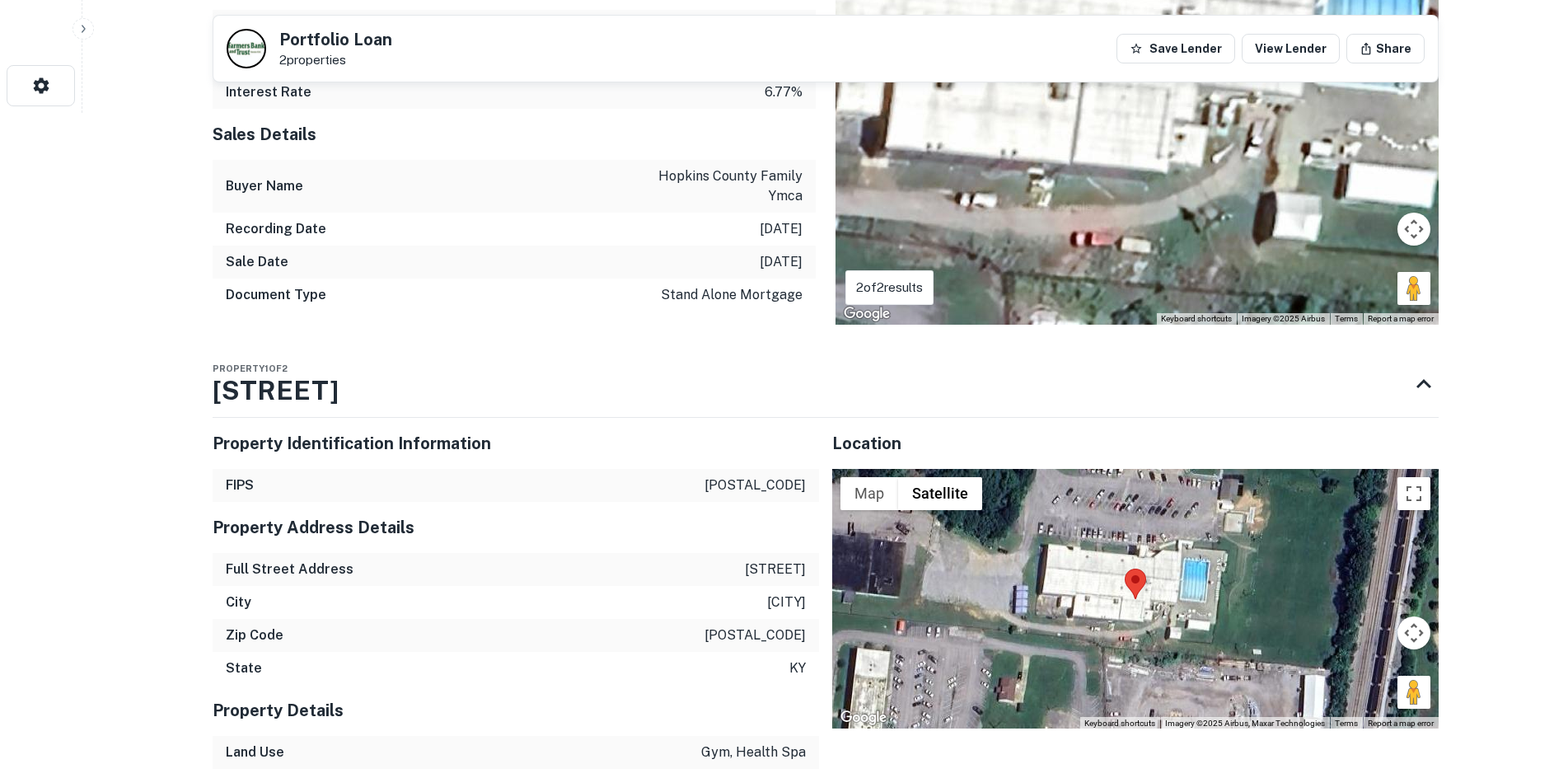 scroll, scrollTop: 824, scrollLeft: 0, axis: vertical 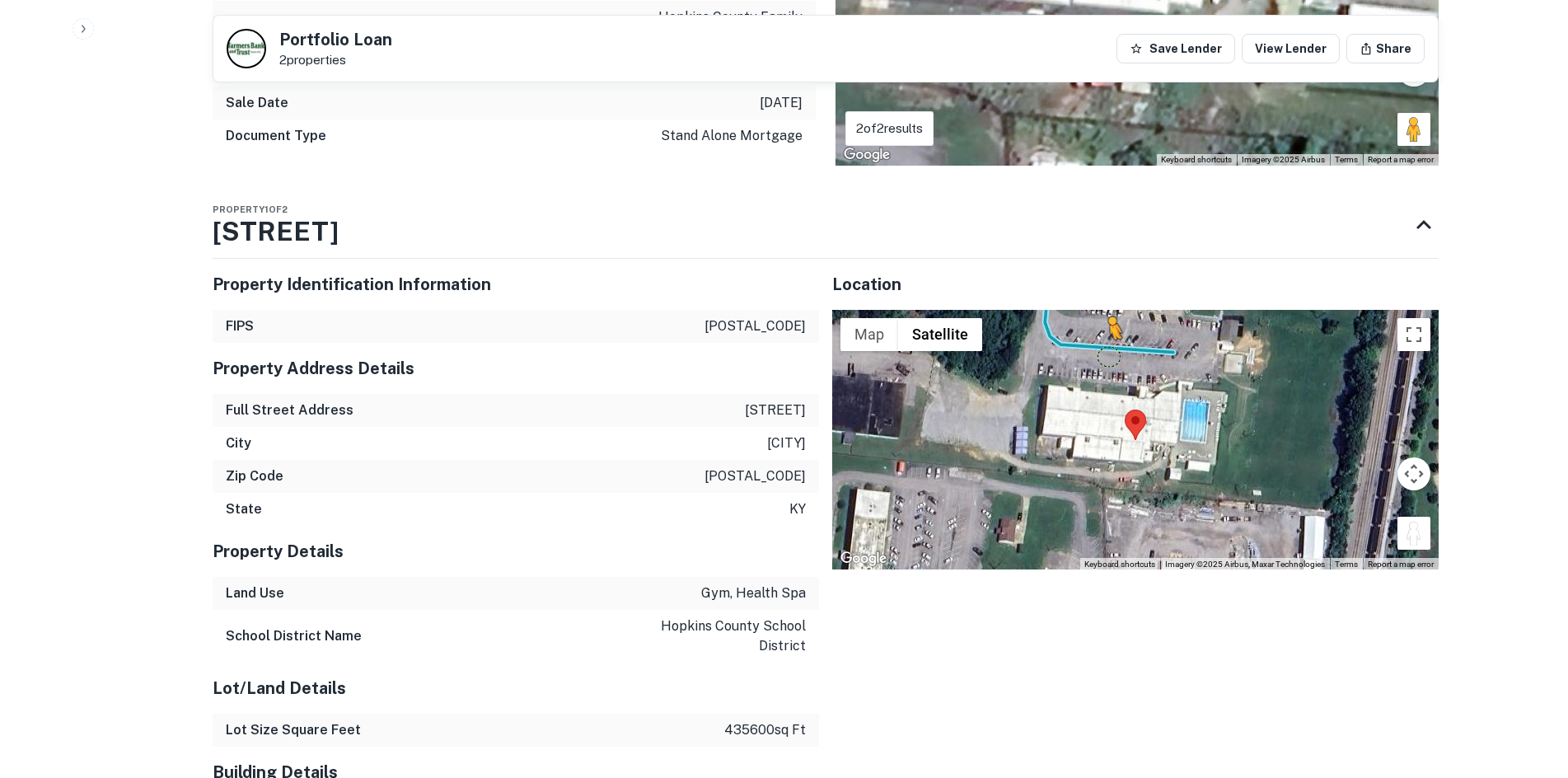 drag, startPoint x: 1399, startPoint y: 529, endPoint x: 1107, endPoint y: 354, distance: 340.42473 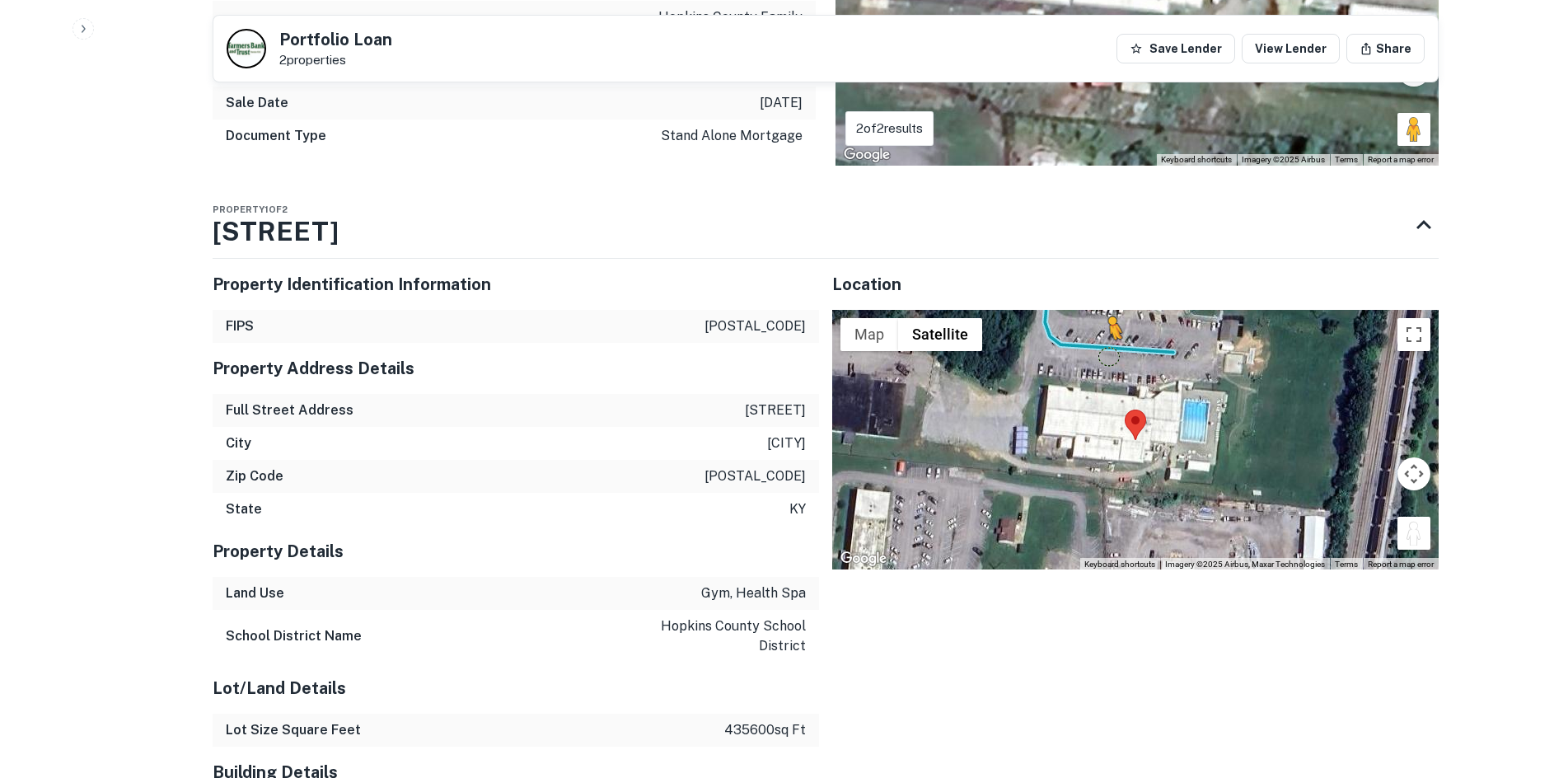 click on "To activate drag with keyboard, press Alt + Enter. Once in keyboard drag state, use the arrow keys to move the marker. To complete the drag, press the Enter key. To cancel, press Escape. Loading... Map Terrain Satellite Labels Keyboard shortcuts Map Data Imagery ©2025 Airbus, Maxar Technologies Imagery ©2025 Airbus, Maxar Technologies 20 m  Click to toggle between metric and imperial units Terms Report a map error" at bounding box center [1135, 440] 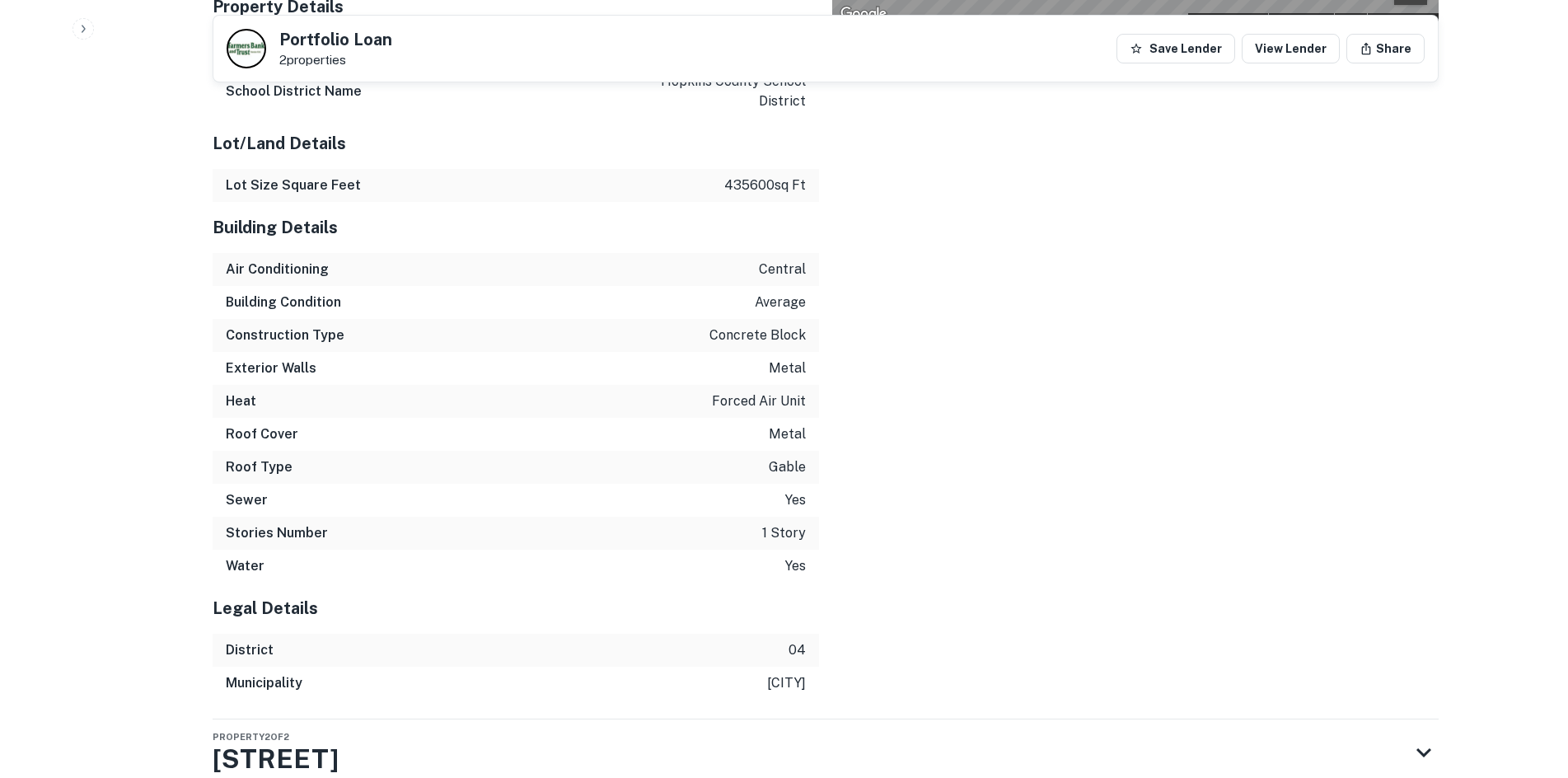 scroll, scrollTop: 1455, scrollLeft: 0, axis: vertical 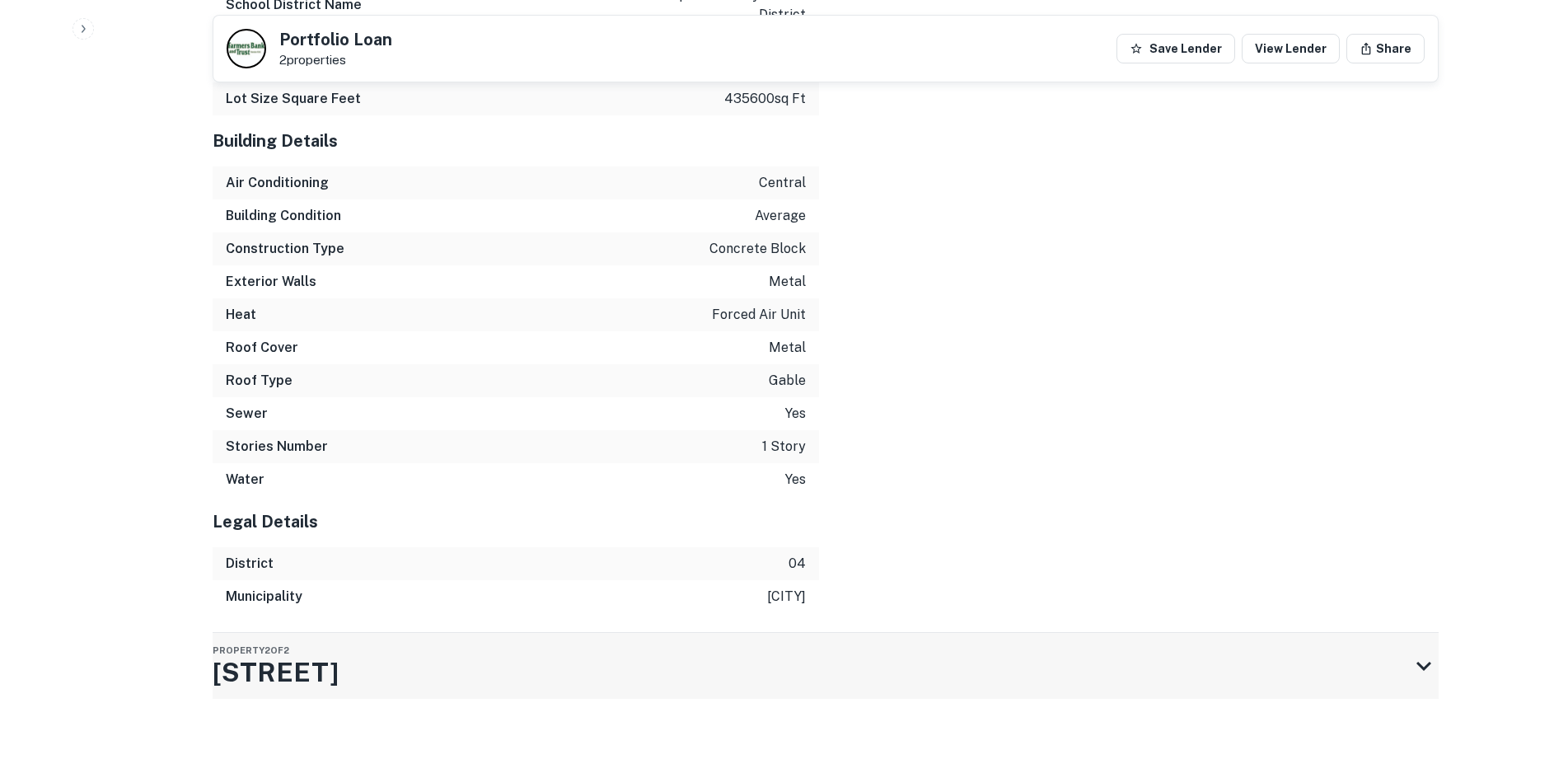 click on "Property  2  of  2 Ymca Dr" at bounding box center (811, 666) 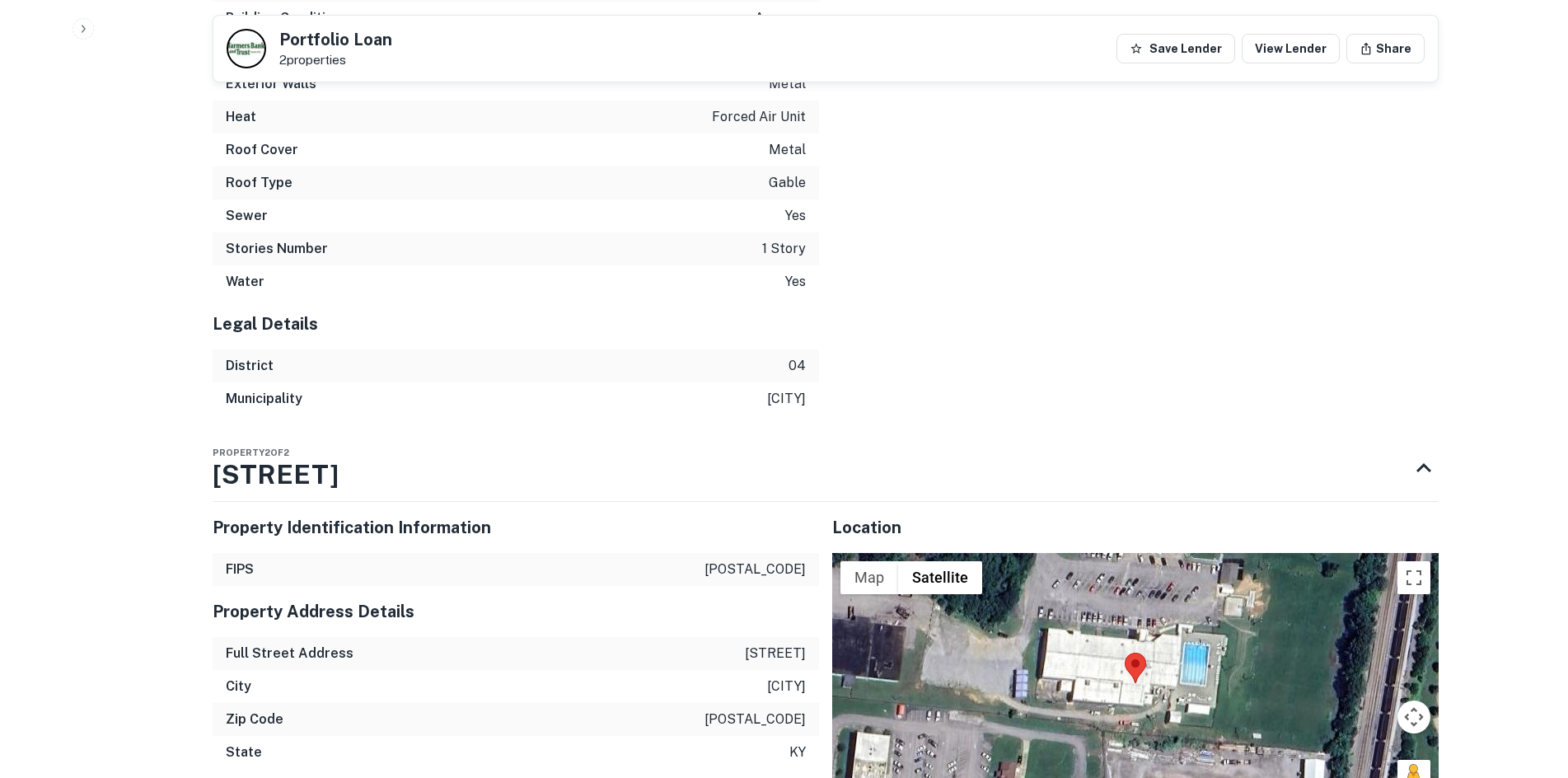 scroll, scrollTop: 2032, scrollLeft: 0, axis: vertical 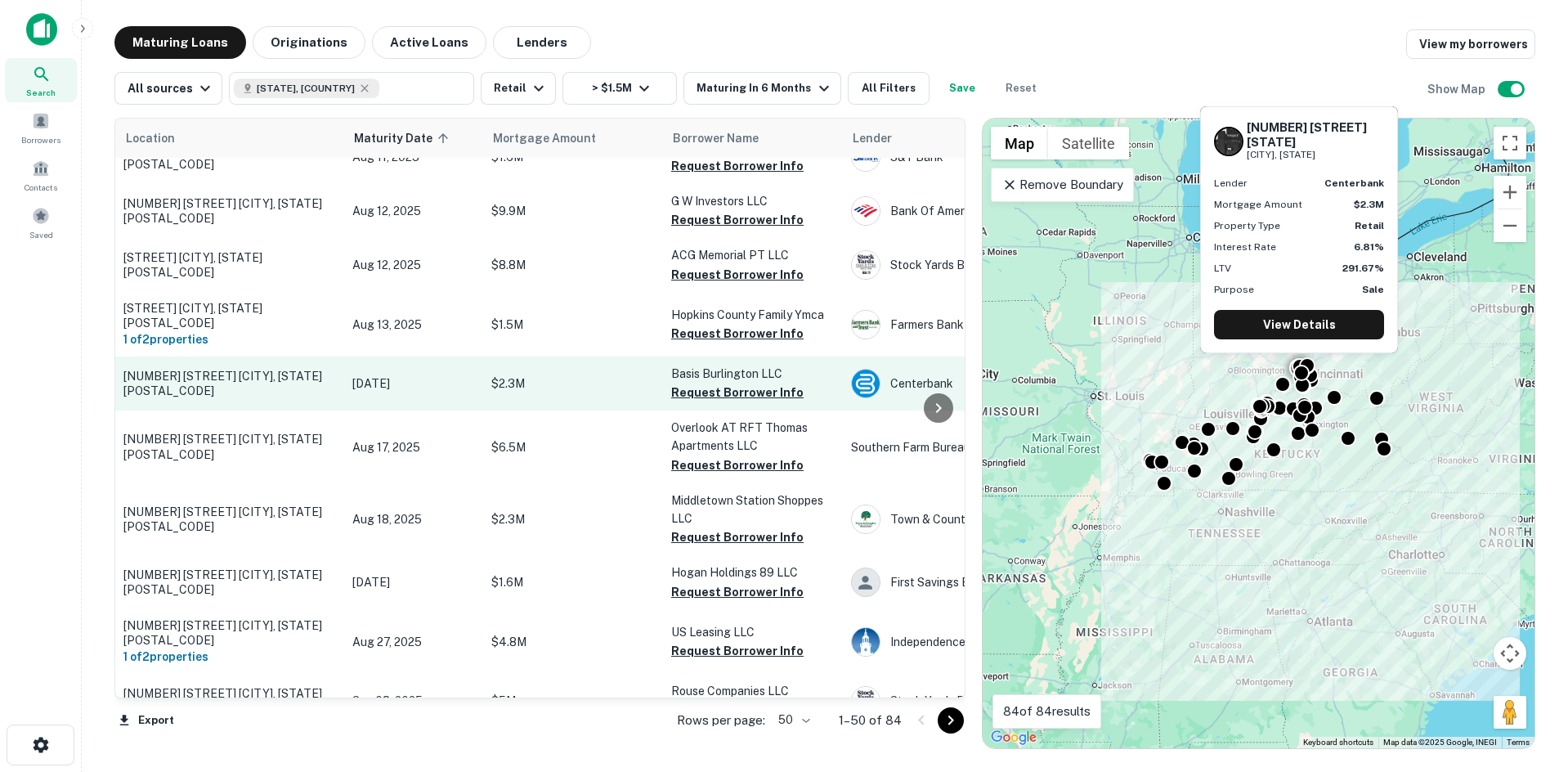click on "1742 Wildcat Blvd S Burlington, KY41005" at bounding box center (230, 384) 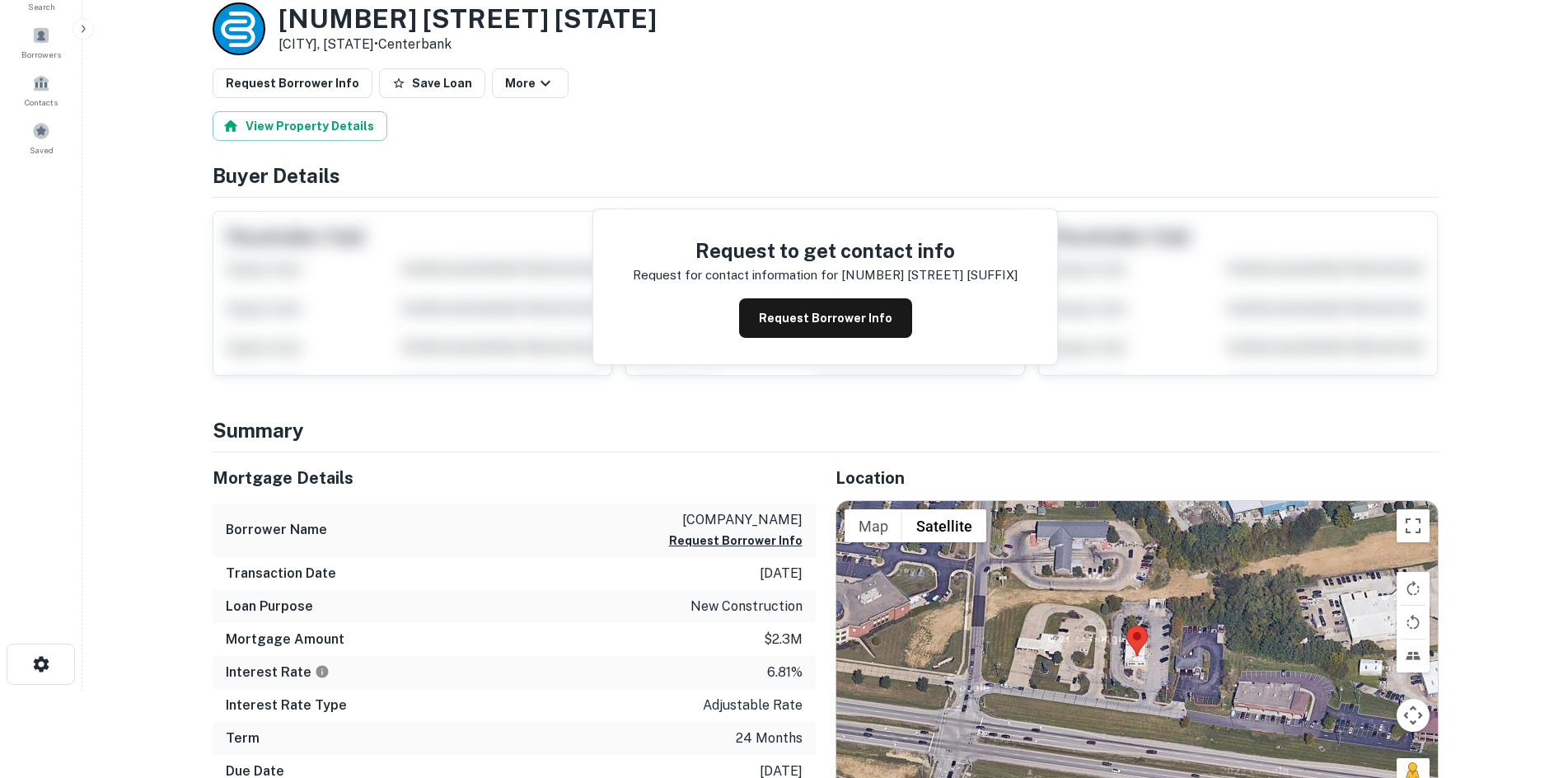 scroll, scrollTop: 330, scrollLeft: 0, axis: vertical 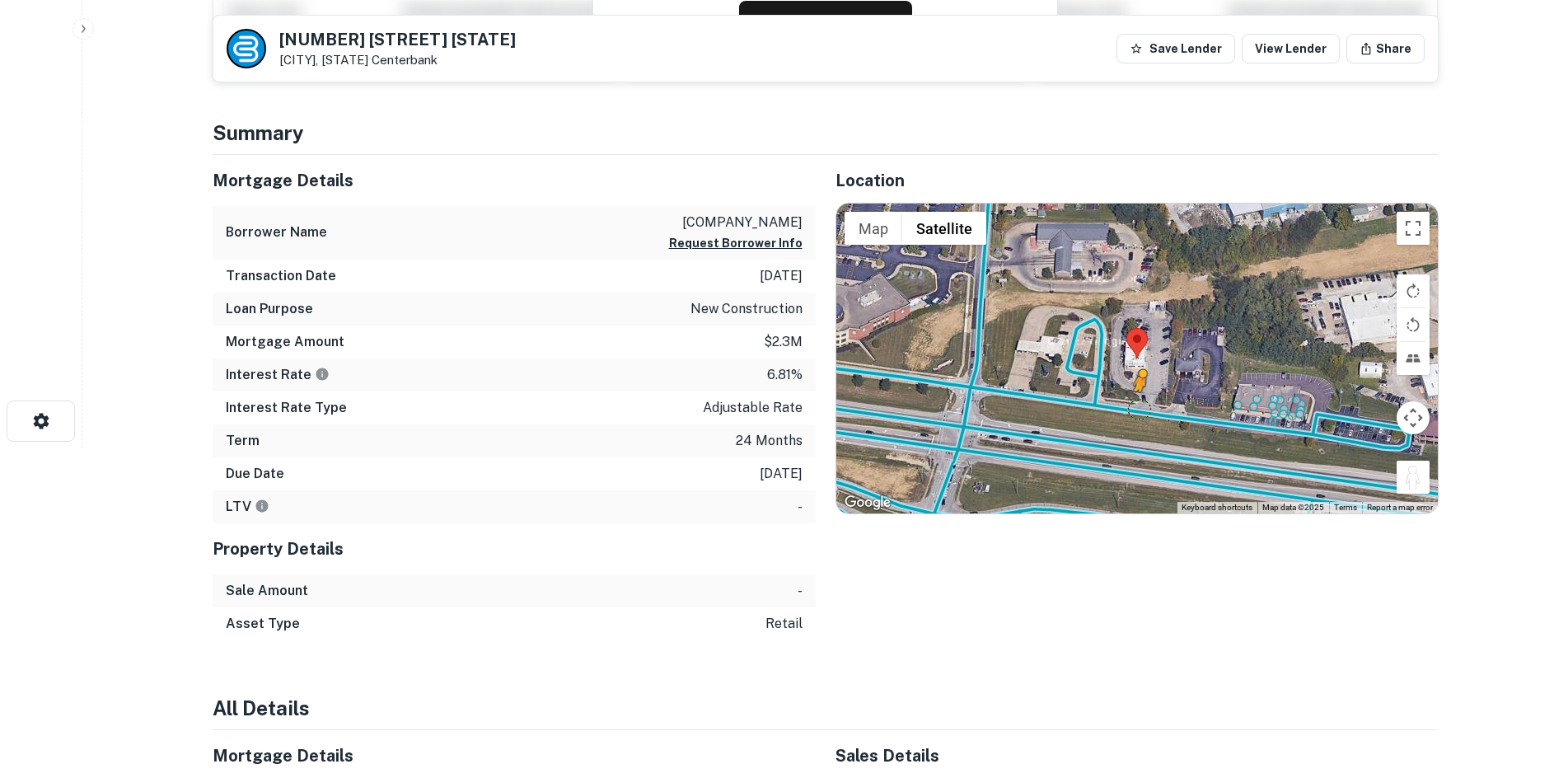 drag, startPoint x: 1402, startPoint y: 473, endPoint x: 1140, endPoint y: 408, distance: 269.943 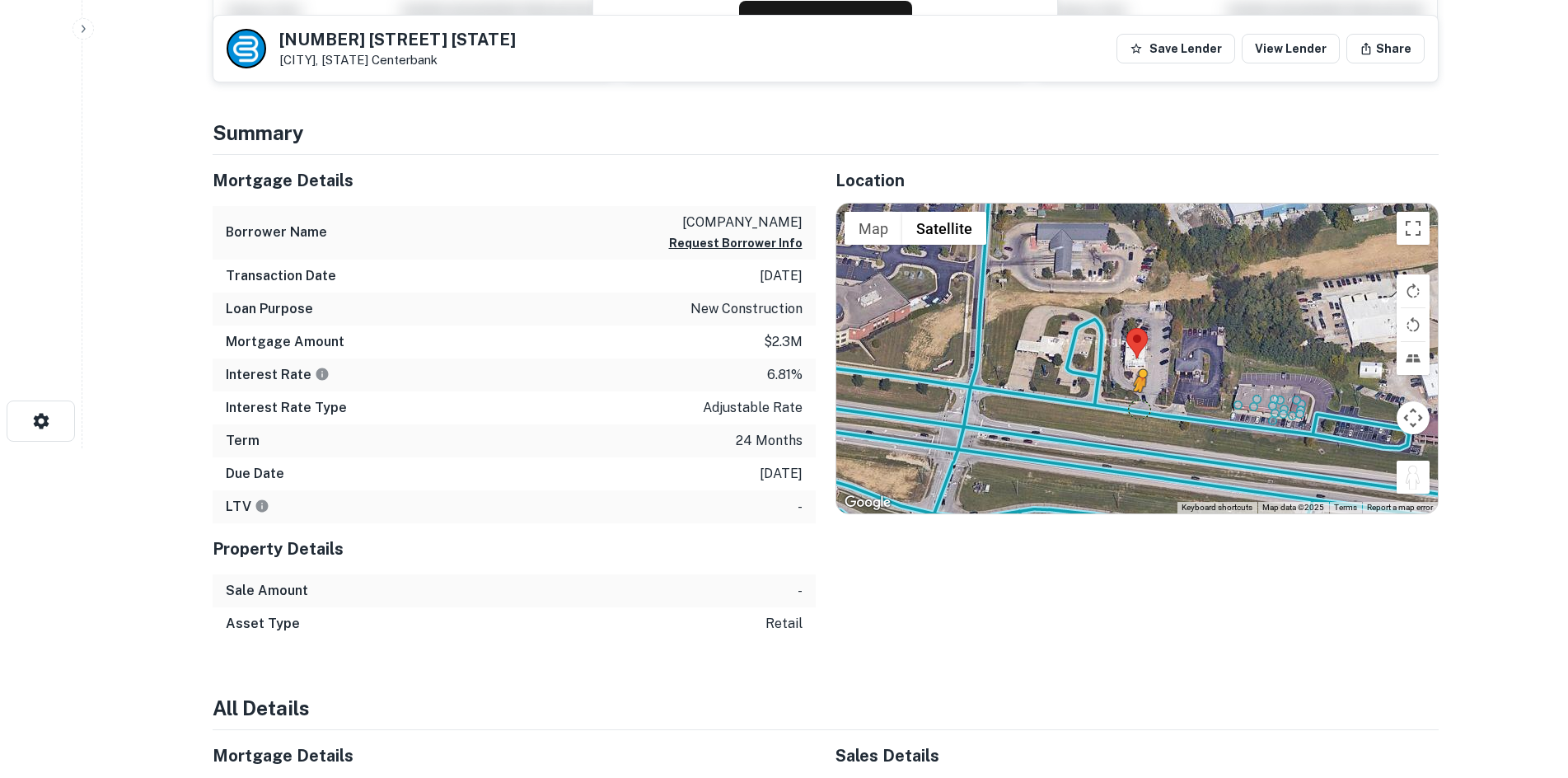 click on "To activate drag with keyboard, press Alt + Enter. Once in keyboard drag state, use the arrow keys to move the marker. To complete the drag, press the Enter key. To cancel, press Escape. Loading... Map Terrain Satellite Labels Keyboard shortcuts Map Data Map data ©2025 Map data ©2025 20 m  Click to toggle between metric and imperial units Terms Report a map error" at bounding box center (1137, 359) 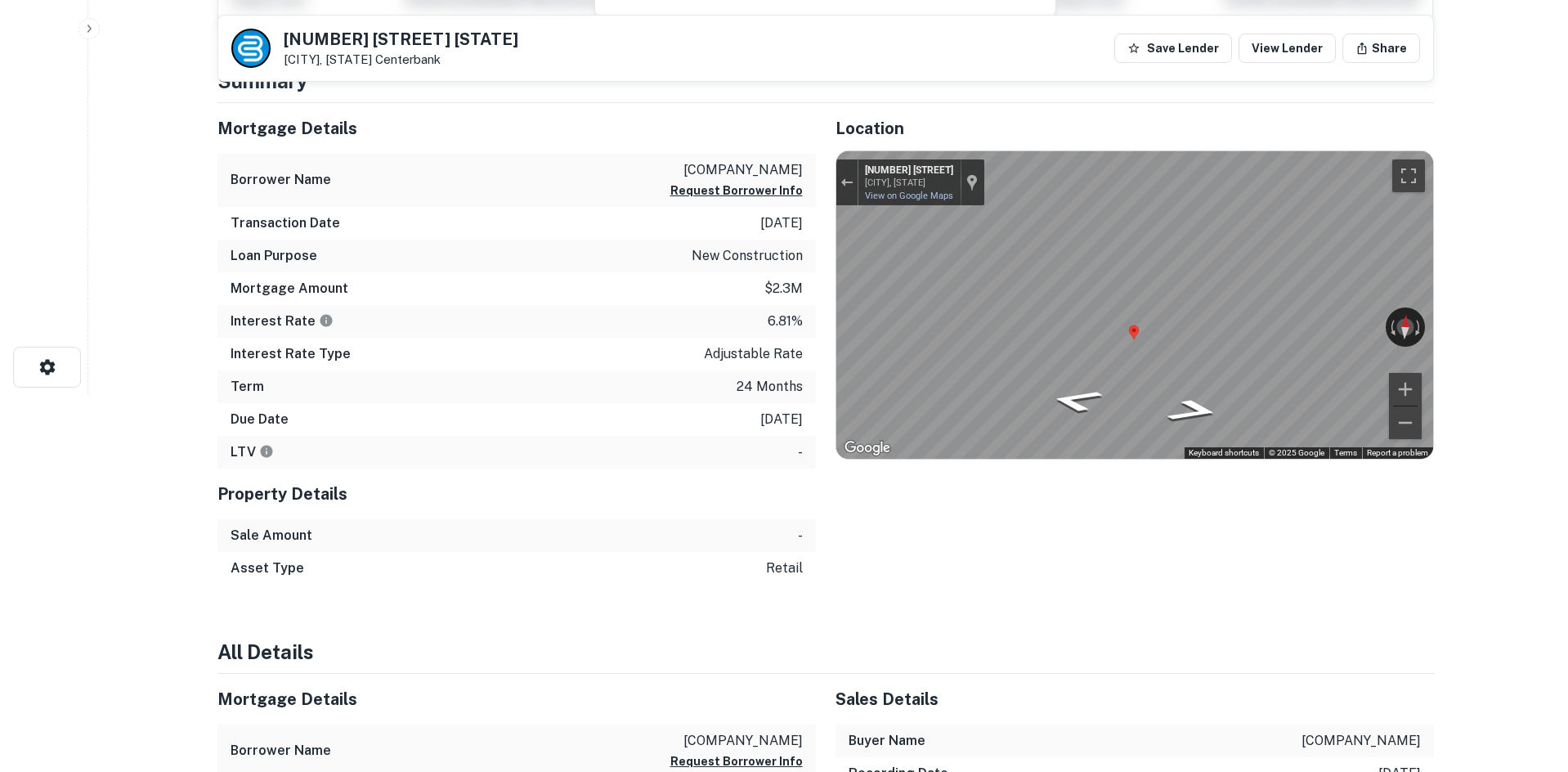 scroll, scrollTop: 0, scrollLeft: 0, axis: both 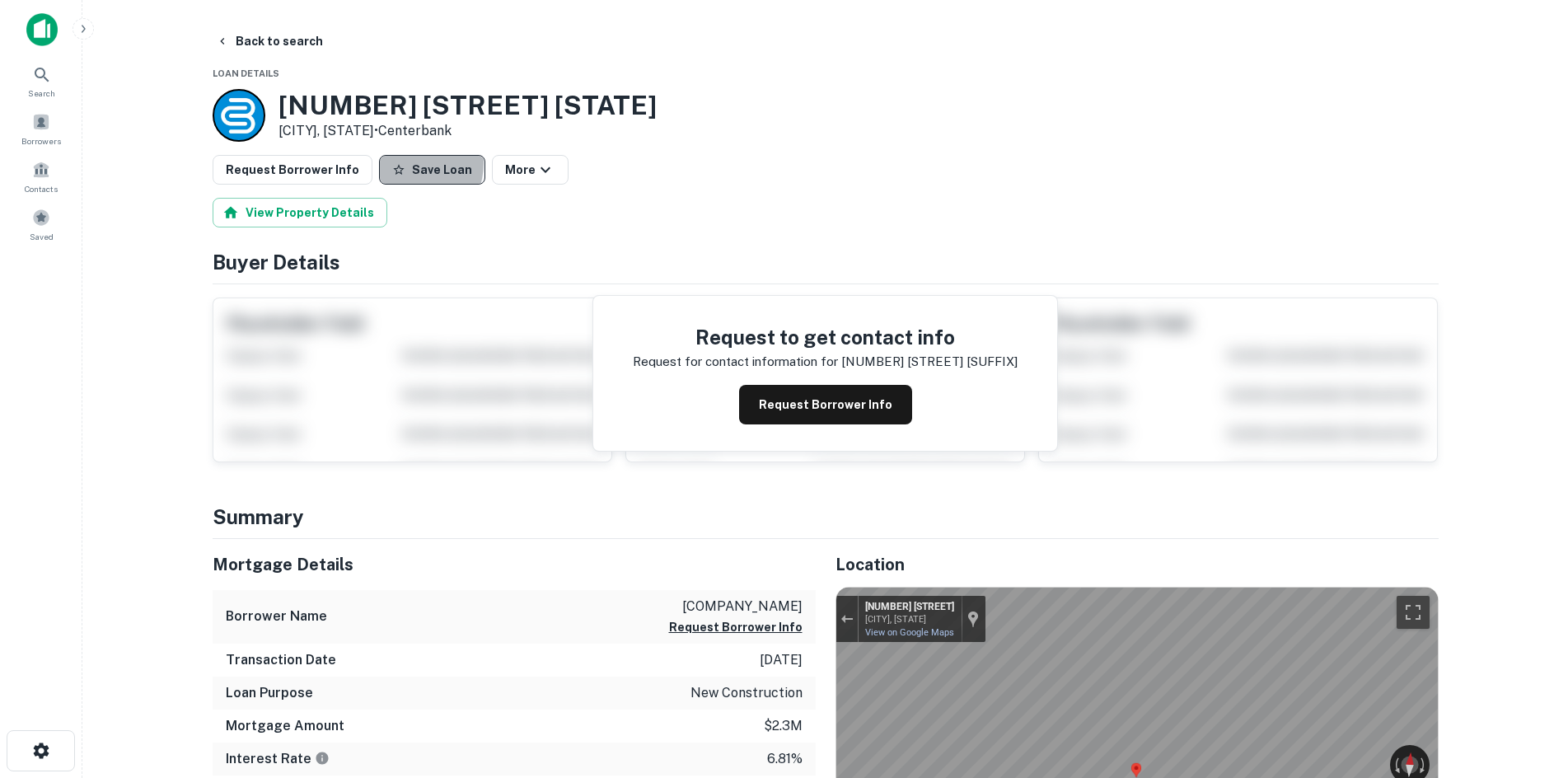 click on "Save Loan" at bounding box center [432, 170] 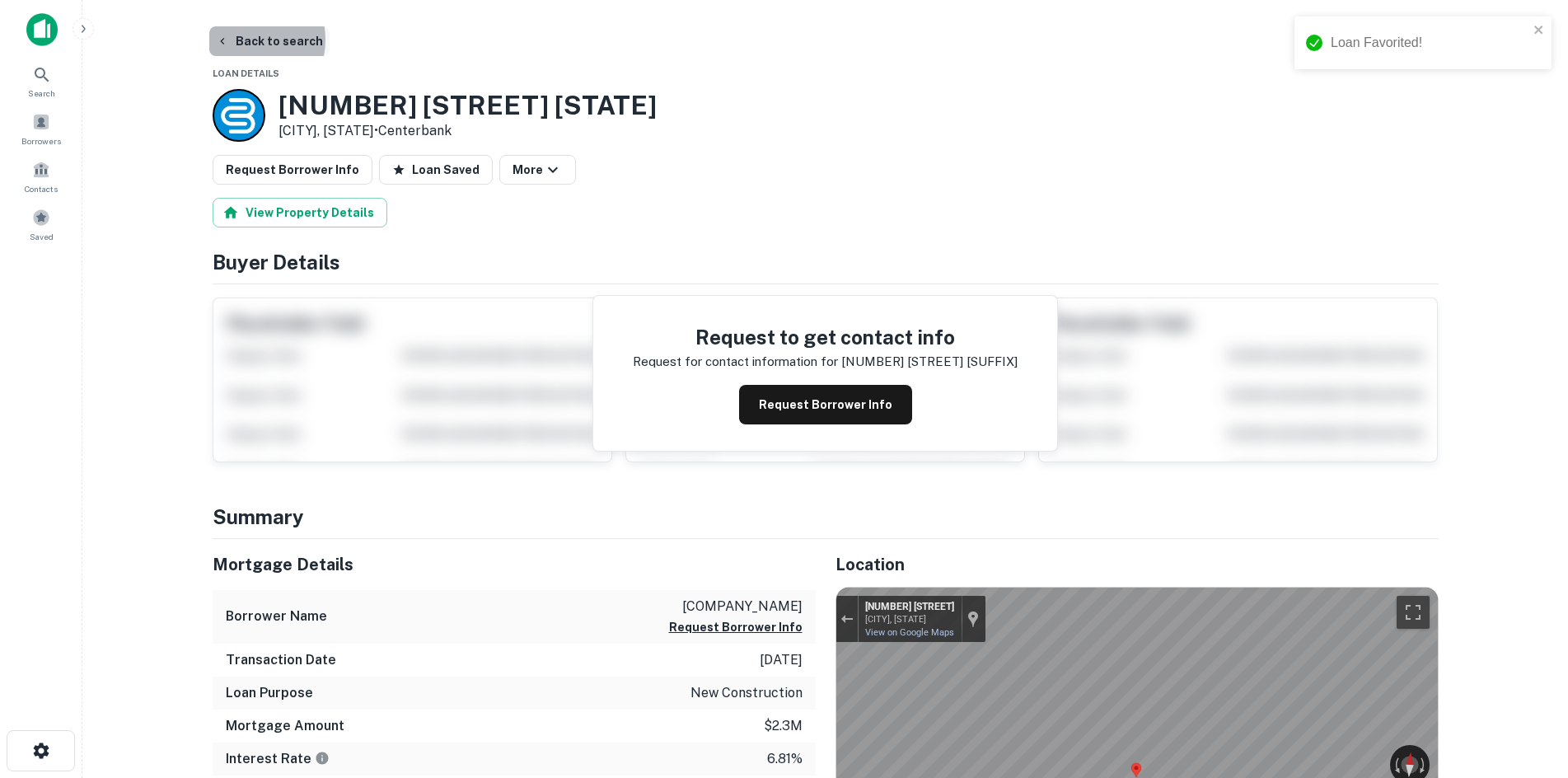 click on "Back to search" at bounding box center (269, 41) 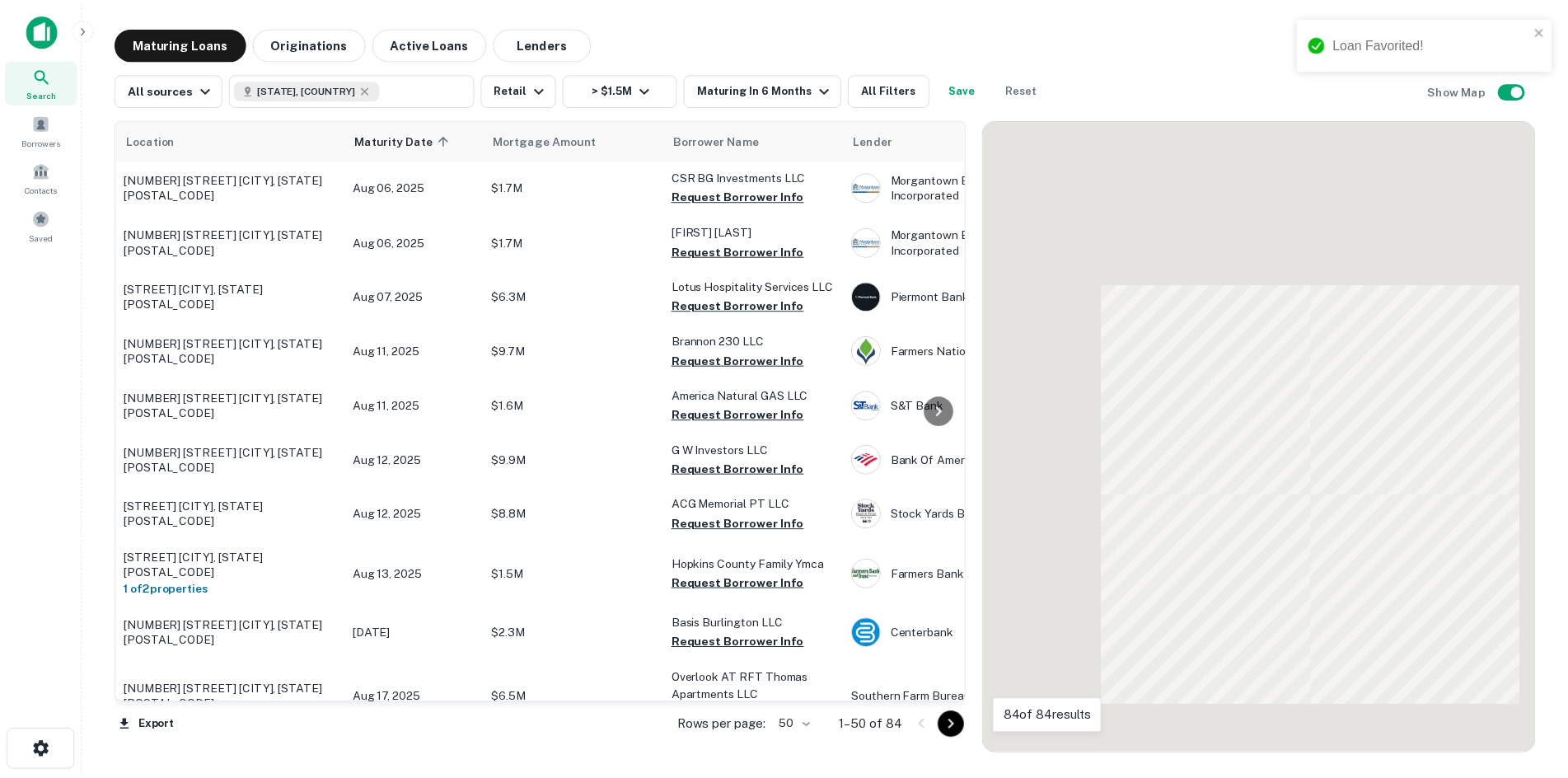 scroll, scrollTop: 247, scrollLeft: 0, axis: vertical 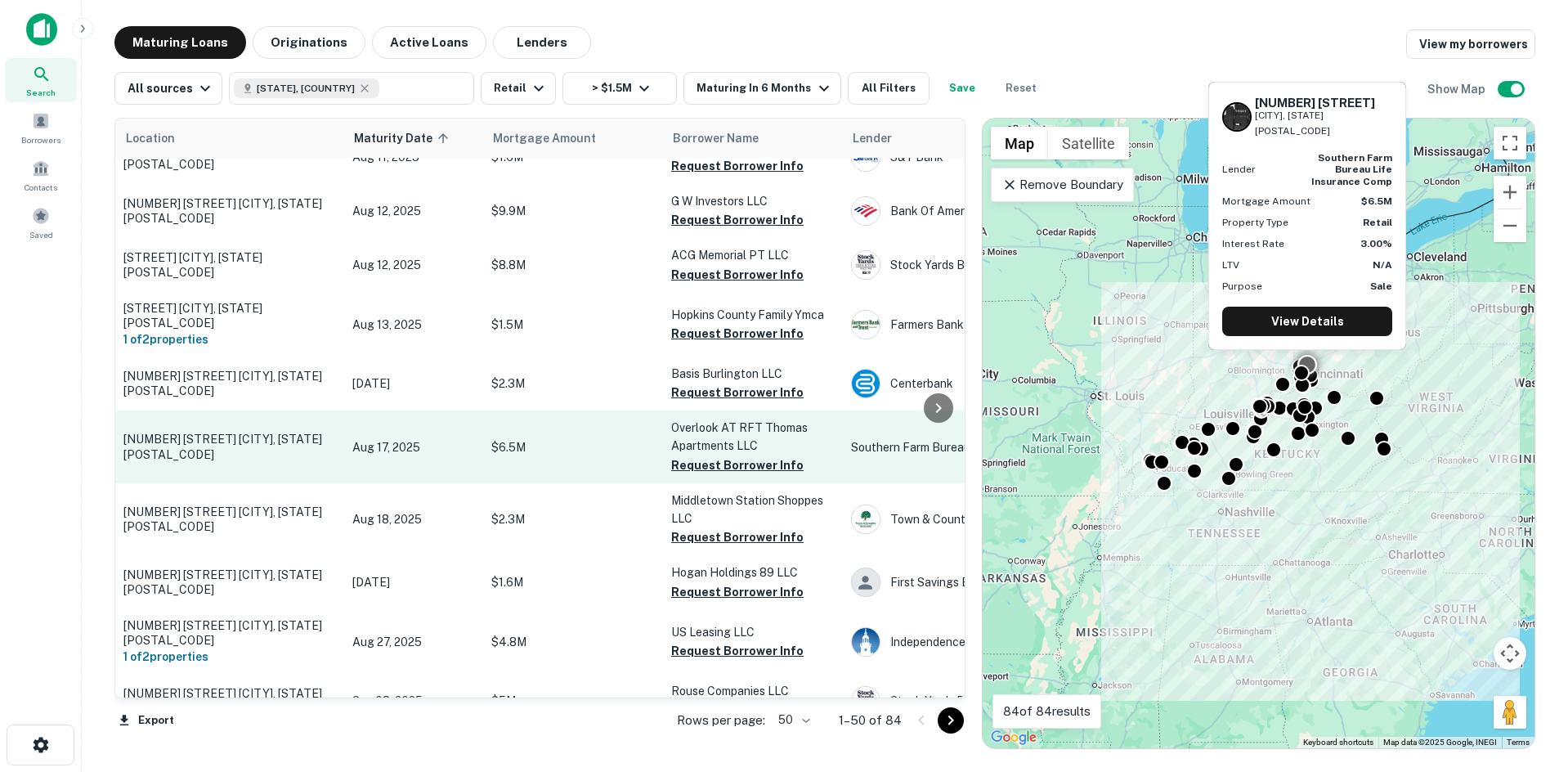 click on "1730 Memorial Pkwy Fort Thomas, KY41075" at bounding box center (230, 447) 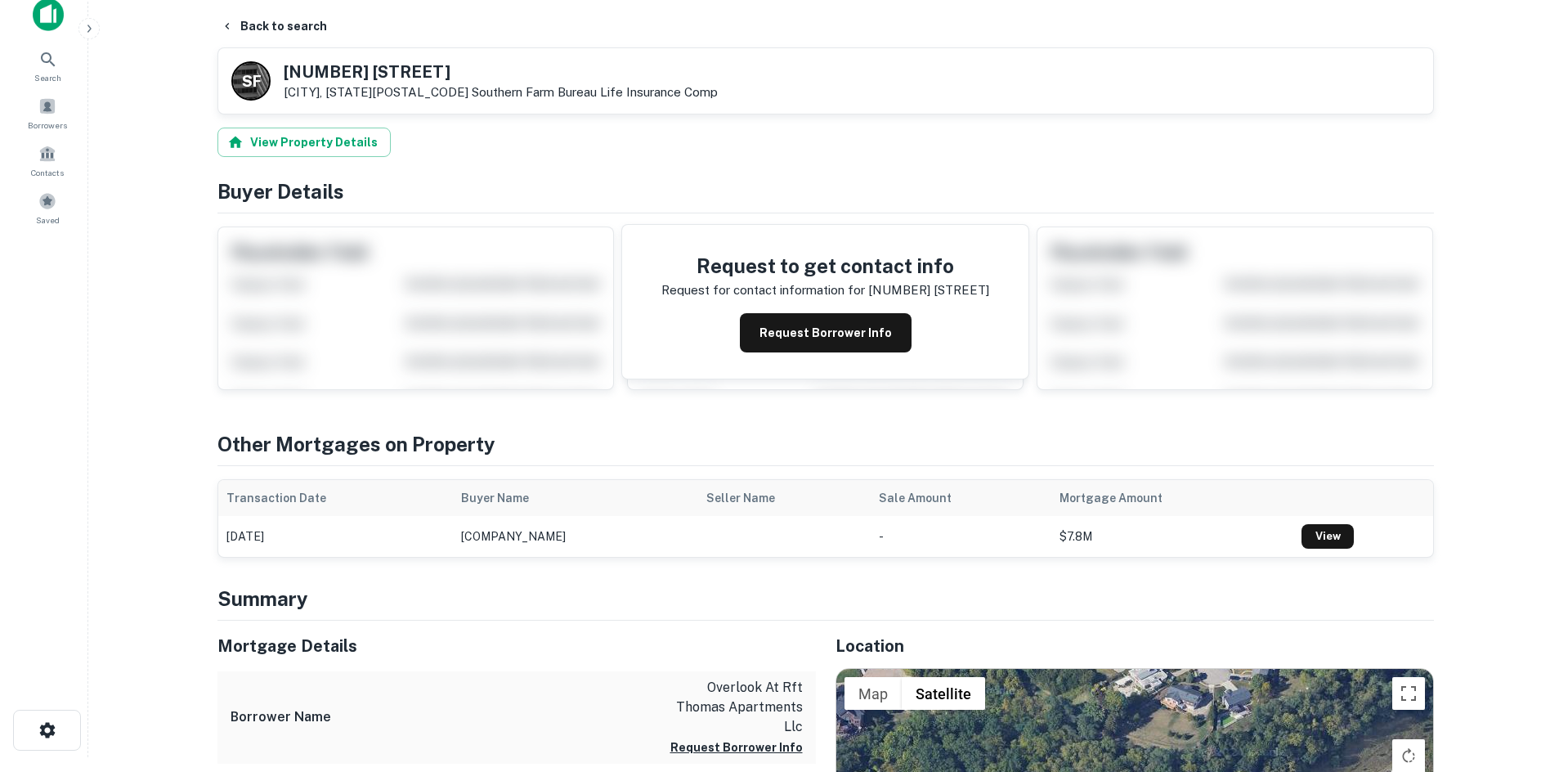 scroll, scrollTop: 0, scrollLeft: 0, axis: both 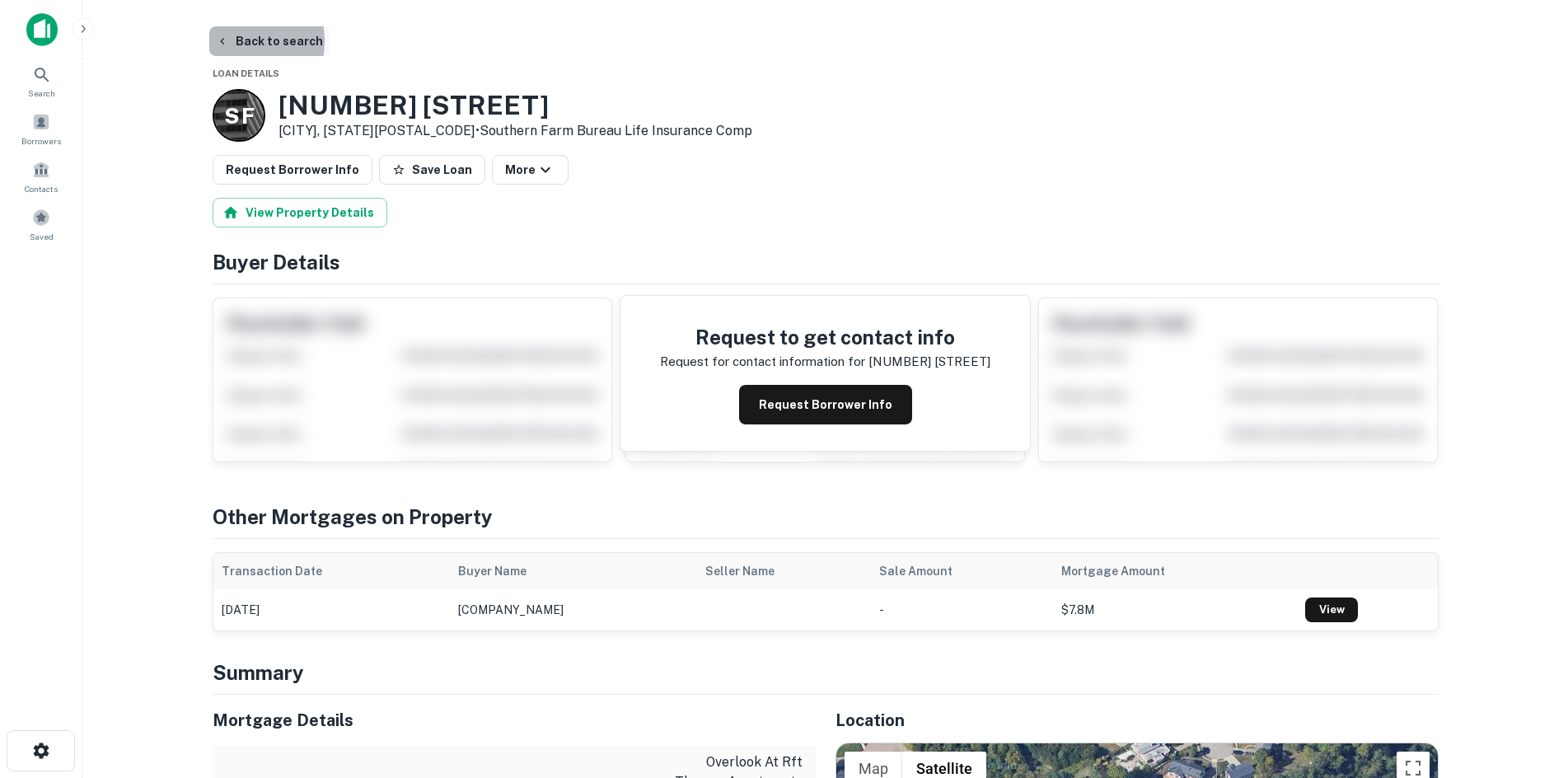 click on "Back to search" at bounding box center [269, 41] 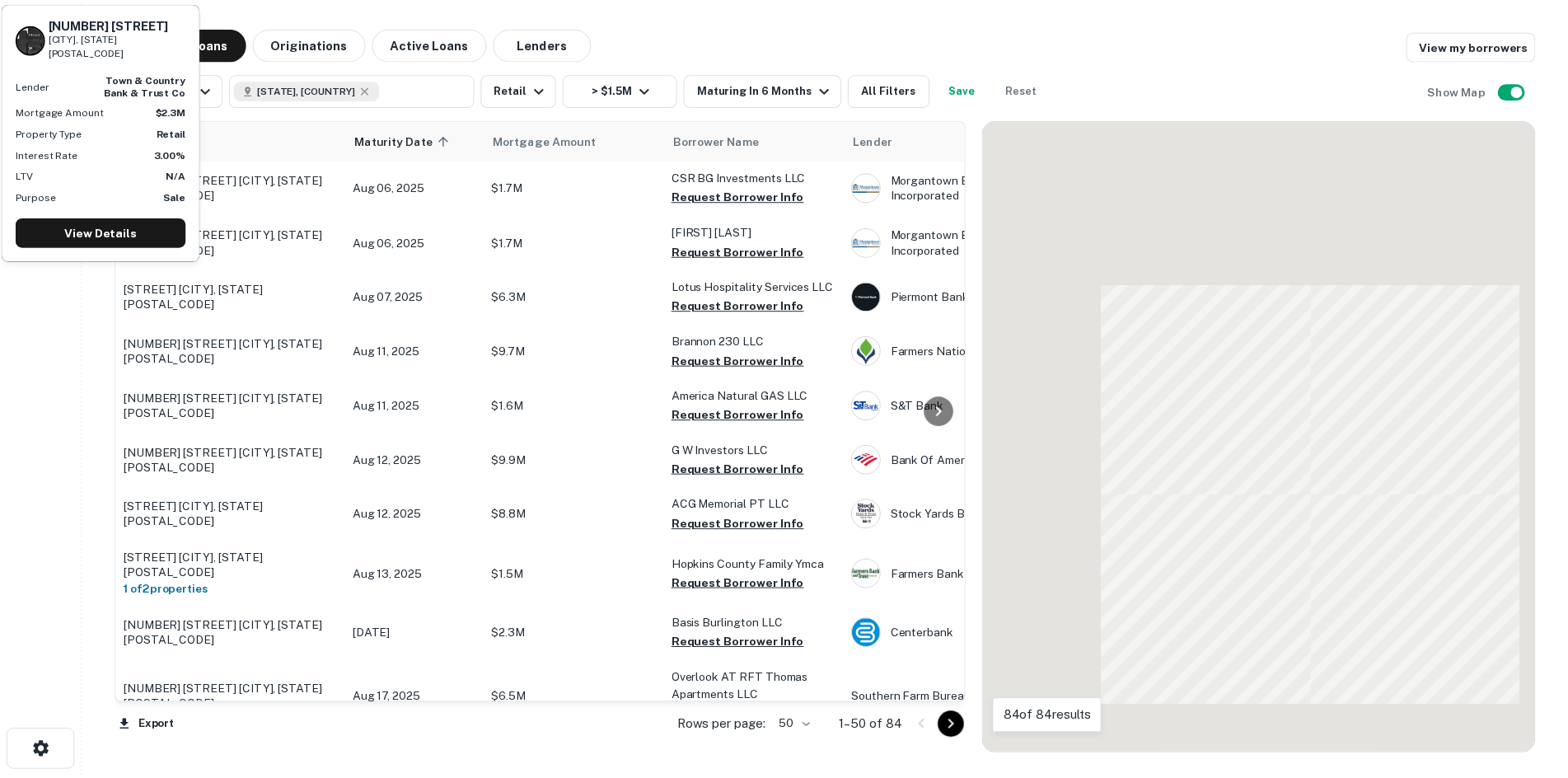 scroll, scrollTop: 247, scrollLeft: 0, axis: vertical 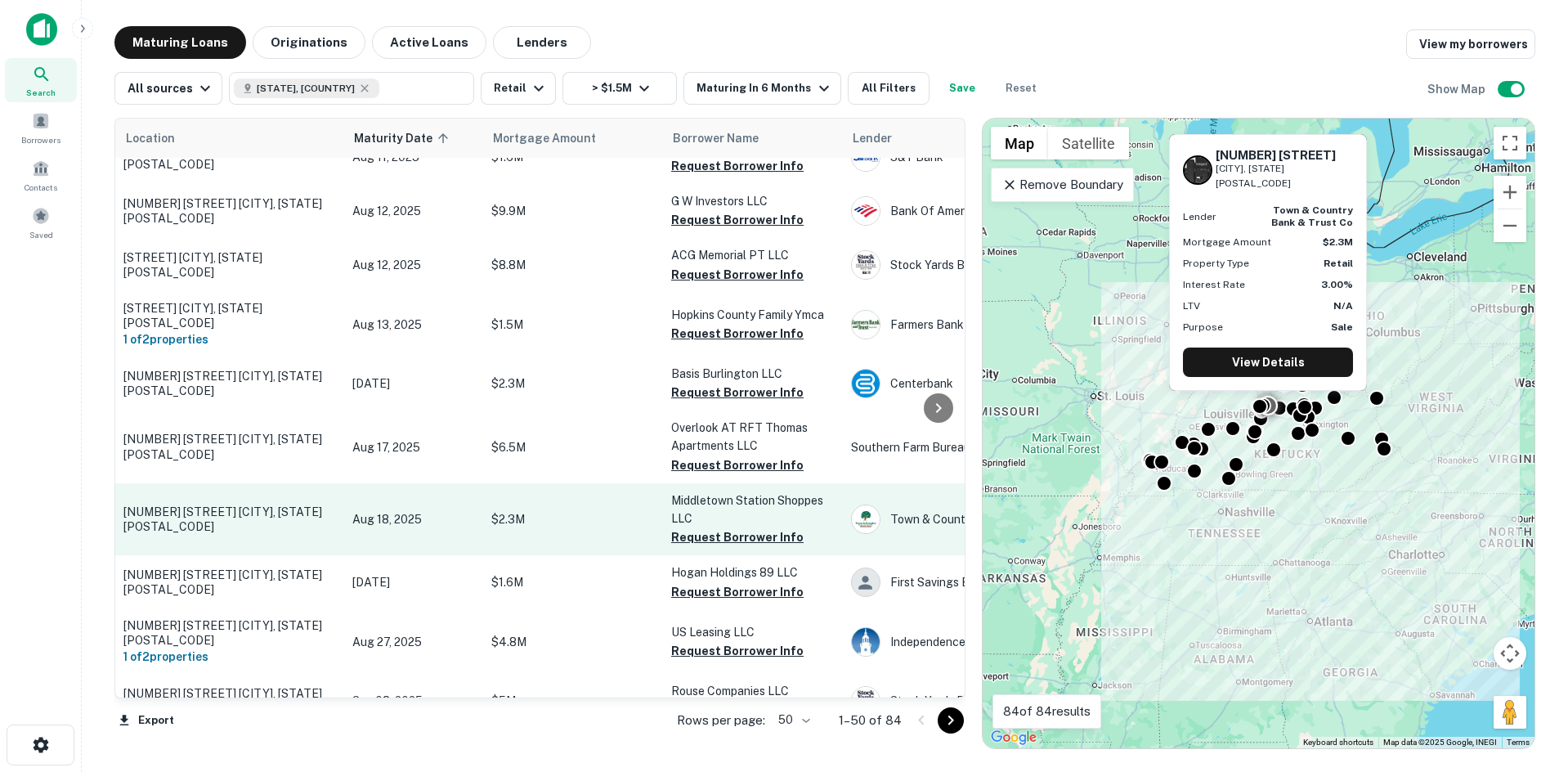 click on "12901 Shelbyville Rd Louisville, KY40243" at bounding box center [230, 519] 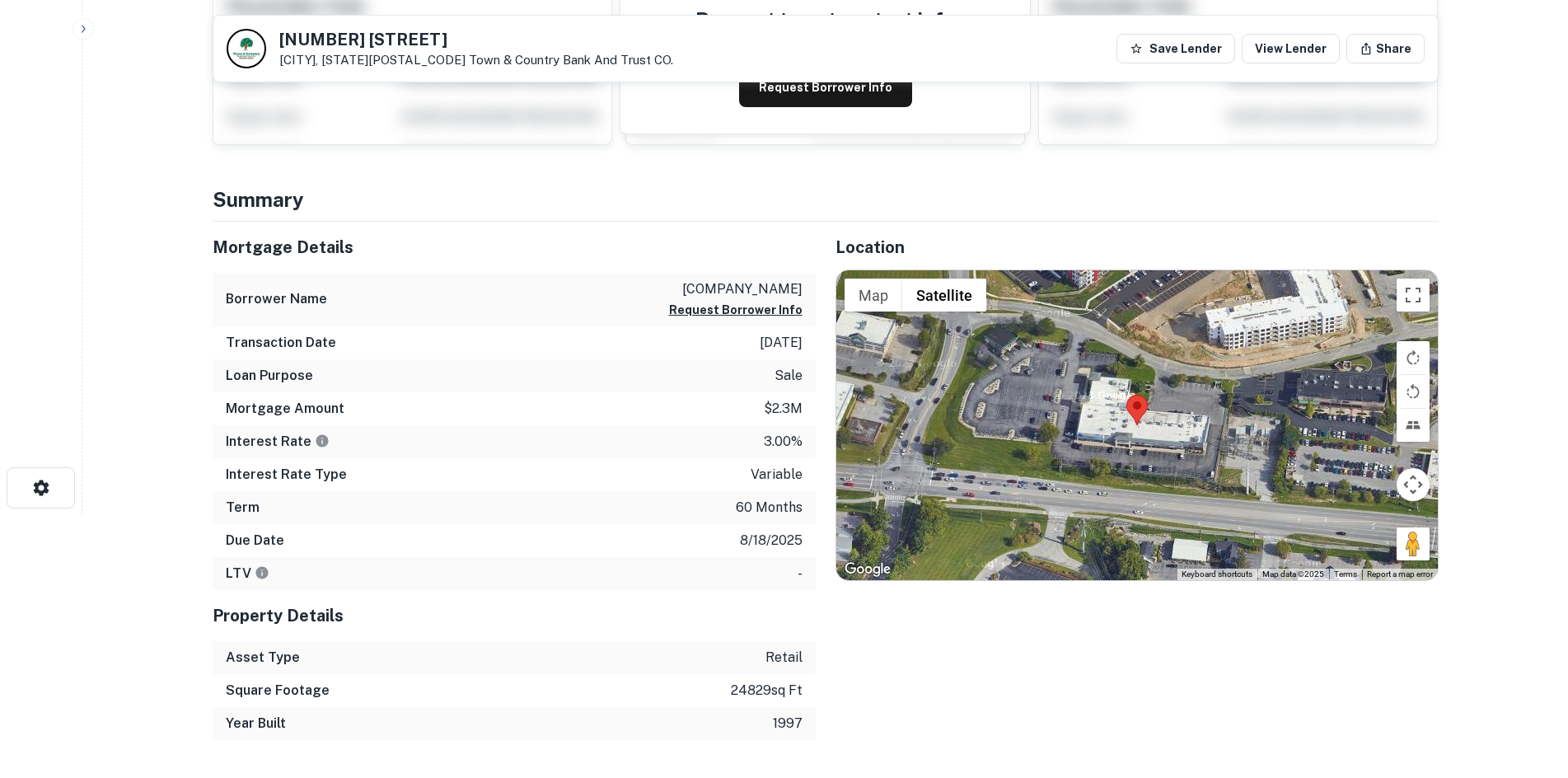 scroll, scrollTop: 330, scrollLeft: 0, axis: vertical 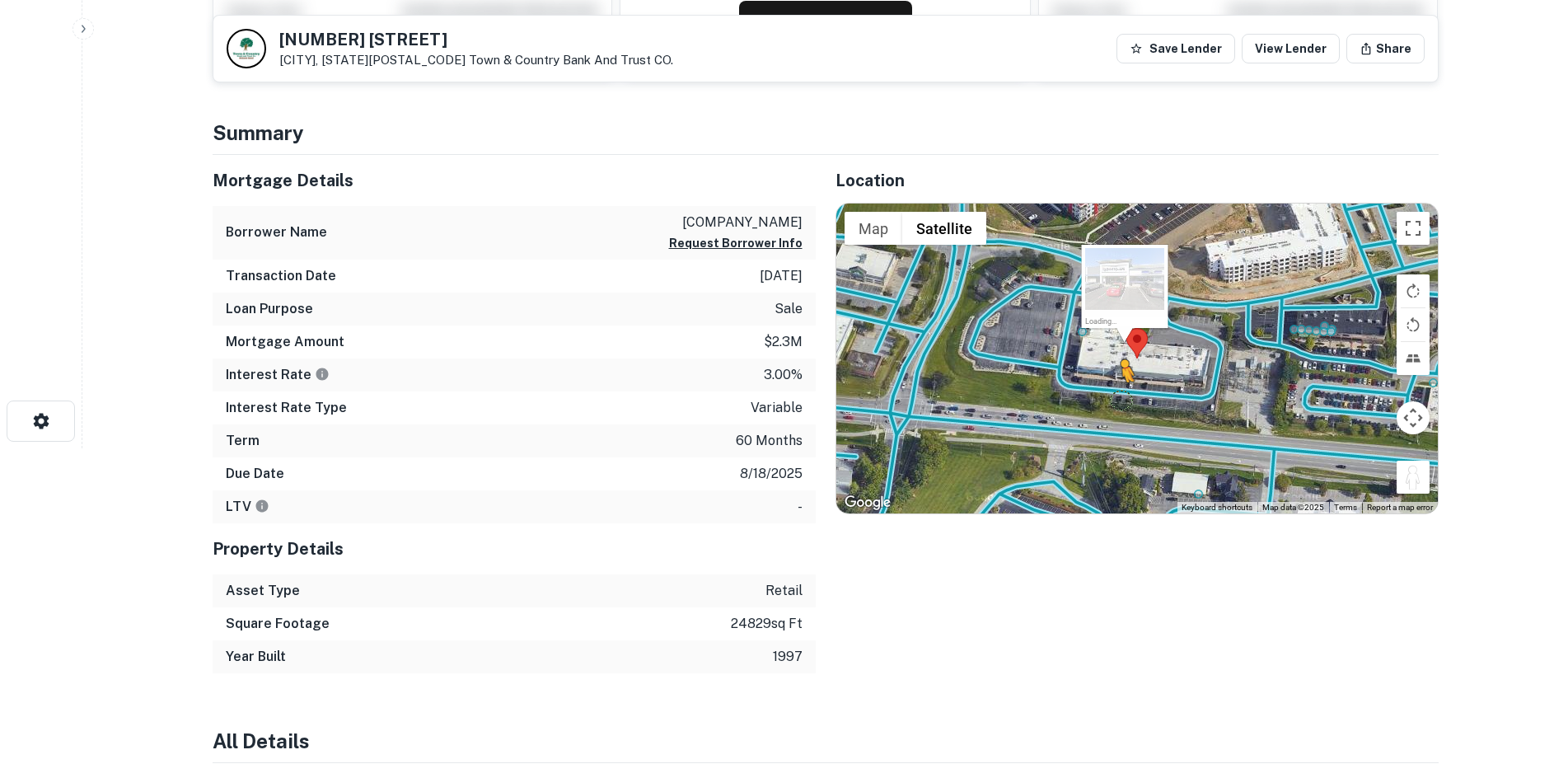 drag, startPoint x: 1409, startPoint y: 480, endPoint x: 1119, endPoint y: 395, distance: 302.20026 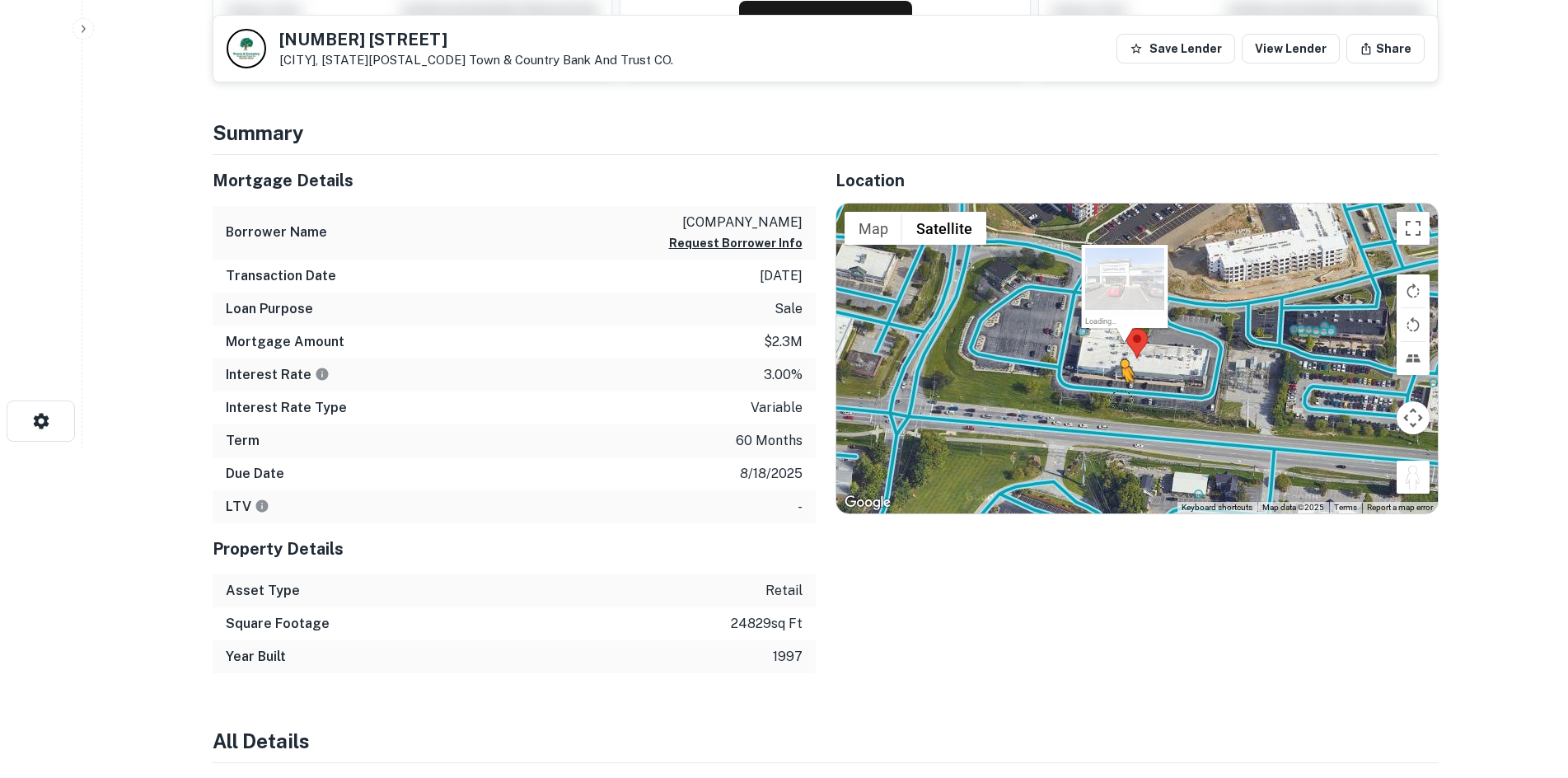 click on "To activate drag with keyboard, press Alt + Enter. Once in keyboard drag state, use the arrow keys to move the marker. To complete the drag, press the Enter key. To cancel, press Escape. Loading... Map Terrain Satellite Labels Keyboard shortcuts Map Data Map data ©2025 Map data ©2025 20 m  Click to toggle between metric and imperial units Terms Report a map error" at bounding box center (1137, 359) 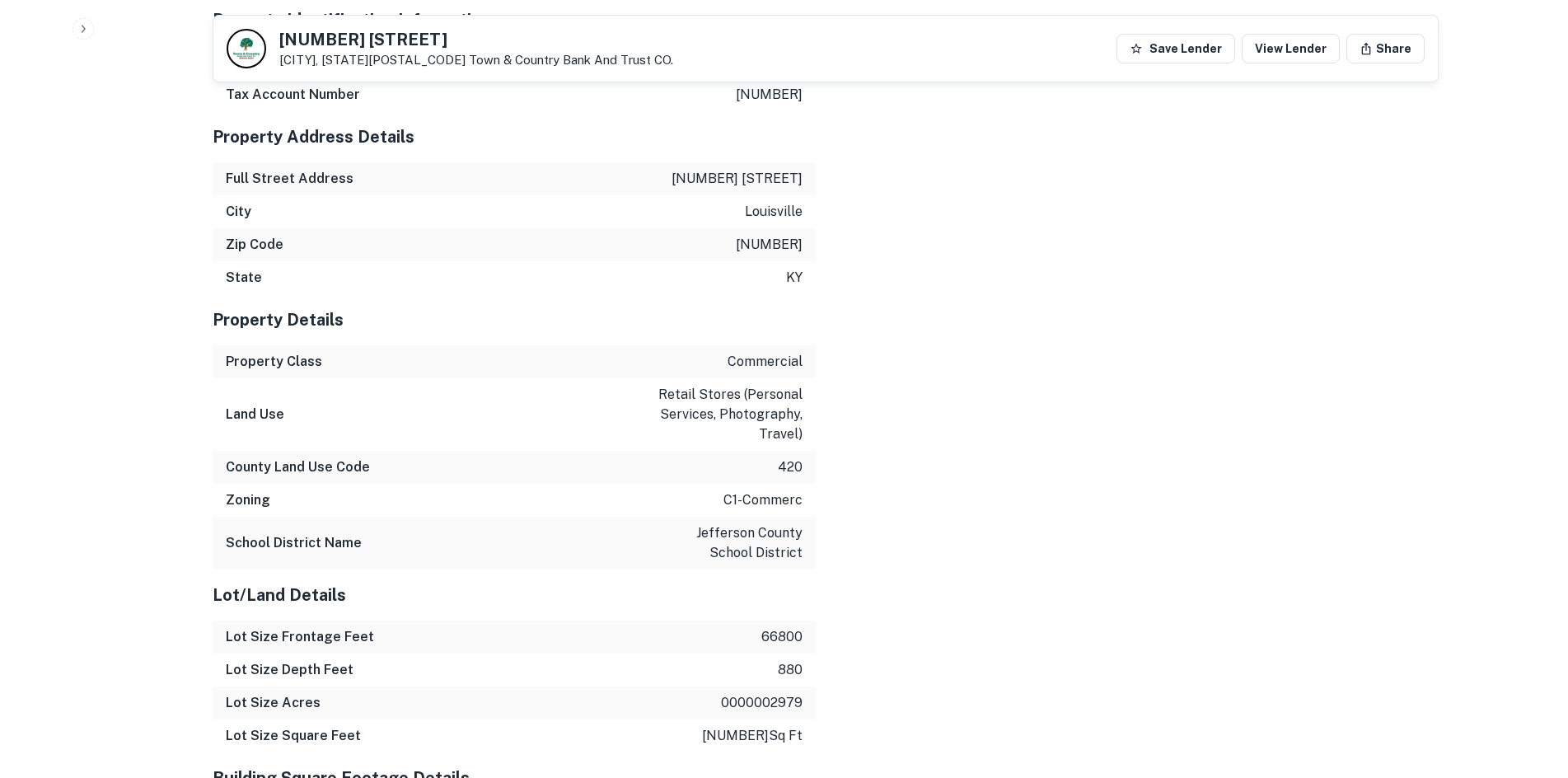 scroll, scrollTop: 1483, scrollLeft: 0, axis: vertical 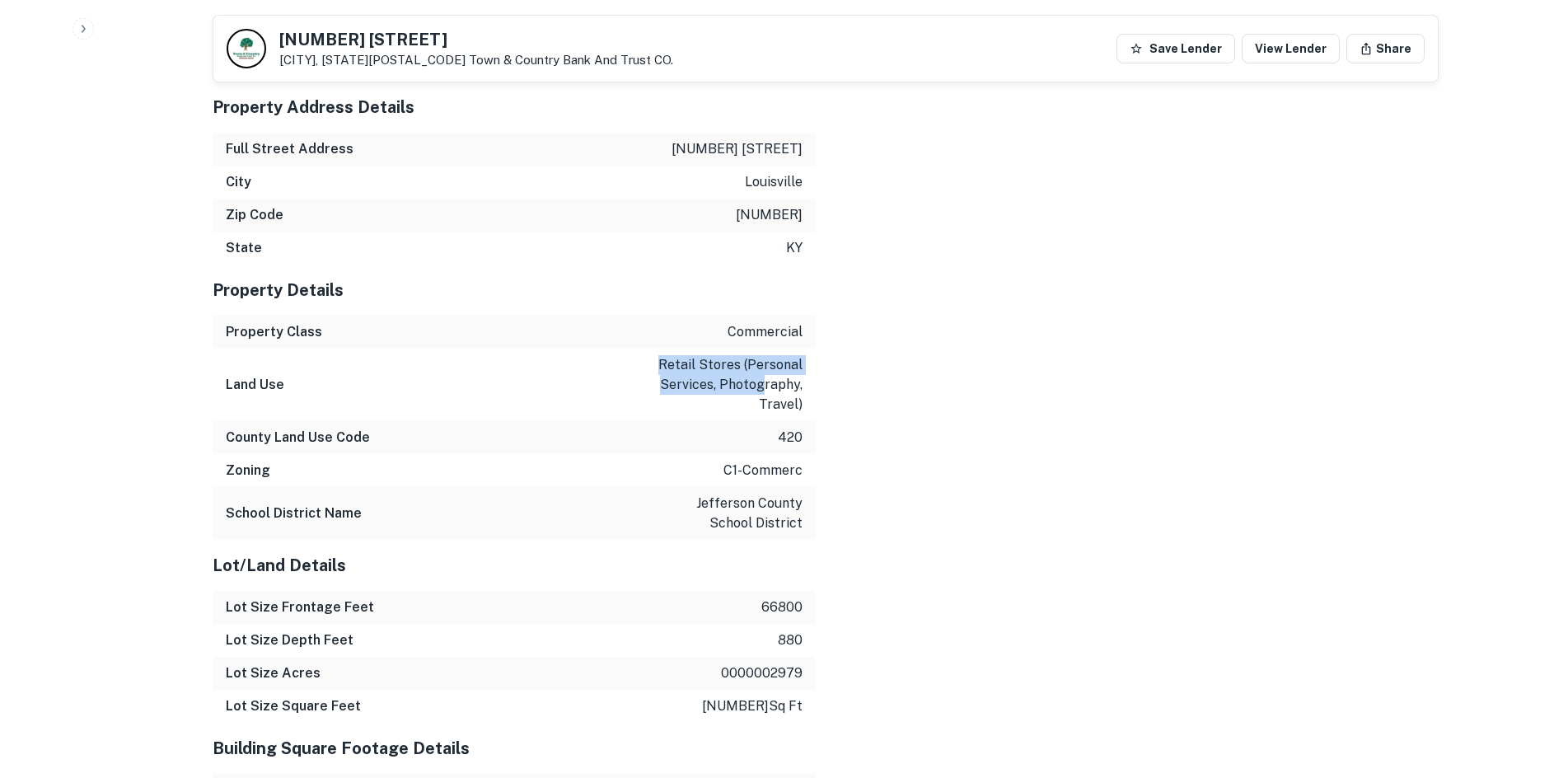 drag, startPoint x: 675, startPoint y: 396, endPoint x: 762, endPoint y: 429, distance: 93.04837 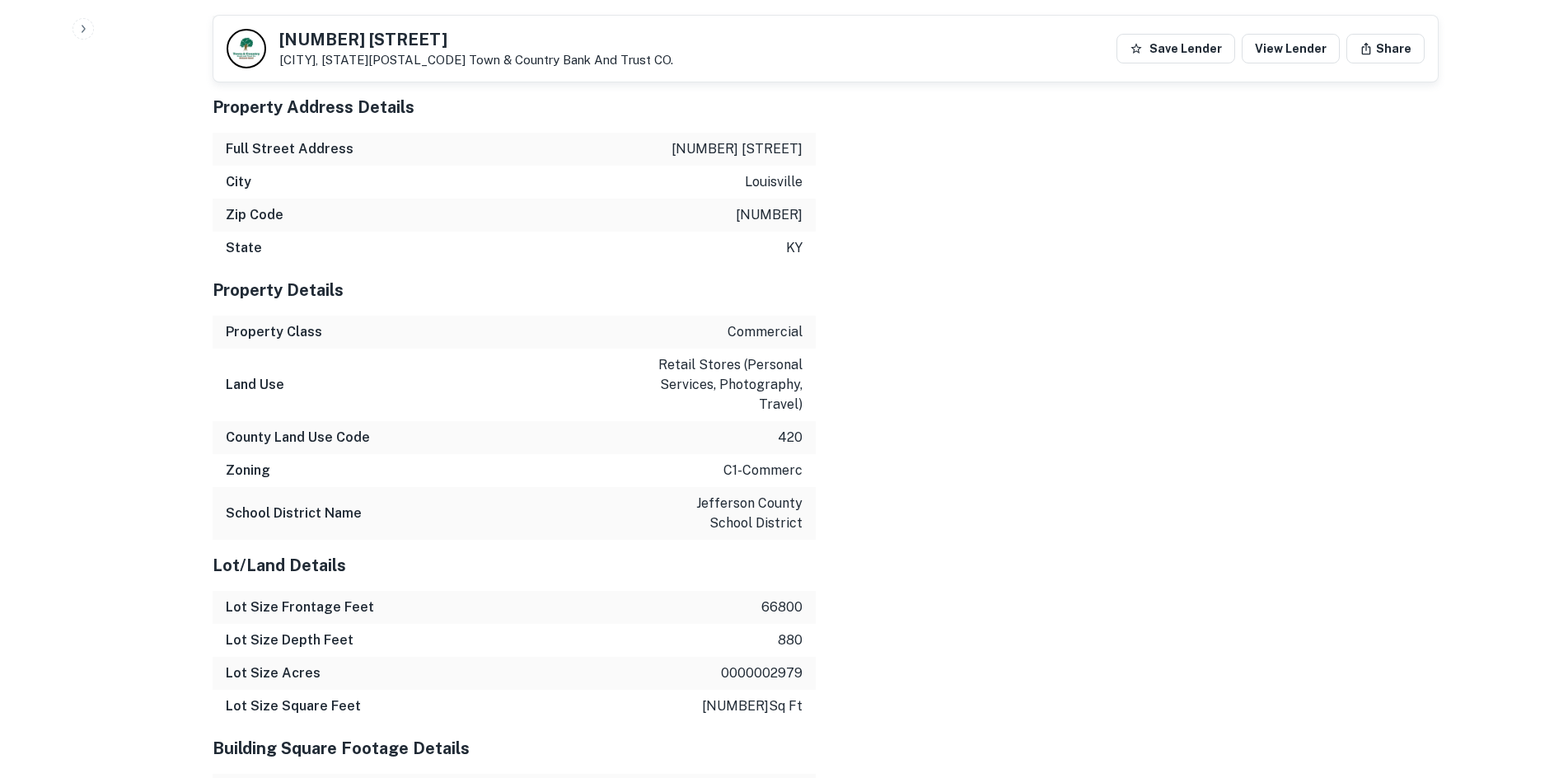 click on "Mortgage Details Borrower Name middletown station shoppes llc Request Borrower Info Mortgage Amount $2.3m Lender Name town & country bank & trust co Term 5 years Due Date 8/18/2025 Estimated Due Date 8/18/2025 Interest Rate Type var Interest Rate 3.00% Sales Details Buyer Name middletown station shoppes llc Recording Date 8/23/2020 Sale Date 8/18/2020 Document Number 2020.174081 Document Type stand alone mortgage Property Identification Information FIPS 21111 Tax Account Number 08100438 Property Address Details Full Street Address 12901 shelbyville rd City louisville Zip Code 40243 State ky Property Details Property Class commercial Land Use retail stores (personal services, photography, travel) County Land Use Code 420 Zoning c1-commerc School District Name jefferson county school district Lot/Land Details Lot Size Frontage Feet 66800 Lot Size Depth Feet 880 Lot Size Acres 0000002979 Lot Size Square Feet 129765  sq ft Building Square Footage Details Sum Building 24829  sq ft Sum Living Area 24829  sq ft 1997" at bounding box center (816, 486) 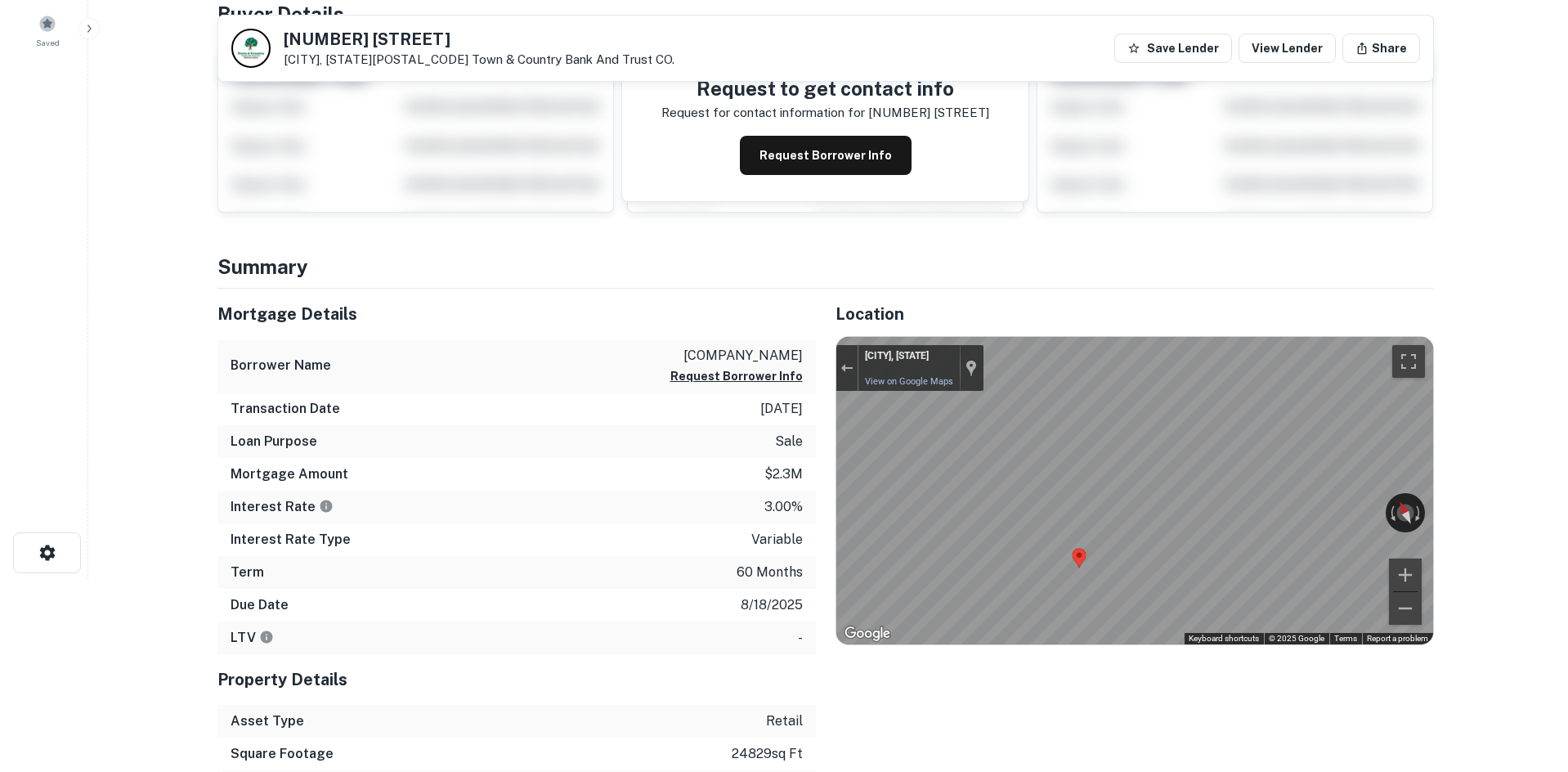 scroll, scrollTop: 0, scrollLeft: 0, axis: both 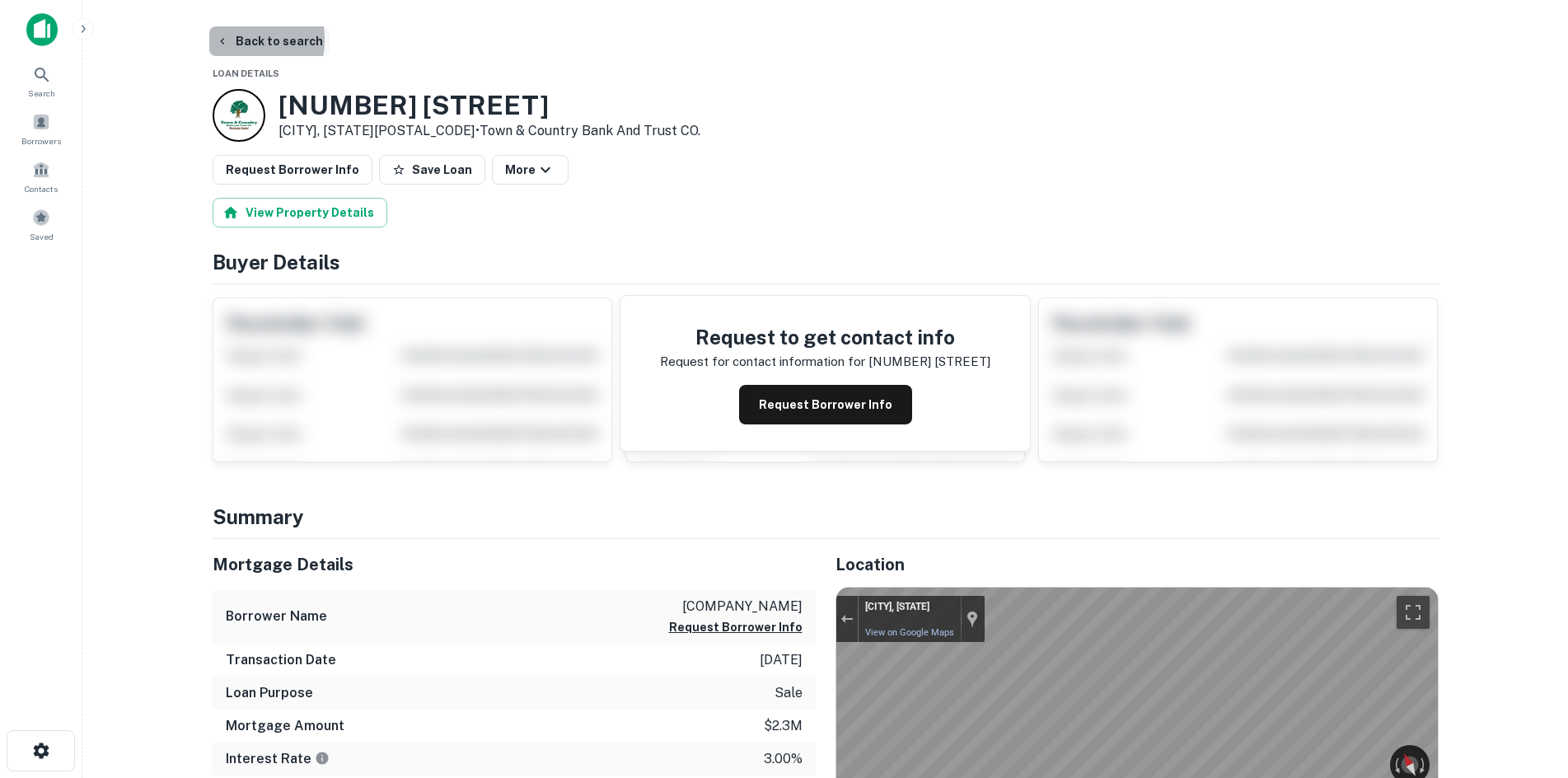 click 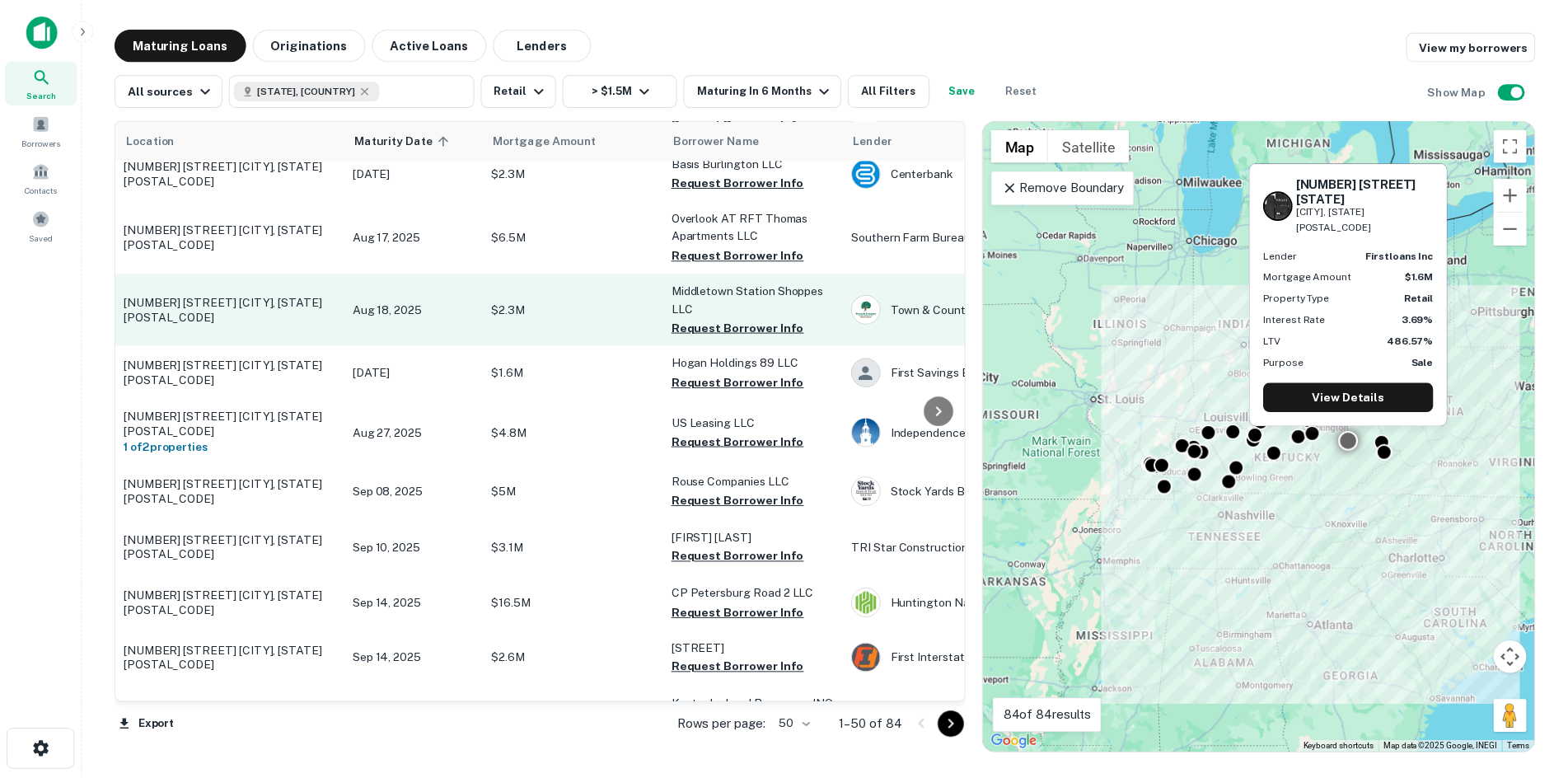 scroll, scrollTop: 412, scrollLeft: 0, axis: vertical 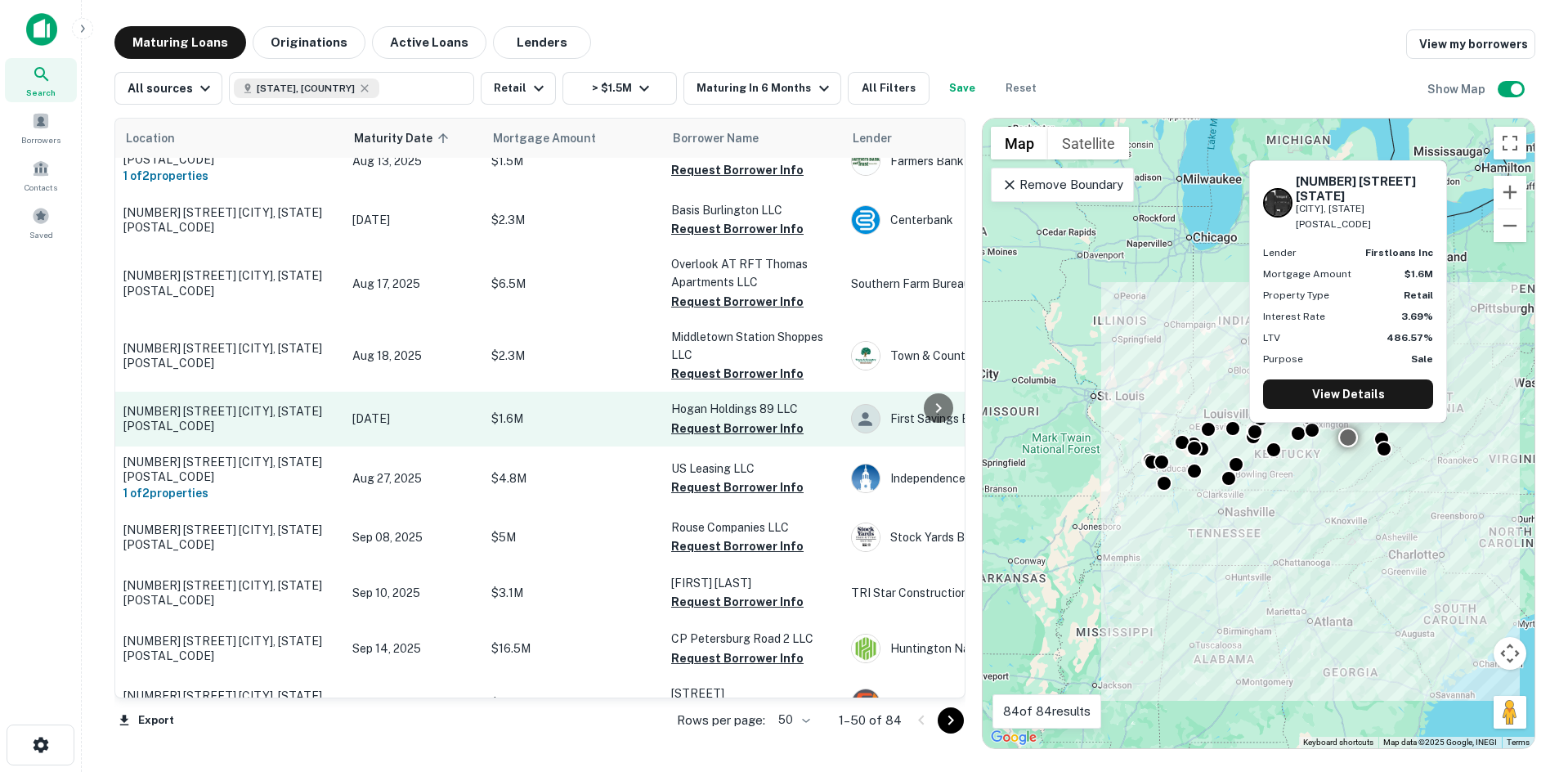 click on "740 Highway 15 S Jackson, KY41339" at bounding box center (230, 419) 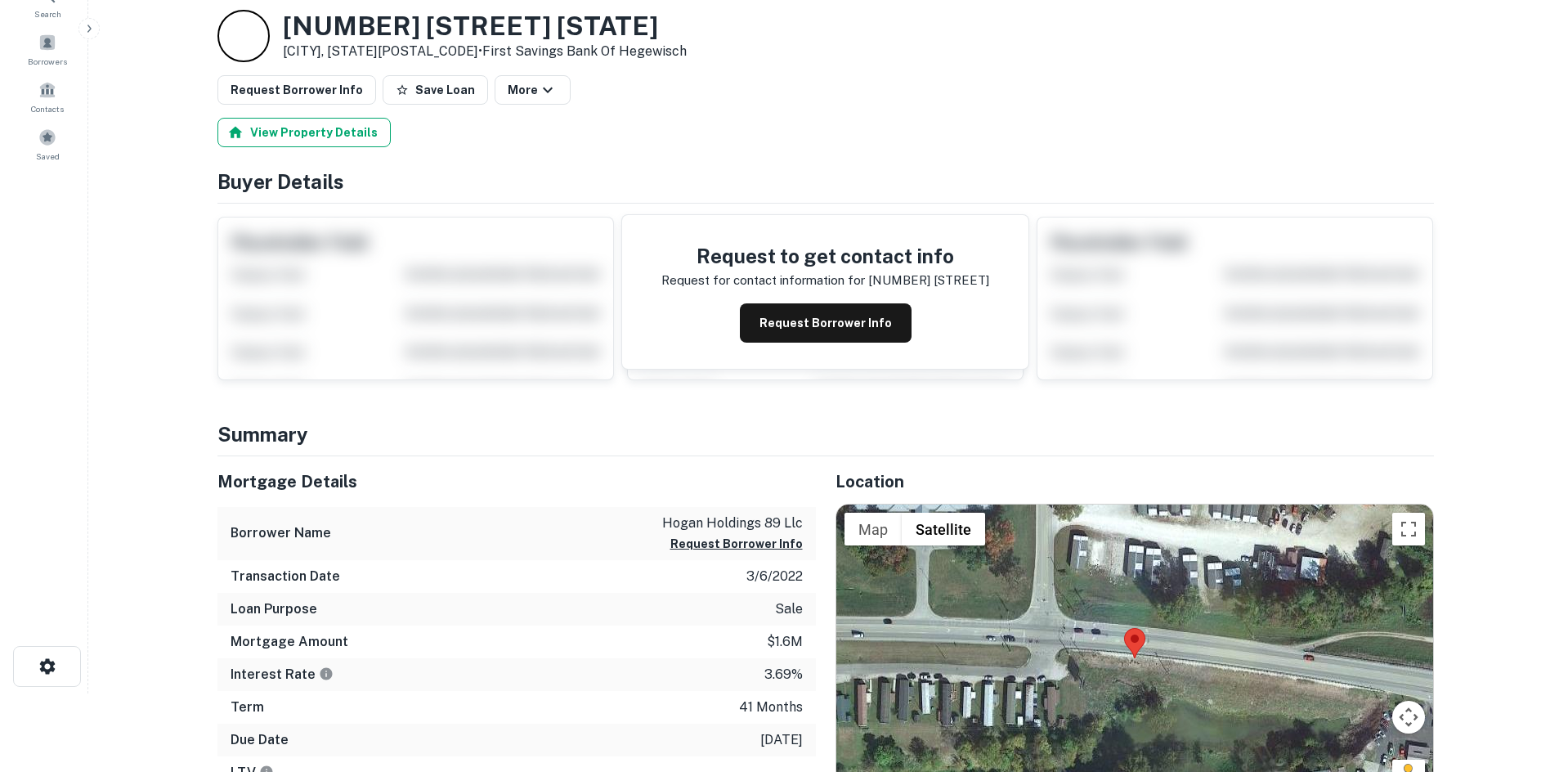 scroll, scrollTop: 0, scrollLeft: 0, axis: both 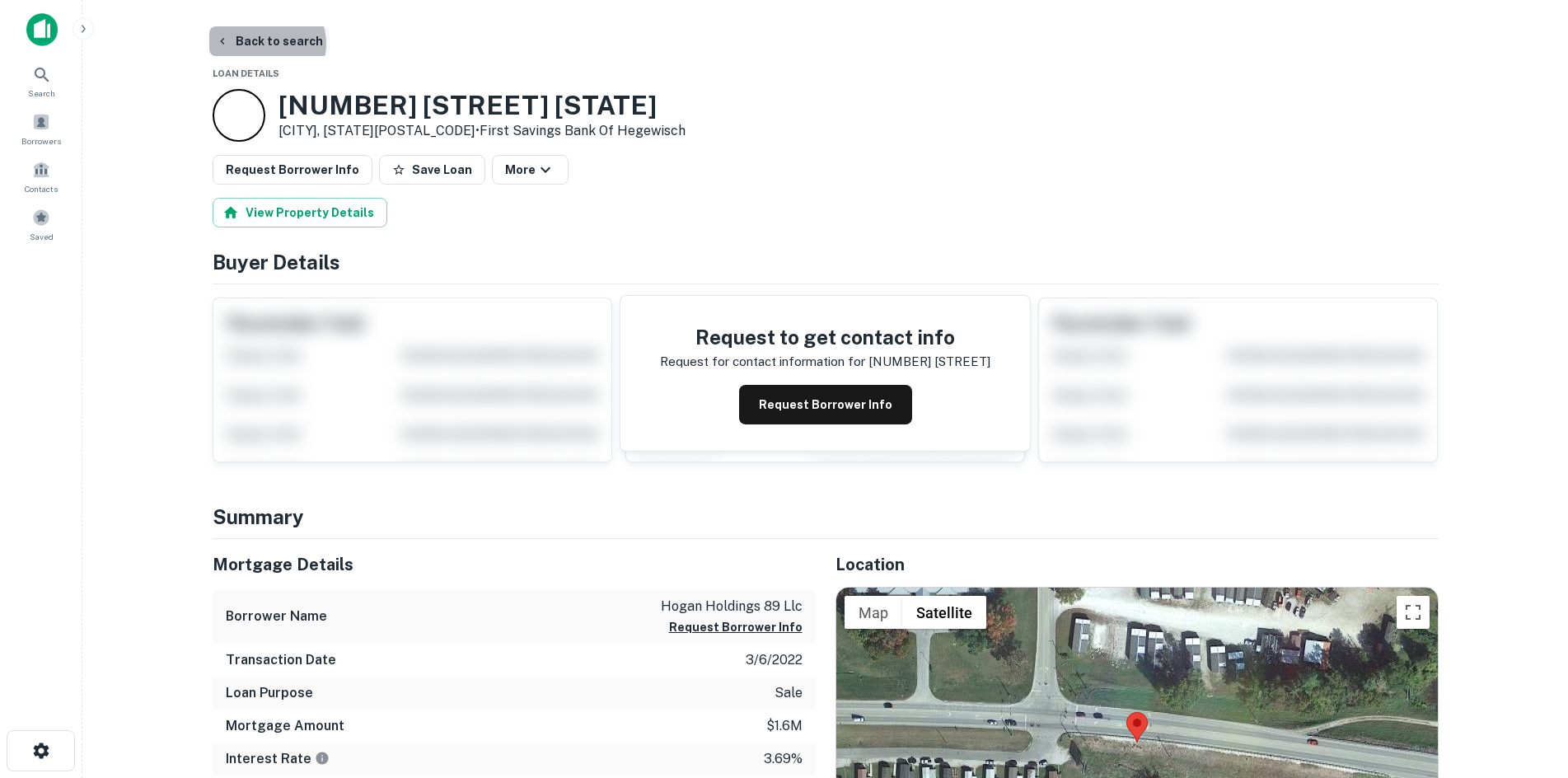click on "Back to search" at bounding box center (269, 41) 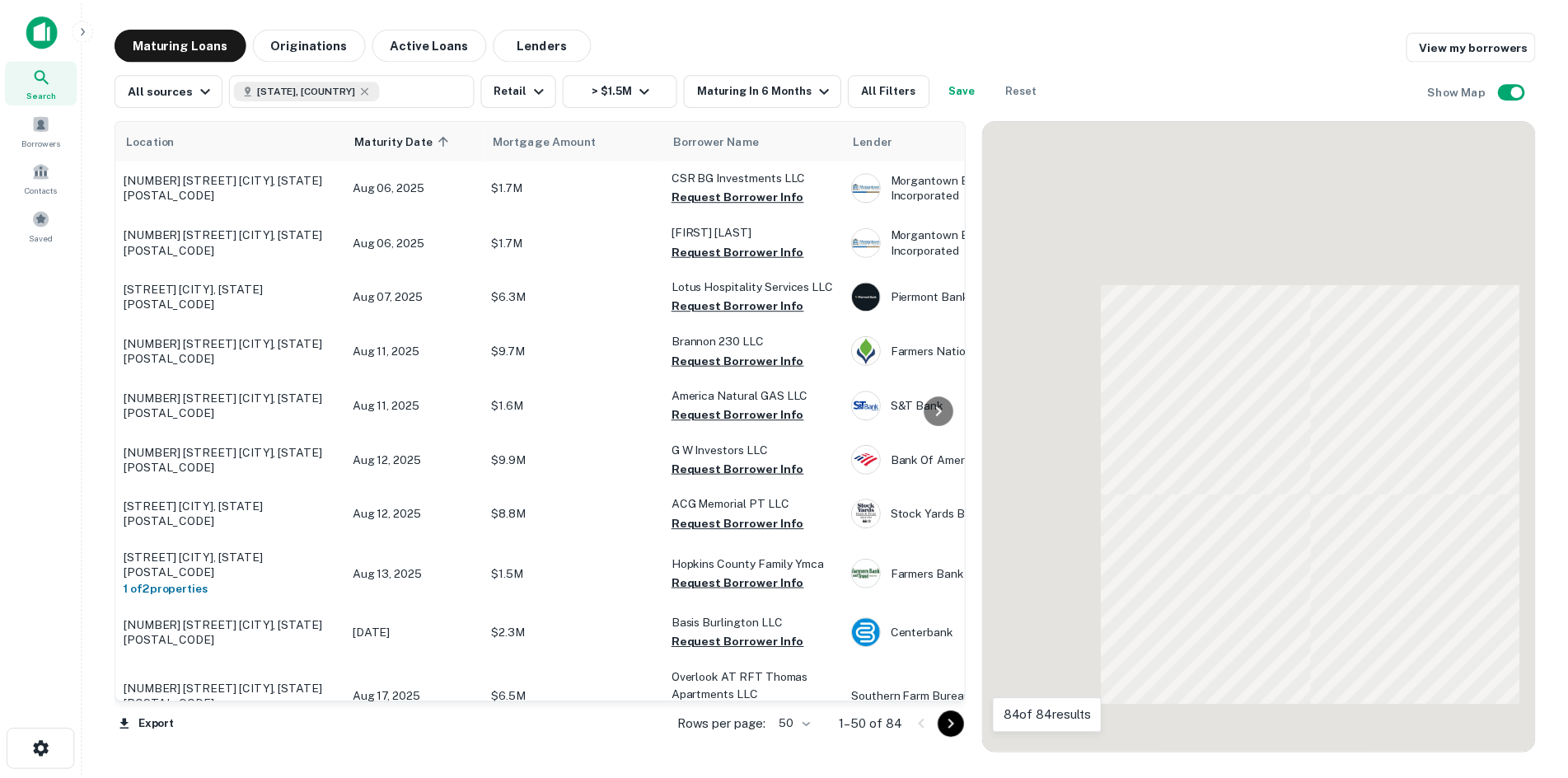 scroll, scrollTop: 412, scrollLeft: 0, axis: vertical 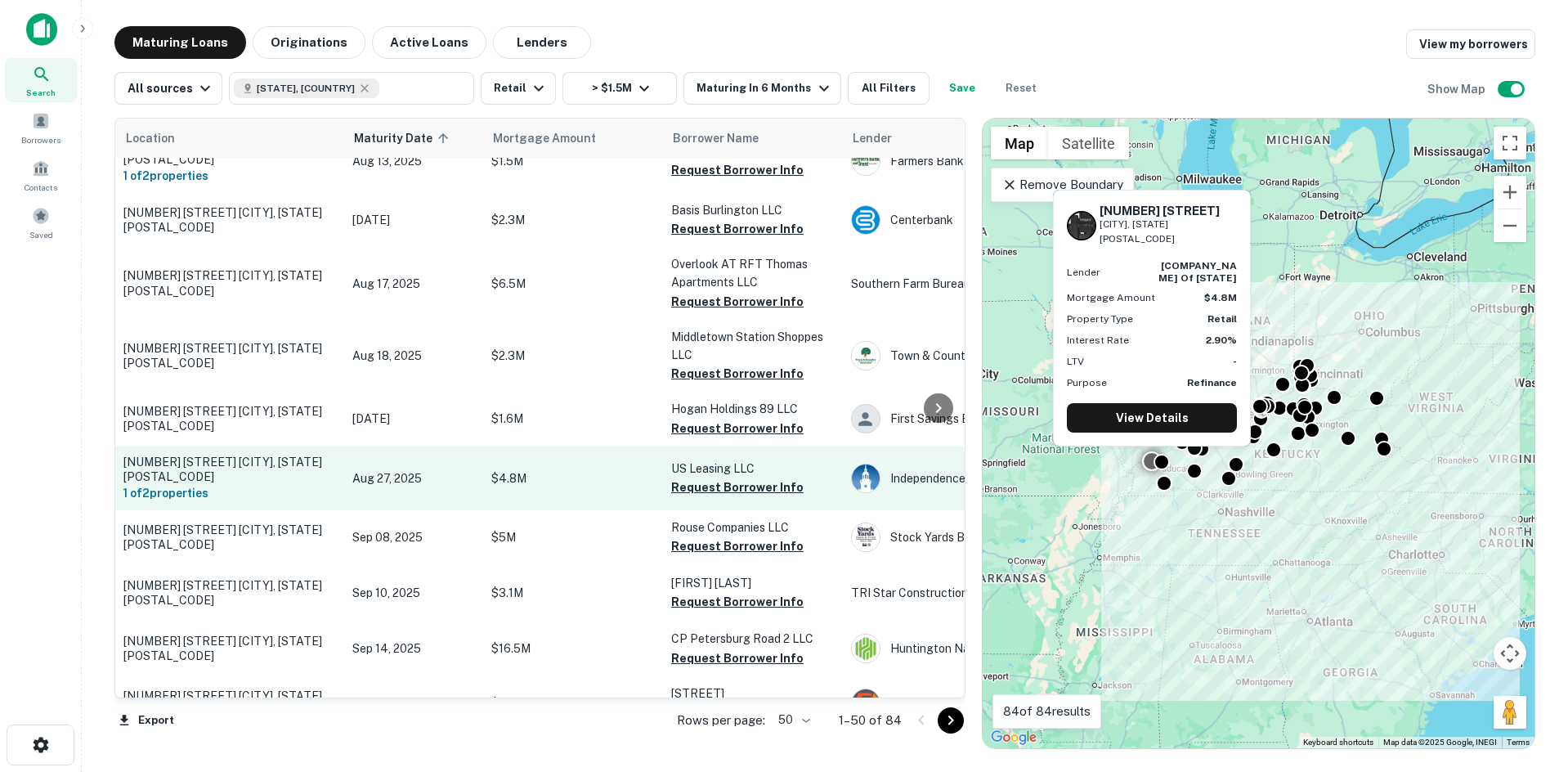 click on "Aug 27, 2025" at bounding box center (414, 478) 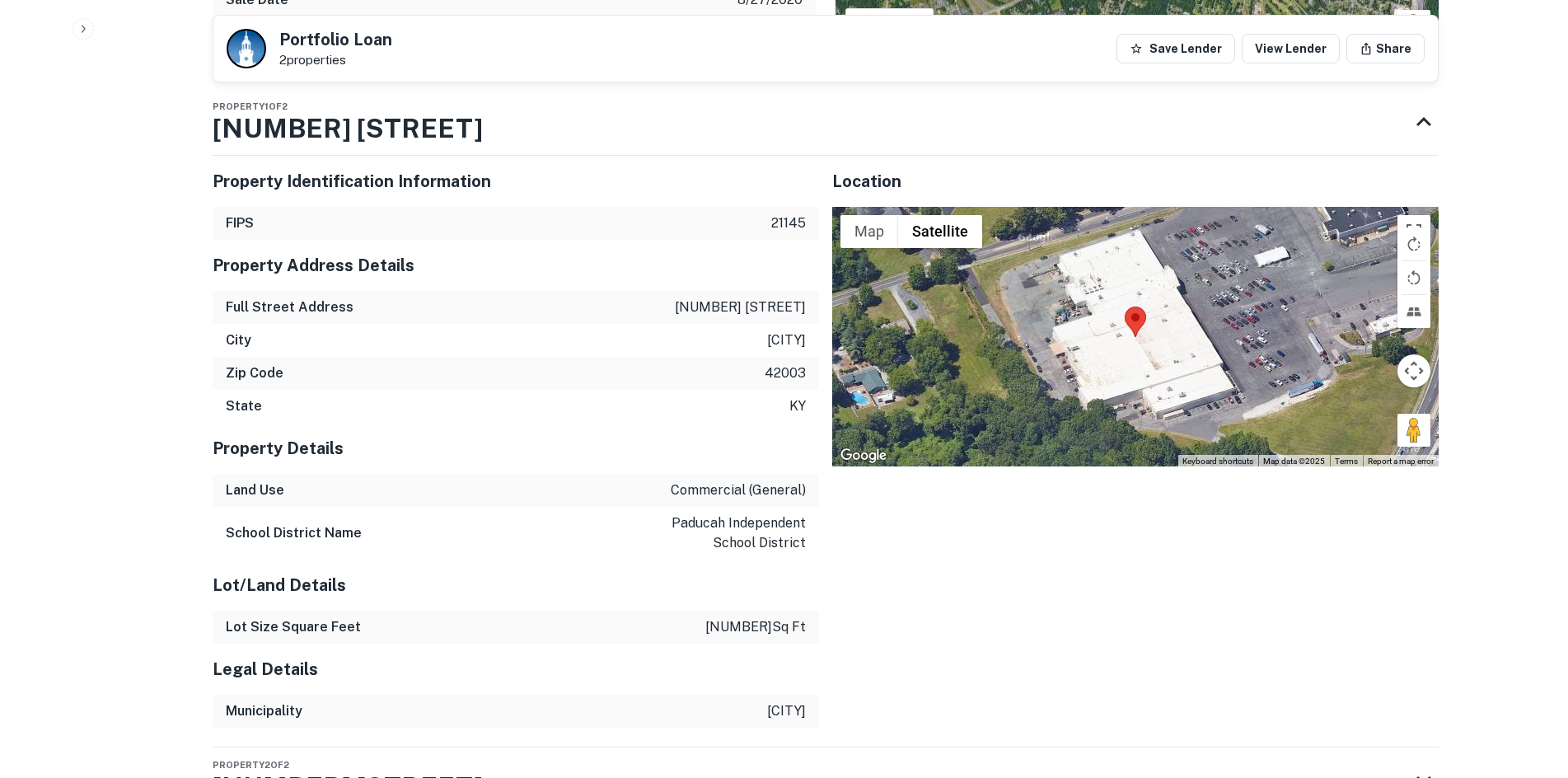 scroll, scrollTop: 907, scrollLeft: 0, axis: vertical 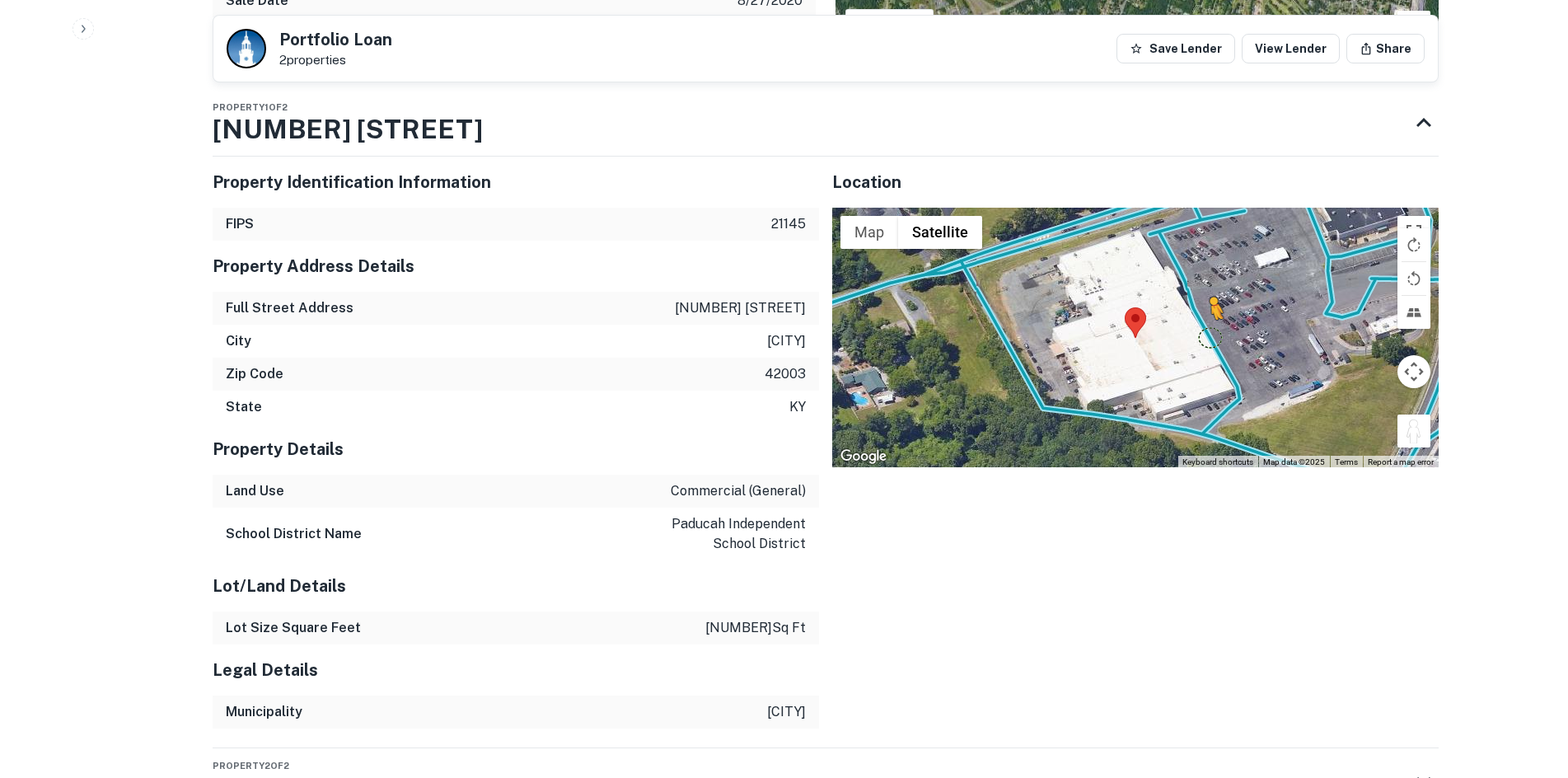 drag, startPoint x: 1416, startPoint y: 437, endPoint x: 1206, endPoint y: 333, distance: 234.342 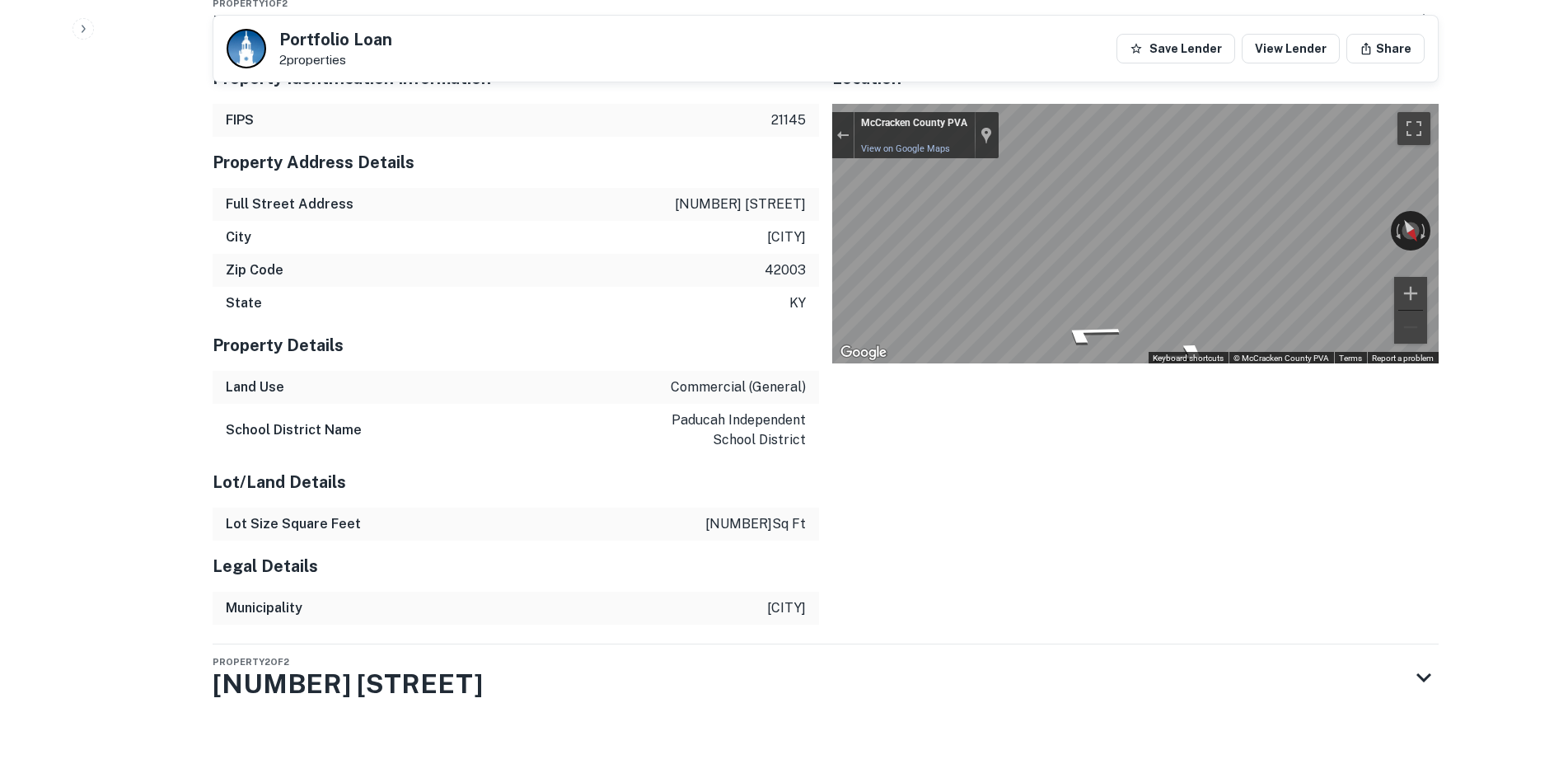 scroll, scrollTop: 1022, scrollLeft: 0, axis: vertical 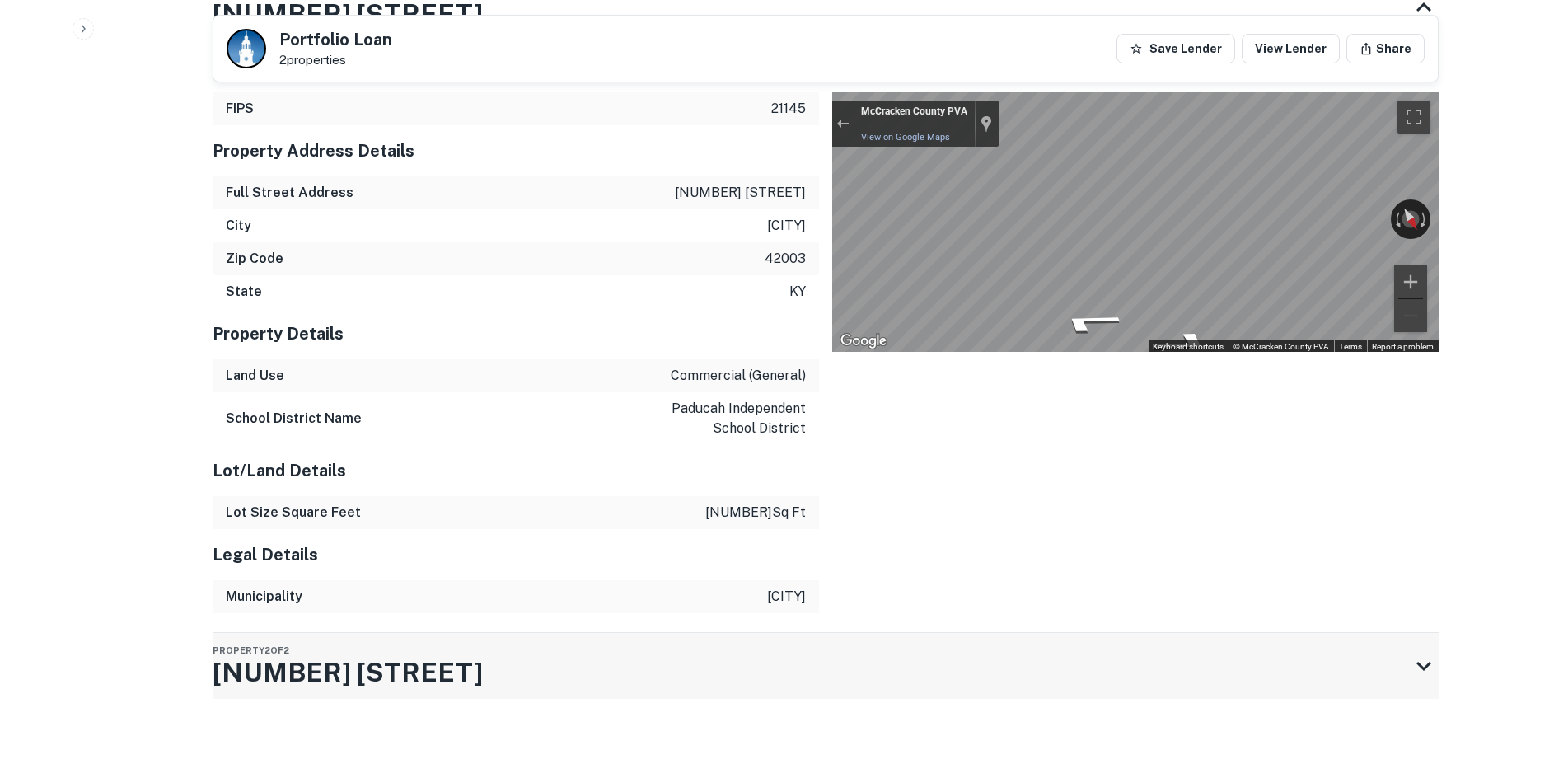 click on "Property  2  of  2 1031 Joe Clifton Dr" at bounding box center (811, 666) 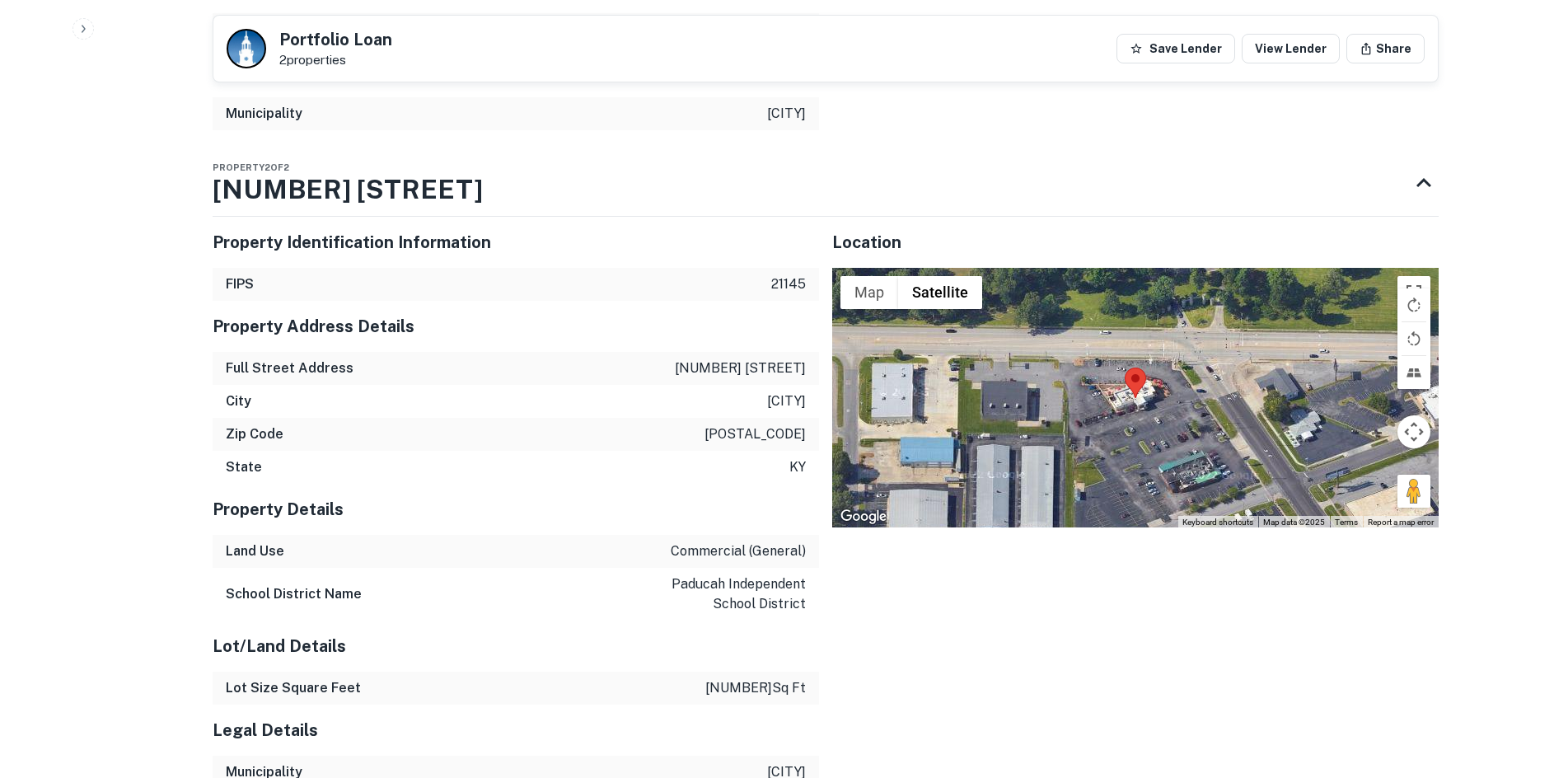 scroll, scrollTop: 1516, scrollLeft: 0, axis: vertical 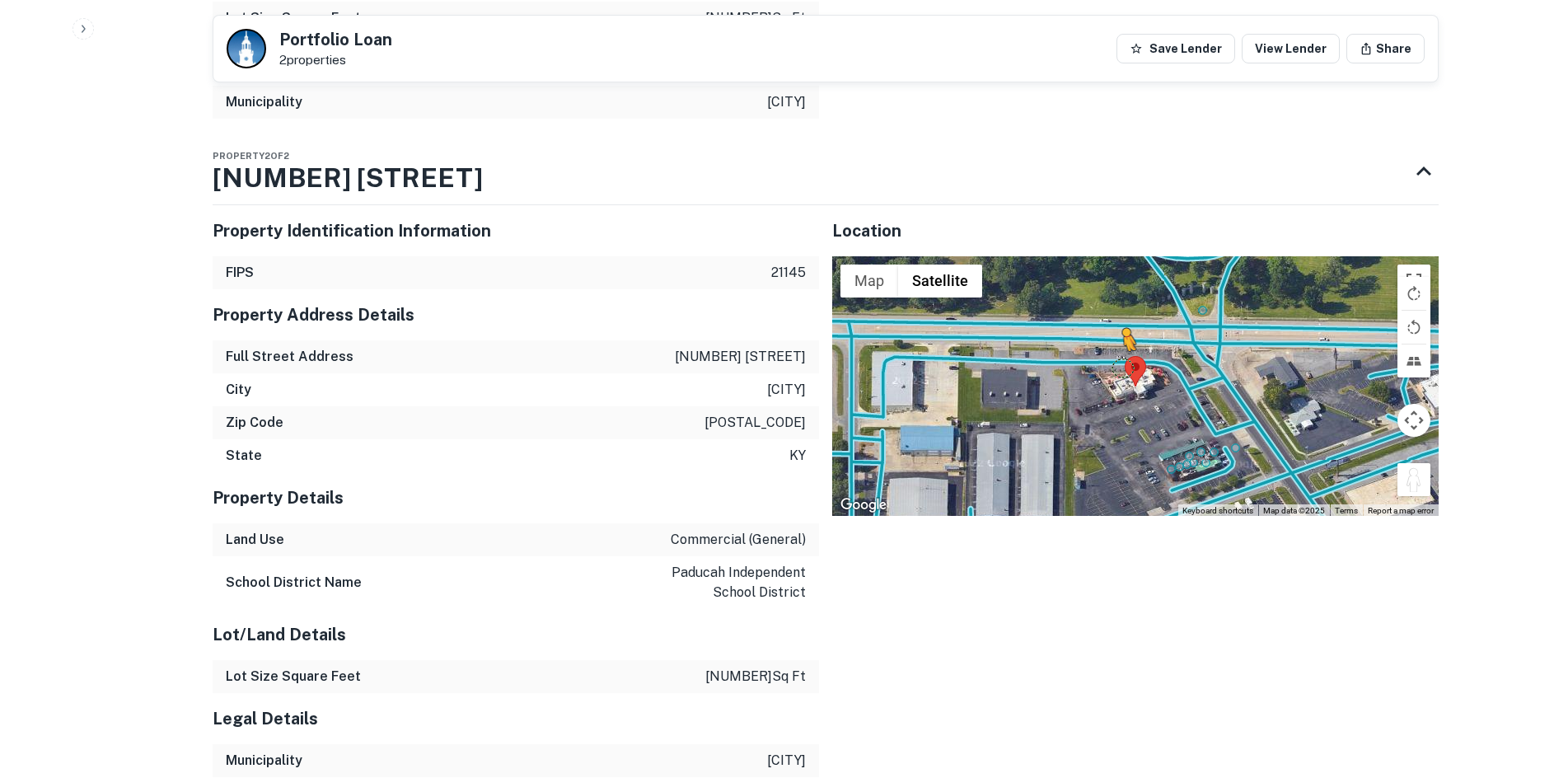 drag, startPoint x: 1397, startPoint y: 487, endPoint x: 1124, endPoint y: 368, distance: 297.80866 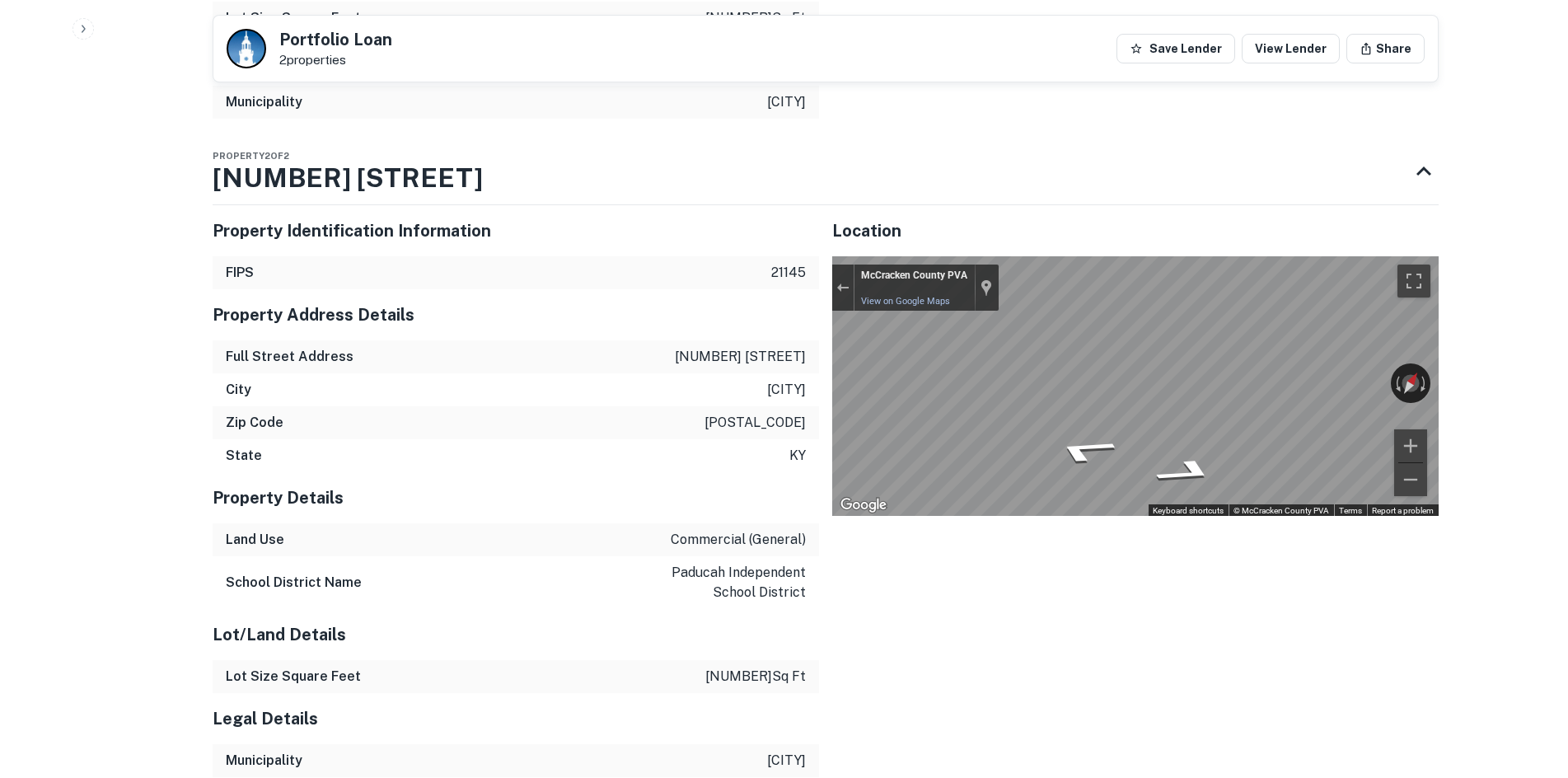 click on "Back to search Portfolio Loan 2  properties Save Lender View Lender Share Buyer Details Request to get contact info Request for contact information for  501 lone oak rd Request Borrower Info Placeholder Field Display Field Another placeholder field and text Display Field Another placeholder field and text Display Field Another placeholder field and text Display Field Another placeholder field and text Display Field Another placeholder field and text Display Field Another placeholder field and text Placeholder Field Display Field Another placeholder field and text Display Field Another placeholder field and text Display Field Another placeholder field and text Display Field Another placeholder field and text Display Field Another placeholder field and text Display Field Another placeholder field and text Placeholder Field Display Field Another placeholder field and text Display Field Another placeholder field and text Display Field Another placeholder field and text Display Field Display Field Display Field +" at bounding box center [826, -307] 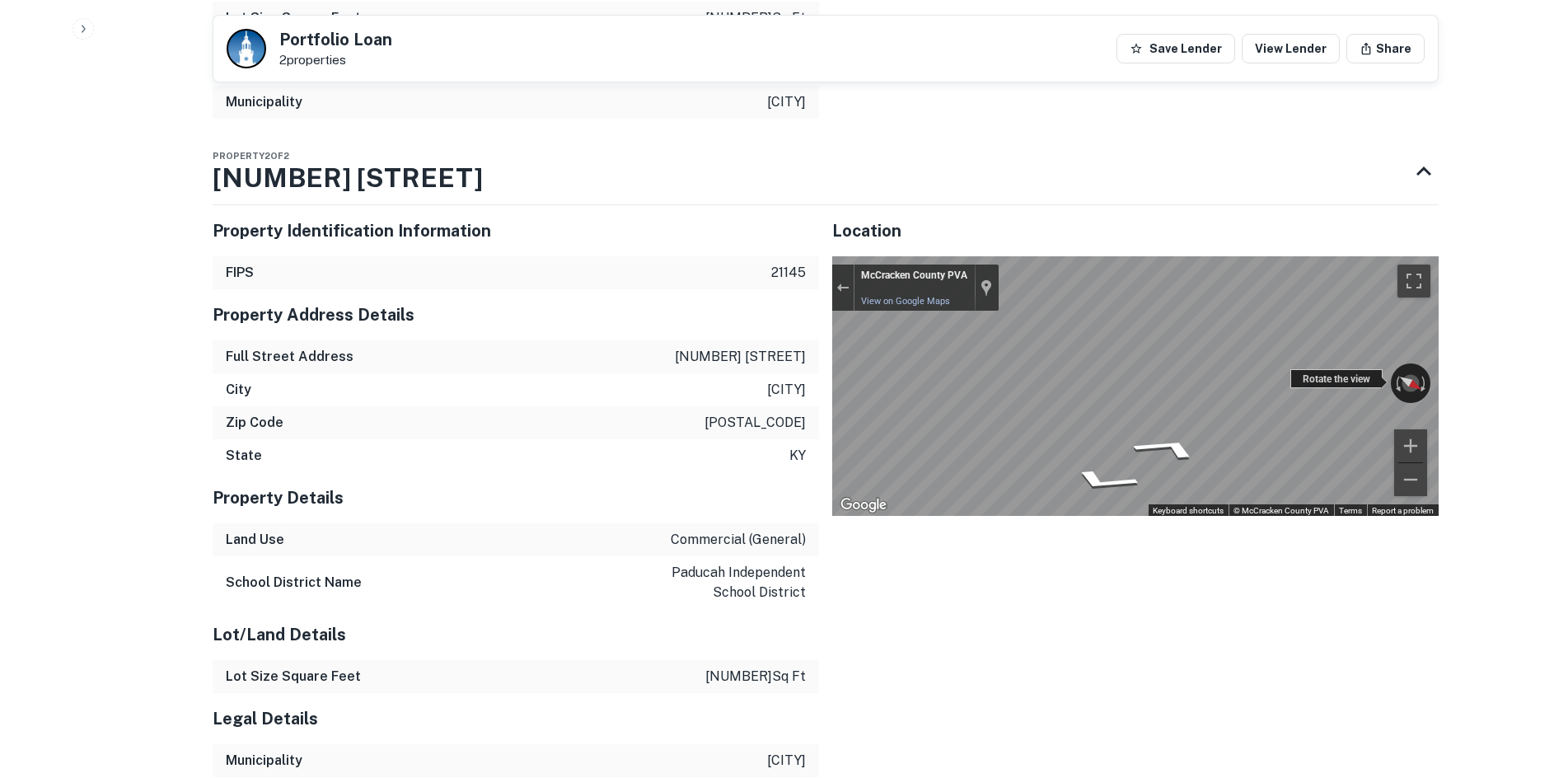 click on "← Move left → Move right ↑ Move up ↓ Move down + Zoom in - Zoom out                     McCracken County PVA            View on Google Maps        Custom Imagery                 This image is no longer available                                      Rotate the view          Keyboard shortcuts Map Data © McCracken County PVA © McCracken County PVA Terms Report a problem" at bounding box center [1135, 387] 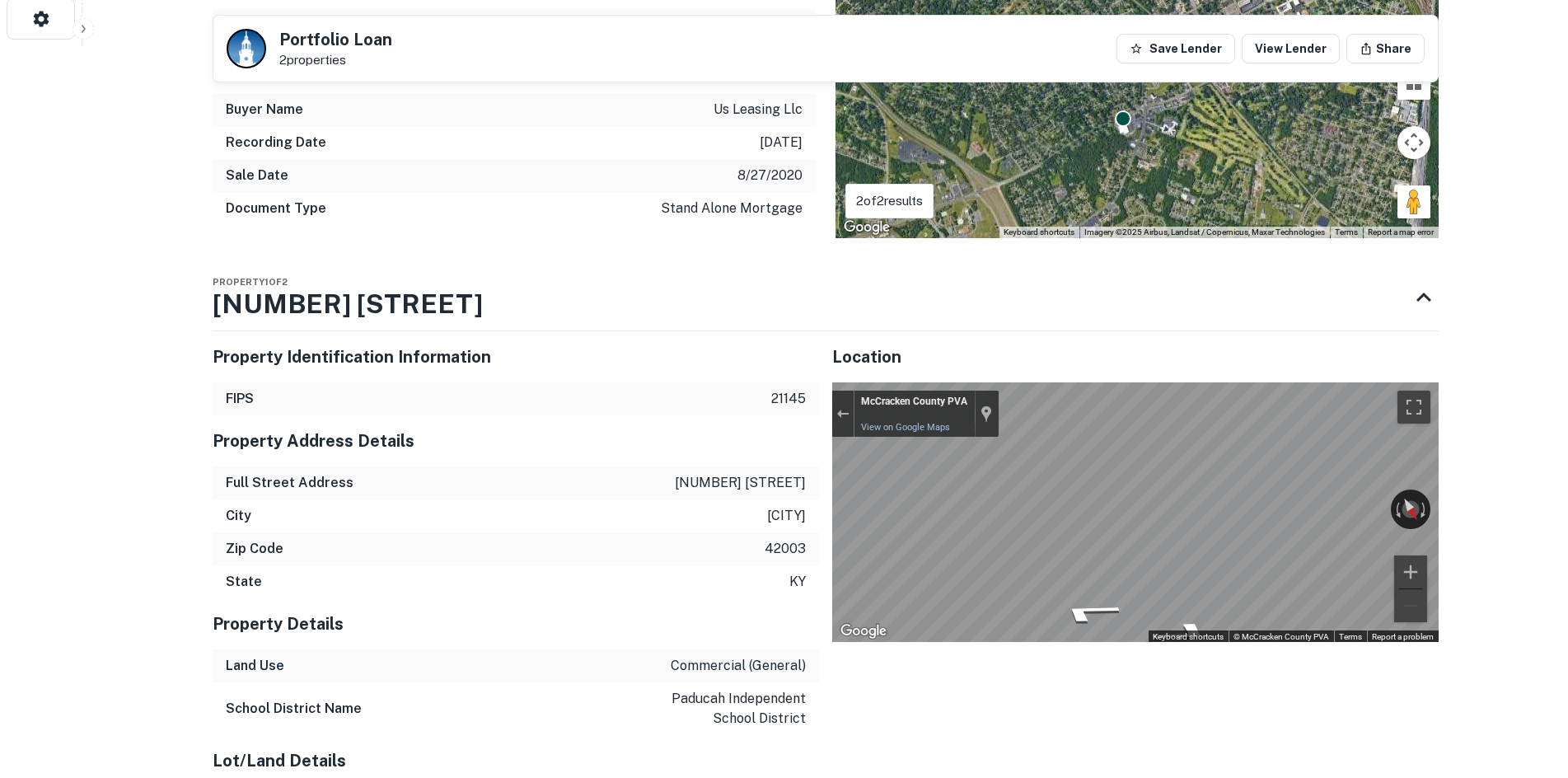scroll, scrollTop: 708, scrollLeft: 0, axis: vertical 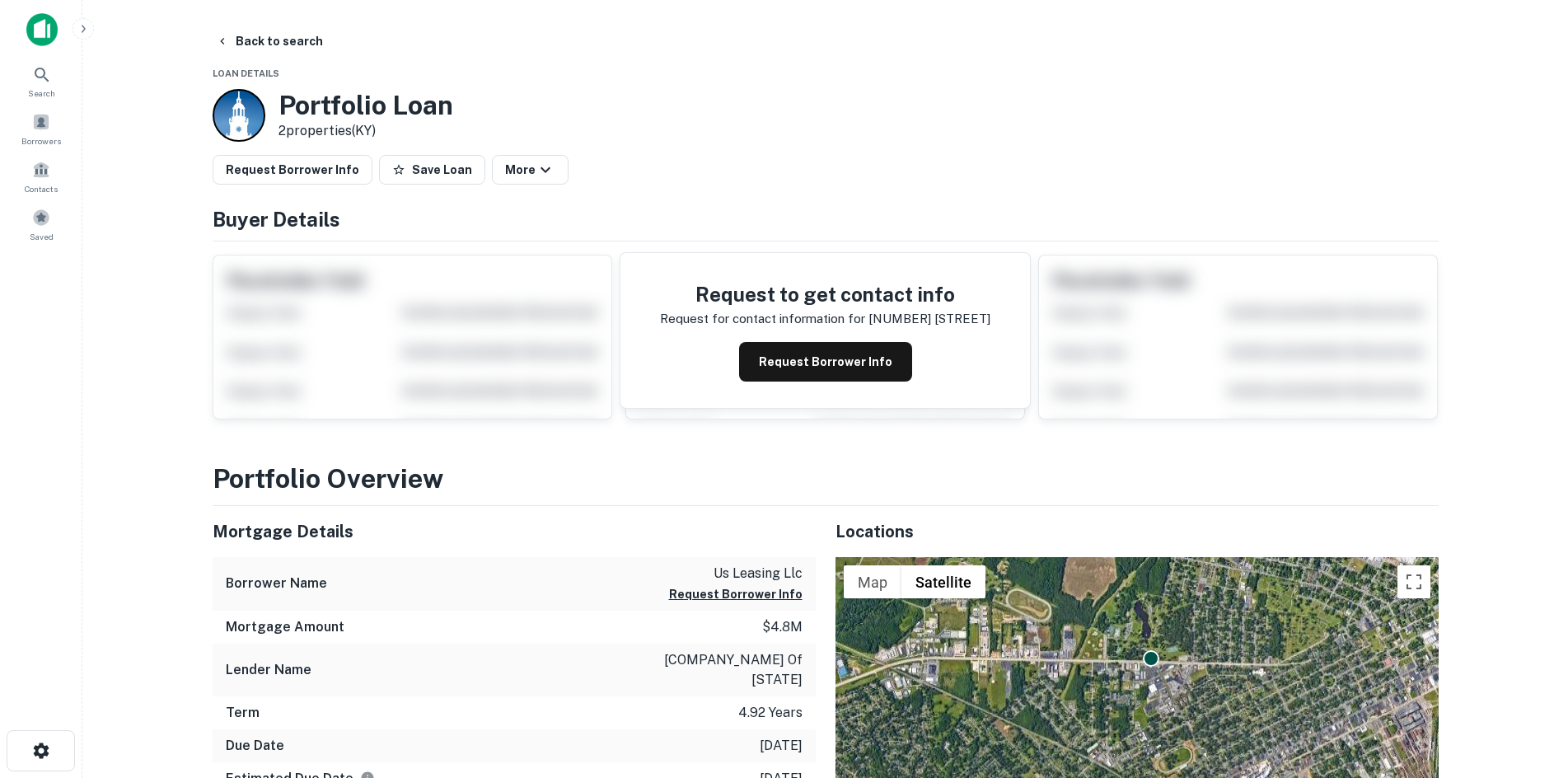 drag, startPoint x: 87, startPoint y: 1, endPoint x: 344, endPoint y: 55, distance: 262.6119 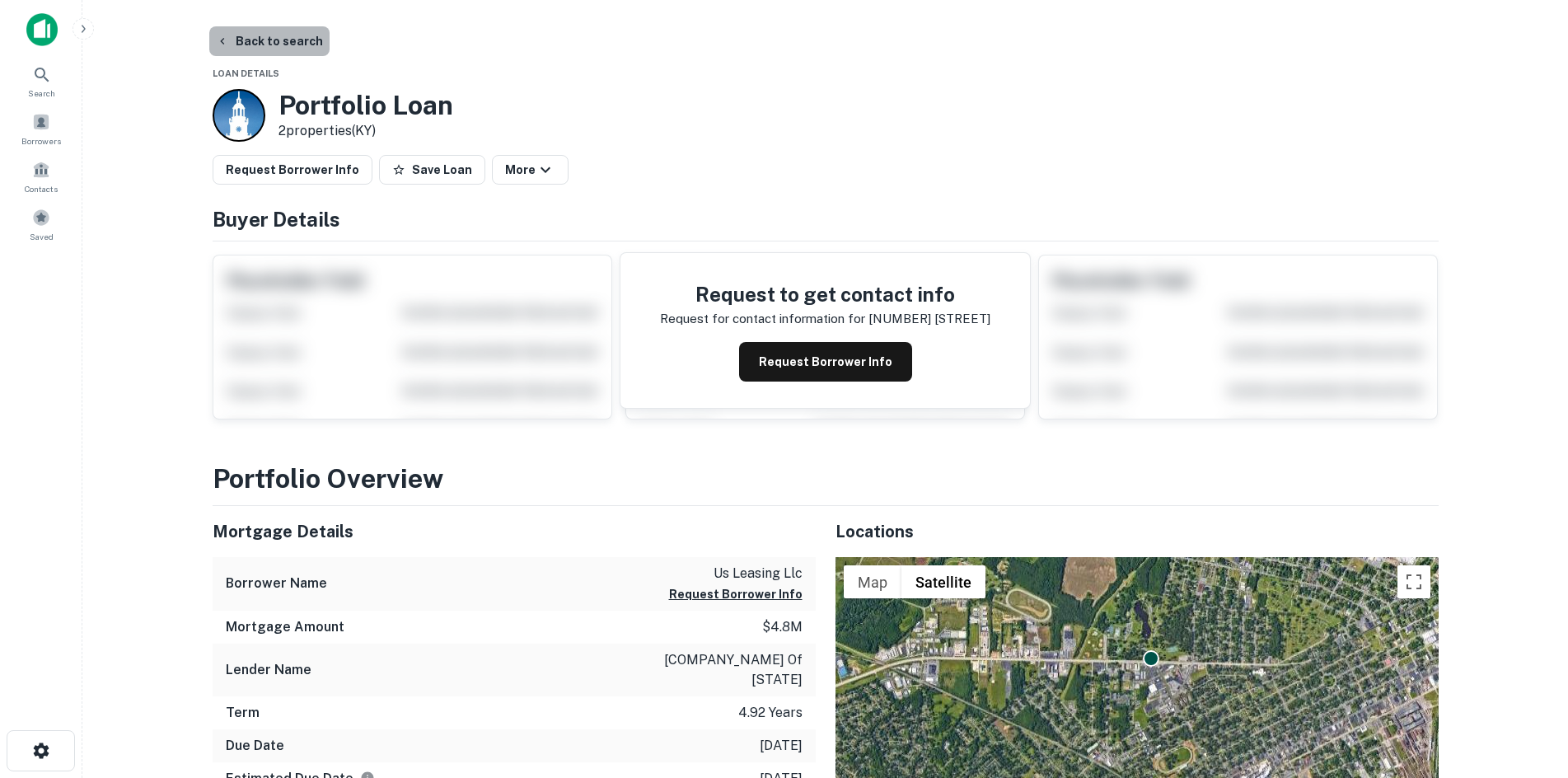 click on "Back to search" at bounding box center (269, 41) 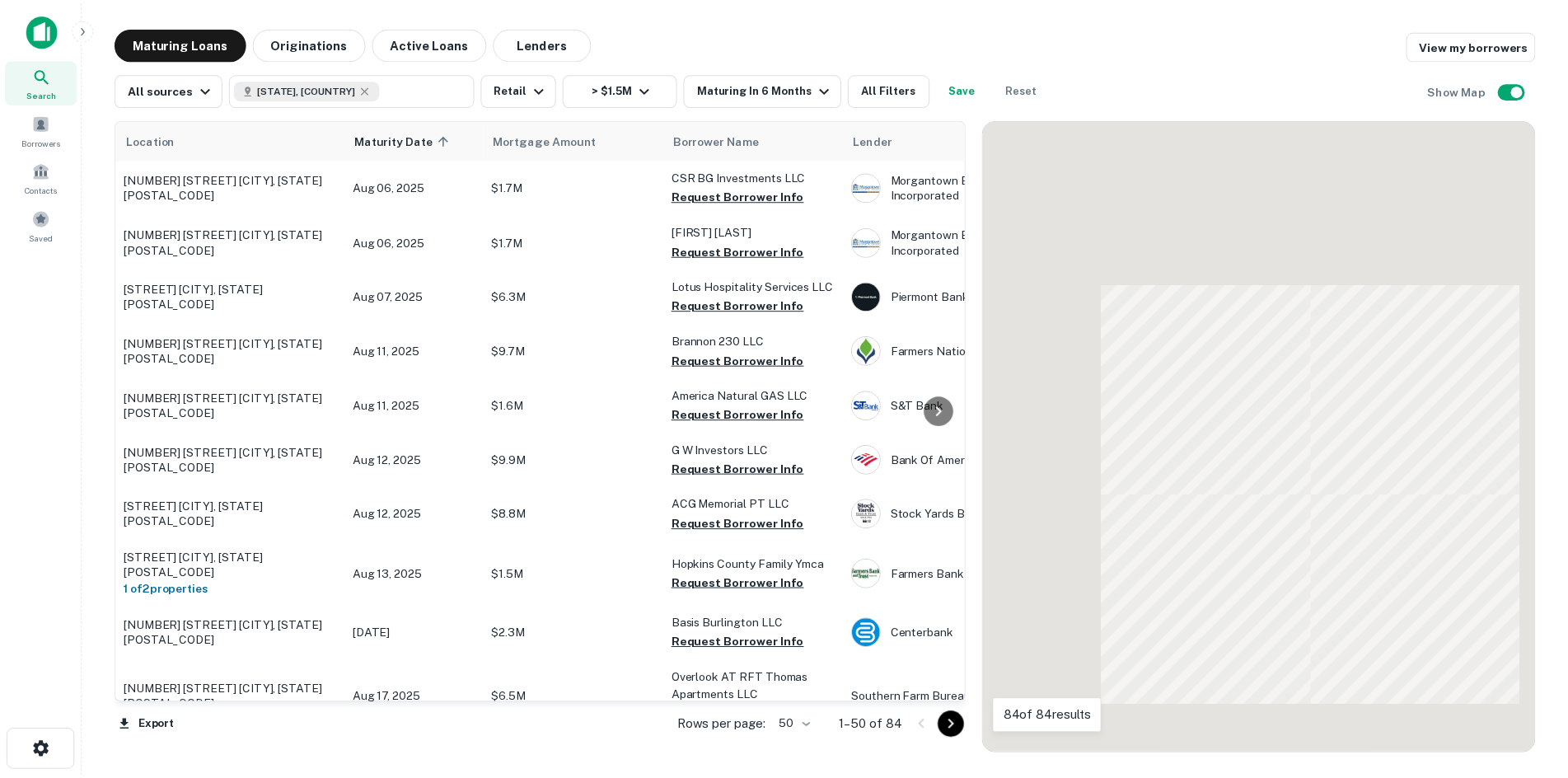 scroll, scrollTop: 412, scrollLeft: 0, axis: vertical 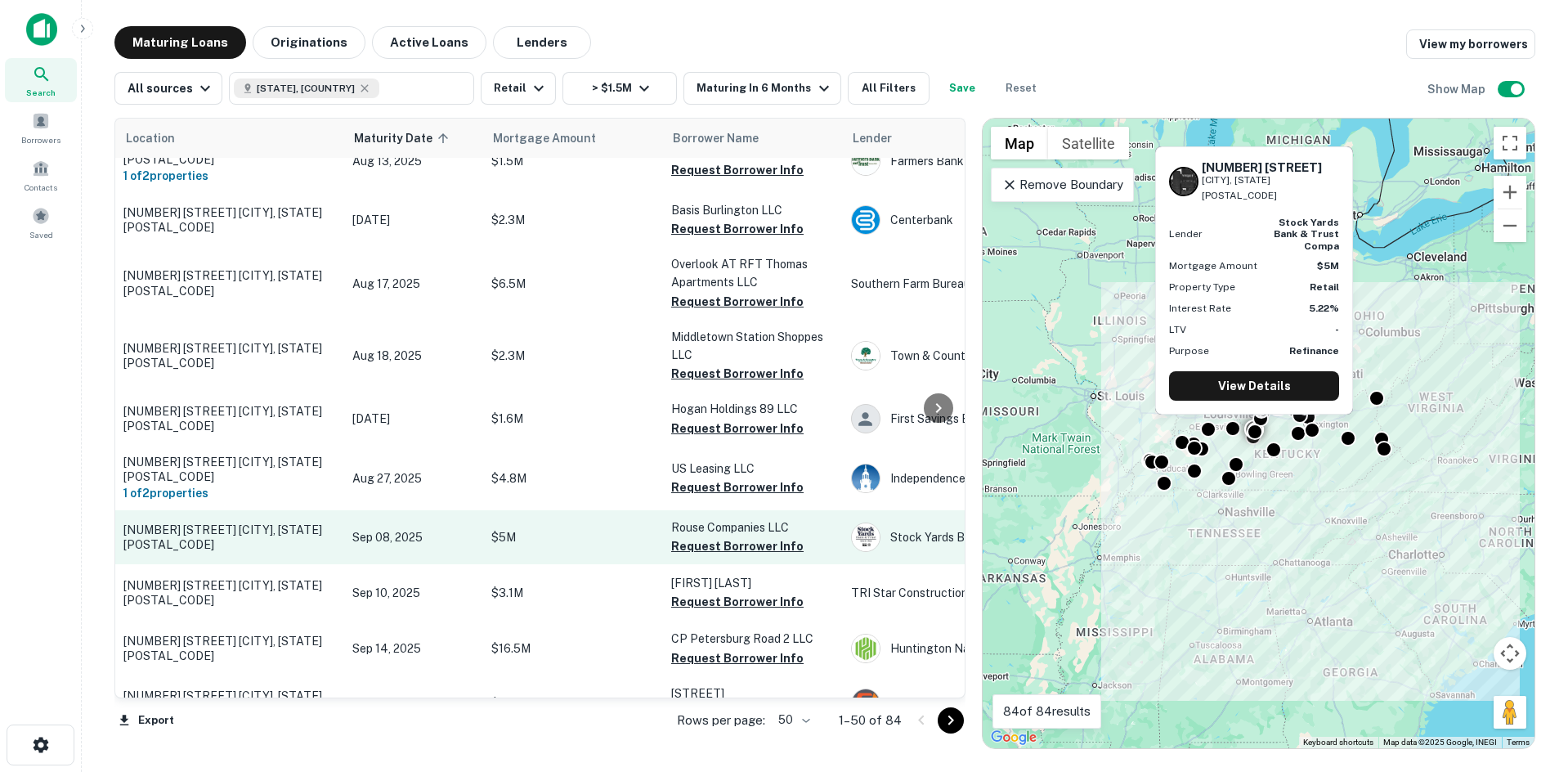 click on "121 Towne Dr Elizabethtown, KY42701" at bounding box center (230, 537) 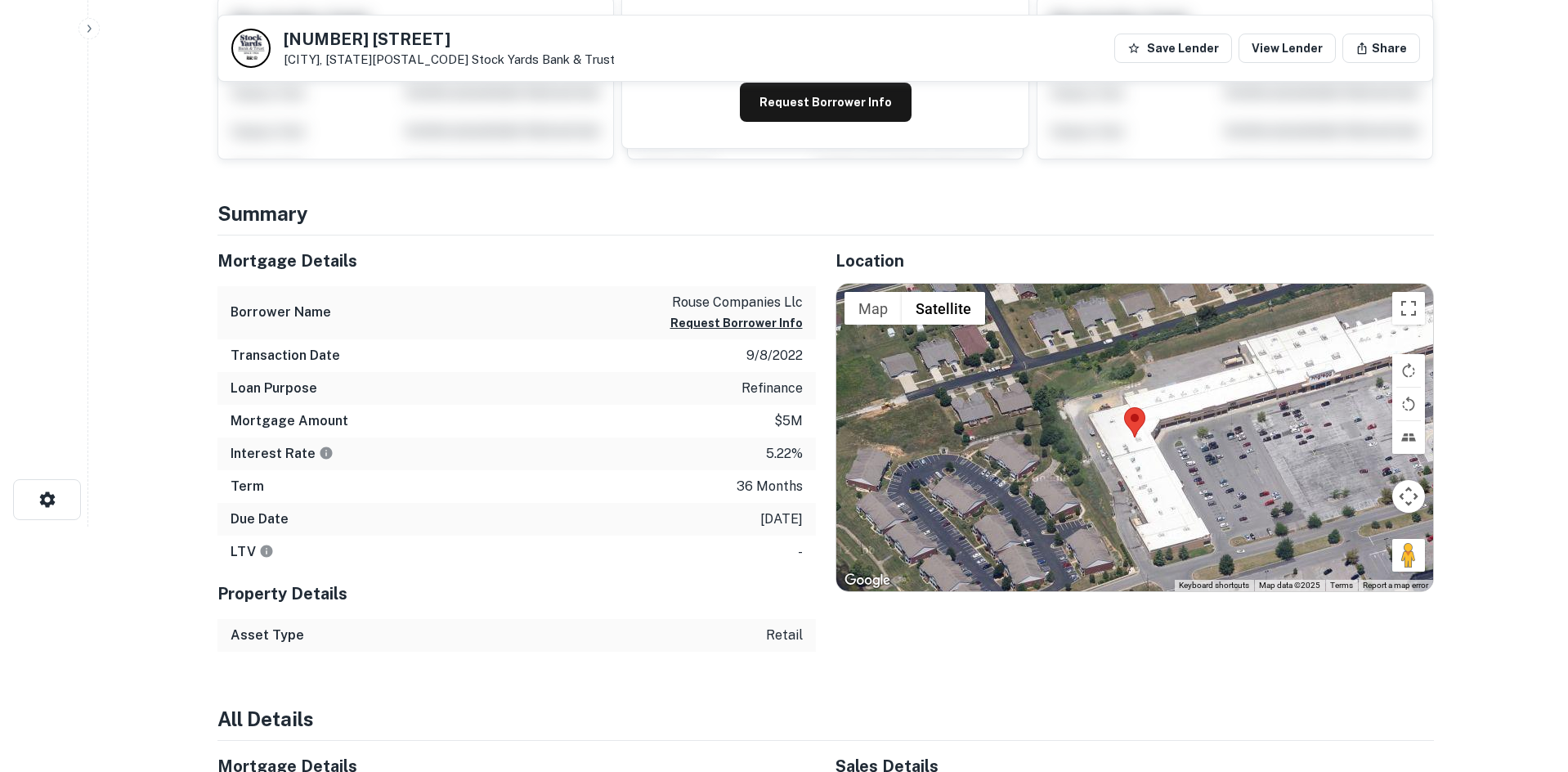 scroll, scrollTop: 0, scrollLeft: 0, axis: both 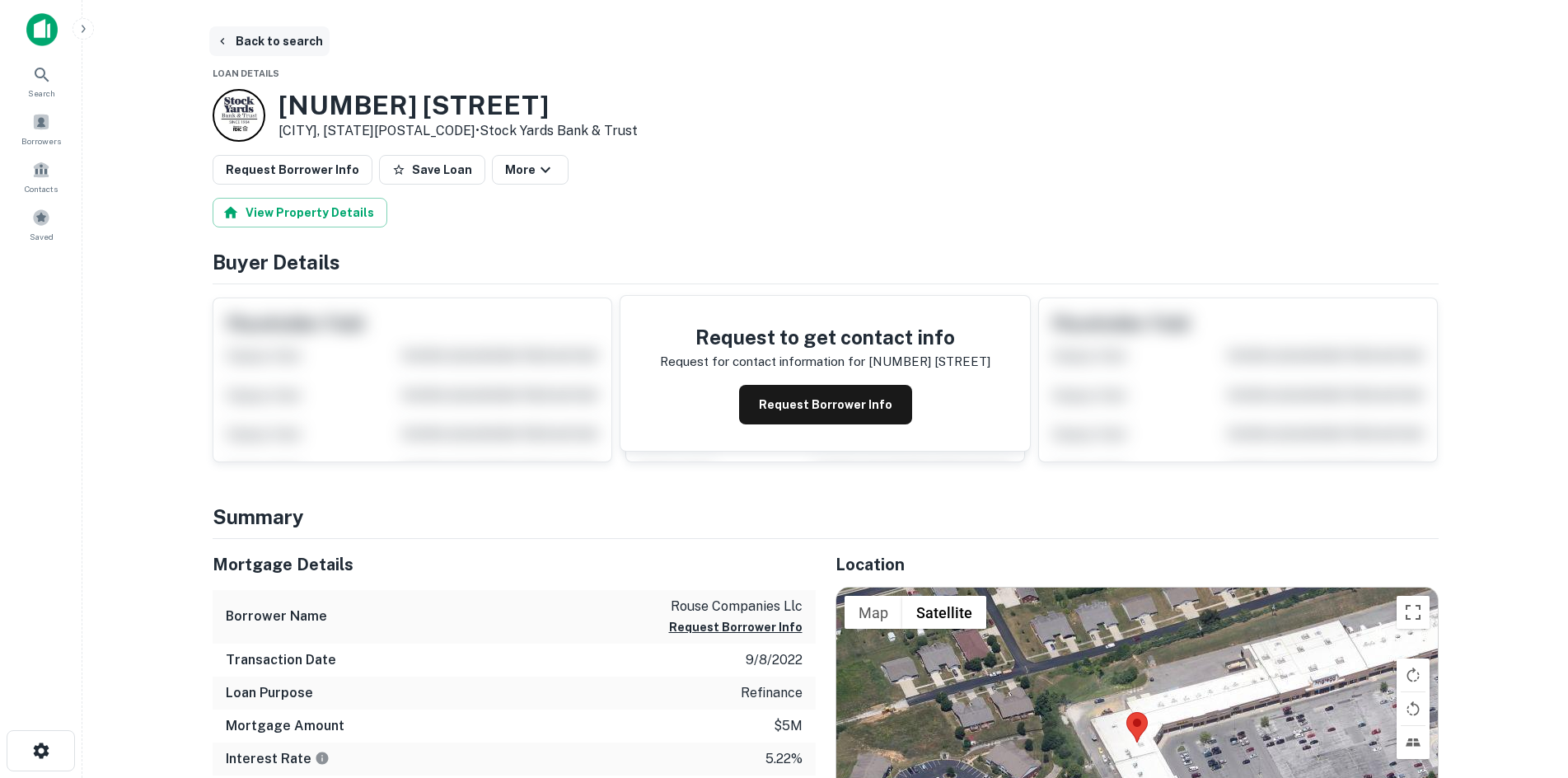 click on "Back to search" at bounding box center [269, 41] 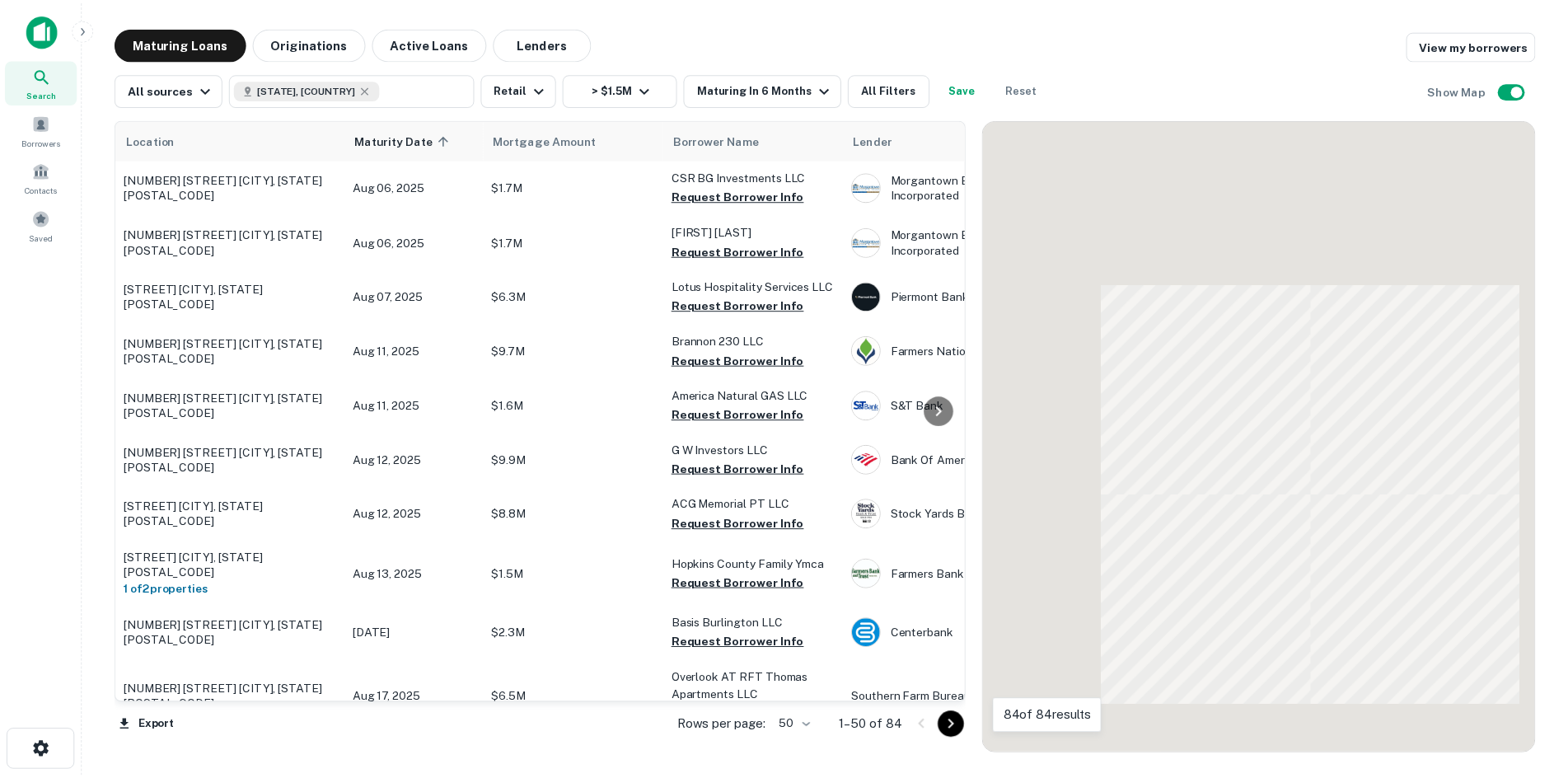 scroll, scrollTop: 412, scrollLeft: 0, axis: vertical 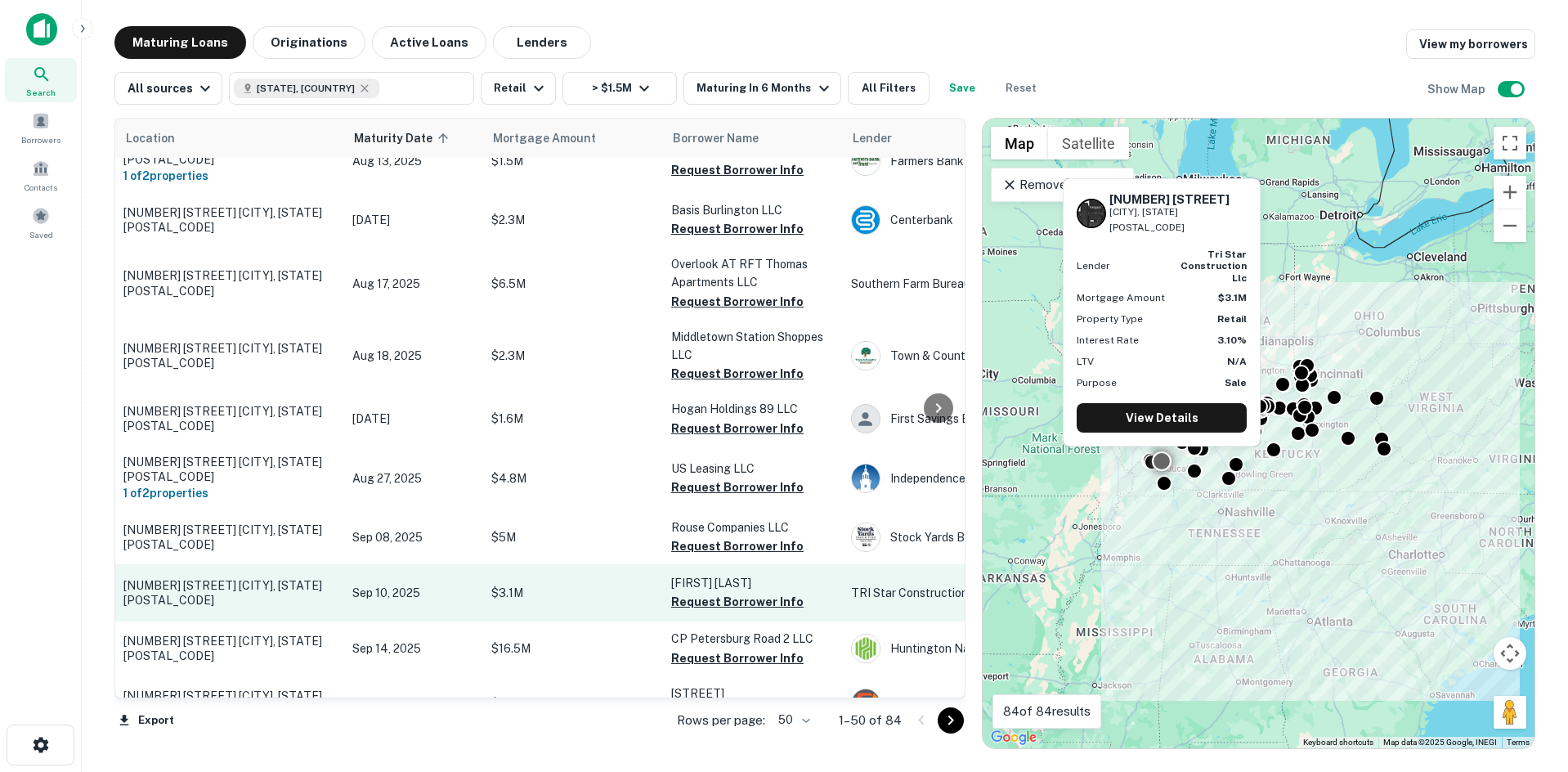 click on "750 Shar Cal Rd Calvert City, KY42029" at bounding box center (230, 593) 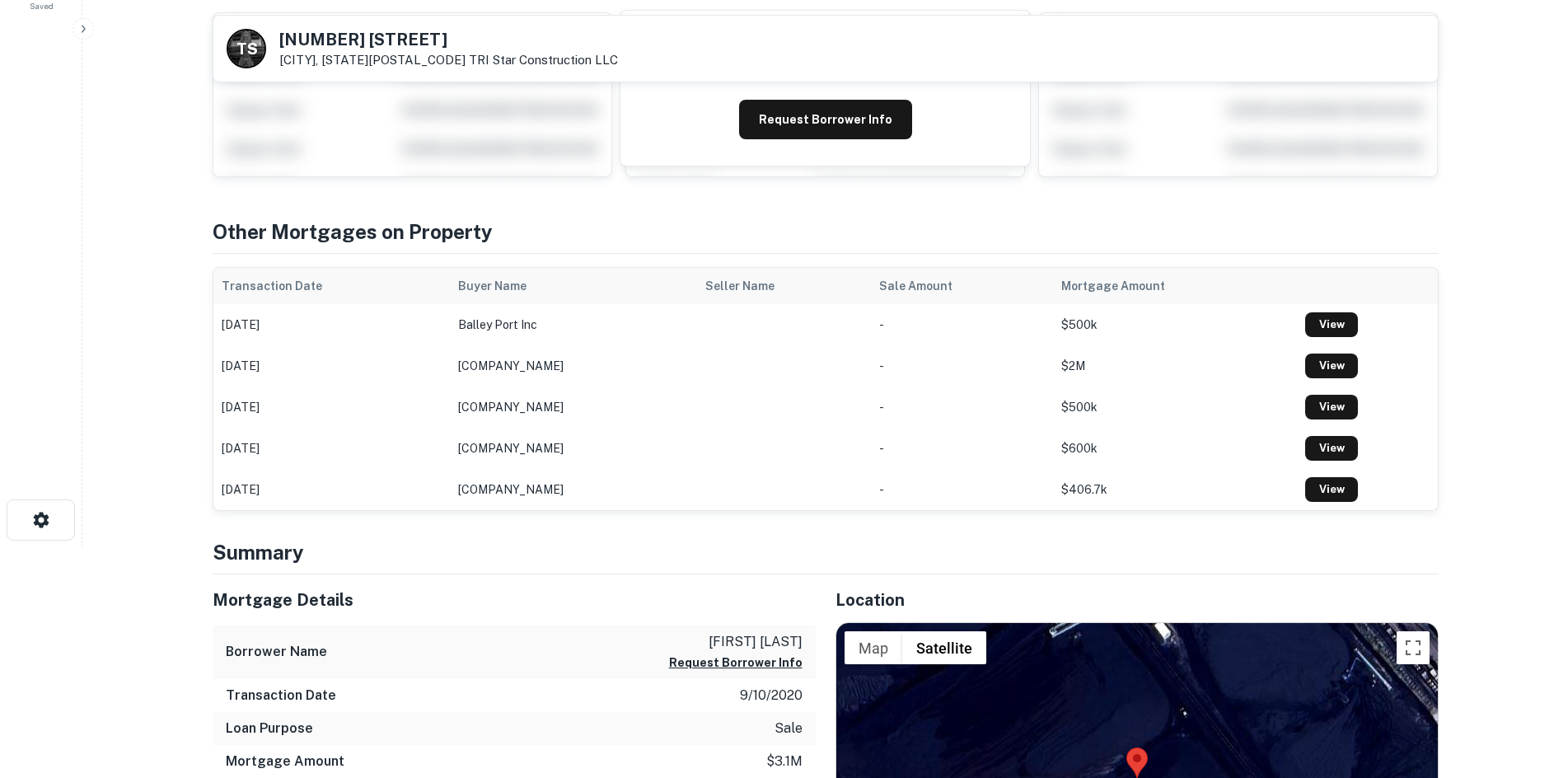 scroll, scrollTop: 494, scrollLeft: 0, axis: vertical 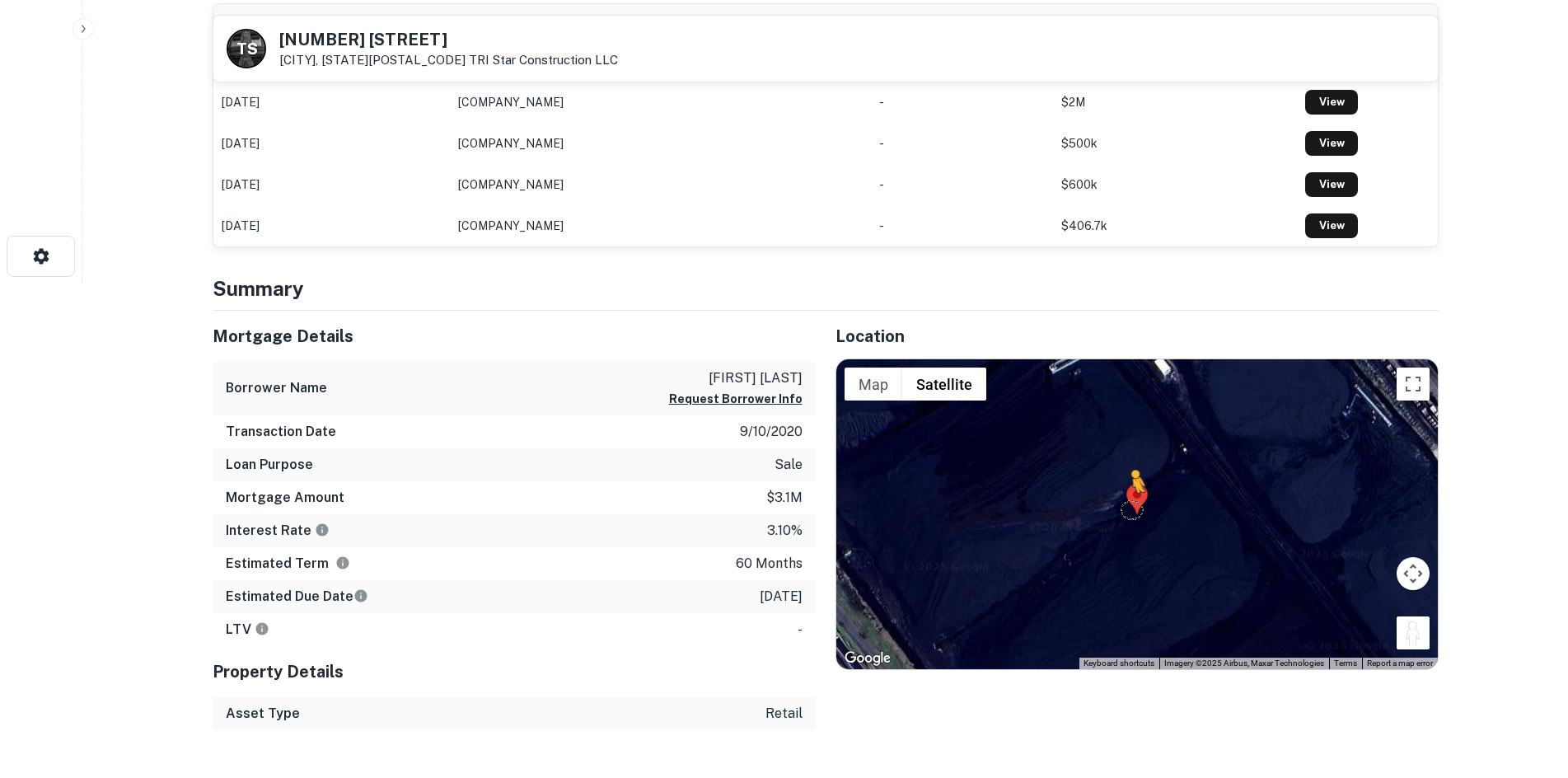 drag, startPoint x: 1398, startPoint y: 621, endPoint x: 1130, endPoint y: 509, distance: 290.4617 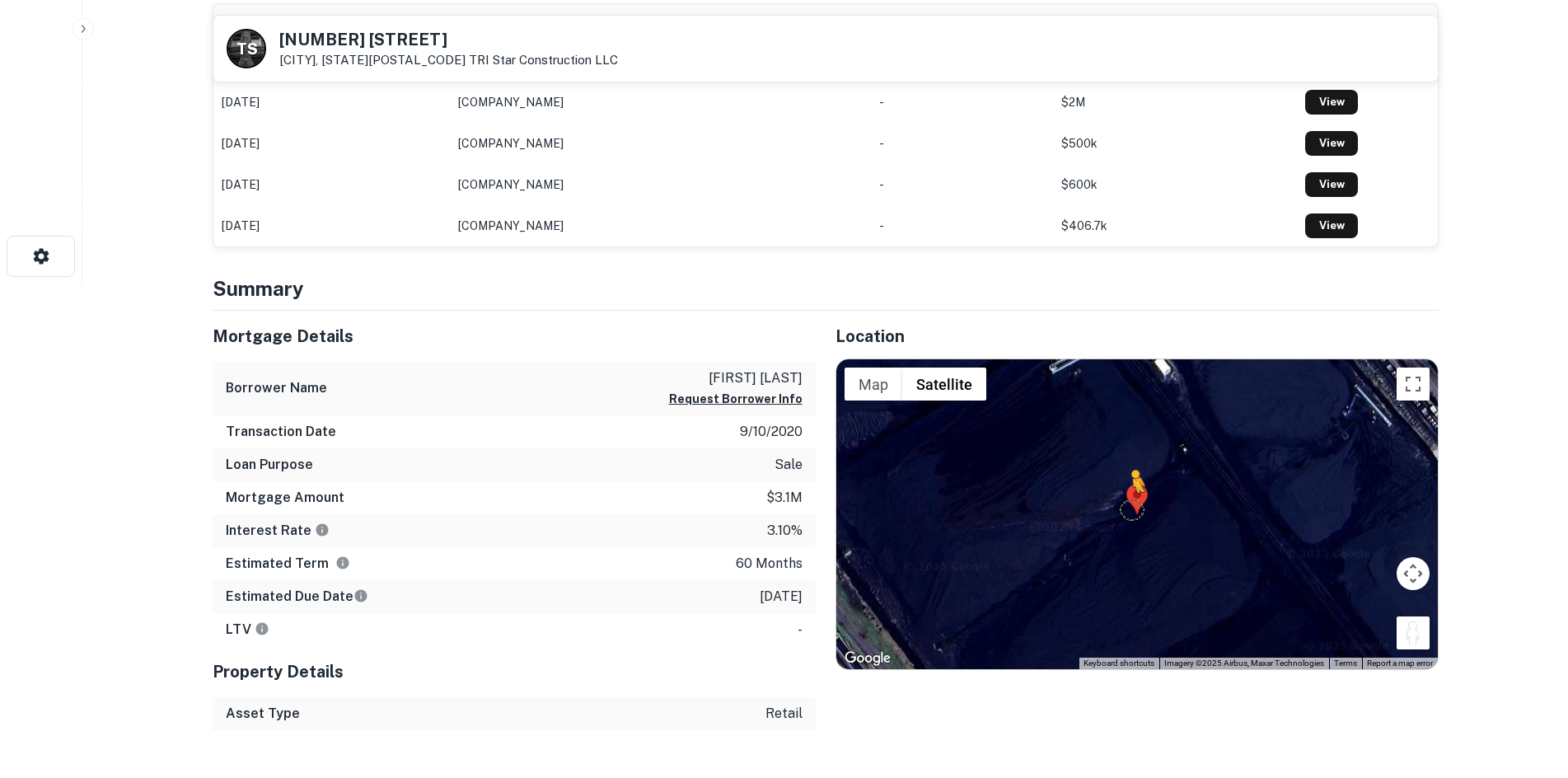click on "To activate drag with keyboard, press Alt + Enter. Once in keyboard drag state, use the arrow keys to move the marker. To complete the drag, press the Enter key. To cancel, press Escape. Loading... Map Terrain Satellite Labels Keyboard shortcuts Map Data Imagery ©2025 Airbus, Maxar Technologies Imagery ©2025 Airbus, Maxar Technologies 20 m  Click to toggle between metric and imperial units Terms Report a map error" at bounding box center [1137, 514] 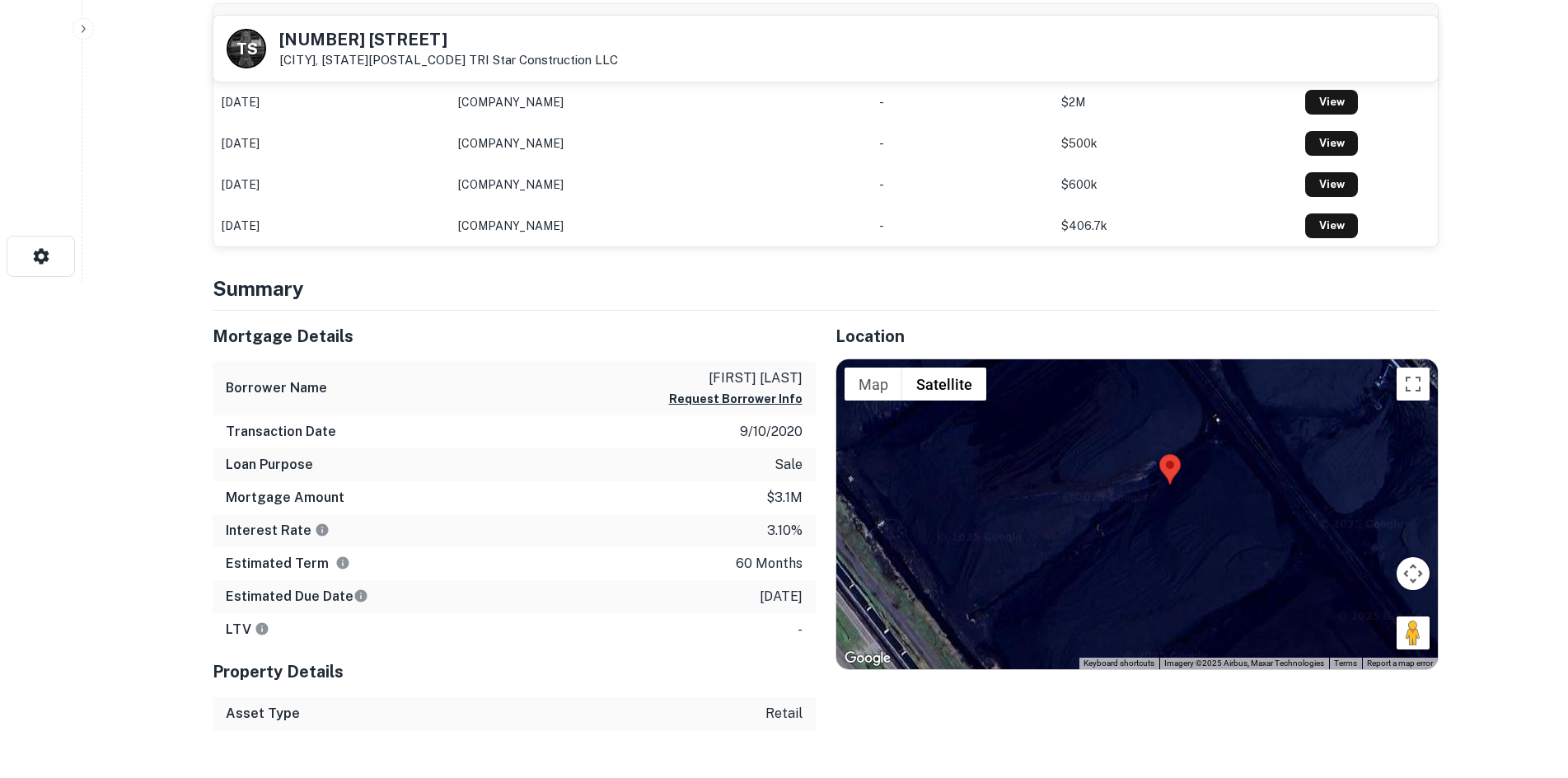 drag, startPoint x: 1067, startPoint y: 559, endPoint x: 1074, endPoint y: 533, distance: 26.925824 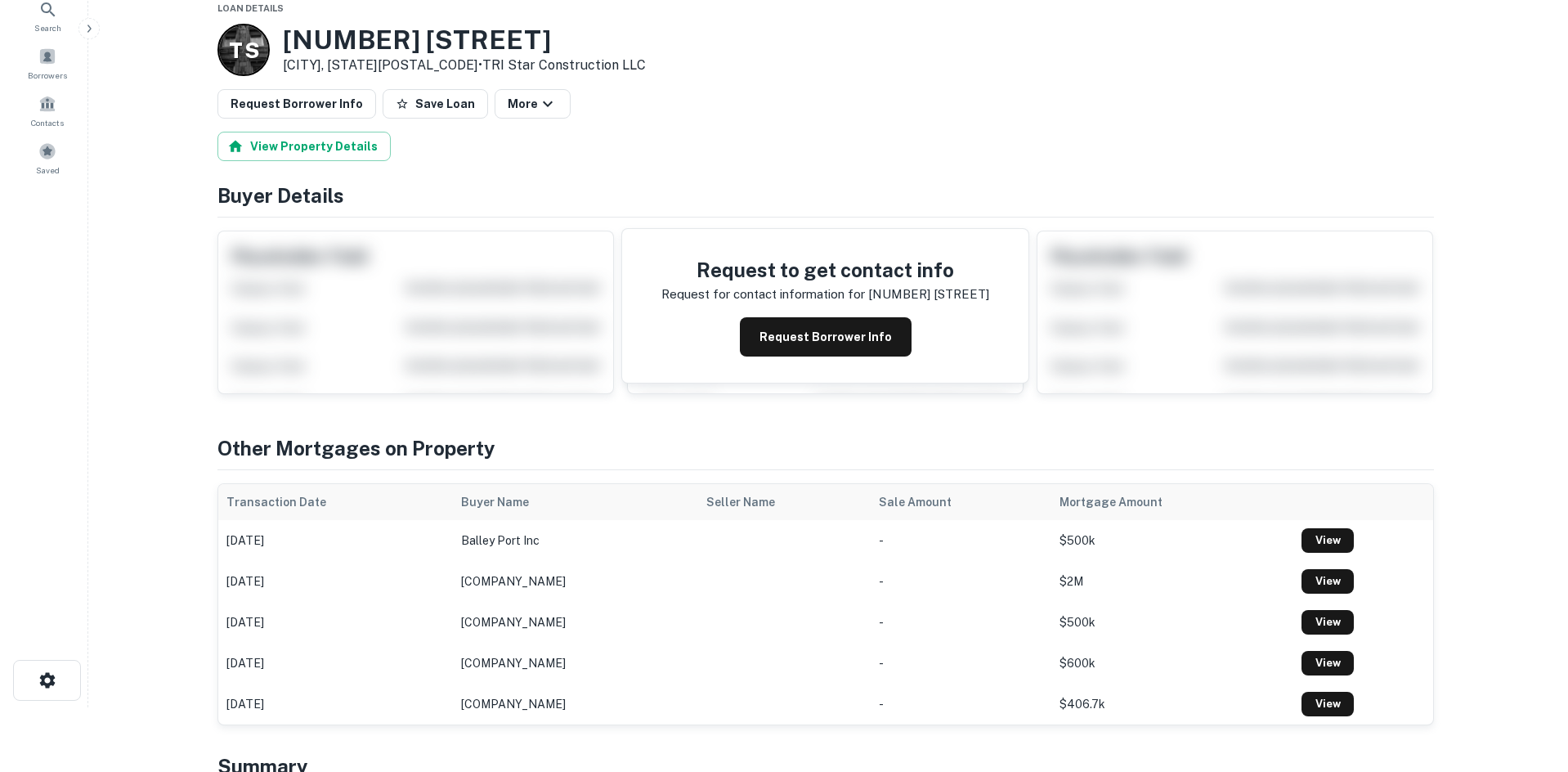 scroll, scrollTop: 0, scrollLeft: 0, axis: both 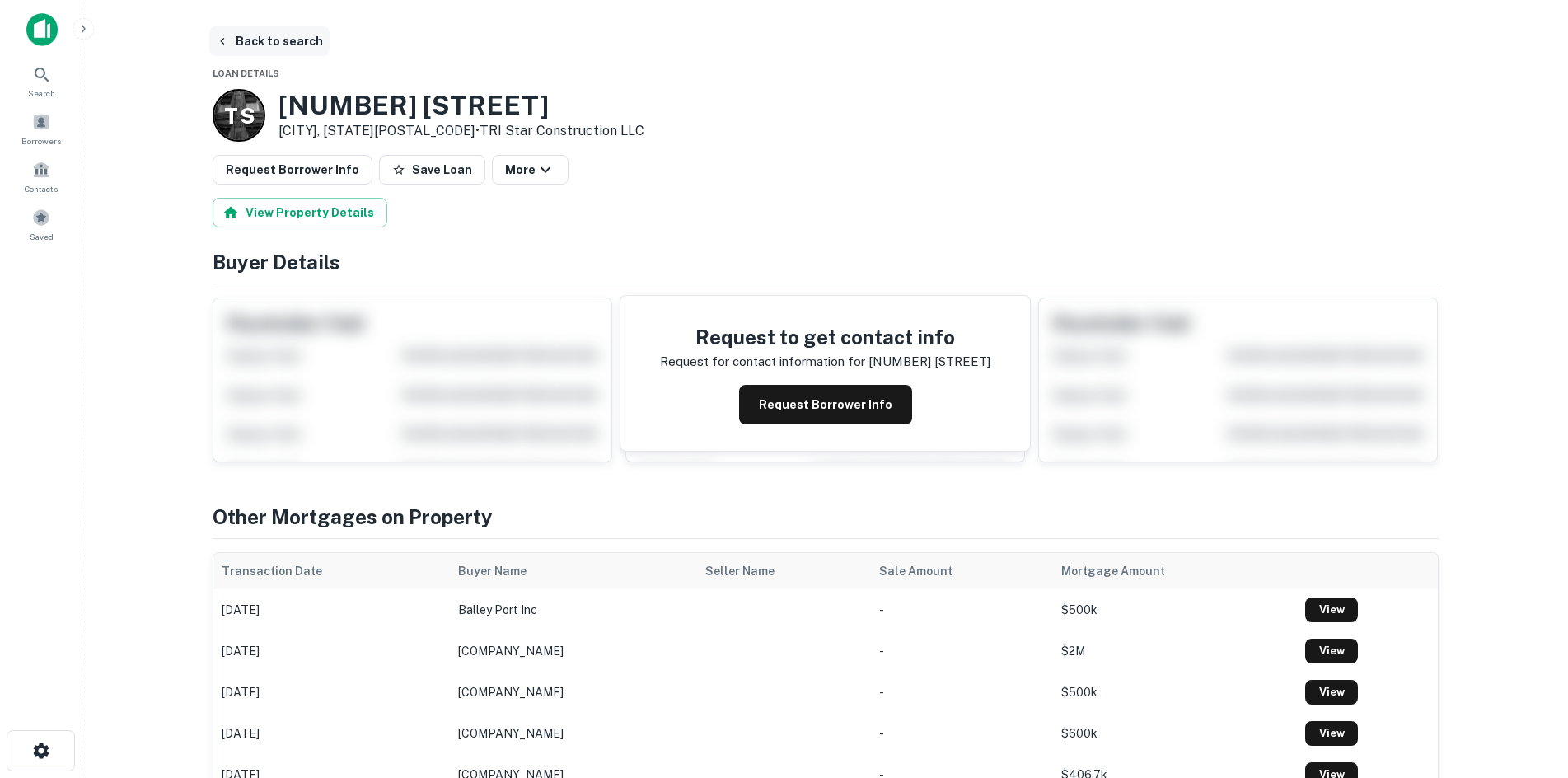 click on "Back to search" at bounding box center (269, 41) 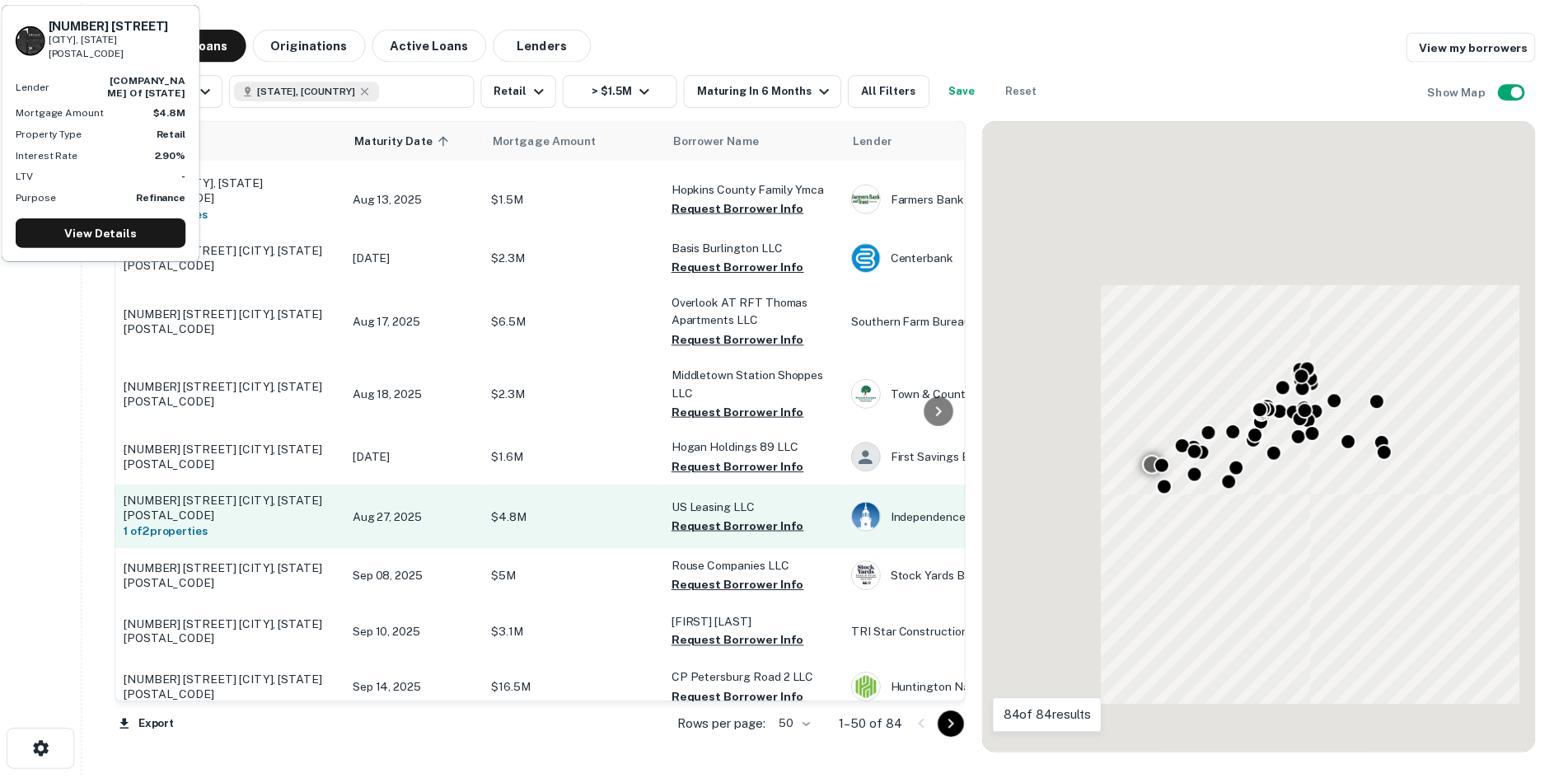 scroll, scrollTop: 412, scrollLeft: 0, axis: vertical 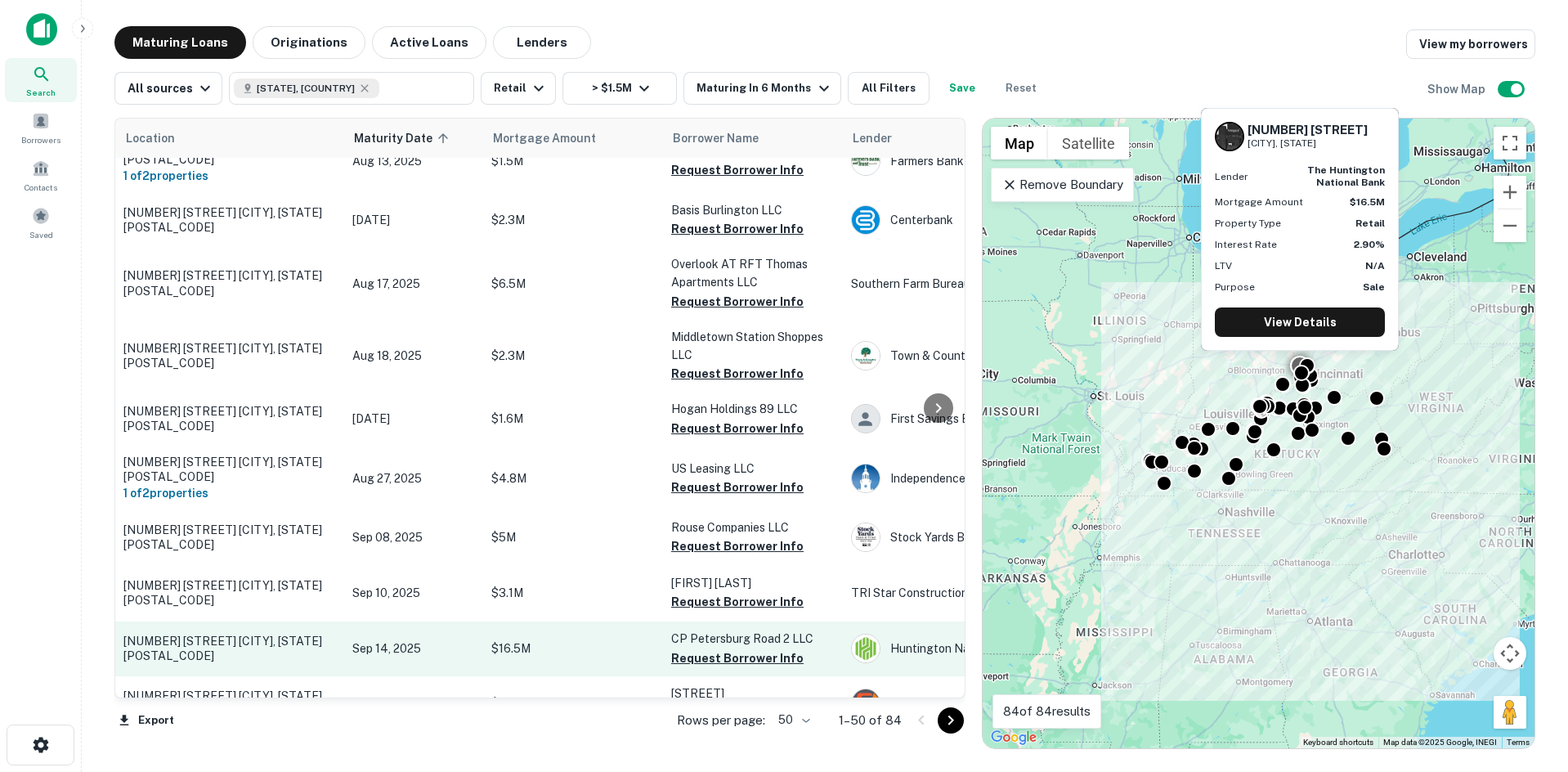 click on "618 Petersburg Rd Hebron, KY41048" at bounding box center (230, 649) 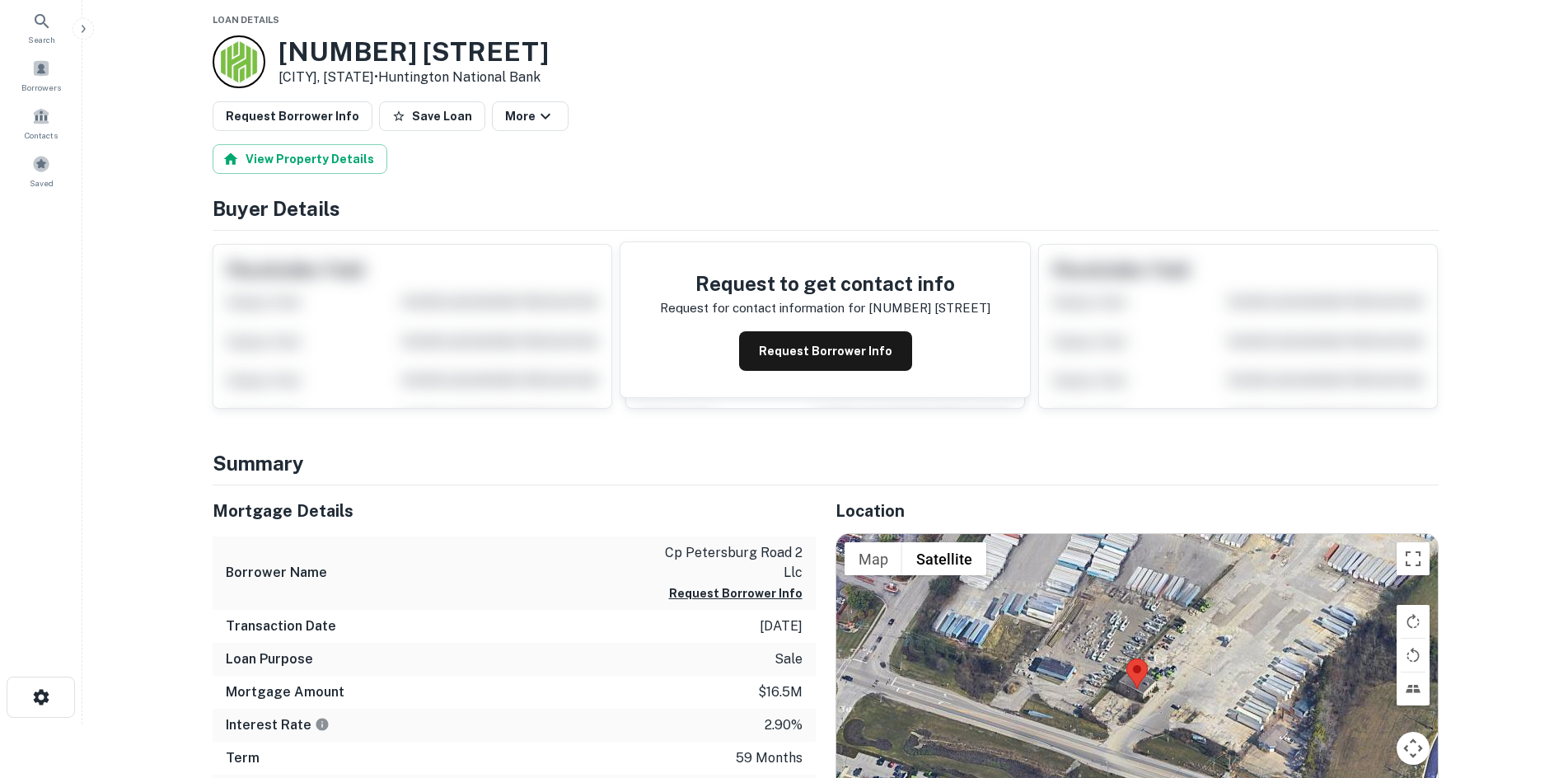 scroll, scrollTop: 247, scrollLeft: 0, axis: vertical 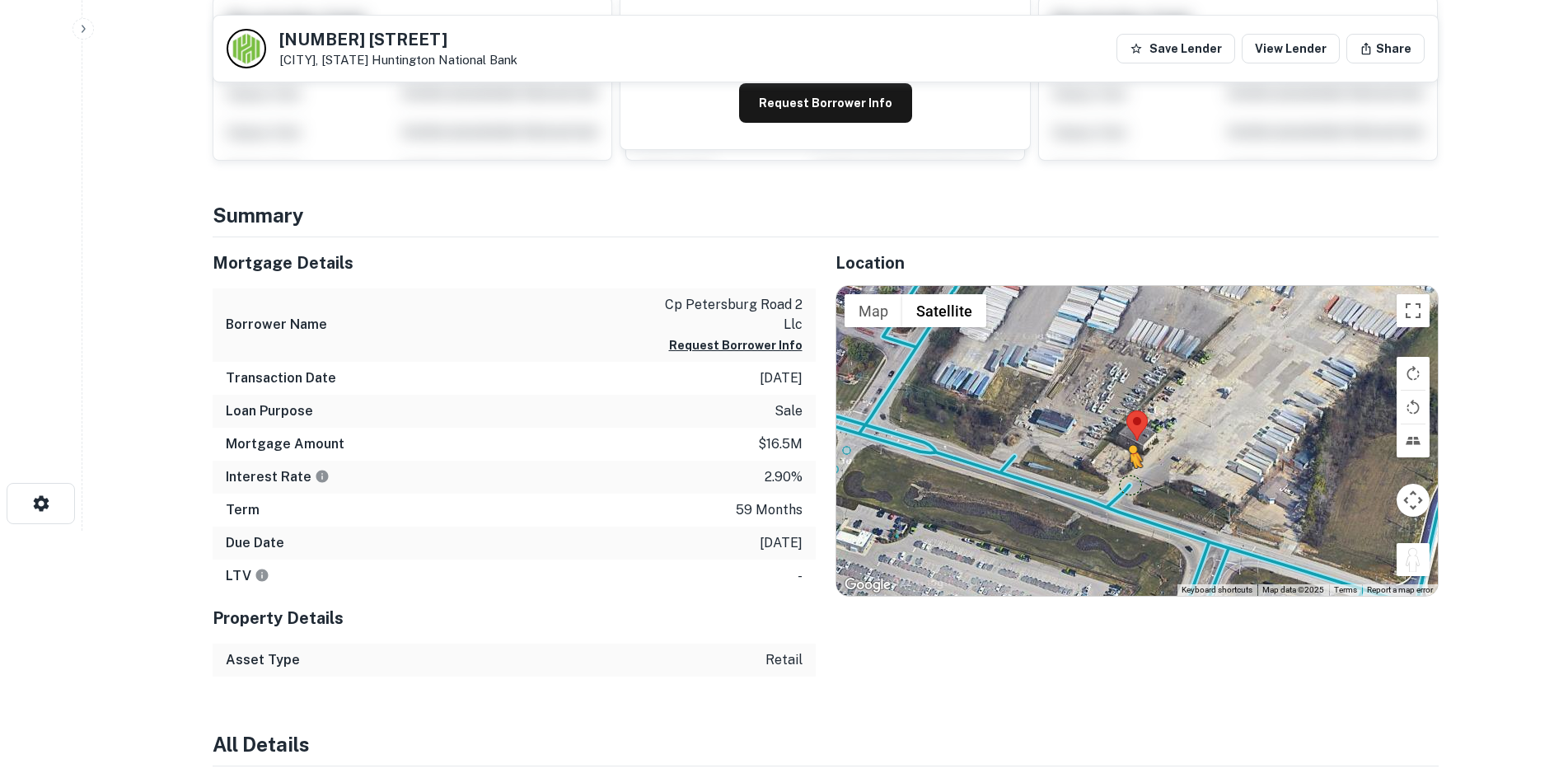 drag, startPoint x: 1402, startPoint y: 563, endPoint x: 1120, endPoint y: 487, distance: 292.06164 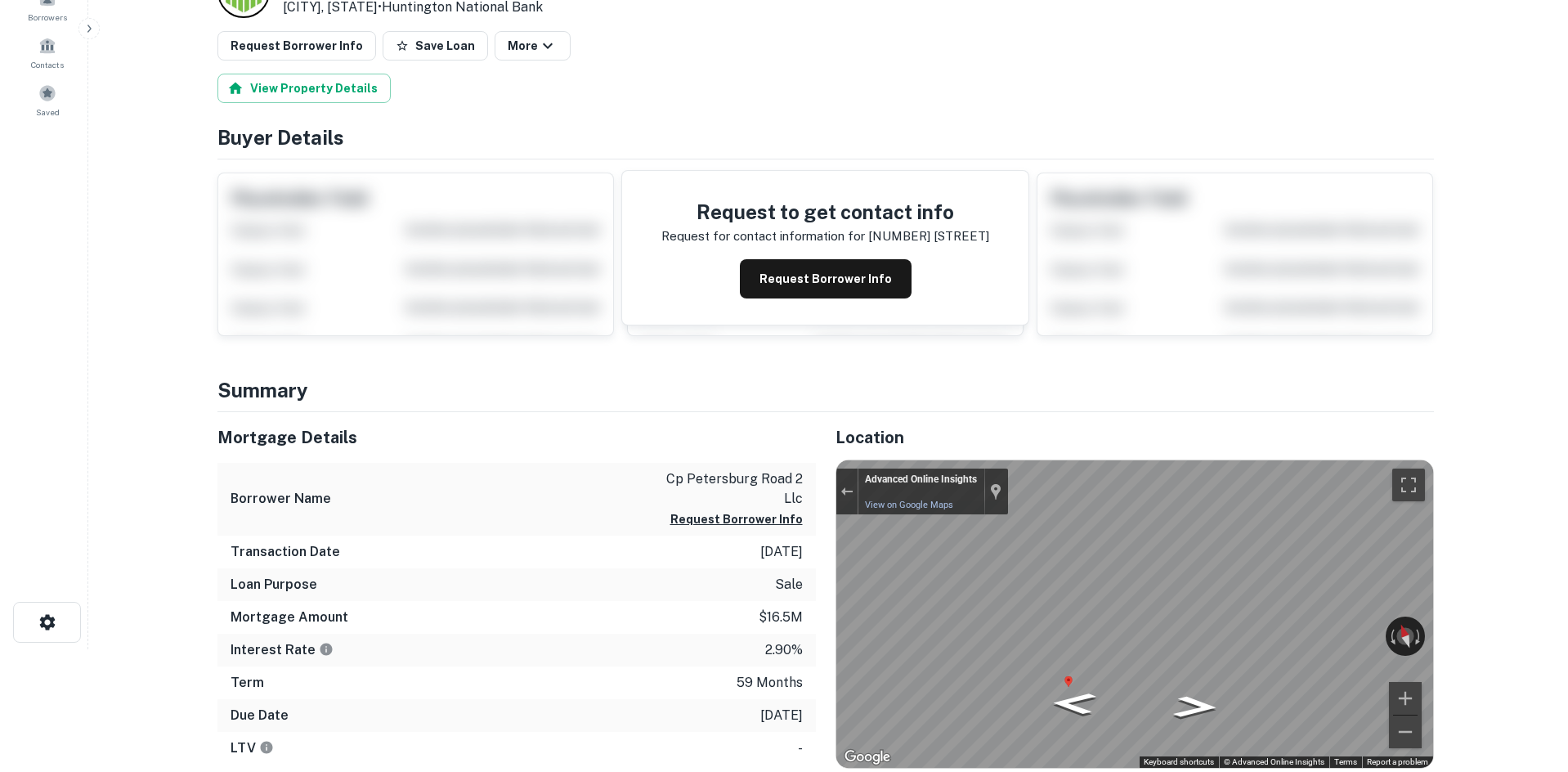 scroll, scrollTop: 0, scrollLeft: 0, axis: both 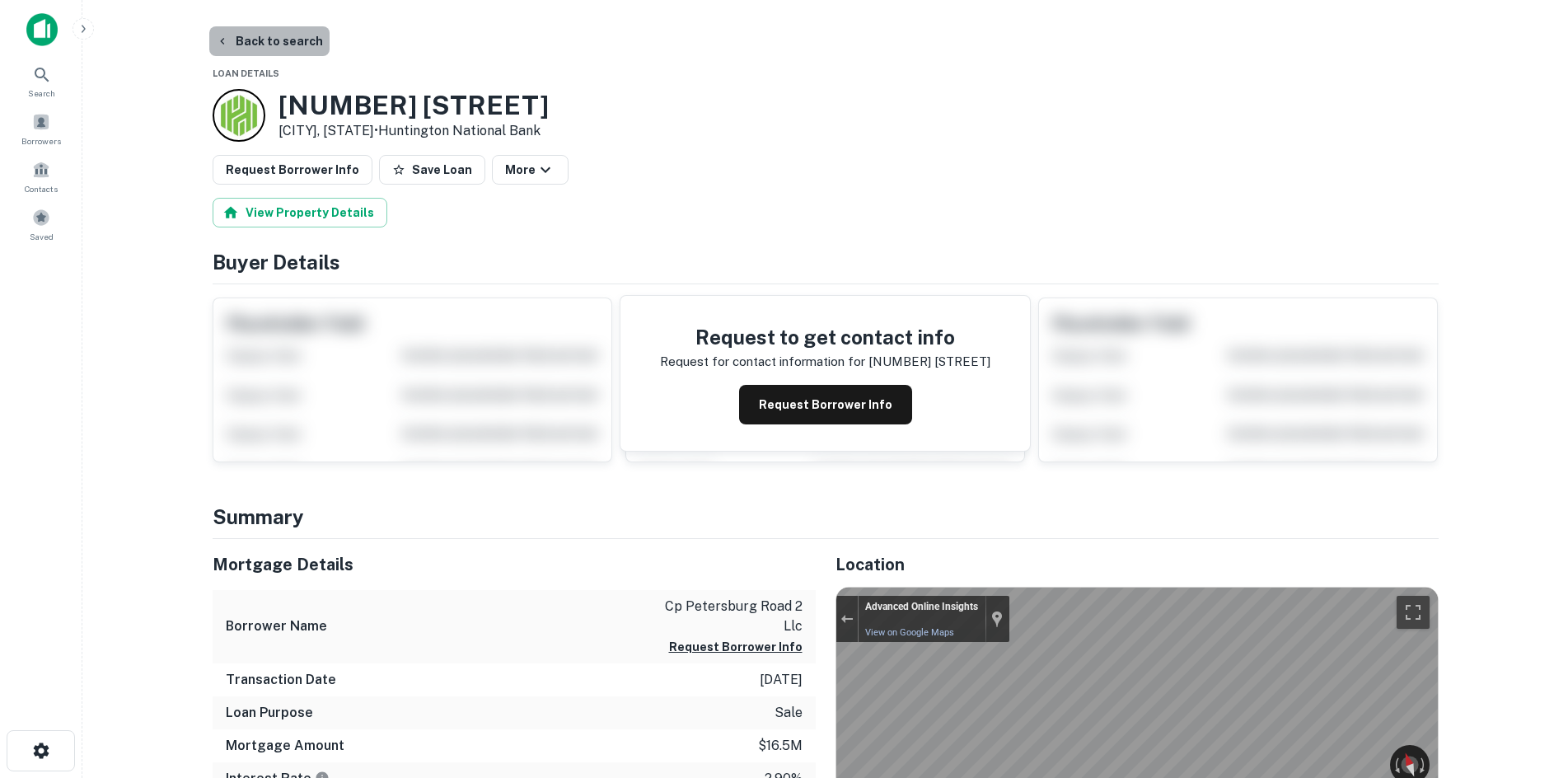click on "Back to search" at bounding box center [269, 41] 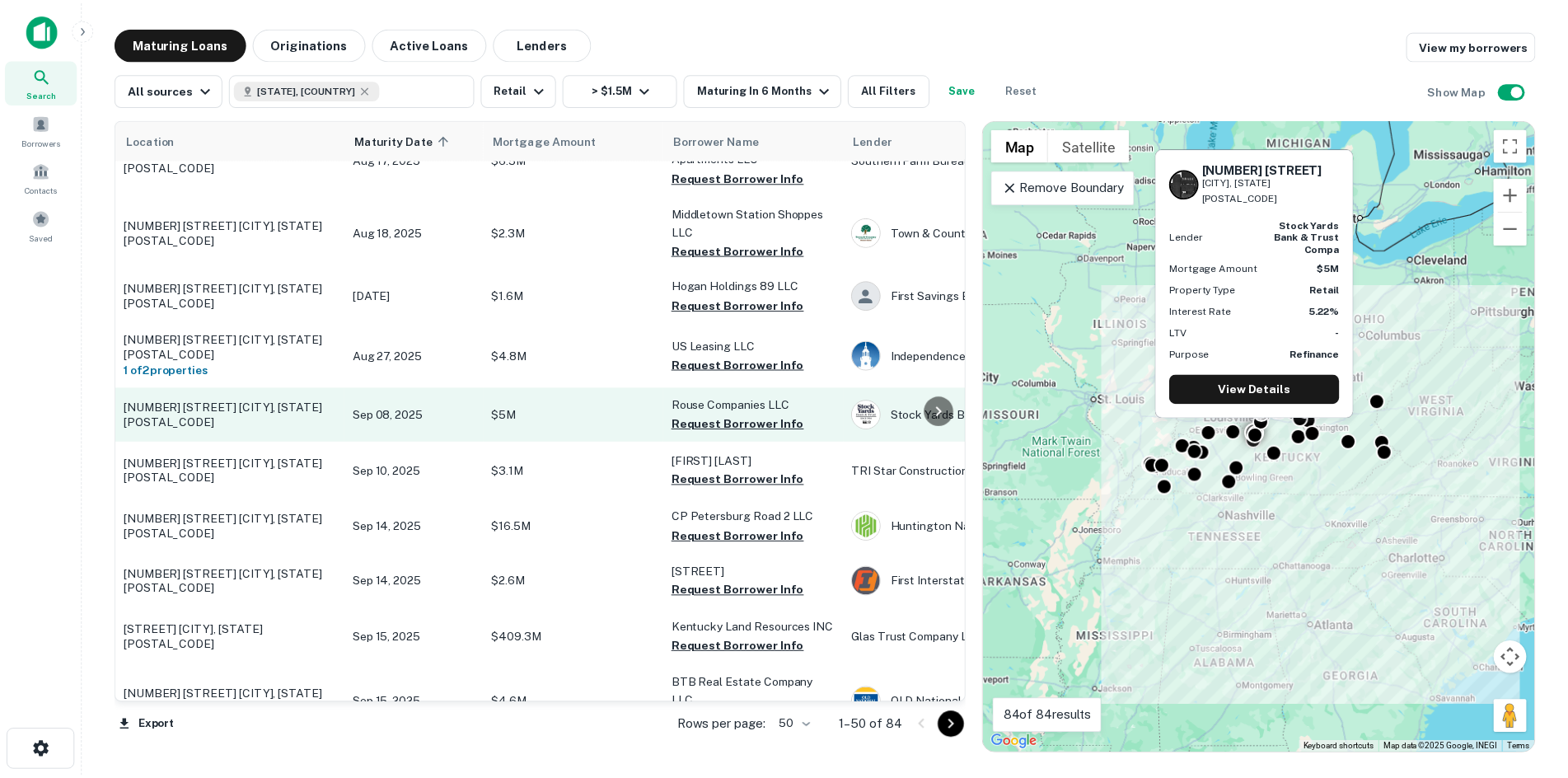scroll, scrollTop: 577, scrollLeft: 0, axis: vertical 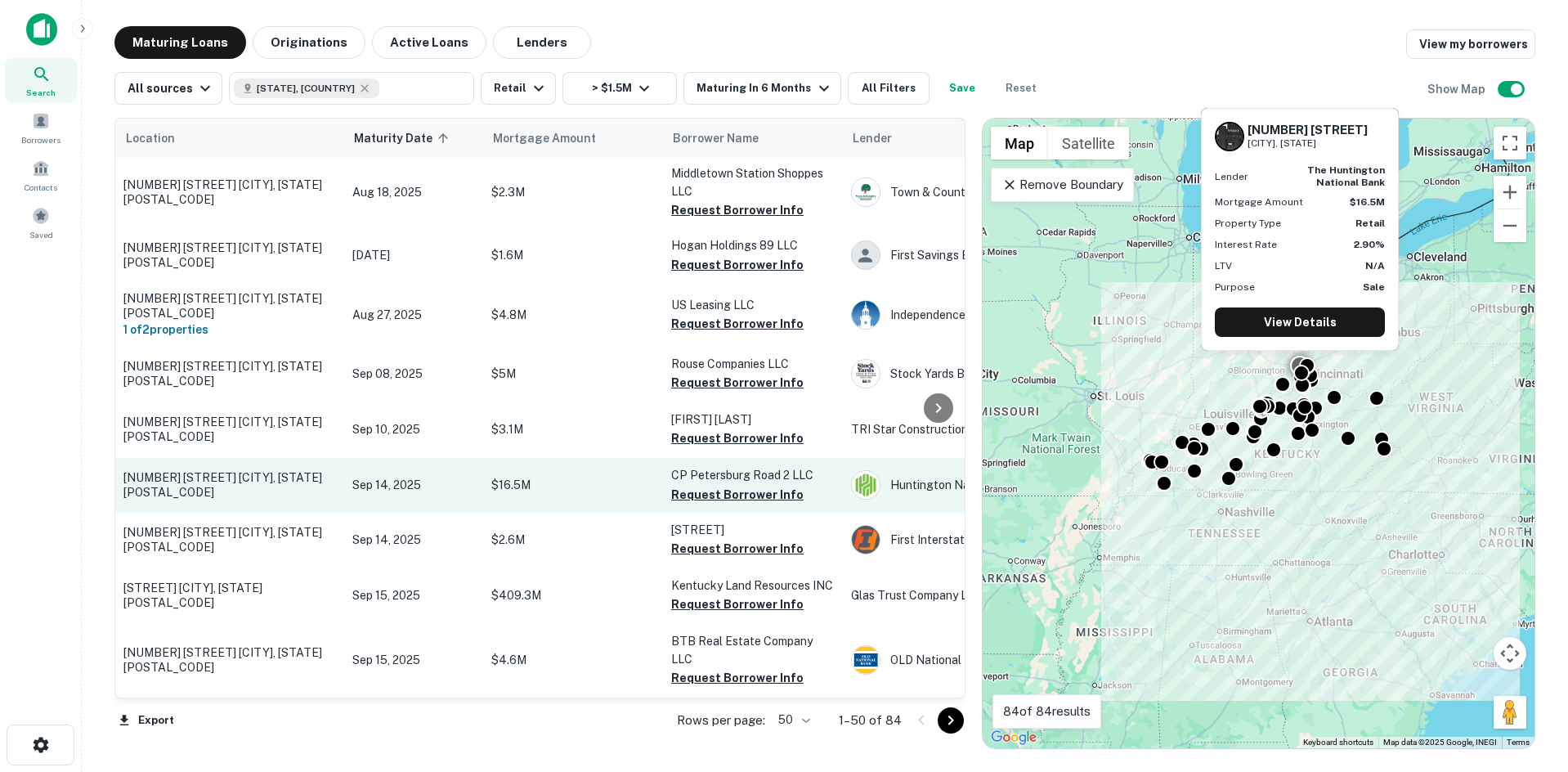 click on "618 Petersburg Rd Hebron, KY41048" at bounding box center (230, 485) 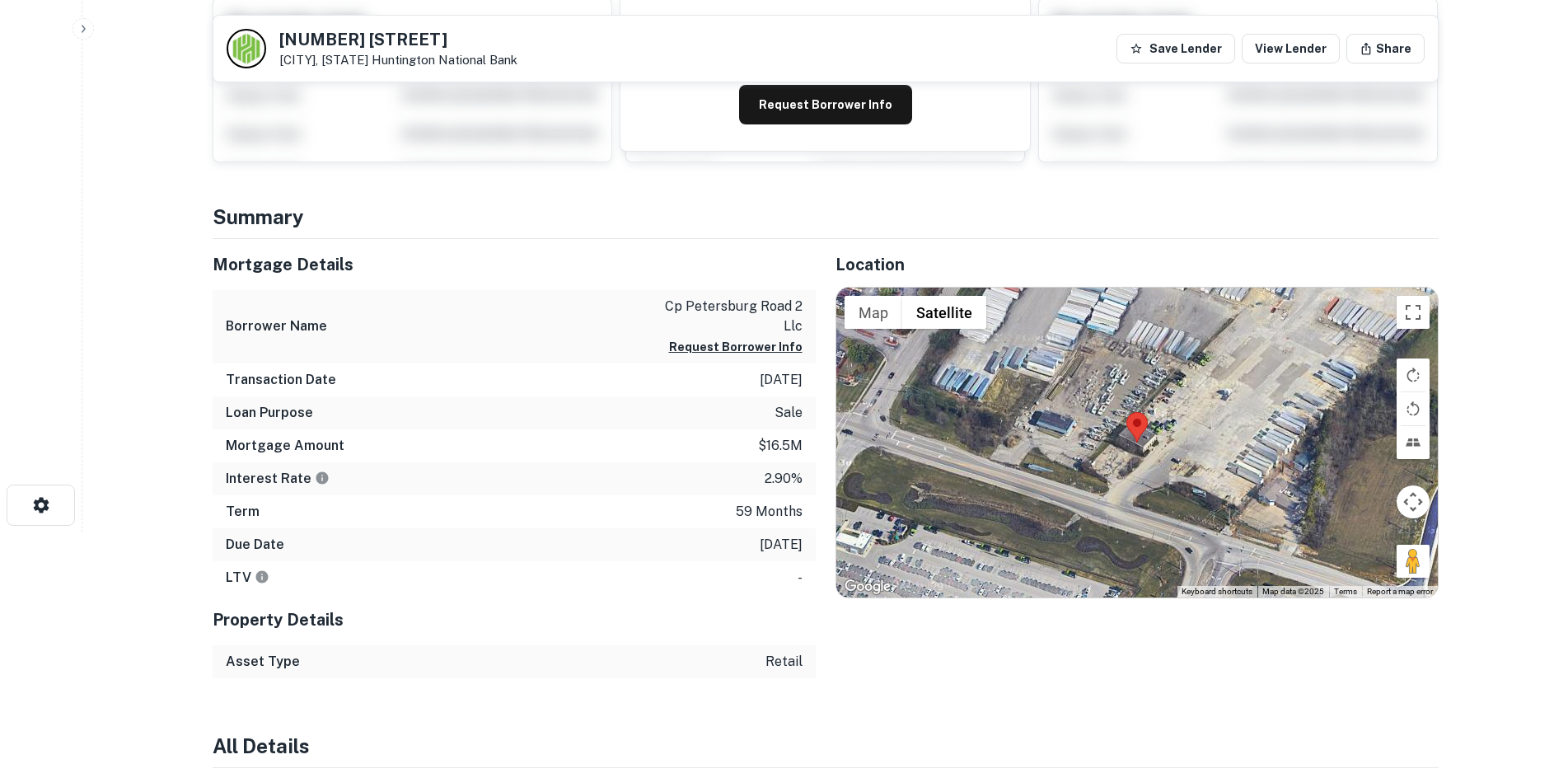 scroll, scrollTop: 247, scrollLeft: 0, axis: vertical 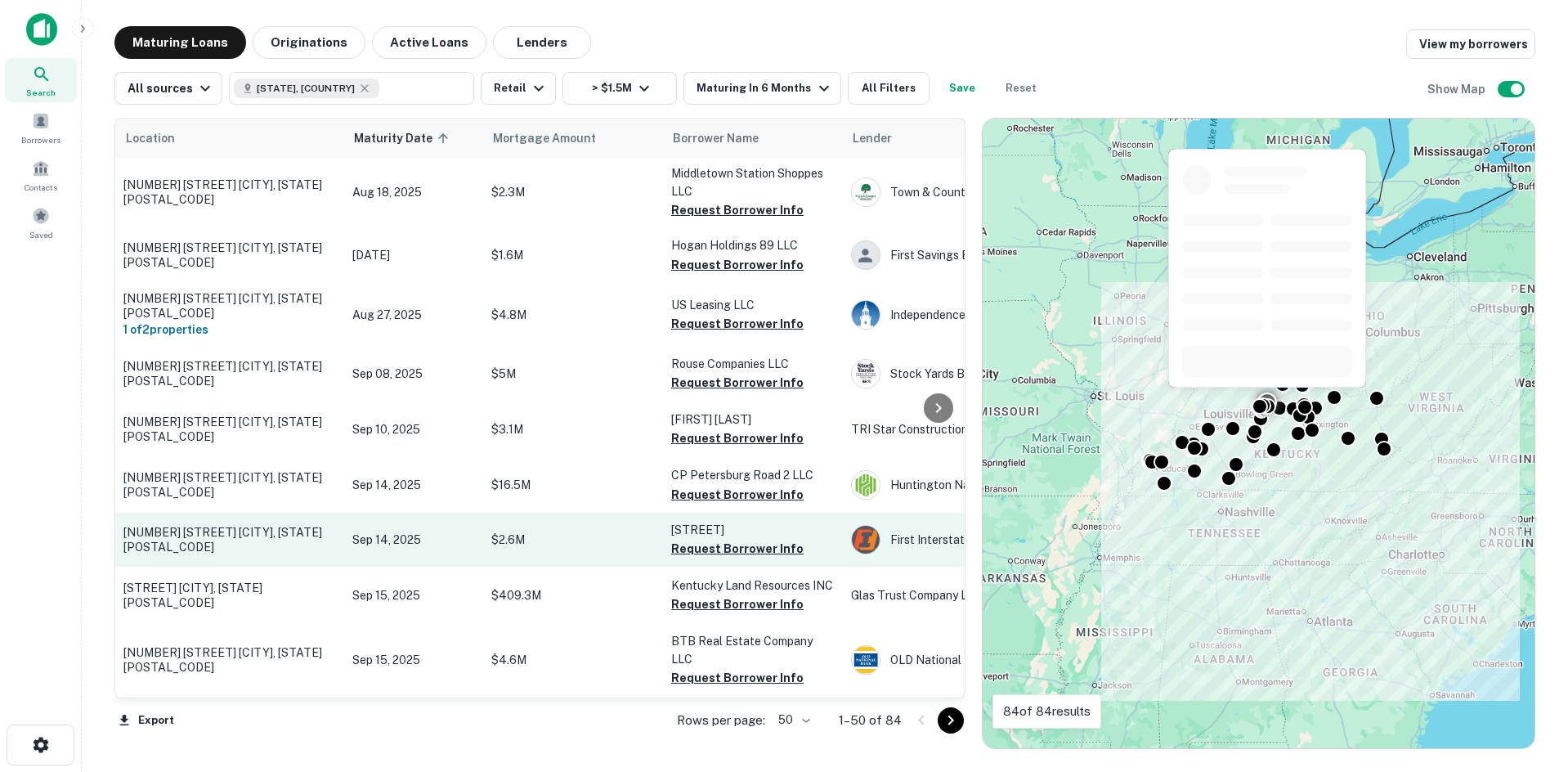 click on "4802 Murphy Ln Louisville, KY40241" at bounding box center [230, 540] 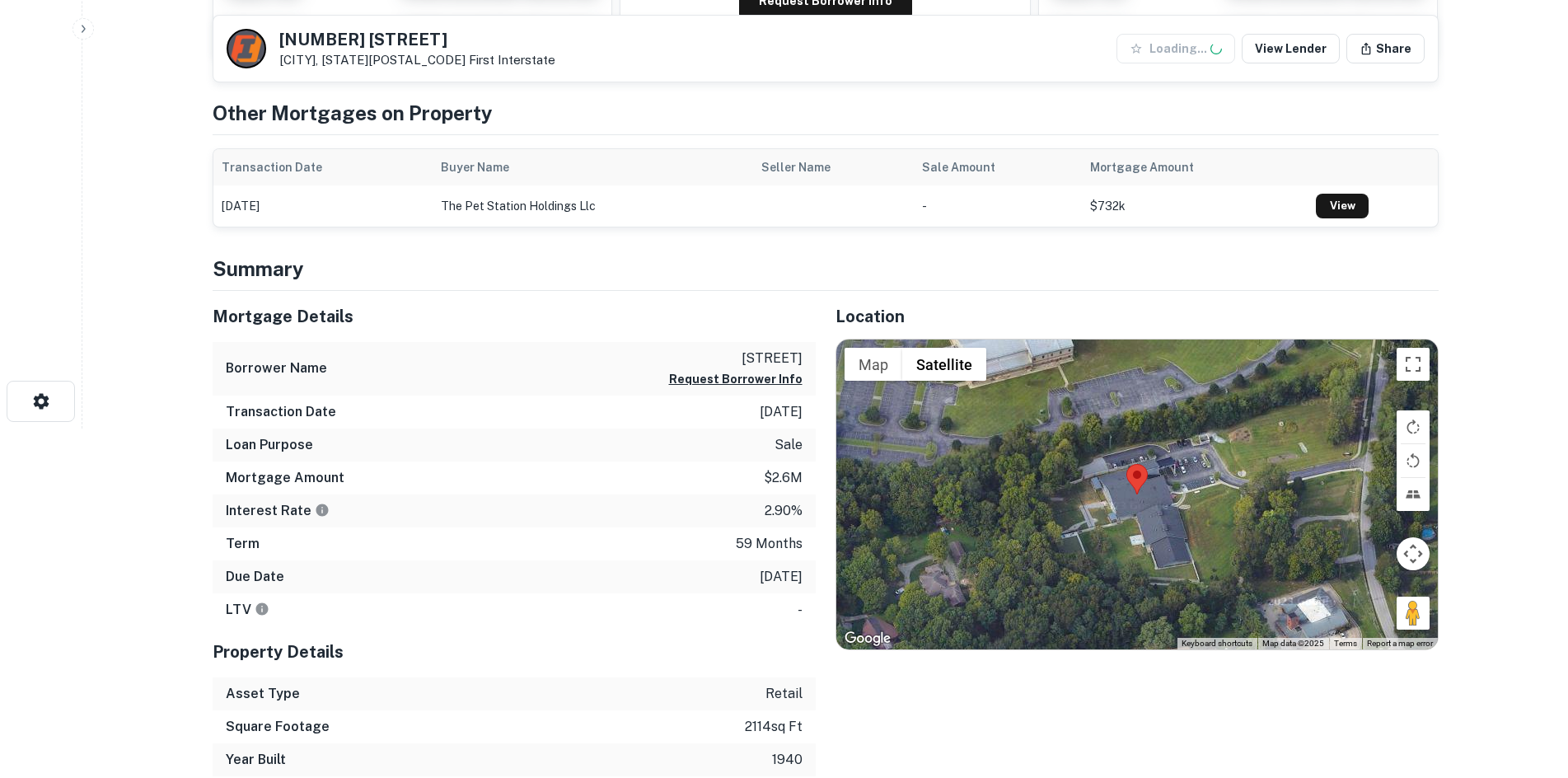 scroll, scrollTop: 412, scrollLeft: 0, axis: vertical 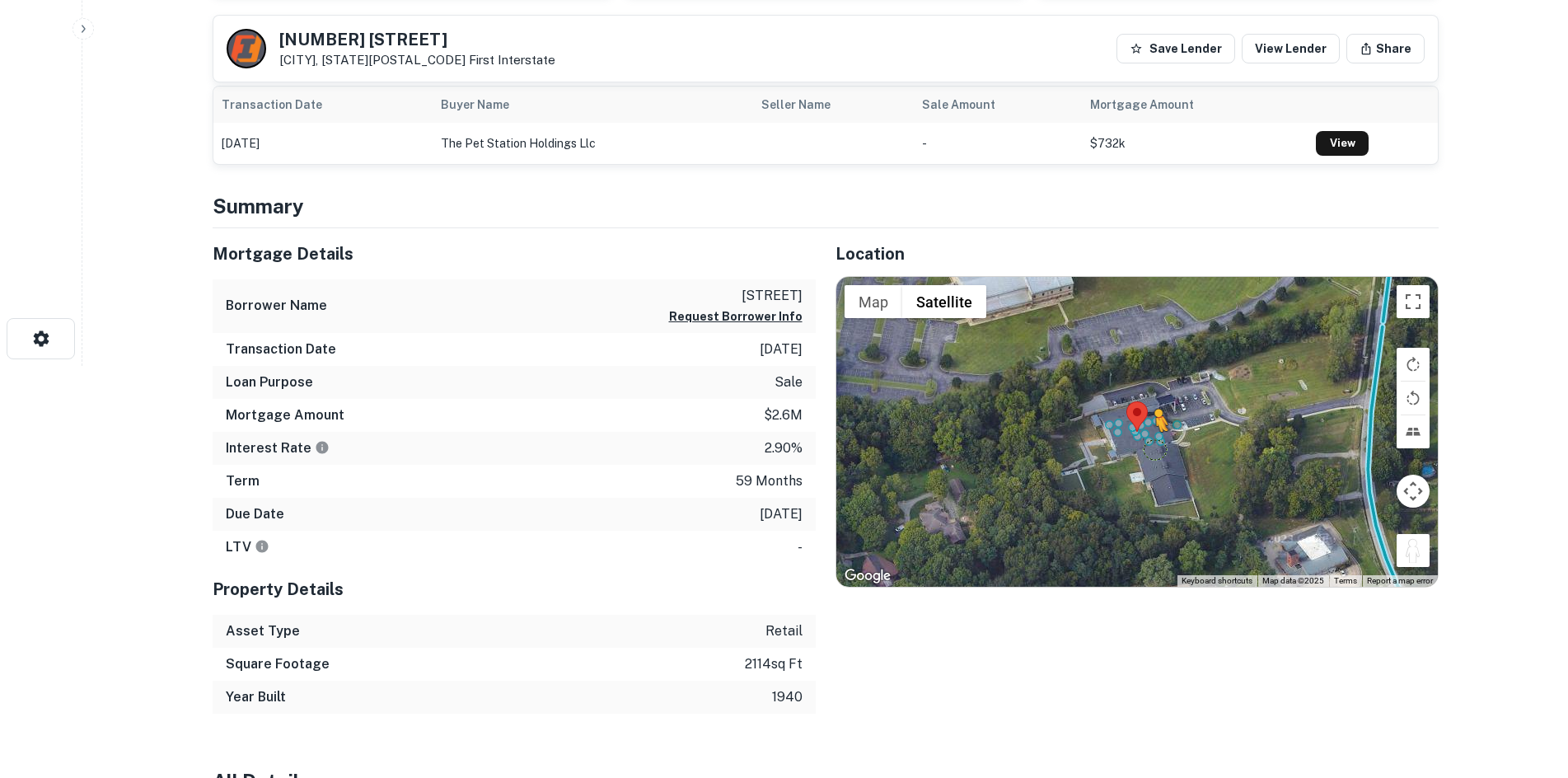 drag, startPoint x: 1419, startPoint y: 548, endPoint x: 1154, endPoint y: 449, distance: 282.8887 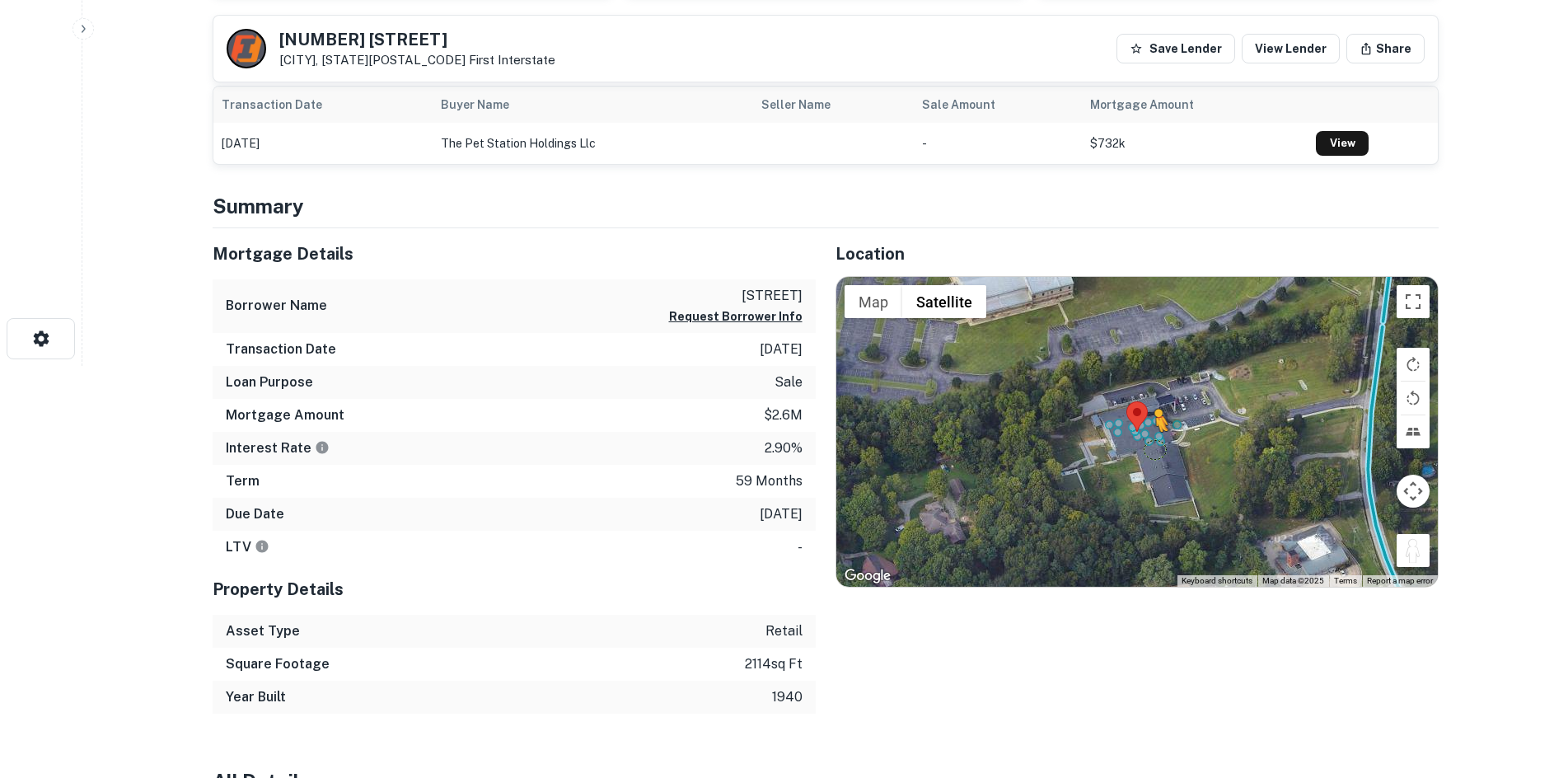 click on "To activate drag with keyboard, press Alt + Enter. Once in keyboard drag state, use the arrow keys to move the marker. To complete the drag, press the Enter key. To cancel, press Escape. Loading... Map Terrain Satellite Labels Keyboard shortcuts Map Data Map data ©2025 Map data ©2025 20 m  Click to toggle between metric and imperial units Terms Report a map error" at bounding box center (1137, 432) 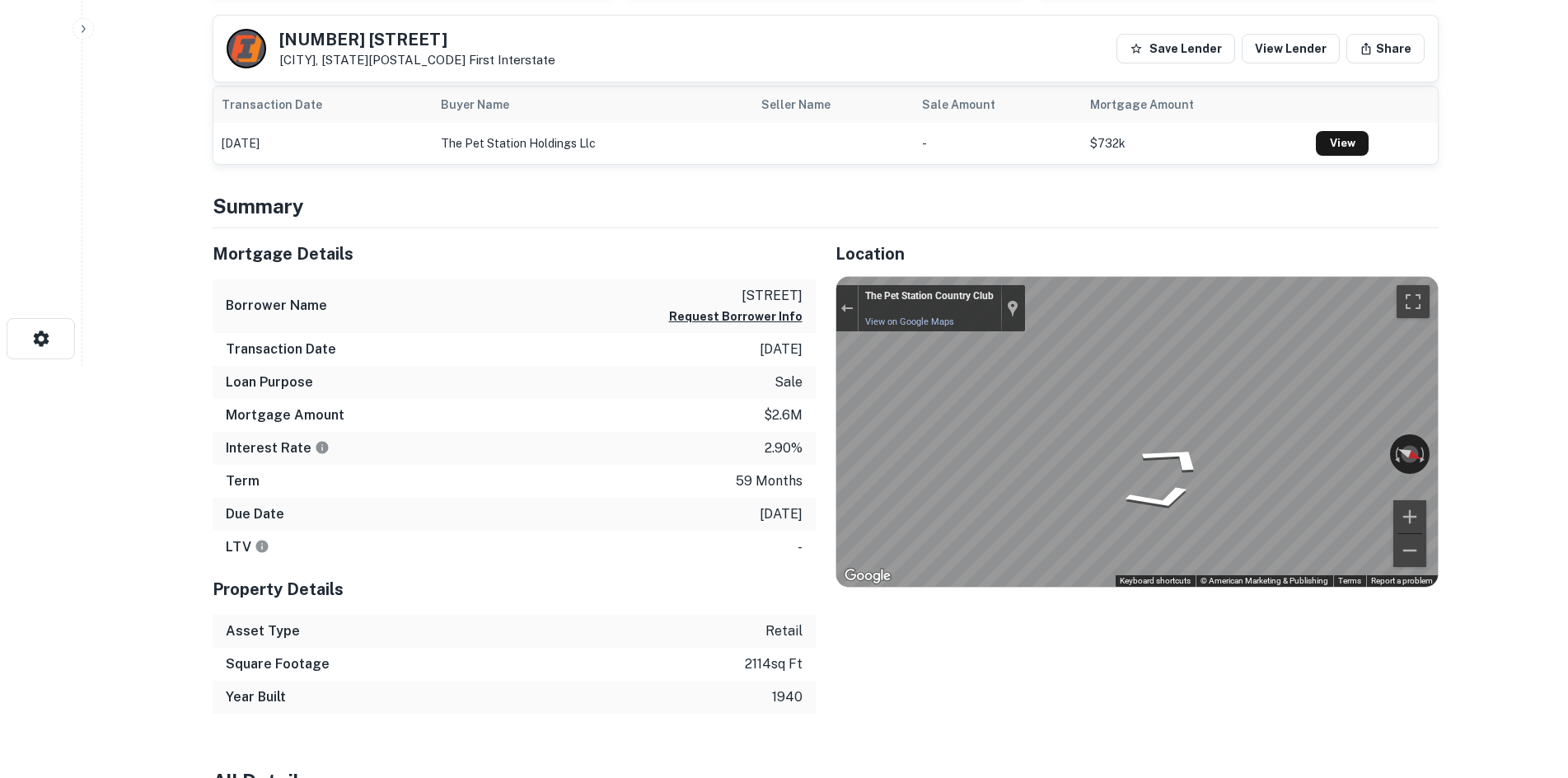 click on "Mortgage Details Borrower Name pet station country club re muprhy lane Request Borrower Info Transaction Date   10/4/2020 Loan Purpose   sale Mortgage Amount   $2.6m Interest Rate   2.90% Term 59 months Due Date 9/14/2025 LTV   - Property Details Asset Type retail Square Footage 2114  sq ft Year Built 1940 Location ← Move left → Move right ↑ Move up ↓ Move down + Zoom in - Zoom out Home Jump left by 75% End Jump right by 75% Page Up Jump up by 75% Page Down Jump down by 75% To activate drag with keyboard, press Alt + Enter. Once in keyboard drag state, use the arrow keys to move the marker. To complete the drag, press the Enter key. To cancel, press Escape. Loading... Map Terrain Satellite Labels Keyboard shortcuts Map Data Map data ©2025 Map data ©2025 20 m  Click to toggle between metric and imperial units Terms Report a map error                 ← Move left → Move right ↑ Move up ↓ Move down + Zoom in - Zoom out                     The Pet Station Country Club" at bounding box center [816, 471] 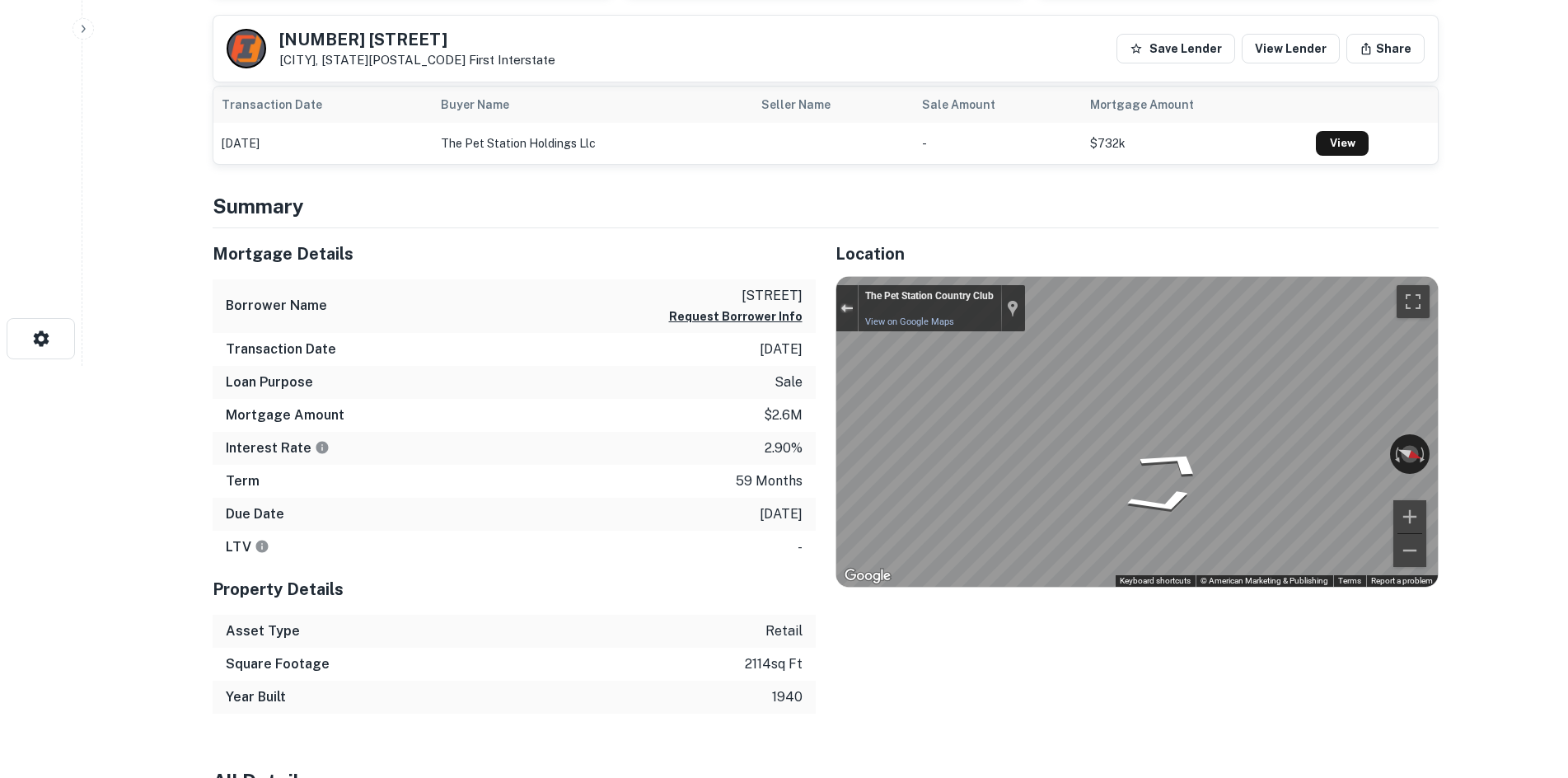 click at bounding box center [846, 308] 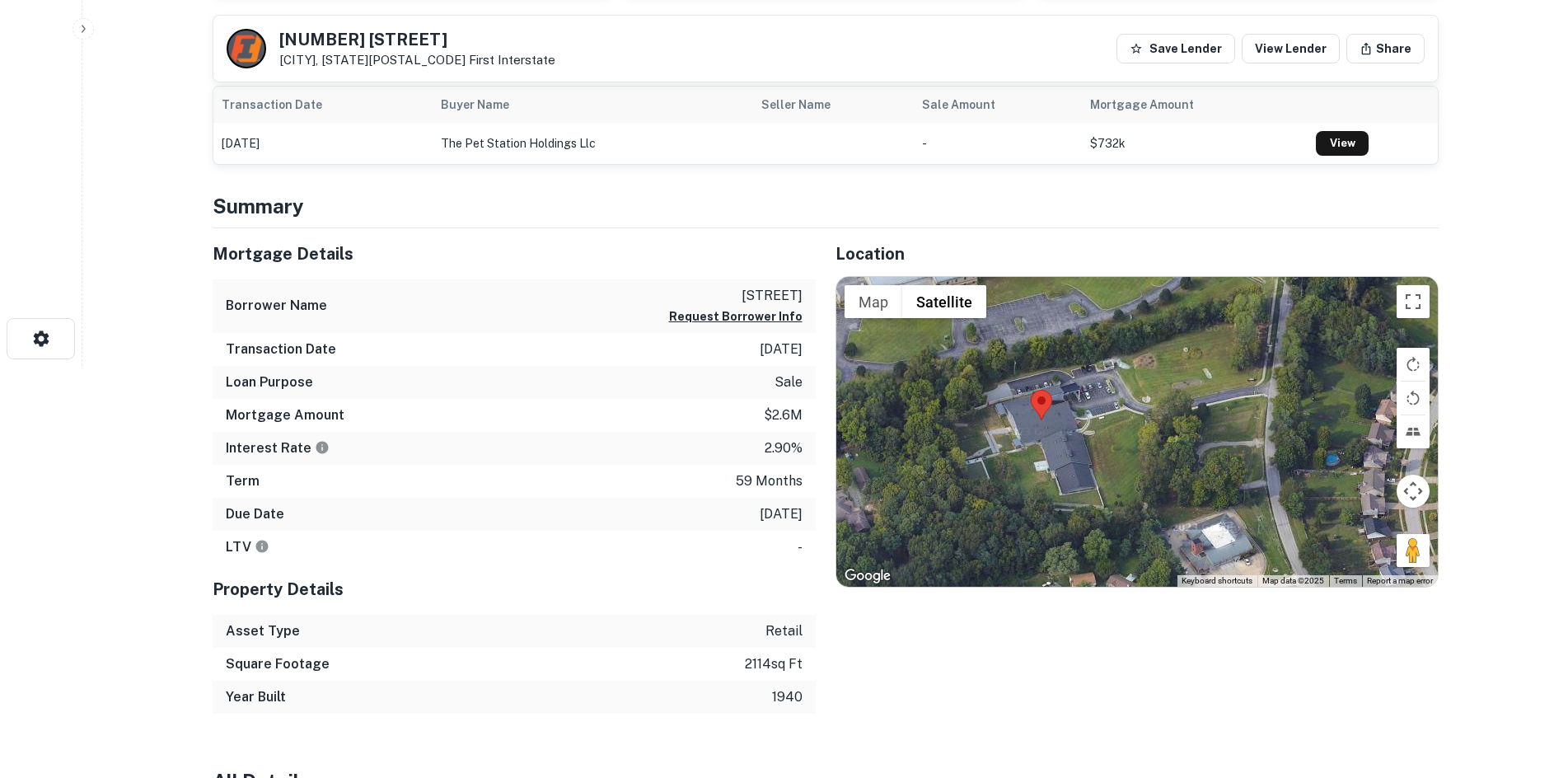 drag, startPoint x: 1223, startPoint y: 472, endPoint x: 1266, endPoint y: 503, distance: 53.00943 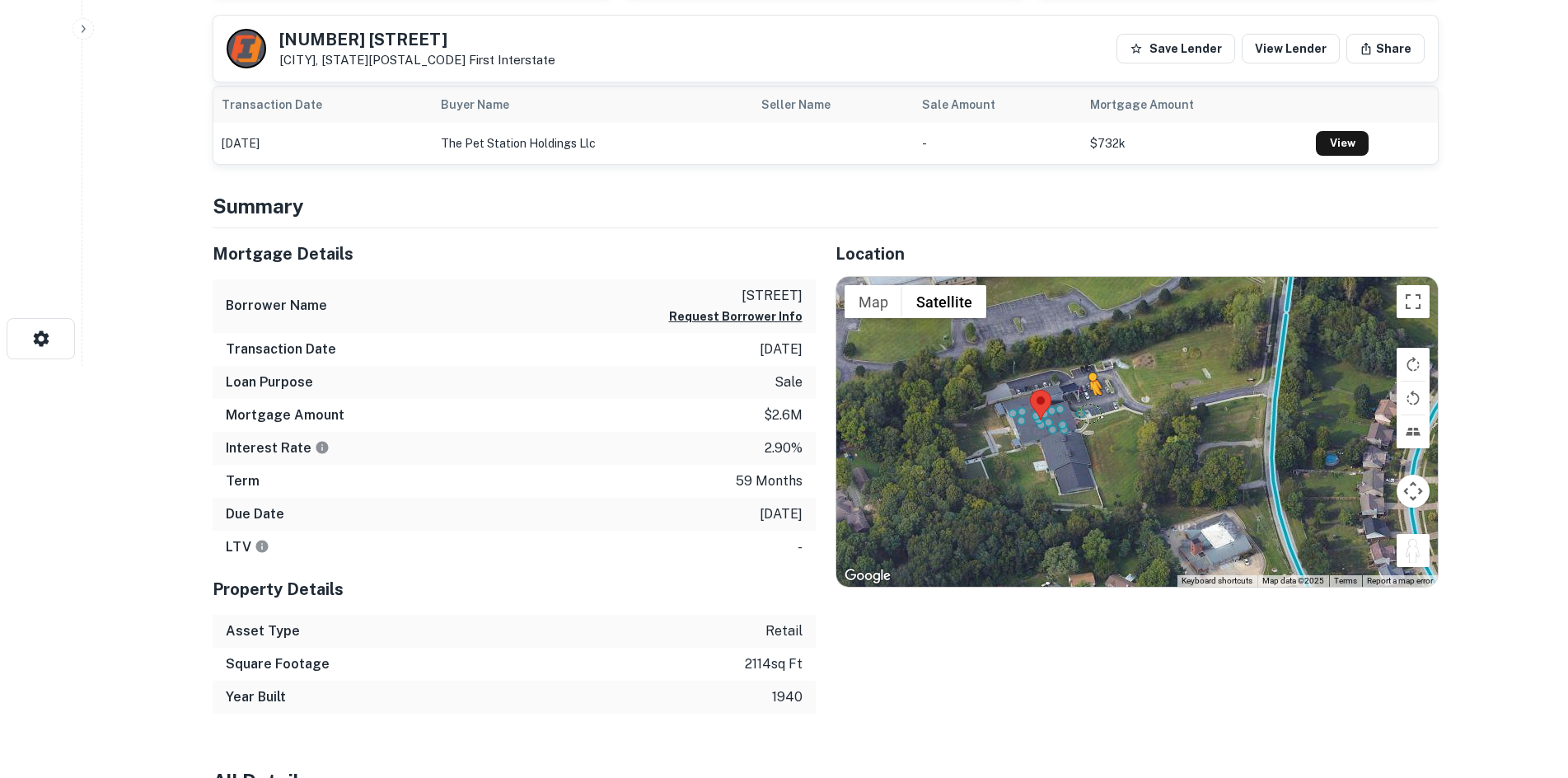 drag, startPoint x: 1411, startPoint y: 550, endPoint x: 1088, endPoint y: 410, distance: 352.0355 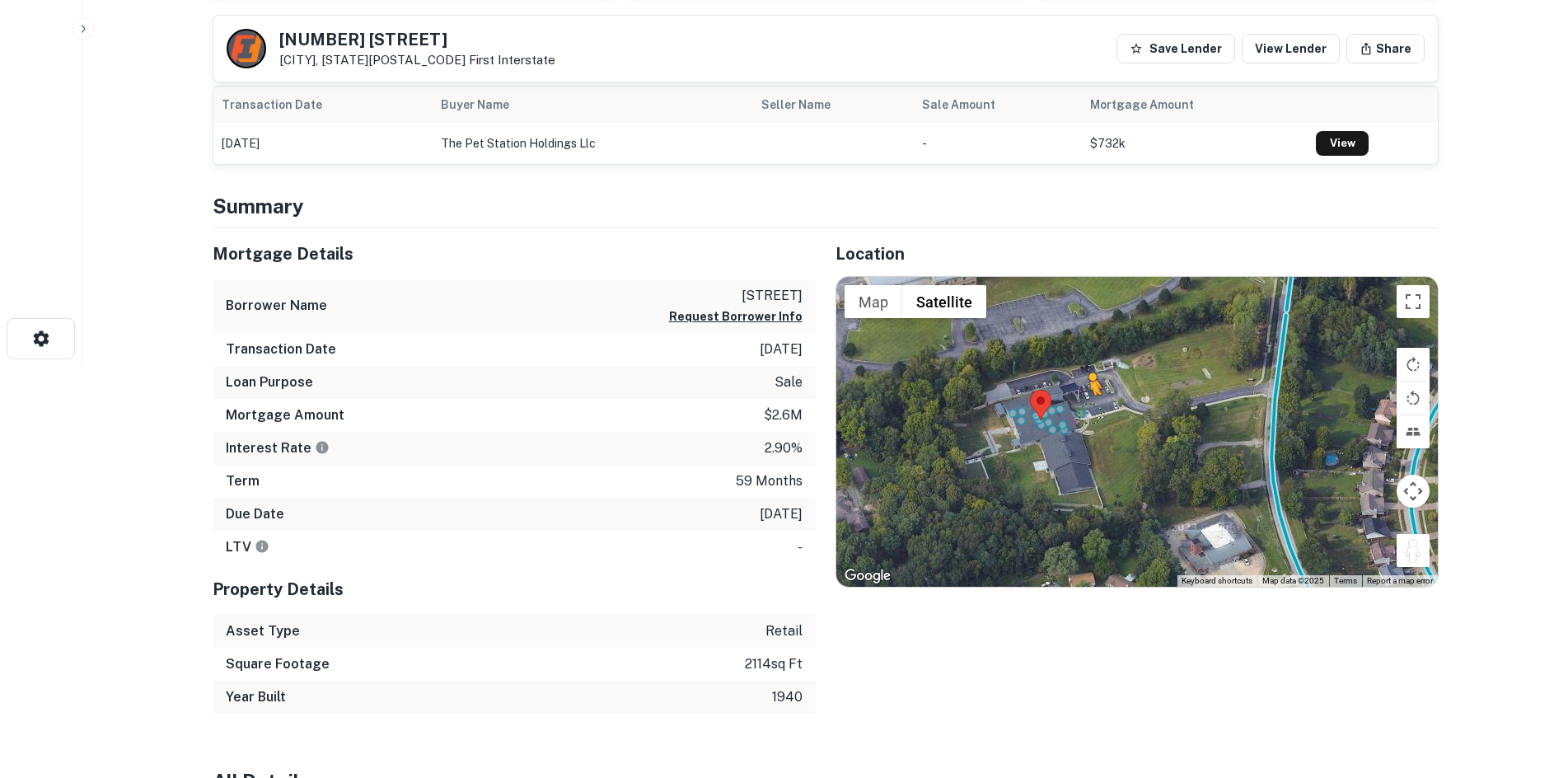 click on "To activate drag with keyboard, press Alt + Enter. Once in keyboard drag state, use the arrow keys to move the marker. To complete the drag, press the Enter key. To cancel, press Escape. Loading... Map Terrain Satellite Labels Keyboard shortcuts Map Data Map data ©2025 Map data ©2025 20 m  Click to toggle between metric and imperial units Terms Report a map error" at bounding box center [1137, 432] 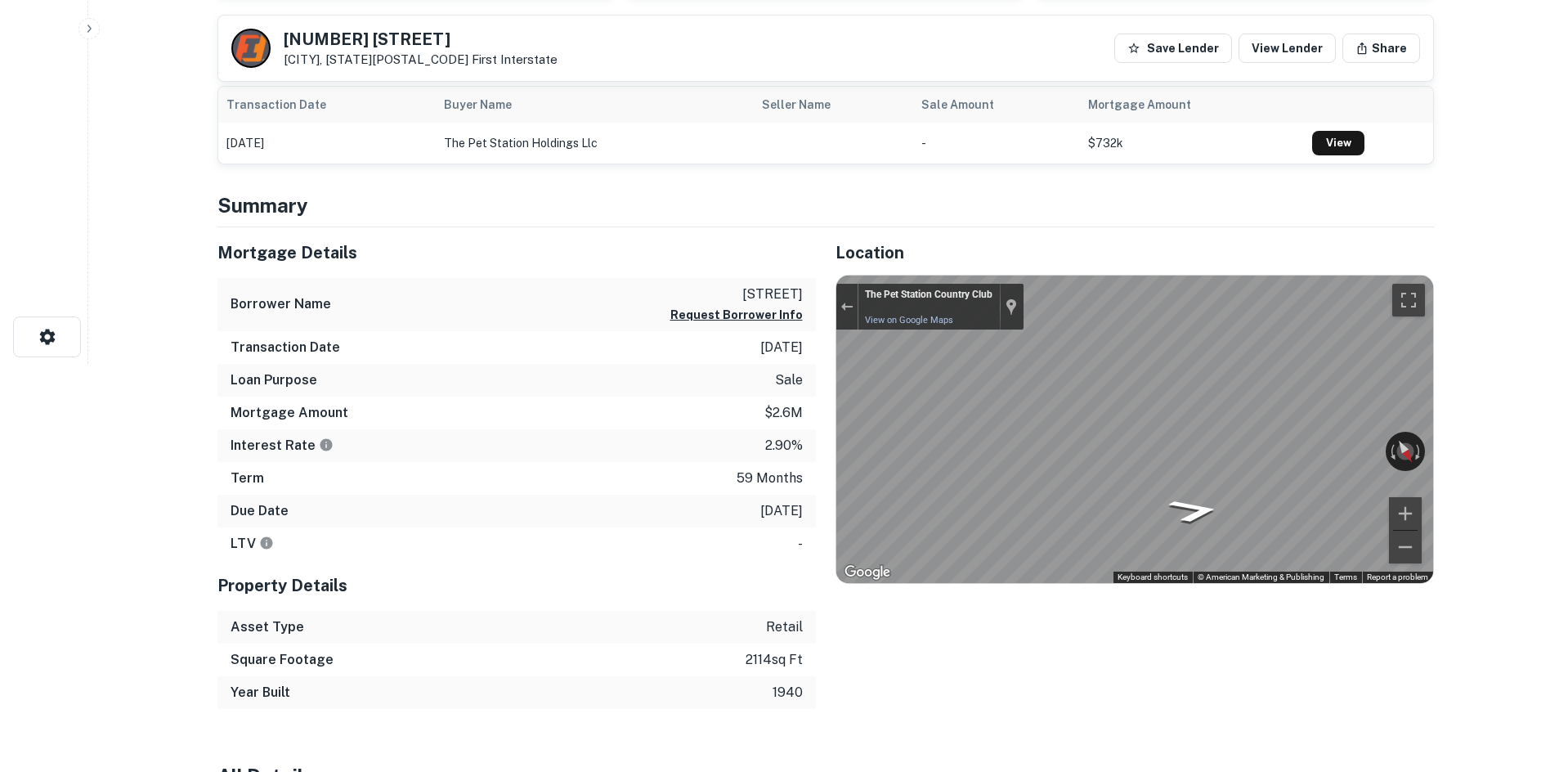 scroll, scrollTop: 0, scrollLeft: 0, axis: both 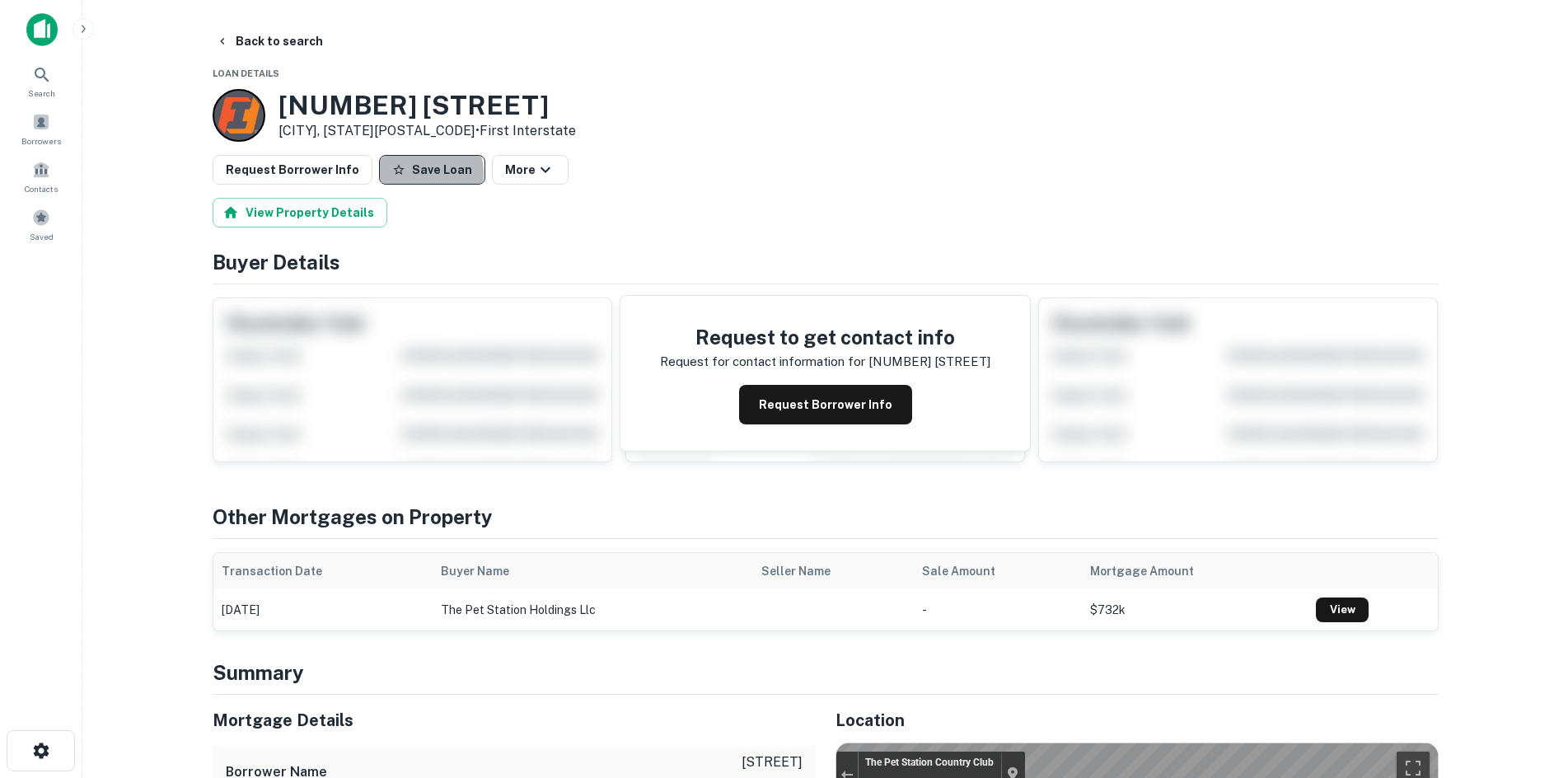 click on "Save Loan" at bounding box center [432, 170] 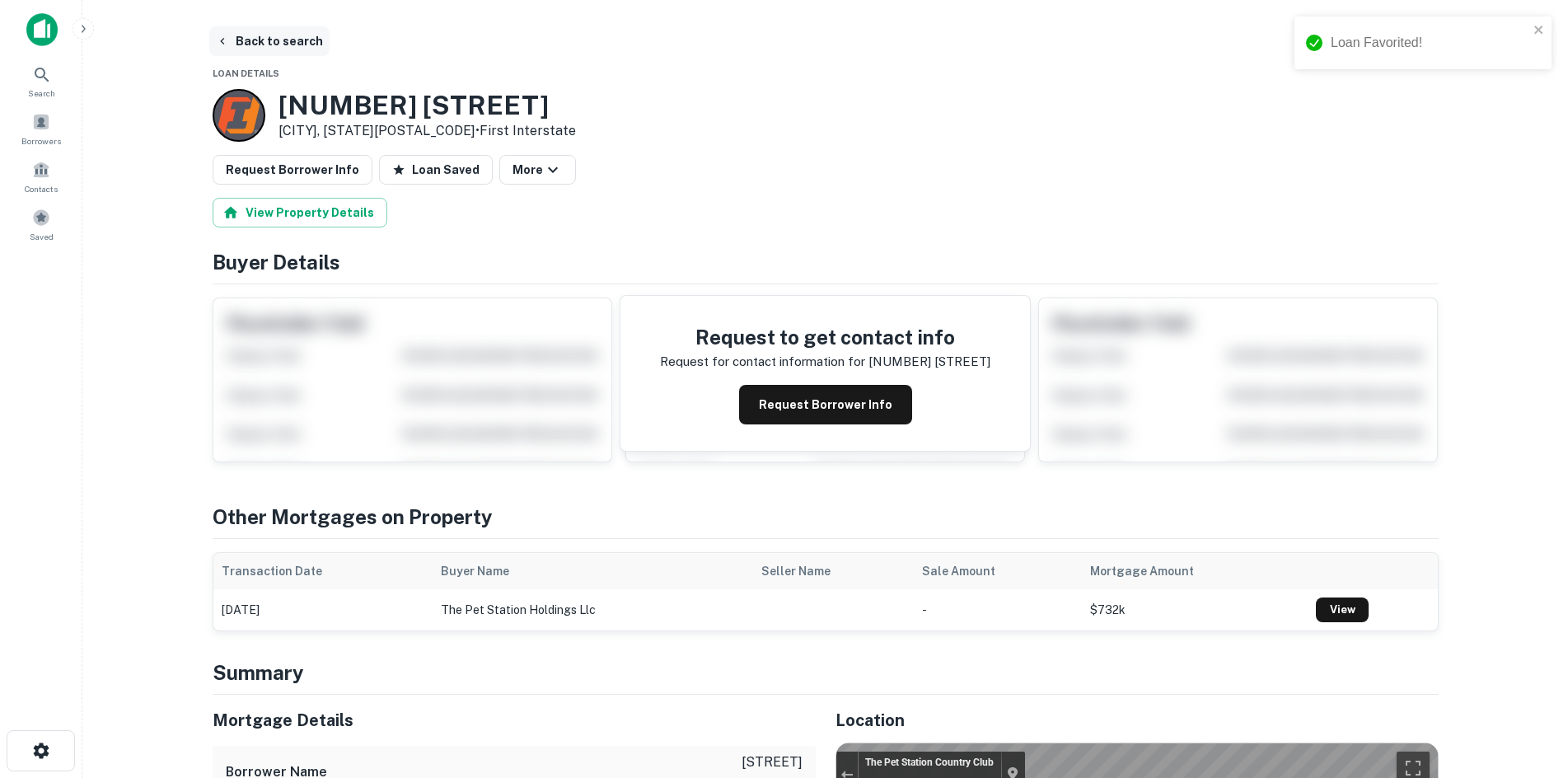 click on "Back to search" at bounding box center [269, 41] 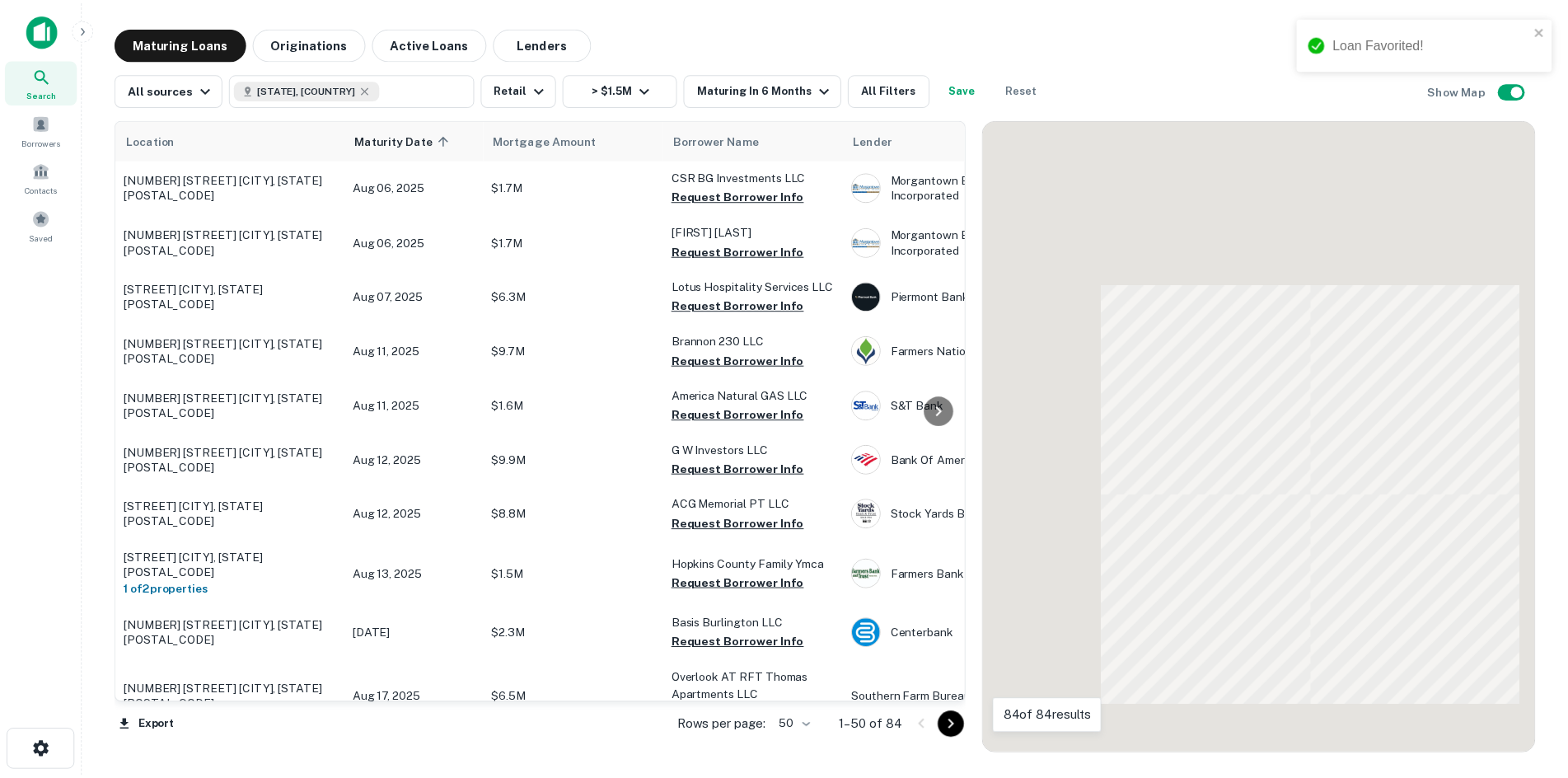 scroll, scrollTop: 577, scrollLeft: 0, axis: vertical 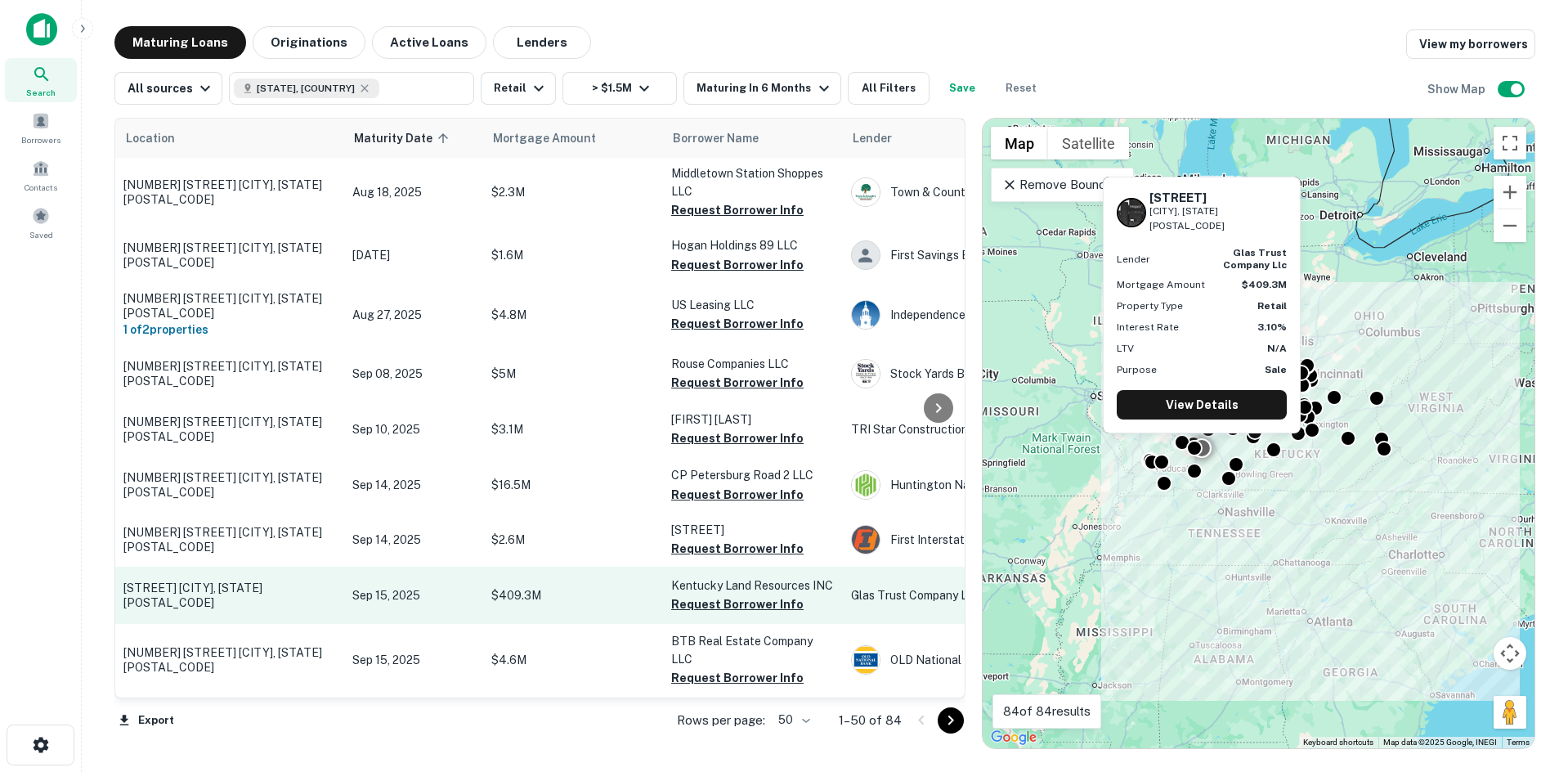 click on "Sep 15, 2025" at bounding box center (414, 595) 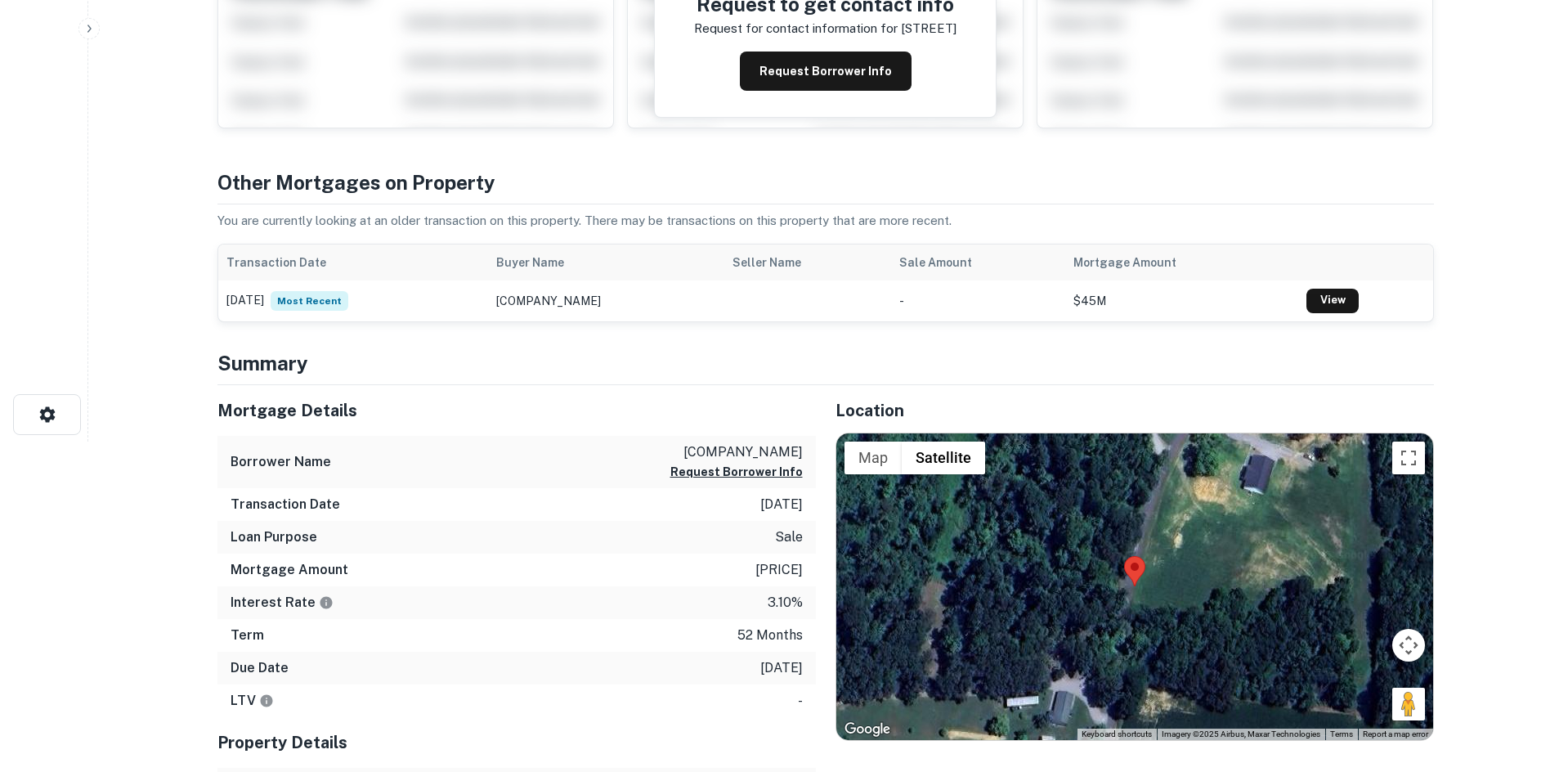 scroll, scrollTop: 0, scrollLeft: 0, axis: both 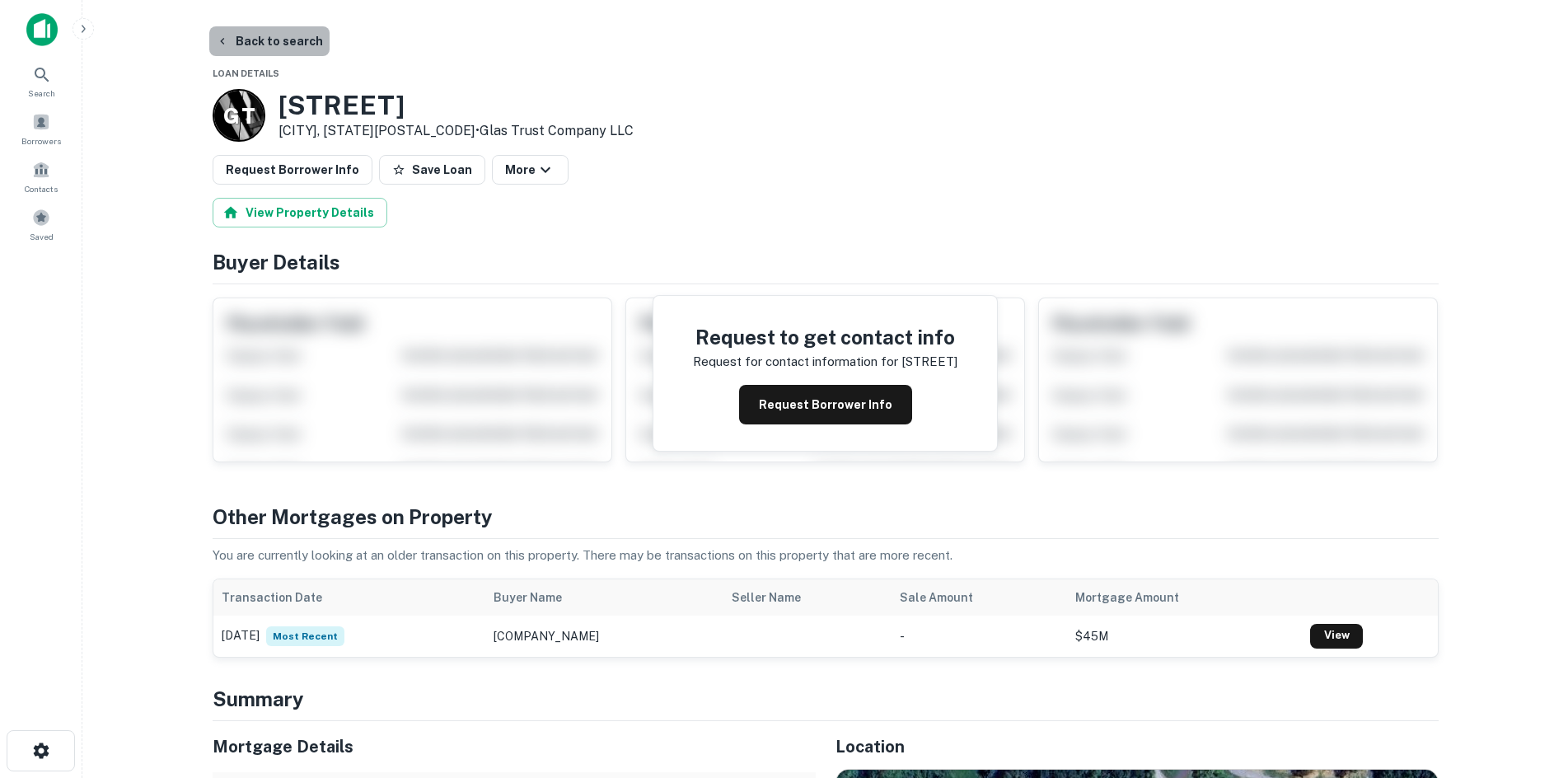 click on "Back to search" at bounding box center (269, 41) 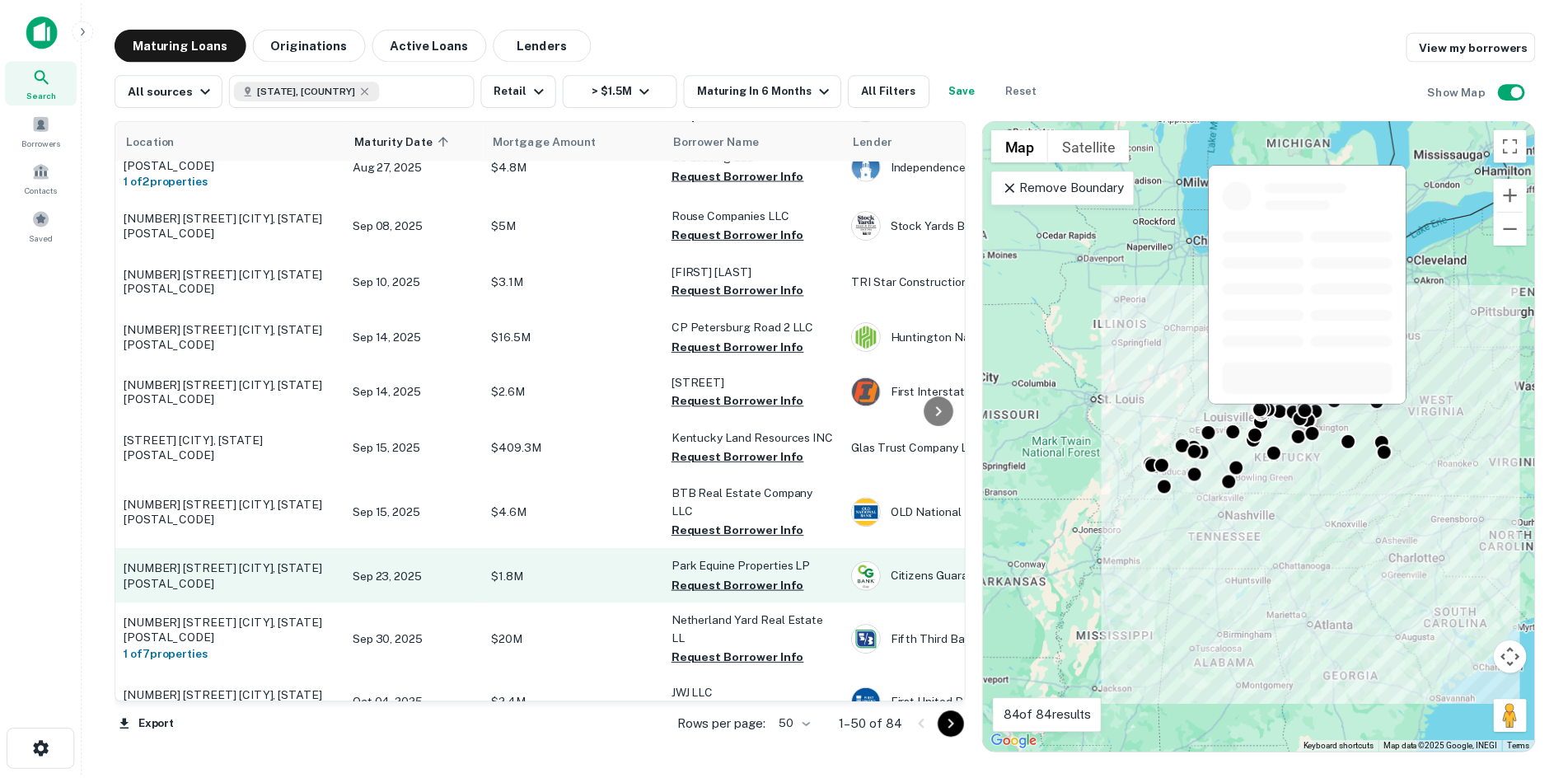 scroll, scrollTop: 742, scrollLeft: 0, axis: vertical 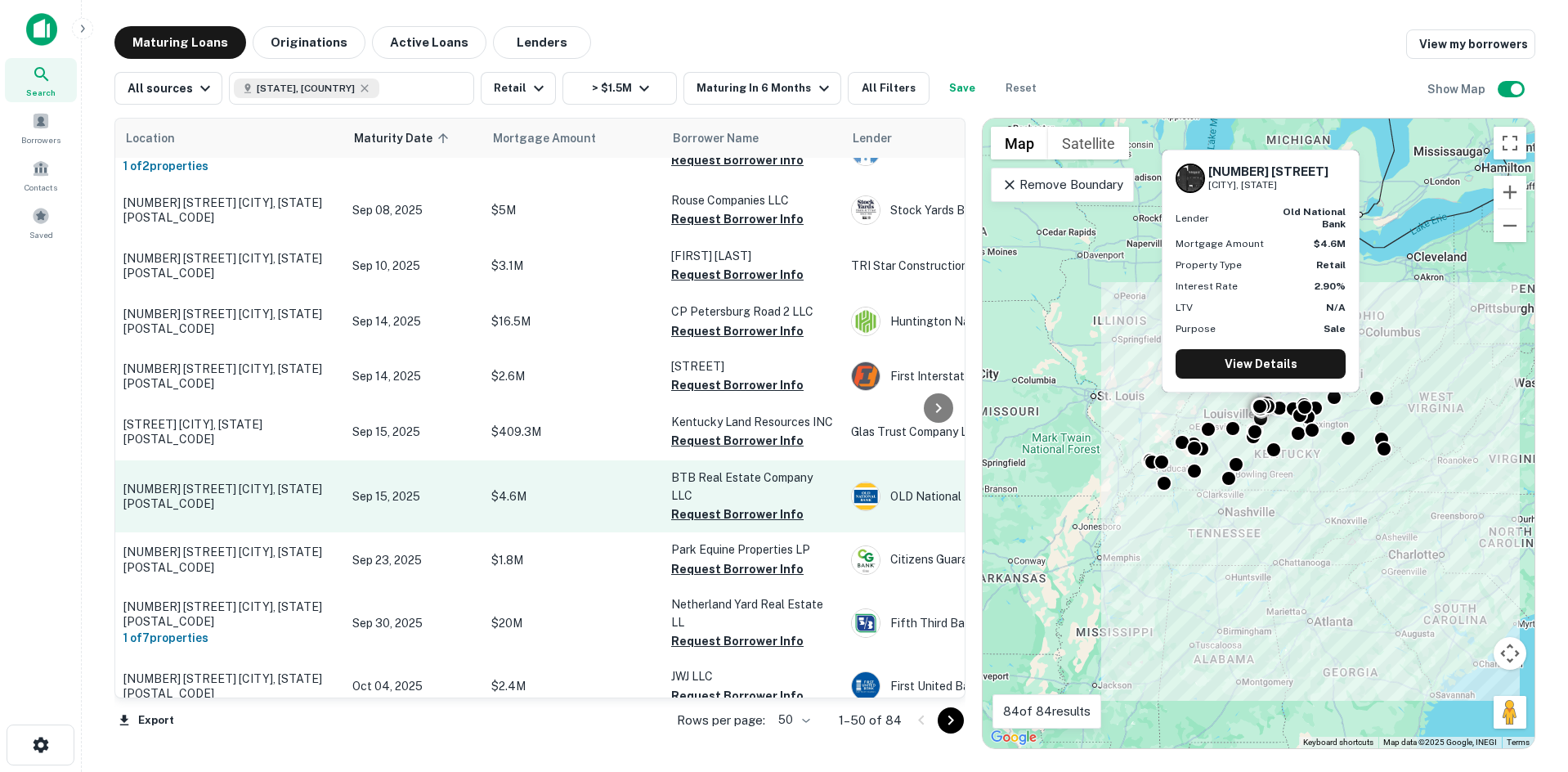 click on "3125 Poplar Level Rd Louisville, KY40213" at bounding box center (230, 496) 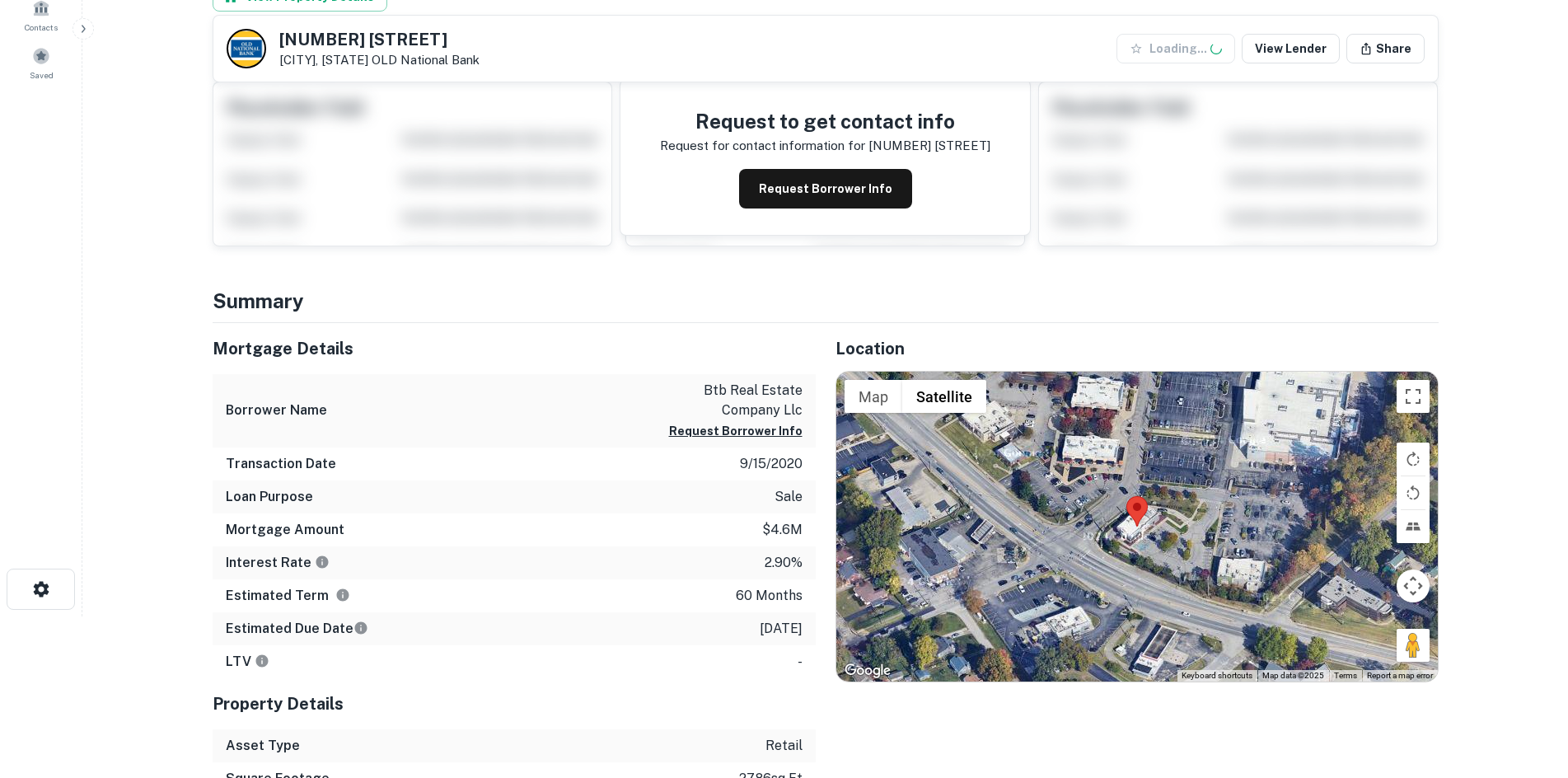 scroll, scrollTop: 247, scrollLeft: 0, axis: vertical 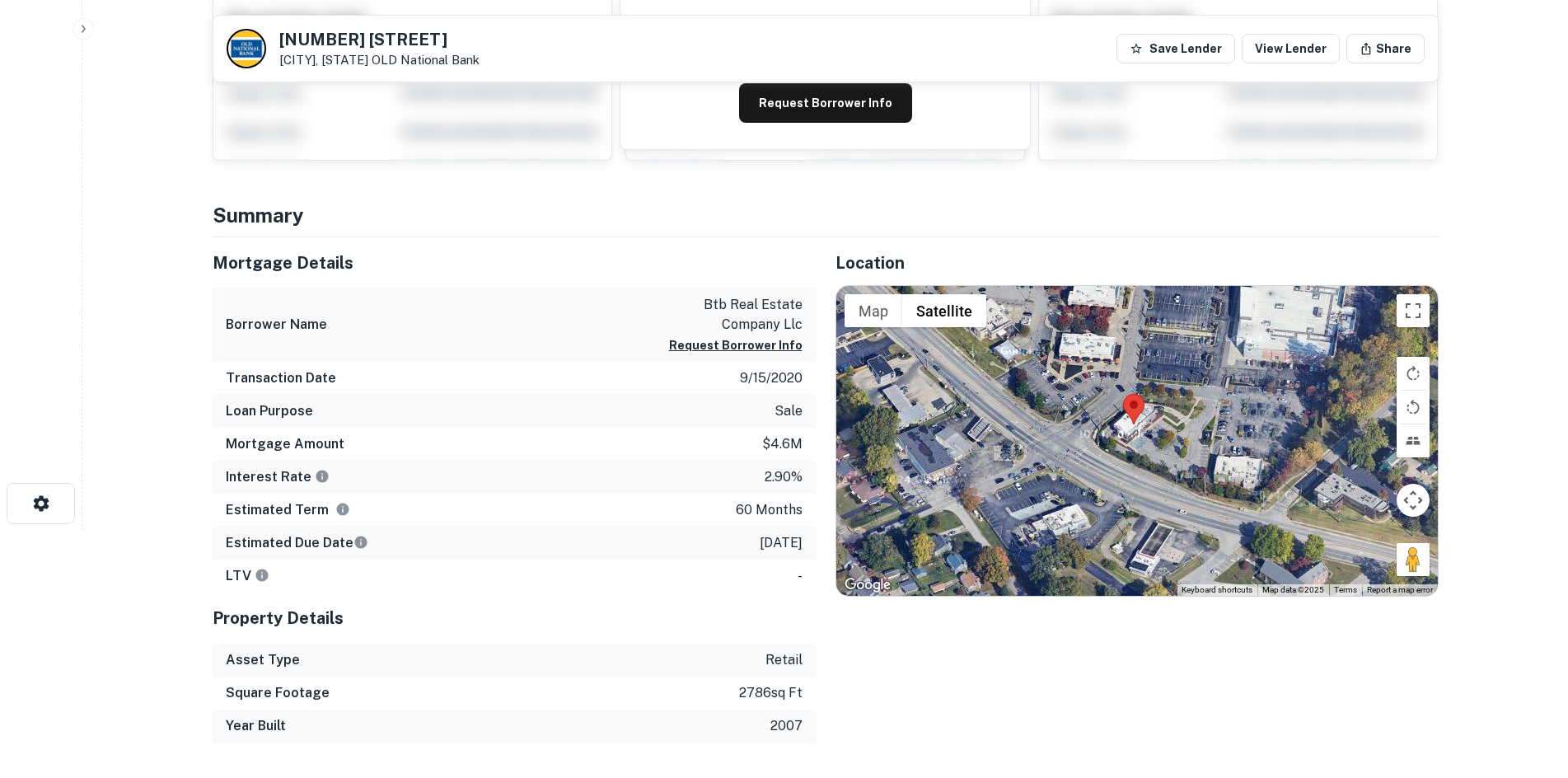 drag, startPoint x: 1369, startPoint y: 560, endPoint x: 1408, endPoint y: 564, distance: 39.20459 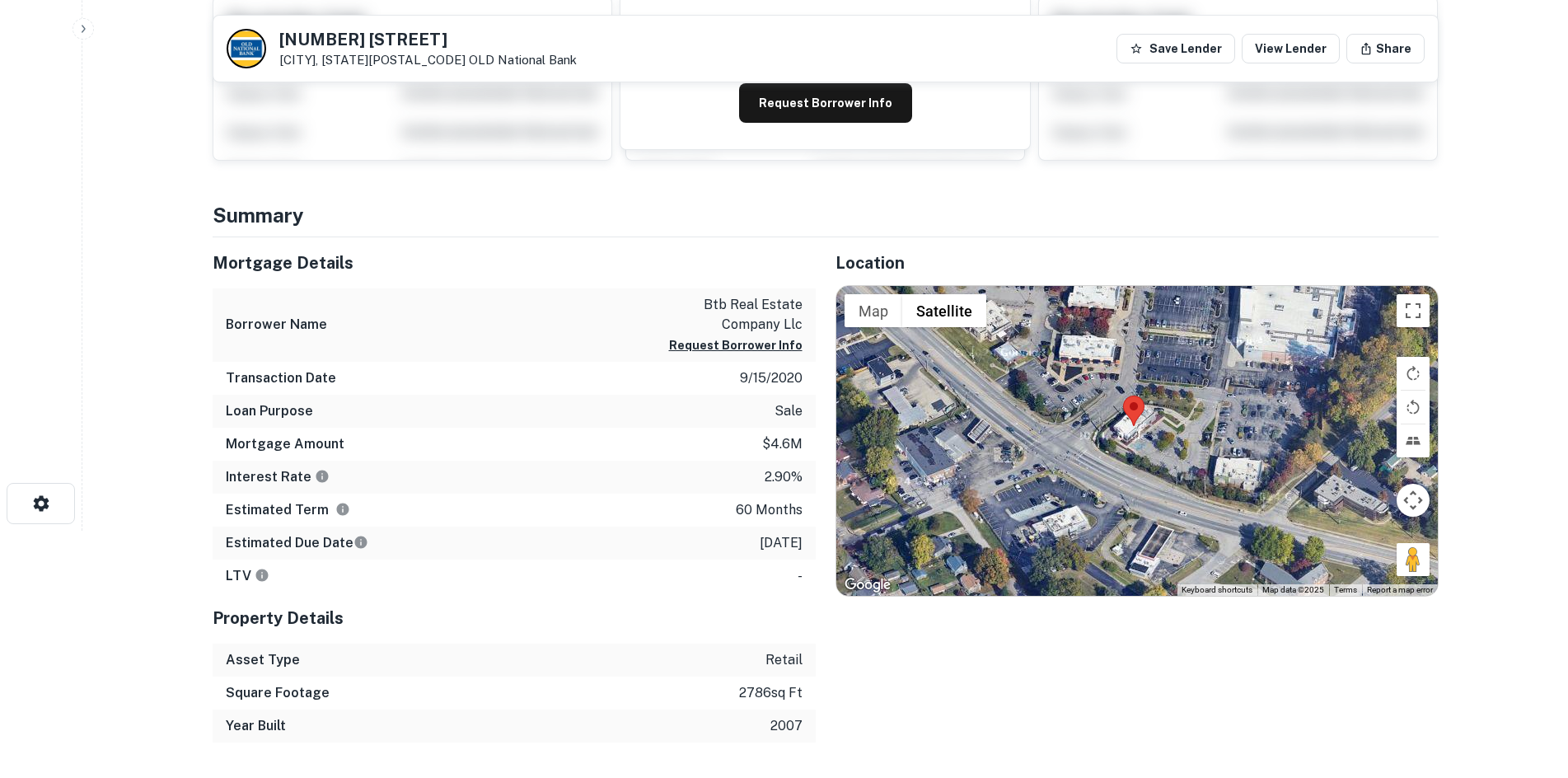 scroll, scrollTop: 0, scrollLeft: 0, axis: both 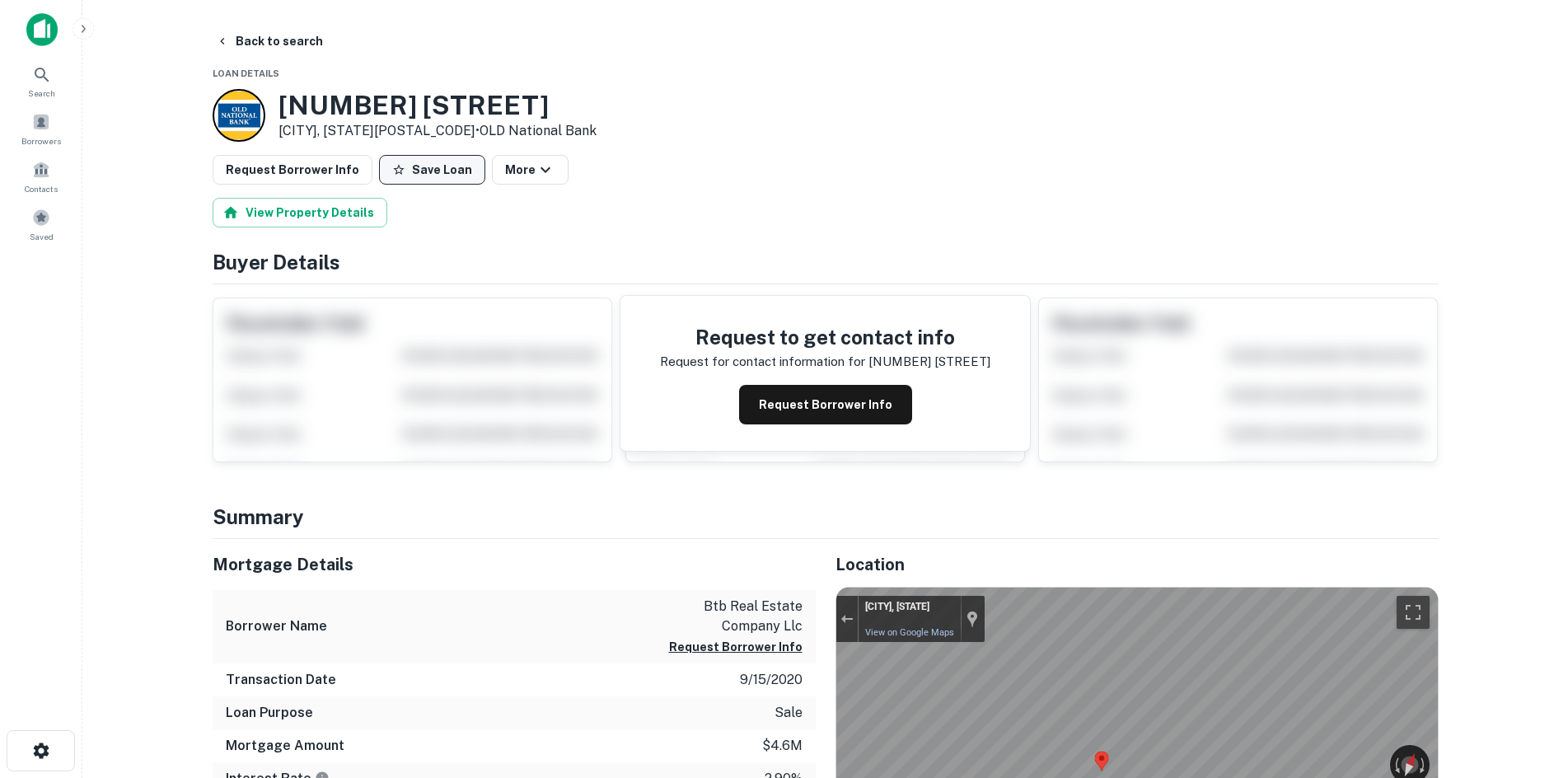 click on "Save Loan" at bounding box center (432, 170) 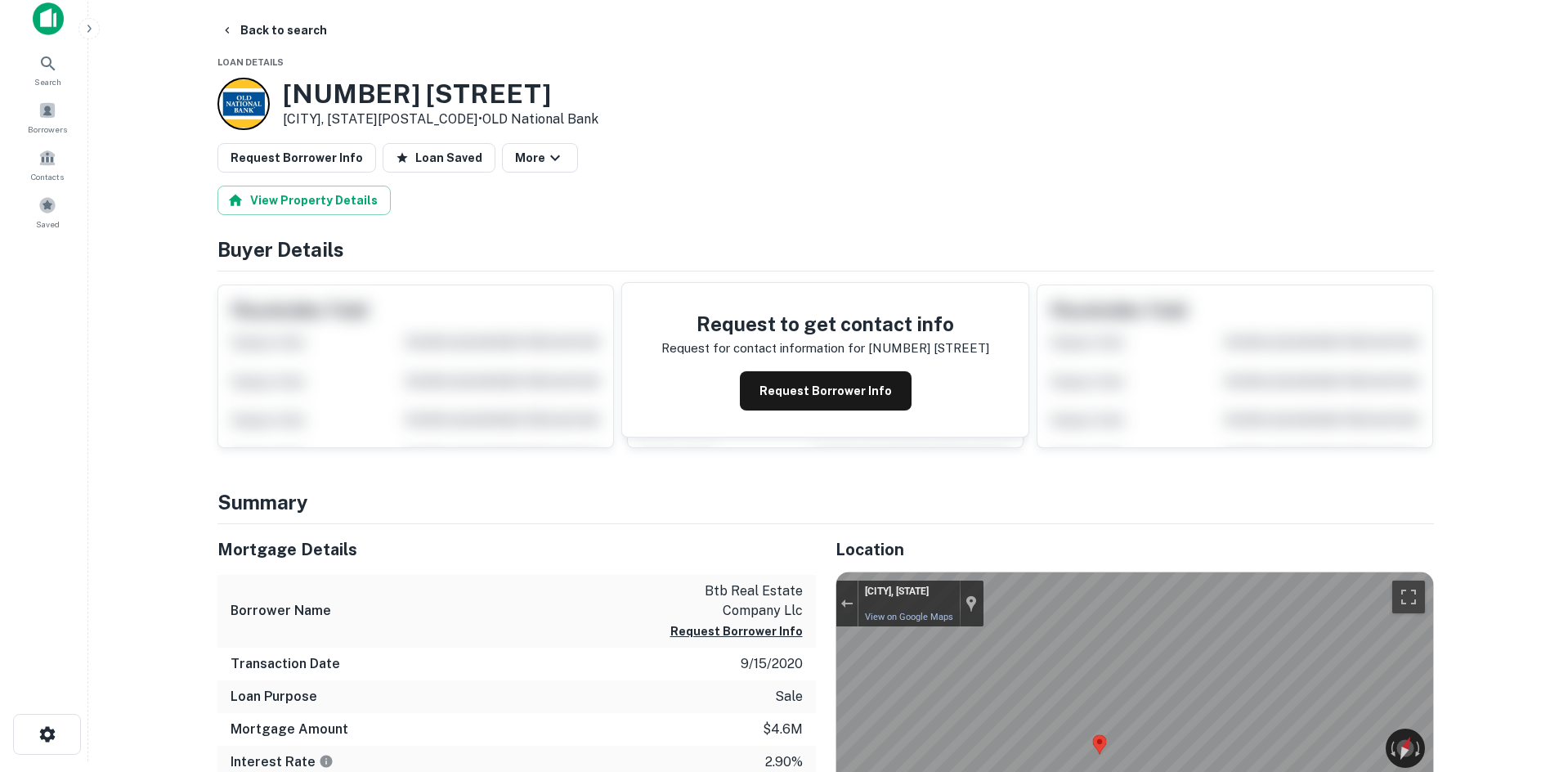 scroll, scrollTop: 0, scrollLeft: 0, axis: both 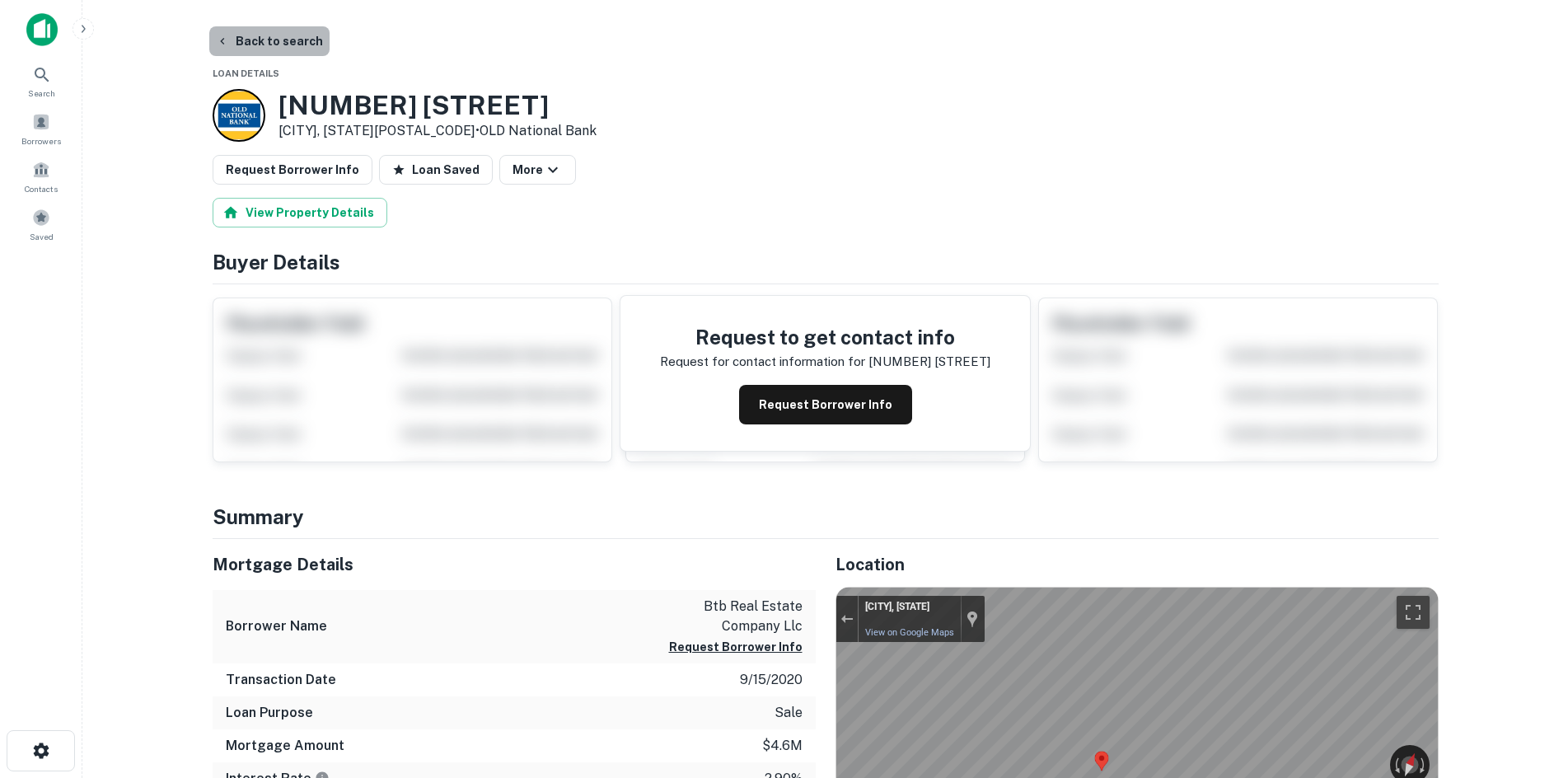 click on "Back to search" at bounding box center [269, 41] 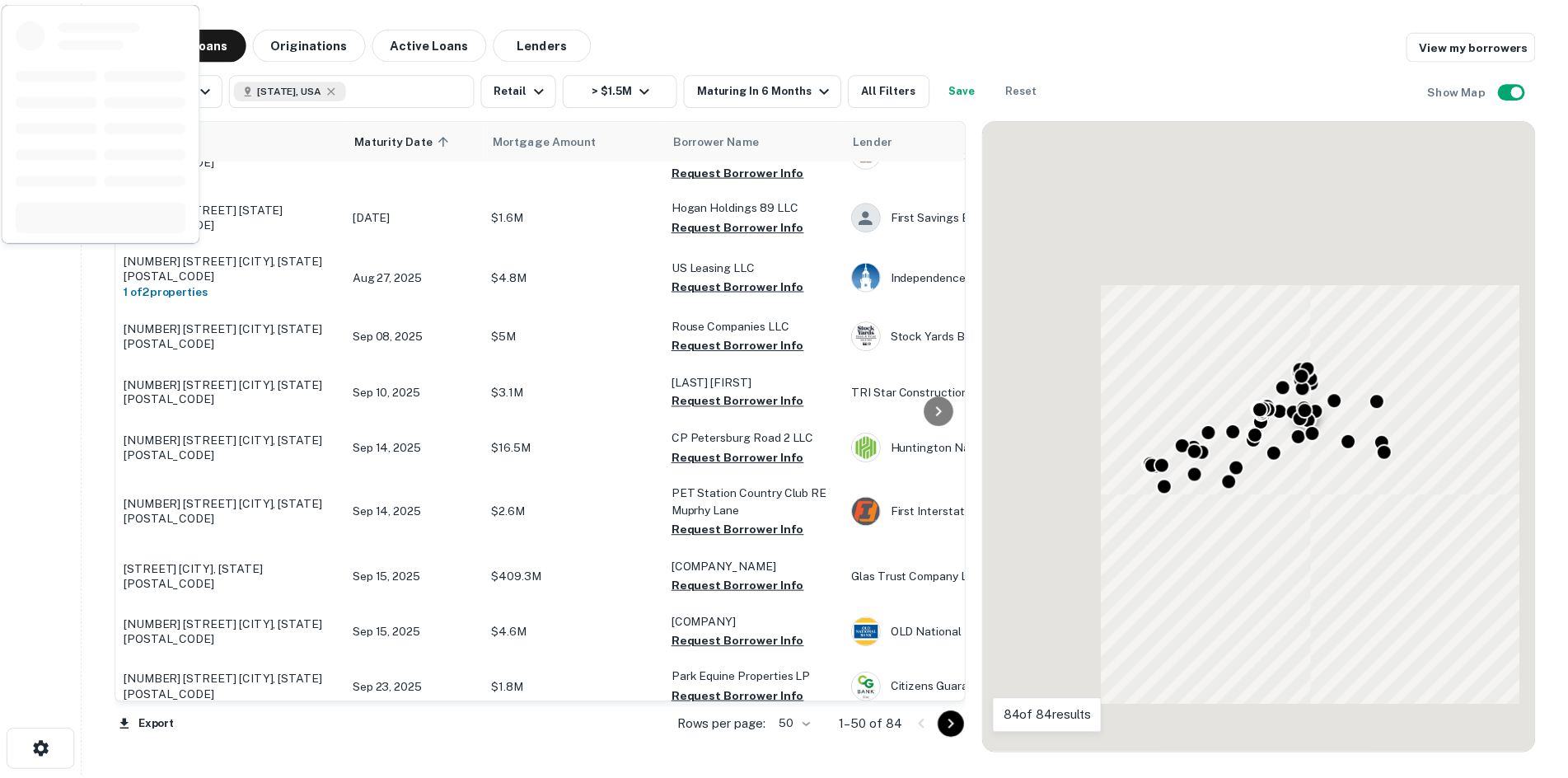 scroll, scrollTop: 742, scrollLeft: 0, axis: vertical 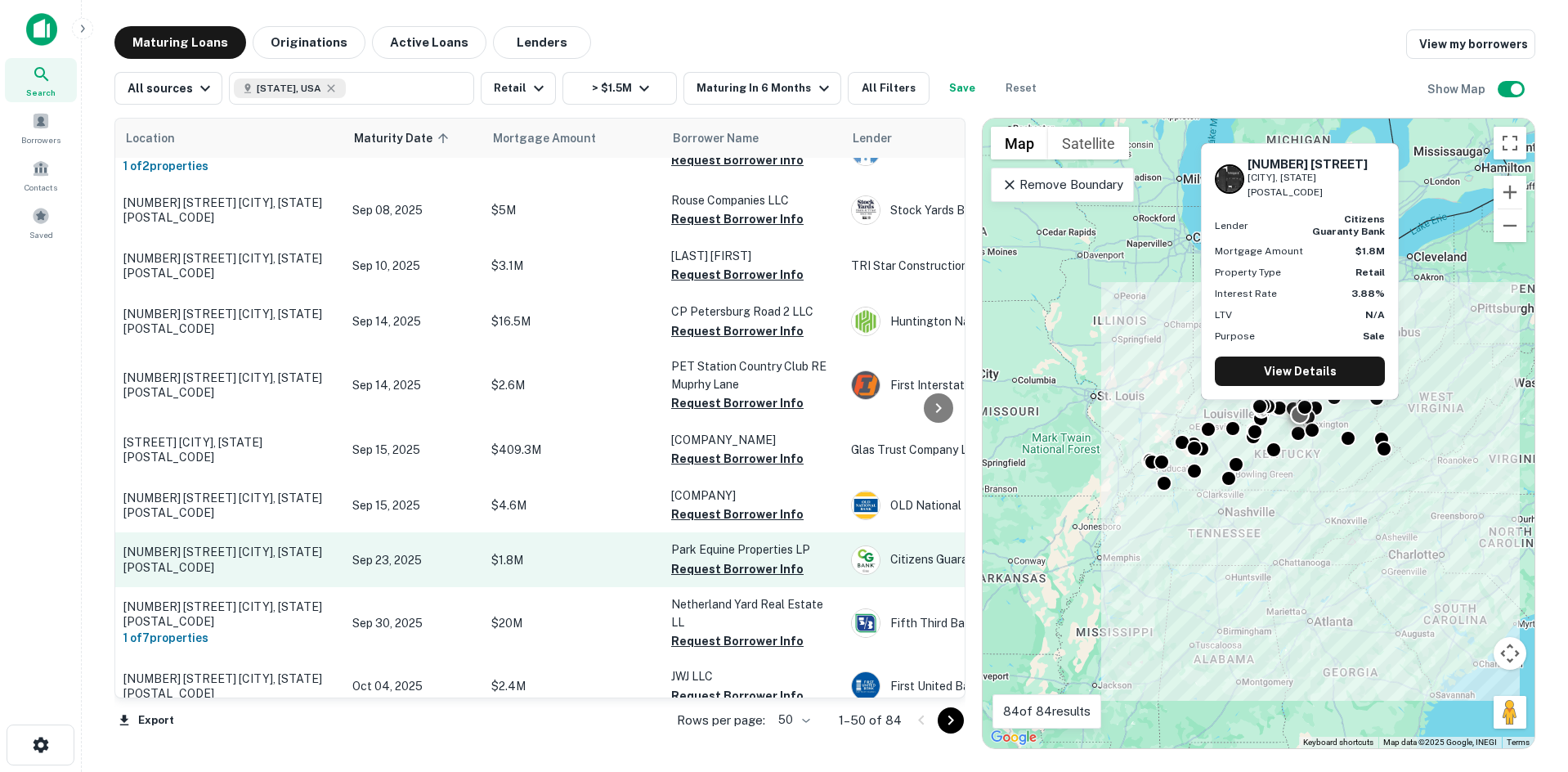 click on "Sep 23, 2025" at bounding box center (414, 559) 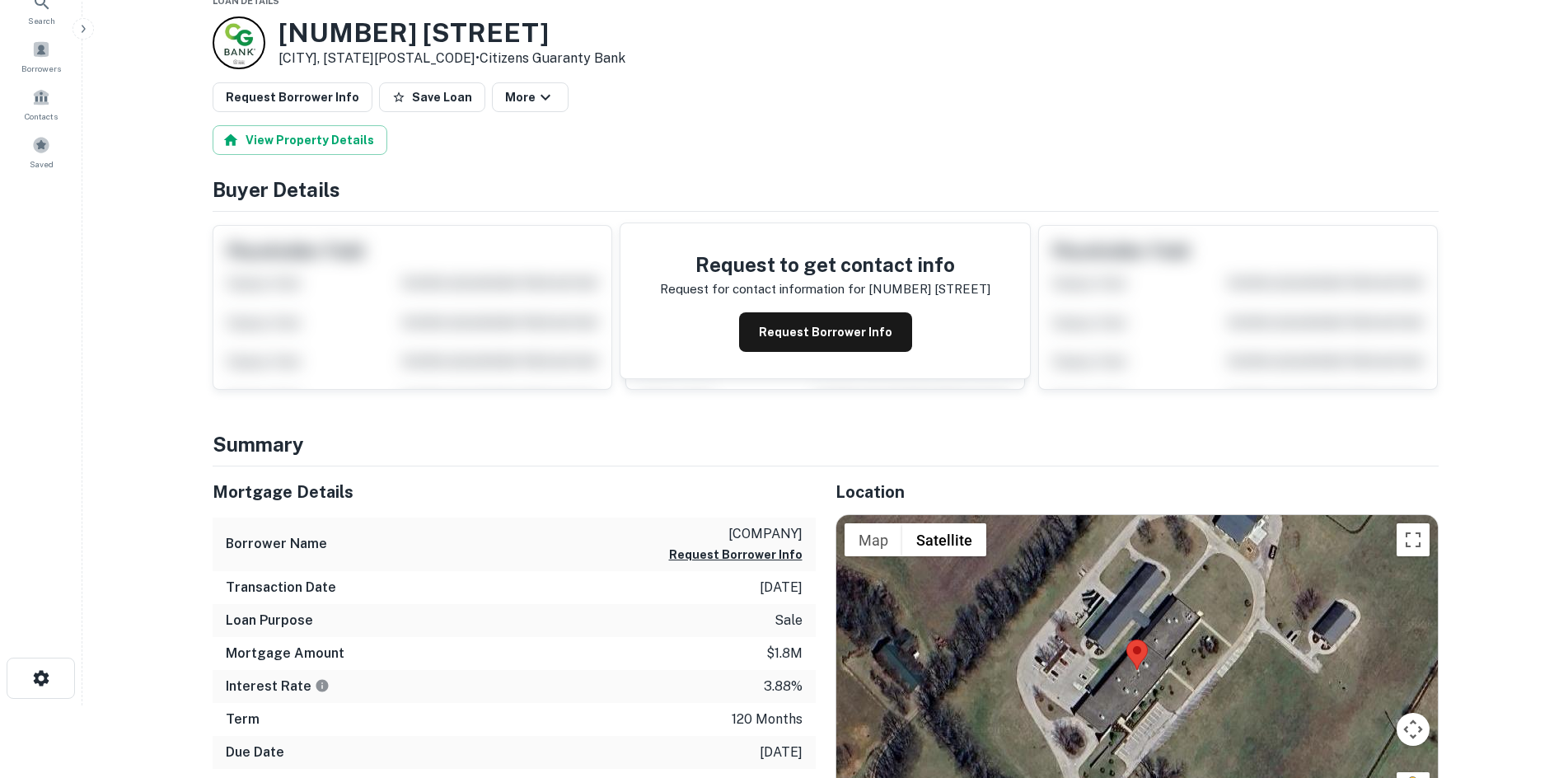 scroll, scrollTop: 165, scrollLeft: 0, axis: vertical 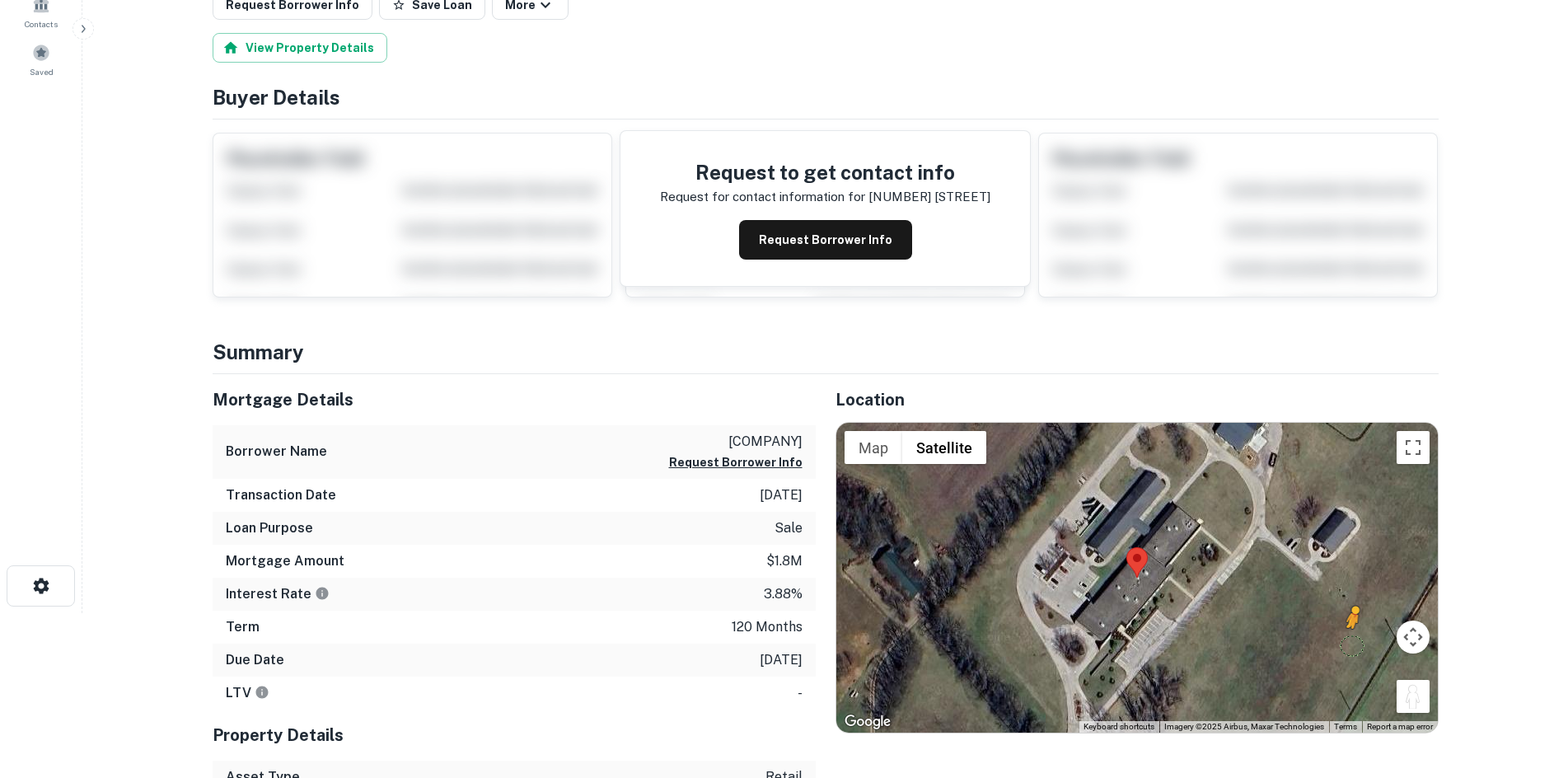 drag, startPoint x: 1422, startPoint y: 705, endPoint x: 1350, endPoint y: 645, distance: 93.722996 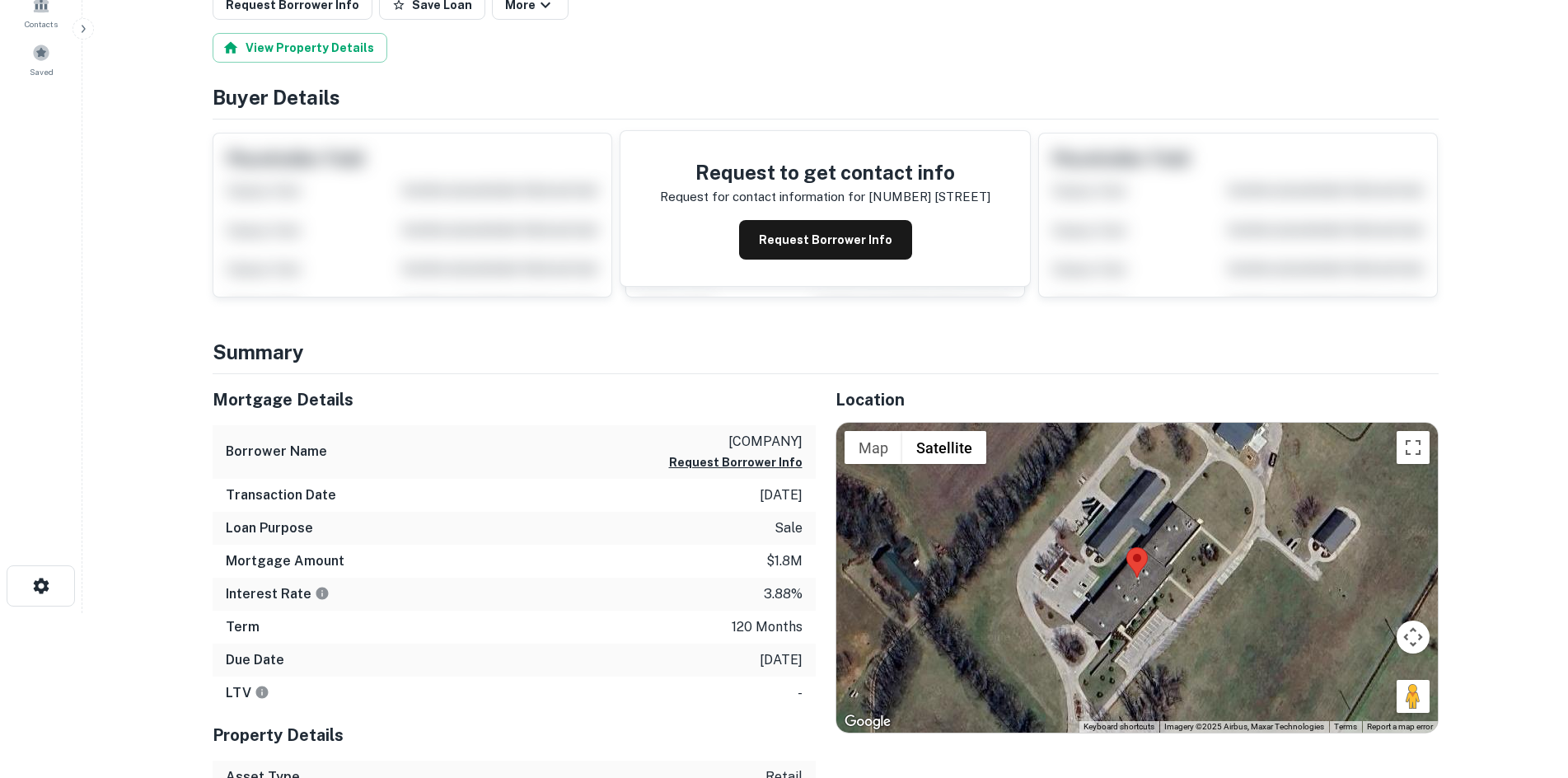 drag, startPoint x: 1402, startPoint y: 635, endPoint x: 1233, endPoint y: 607, distance: 171.30382 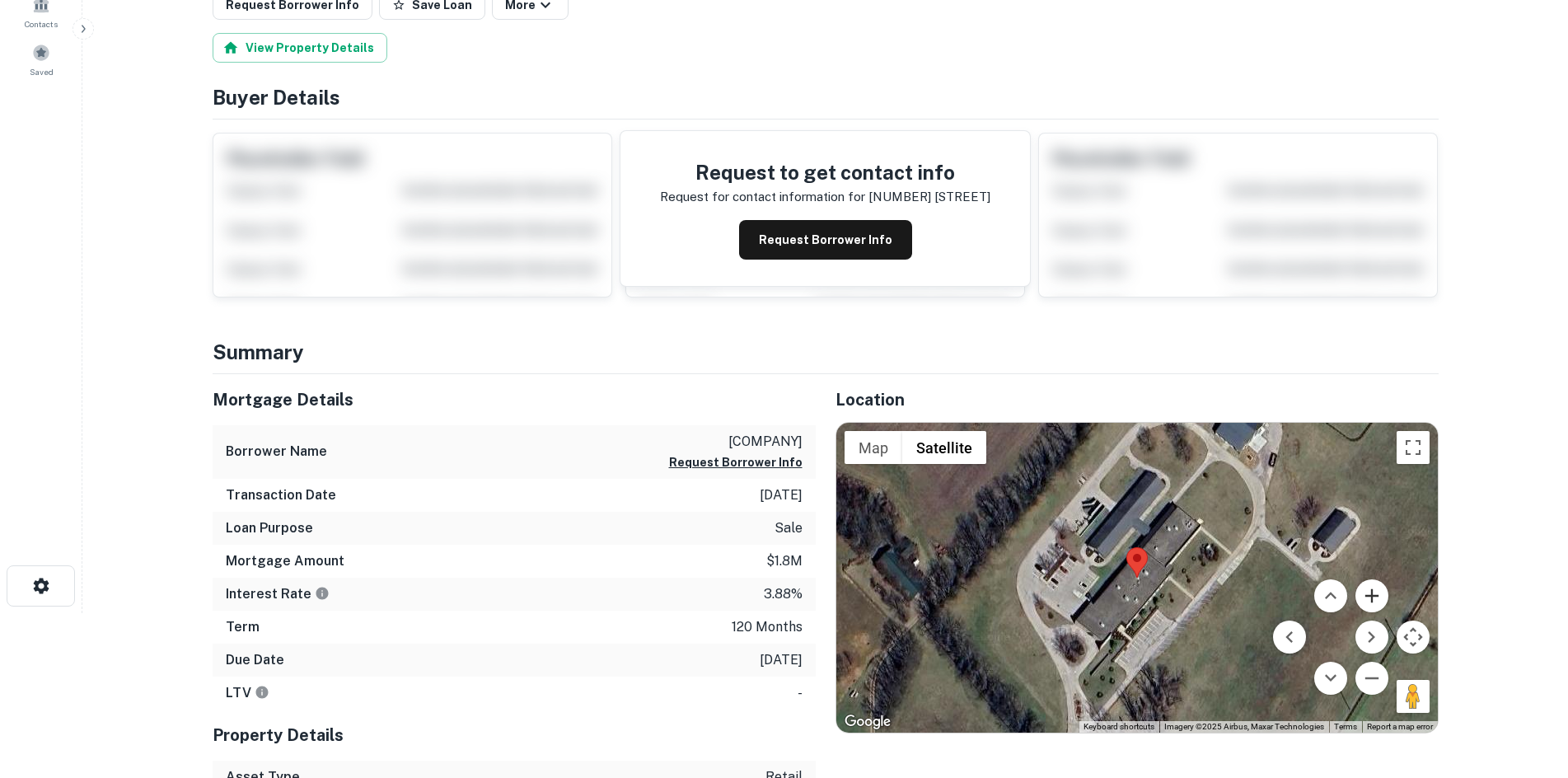 click at bounding box center (1372, 596) 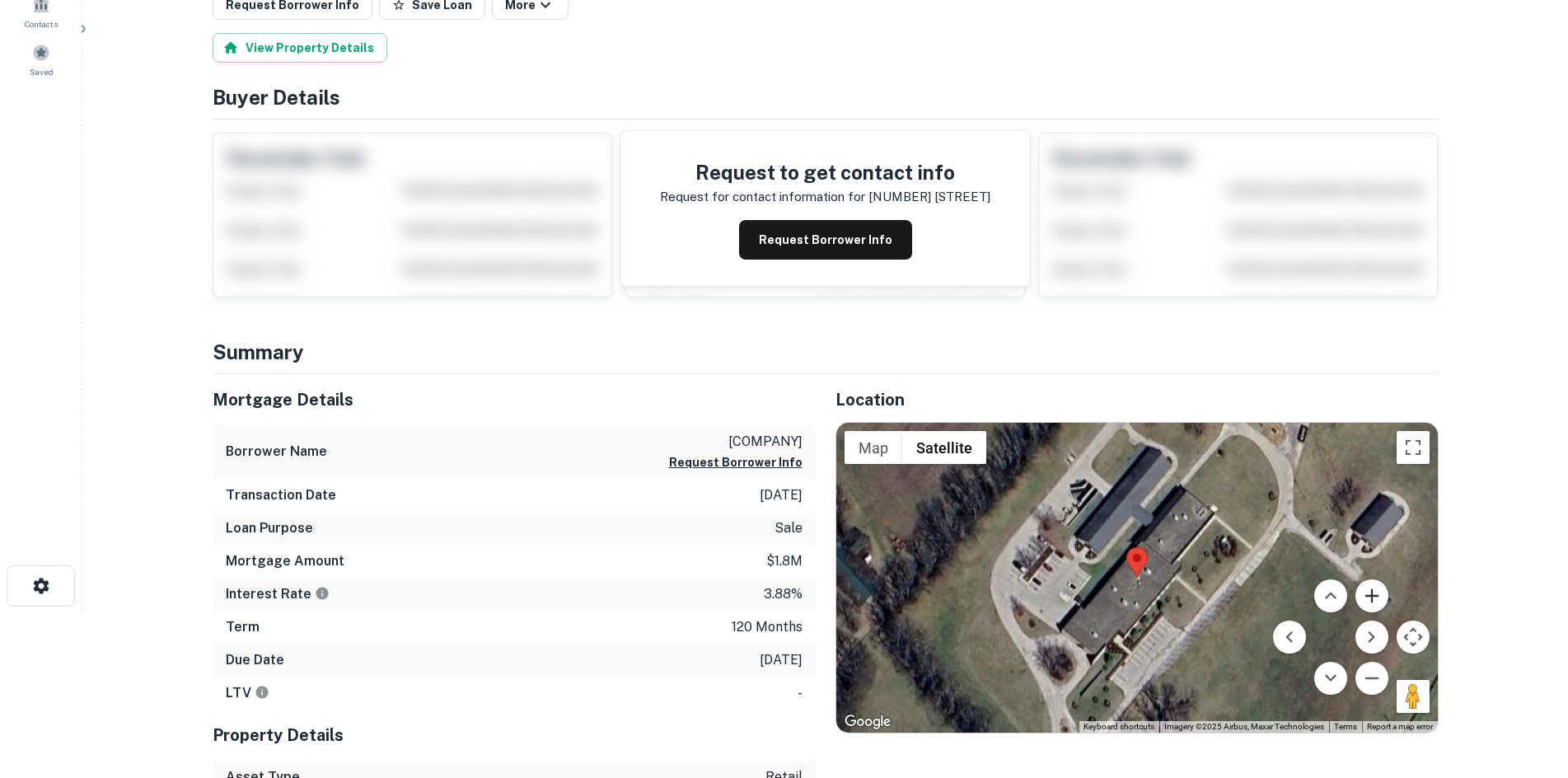 click at bounding box center (1372, 596) 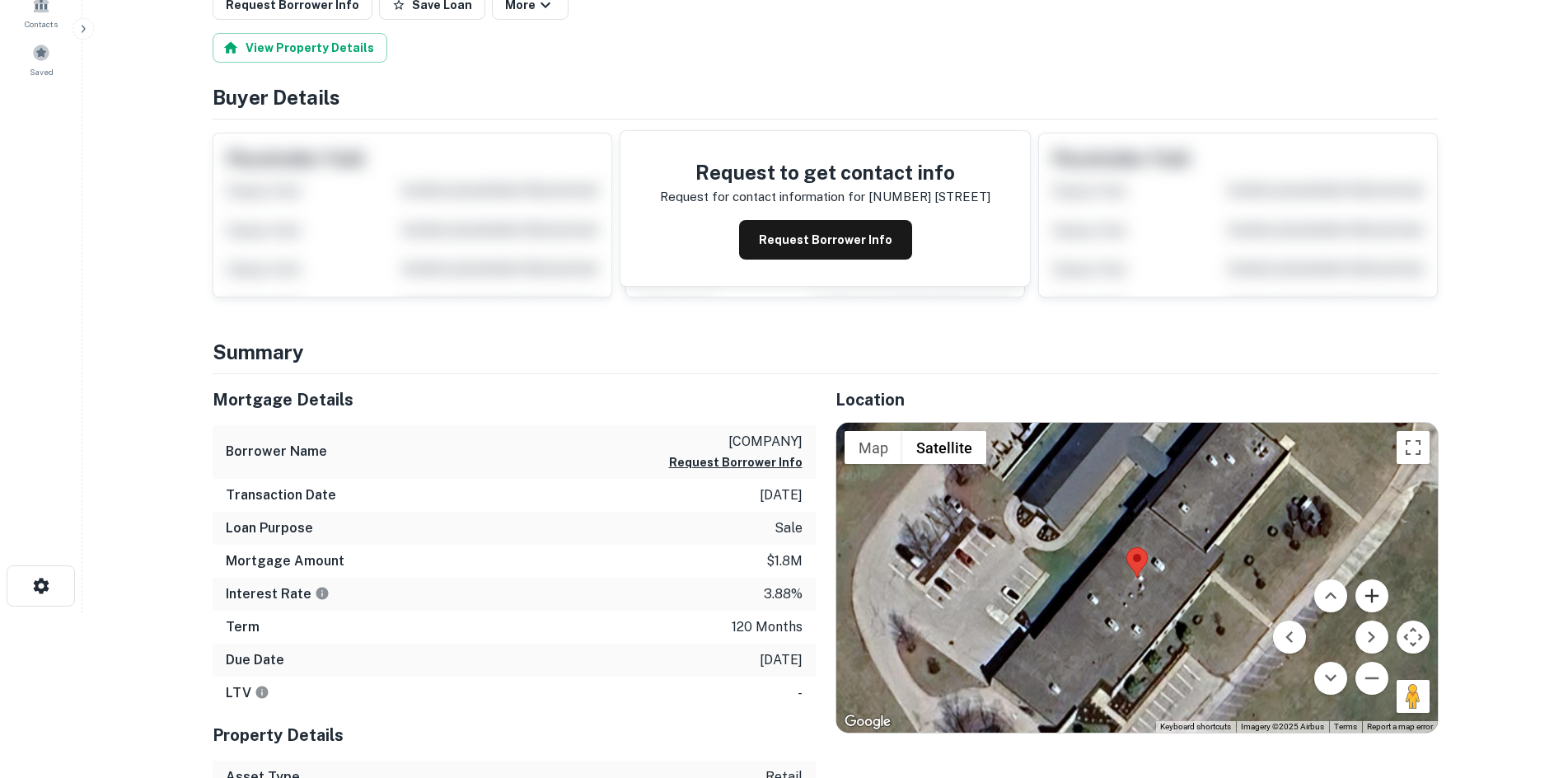 click at bounding box center [1372, 596] 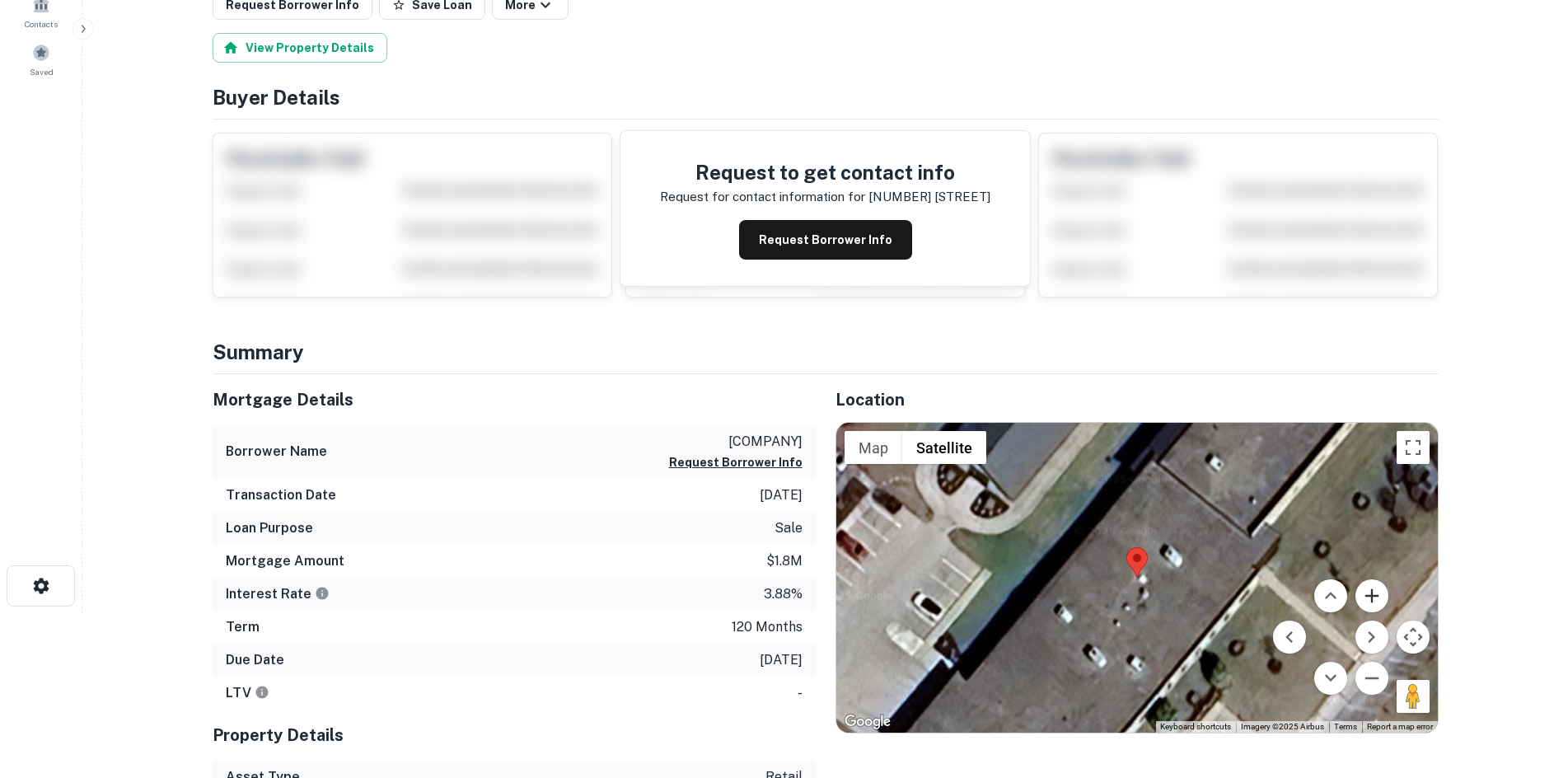 click at bounding box center [1372, 596] 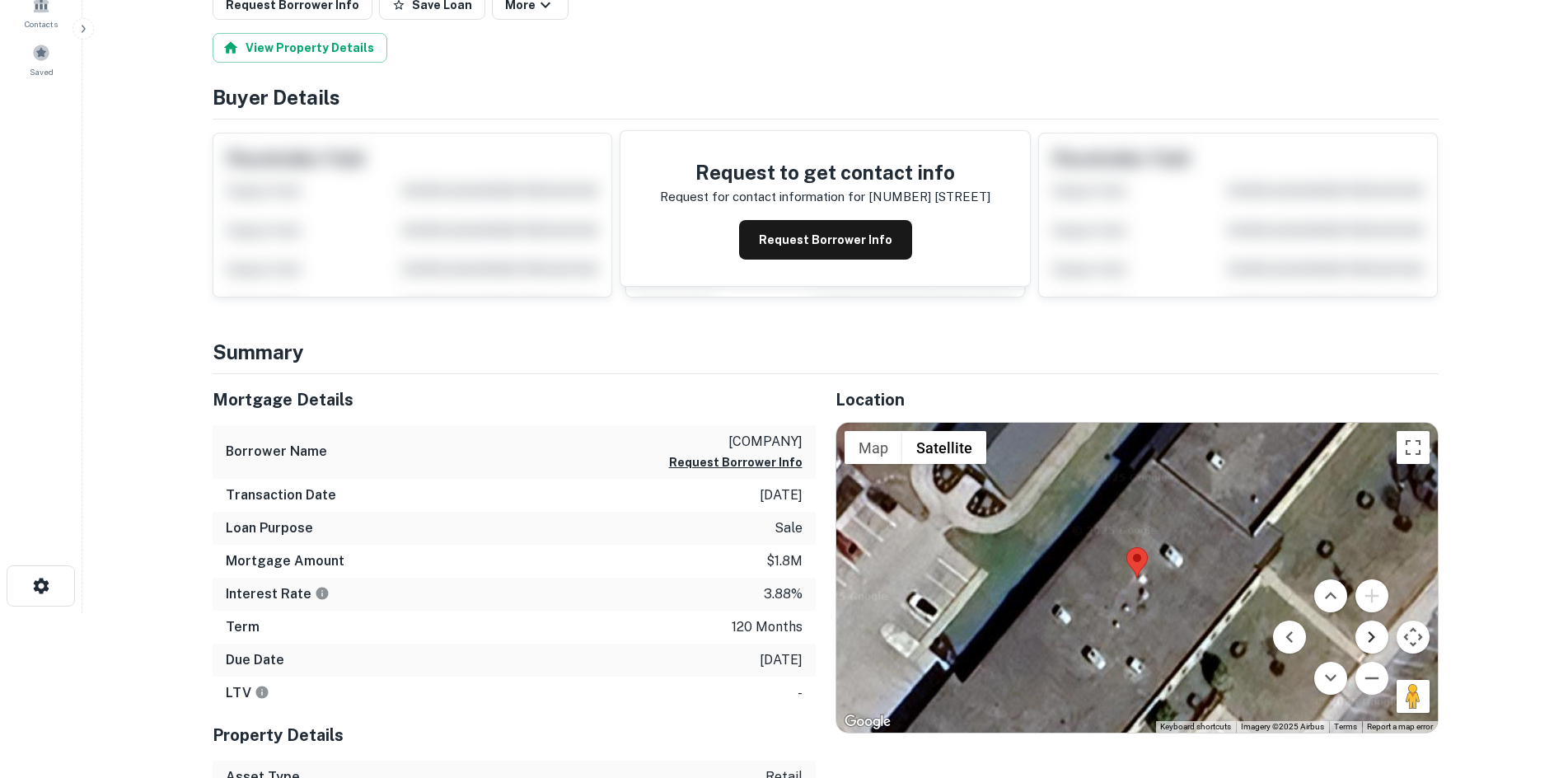 click at bounding box center (1372, 637) 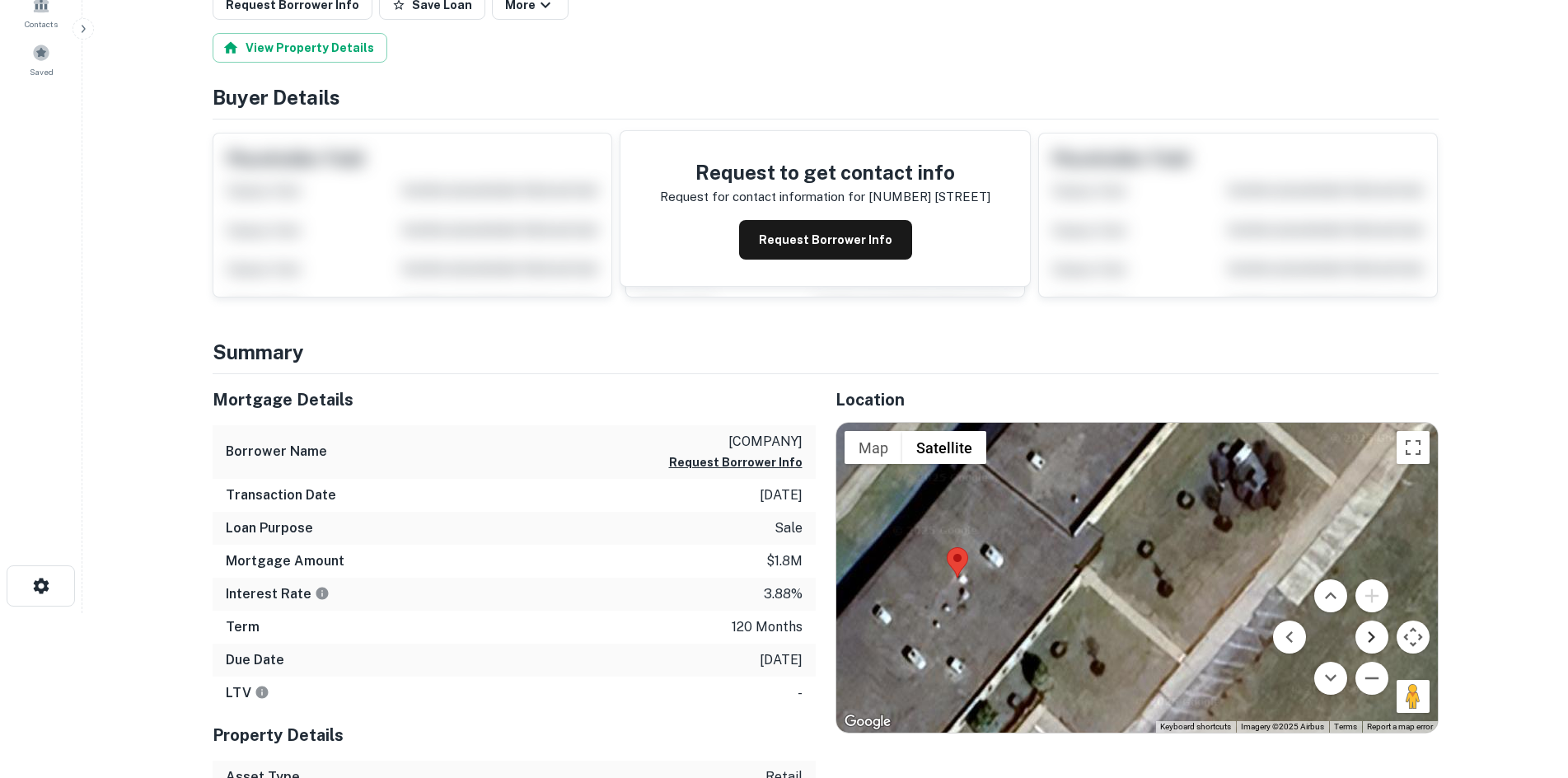 click at bounding box center [1372, 637] 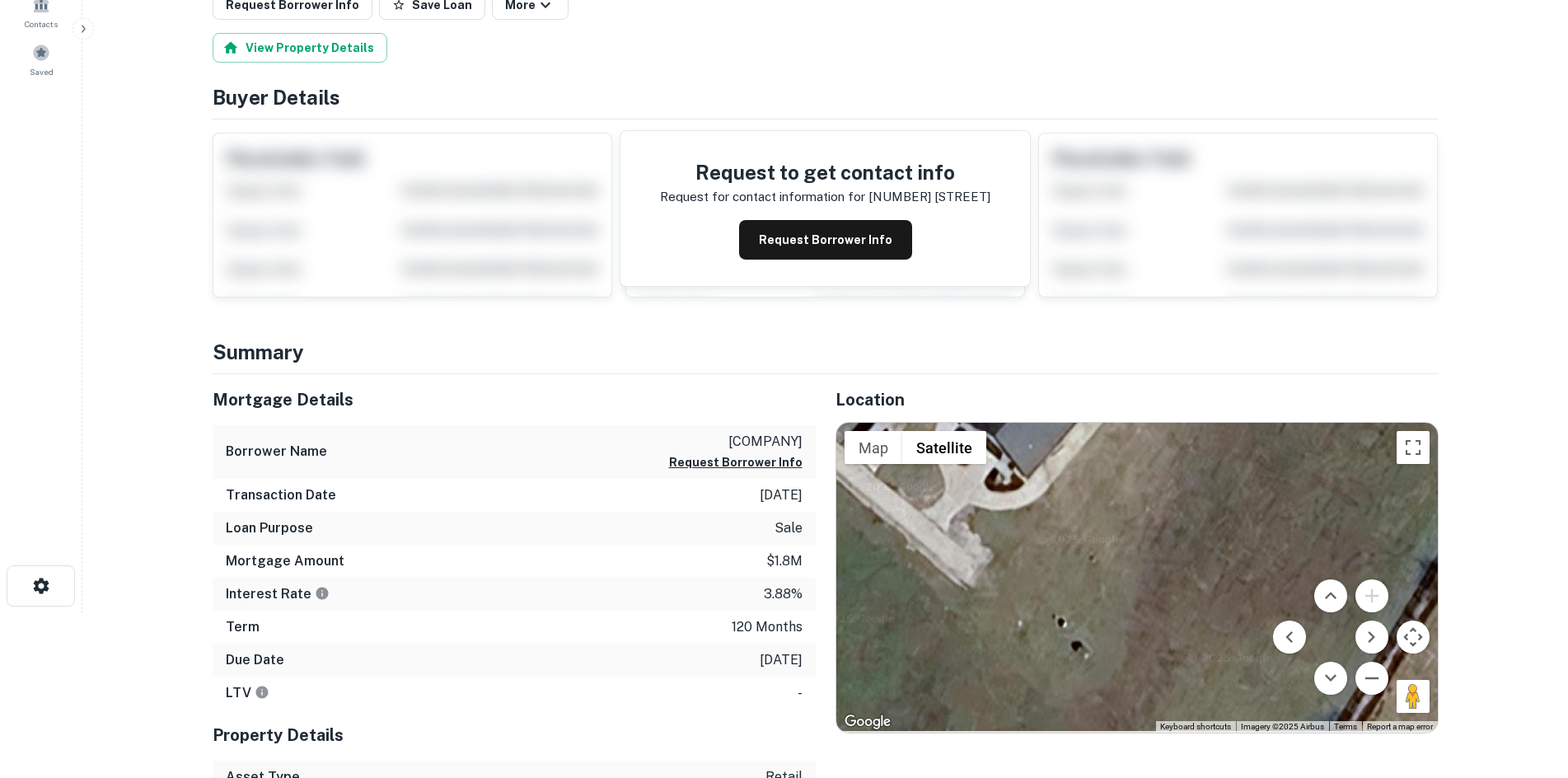 drag, startPoint x: 983, startPoint y: 551, endPoint x: 1106, endPoint y: 573, distance: 124.95199 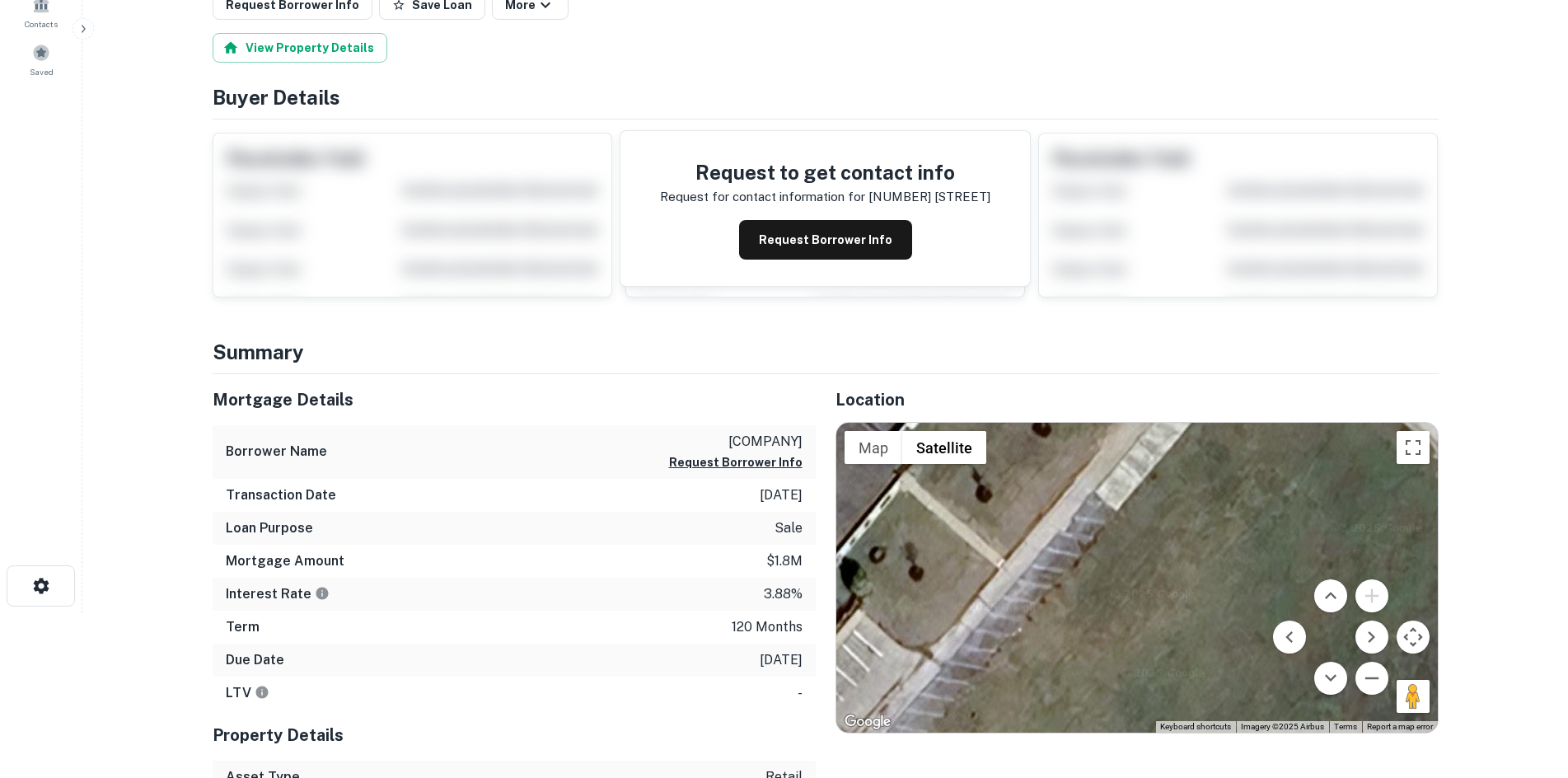 drag, startPoint x: 995, startPoint y: 579, endPoint x: 1187, endPoint y: 521, distance: 200.56919 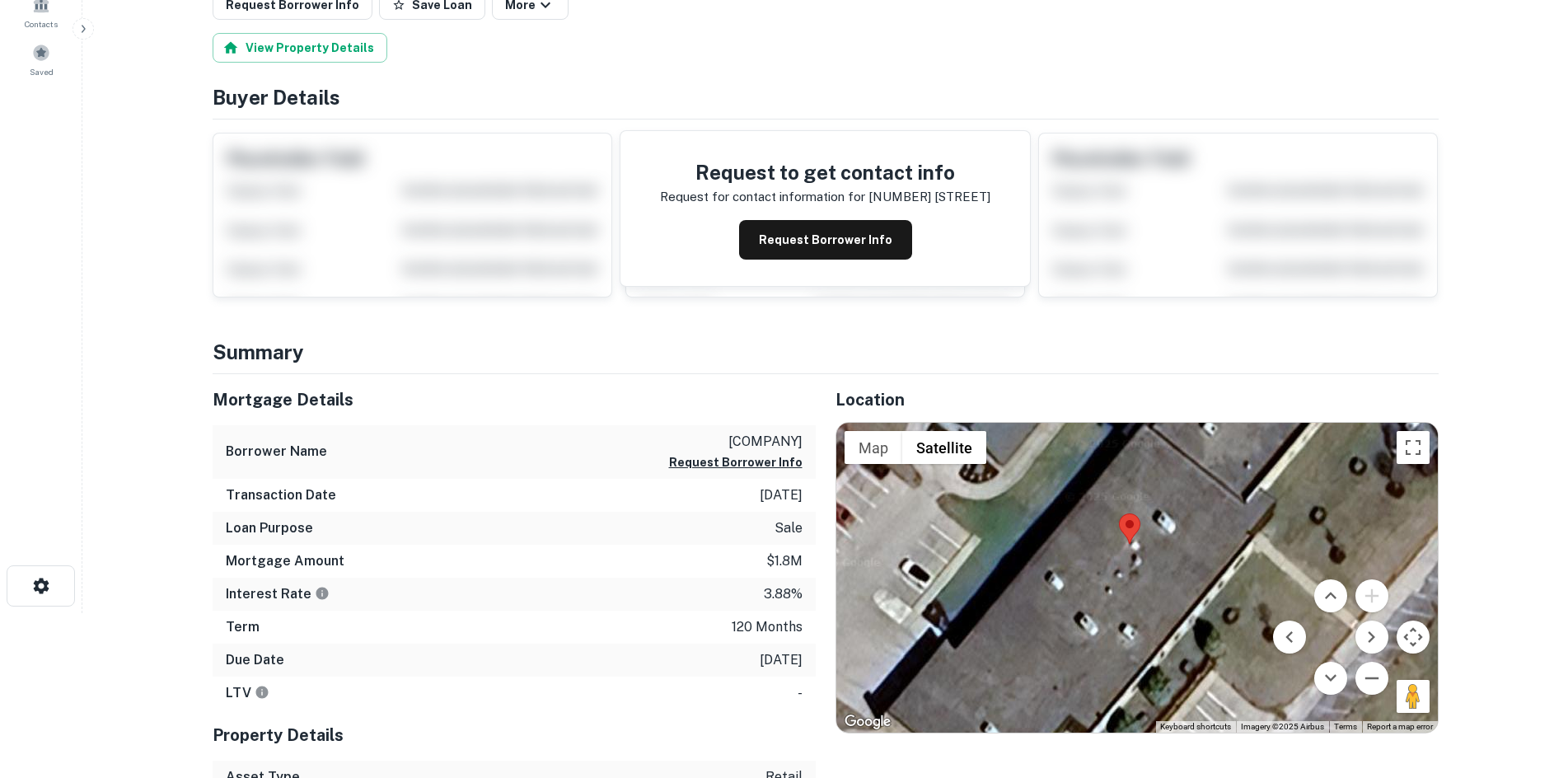 drag, startPoint x: 895, startPoint y: 555, endPoint x: 1348, endPoint y: 518, distance: 454.5085 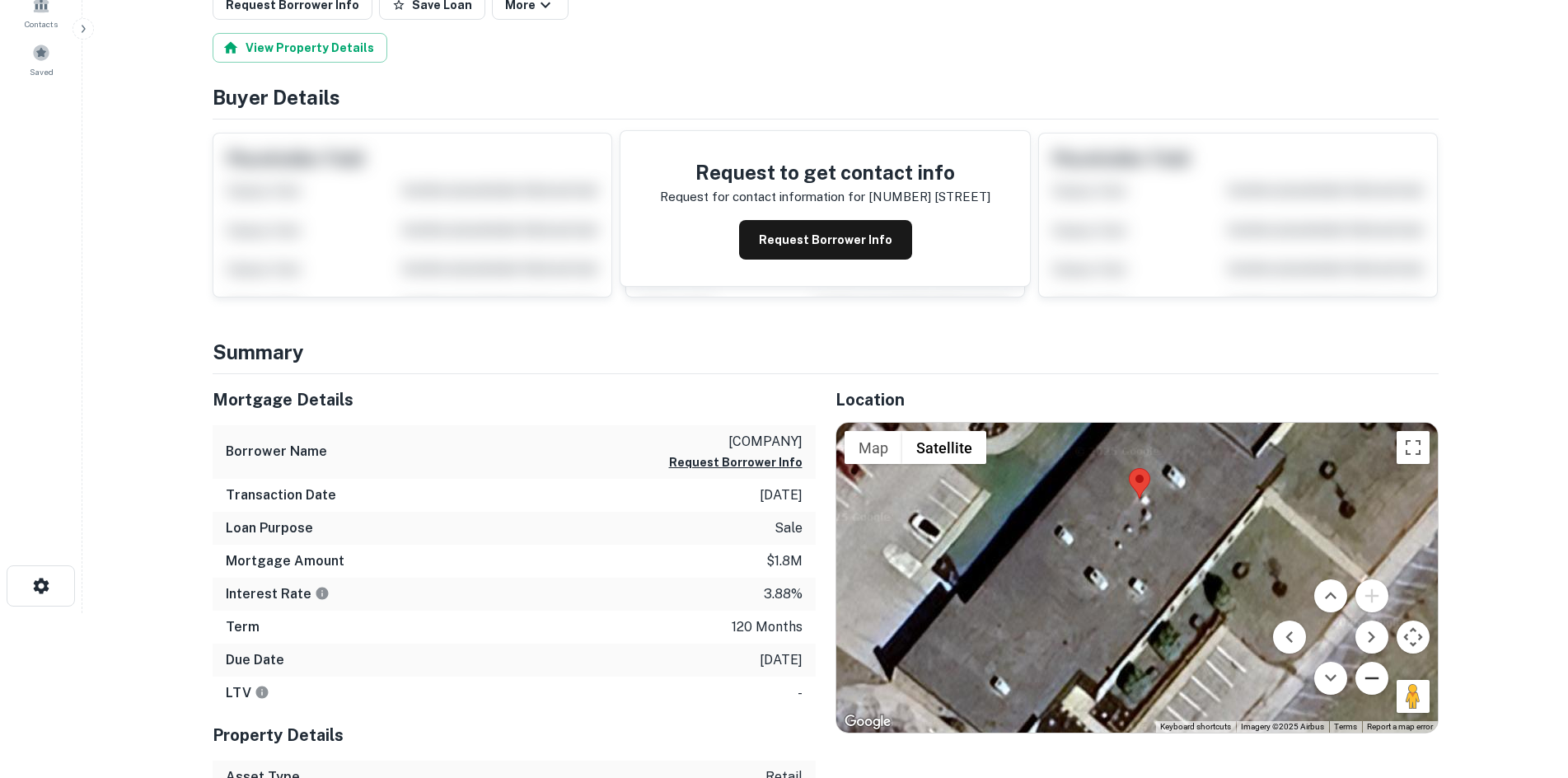 click at bounding box center [1372, 678] 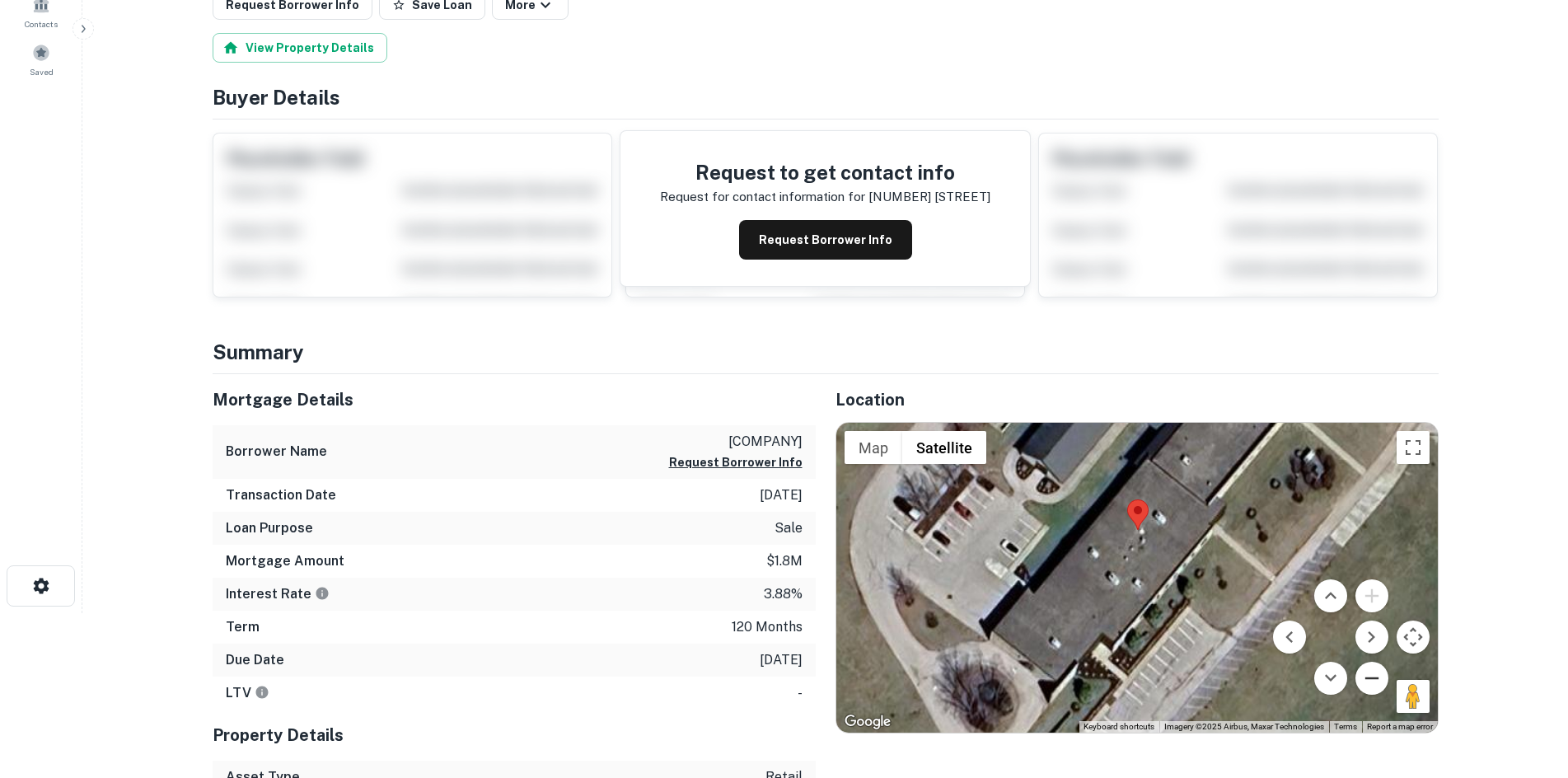 click at bounding box center [1372, 678] 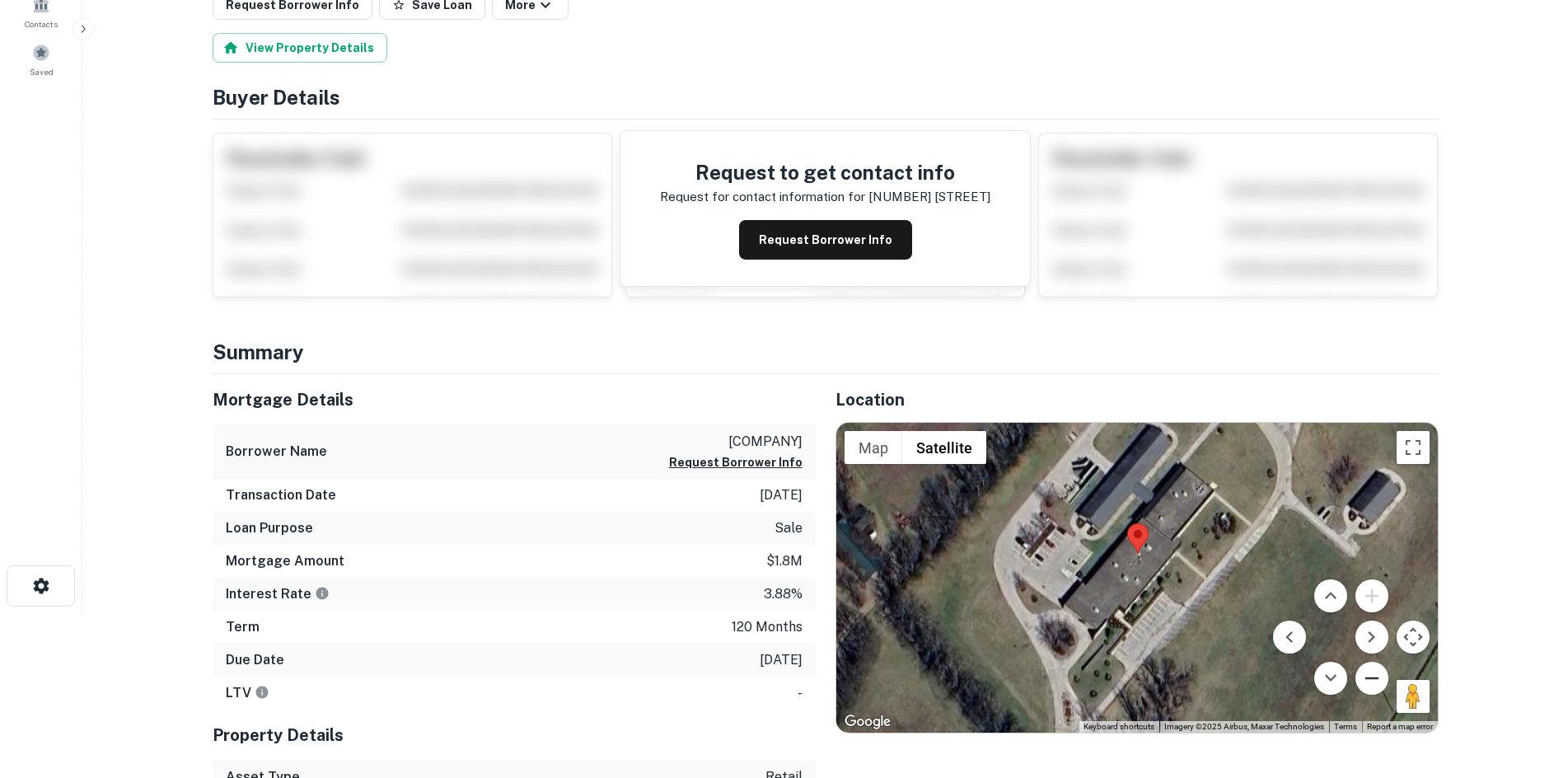 click at bounding box center (1372, 678) 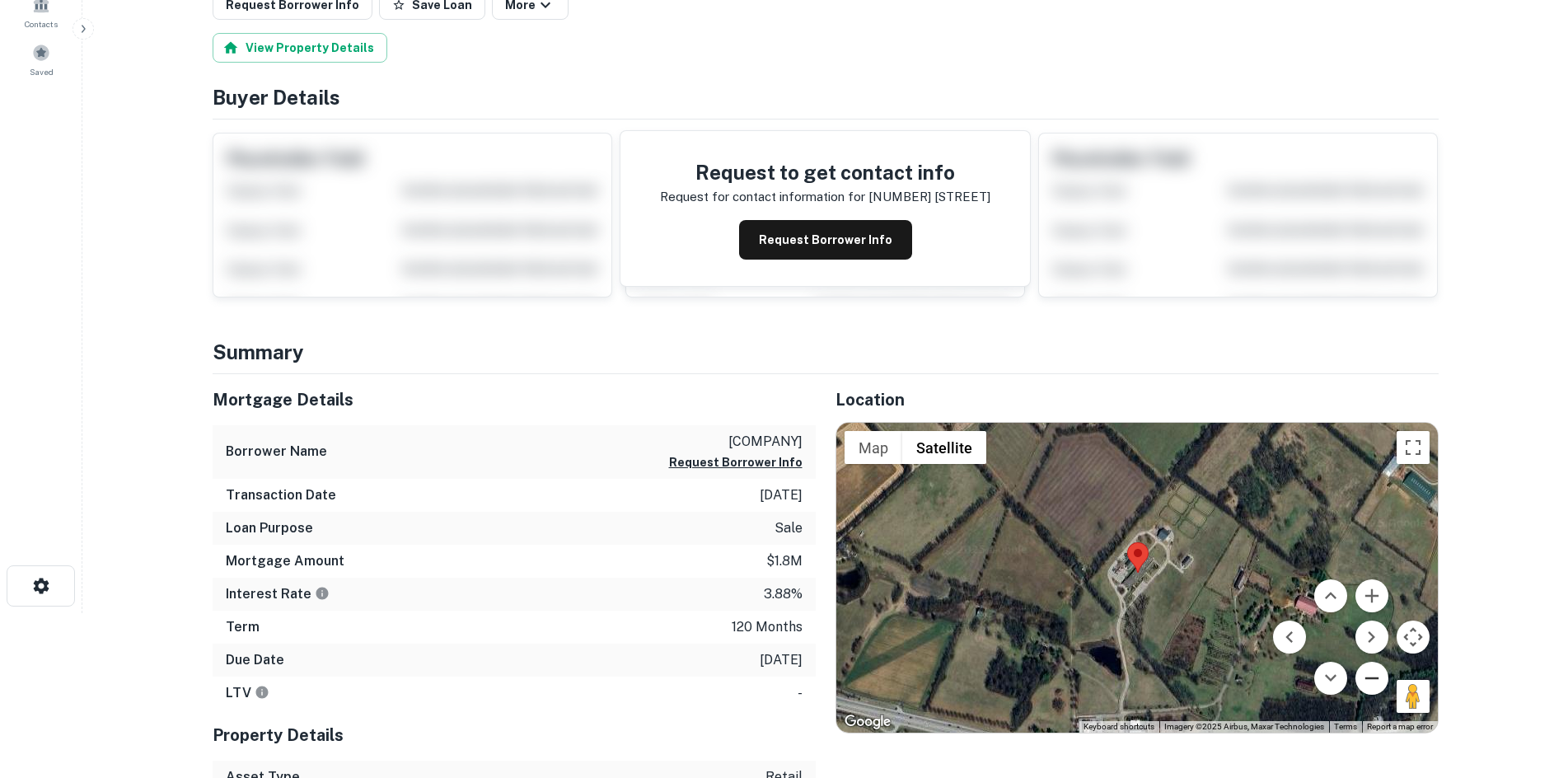 click at bounding box center [1372, 678] 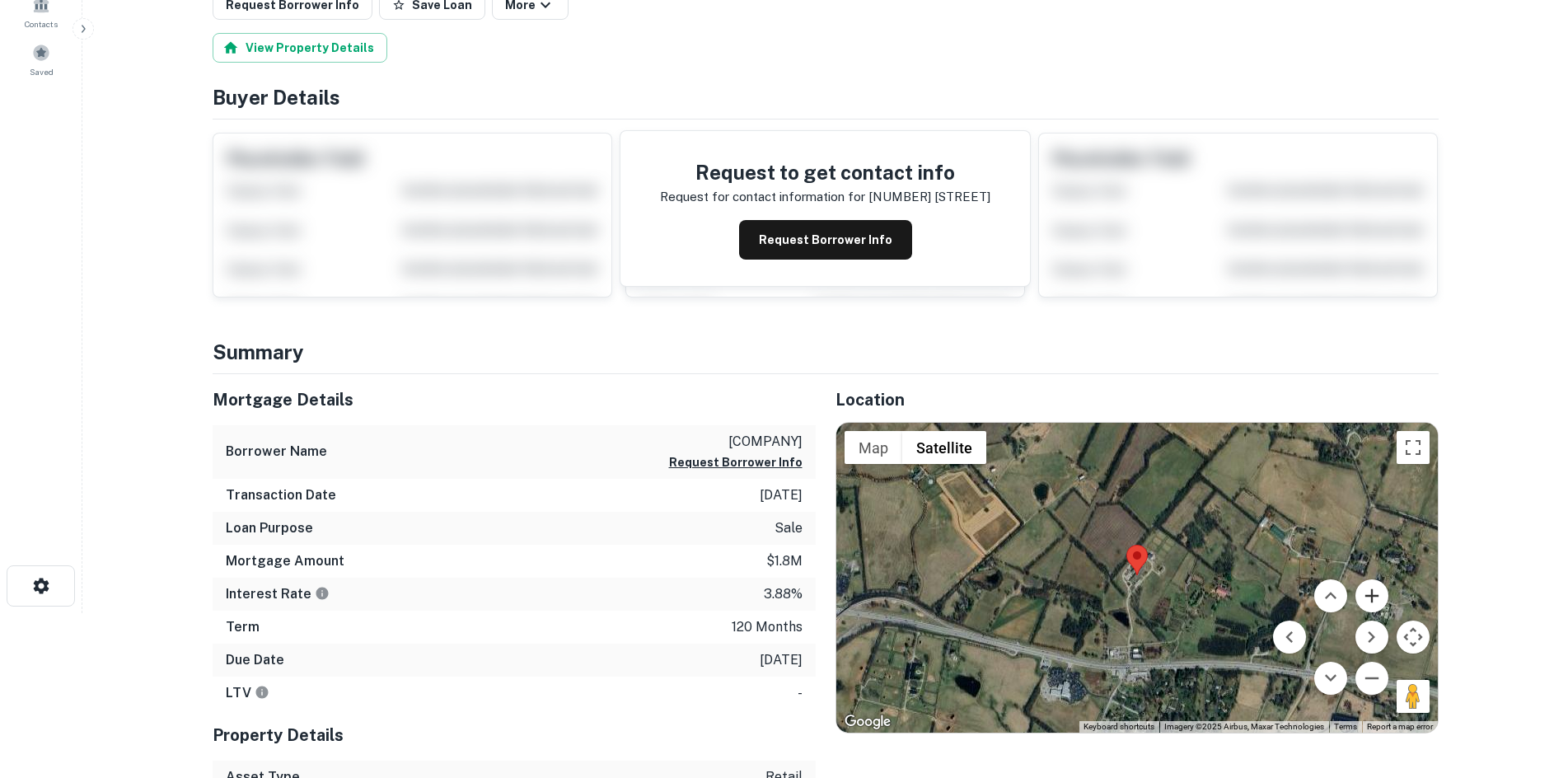 click at bounding box center (1372, 596) 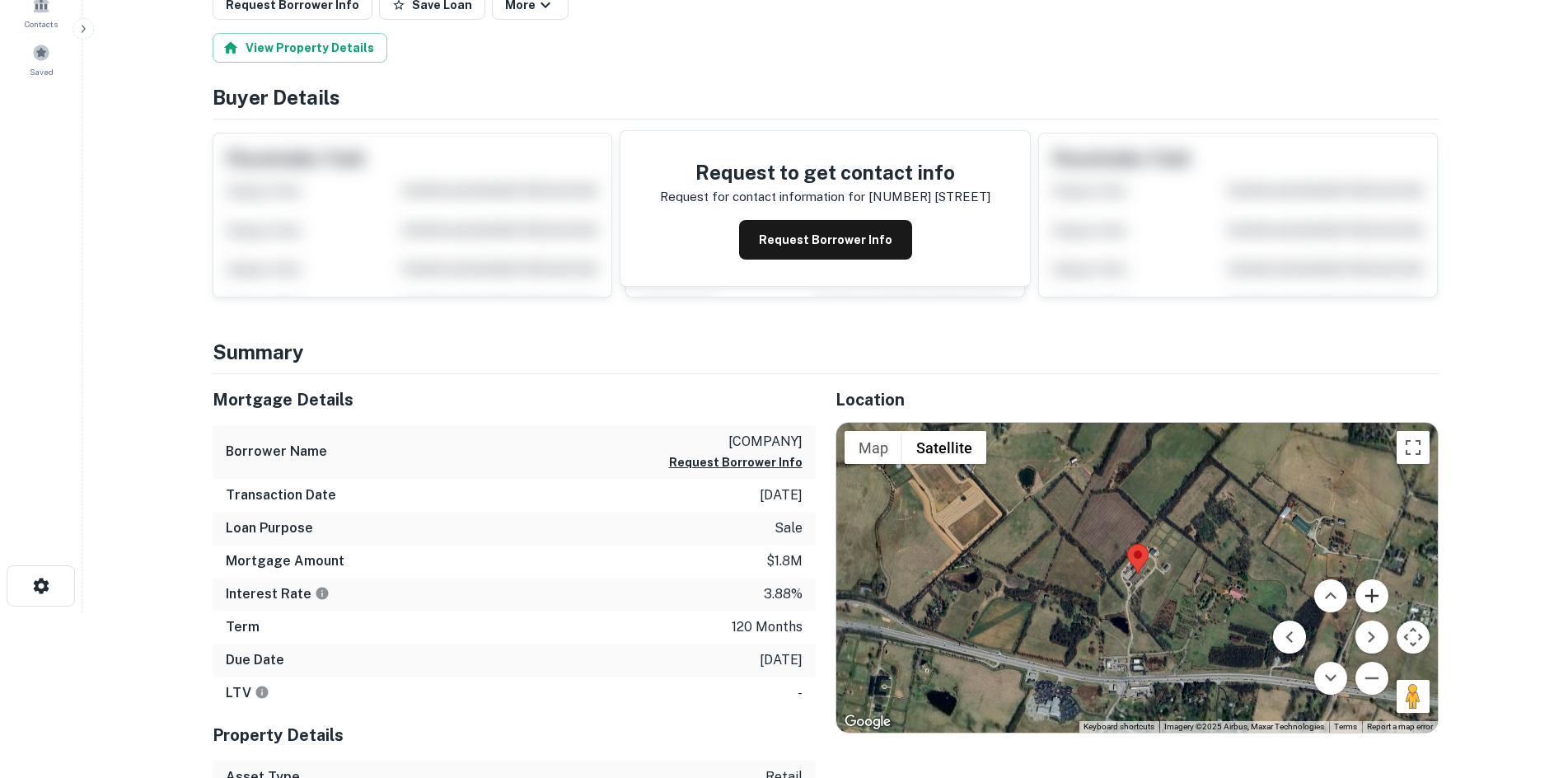 click at bounding box center (1372, 596) 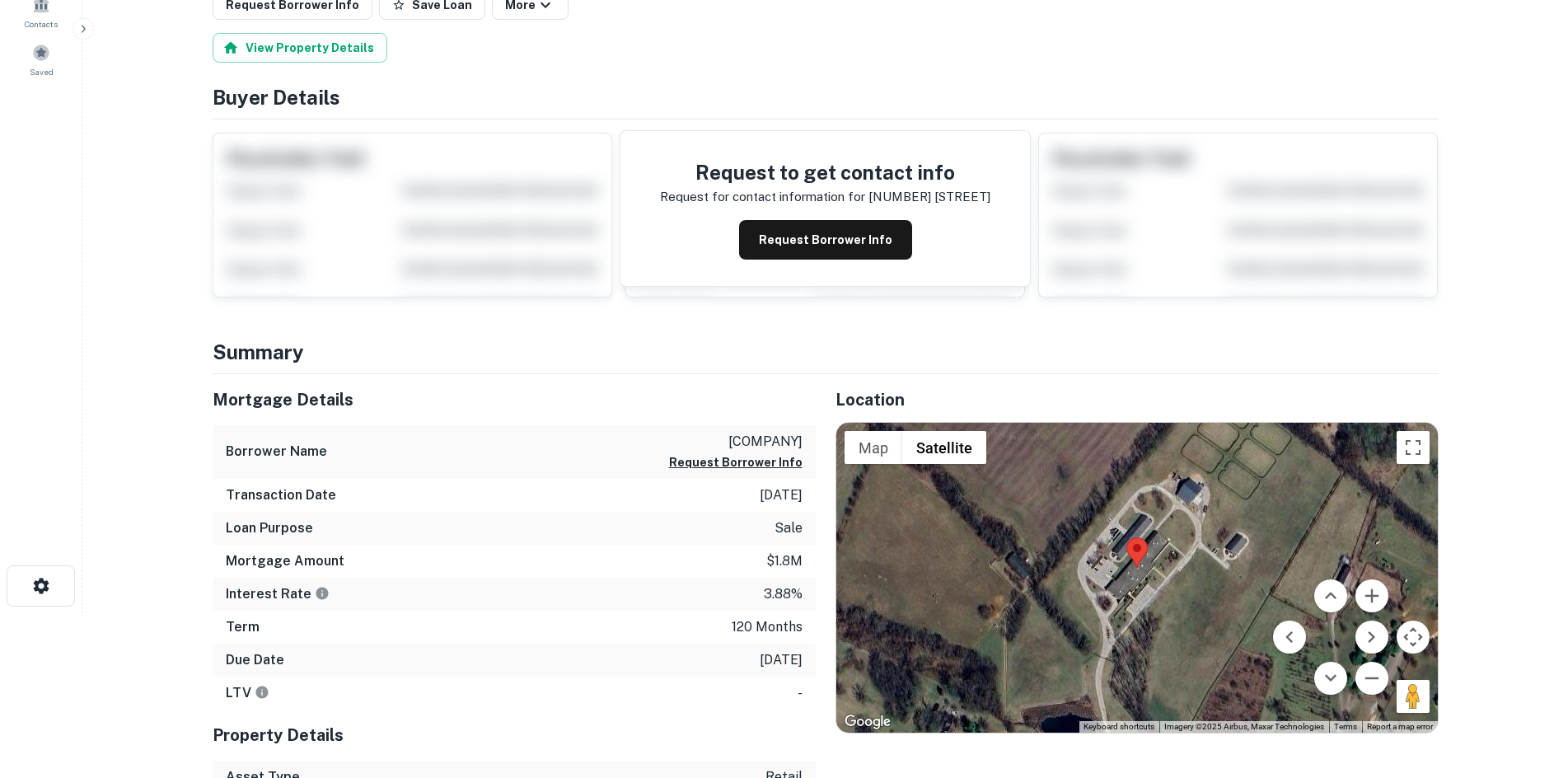 click on "Back to search Loan Details 3550 Lexington Rd Versailles, KY40383   •  Citizens Guaranty Bank Request Borrower Info Save Loan More View Property Details Buyer Details Request to get contact info Request for contact information for  3550 lexington rd Request Borrower Info Placeholder Field Display Field Another placeholder field and text Display Field Another placeholder field and text Display Field Another placeholder field and text Display Field Another placeholder field and text Display Field Another placeholder field and text Display Field Another placeholder field and text Placeholder Field Display Field Another placeholder field and text Display Field Another placeholder field and text Display Field Another placeholder field and text Display Field Another placeholder field and text Display Field Another placeholder field and text Display Field Another placeholder field and text Placeholder Field Display Field Another placeholder field and text Display Field Another placeholder field and text Summary" at bounding box center [825, 224] 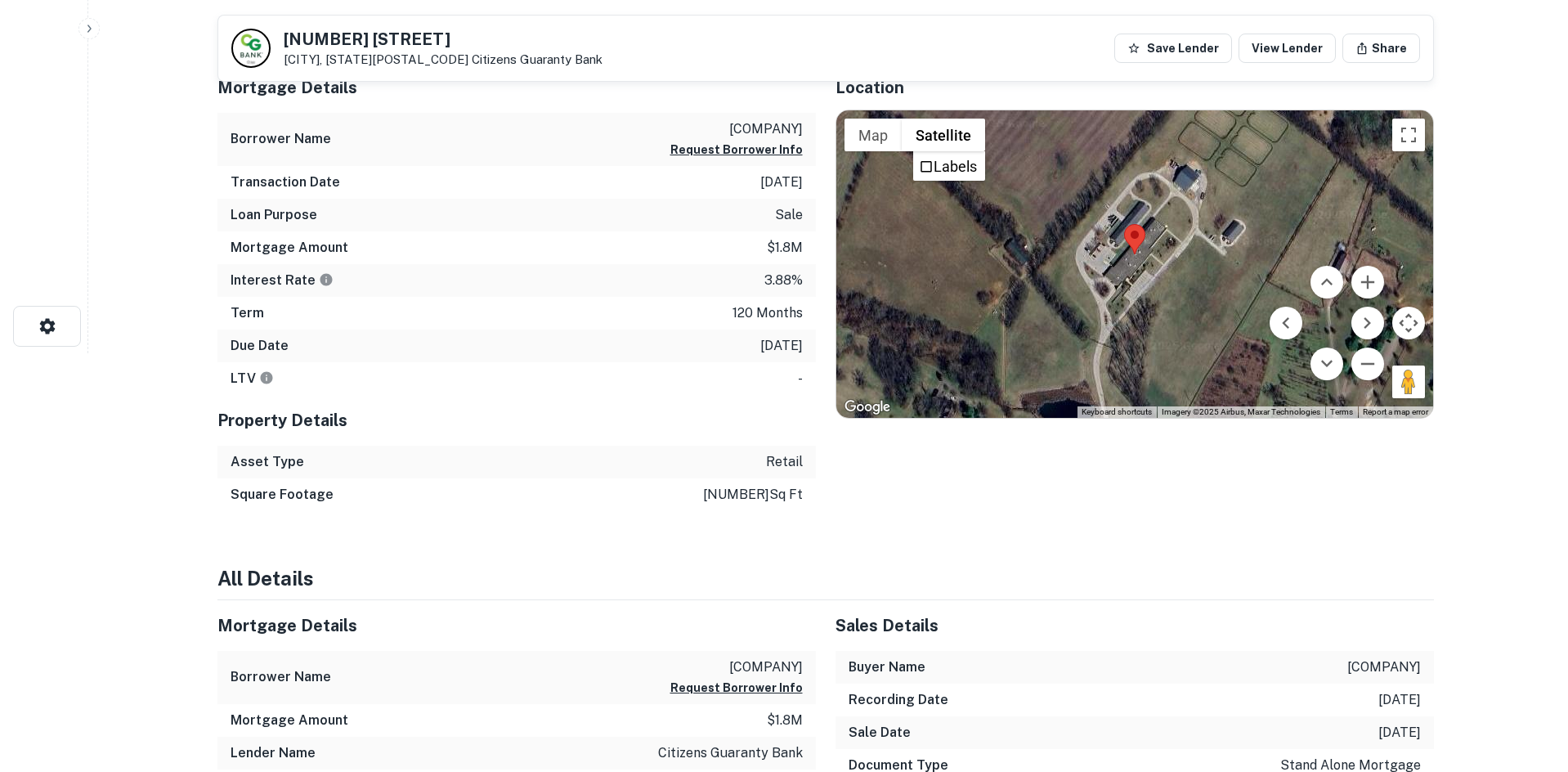 scroll, scrollTop: 0, scrollLeft: 0, axis: both 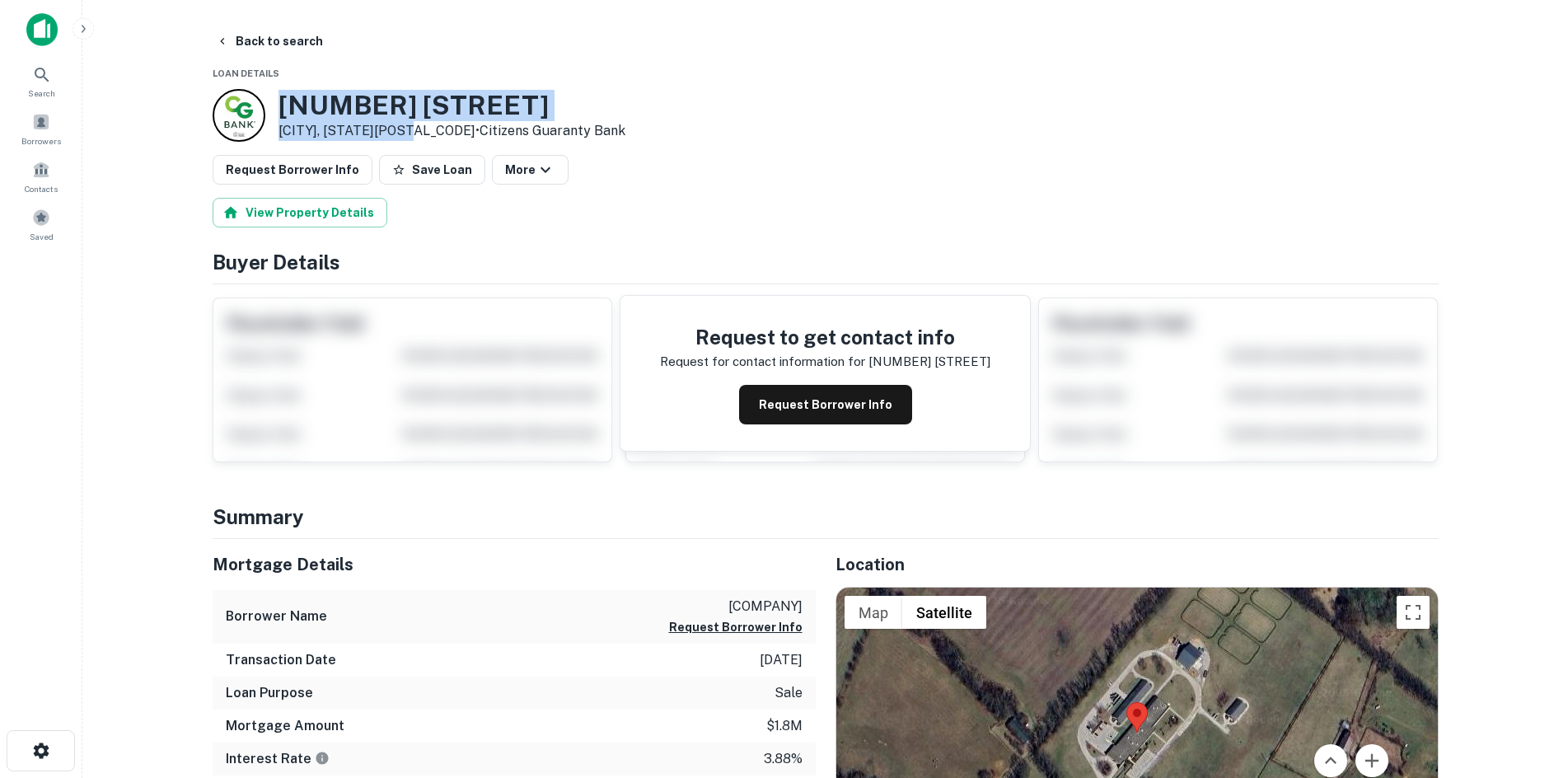 drag, startPoint x: 282, startPoint y: 108, endPoint x: 405, endPoint y: 136, distance: 126.14674 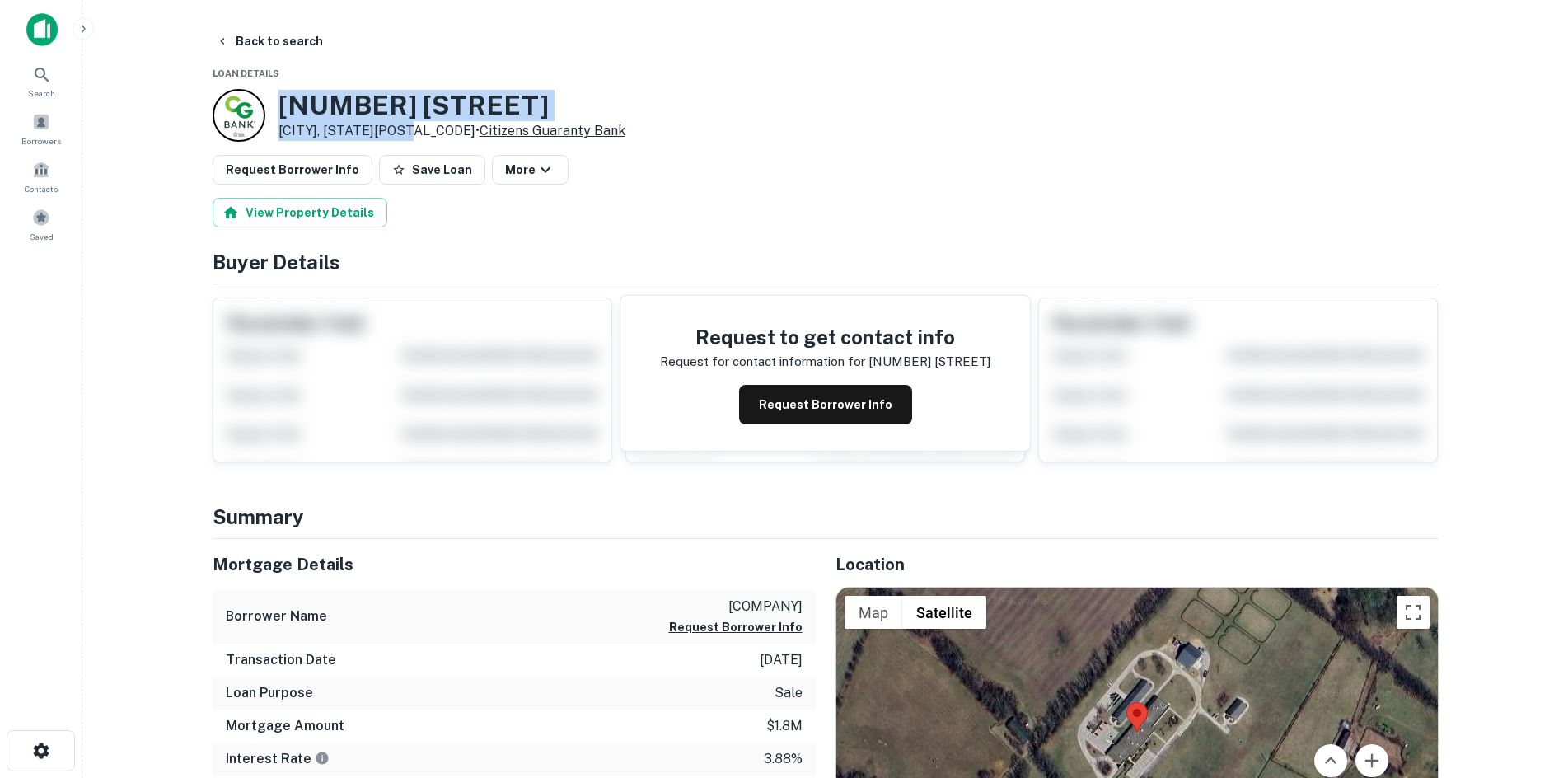 copy on "[NUMBER] [STREET] [CITY], [STATE][POSTAL_CODE]" 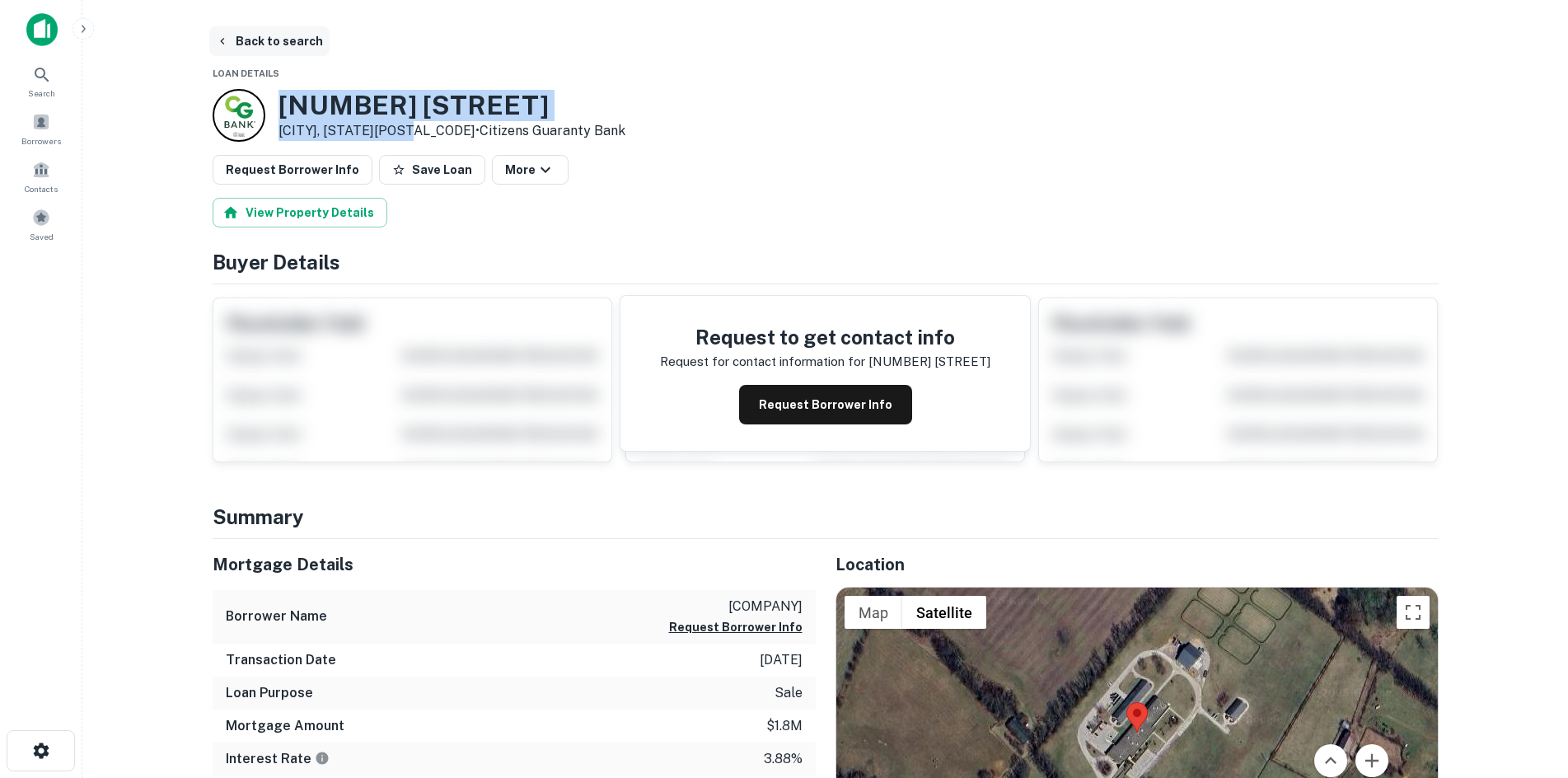 click on "Back to search" at bounding box center (269, 41) 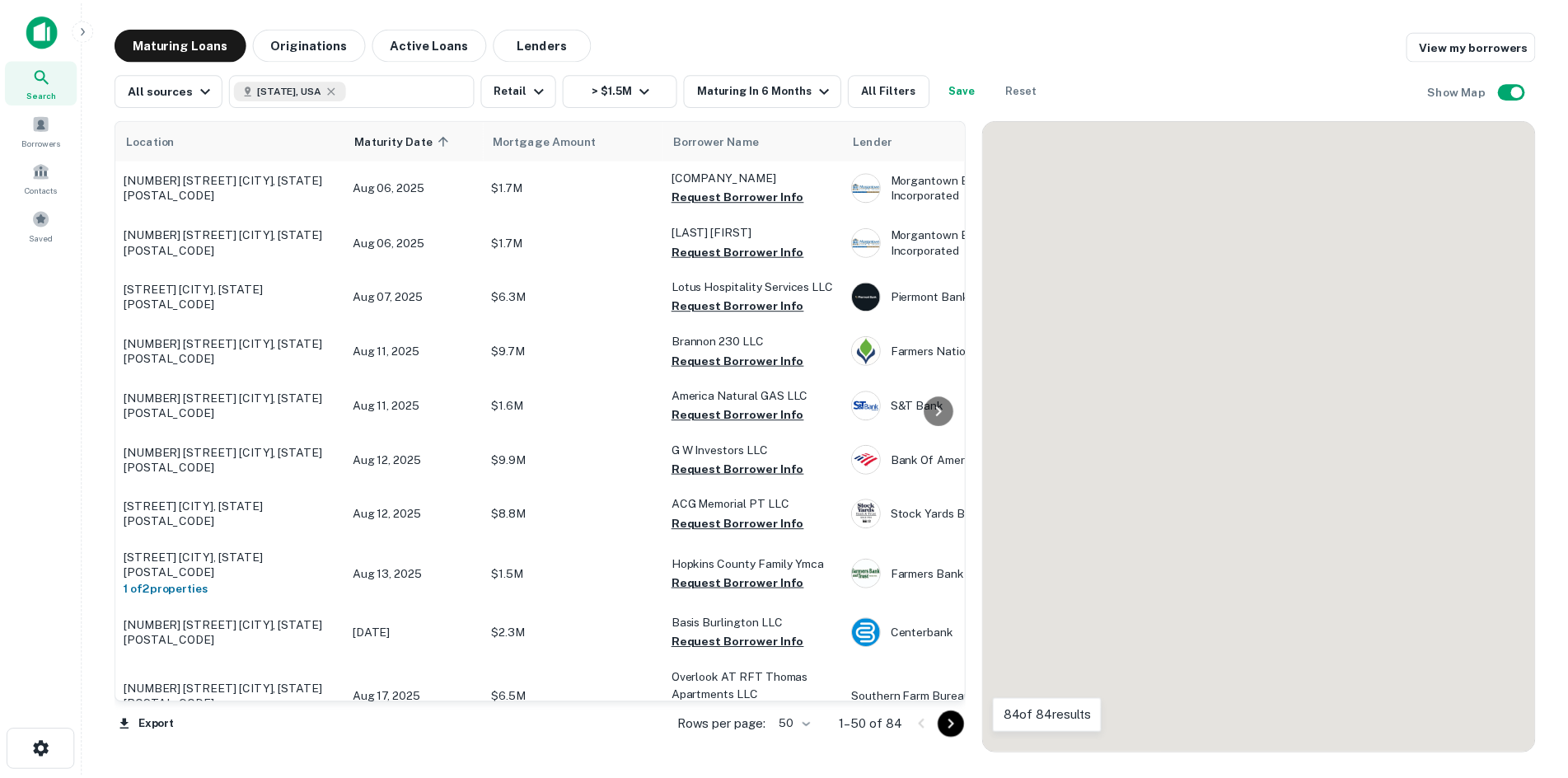 scroll, scrollTop: 742, scrollLeft: 0, axis: vertical 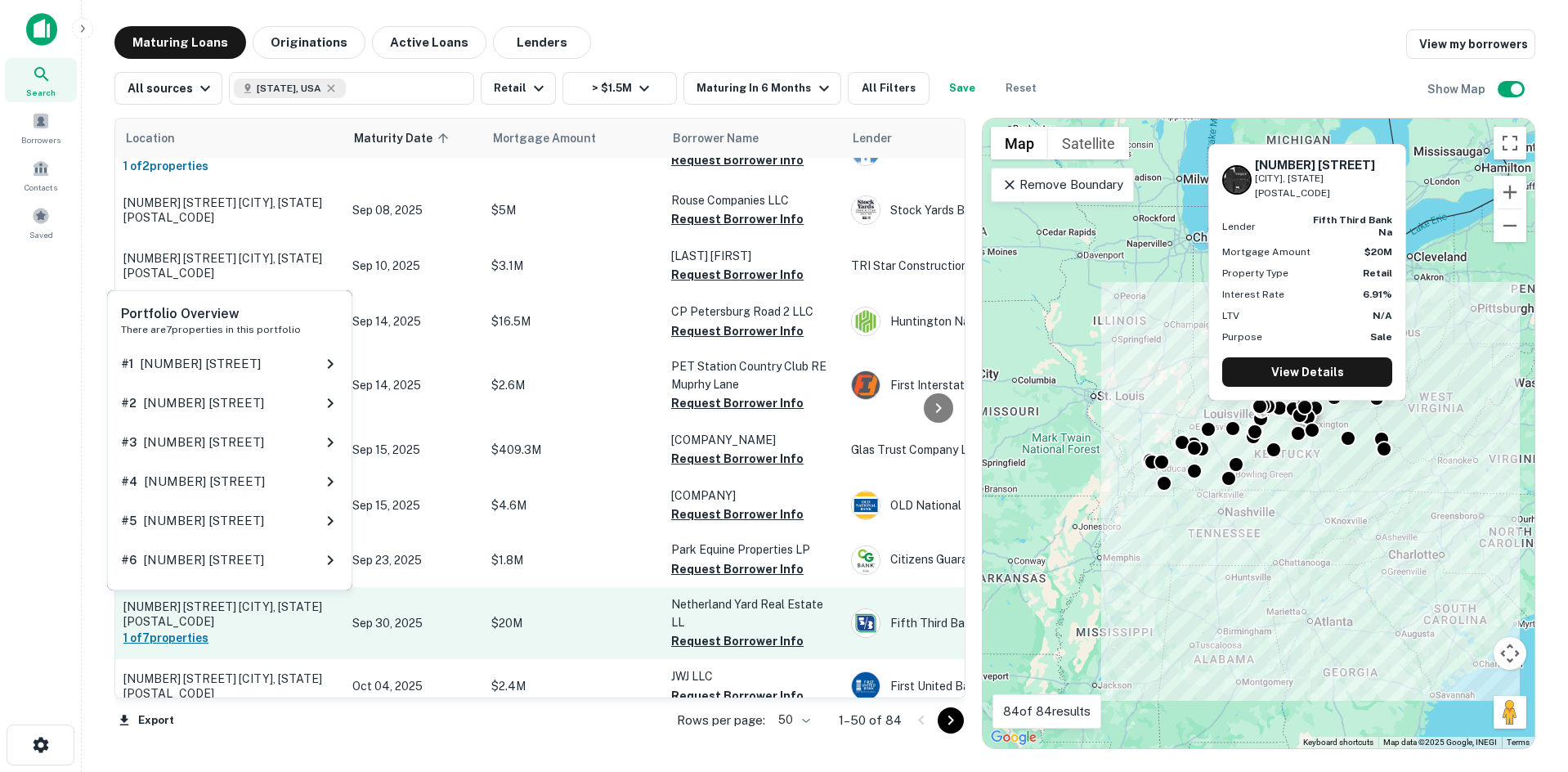 click on "1 of  7  properties" at bounding box center (230, 638) 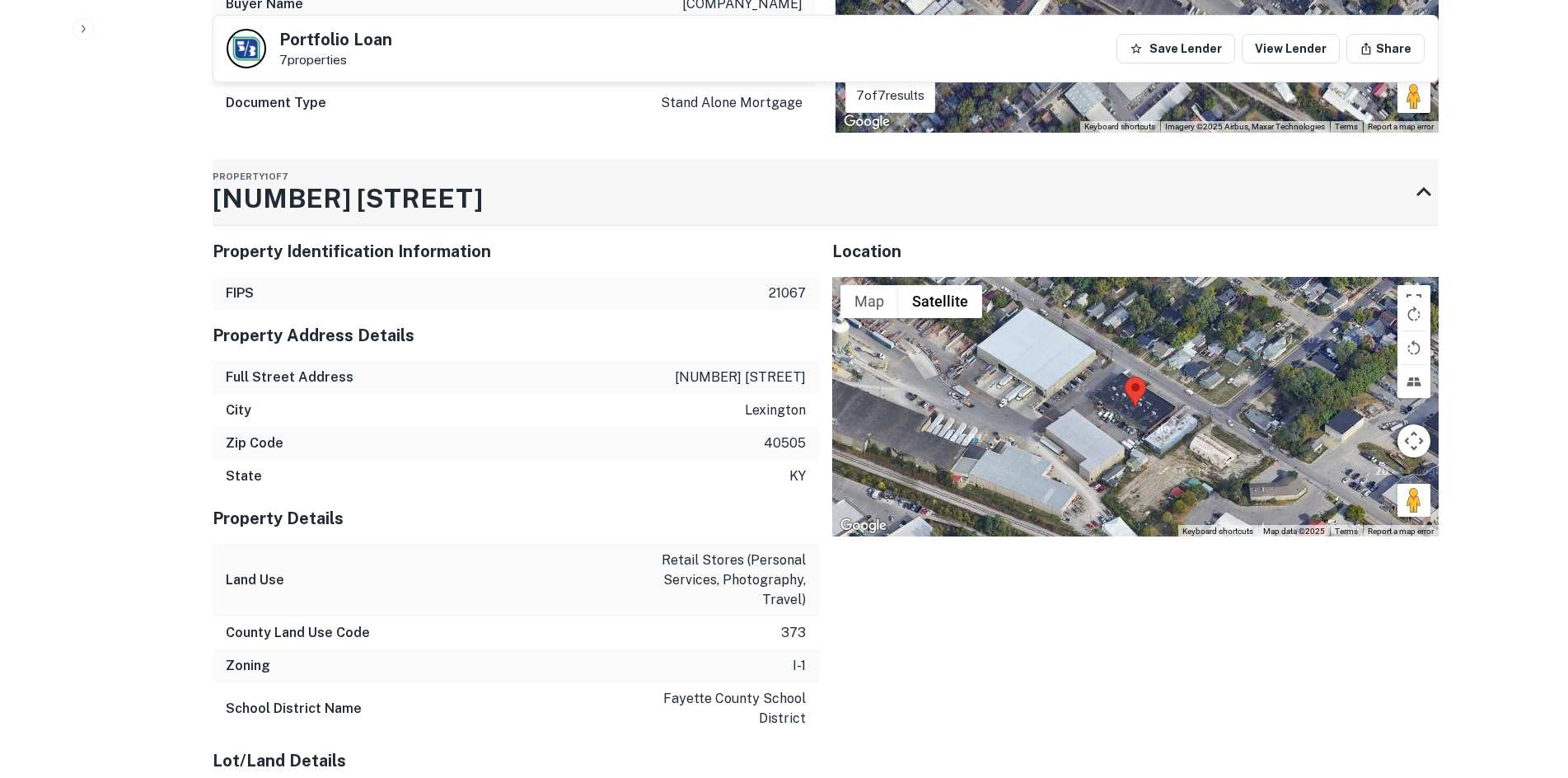 scroll, scrollTop: 824, scrollLeft: 0, axis: vertical 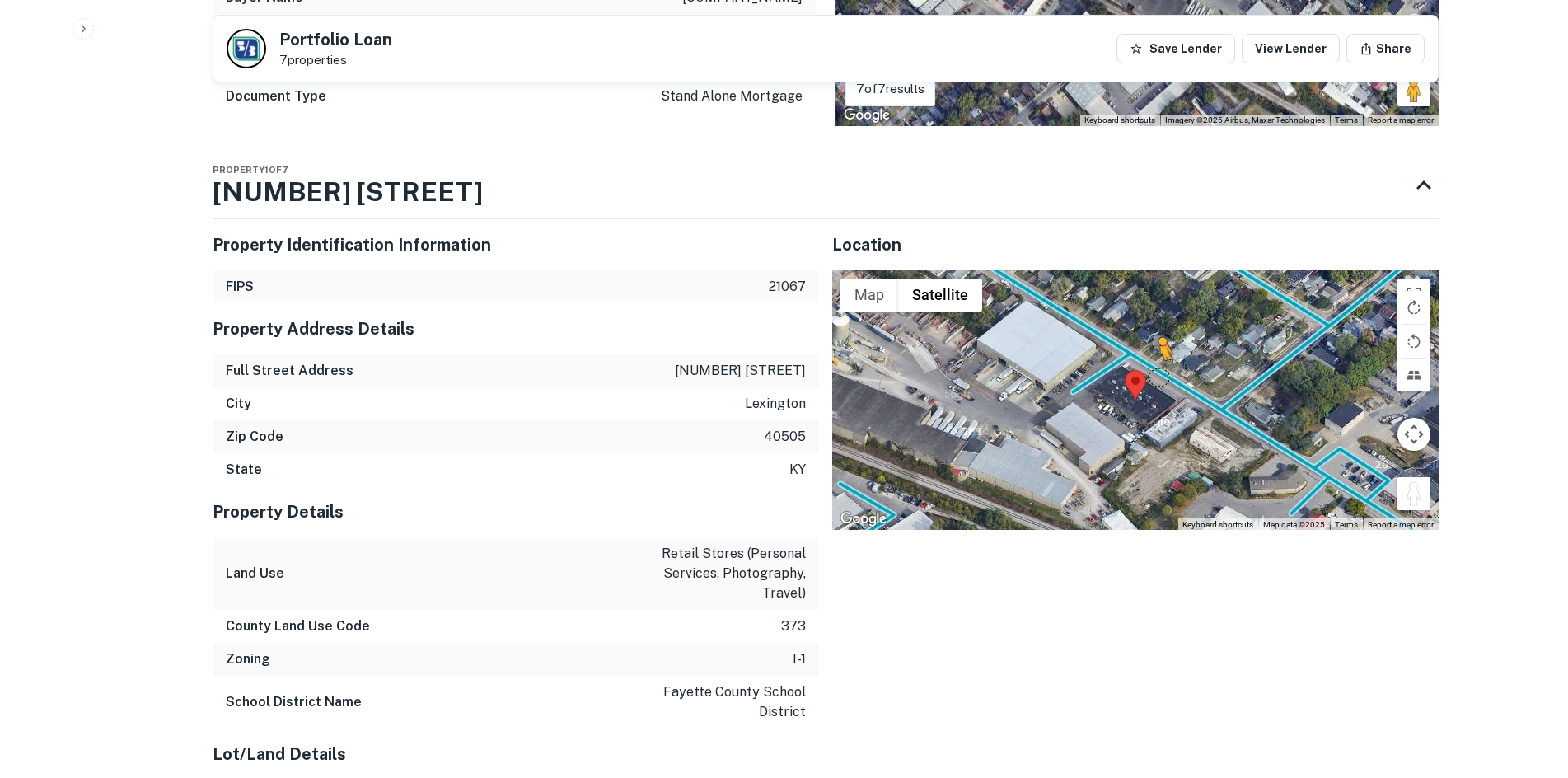 drag, startPoint x: 1411, startPoint y: 537, endPoint x: 1158, endPoint y: 412, distance: 282.19497 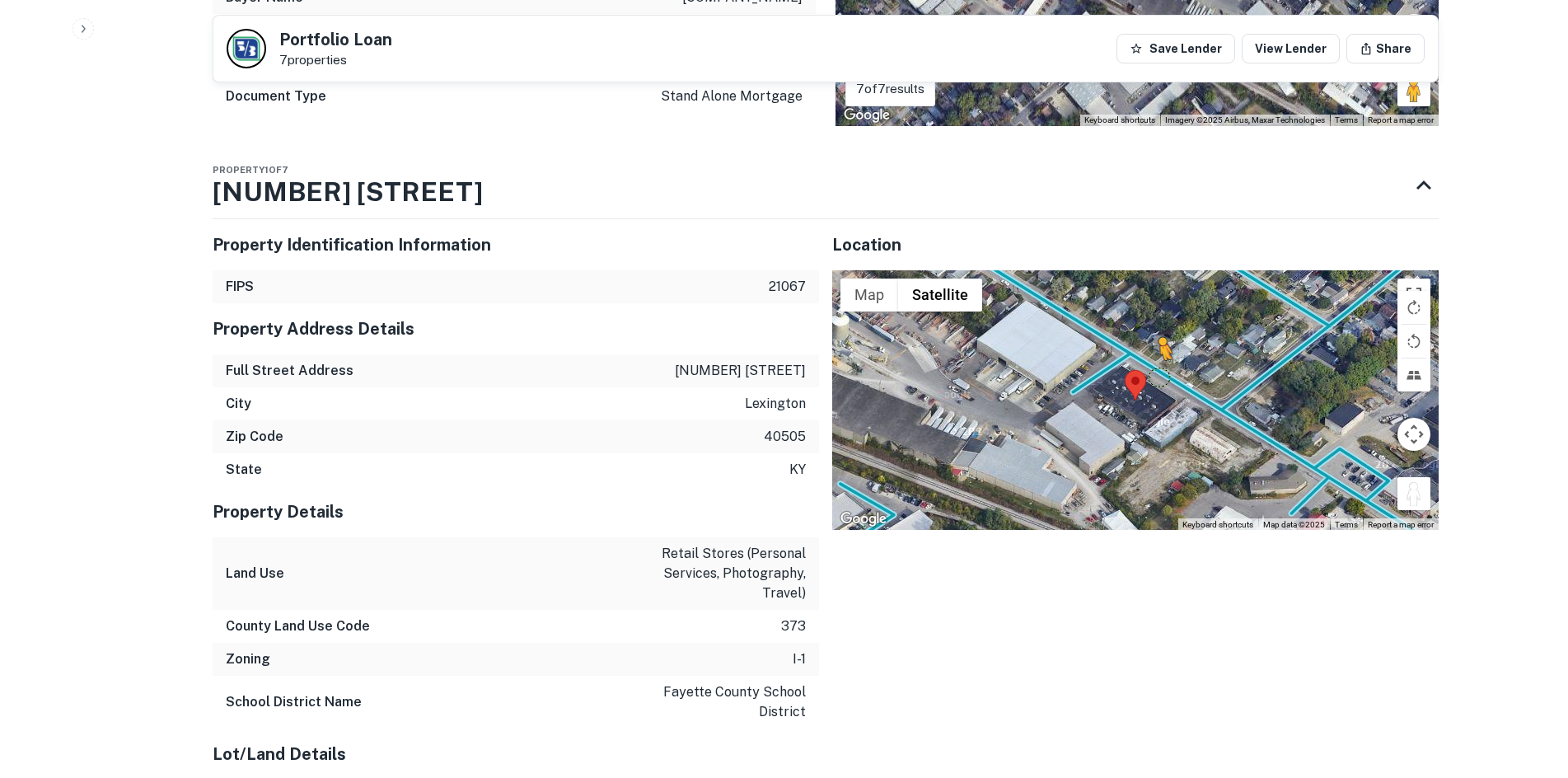 click on "To activate drag with keyboard, press Alt + Enter. Once in keyboard drag state, use the arrow keys to move the marker. To complete the drag, press the Enter key. To cancel, press Escape. Loading... Map Terrain Satellite Labels Keyboard shortcuts Map Data Map data ©2025 Map data ©2025 20 m  Click to toggle between metric and imperial units Terms Report a map error" at bounding box center (1135, 401) 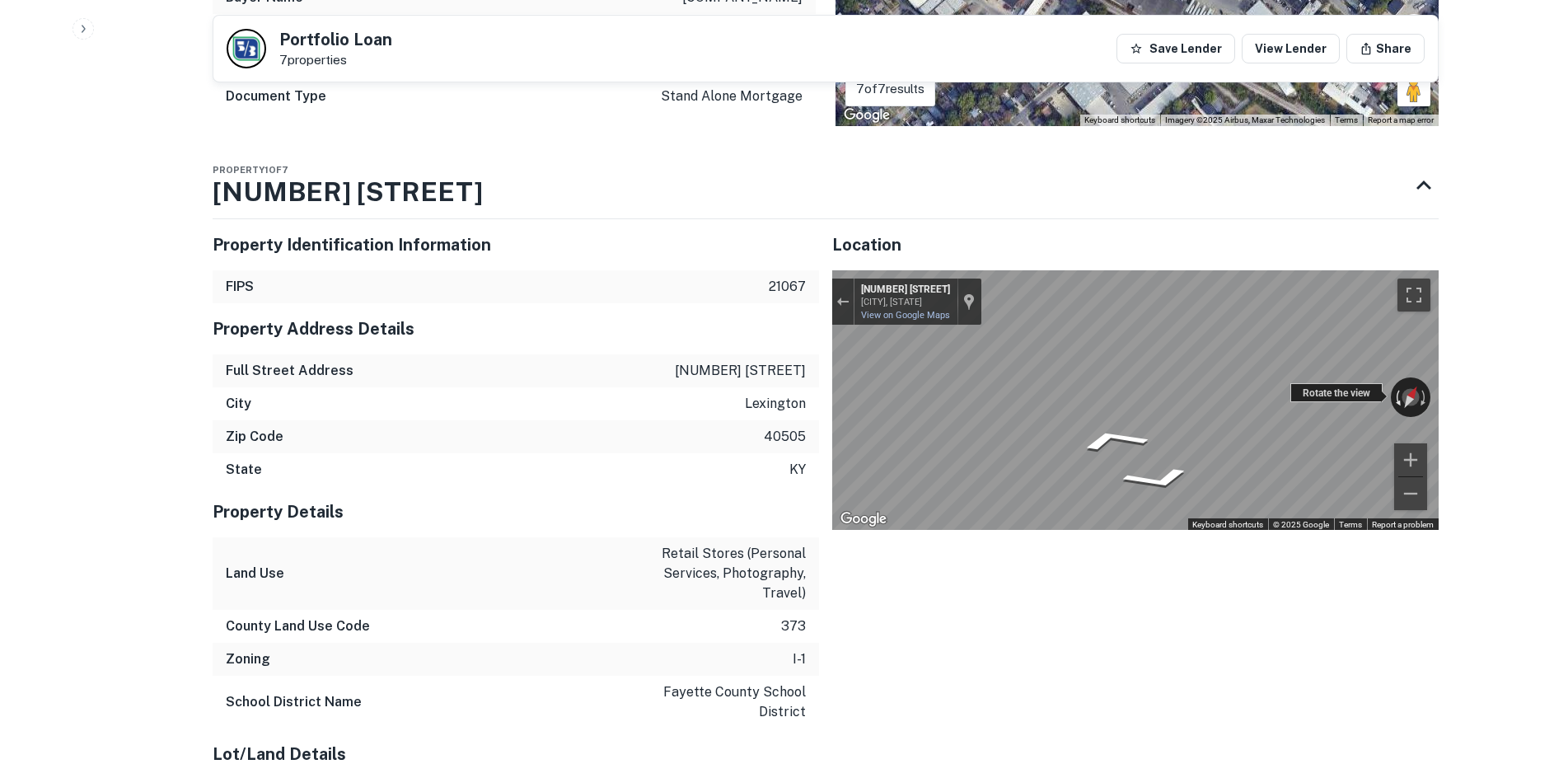 click on "← Move left → Move right ↑ Move up ↓ Move down + Zoom in - Zoom out             955 Delaware Ave   Lexington, Kentucky       955 Delaware Ave            View on Google Maps        Custom Imagery                 This image is no longer available                                      Rotate the view          Keyboard shortcuts Map Data © 2025 Google © 2025 Google Terms Report a problem" at bounding box center (1135, 401) 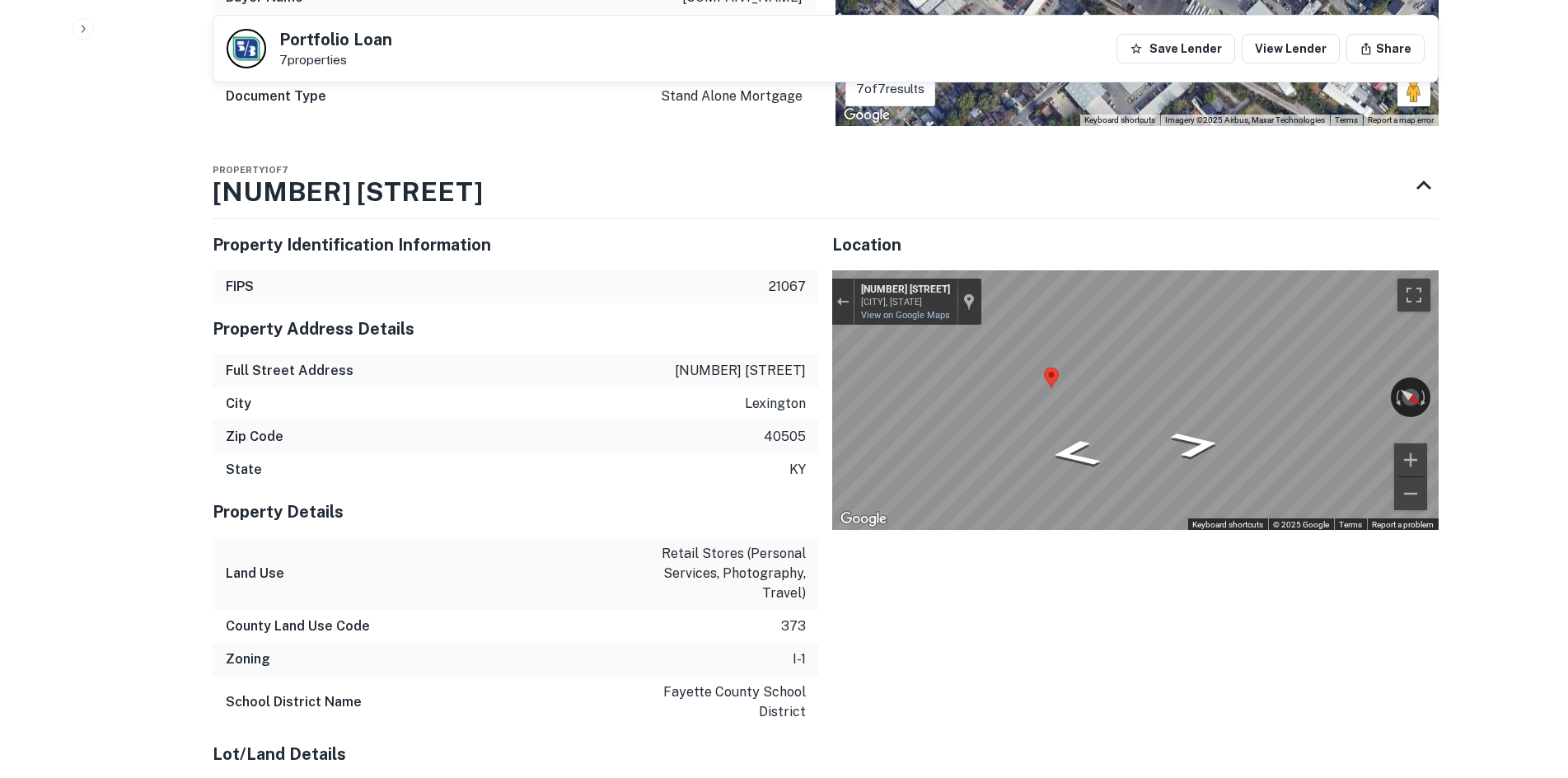 click on "Property Identification Information FIPS 21067 Property Address Details Full Street Address 968 delaware ave City lexington Zip Code 40505 State ky Property Details Land Use retail stores (personal services, photography, travel) County Land Use Code 373 Zoning i-1 School District Name fayette county school district Lot/Land Details Lot Size Square Feet 24381  sq ft Building Square Footage Details Sum Building 10686  sq ft Sum Gross Area 10686  sq ft Building Details Year Built 1956 Effective Year Built 1956 Air Conditioning window\unit Exterior Walls combination Garage parking lot Heat yes Garage Parking Number 40 Stories Number 1 story Legal Details Lot Code portion of a lot Block a Subdivision Name clay ingels company inc Location ← Move left → Move right ↑ Move up ↓ Move down + Zoom in - Zoom out Home Jump left by 75% End Jump right by 75% Page Up Jump up by 75% Page Down Jump down by 75% Loading... Map Terrain Satellite Labels Keyboard shortcuts Map Data Map data ©2025 Map data ©2025 20 m" at bounding box center [819, 800] 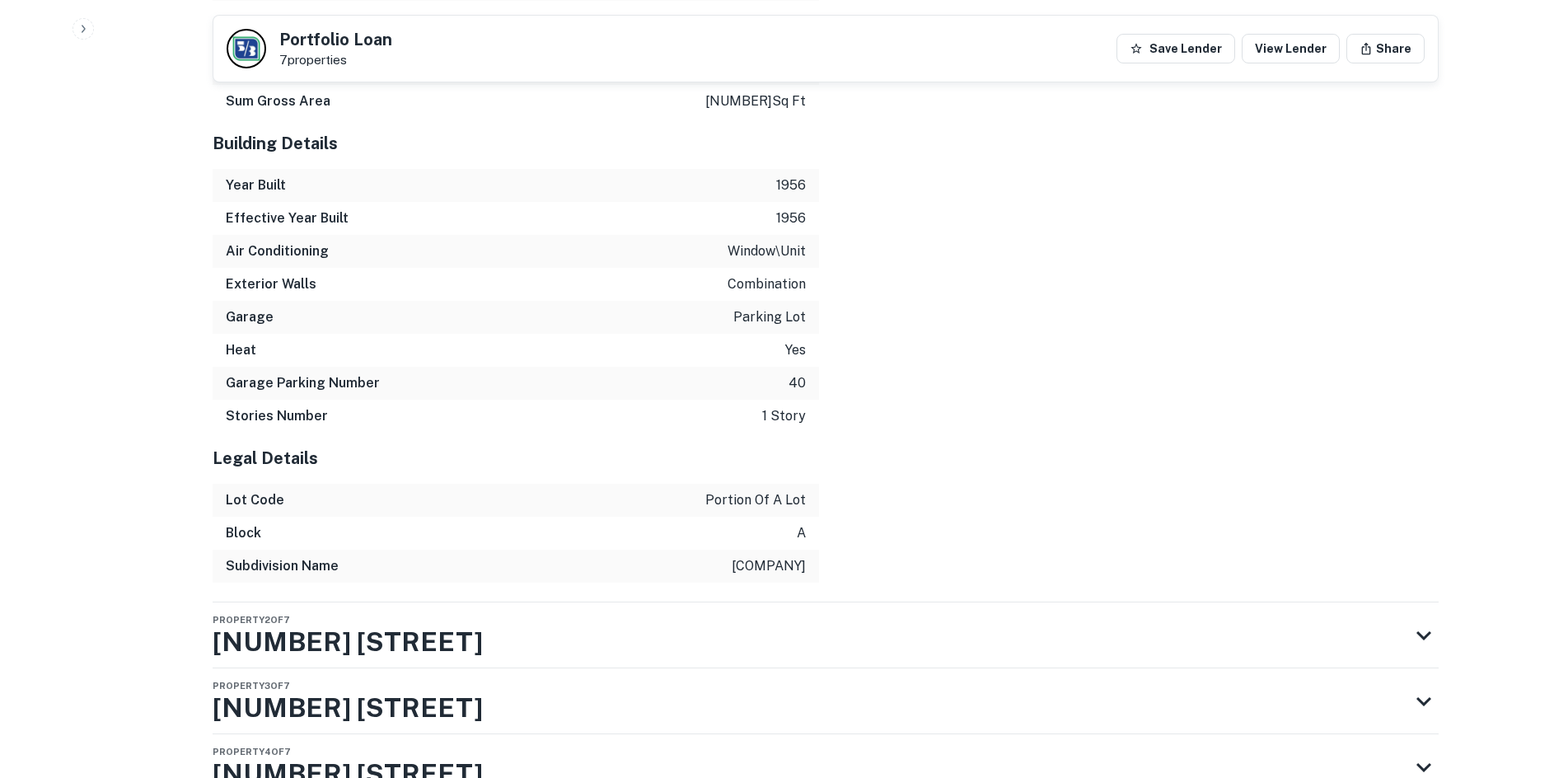 scroll, scrollTop: 1994, scrollLeft: 0, axis: vertical 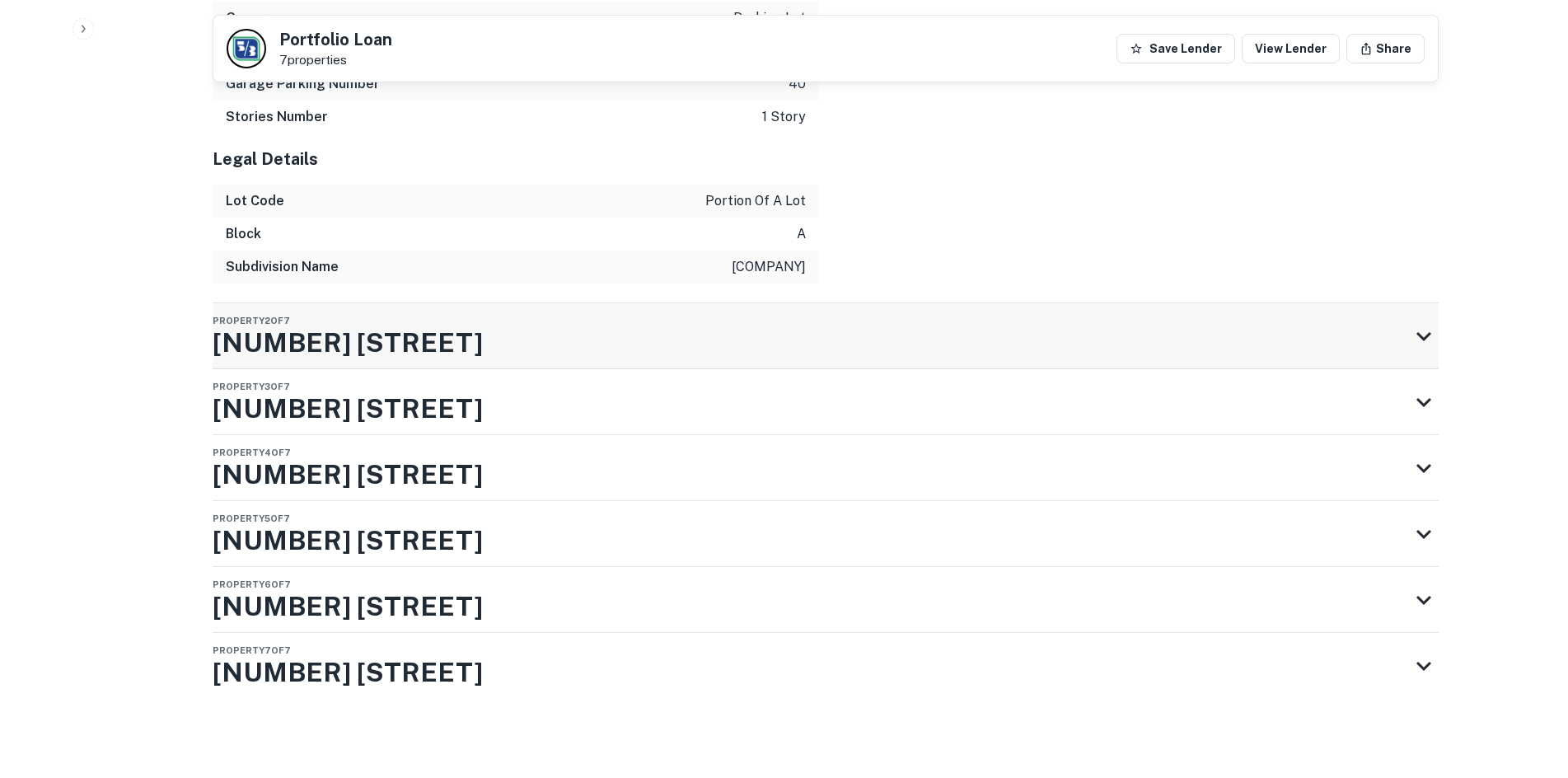 click on "Property  2  of  7 784 Winchester Rd" at bounding box center (811, 336) 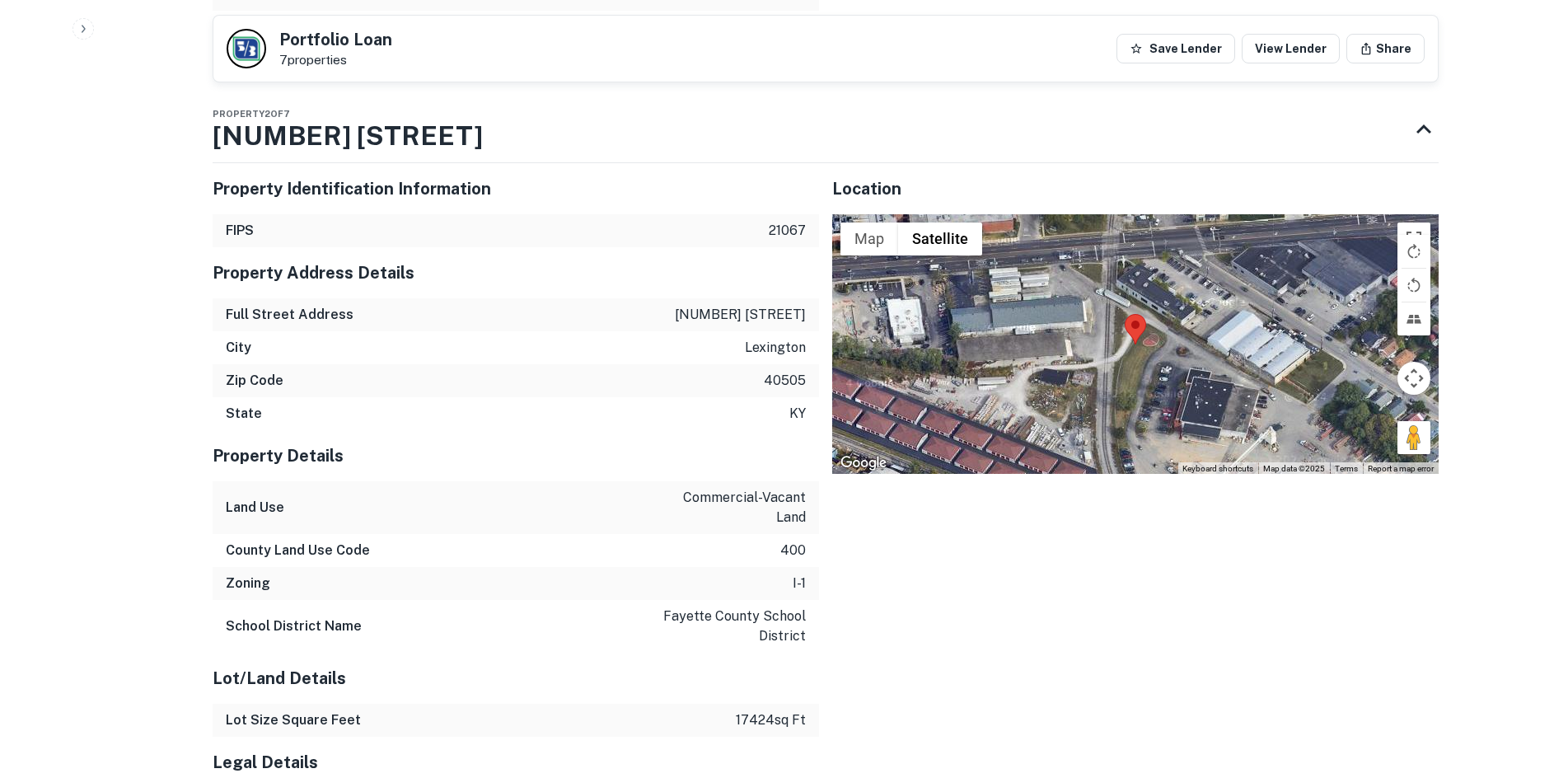 scroll, scrollTop: 2159, scrollLeft: 0, axis: vertical 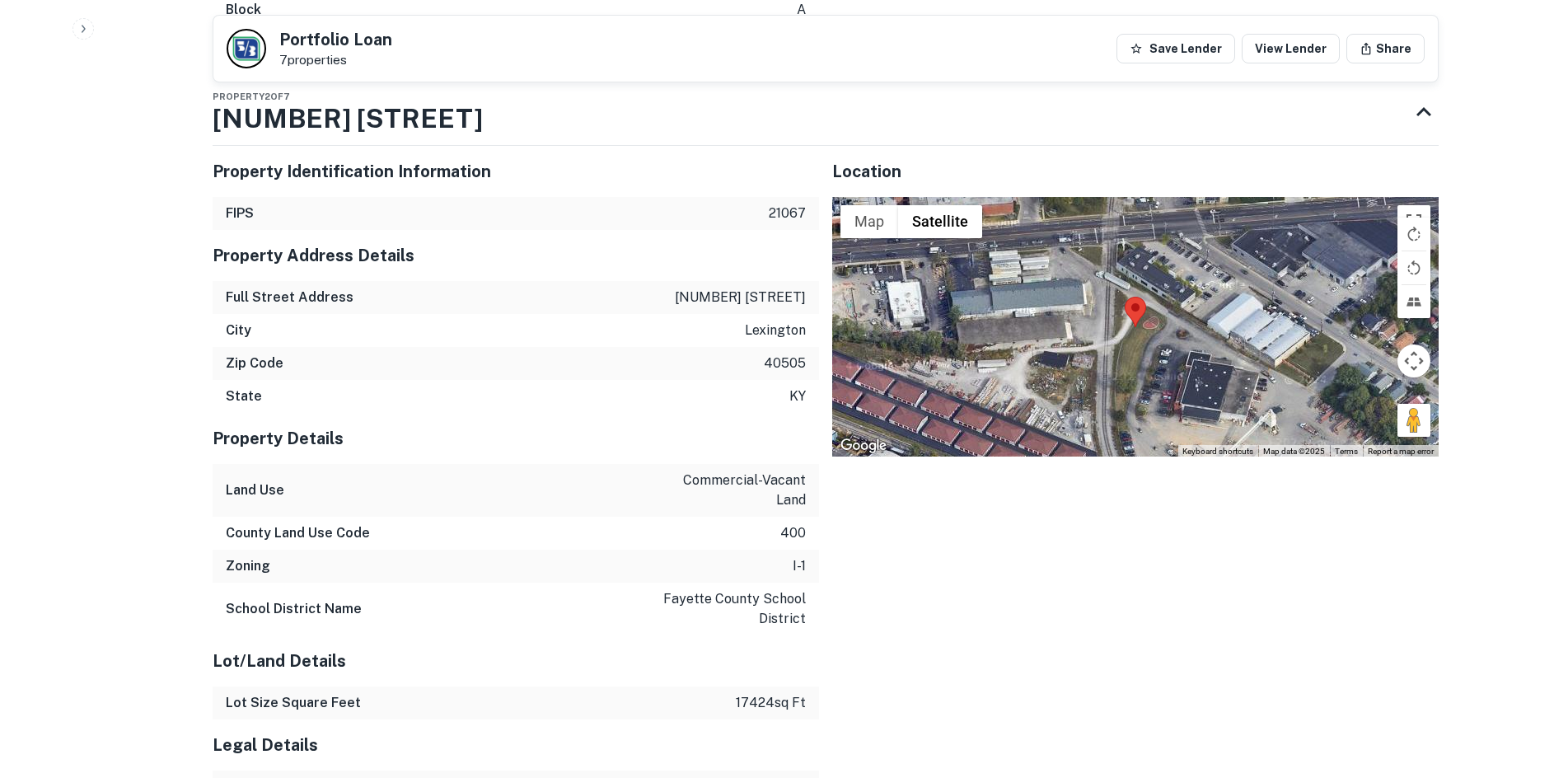 drag, startPoint x: 1405, startPoint y: 480, endPoint x: 1159, endPoint y: 402, distance: 258.06976 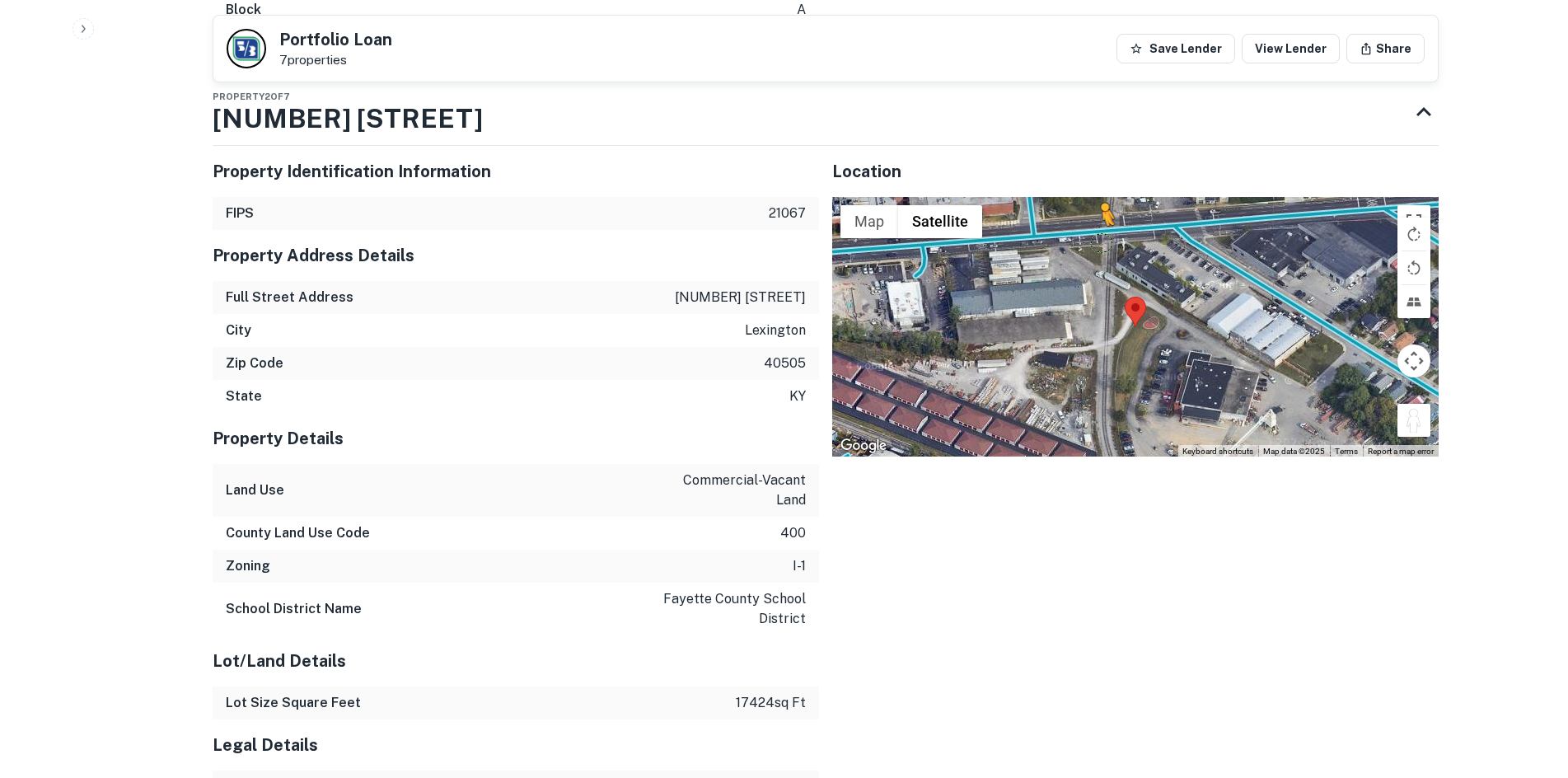 drag, startPoint x: 1420, startPoint y: 488, endPoint x: 1101, endPoint y: 299, distance: 370.78565 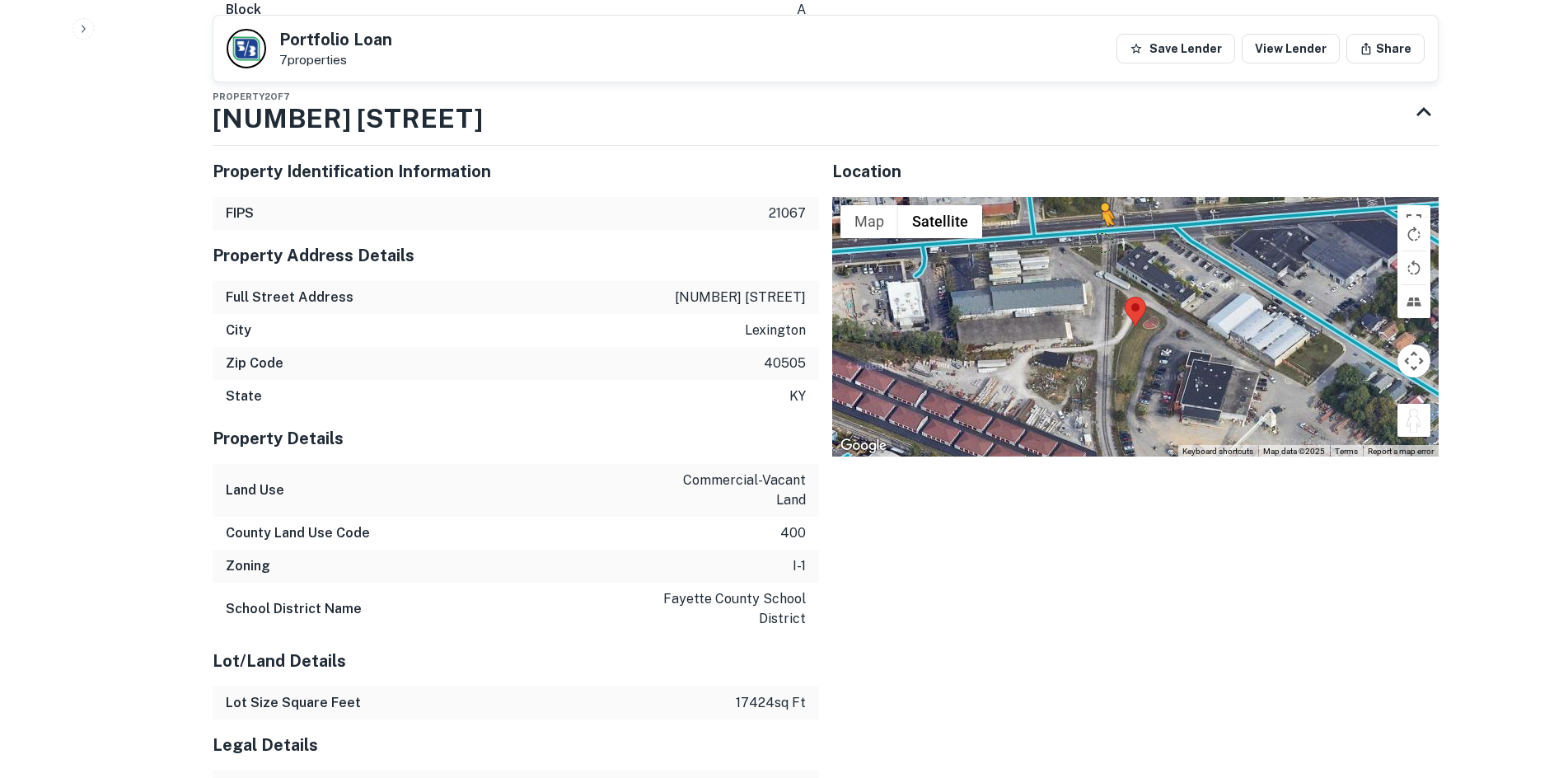 click on "To activate drag with keyboard, press Alt + Enter. Once in keyboard drag state, use the arrow keys to move the marker. To complete the drag, press the Enter key. To cancel, press Escape. Loading... Map Terrain Satellite Labels Keyboard shortcuts Map Data Map data ©2025 Map data ©2025 20 m  Click to toggle between metric and imperial units Terms Report a map error" at bounding box center (1135, 327) 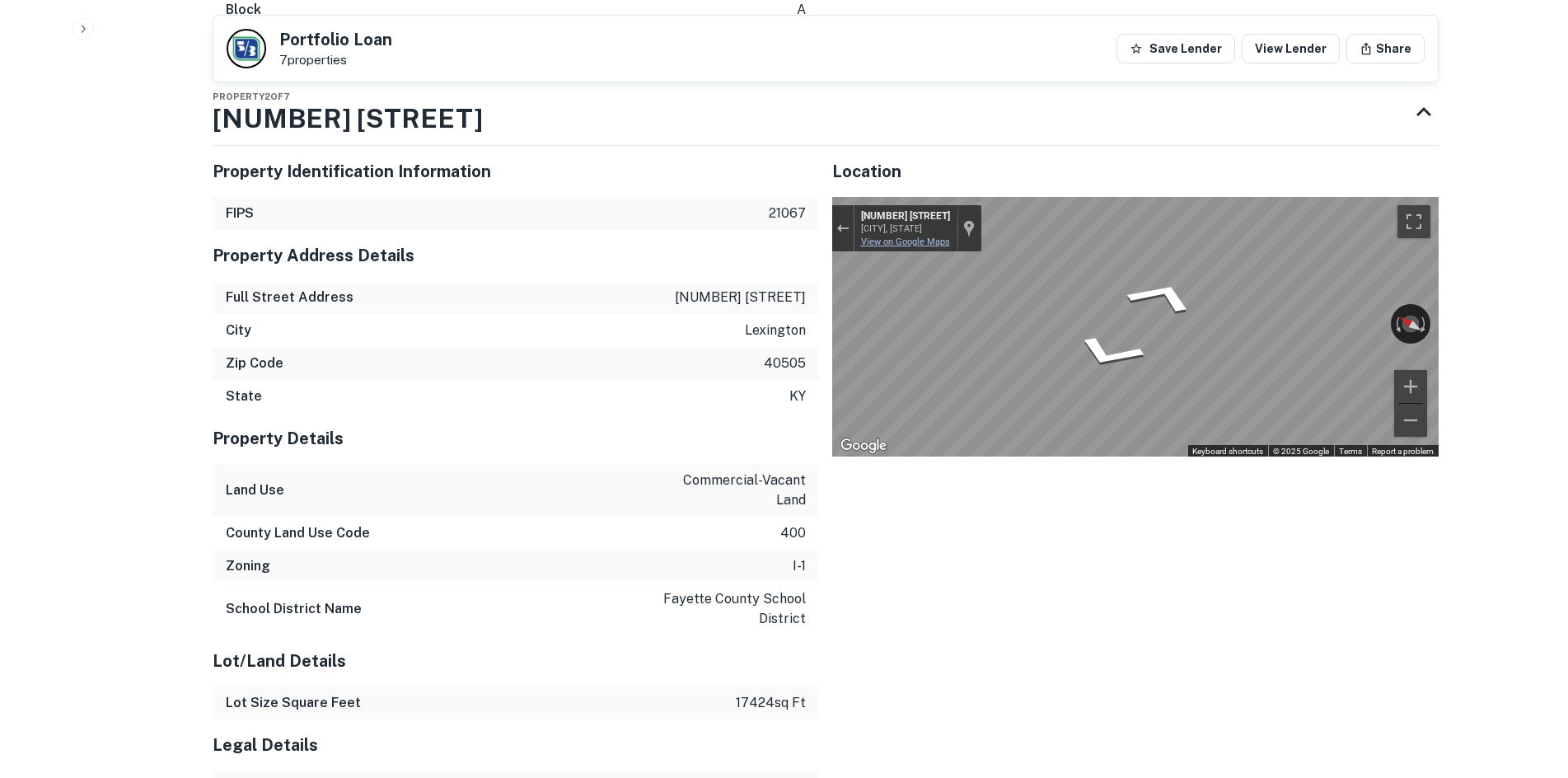 click on "← Move left → Move right ↑ Move up ↓ Move down + Zoom in - Zoom out             778 Winchester Rd   Lexington, Kentucky       778 Winchester Rd            View on Google Maps        Custom Imagery                 This image is no longer available                                      Rotate the view          Keyboard shortcuts Map Data © 2025 Google © 2025 Google Terms Report a problem" at bounding box center (1135, 327) 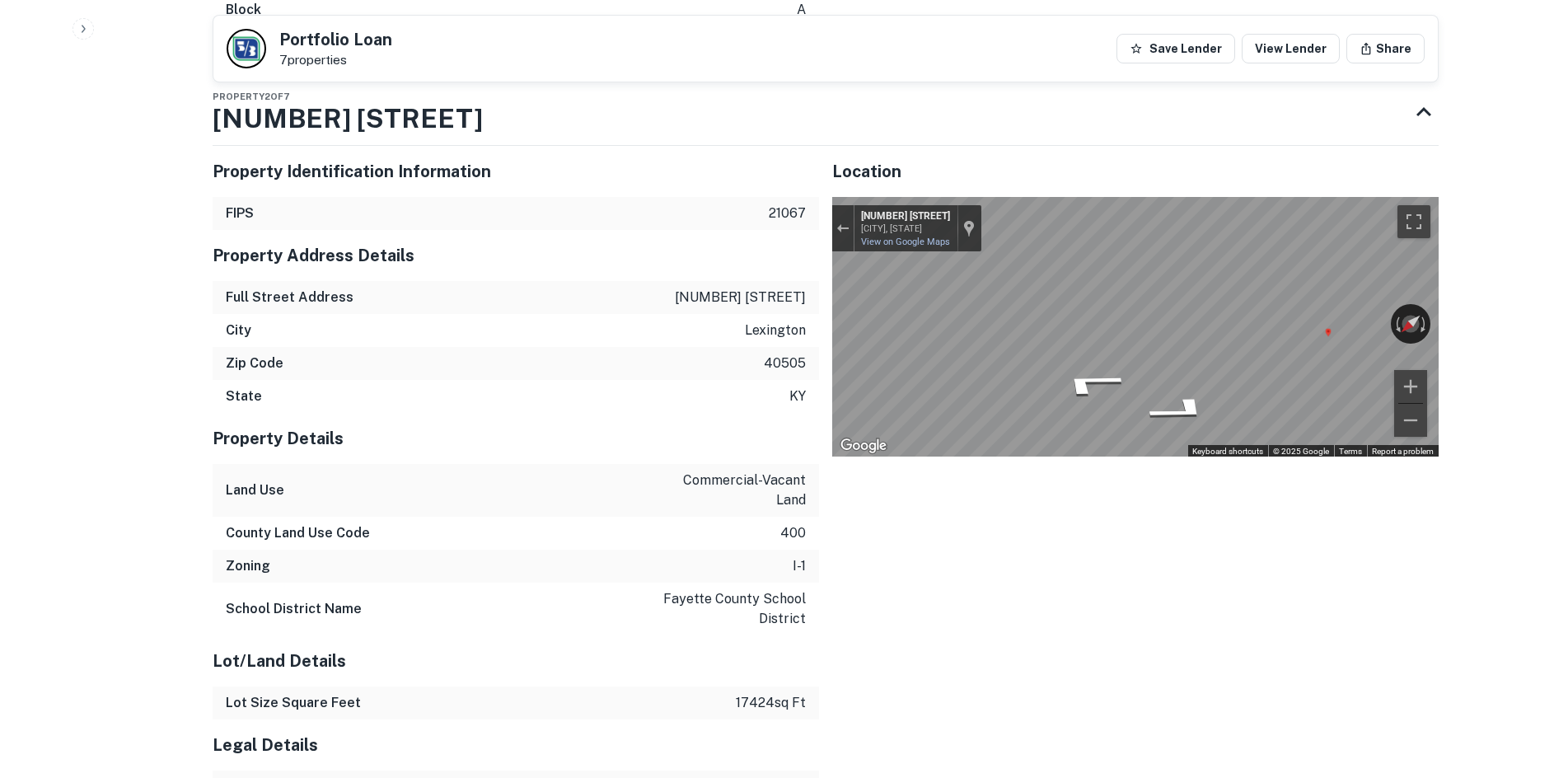 click on "Property Identification Information FIPS 21067 Property Address Details Full Street Address 784 winchester rd City lexington Zip Code 40505 State ky Property Details Land Use commercial-vacant land County Land Use Code 400 Zoning i-1 School District Name fayette county school district Lot/Land Details Lot Size Square Feet 17424  sq ft Legal Details Lot Code portion of a lot Subdivision Name c & o railroad co property Location ← Move left → Move right ↑ Move up ↓ Move down + Zoom in - Zoom out Home Jump left by 75% End Jump right by 75% Page Up Jump up by 75% Page Down Jump down by 75% To activate drag with keyboard, press Alt + Enter. Once in keyboard drag state, use the arrow keys to move the marker. To complete the drag, press the Enter key. To cancel, press Escape. Loading... Map Terrain Satellite Labels Keyboard shortcuts Map Data Map data ©2025 Map data ©2025 20 m  Click to toggle between metric and imperial units Terms Report a map error                 ← Move left → Move right ↑ ↓ +" at bounding box center [819, 494] 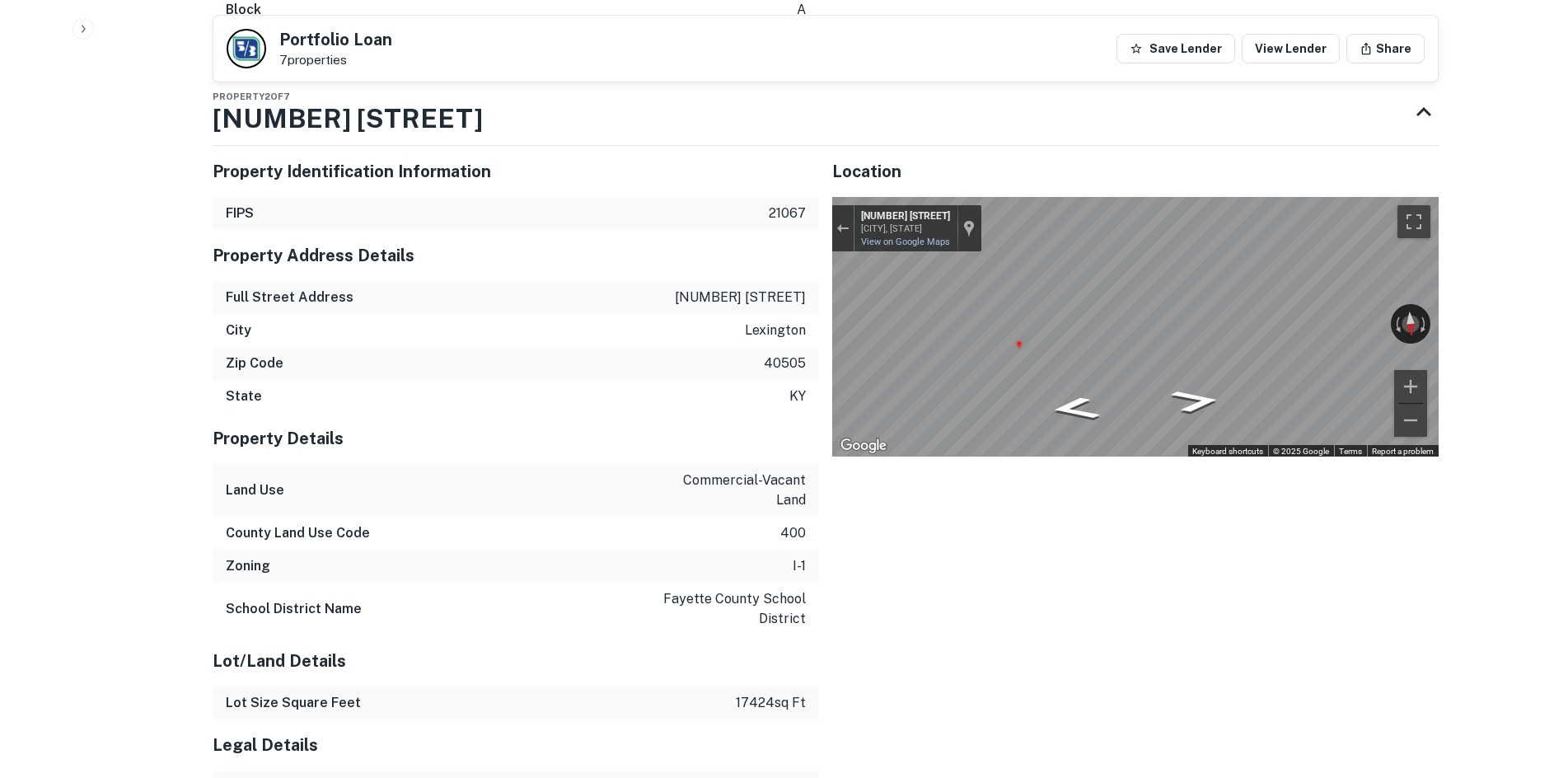 click on "Property Identification Information FIPS 21067 Property Address Details Full Street Address 784 winchester rd City lexington Zip Code 40505 State ky Property Details Land Use commercial-vacant land County Land Use Code 400 Zoning i-1 School District Name fayette county school district Lot/Land Details Lot Size Square Feet 17424  sq ft Legal Details Lot Code portion of a lot Subdivision Name c & o railroad co property Location ← Move left → Move right ↑ Move up ↓ Move down + Zoom in - Zoom out Home Jump left by 75% End Jump right by 75% Page Up Jump up by 75% Page Down Jump down by 75% To activate drag with keyboard, press Alt + Enter. Once in keyboard drag state, use the arrow keys to move the marker. To complete the drag, press the Enter key. To cancel, press Escape. Loading... Map Terrain Satellite Labels Keyboard shortcuts Map Data Map data ©2025 Map data ©2025 20 m  Click to toggle between metric and imperial units Terms Report a map error                 ← Move left → Move right ↑ ↓ +" at bounding box center (819, 494) 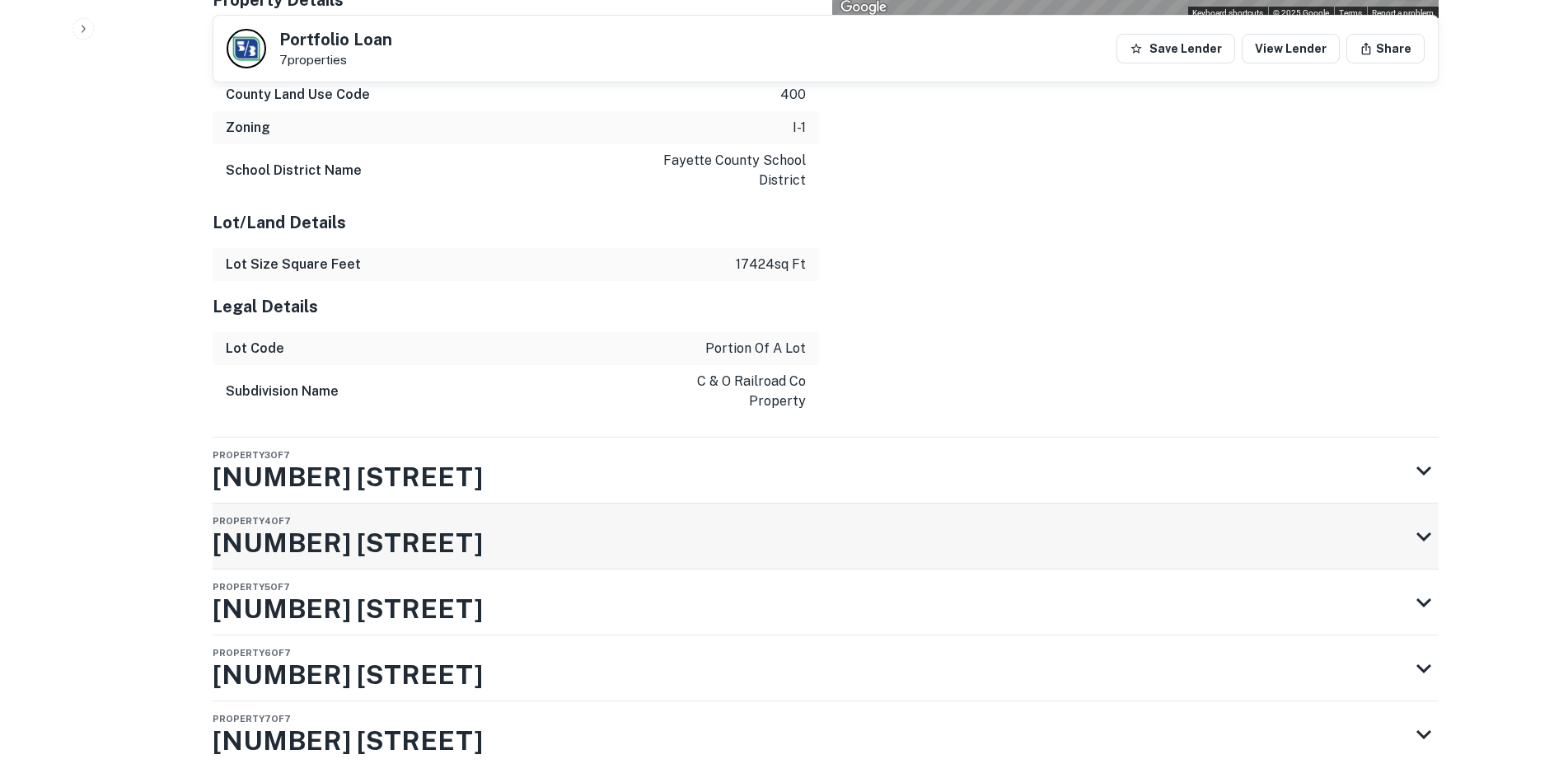 scroll, scrollTop: 2725, scrollLeft: 0, axis: vertical 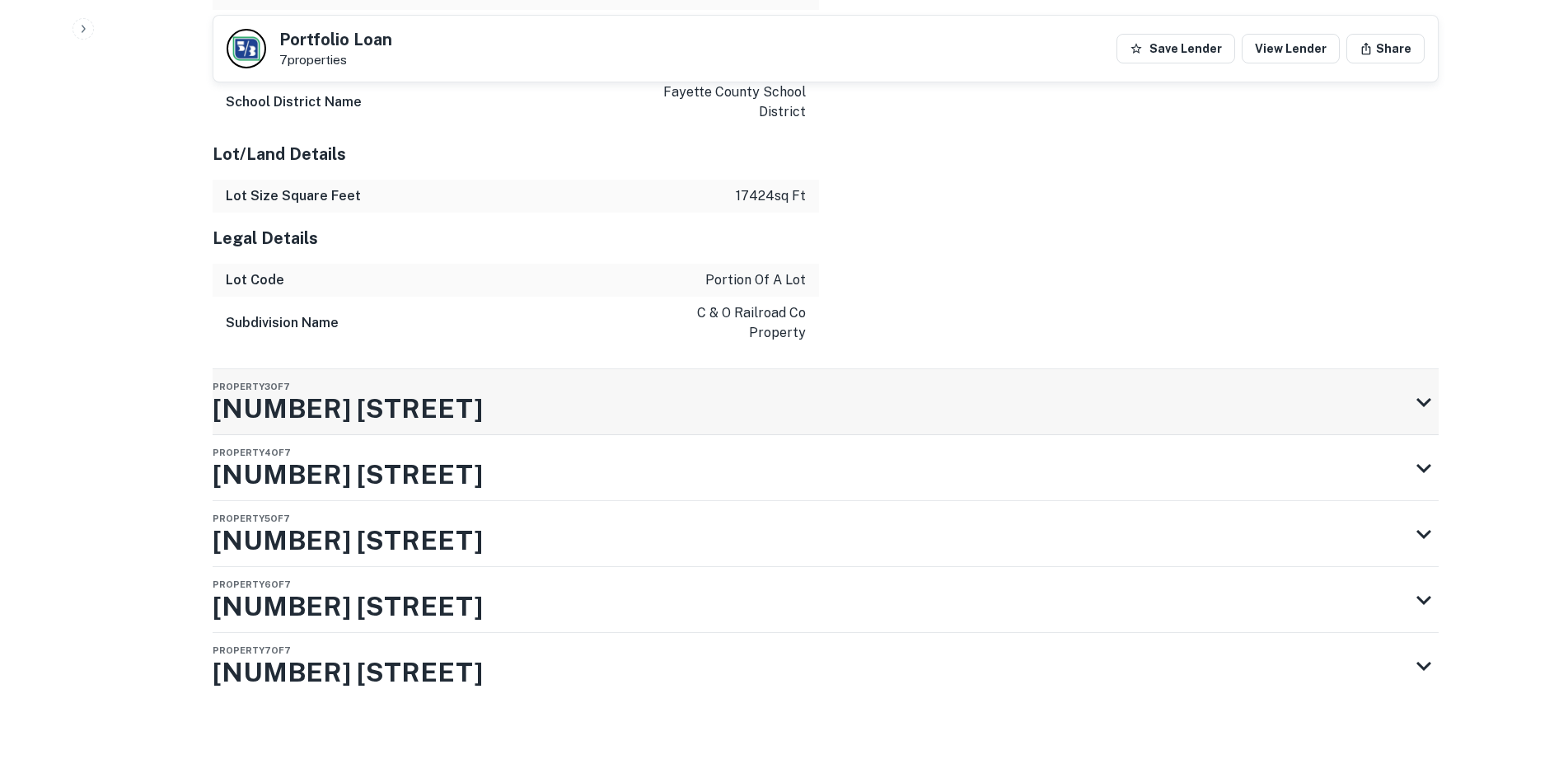 click on "Property  3  of  7 912 Delaware Ave" at bounding box center [811, 402] 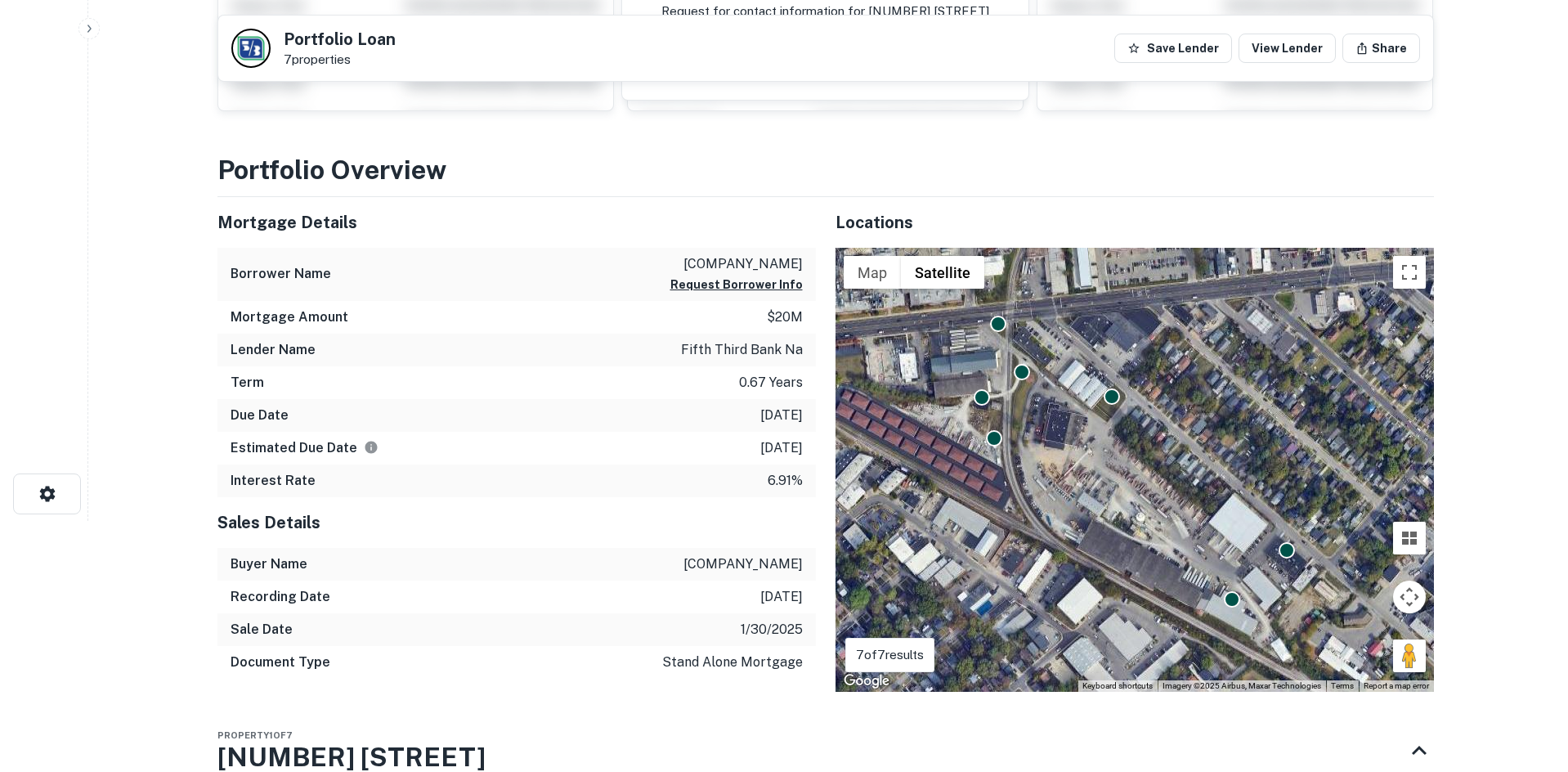scroll, scrollTop: 0, scrollLeft: 0, axis: both 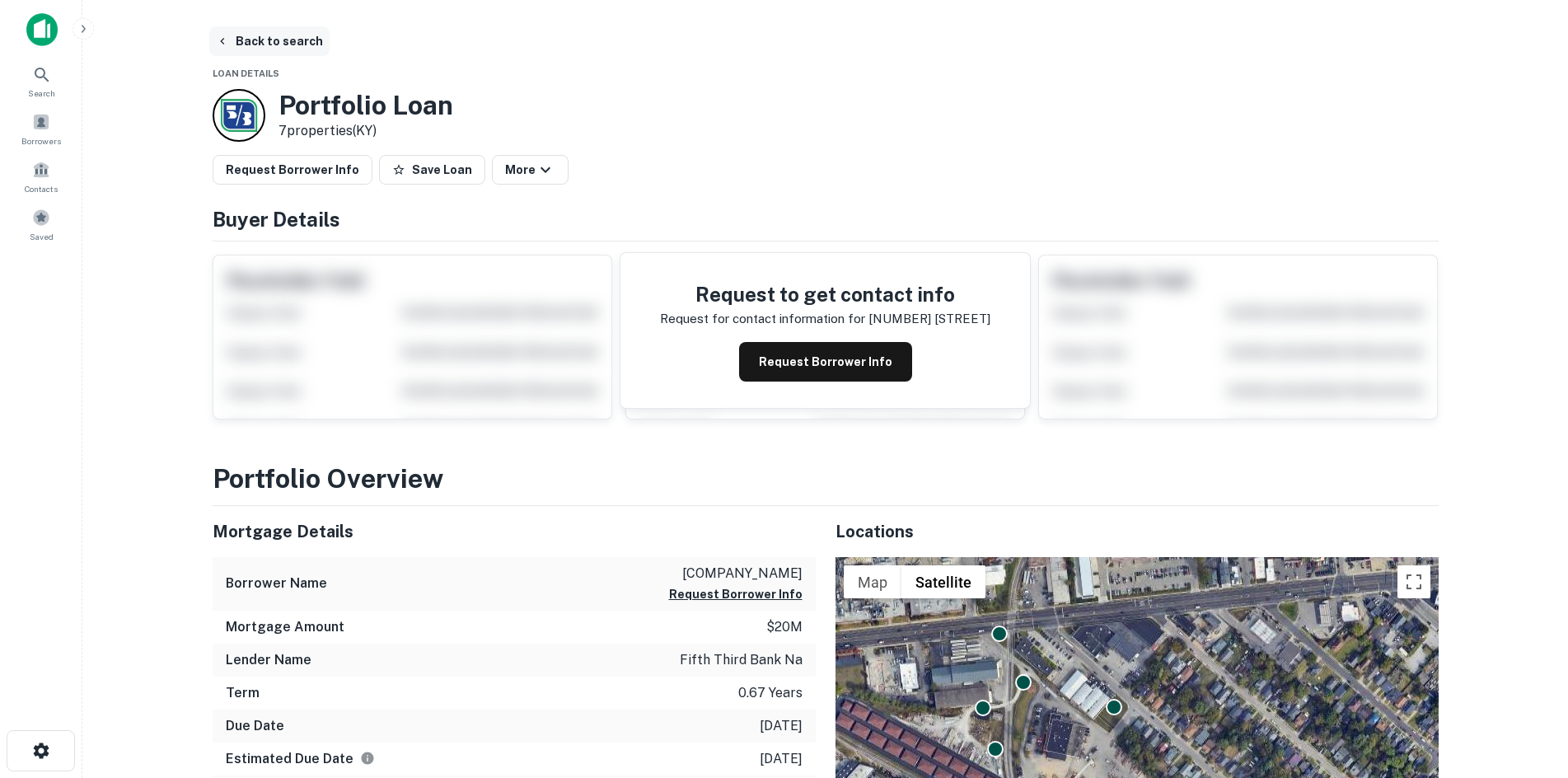 click on "Back to search" at bounding box center (269, 41) 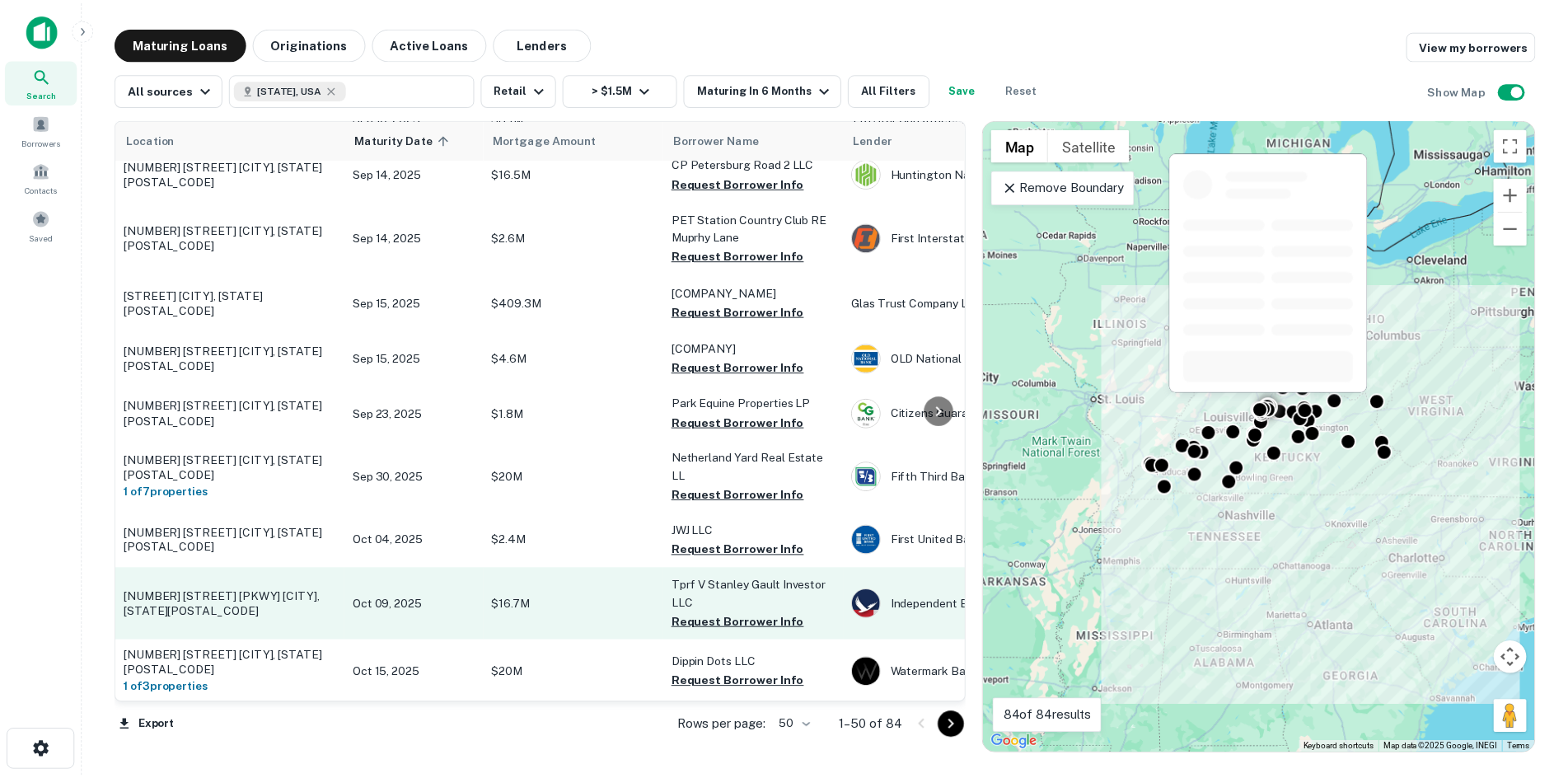 scroll, scrollTop: 907, scrollLeft: 0, axis: vertical 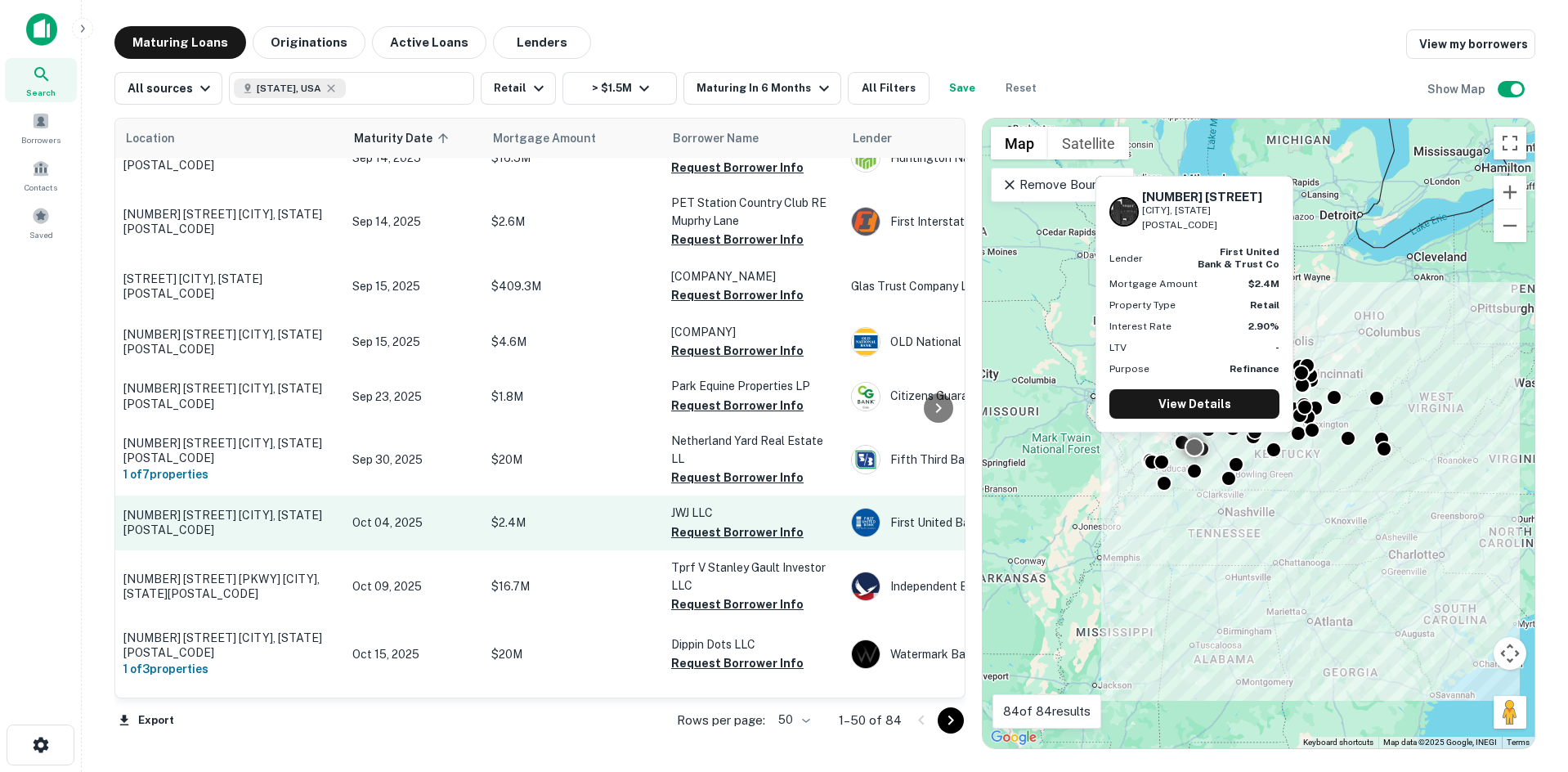 click on "[NUMBER] [STREET] [CITY], [STATE][POSTAL_CODE]" at bounding box center [230, 523] 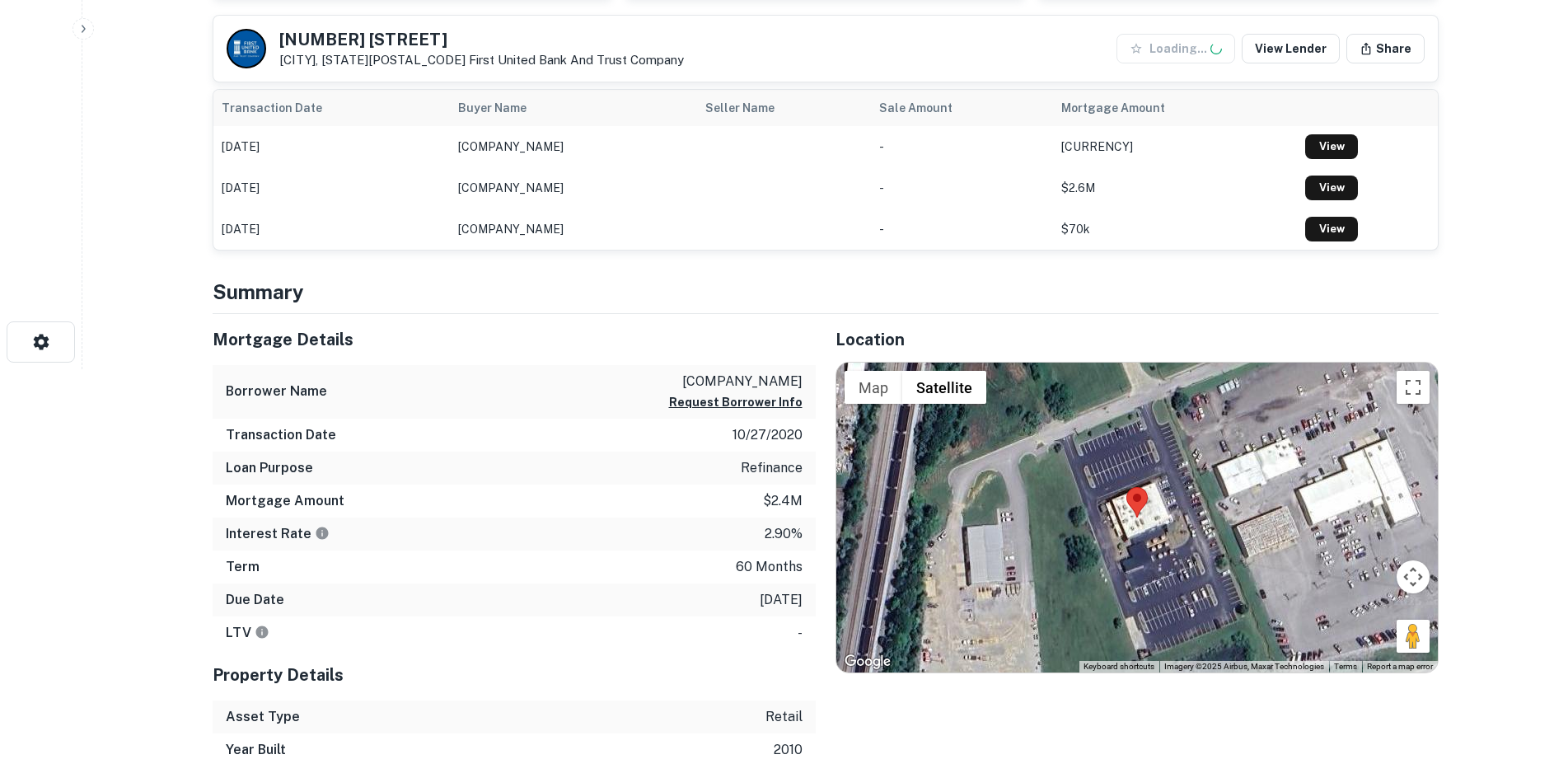 scroll, scrollTop: 494, scrollLeft: 0, axis: vertical 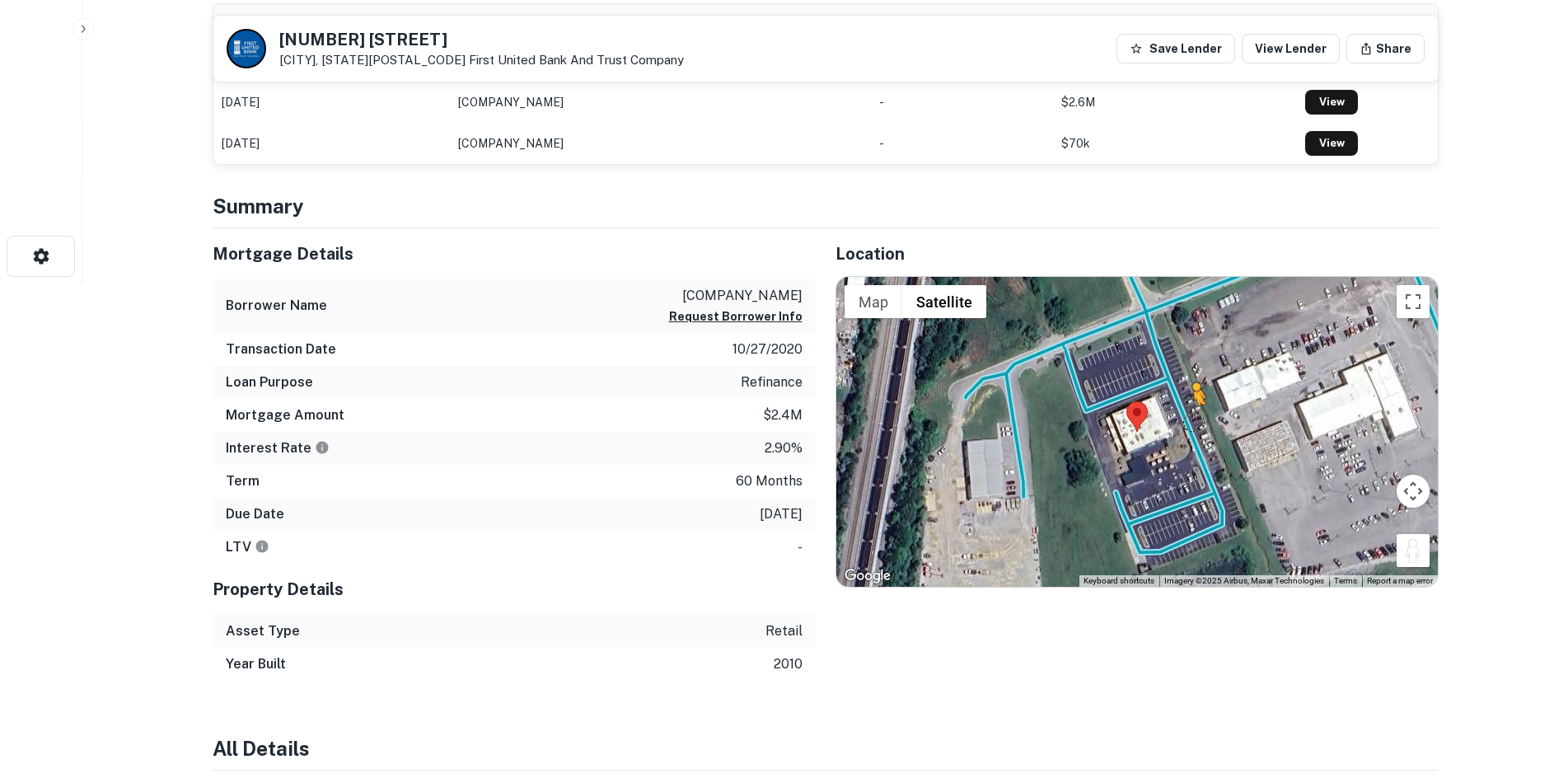 drag, startPoint x: 1414, startPoint y: 548, endPoint x: 1193, endPoint y: 422, distance: 254.39536 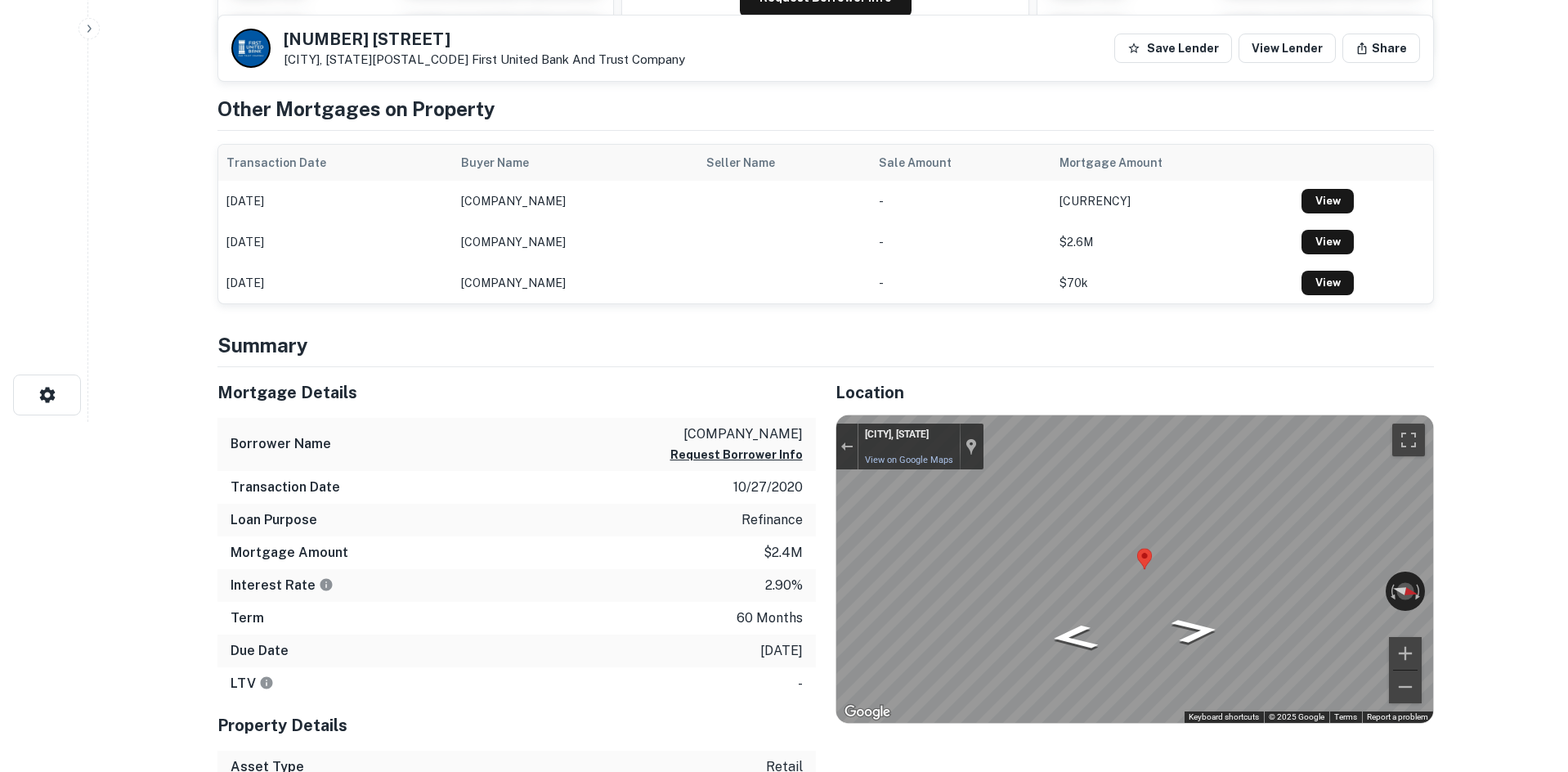 scroll, scrollTop: 0, scrollLeft: 0, axis: both 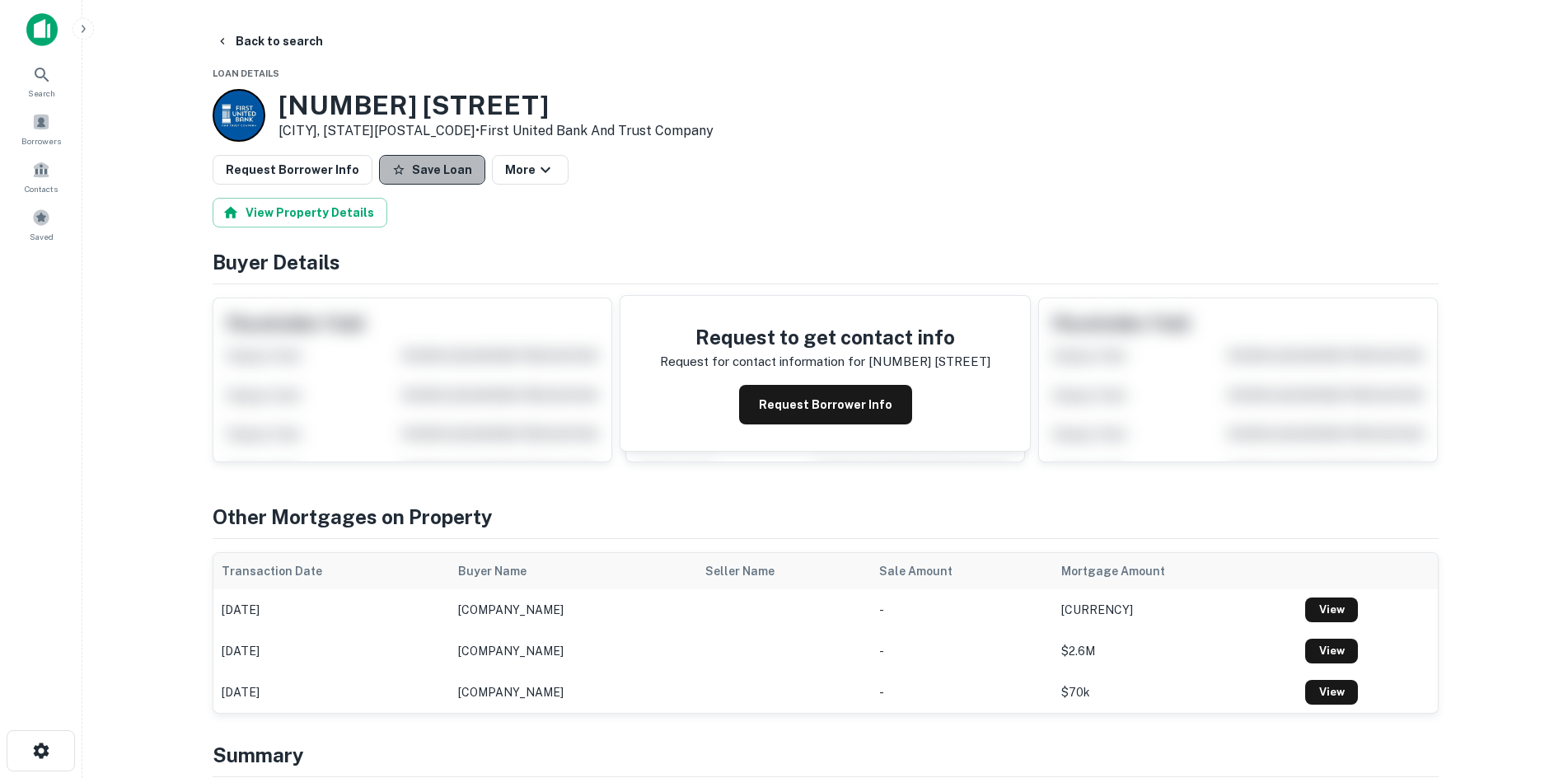 click on "Save Loan" at bounding box center [432, 170] 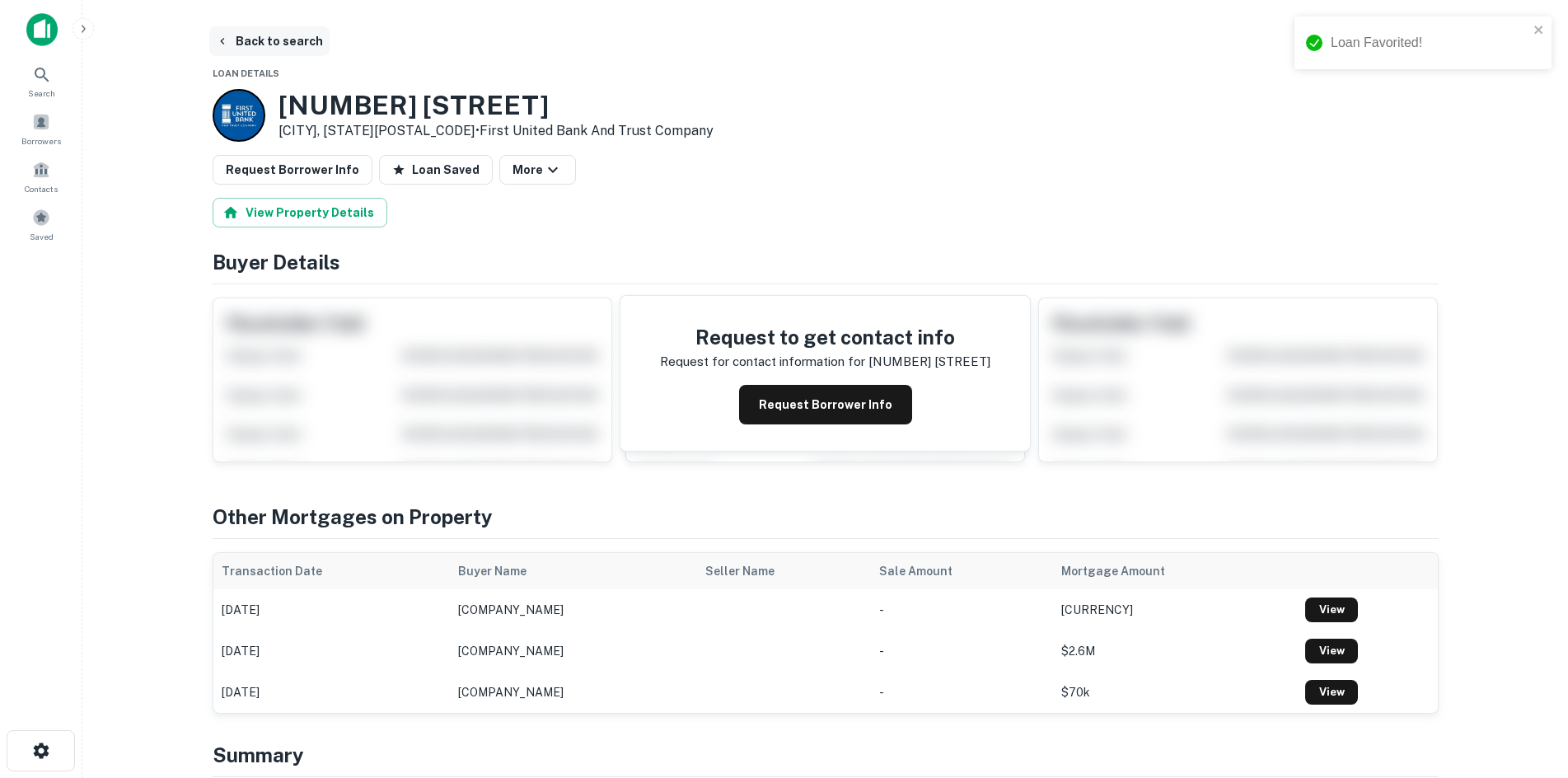 click on "Back to search" at bounding box center [269, 41] 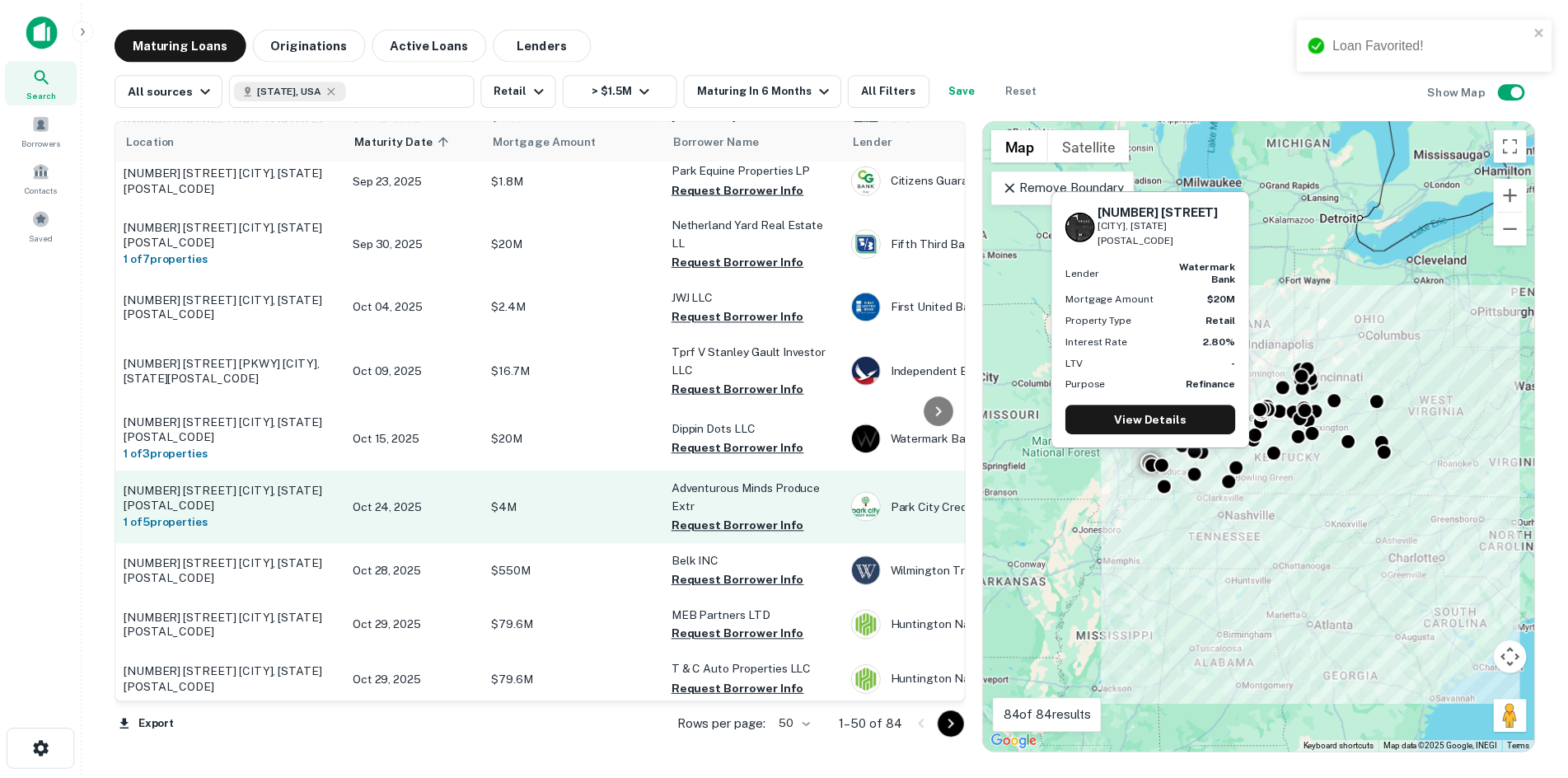 scroll, scrollTop: 1154, scrollLeft: 0, axis: vertical 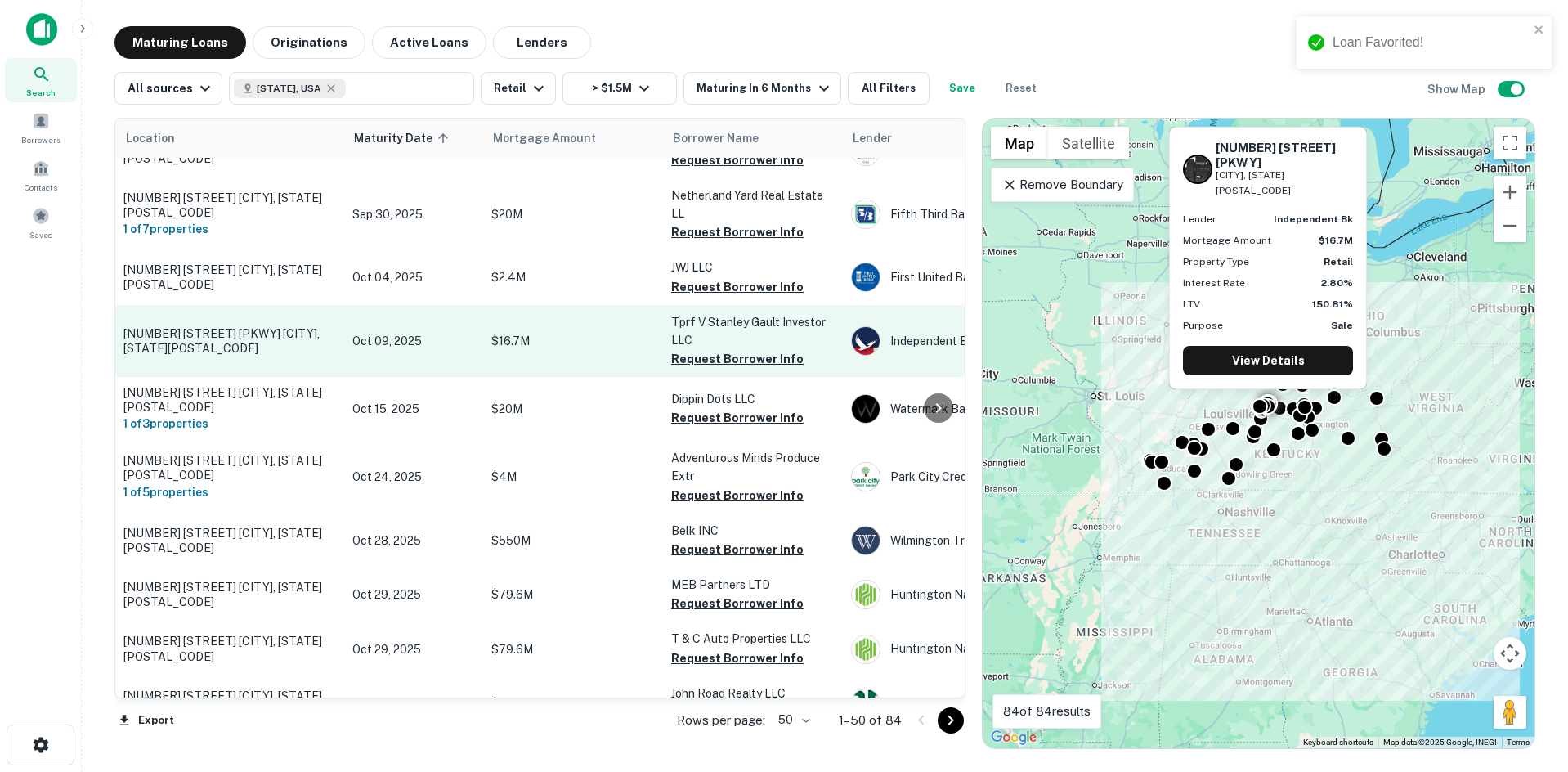 click on "2300 Stanley Gault Pkwy Louisville, KY40223" at bounding box center (230, 341) 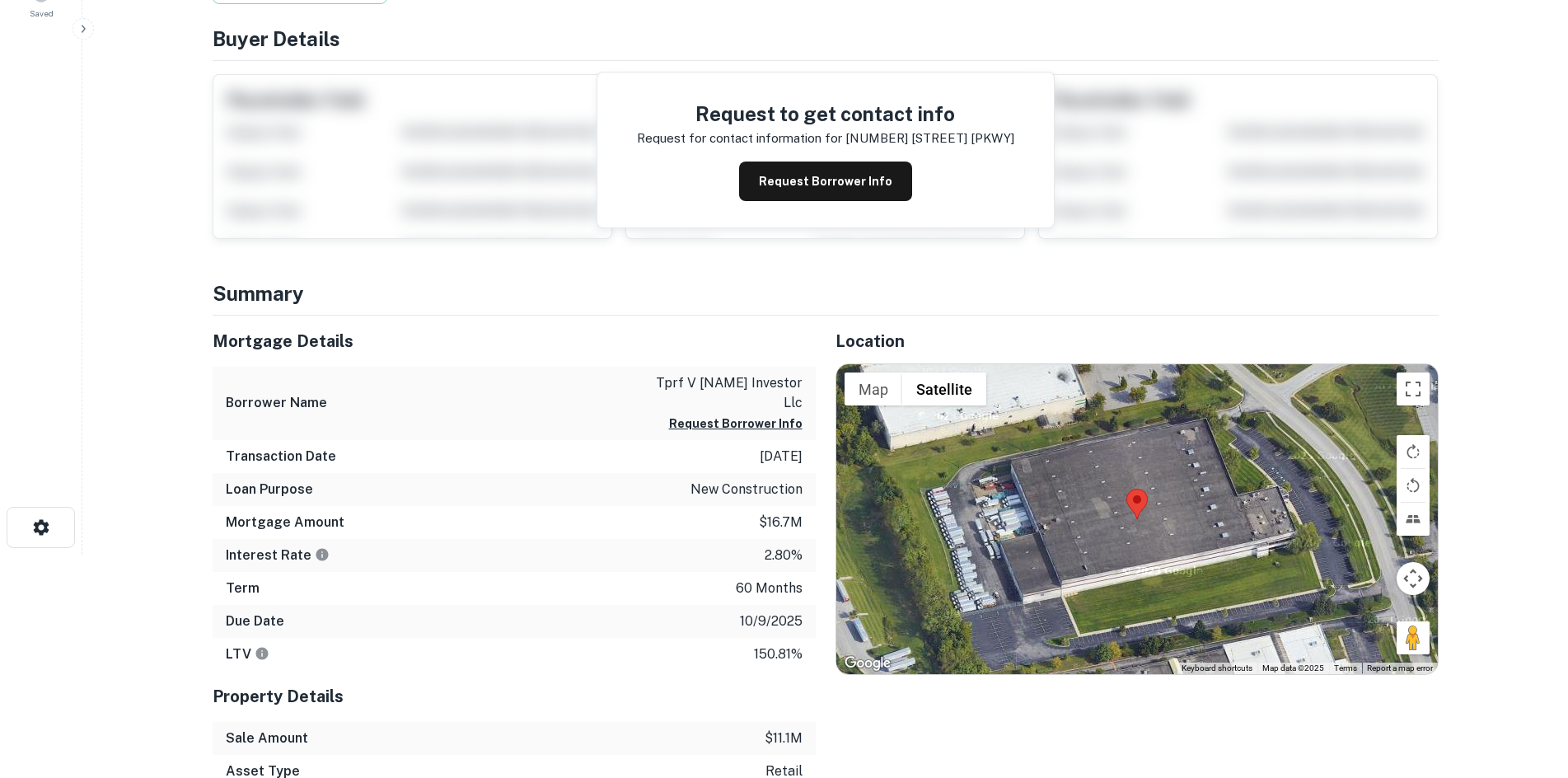 scroll, scrollTop: 247, scrollLeft: 0, axis: vertical 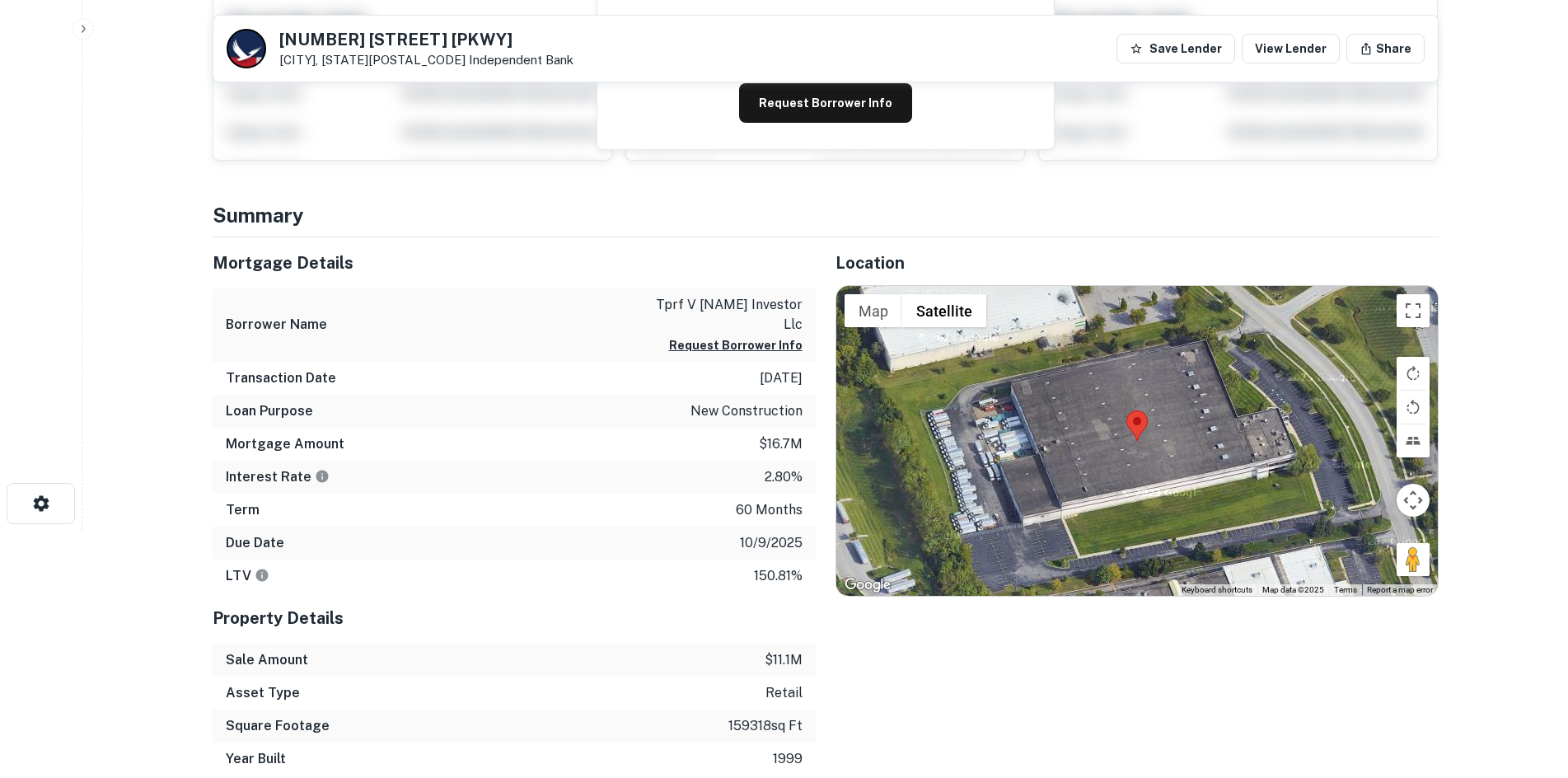 drag, startPoint x: 1408, startPoint y: 560, endPoint x: 1372, endPoint y: 524, distance: 50.911688 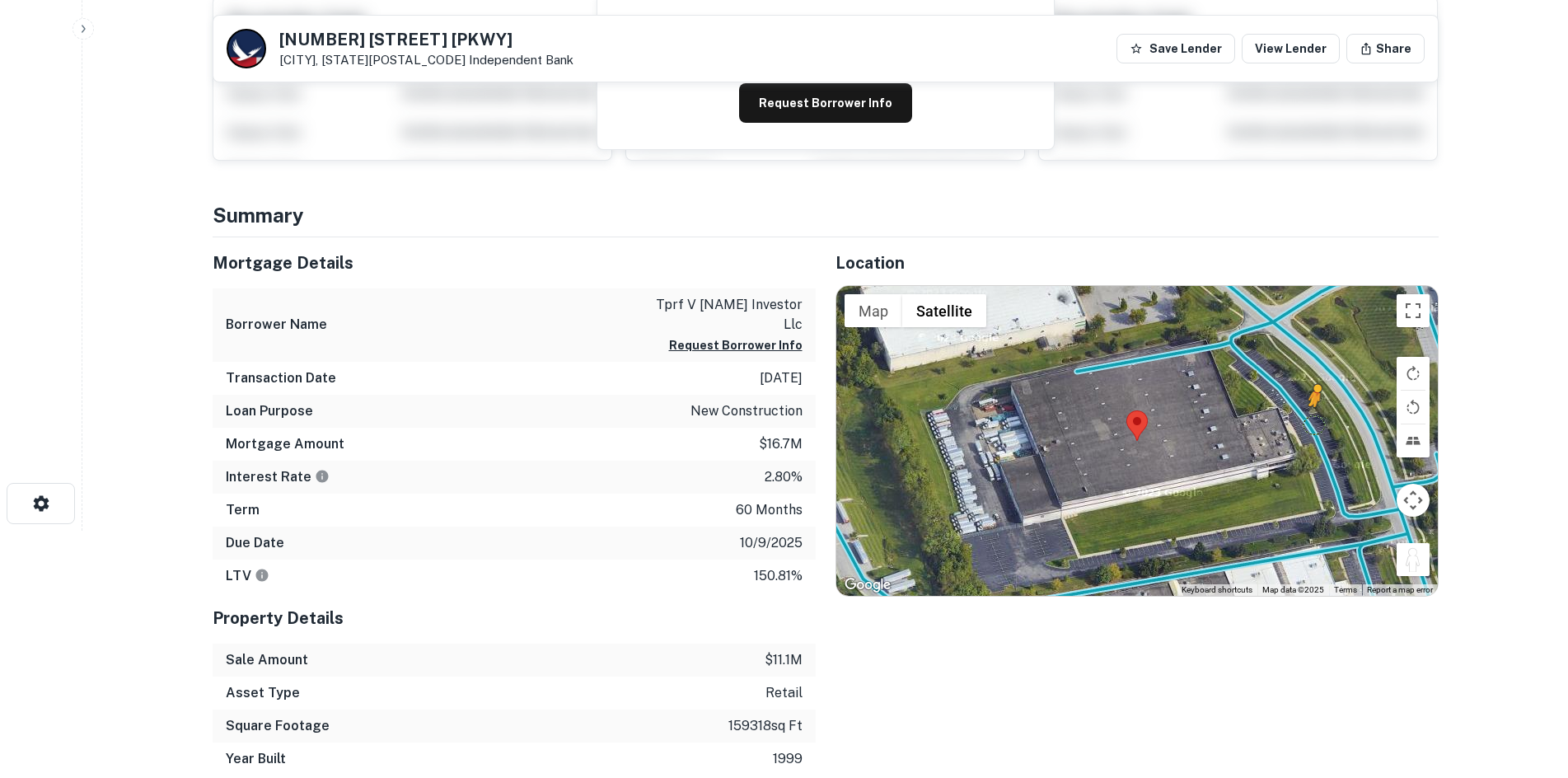 drag, startPoint x: 1410, startPoint y: 559, endPoint x: 1318, endPoint y: 428, distance: 160.0781 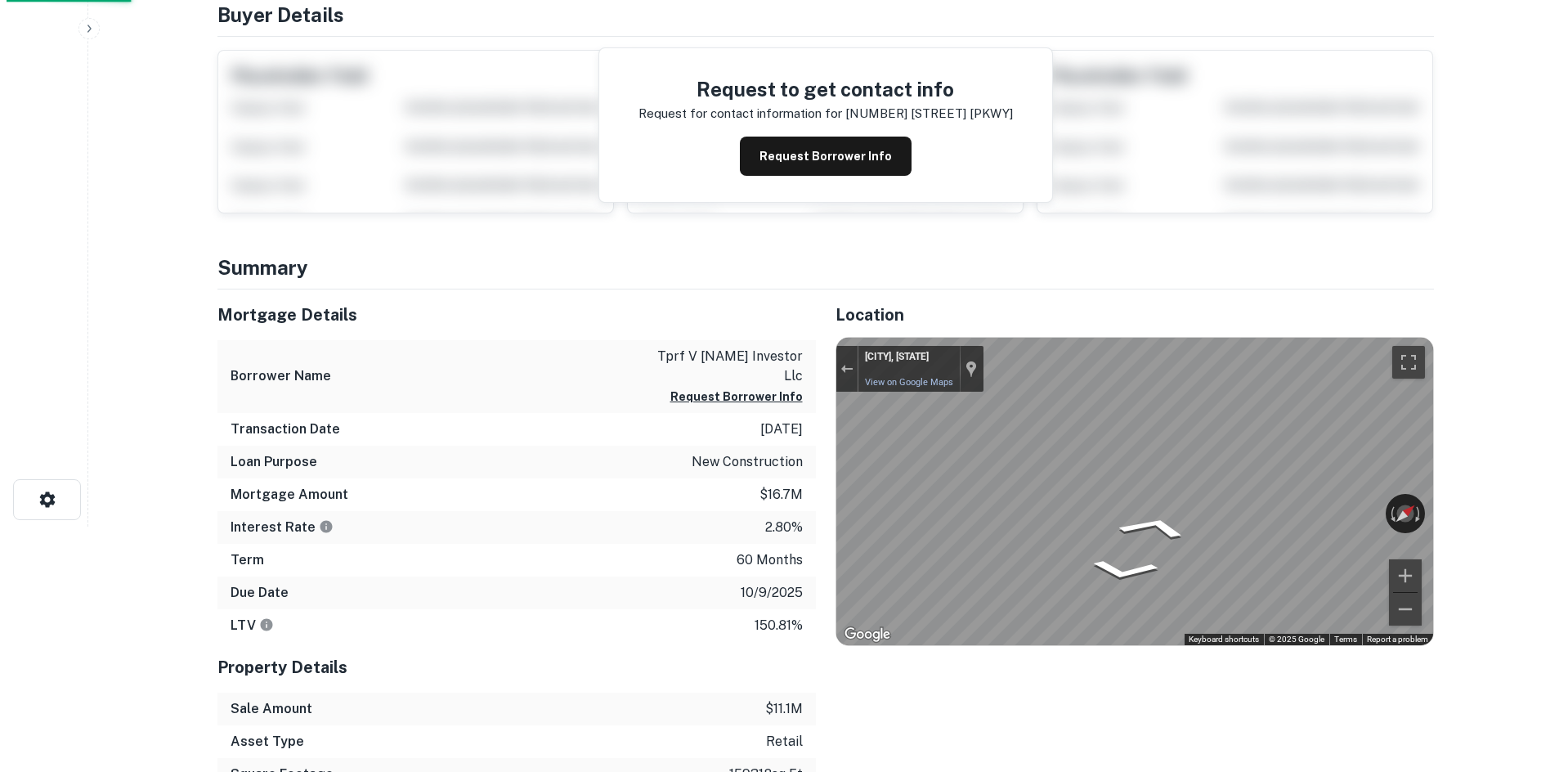 scroll, scrollTop: 0, scrollLeft: 0, axis: both 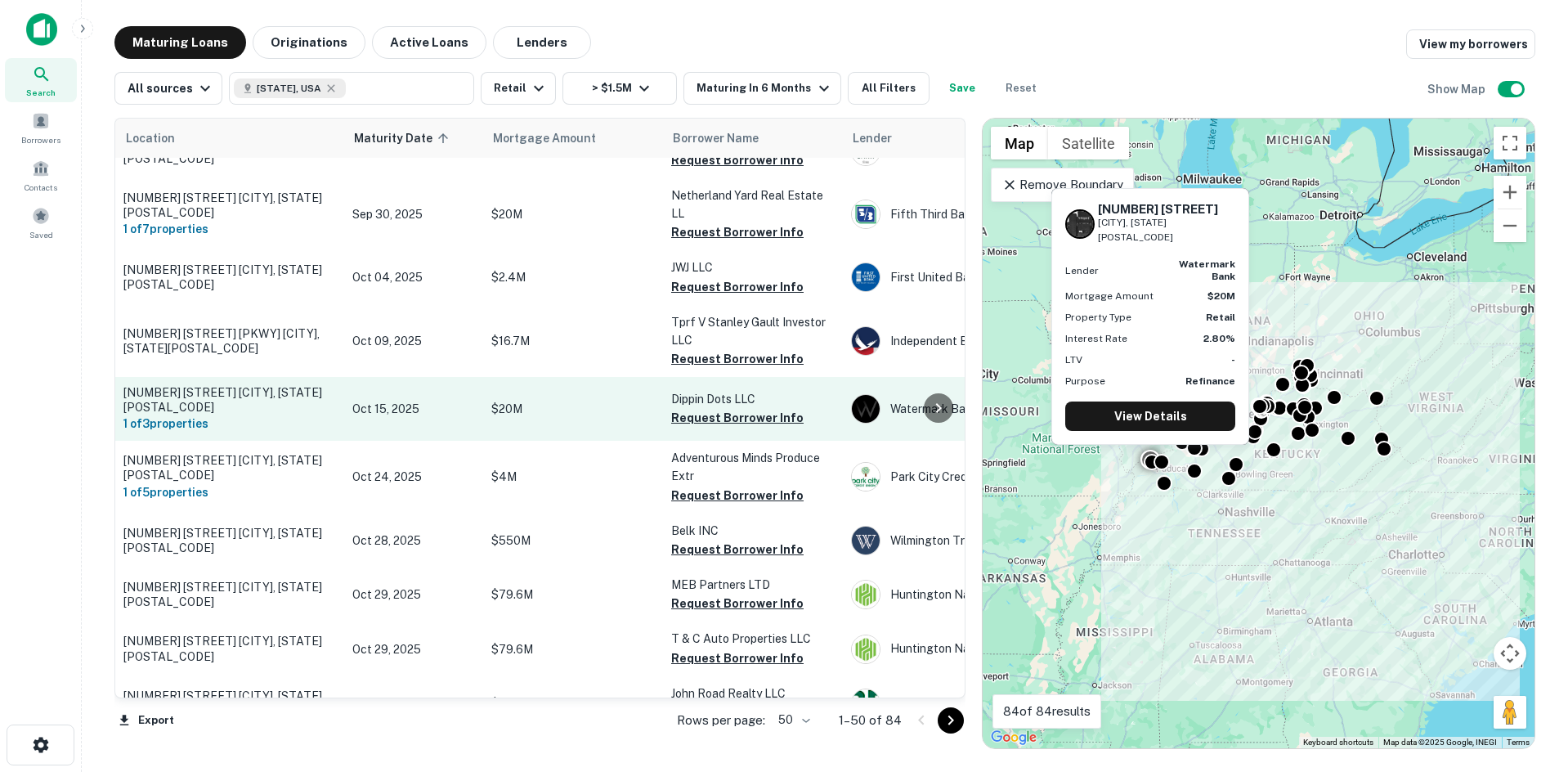 click on "Oct 15, 2025" at bounding box center (414, 409) 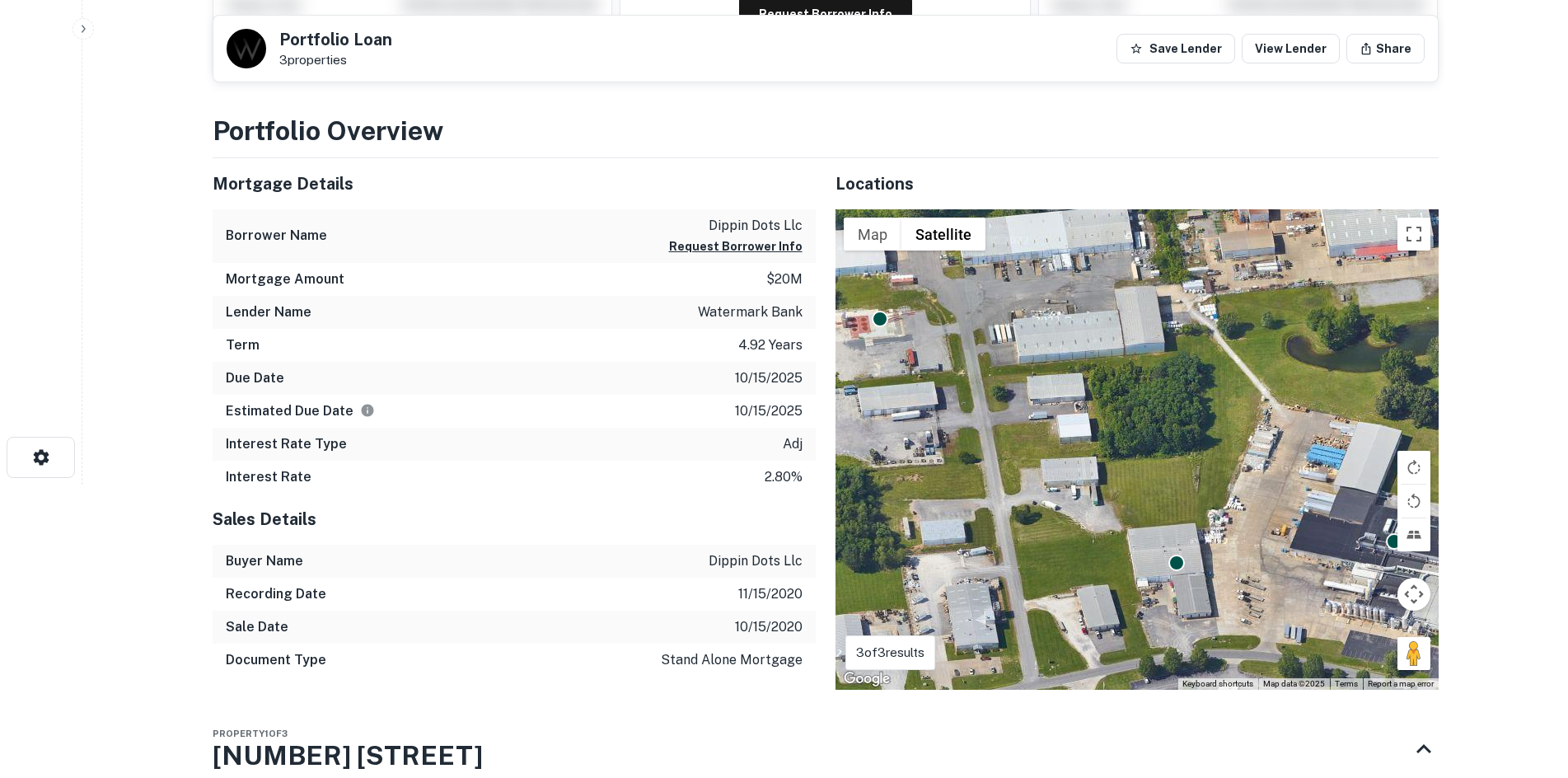 scroll, scrollTop: 330, scrollLeft: 0, axis: vertical 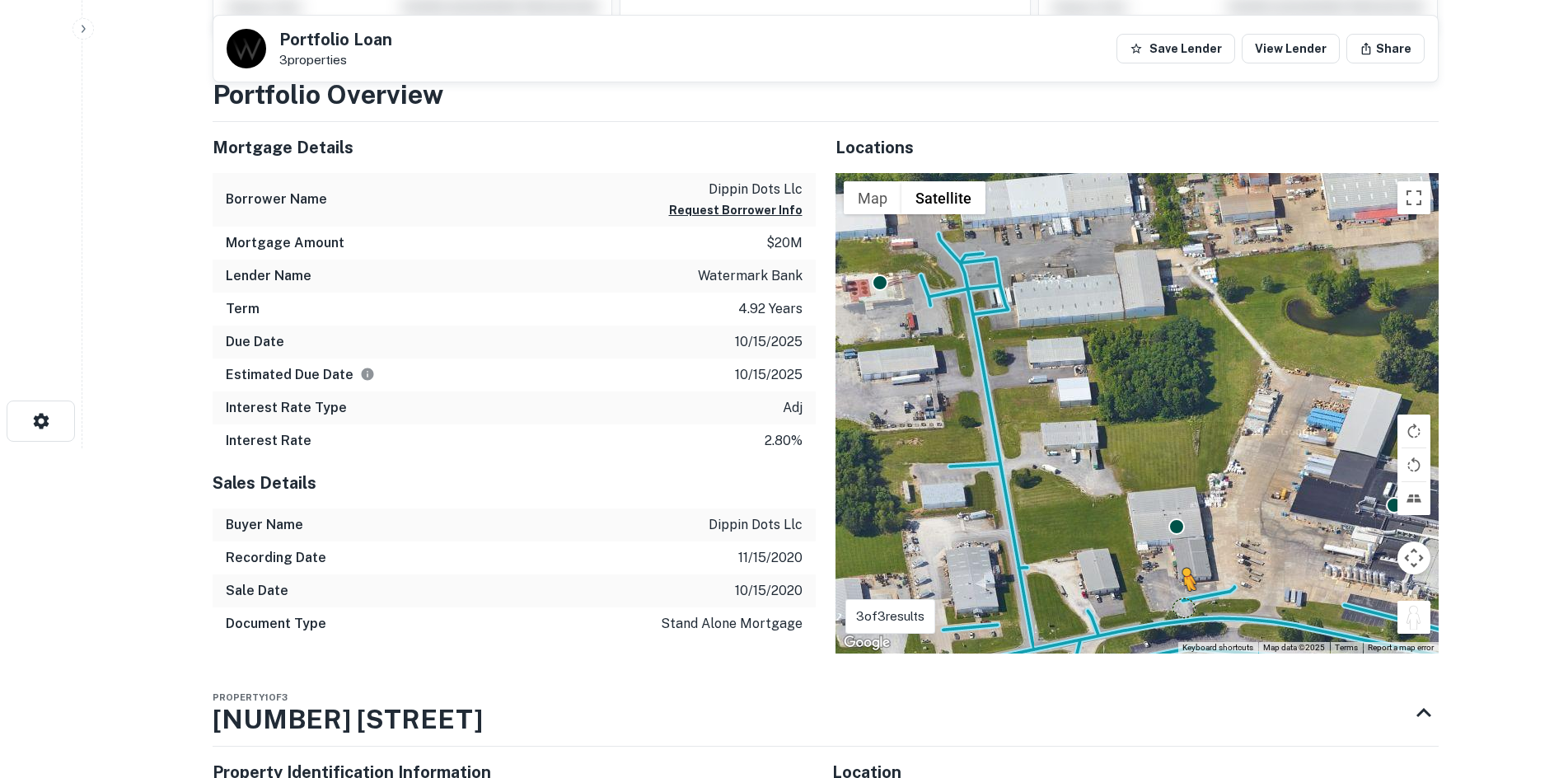 drag, startPoint x: 1413, startPoint y: 626, endPoint x: 1183, endPoint y: 607, distance: 230.78345 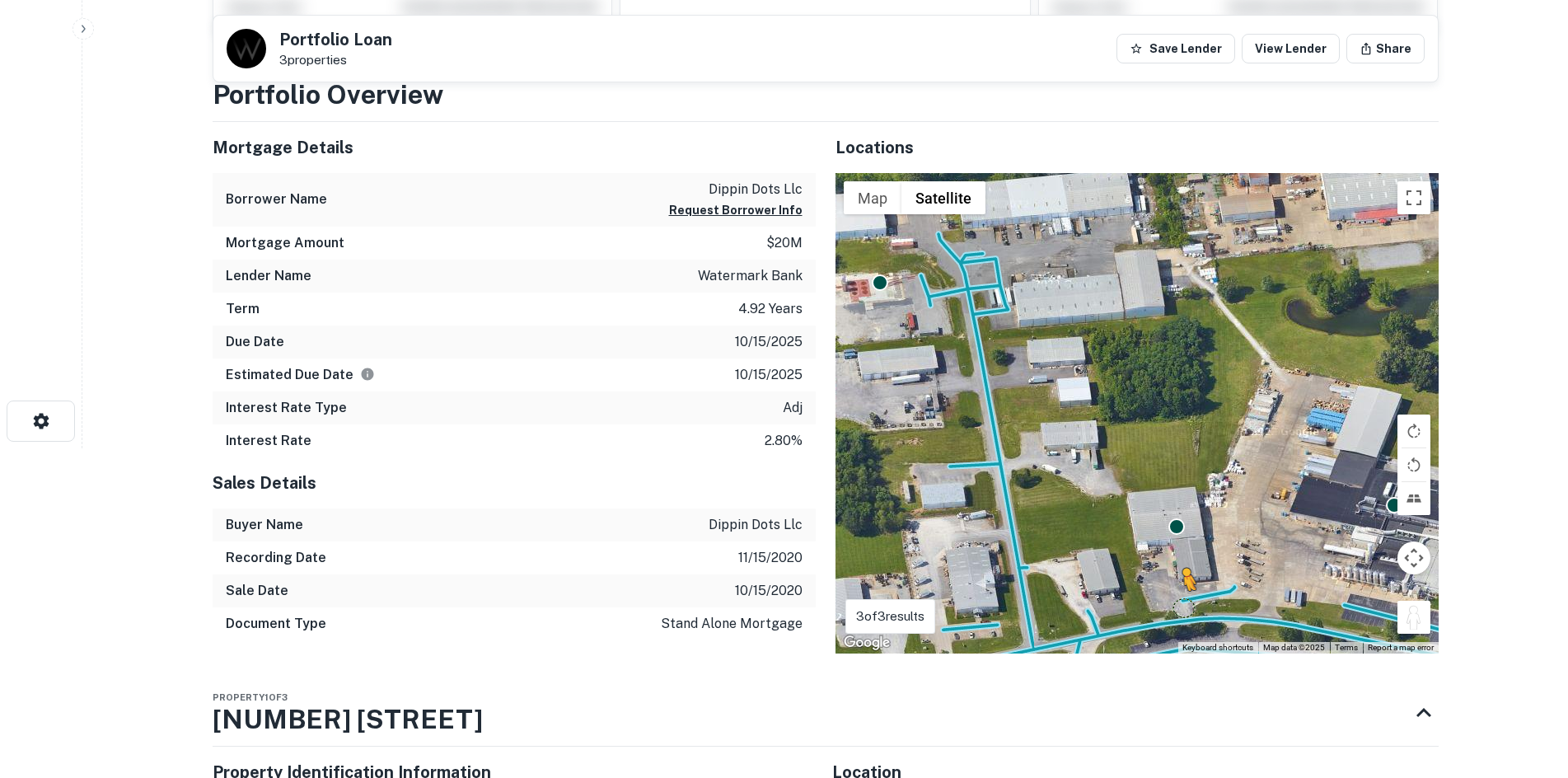 click on "To activate drag with keyboard, press Alt + Enter. Once in keyboard drag state, use the arrow keys to move the marker. To complete the drag, press the Enter key. To cancel, press Escape. Loading... Map Terrain Satellite Labels Keyboard shortcuts Map Data Map data ©2025 Map data ©2025 20 m  Click to toggle between metric and imperial units Terms Report a map error" at bounding box center [1137, 413] 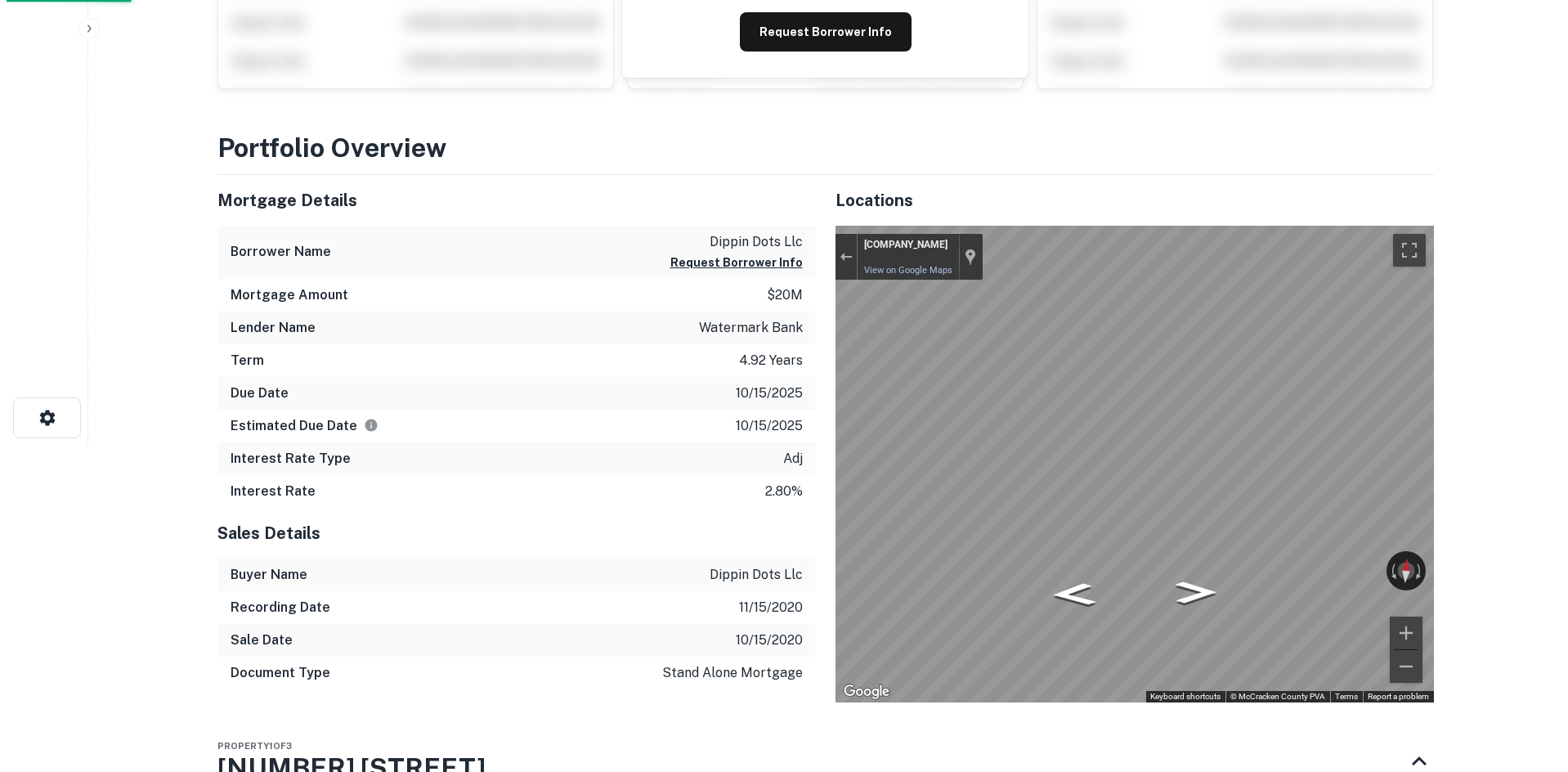 scroll, scrollTop: 0, scrollLeft: 0, axis: both 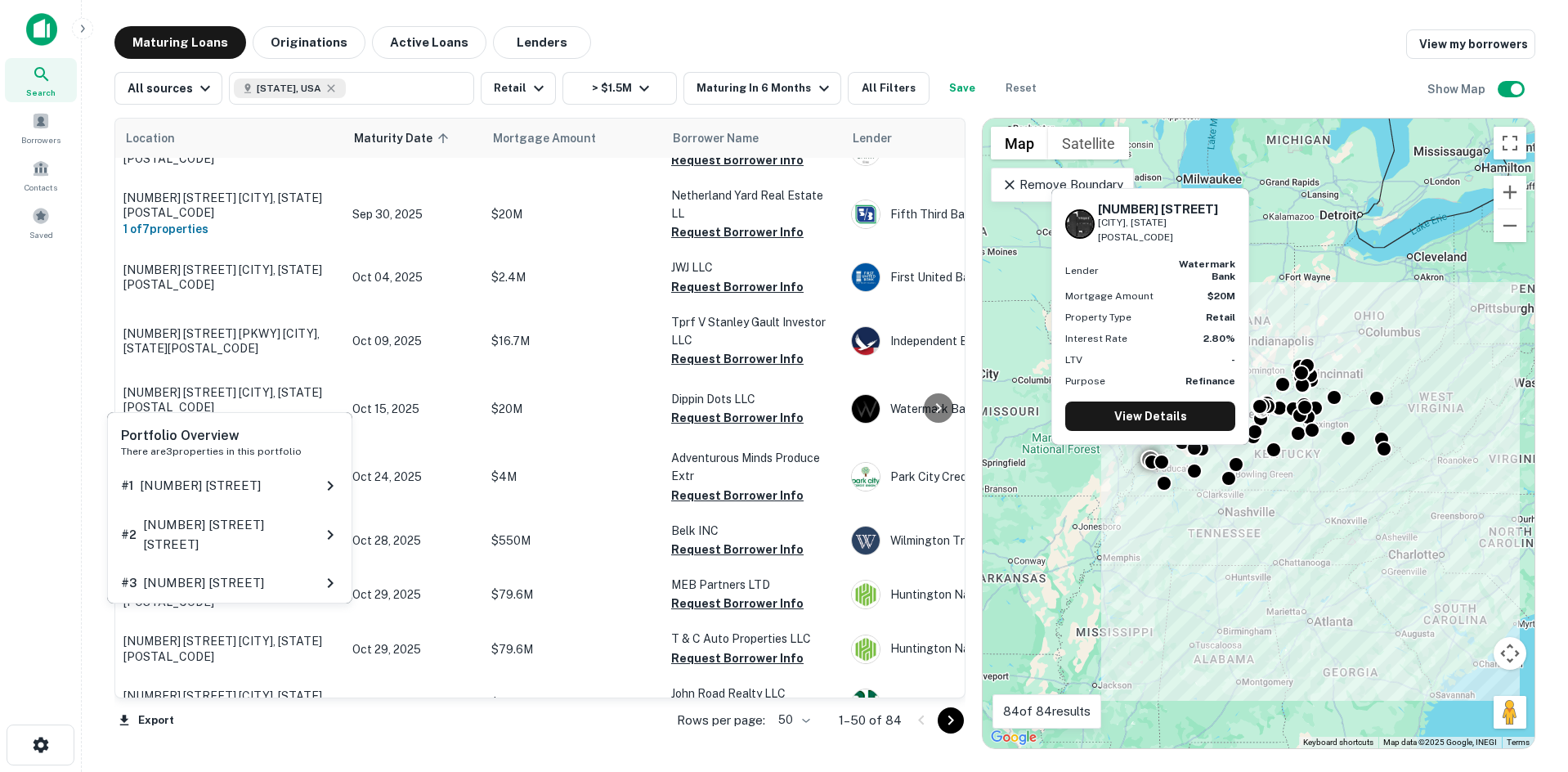 click on "Portfolio Overview There are  3  properties in this portfolio # 1 5101 Charter Oak Dr # 2 5111 Charter Oak Dr # 3 3865 Industrial Dr" at bounding box center (230, 503) 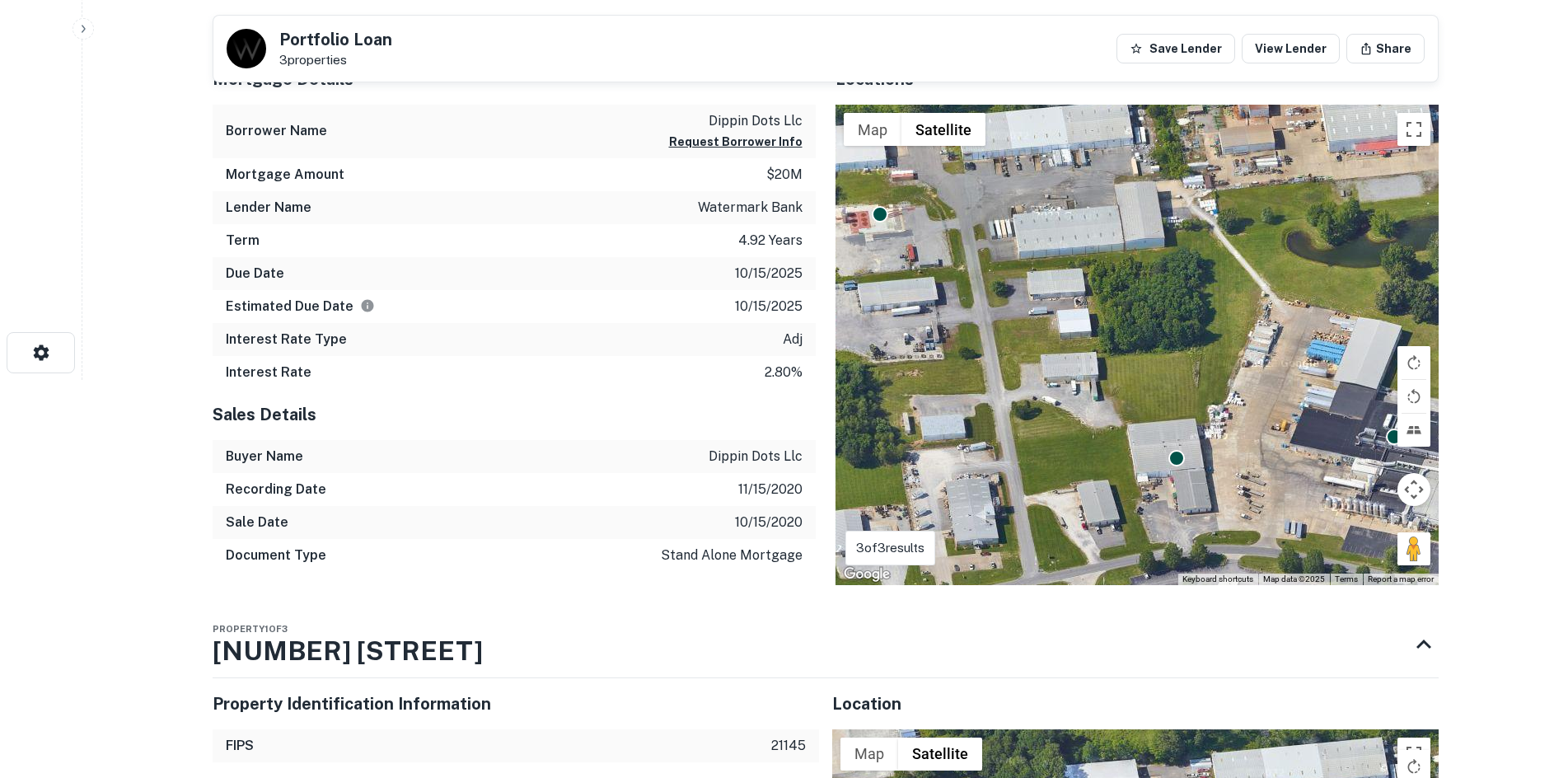 scroll, scrollTop: 412, scrollLeft: 0, axis: vertical 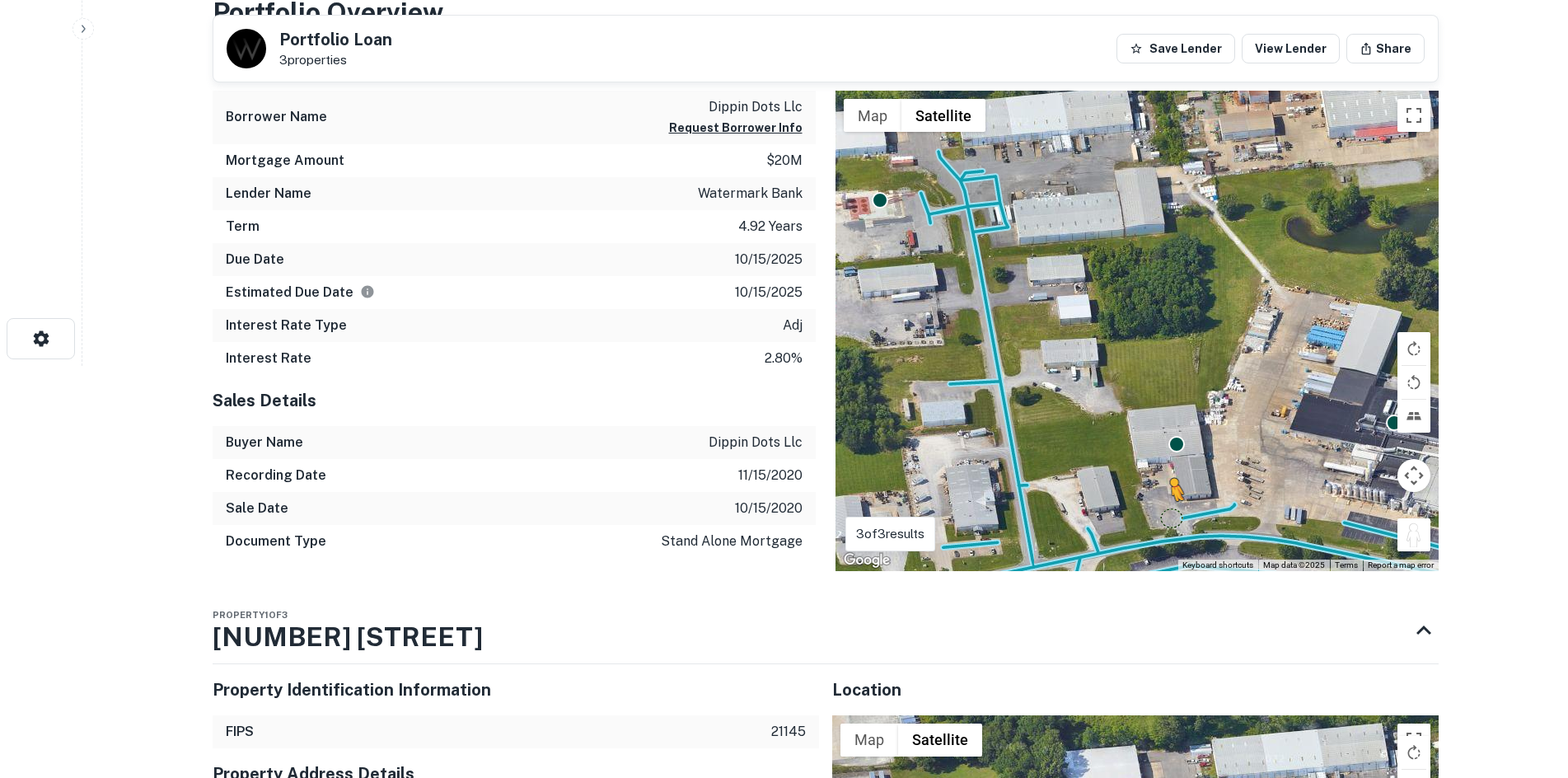 drag, startPoint x: 1418, startPoint y: 527, endPoint x: 1170, endPoint y: 518, distance: 248.1633 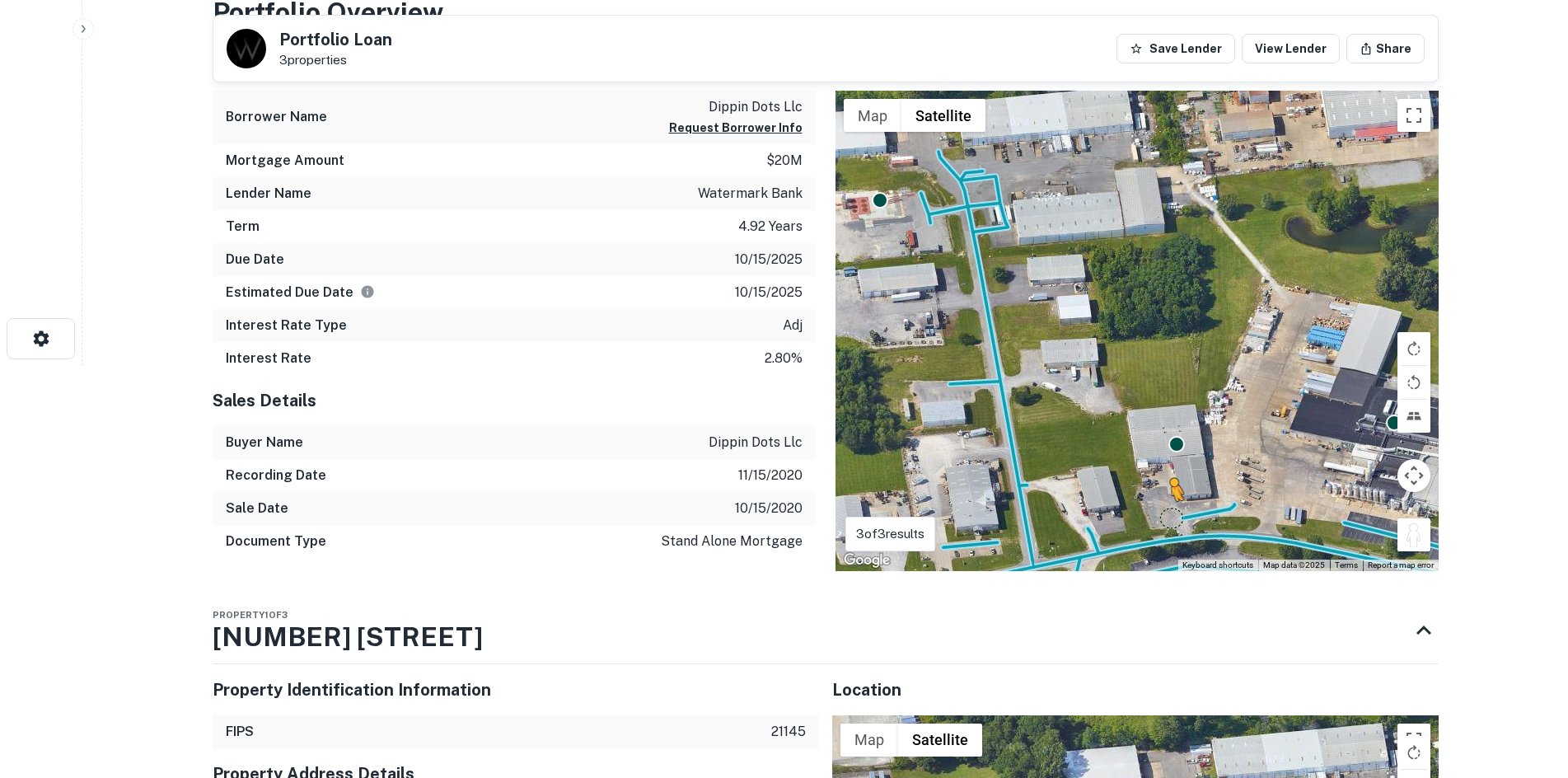 click on "To activate drag with keyboard, press Alt + Enter. Once in keyboard drag state, use the arrow keys to move the marker. To complete the drag, press the Enter key. To cancel, press Escape. Loading... Map Terrain Satellite Labels Keyboard shortcuts Map Data Map data ©2025 Map data ©2025 20 m  Click to toggle between metric and imperial units Terms Report a map error" at bounding box center (1137, 330) 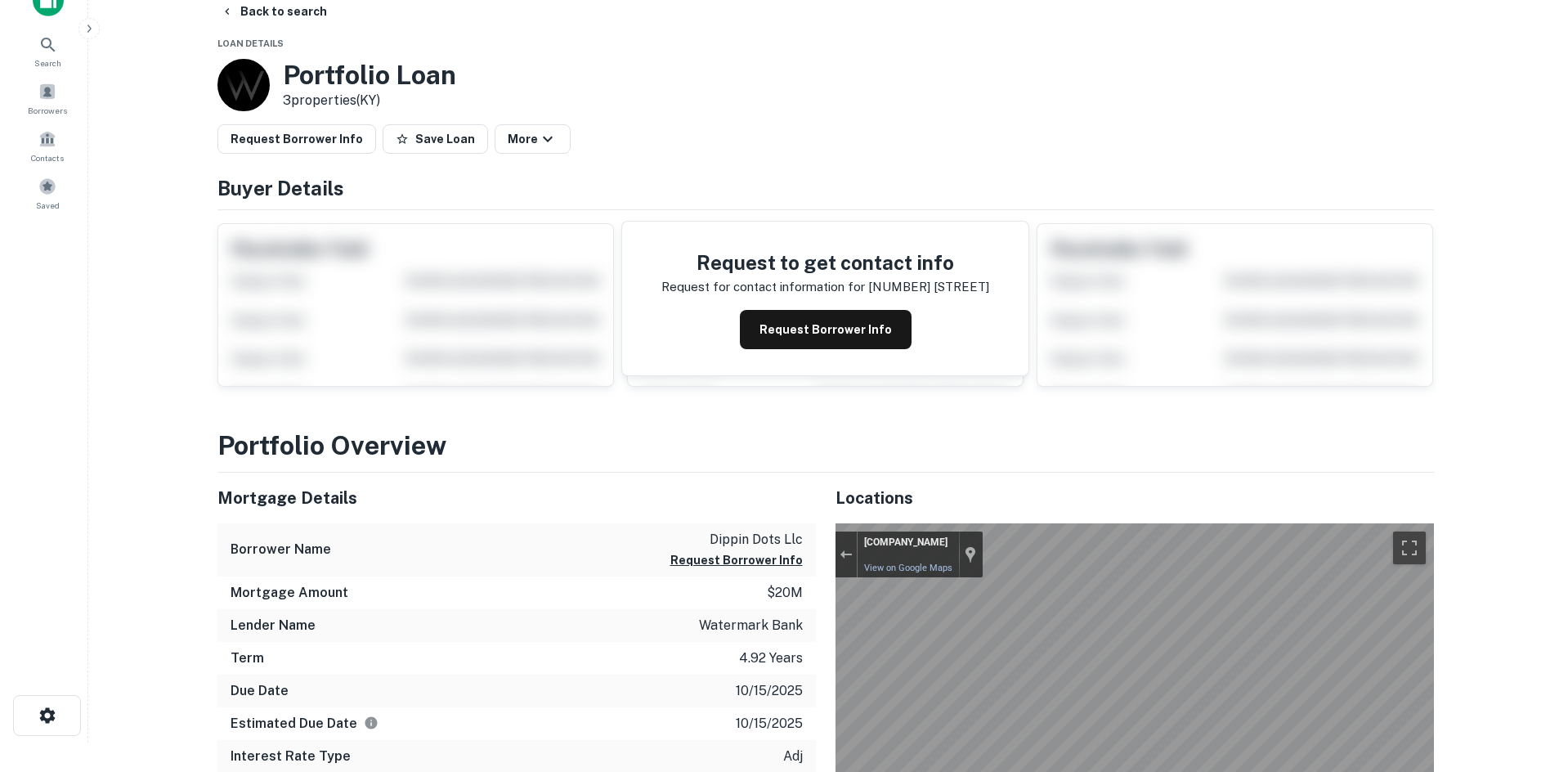 scroll, scrollTop: 0, scrollLeft: 0, axis: both 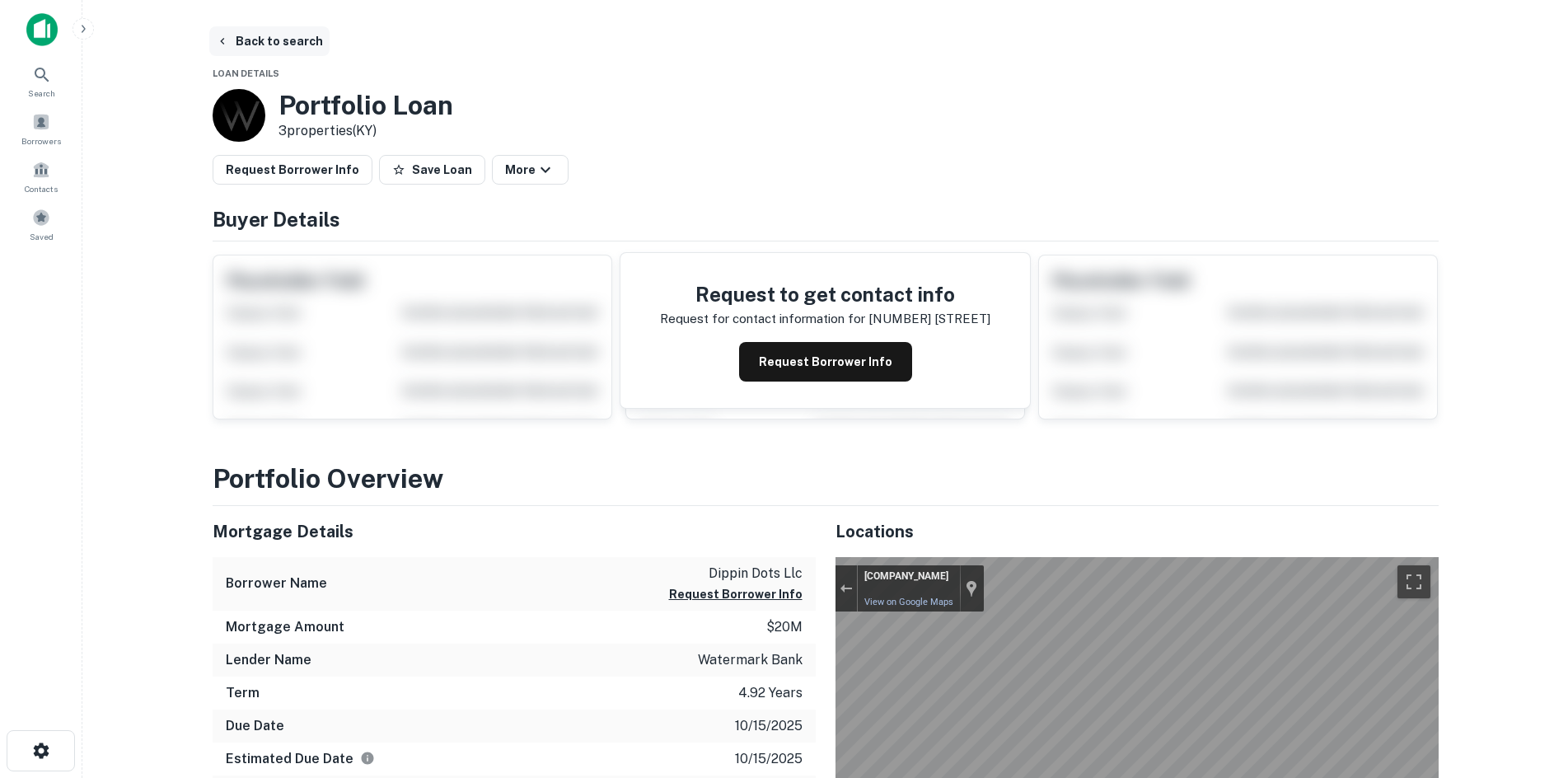 click on "Back to search" at bounding box center (269, 41) 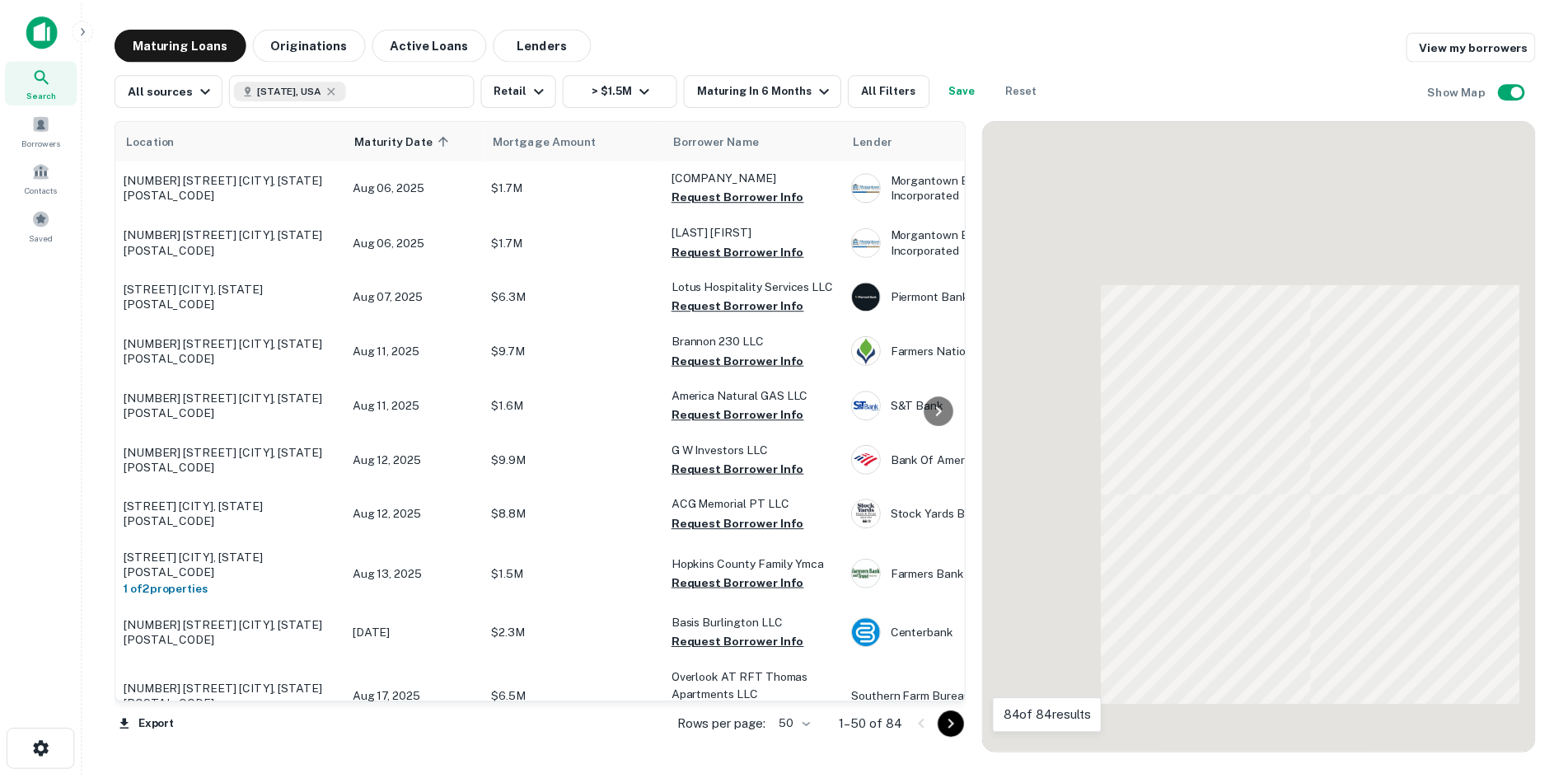 scroll, scrollTop: 1154, scrollLeft: 0, axis: vertical 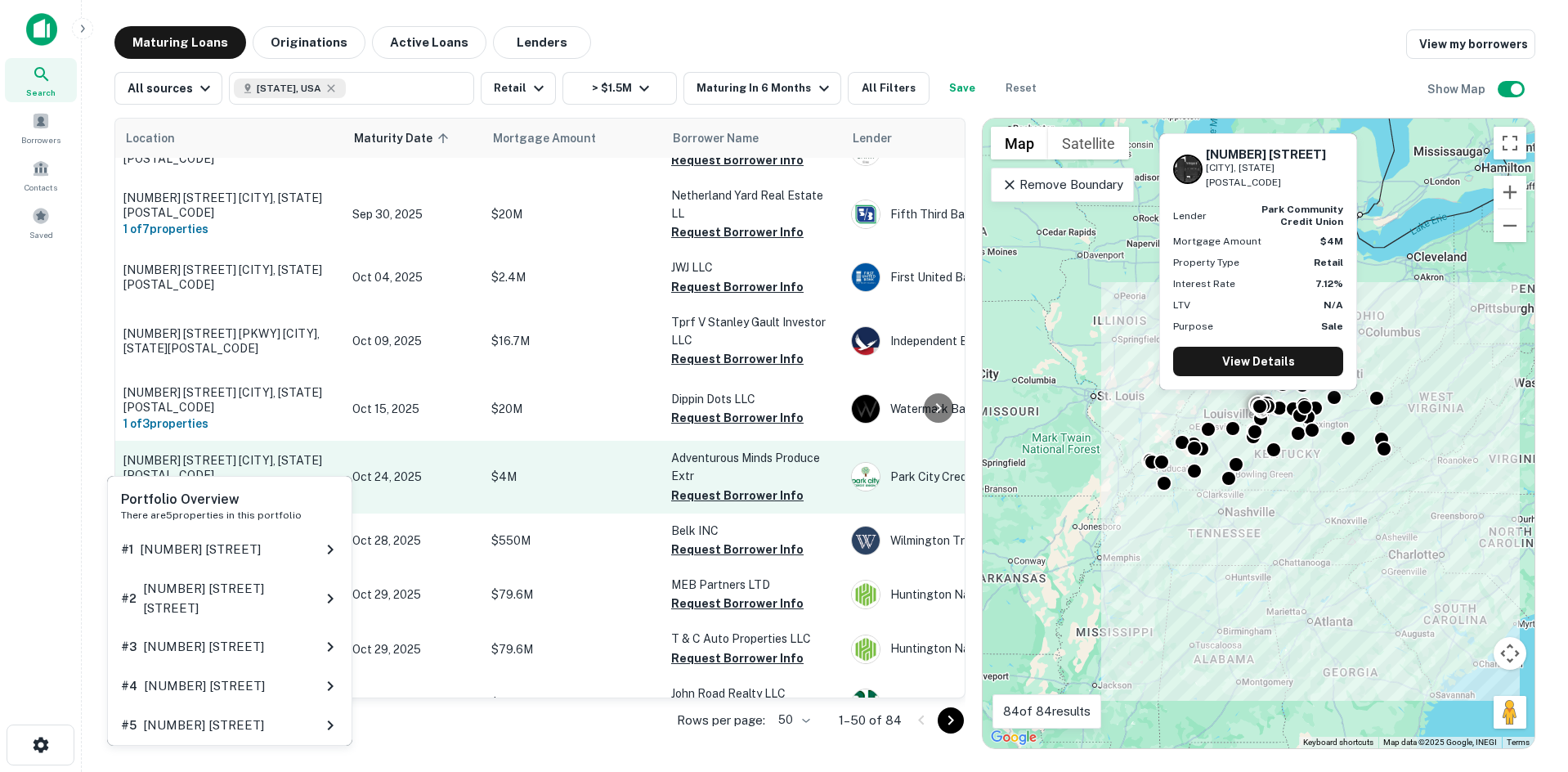 click on "1 of  5  properties" at bounding box center [230, 492] 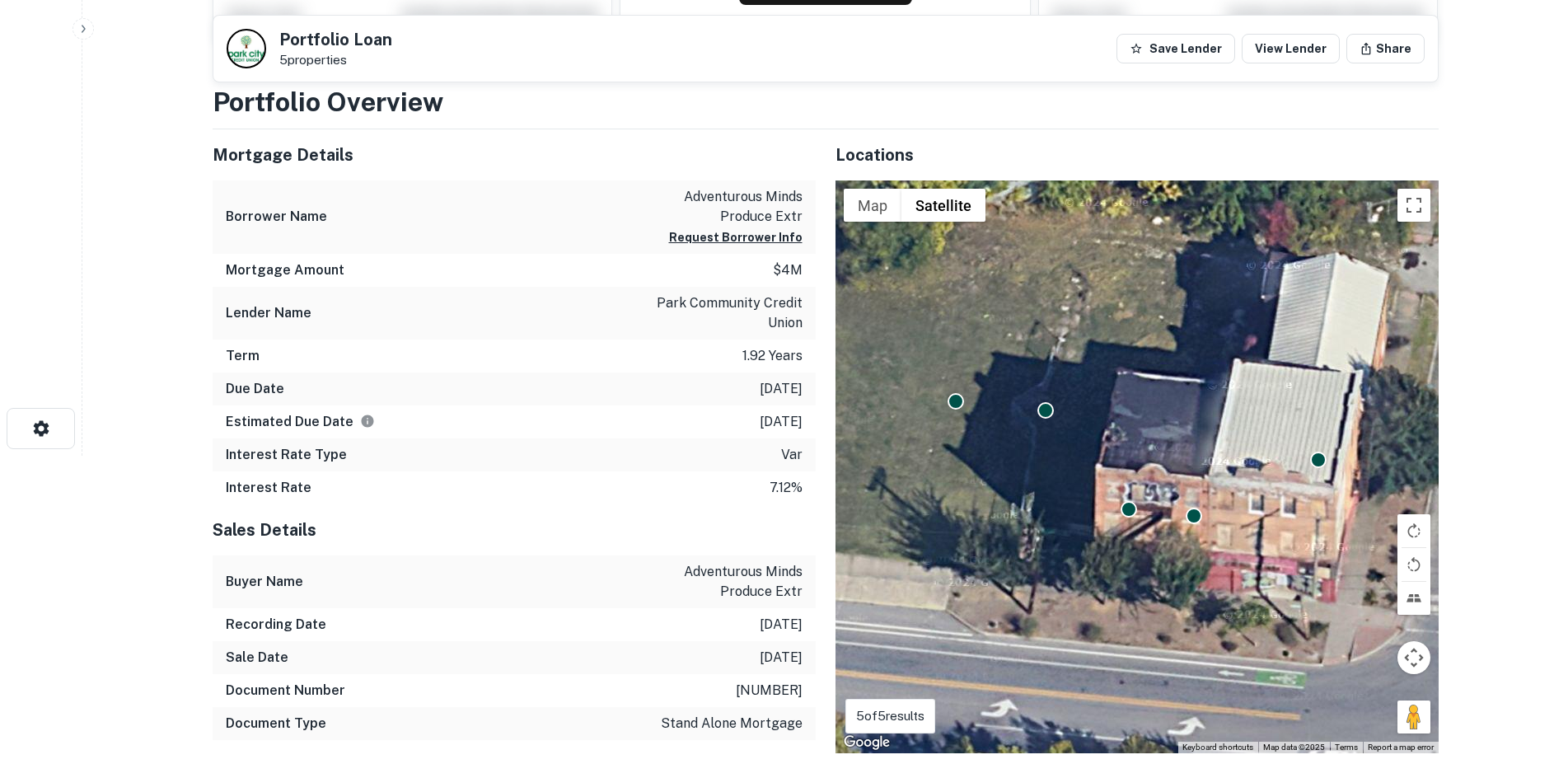 scroll, scrollTop: 330, scrollLeft: 0, axis: vertical 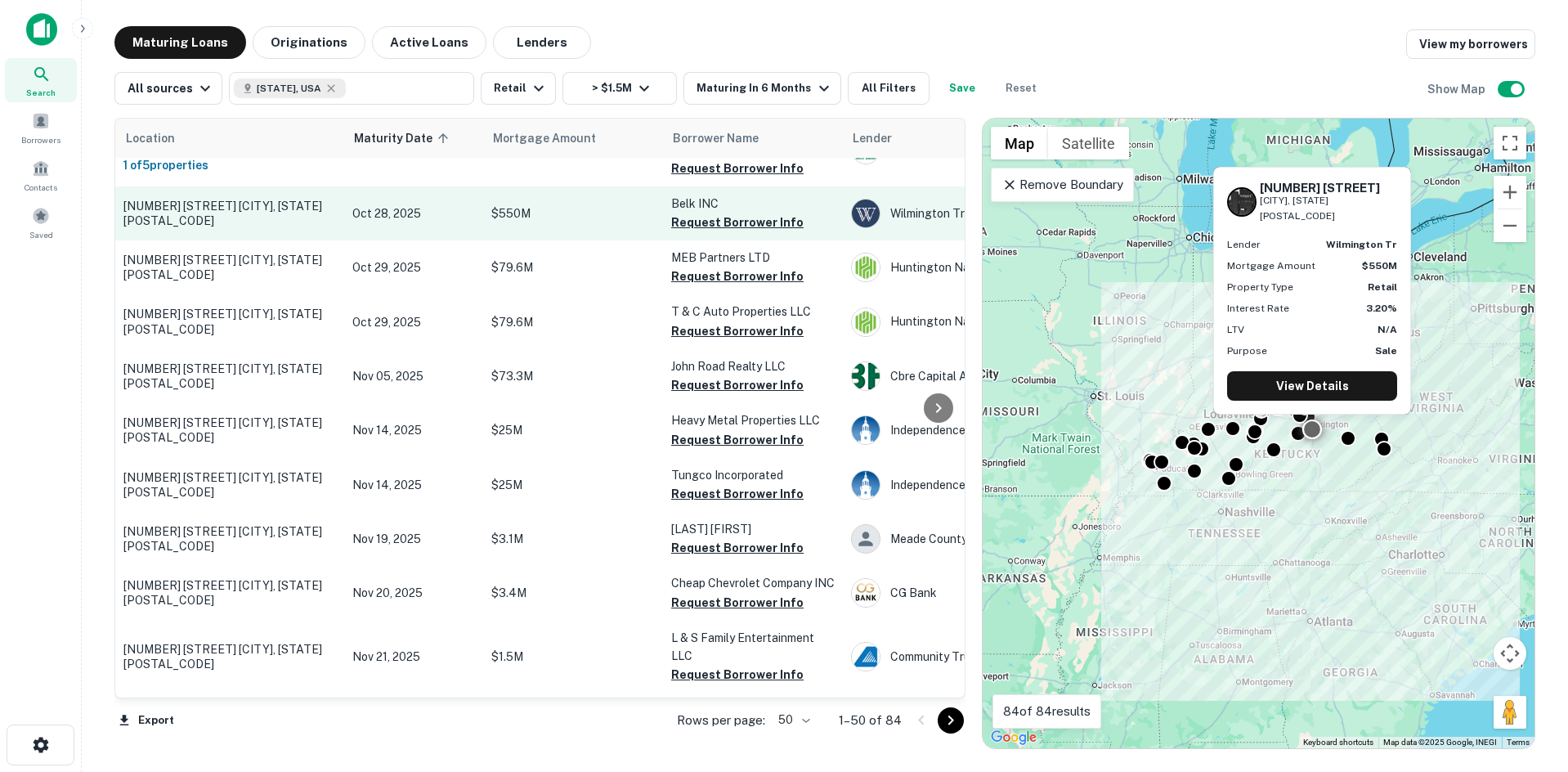 click on "2181 Lantern Ridge Dr Richmond, KY40475" at bounding box center [230, 213] 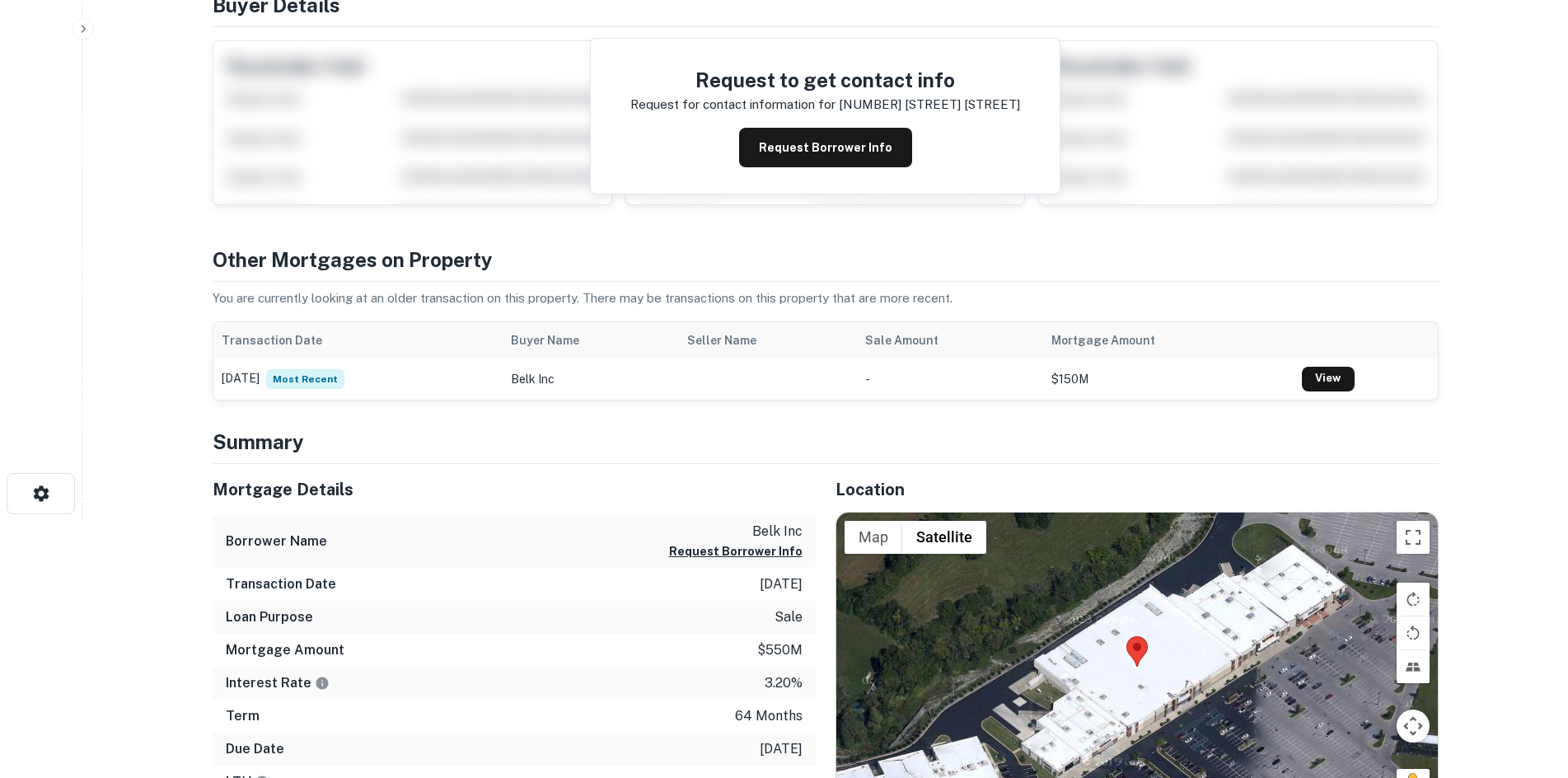scroll, scrollTop: 412, scrollLeft: 0, axis: vertical 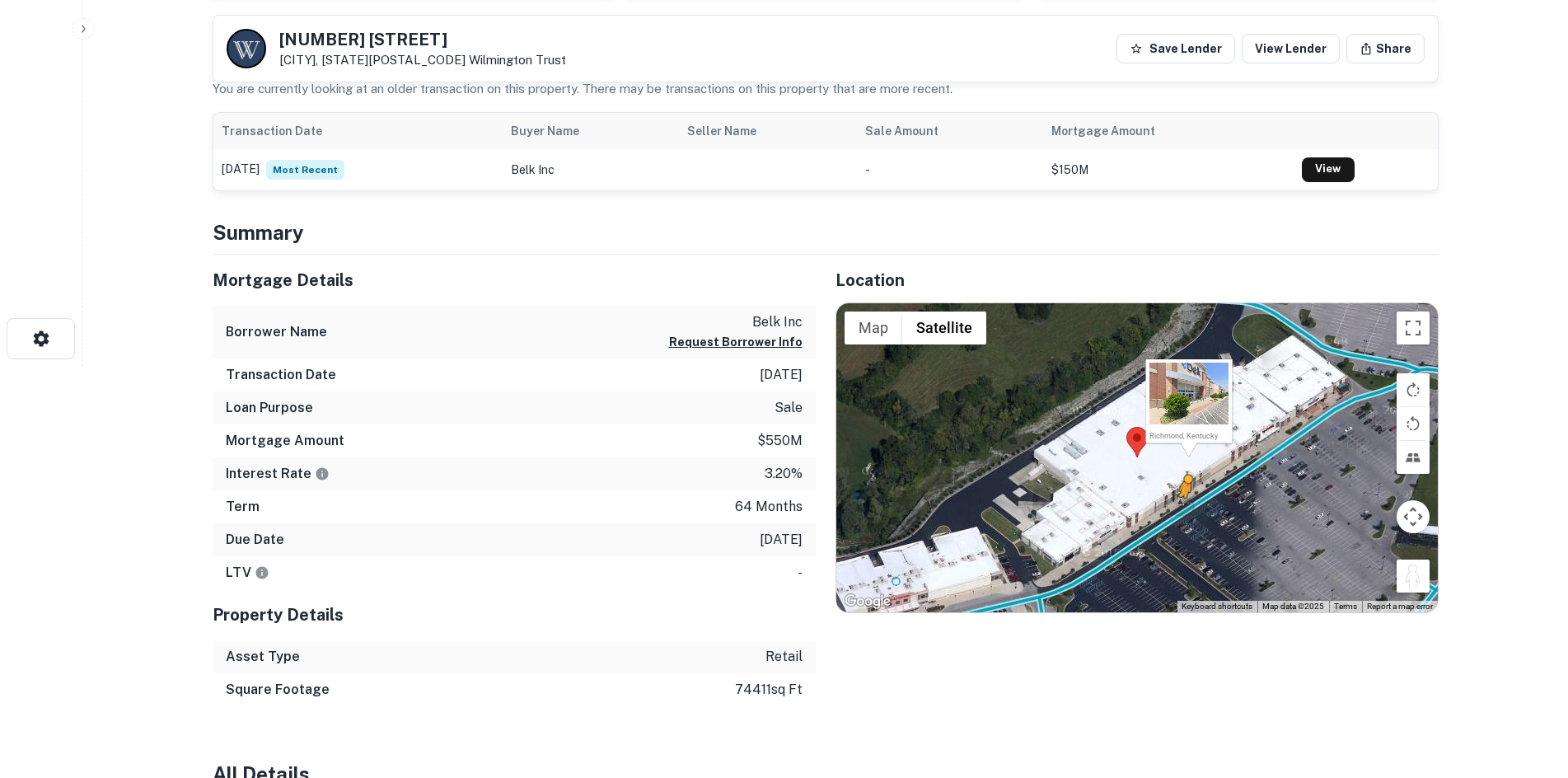 drag, startPoint x: 1403, startPoint y: 581, endPoint x: 1185, endPoint y: 513, distance: 228.35937 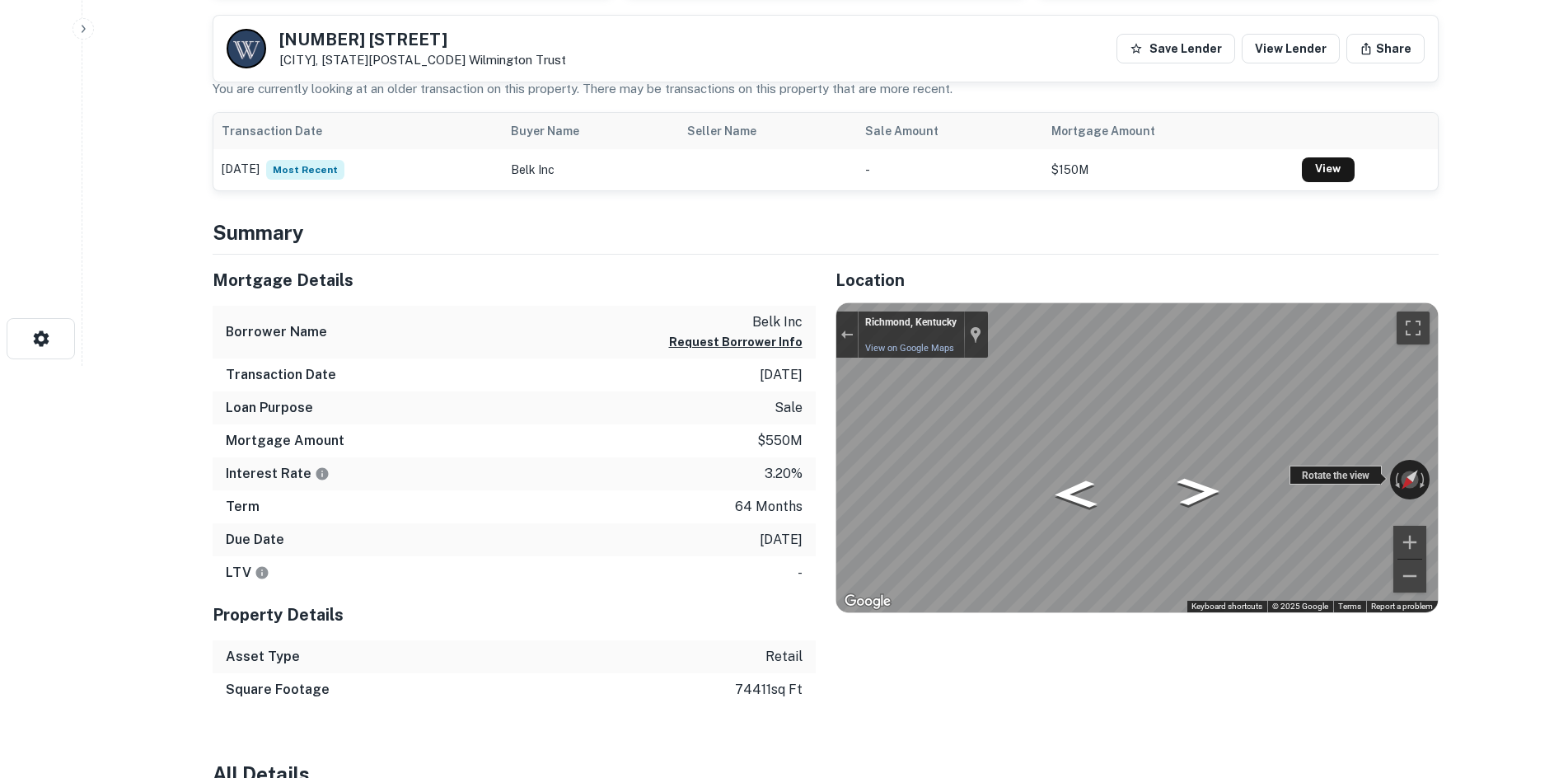 click on "← Move left → Move right ↑ Move up ↓ Move down + Zoom in - Zoom out             Richmond, Kentucky         Richmond, Kentucky            View on Google Maps        Custom Imagery                 This image is no longer available                                      Rotate the view          Keyboard shortcuts Map Data © 2025 Google © 2025 Google Terms Report a problem" at bounding box center [1137, 458] 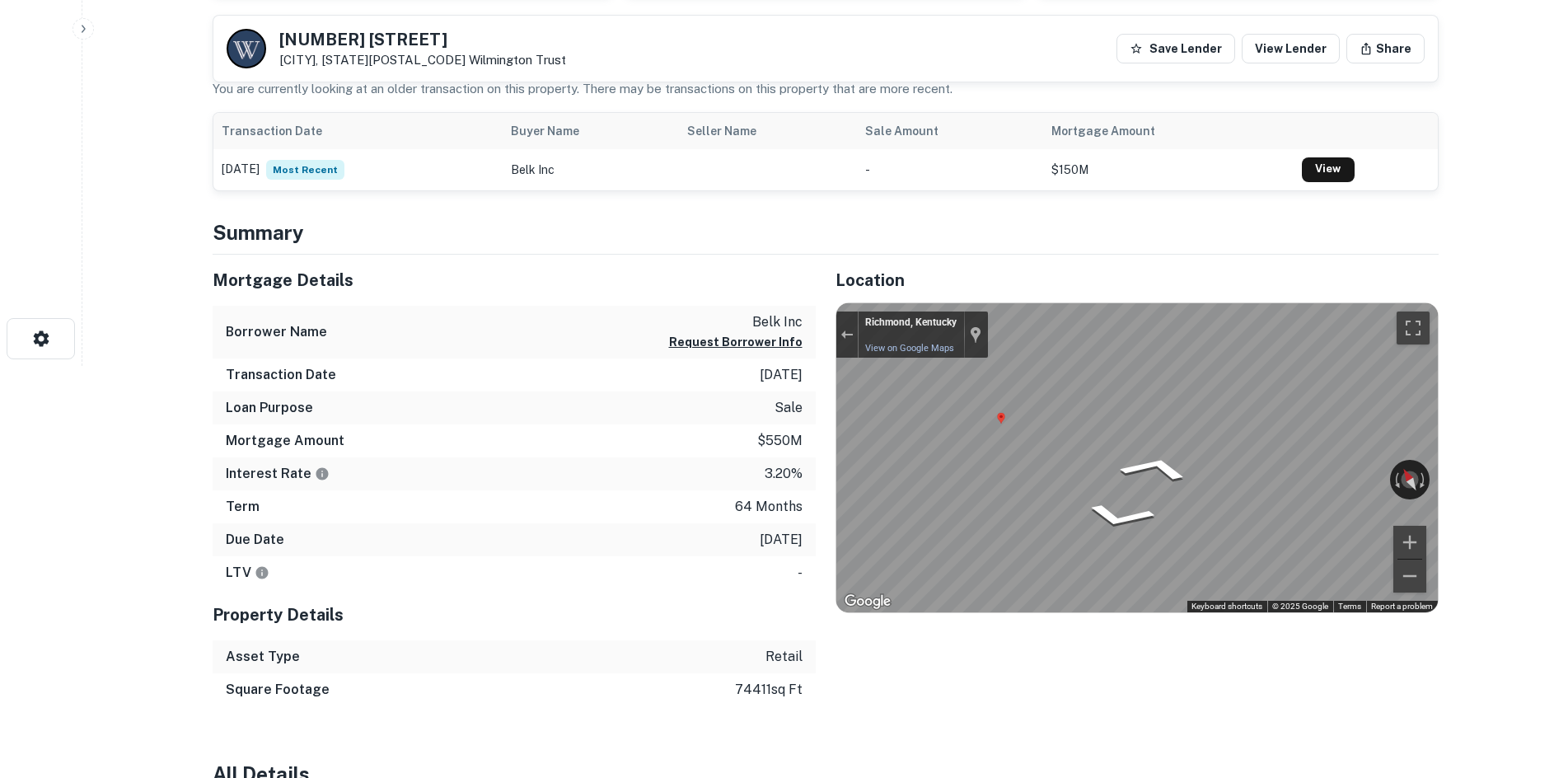 drag, startPoint x: 1316, startPoint y: 471, endPoint x: 1563, endPoint y: 461, distance: 247.2023 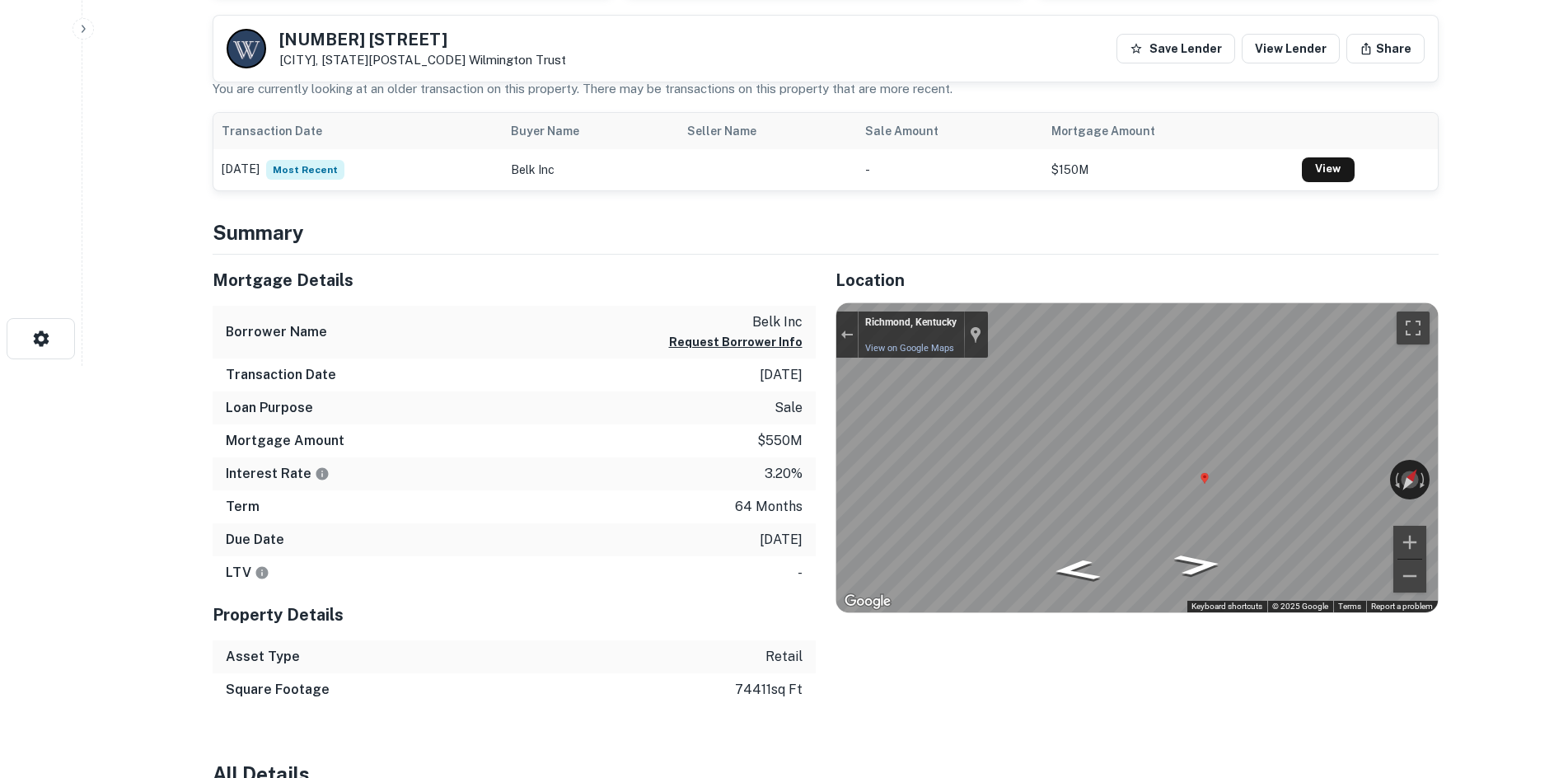 click on "Search         Borrowers         Contacts         Saved     Back to search 2181 Lantern Ridge Dr Richmond, KY40475    Wilmington Trust Save Lender View Lender Share View Property Details Buyer Details Request to get contact info Request for contact information for  2181 lantern ridge dr Request Borrower Info Placeholder Field Display Field Another placeholder field and text Display Field Another placeholder field and text Display Field Another placeholder field and text Display Field Another placeholder field and text Display Field Another placeholder field and text Display Field Another placeholder field and text Placeholder Field Display Field Another placeholder field and text Display Field Another placeholder field and text Display Field Another placeholder field and text Display Field Another placeholder field and text Display Field Another placeholder field and text Display Field Another placeholder field and text Placeholder Field Display Field Another placeholder field and text Buyer Name" at bounding box center (784, -23) 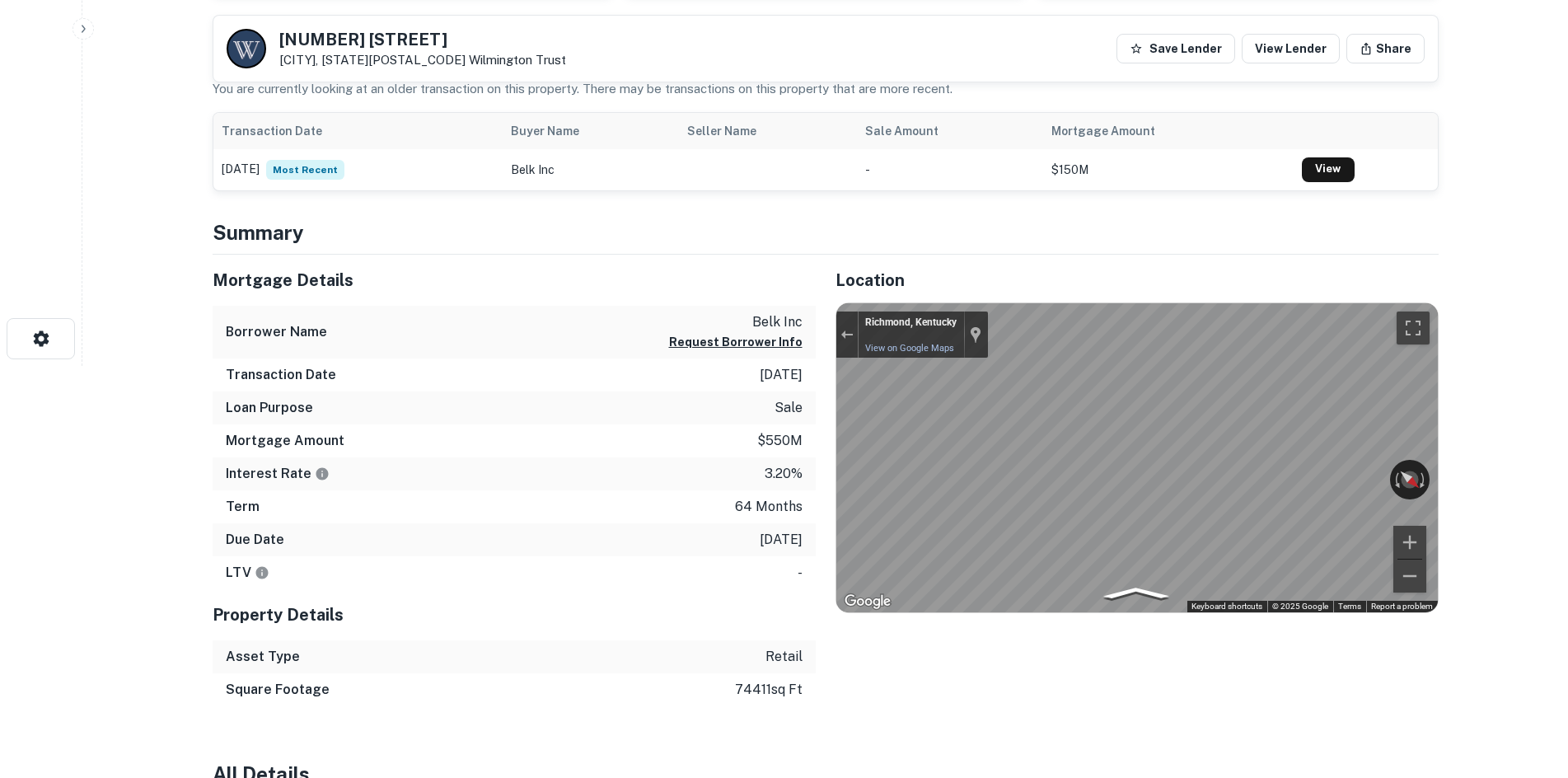 click on "Back to search 2181 Lantern Ridge Dr Richmond, KY40475    Wilmington Trust Save Lender View Lender Share View Property Details Buyer Details Request to get contact info Request for contact information for  2181 lantern ridge dr Request Borrower Info Placeholder Field Display Field Another placeholder field and text Display Field Another placeholder field and text Display Field Another placeholder field and text Display Field Another placeholder field and text Display Field Another placeholder field and text Display Field Another placeholder field and text Placeholder Field Display Field Another placeholder field and text Display Field Another placeholder field and text Display Field Another placeholder field and text Display Field Another placeholder field and text Display Field Another placeholder field and text Display Field Another placeholder field and text Placeholder Field Display Field Another placeholder field and text Display Field Another placeholder field and text Display Field Display Field - View" at bounding box center [826, 841] 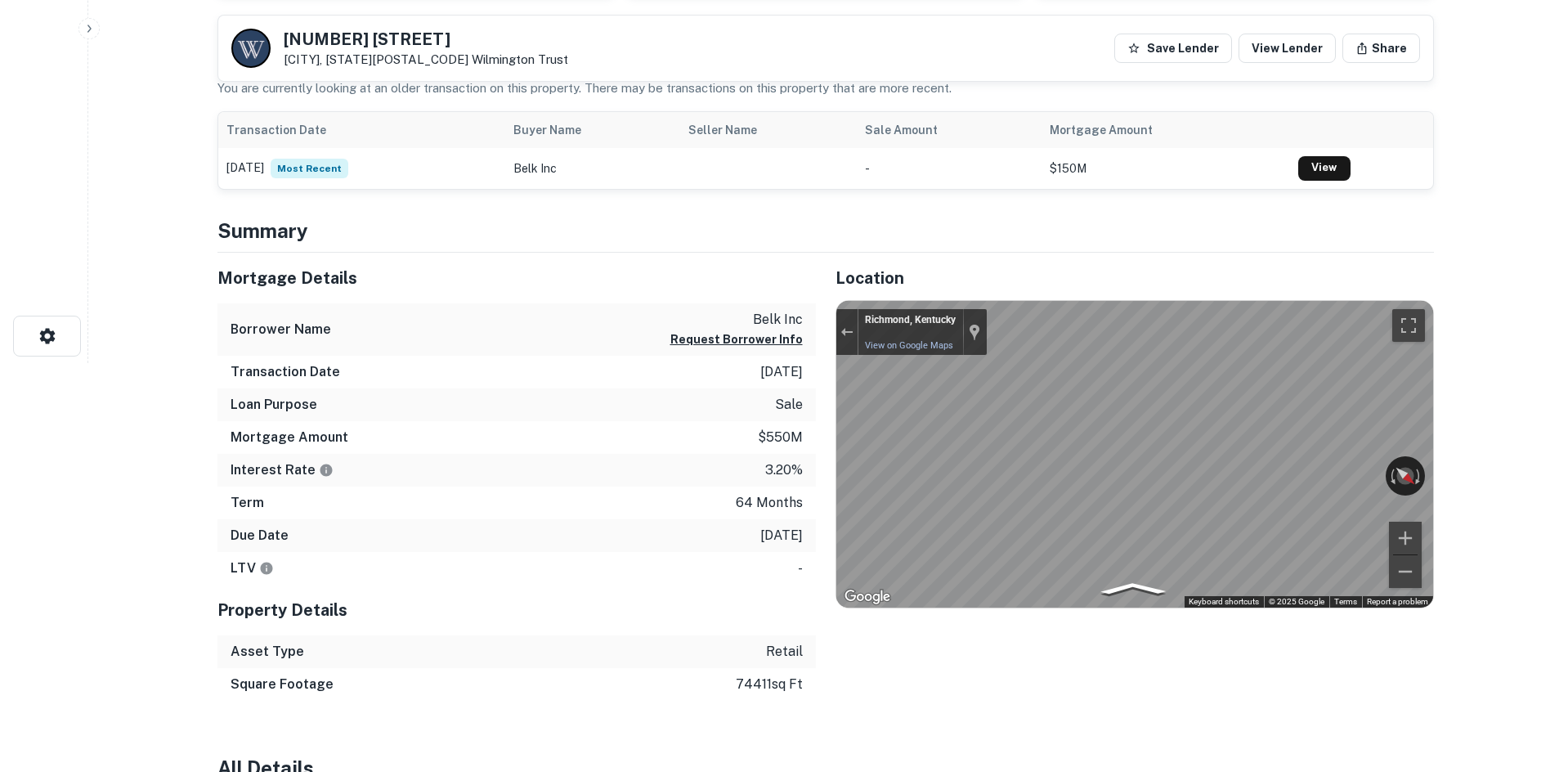 scroll, scrollTop: 0, scrollLeft: 0, axis: both 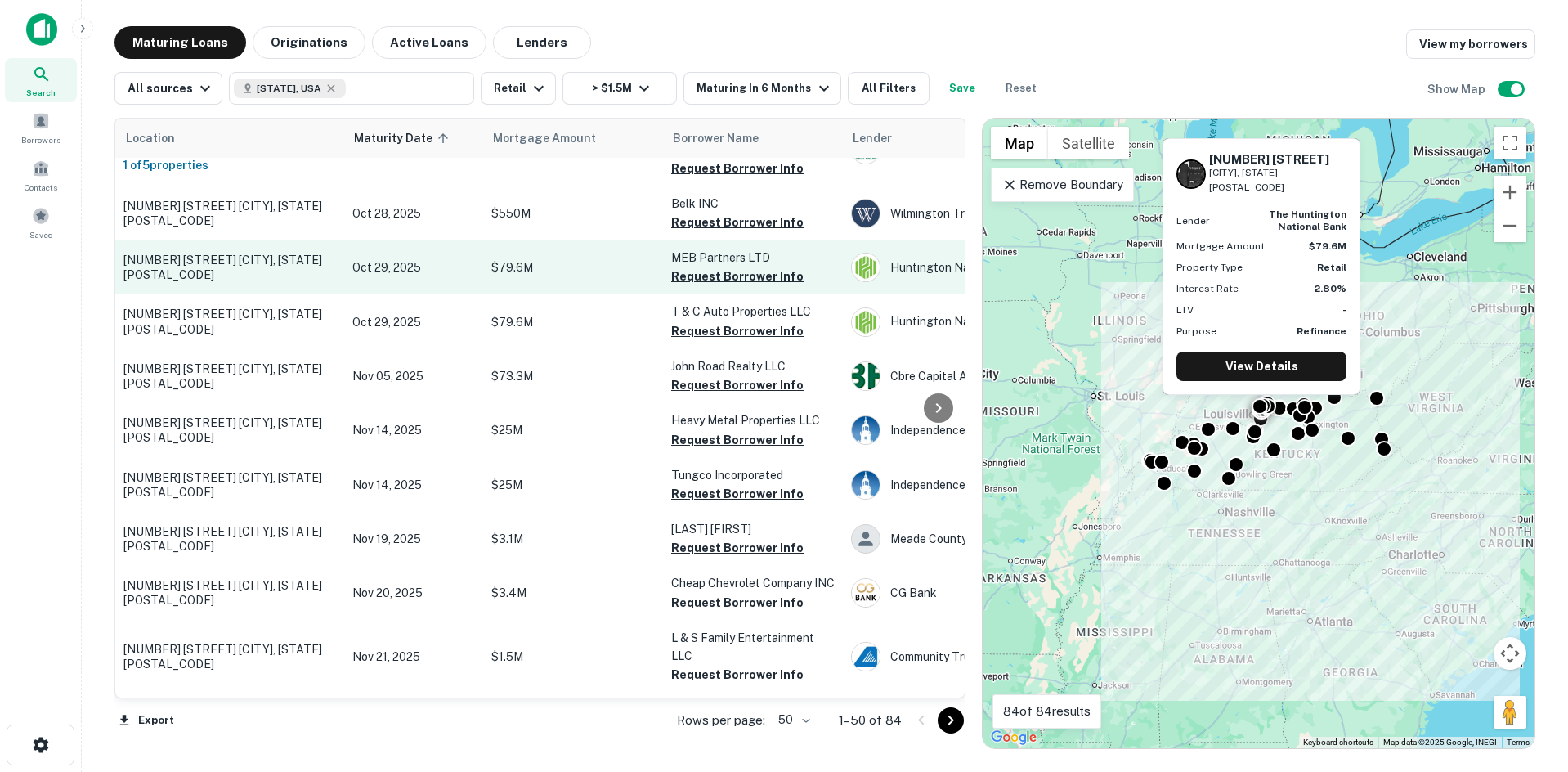click on "6408 Preston Hwy Louisville, KY40219" at bounding box center (230, 267) 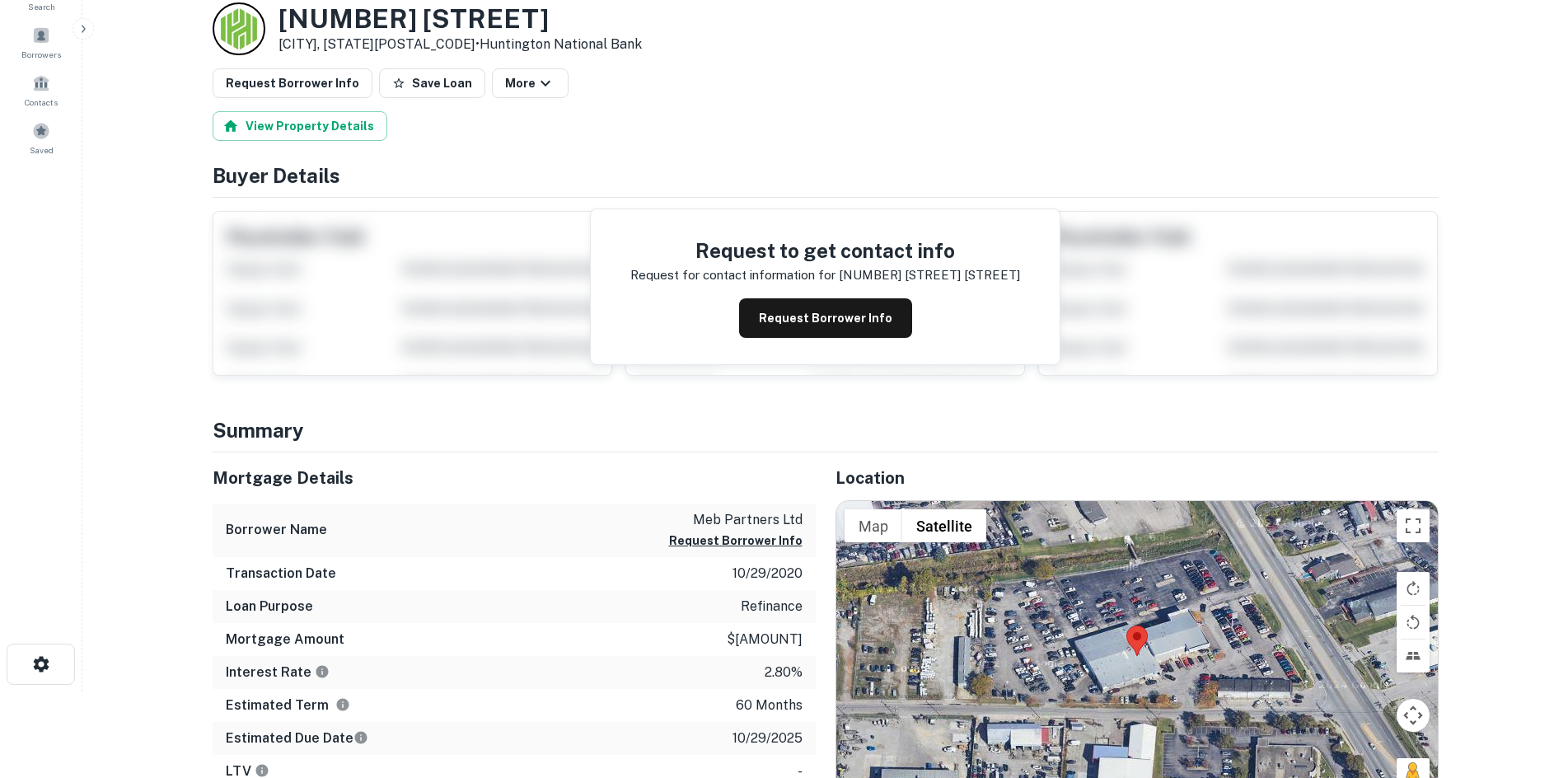 scroll, scrollTop: 330, scrollLeft: 0, axis: vertical 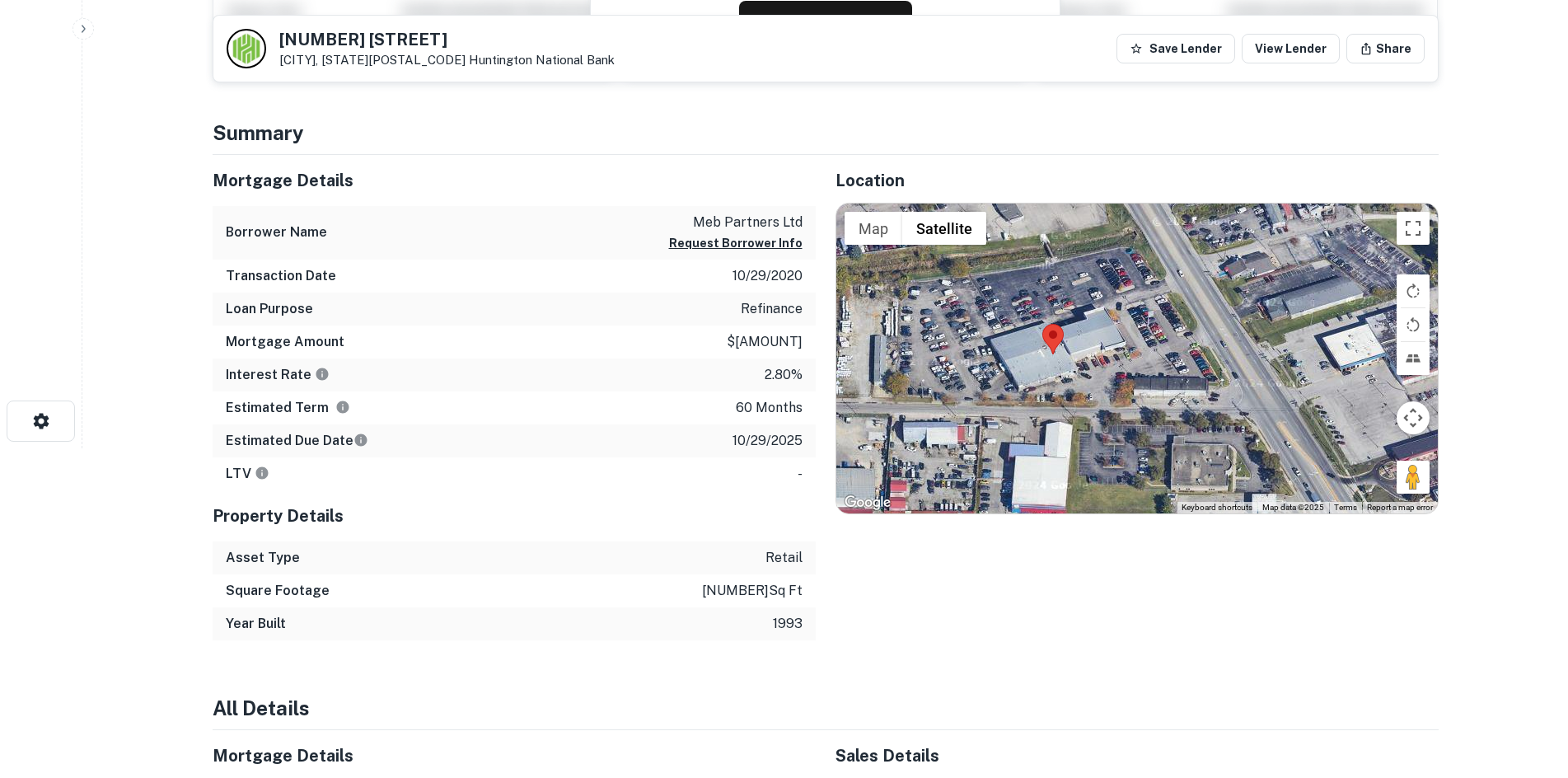 drag, startPoint x: 1392, startPoint y: 479, endPoint x: 1316, endPoint y: 479, distance: 76 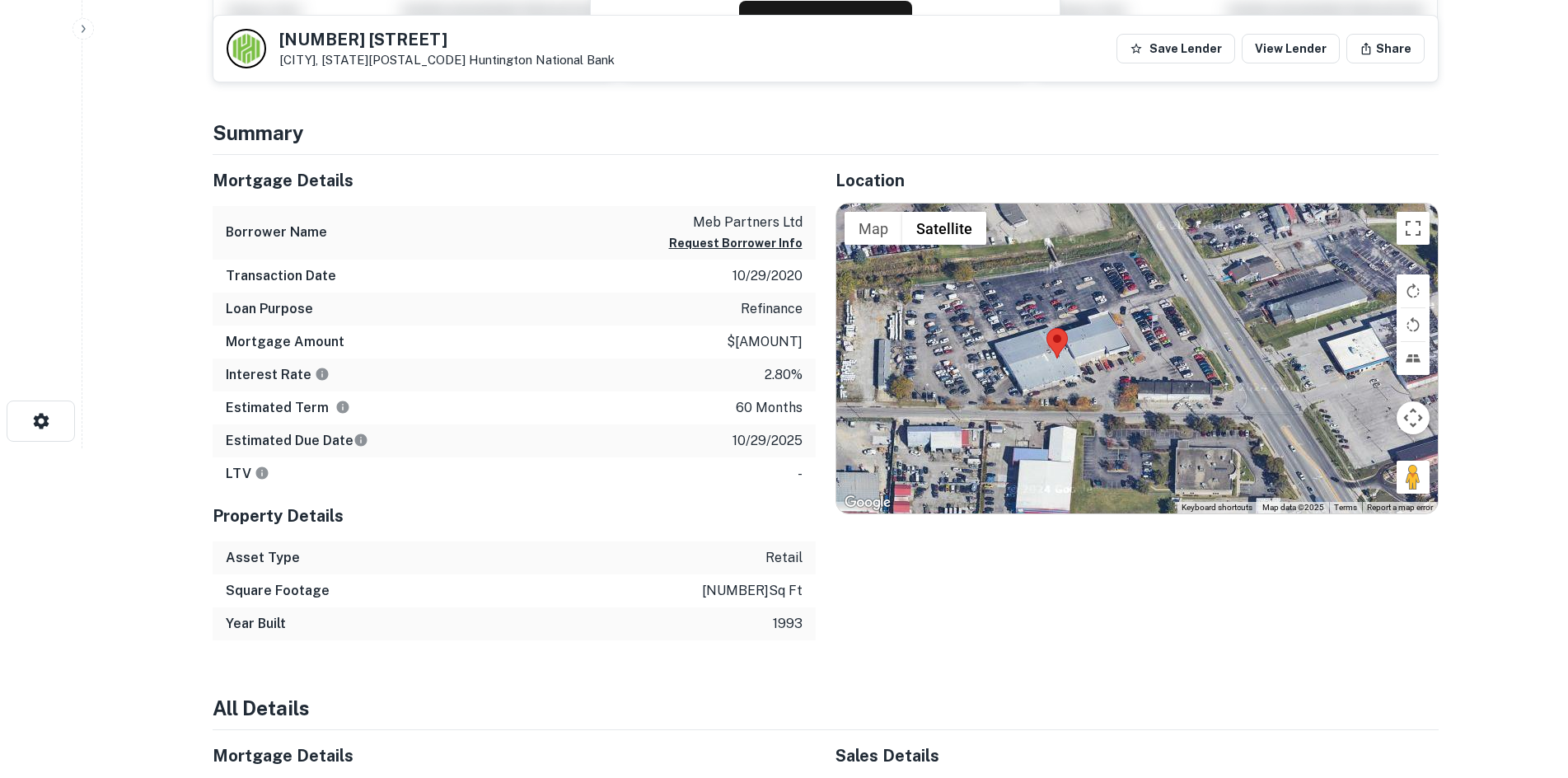 drag, startPoint x: 1403, startPoint y: 485, endPoint x: 1333, endPoint y: 448, distance: 79.17702 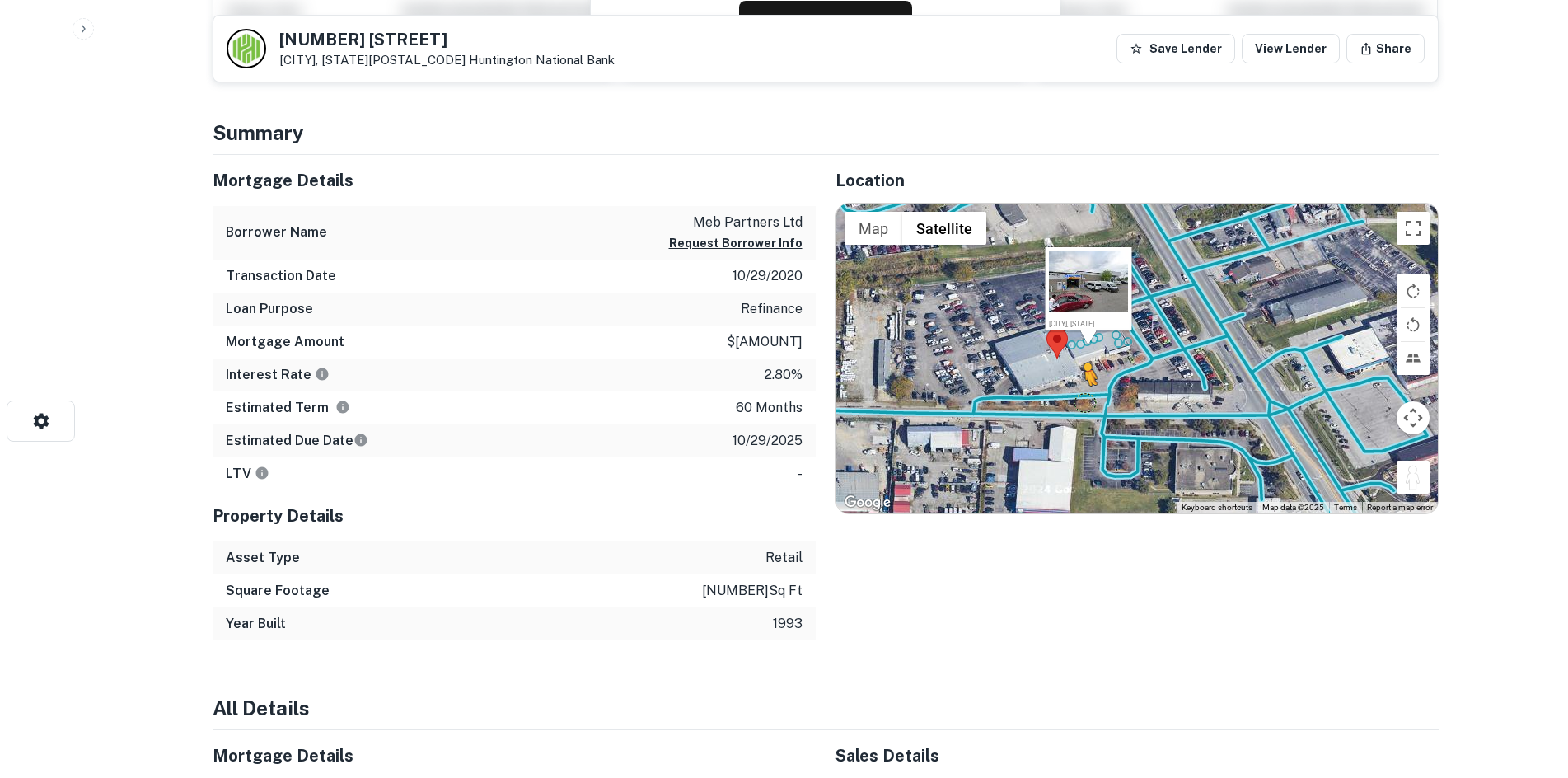drag, startPoint x: 1411, startPoint y: 476, endPoint x: 1081, endPoint y: 400, distance: 338.63845 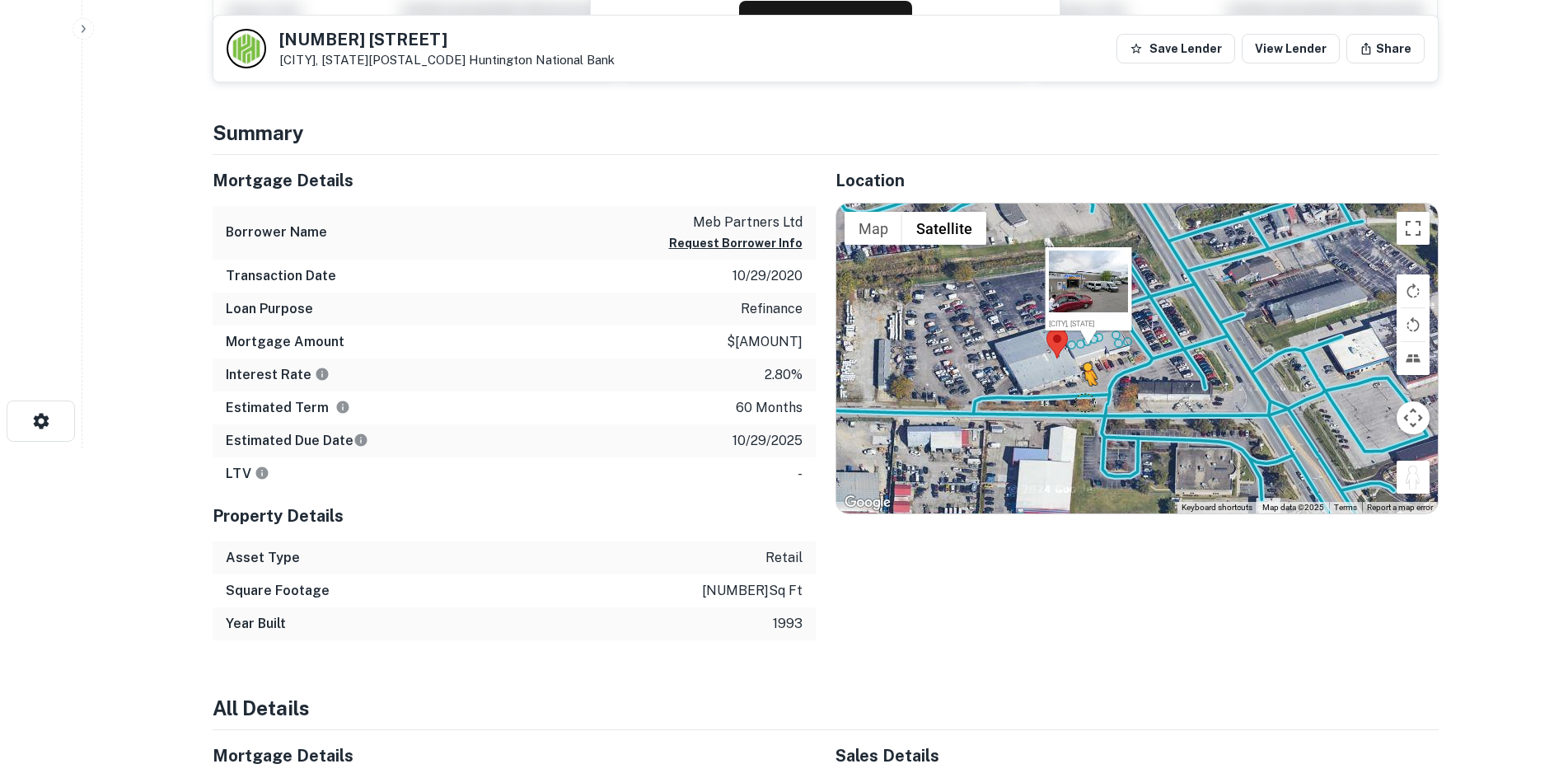 click on "To activate drag with keyboard, press Alt + Enter. Once in keyboard drag state, use the arrow keys to move the marker. To complete the drag, press the Enter key. To cancel, press Escape. Louisville, Kentucky Map Terrain Satellite Labels Keyboard shortcuts Map Data Map data ©2025 Map data ©2025 20 m  Click to toggle between metric and imperial units Terms Report a map error" at bounding box center (1137, 359) 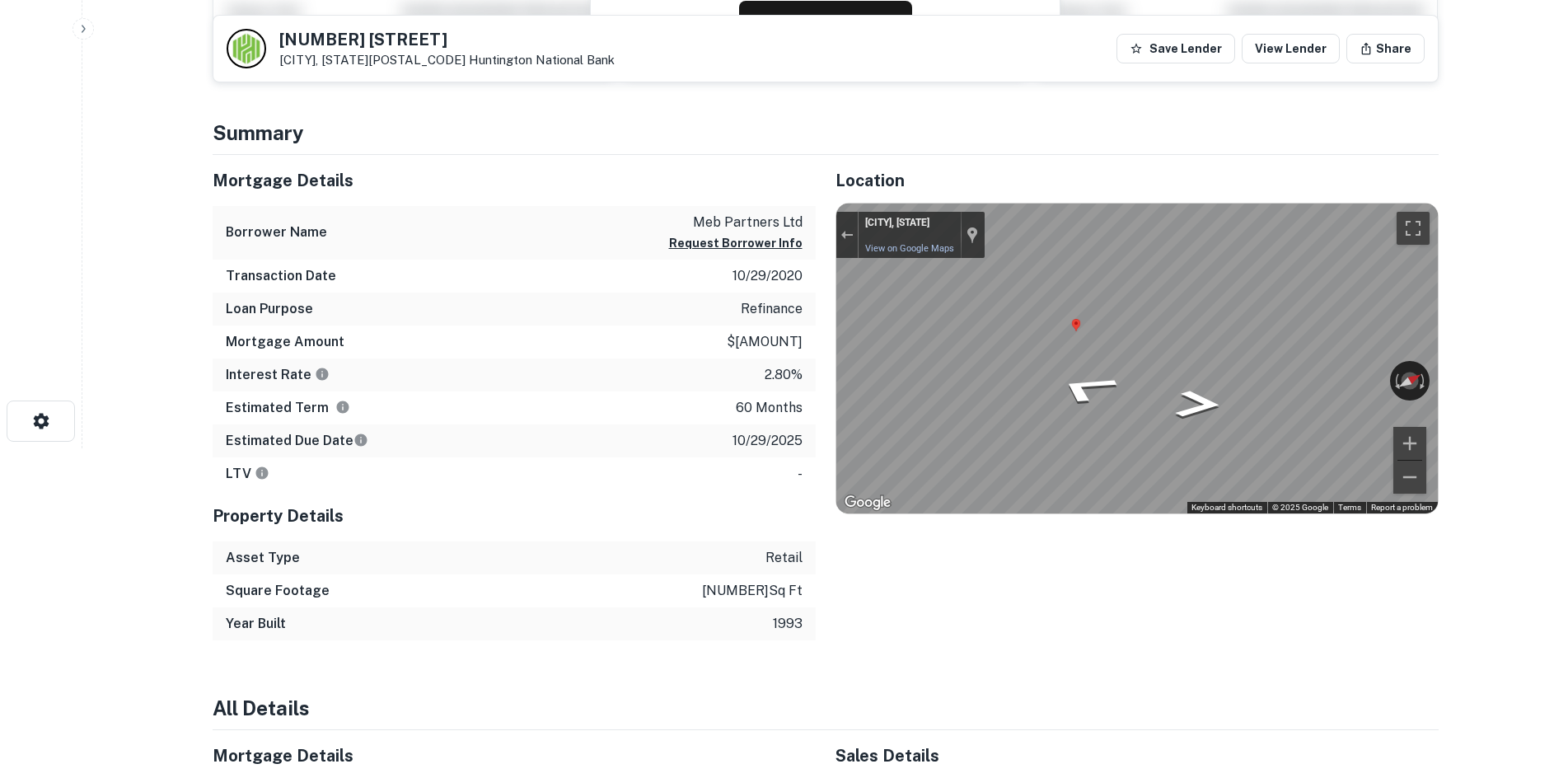 click on "Back to search 6408 Preston Hwy Louisville, KY40219    Huntington National Bank Save Lender View Lender Share View Property Details Buyer Details Request to get contact info Request for contact information for  6408 preston hwy Request Borrower Info Placeholder Field Display Field Another placeholder field and text Display Field Another placeholder field and text Display Field Another placeholder field and text Display Field Another placeholder field and text Display Field Another placeholder field and text Display Field Another placeholder field and text Placeholder Field Display Field Another placeholder field and text Display Field Another placeholder field and text Display Field Another placeholder field and text Display Field Another placeholder field and text Display Field Another placeholder field and text Display Field Another placeholder field and text Placeholder Field Display Field Another placeholder field and text Display Field Another placeholder field and text Display Field Display Field" at bounding box center (825, 59) 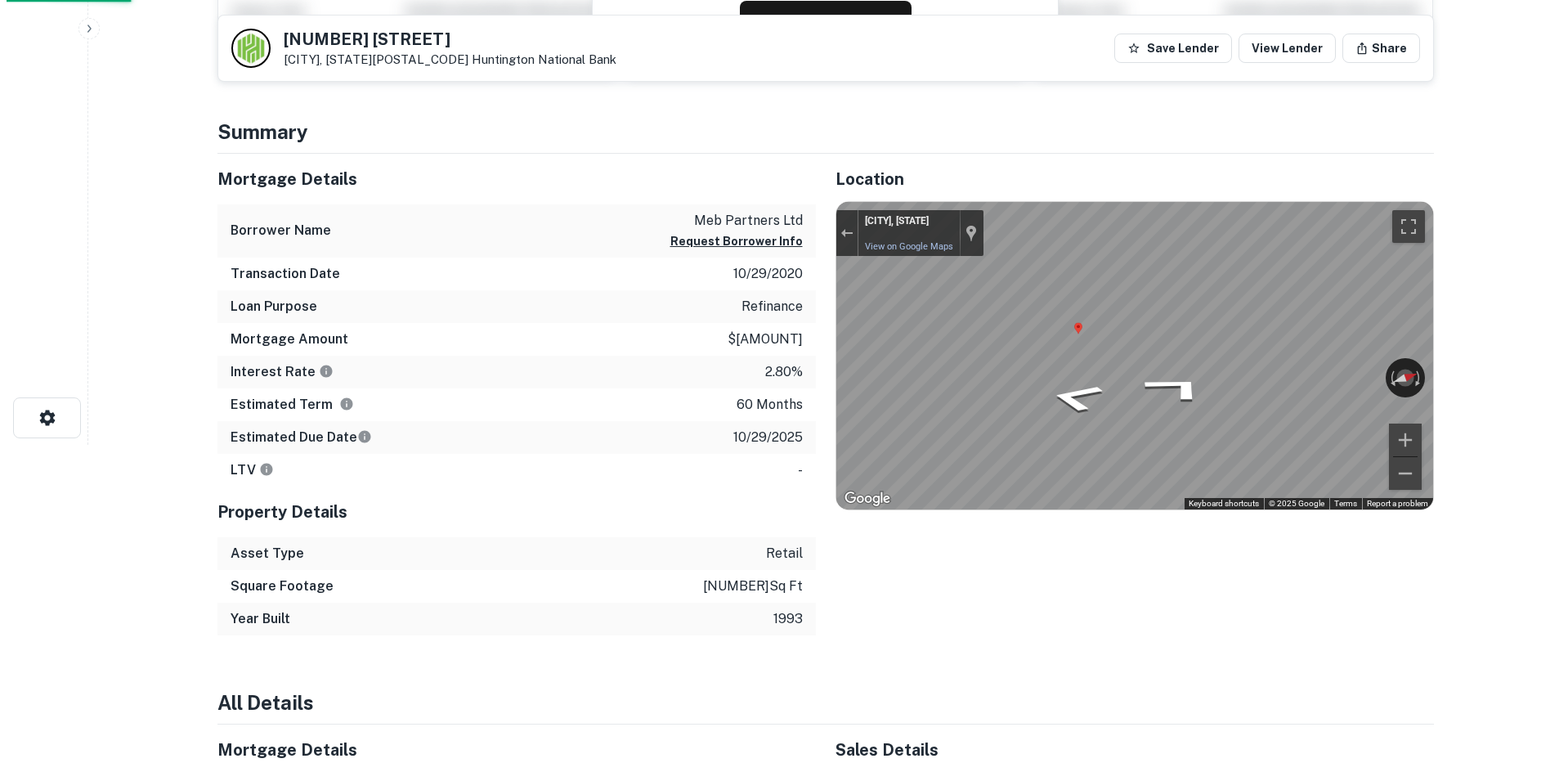 scroll, scrollTop: 0, scrollLeft: 0, axis: both 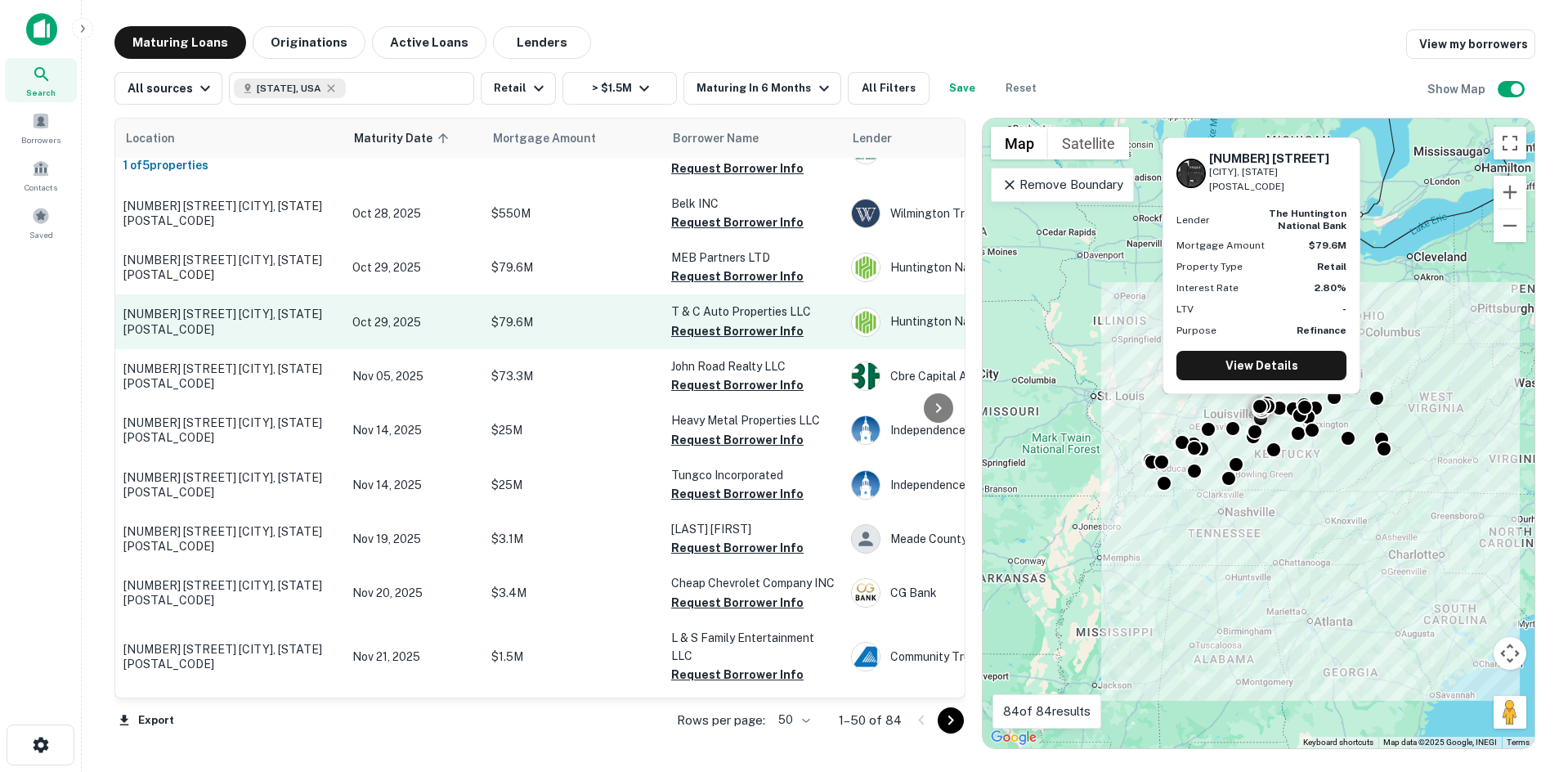 click on "Oct 29, 2025" at bounding box center (414, 321) 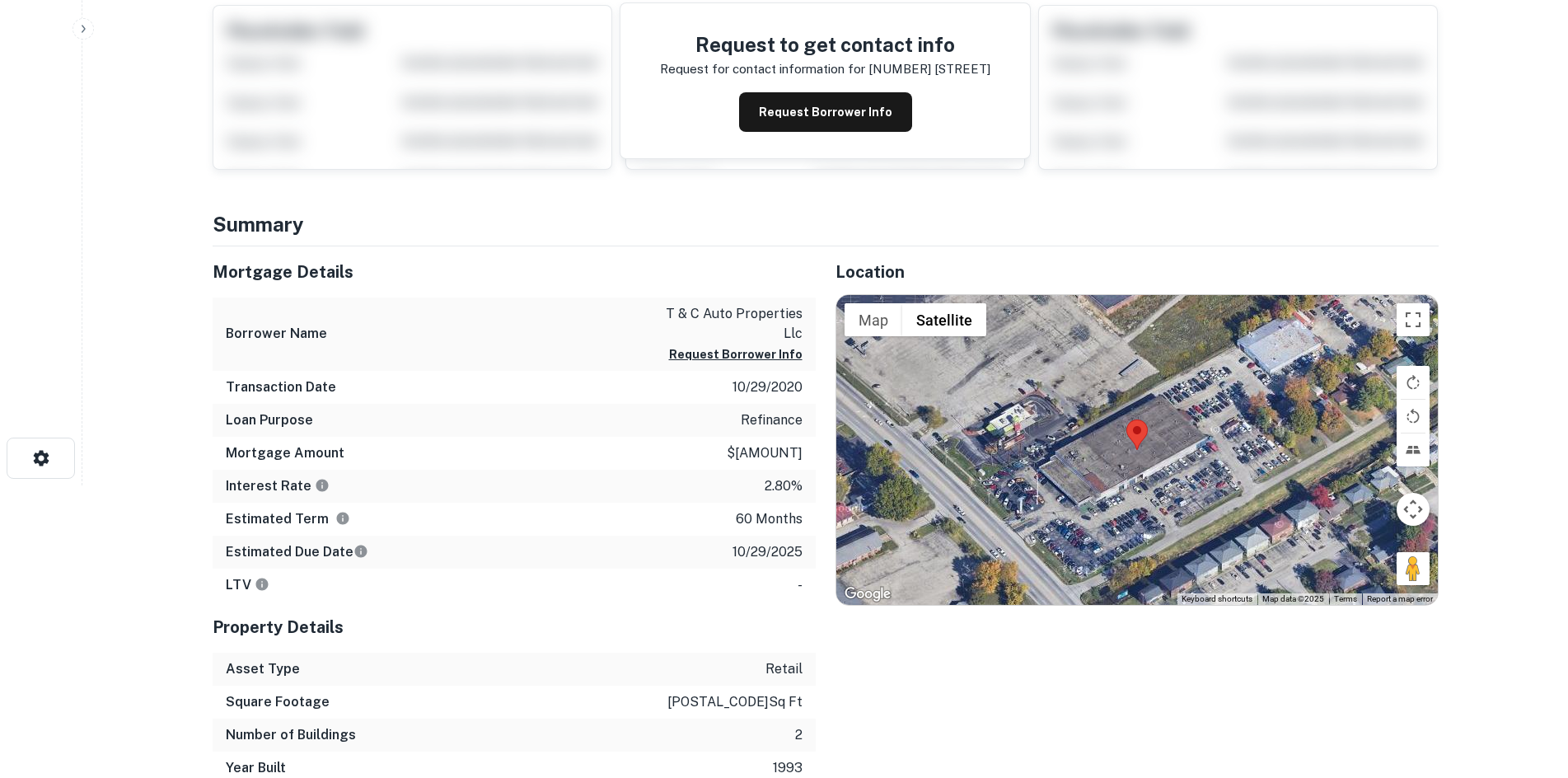 scroll, scrollTop: 330, scrollLeft: 0, axis: vertical 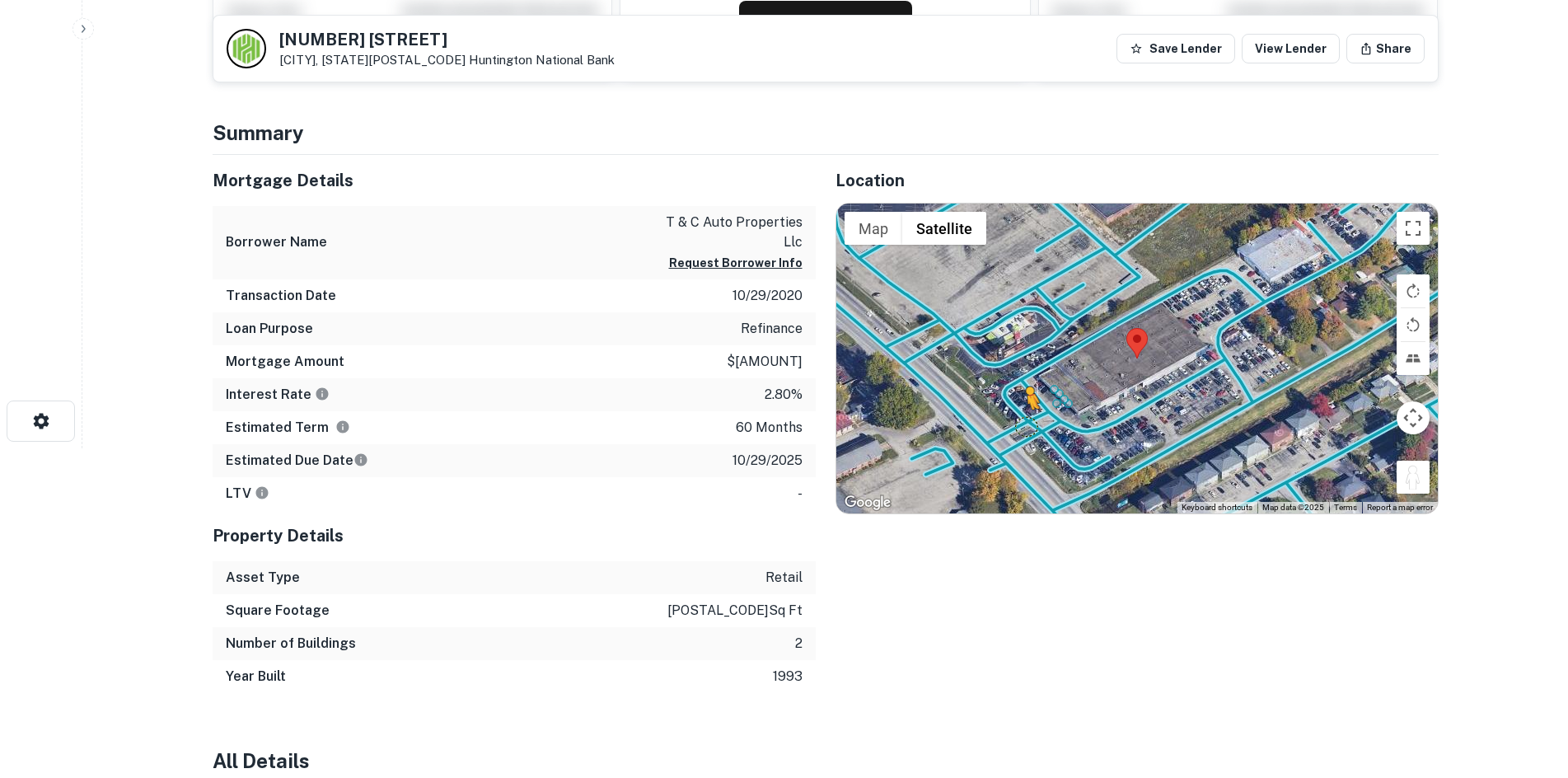 drag, startPoint x: 1407, startPoint y: 490, endPoint x: 1026, endPoint y: 425, distance: 386.50485 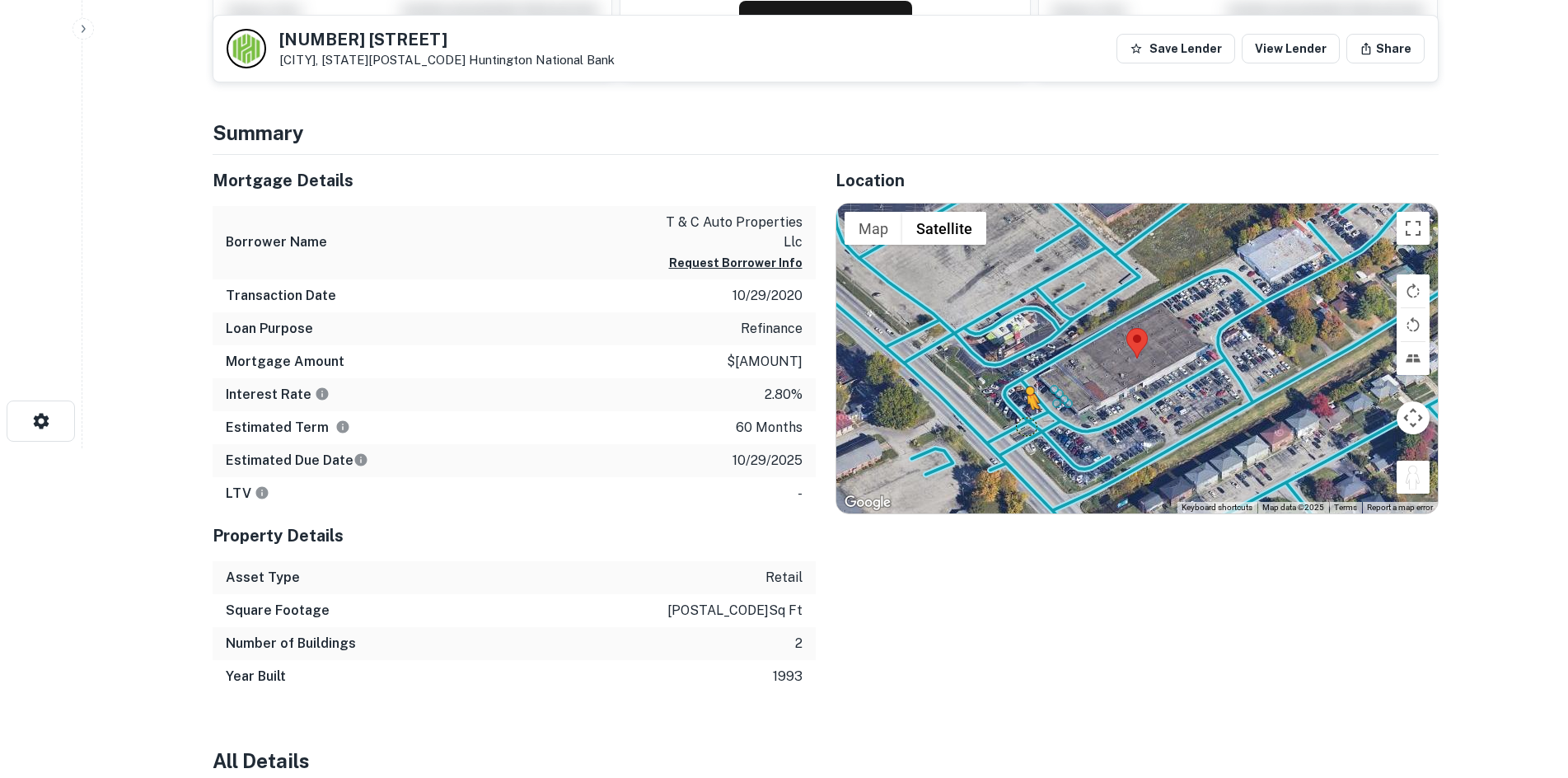 click on "To activate drag with keyboard, press Alt + Enter. Once in keyboard drag state, use the arrow keys to move the marker. To complete the drag, press the Enter key. To cancel, press Escape. Loading... Map Terrain Satellite Labels Keyboard shortcuts Map Data Map data ©2025 Map data ©2025 20 m  Click to toggle between metric and imperial units Terms Report a map error" at bounding box center [1137, 359] 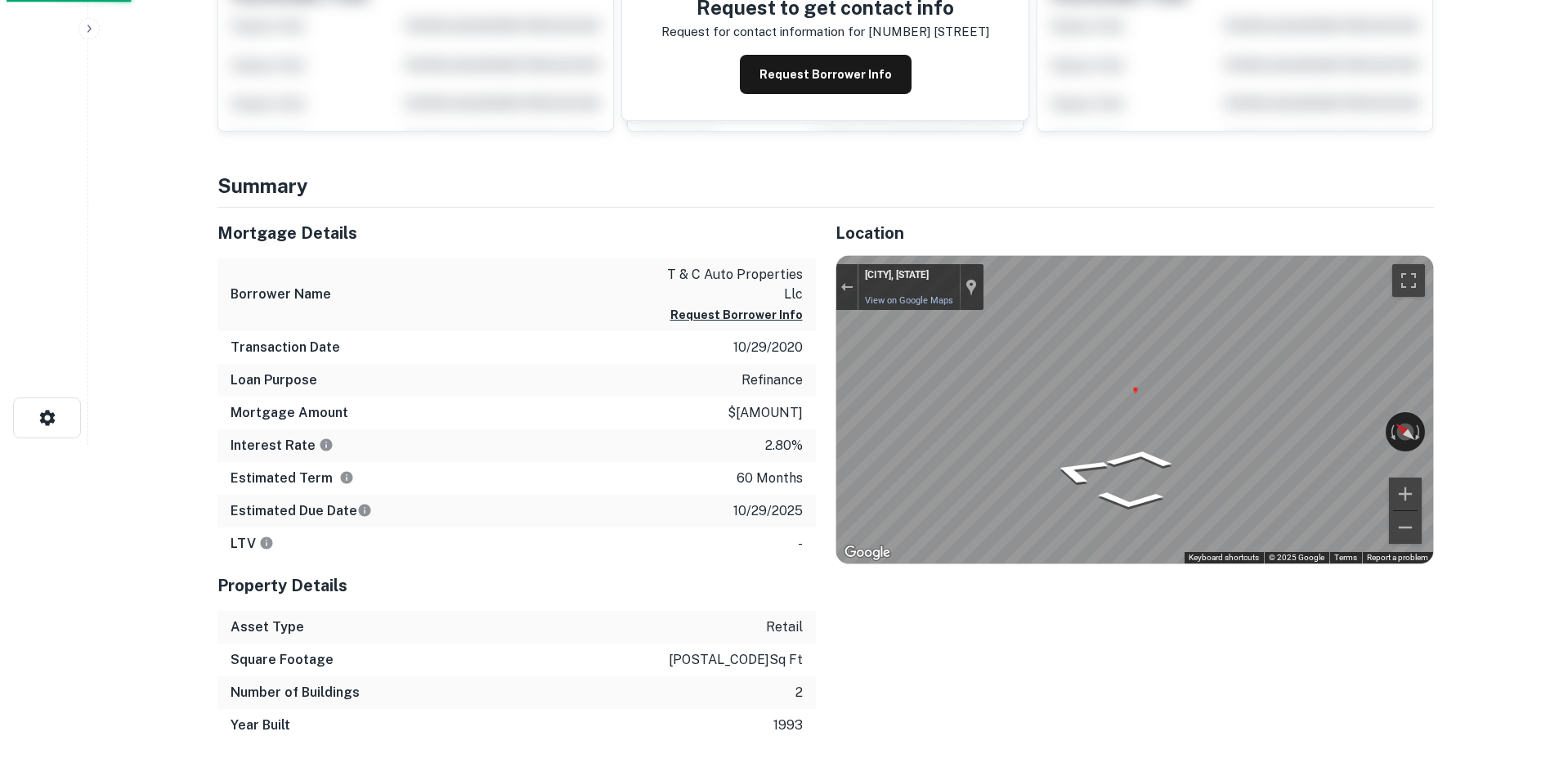 scroll, scrollTop: 0, scrollLeft: 0, axis: both 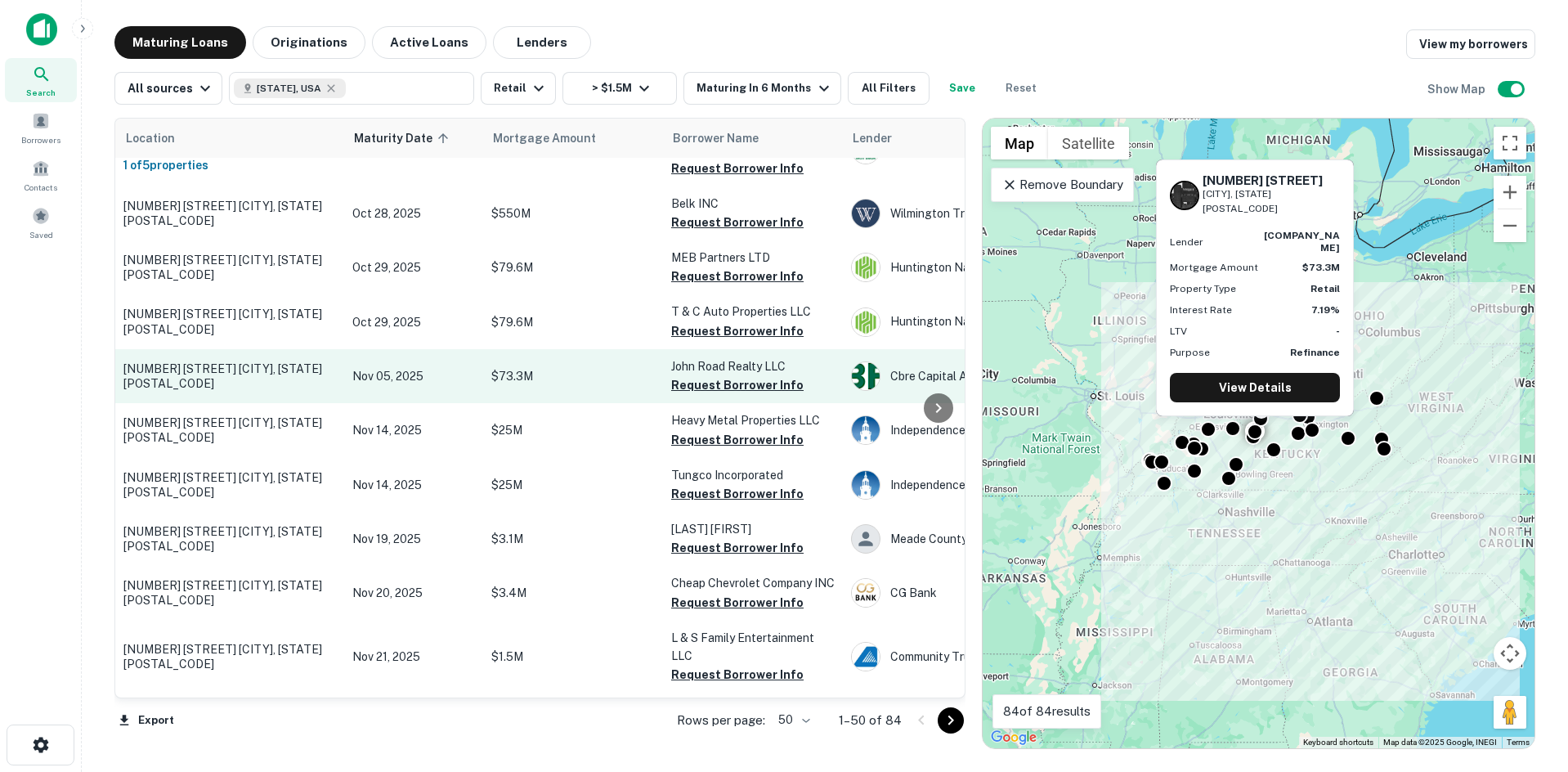click on "$73.3M" at bounding box center (573, 376) 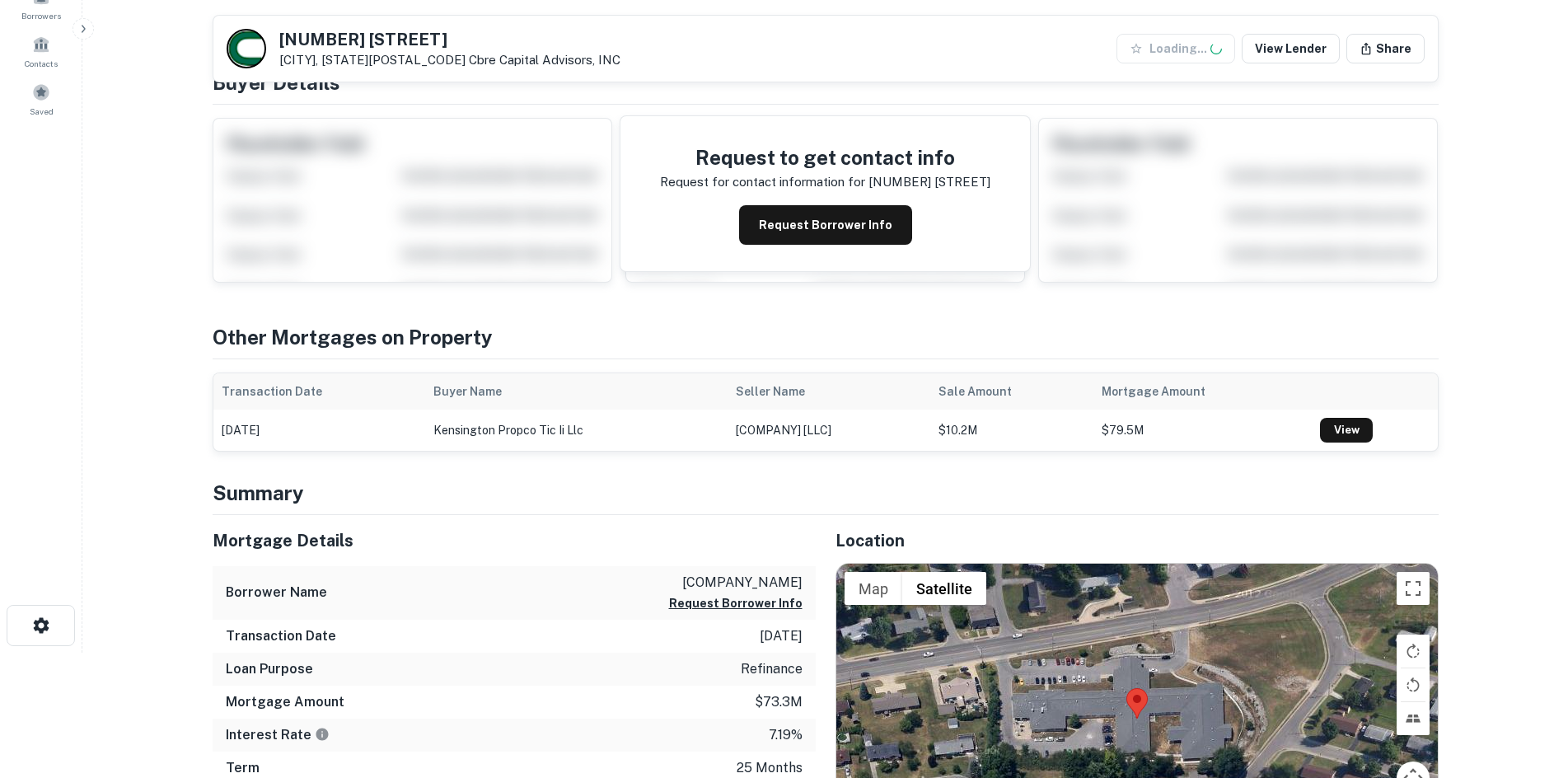 scroll, scrollTop: 330, scrollLeft: 0, axis: vertical 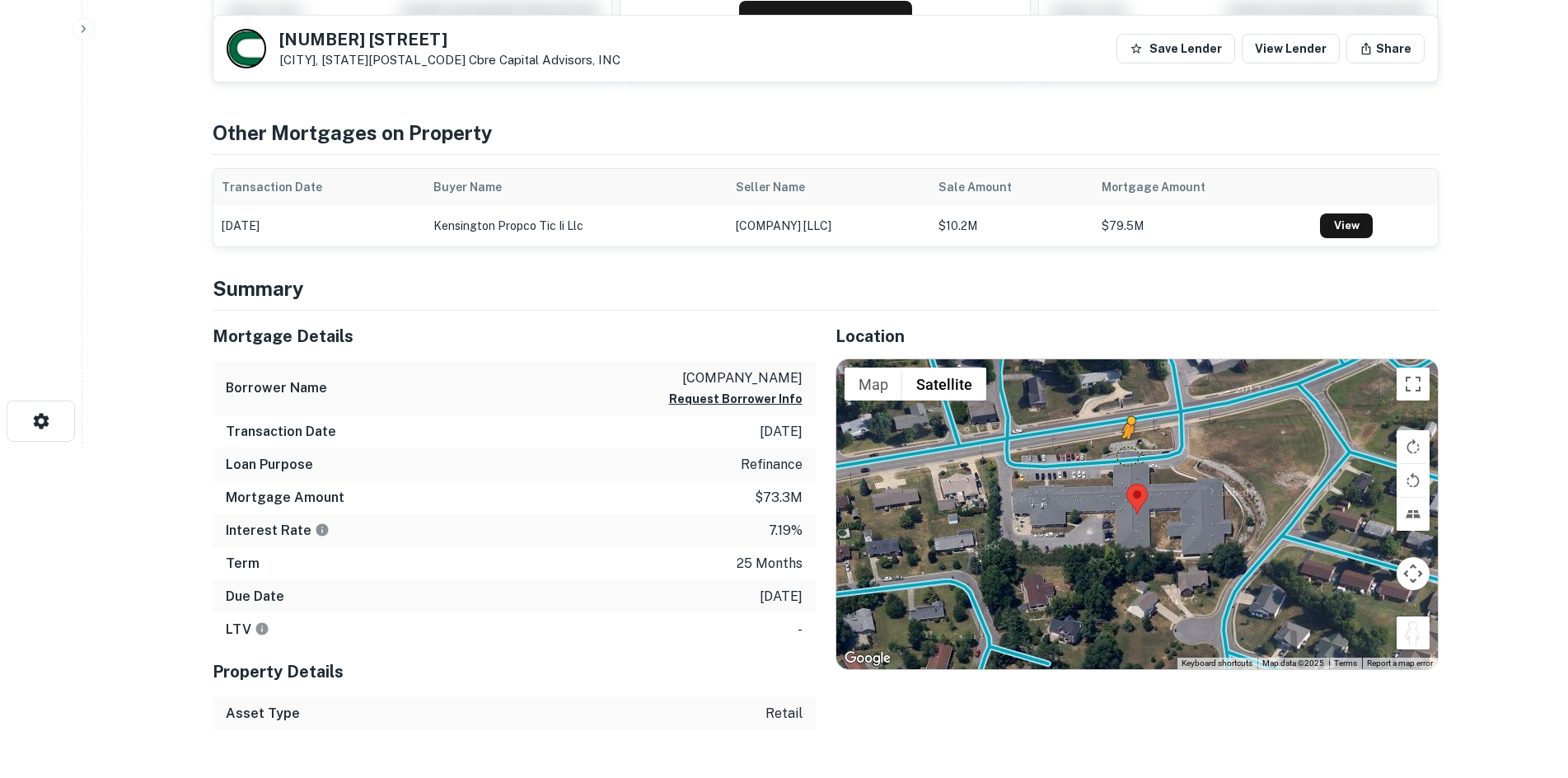 drag, startPoint x: 1408, startPoint y: 635, endPoint x: 1127, endPoint y: 452, distance: 335.33565 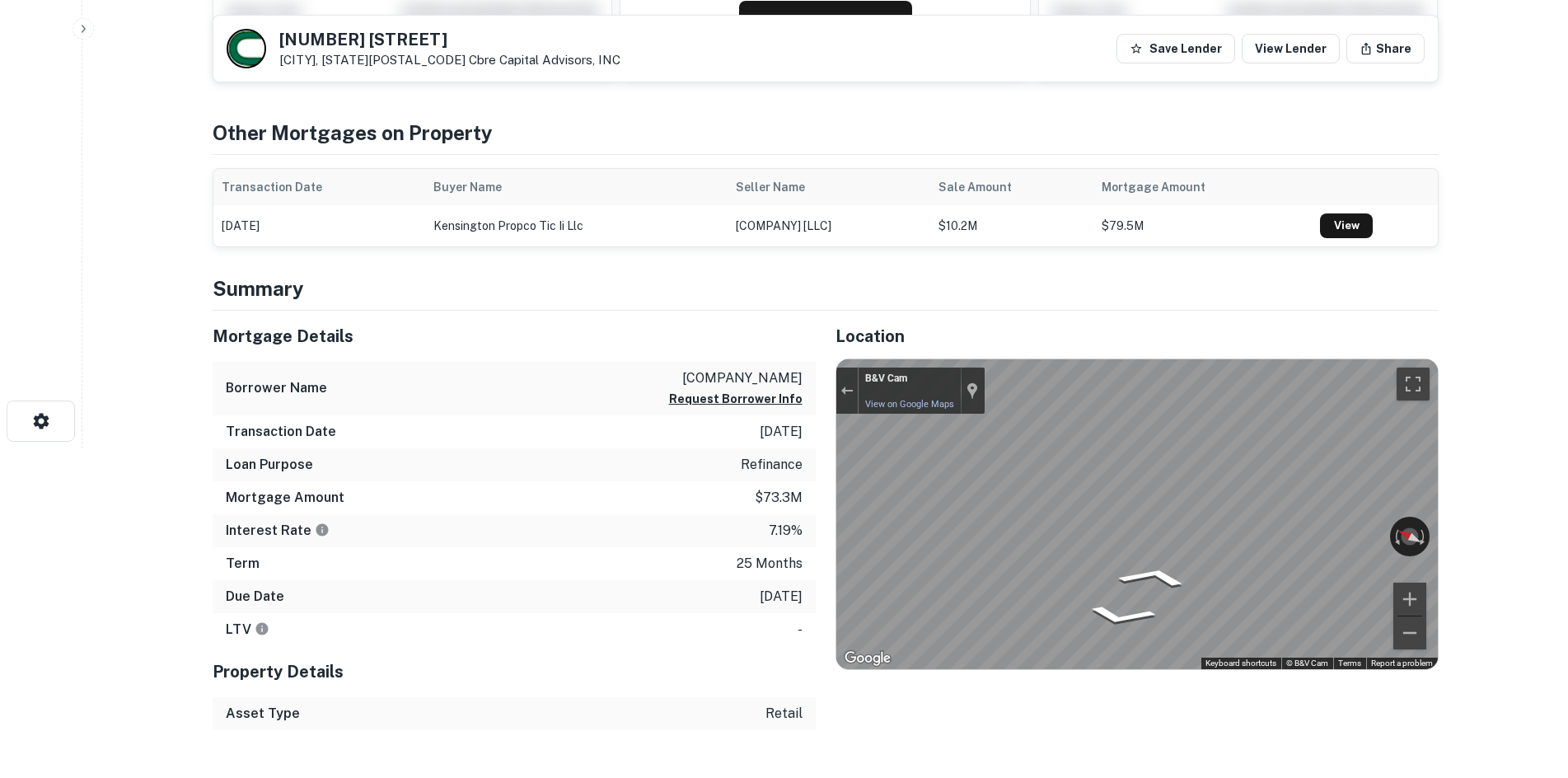 click on "Mortgage Details Borrower Name john road realty llc Request Borrower Info Transaction Date   10/25/2023 Loan Purpose   refinance Mortgage Amount   $73.3m Interest Rate   7.19% Term 25 months Due Date 11/5/2025 LTV   - Property Details Asset Type retail Location ← Move left → Move right ↑ Move up ↓ Move down + Zoom in - Zoom out Home Jump left by 75% End Jump right by 75% Page Up Jump up by 75% Page Down Jump down by 75% To activate drag with keyboard, press Alt + Enter. Once in keyboard drag state, use the arrow keys to move the marker. To complete the drag, press the Enter key. To cancel, press Escape. Loading... Map Terrain Satellite Labels Keyboard shortcuts Map Data Map data ©2025 Map data ©2025 20 m  Click to toggle between metric and imperial units Terms Report a map error                 ← Move left → Move right ↑ Move up ↓ Move down + Zoom in - Zoom out                     B&V Cam            View on Google Maps        Custom Imagery                 This image is no longer available" at bounding box center (816, 520) 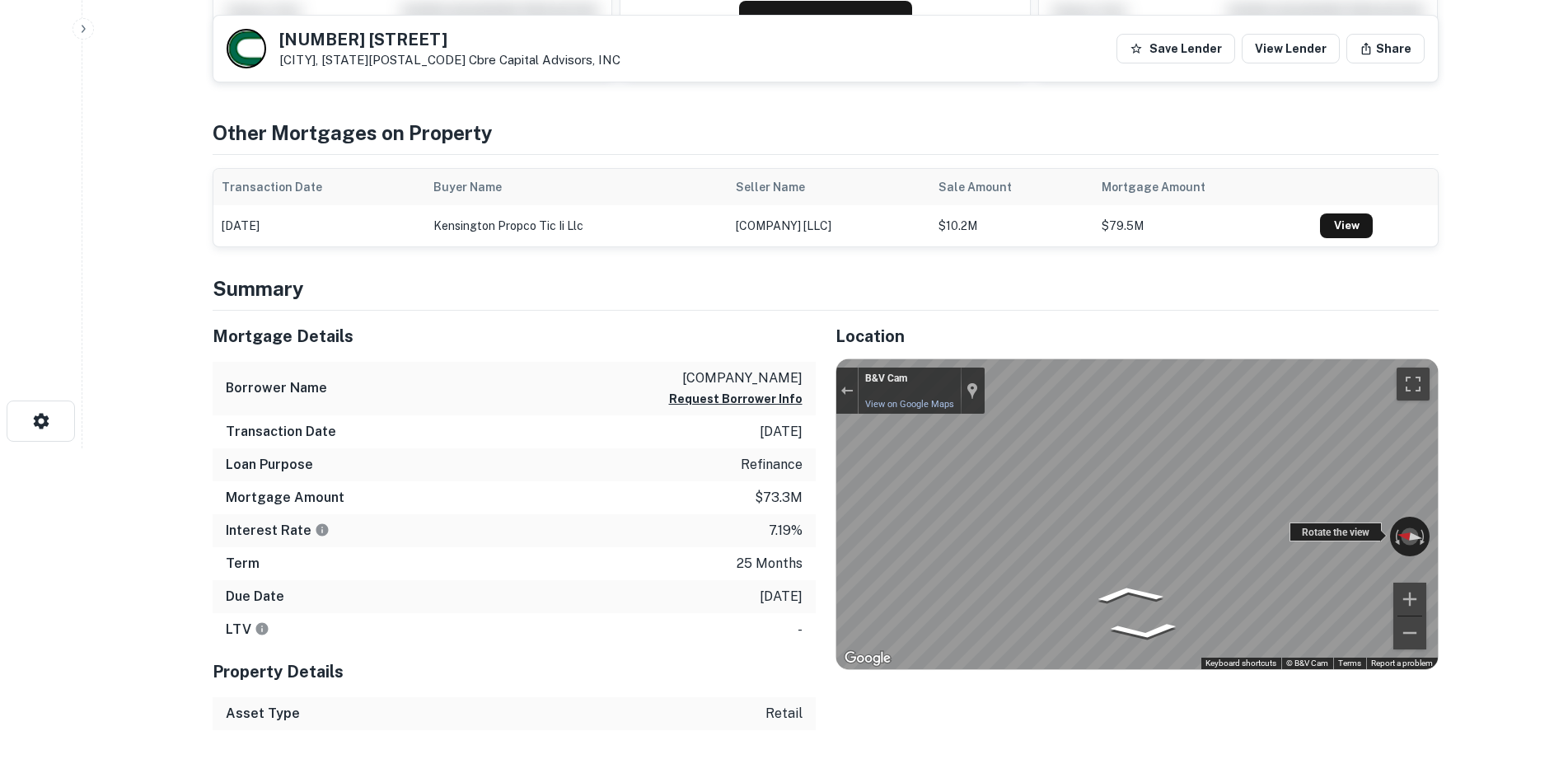 click on "← Move left → Move right ↑ Move up ↓ Move down + Zoom in - Zoom out                     B&V Cam            View on Google Maps        Custom Imagery                 This image is no longer available                                      Rotate the view          Keyboard shortcuts Map Data © B&V Cam © B&V Cam Terms Report a problem" at bounding box center [1137, 514] 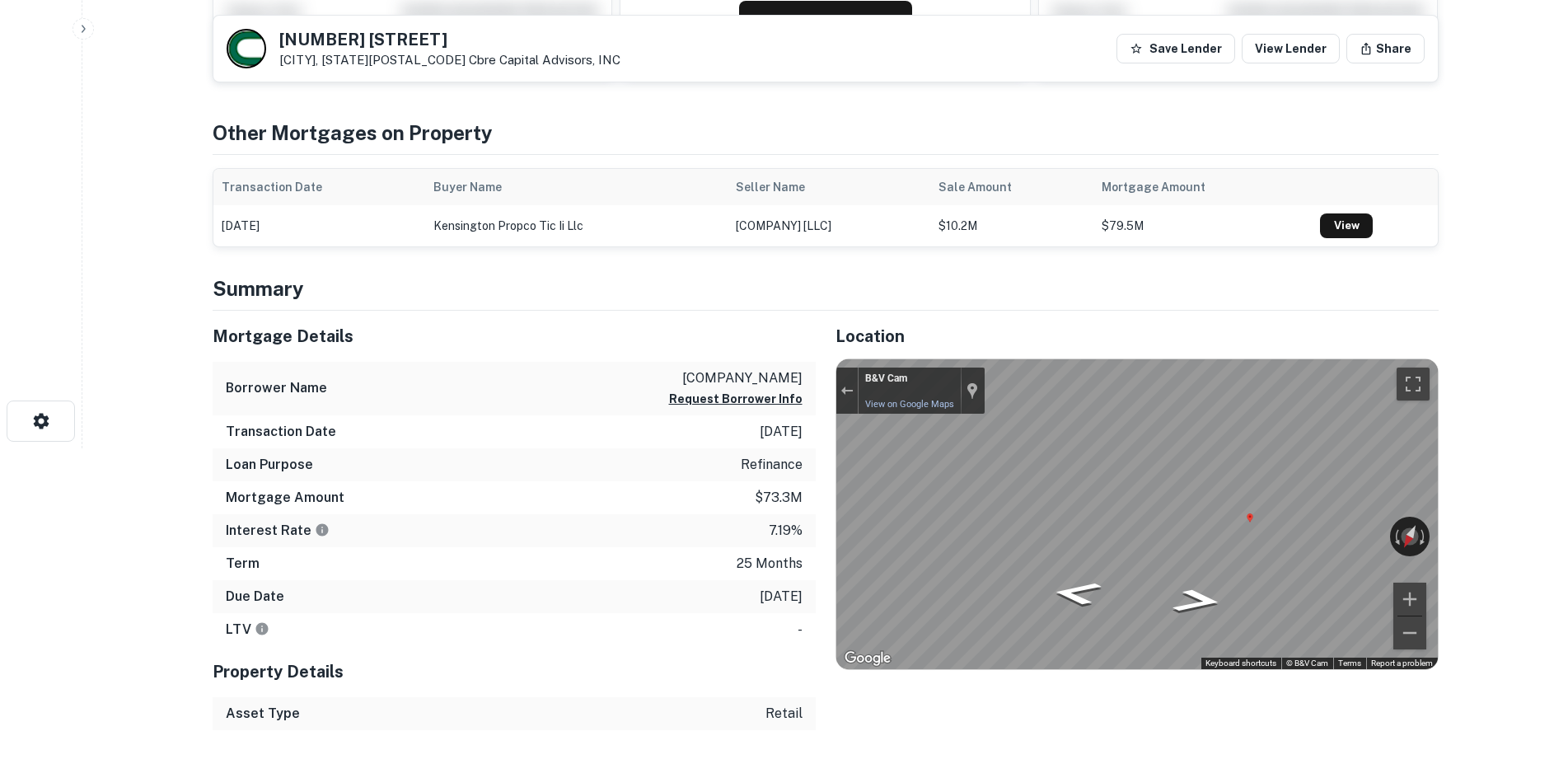 drag, startPoint x: 1289, startPoint y: 530, endPoint x: 804, endPoint y: 485, distance: 487.08316 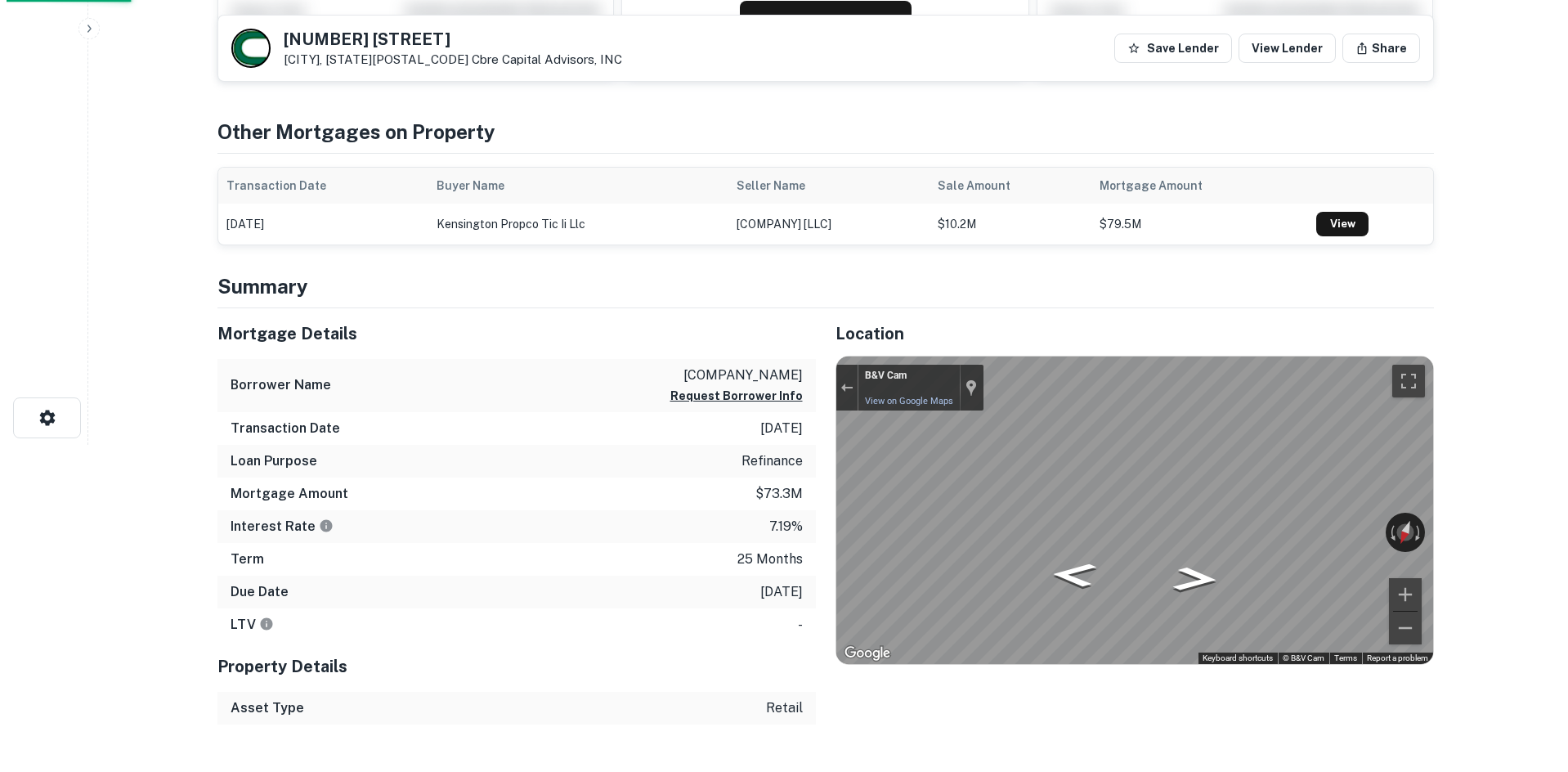 scroll, scrollTop: 0, scrollLeft: 0, axis: both 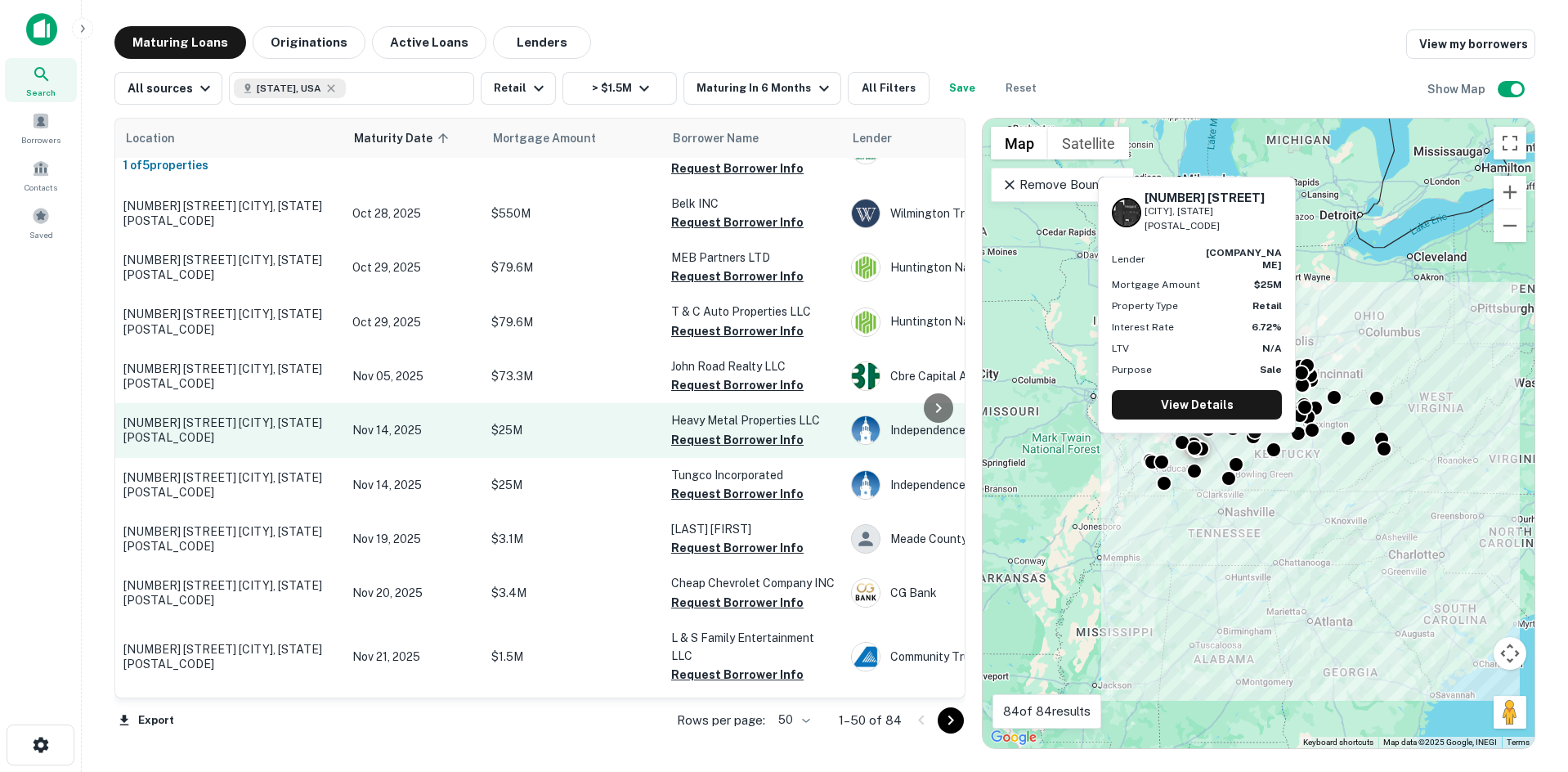 click on "Nov 14, 2025" at bounding box center (414, 430) 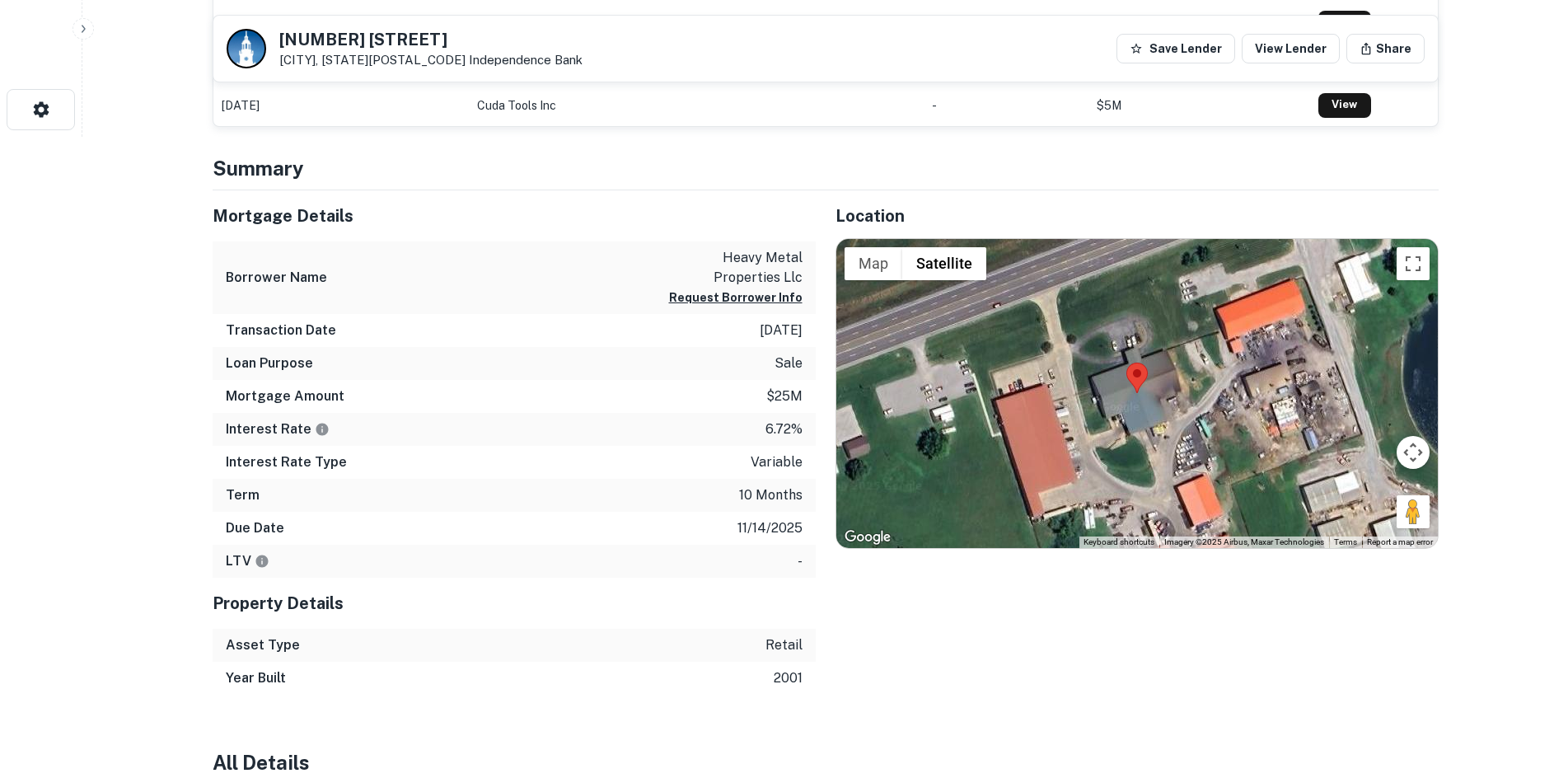 scroll, scrollTop: 659, scrollLeft: 0, axis: vertical 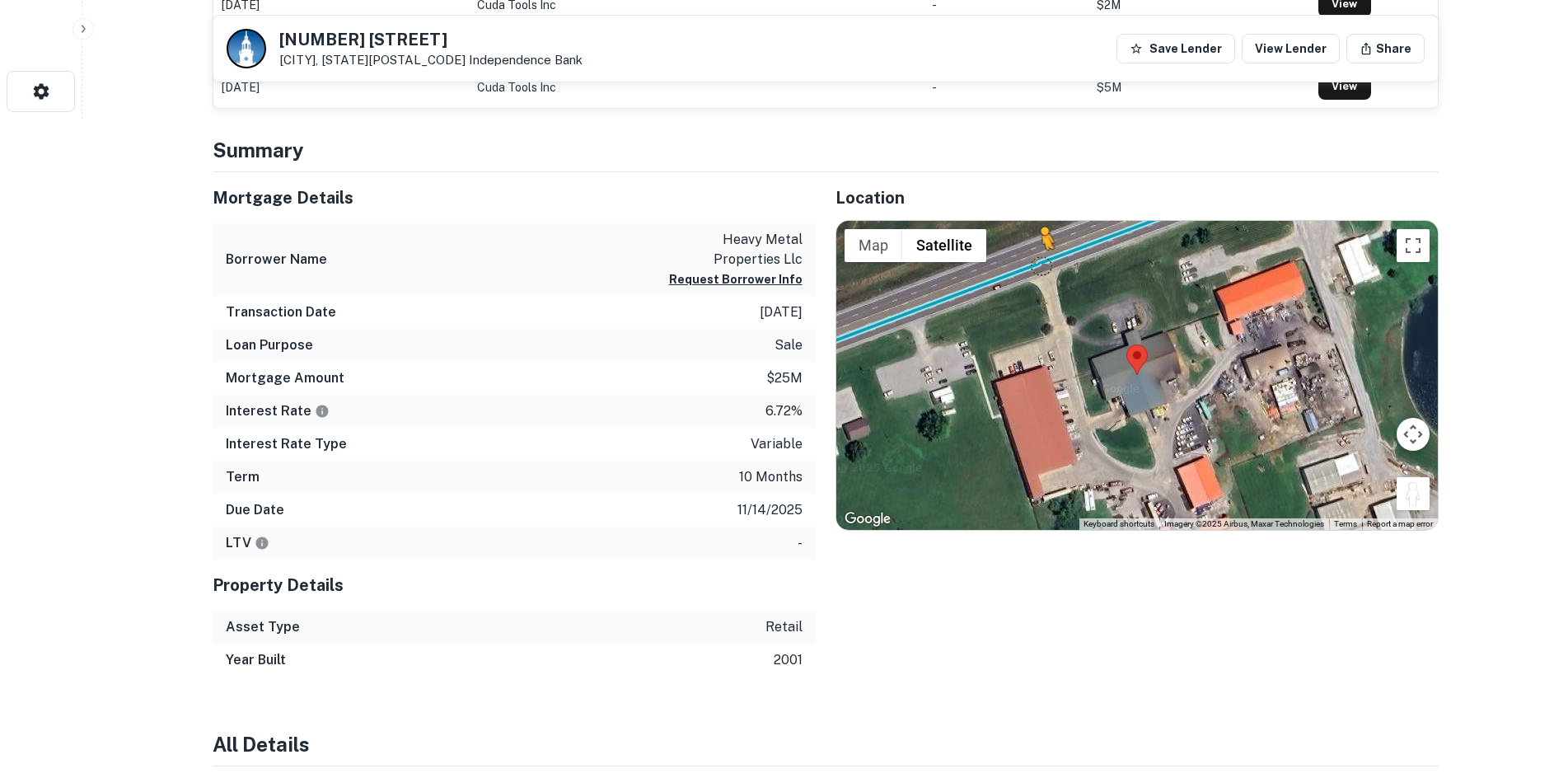 drag, startPoint x: 1413, startPoint y: 497, endPoint x: 1037, endPoint y: 265, distance: 441.8144 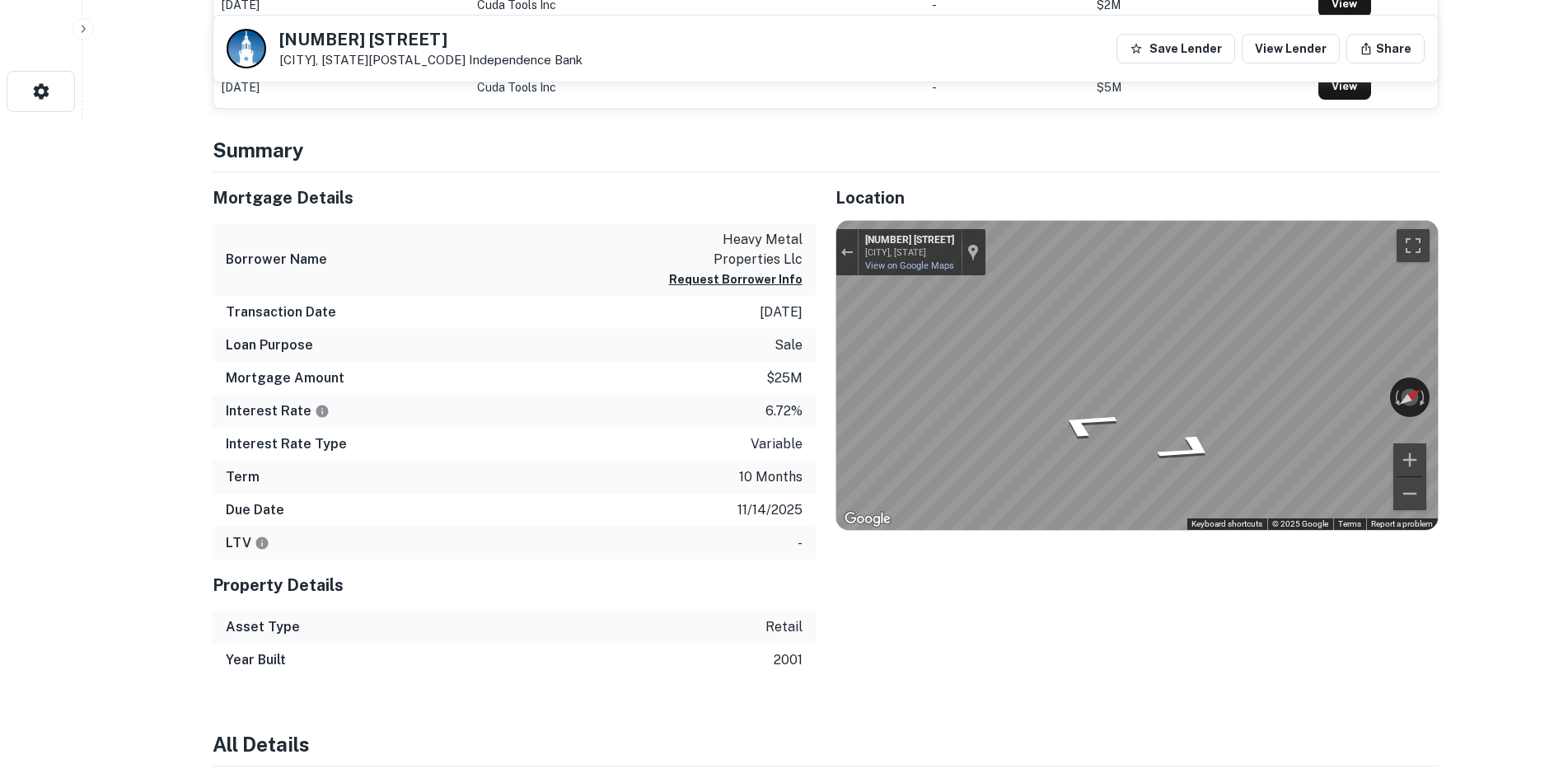 click on "← Move left → Move right ↑ Move up ↓ Move down + Zoom in - Zoom out Home Jump left by 75% End Jump right by 75% Page Up Jump up by 75% Page Down Jump down by 75% To activate drag with keyboard, press Alt + Enter. Once in keyboard drag state, use the arrow keys to move the marker. To complete the drag, press the Enter key. To cancel, press Escape. Loading... Map Terrain Satellite Labels Keyboard shortcuts Map Data Imagery ©2025 Airbus, Maxar Technologies Imagery ©2025 Airbus, Maxar Technologies 20 m  Click to toggle between metric and imperial units Terms Report a map error                 ← Move left → Move right ↑ Move up ↓ Move down + Zoom in - Zoom out             3982 Central City Rd   Madisonville, Kentucky       3982 Central City Rd            View on Google Maps        Custom Imagery                 This image is no longer available                                      Rotate the view          Keyboard shortcuts Map Data © 2025 Google © 2025 Google Terms Report a problem" at bounding box center [1137, 376] 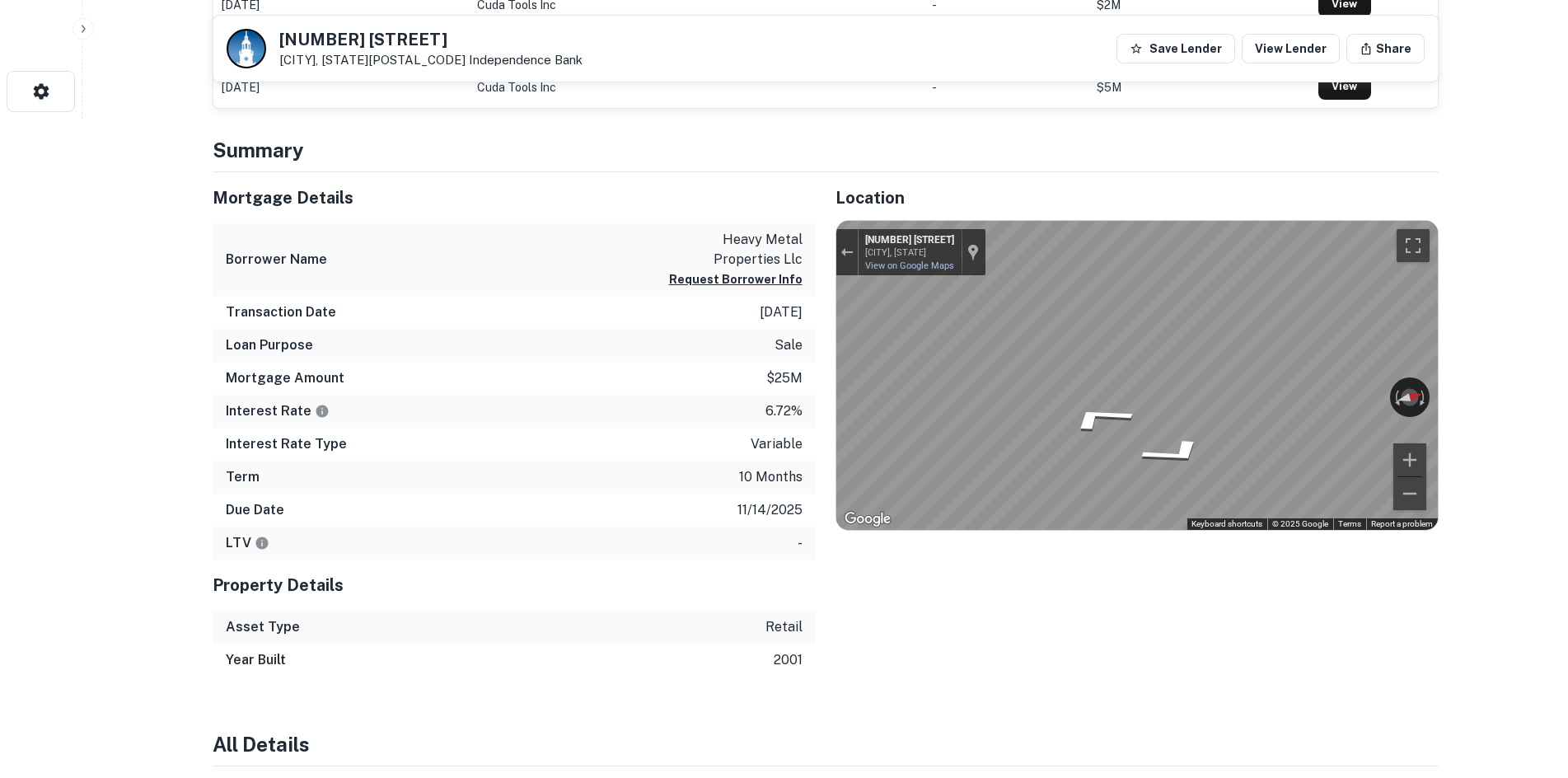 click on "Search         Borrowers         Contacts         Saved     Back to search 3957 Anton Rd Madisonville, KY42431    Independence Bank Save Lender View Lender Share View Property Details Buyer Details Request to get contact info Request for contact information for  3957 anton rd Request Borrower Info Placeholder Field Display Field Another placeholder field and text Display Field Another placeholder field and text Display Field Another placeholder field and text Display Field Another placeholder field and text Display Field Another placeholder field and text Display Field Another placeholder field and text Placeholder Field Display Field Another placeholder field and text Display Field Another placeholder field and text Display Field Another placeholder field and text Display Field Another placeholder field and text Display Field Another placeholder field and text Display Field Another placeholder field and text Placeholder Field Display Field Another placeholder field and text Display Field - $25M -" at bounding box center (784, -270) 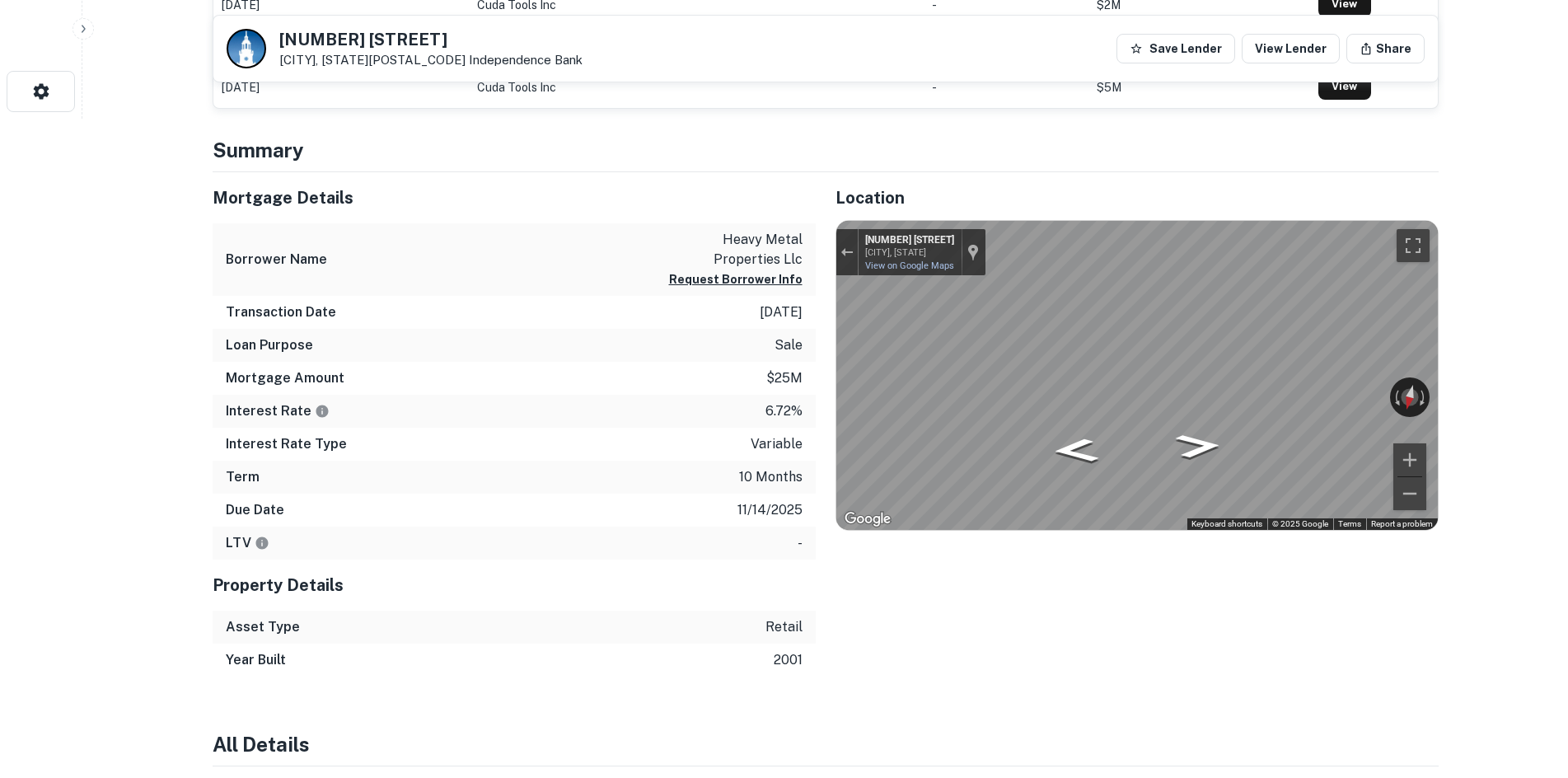 click on "Mortgage Details Borrower Name heavy metal properties llc Request Borrower Info Transaction Date   1/21/2025 Loan Purpose   sale Mortgage Amount   $25m Interest Rate   6.72% Interest Rate Type   variable Term 10 months Due Date 11/14/2025 LTV   - Property Details Asset Type retail Year Built 2001 Location ← Move left → Move right ↑ Move up ↓ Move down + Zoom in - Zoom out Home Jump left by 75% End Jump right by 75% Page Up Jump up by 75% Page Down Jump down by 75% To activate drag with keyboard, press Alt + Enter. Once in keyboard drag state, use the arrow keys to move the marker. To complete the drag, press the Enter key. To cancel, press Escape. Loading... Map Terrain Satellite Labels Keyboard shortcuts Map Data Imagery ©2025 Airbus, Maxar Technologies Imagery ©2025 Airbus, Maxar Technologies 20 m  Click to toggle between metric and imperial units Terms Report a map error                 ← Move left → Move right ↑ Move up ↓ Move down + Zoom in - Zoom out             3984 Anton Rd" at bounding box center (816, 424) 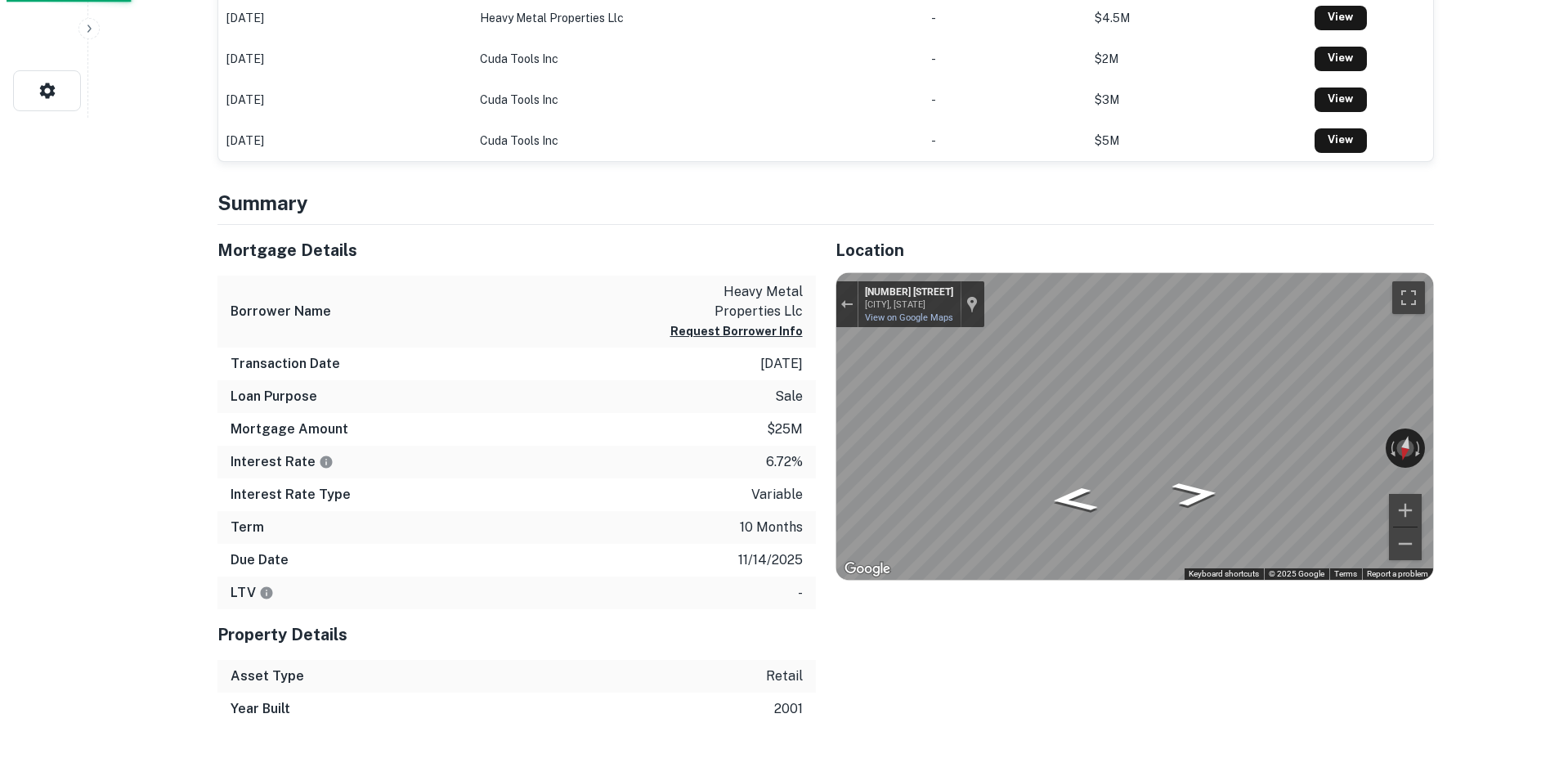 scroll, scrollTop: 0, scrollLeft: 0, axis: both 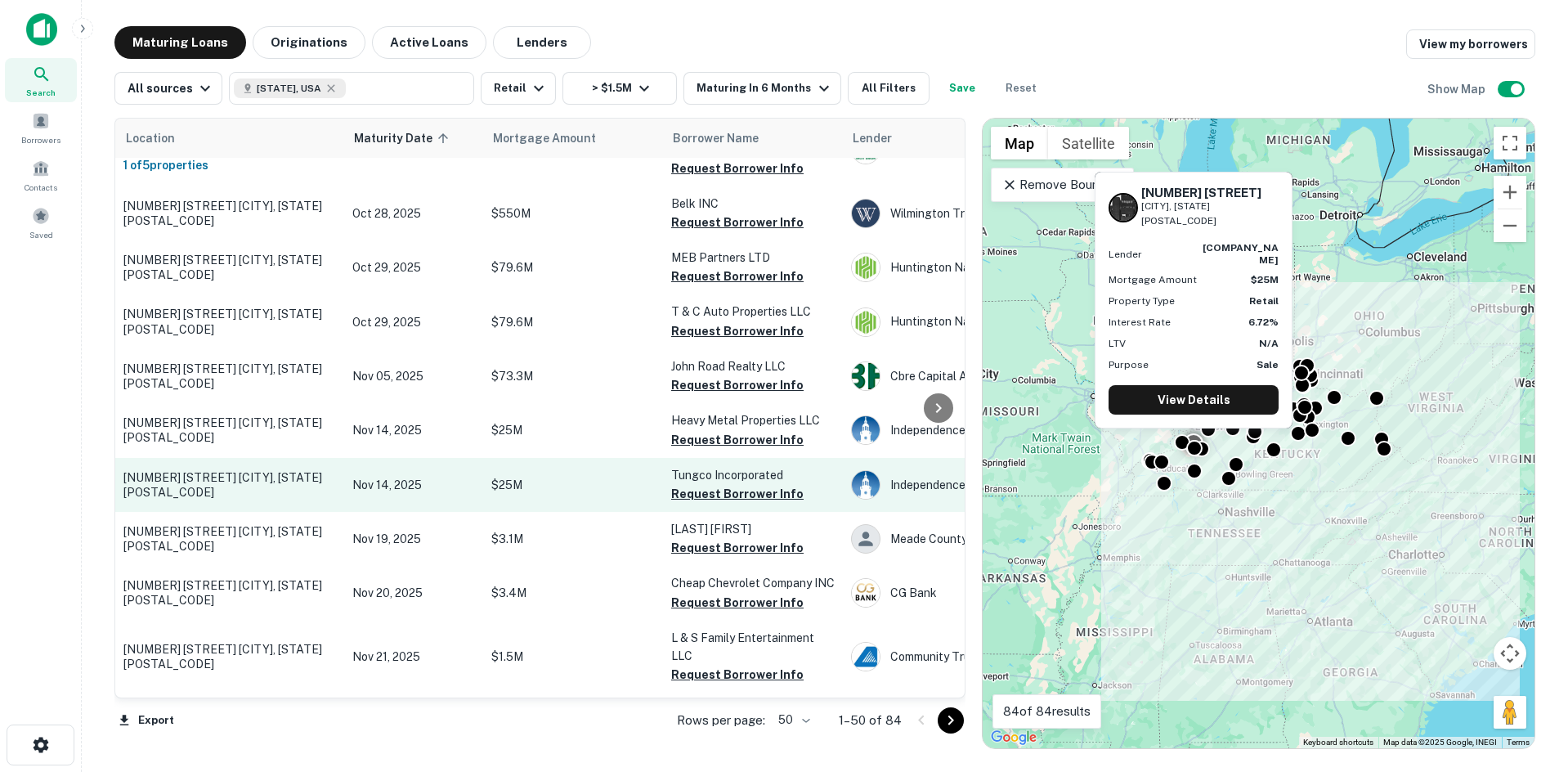 click on "1085 Wilbur James Rd Manitou, KY42436" at bounding box center [230, 485] 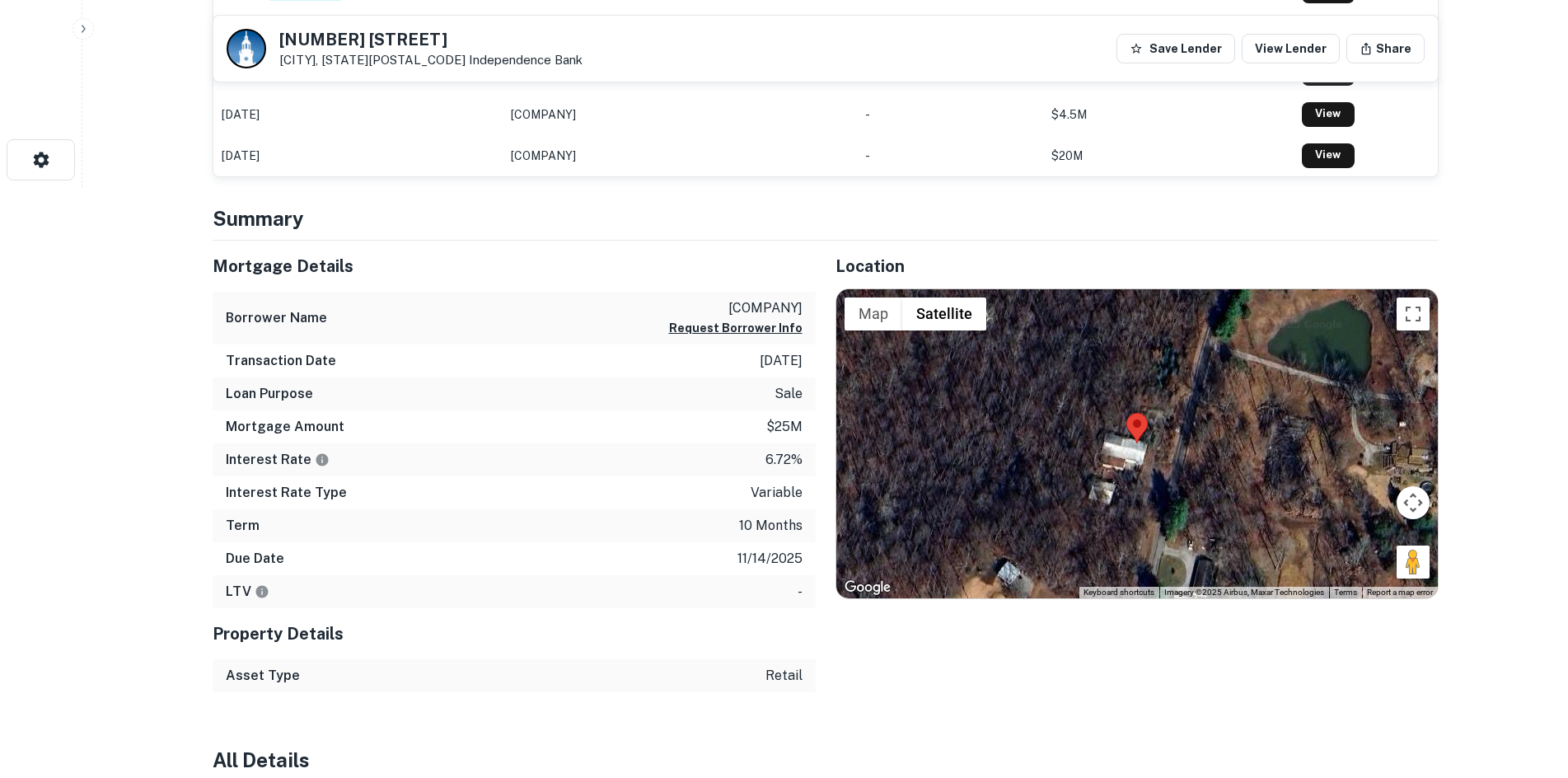 scroll, scrollTop: 659, scrollLeft: 0, axis: vertical 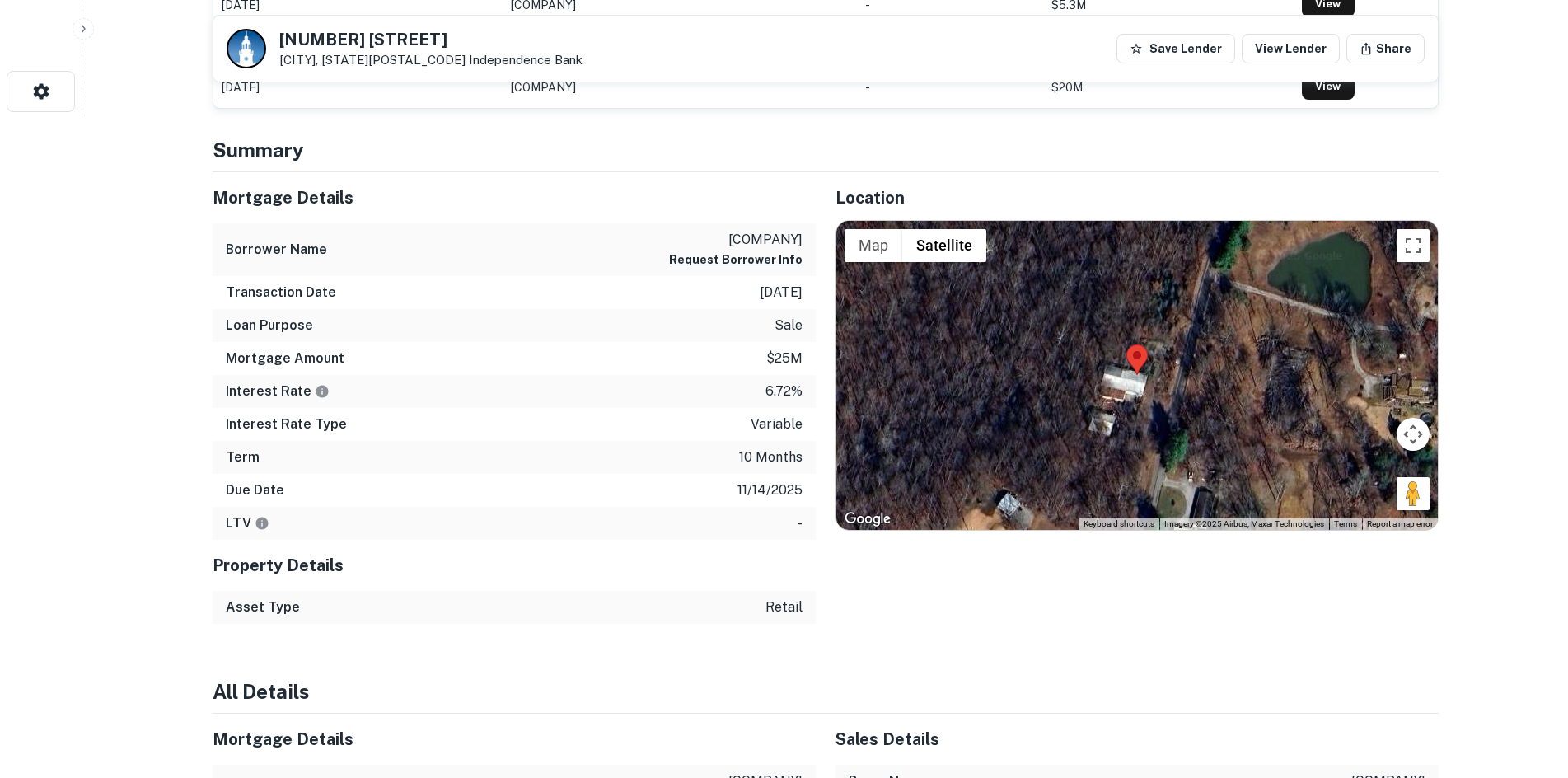 drag, startPoint x: 1424, startPoint y: 499, endPoint x: 1183, endPoint y: 405, distance: 258.6832 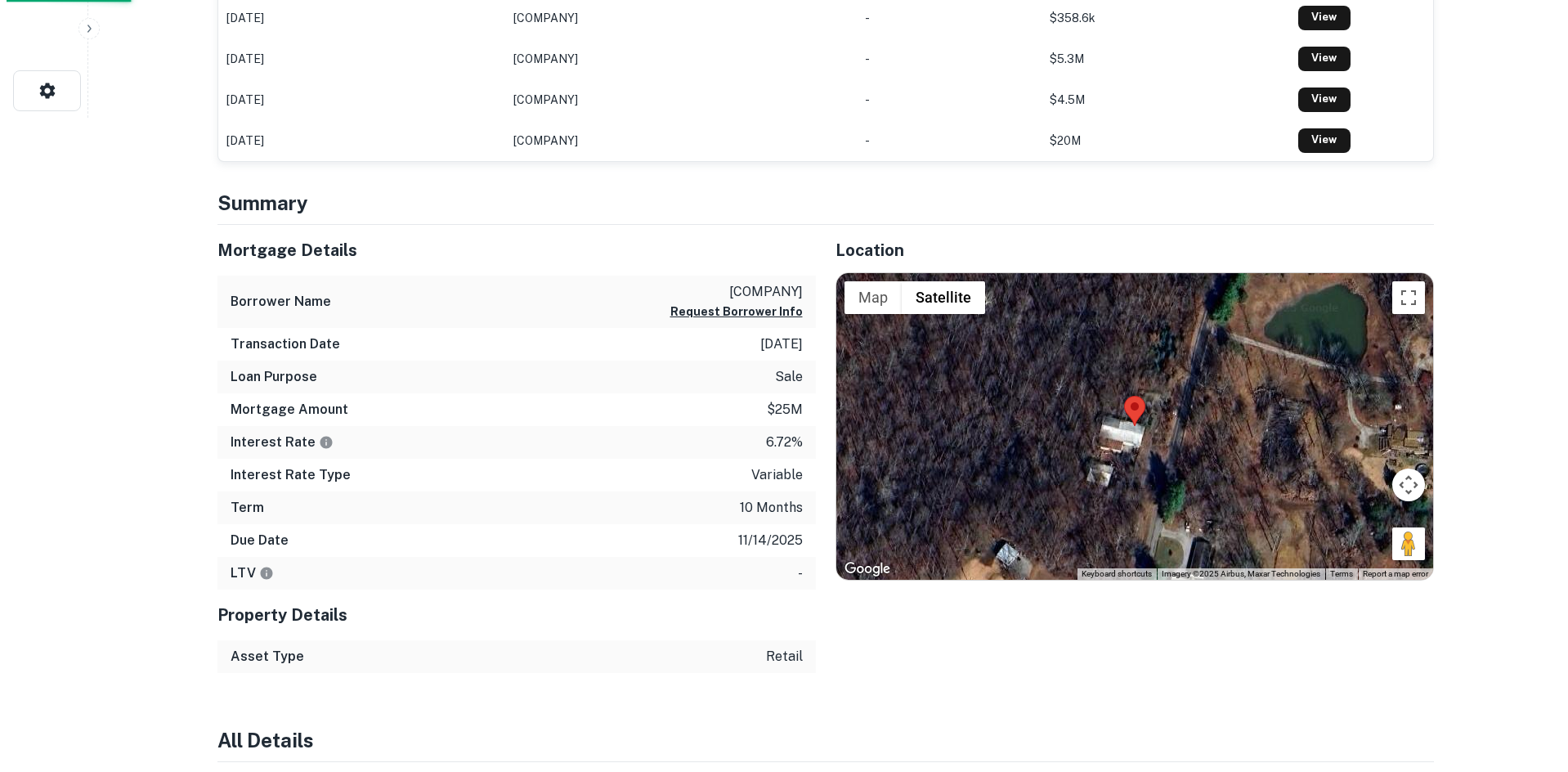 scroll, scrollTop: 0, scrollLeft: 0, axis: both 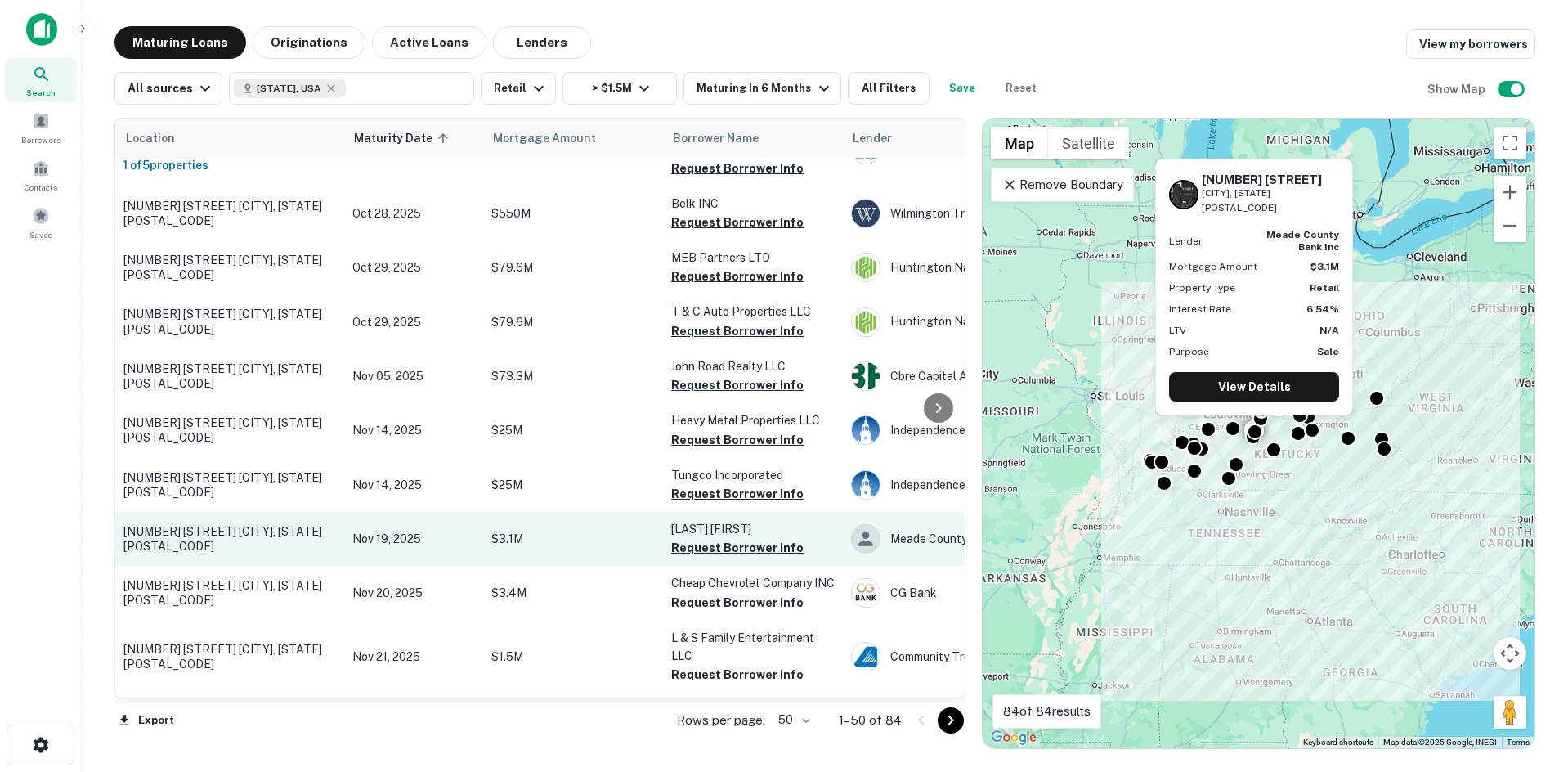 click on "1200 Ring Rd Elizabethtown, KY42701" at bounding box center (230, 539) 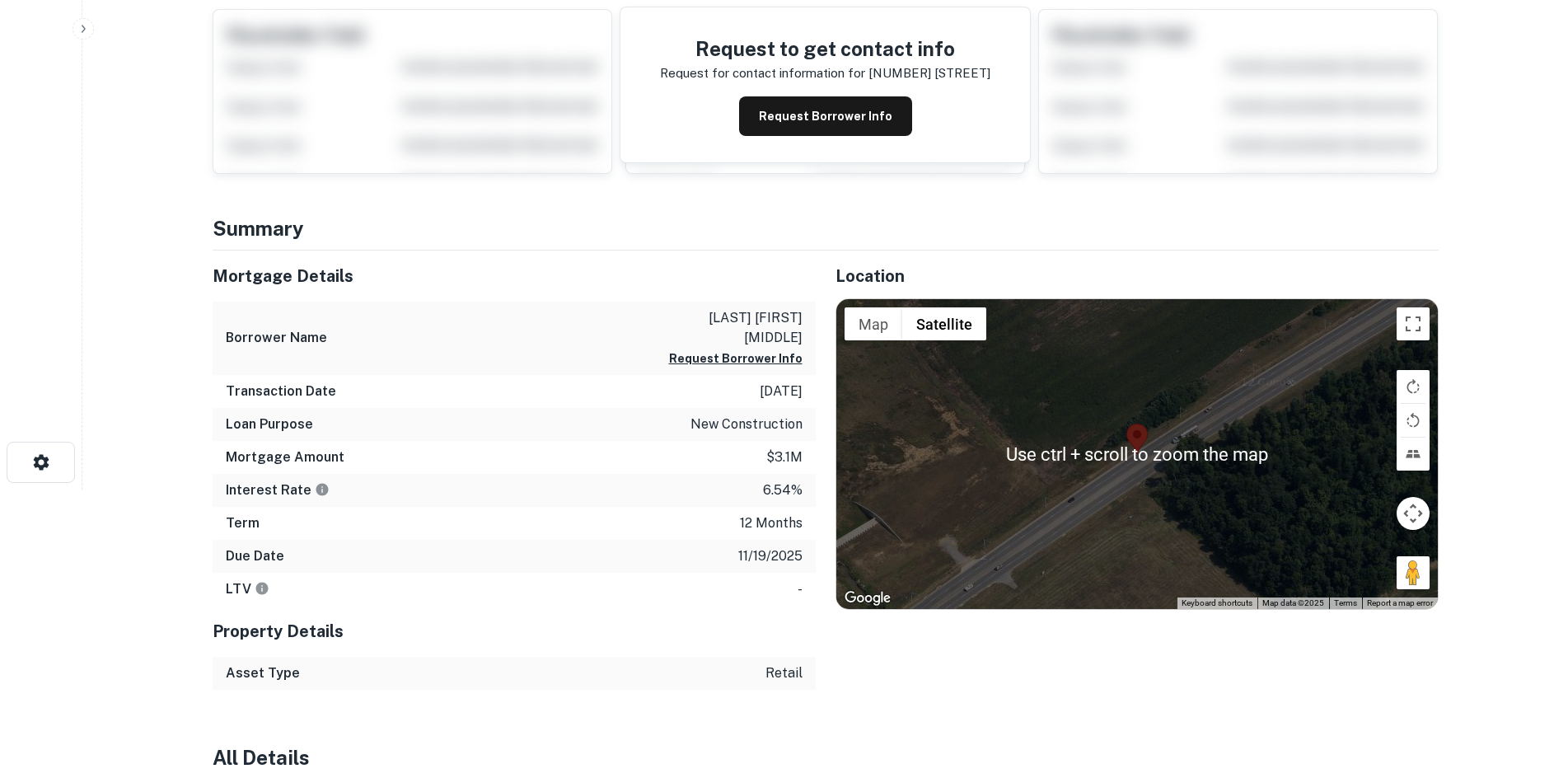 scroll, scrollTop: 330, scrollLeft: 0, axis: vertical 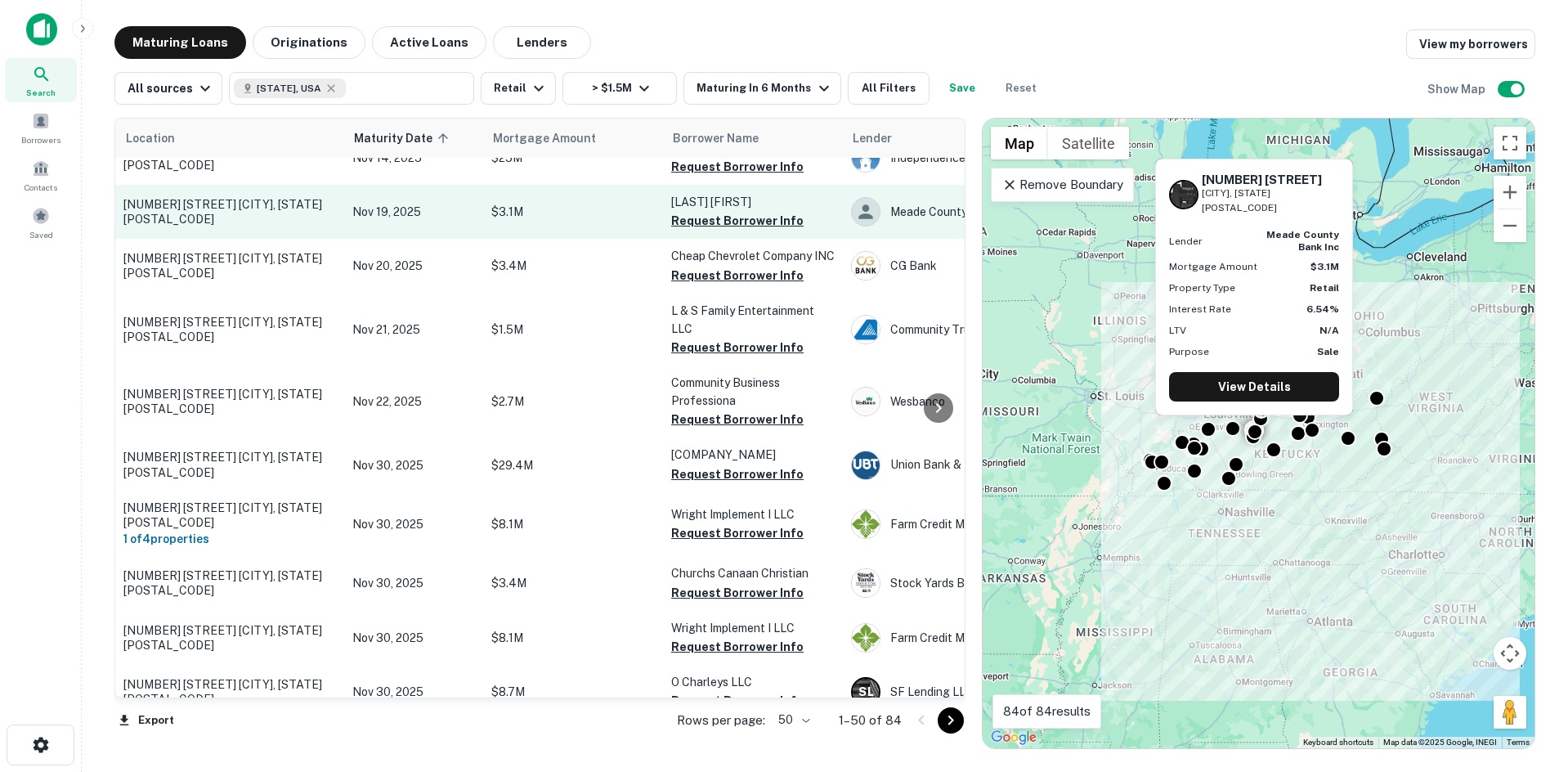 click on "1200 Ring Rd Elizabethtown, KY42701" at bounding box center [230, 212] 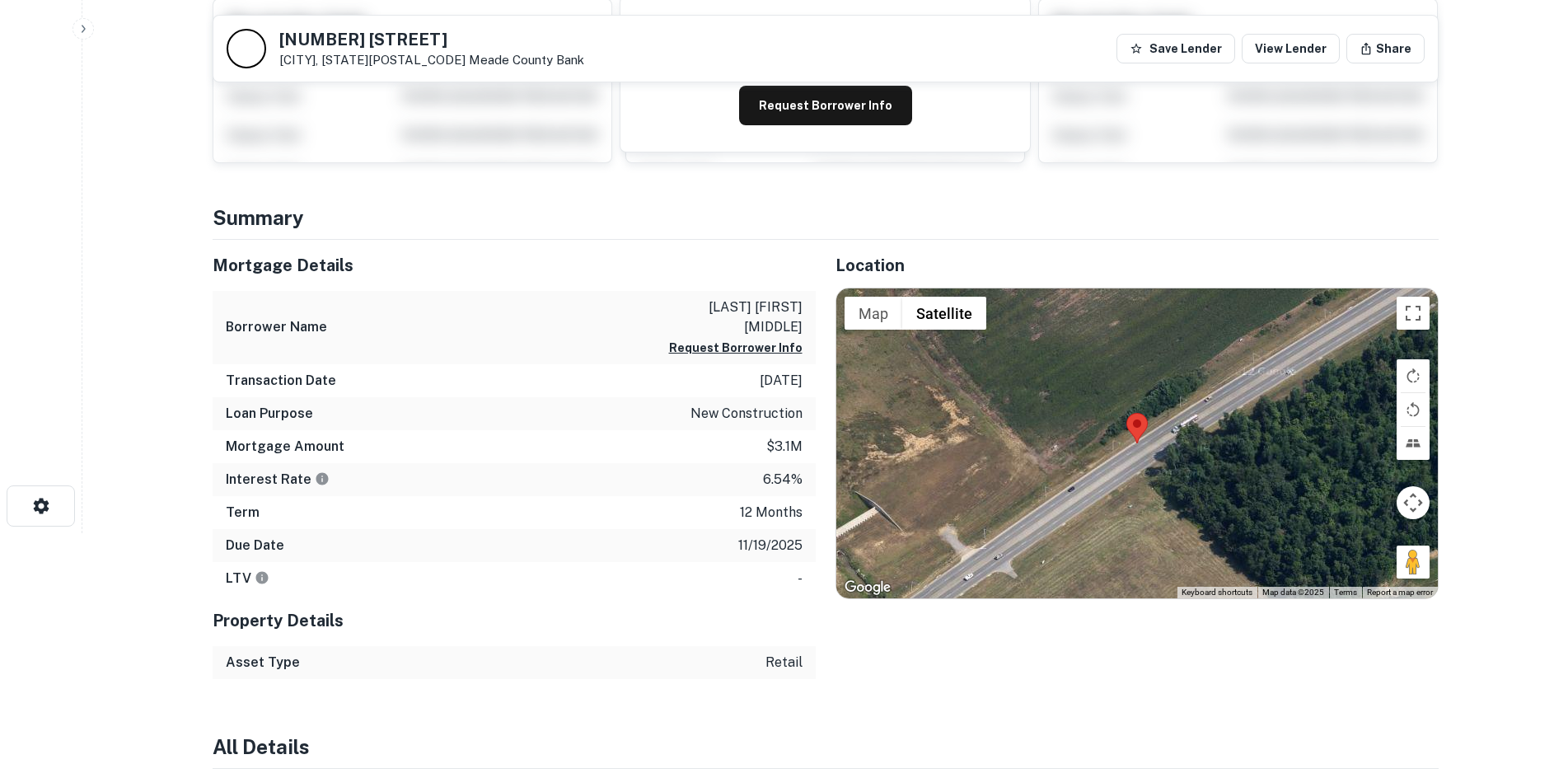 scroll, scrollTop: 247, scrollLeft: 0, axis: vertical 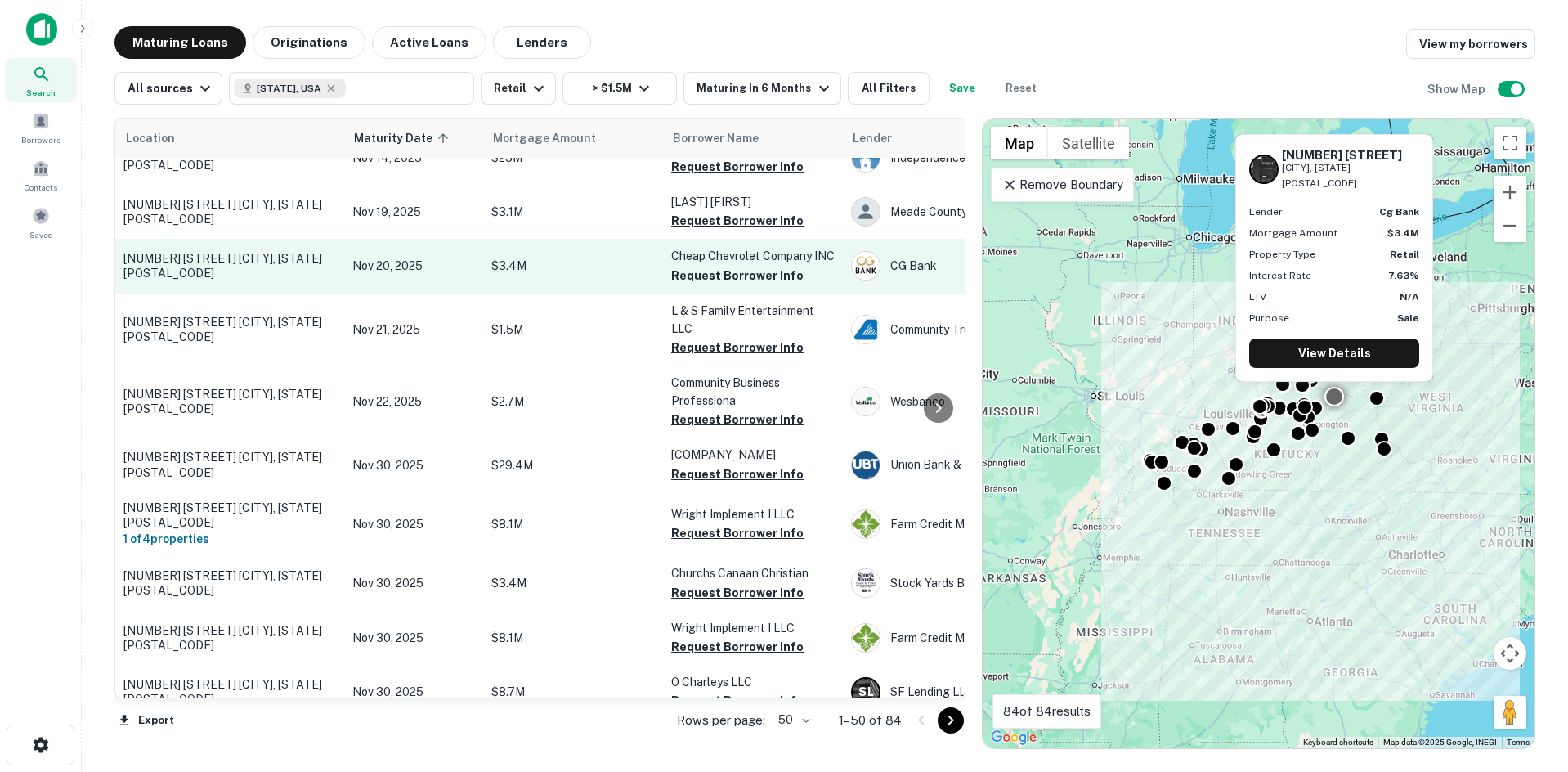 click on "780 W Water St Flemingsburg, KY41041" at bounding box center (230, 266) 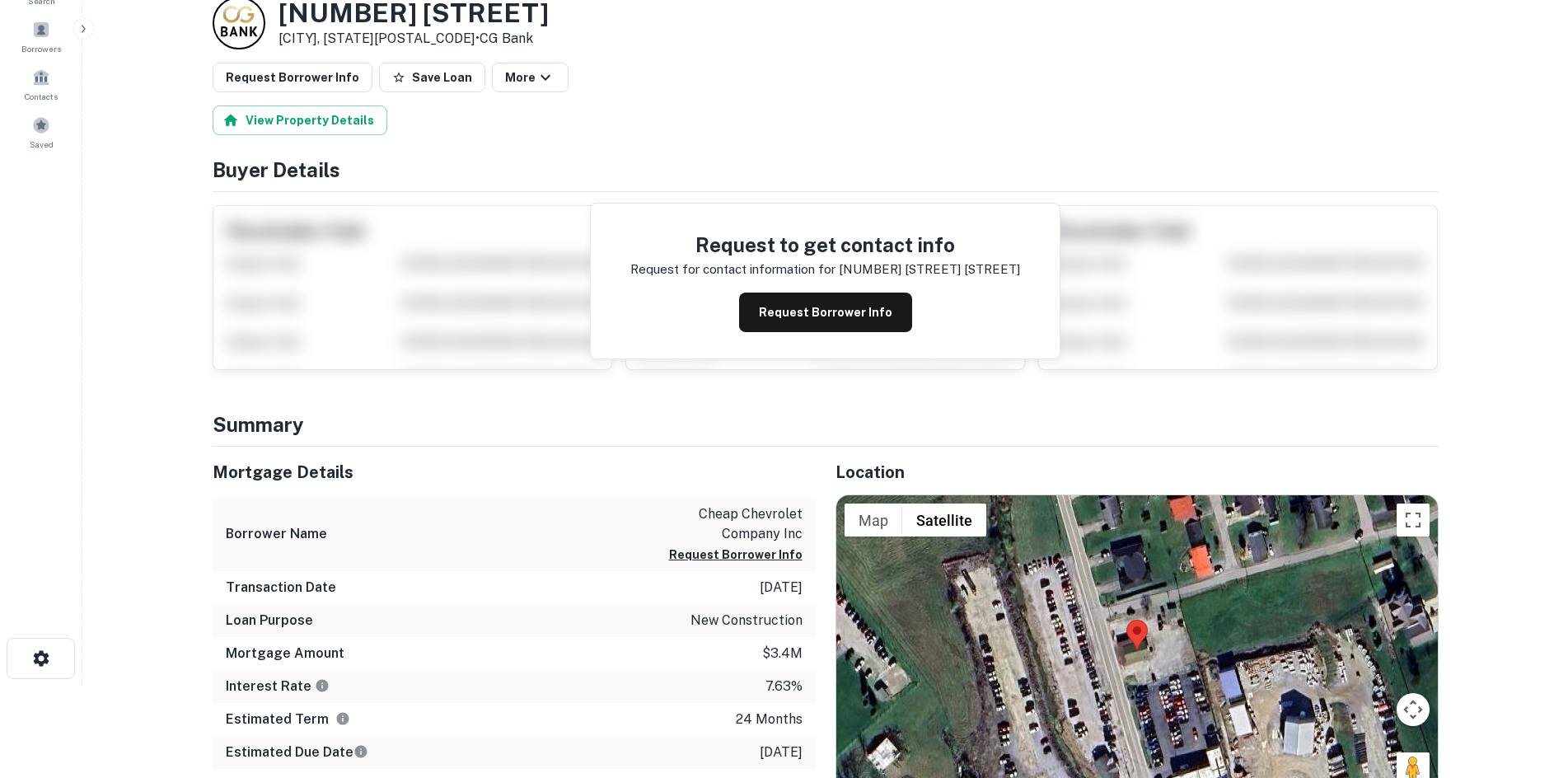 scroll, scrollTop: 247, scrollLeft: 0, axis: vertical 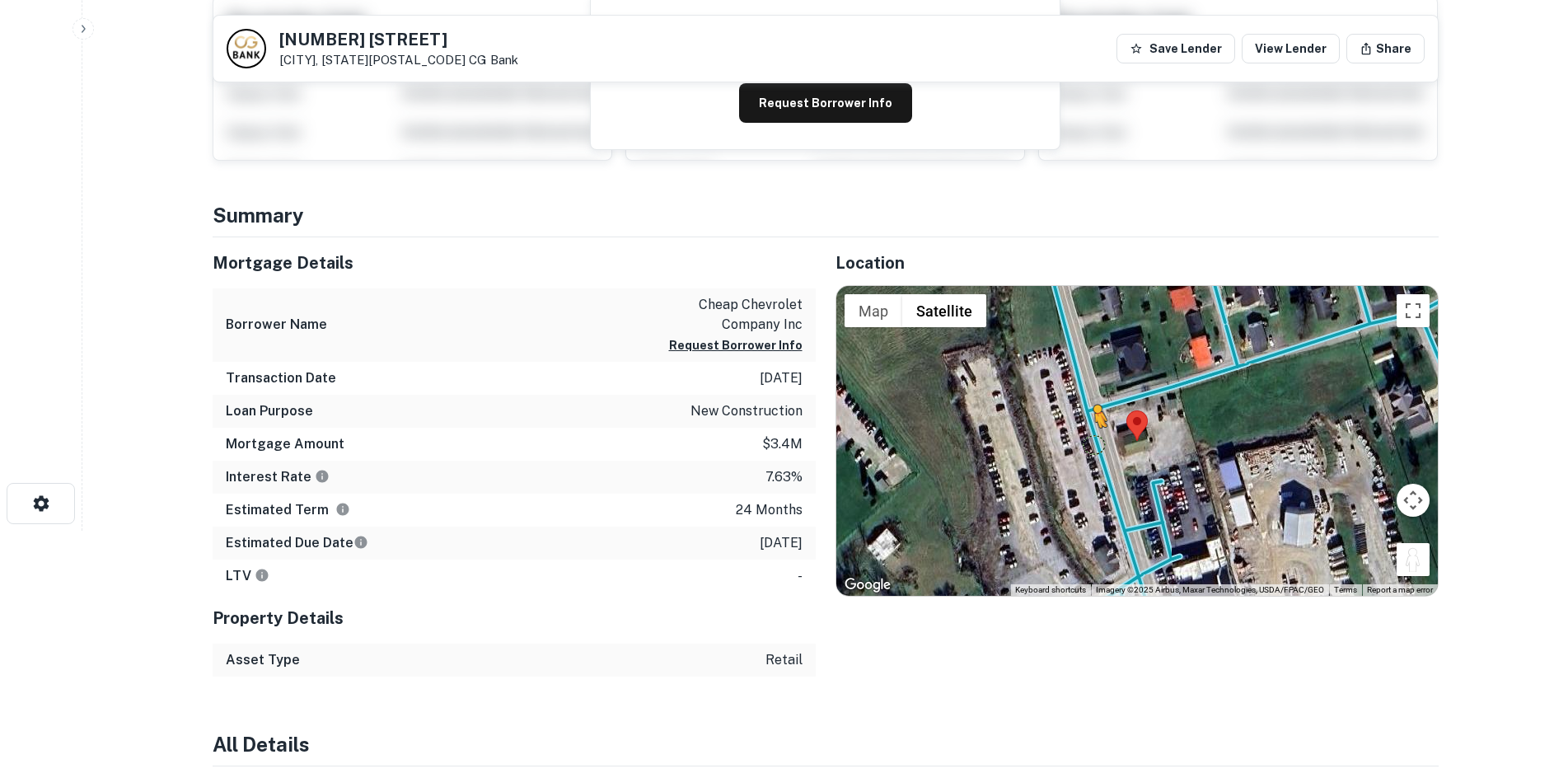 drag, startPoint x: 1426, startPoint y: 567, endPoint x: 1087, endPoint y: 440, distance: 362.00829 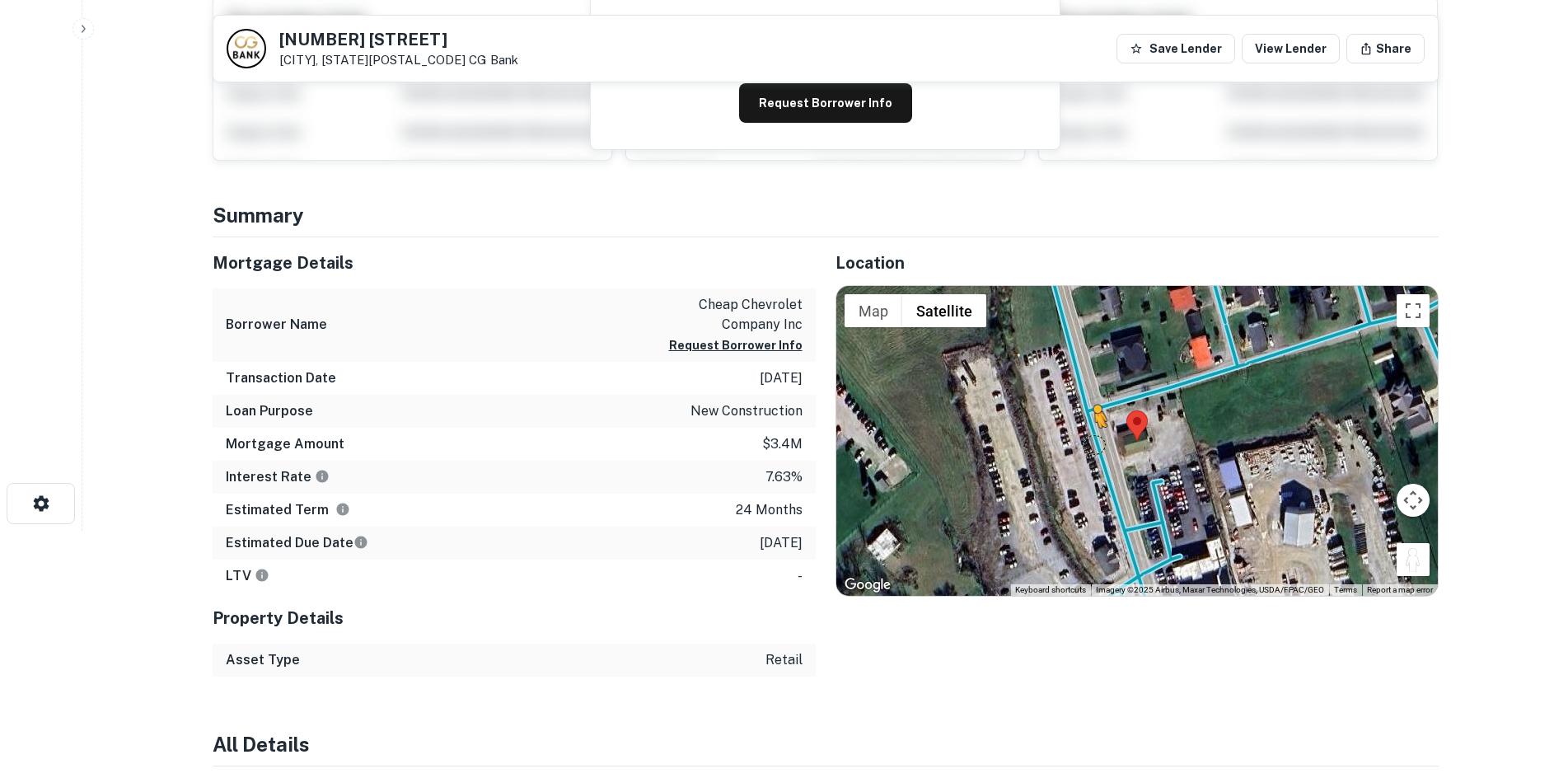 click on "To activate drag with keyboard, press Alt + Enter. Once in keyboard drag state, use the arrow keys to move the marker. To complete the drag, press the Enter key. To cancel, press Escape. Loading... Map Terrain Satellite Labels Keyboard shortcuts Map Data Imagery ©2025 Airbus, Maxar Technologies, USDA/FPAC/GEO Imagery ©2025 Airbus, Maxar Technologies, USDA/FPAC/GEO 20 m  Click to toggle between metric and imperial units Terms Report a map error" at bounding box center [1137, 441] 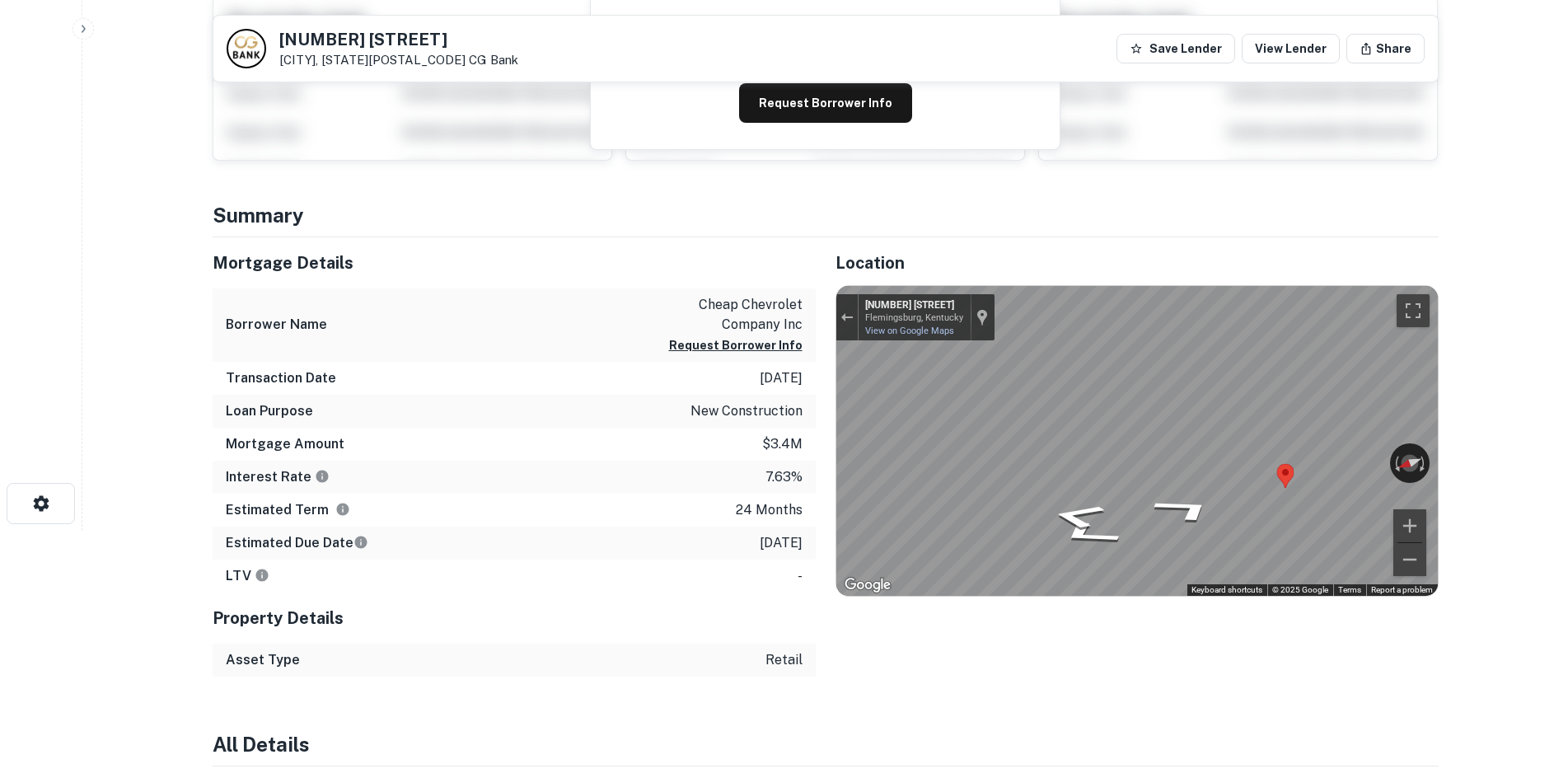 click on "Borrower Name cheap chevrolet company inc Request Borrower Info" at bounding box center (514, 325) 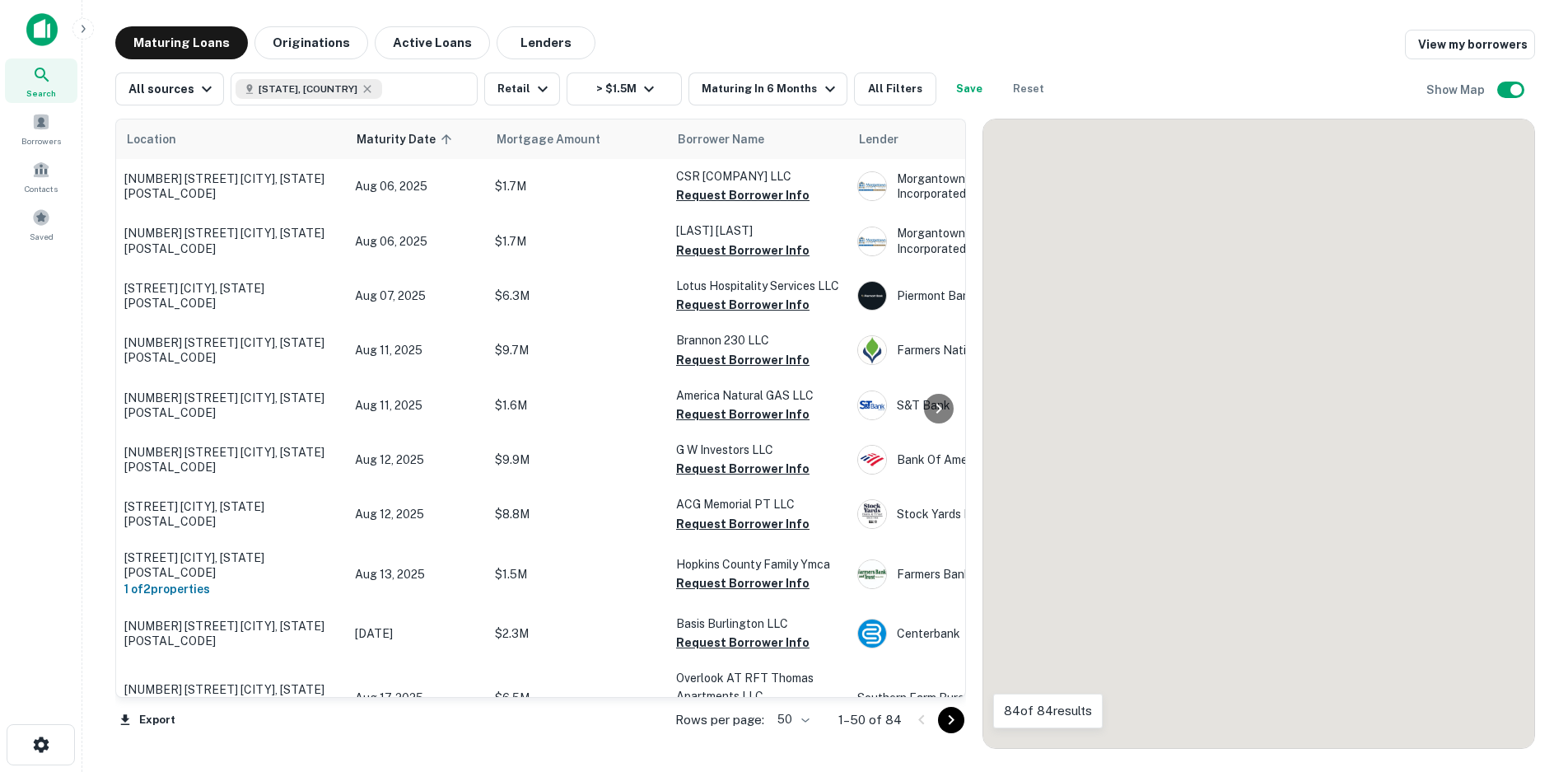 scroll, scrollTop: 0, scrollLeft: 0, axis: both 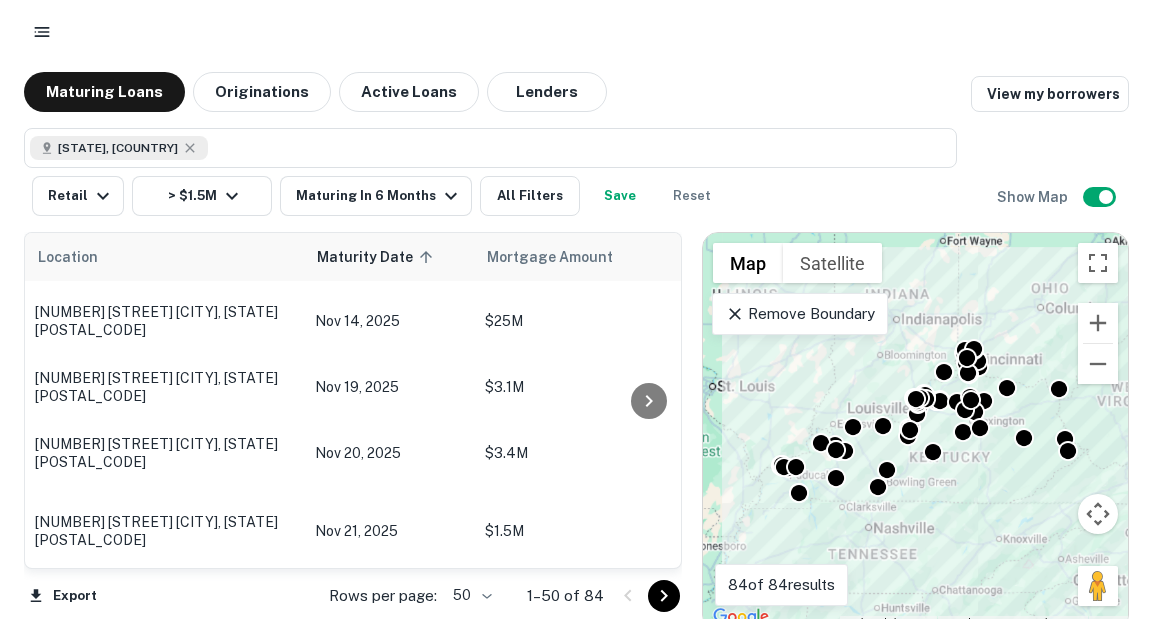 drag, startPoint x: 87, startPoint y: 35, endPoint x: 108, endPoint y: 26, distance: 22.847319 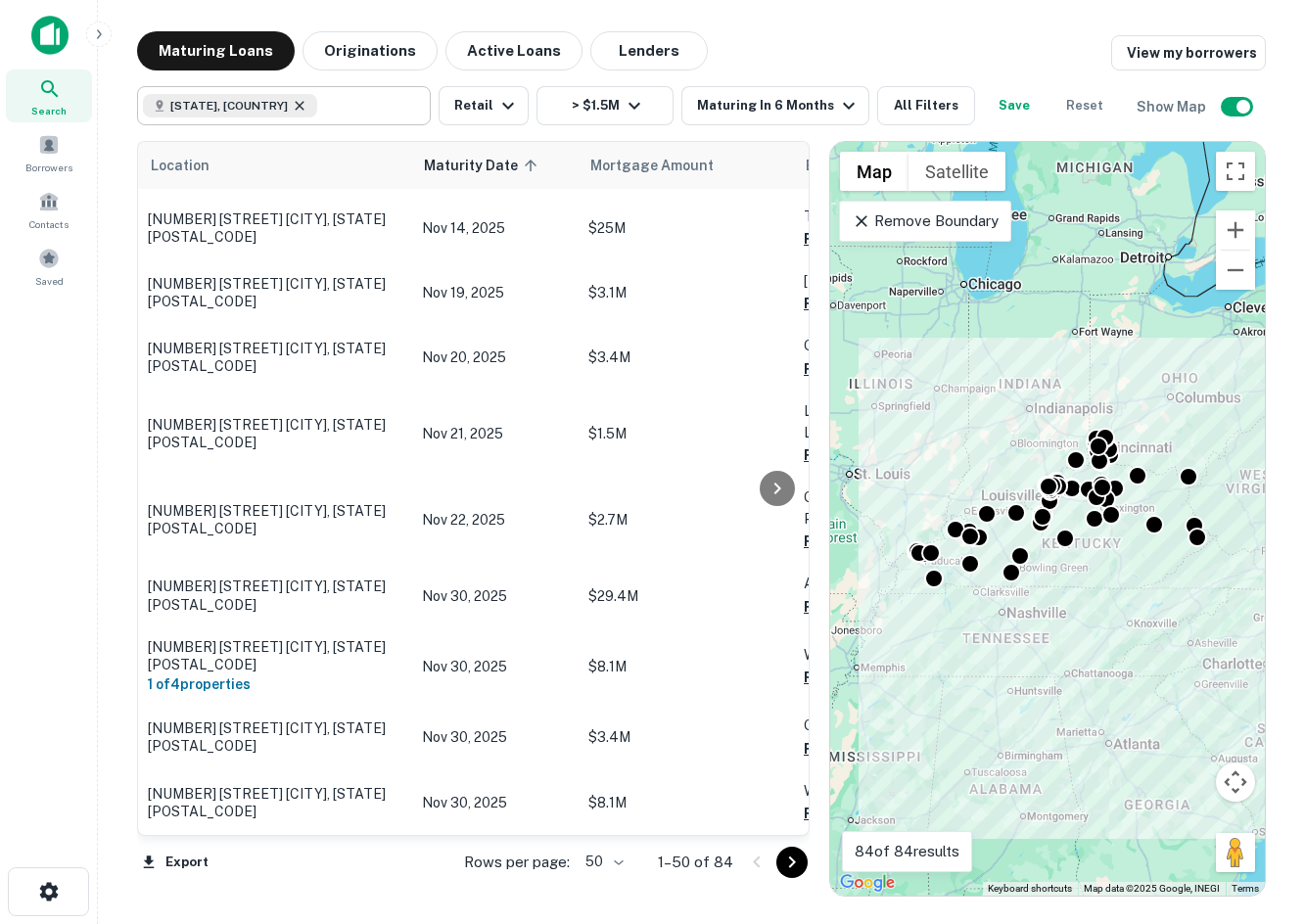 click 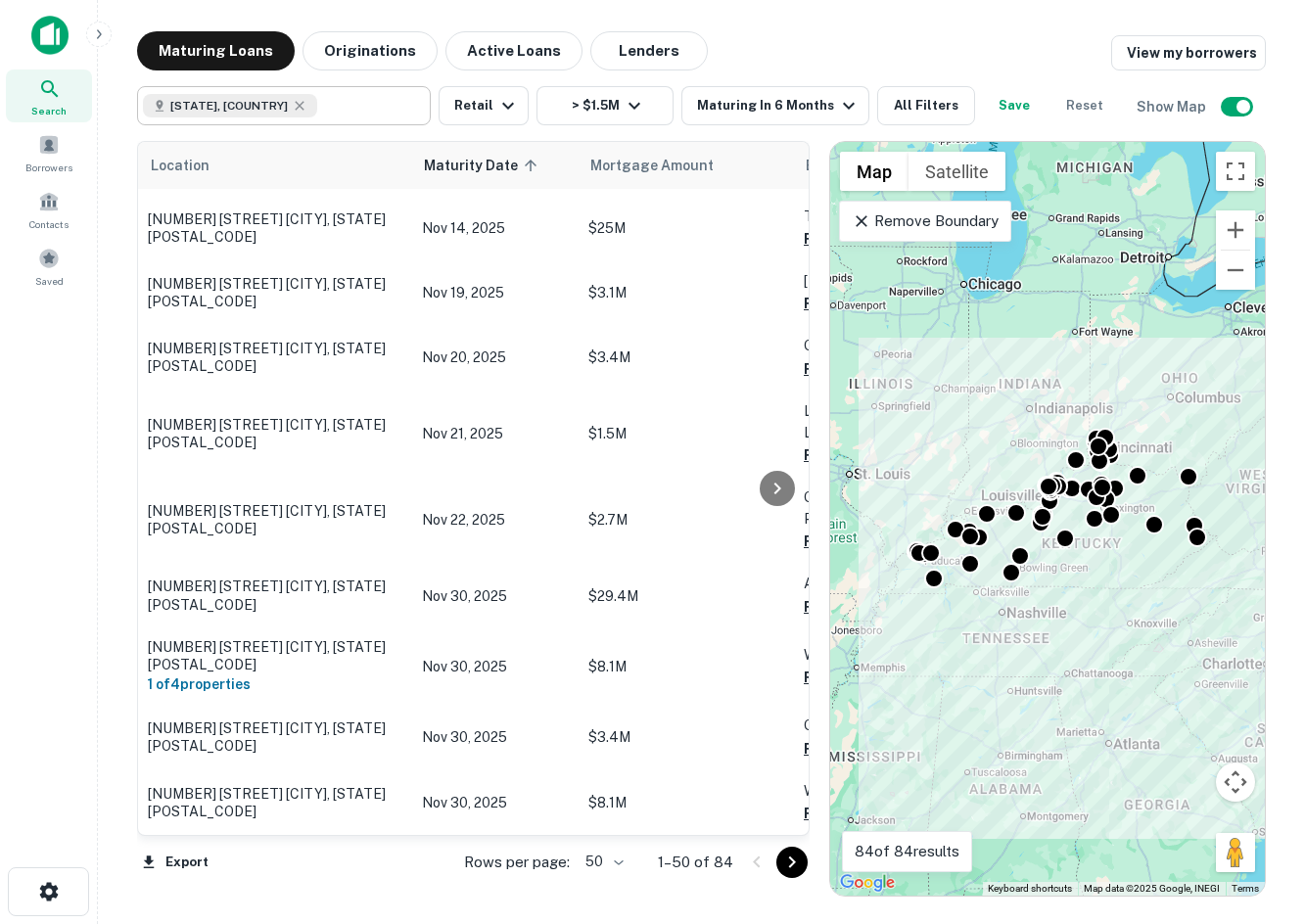 type on "**********" 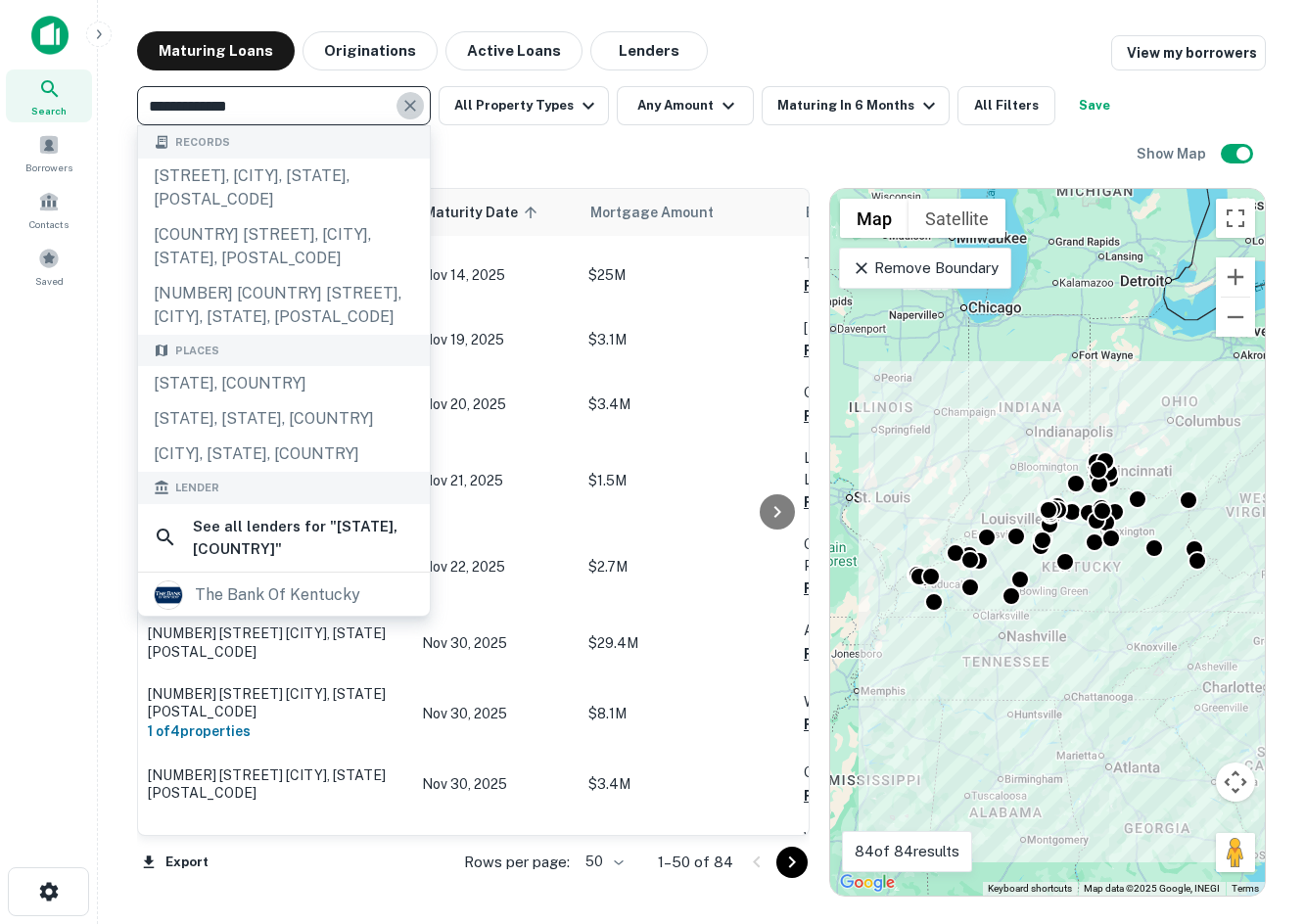 click 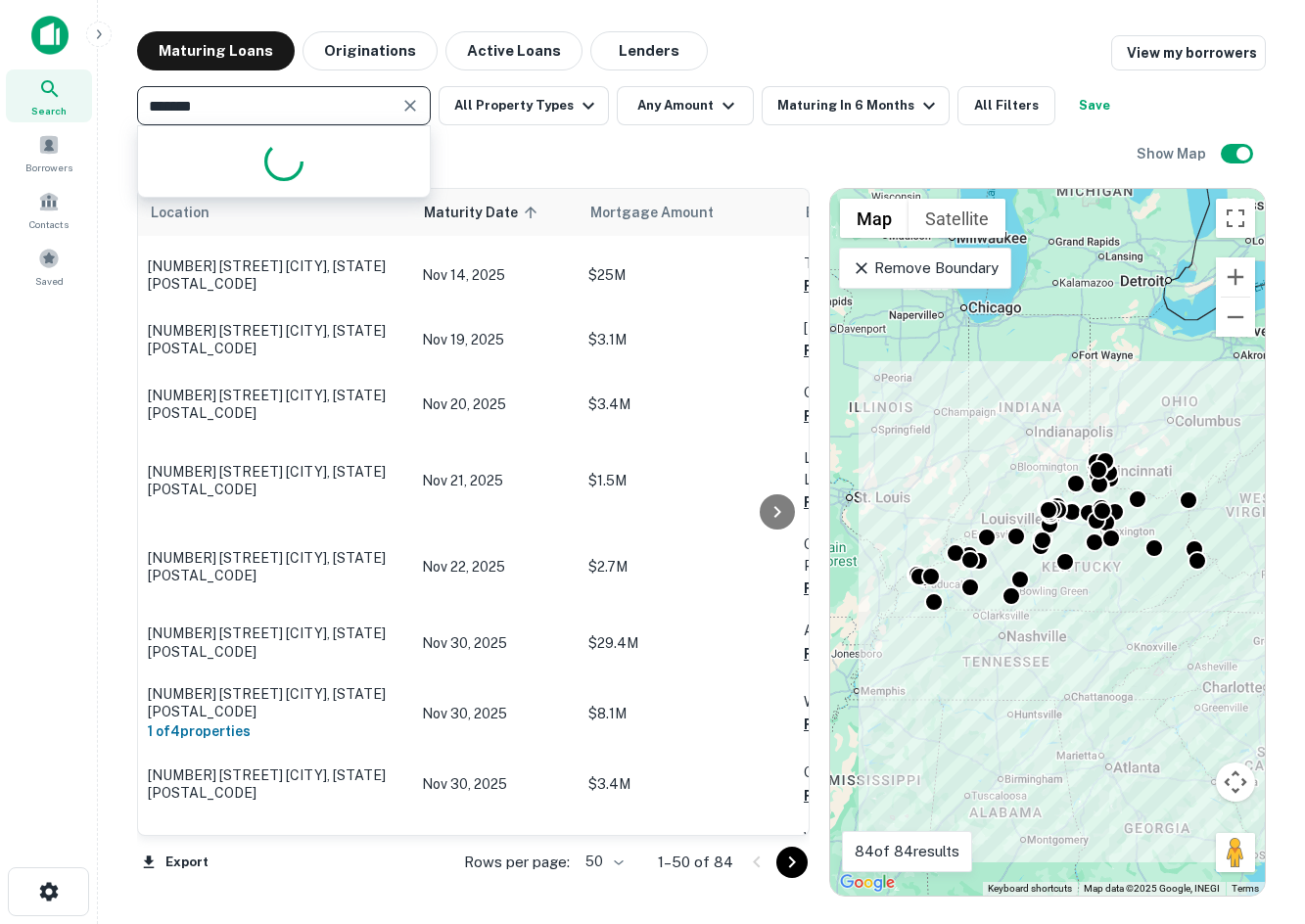 type on "********" 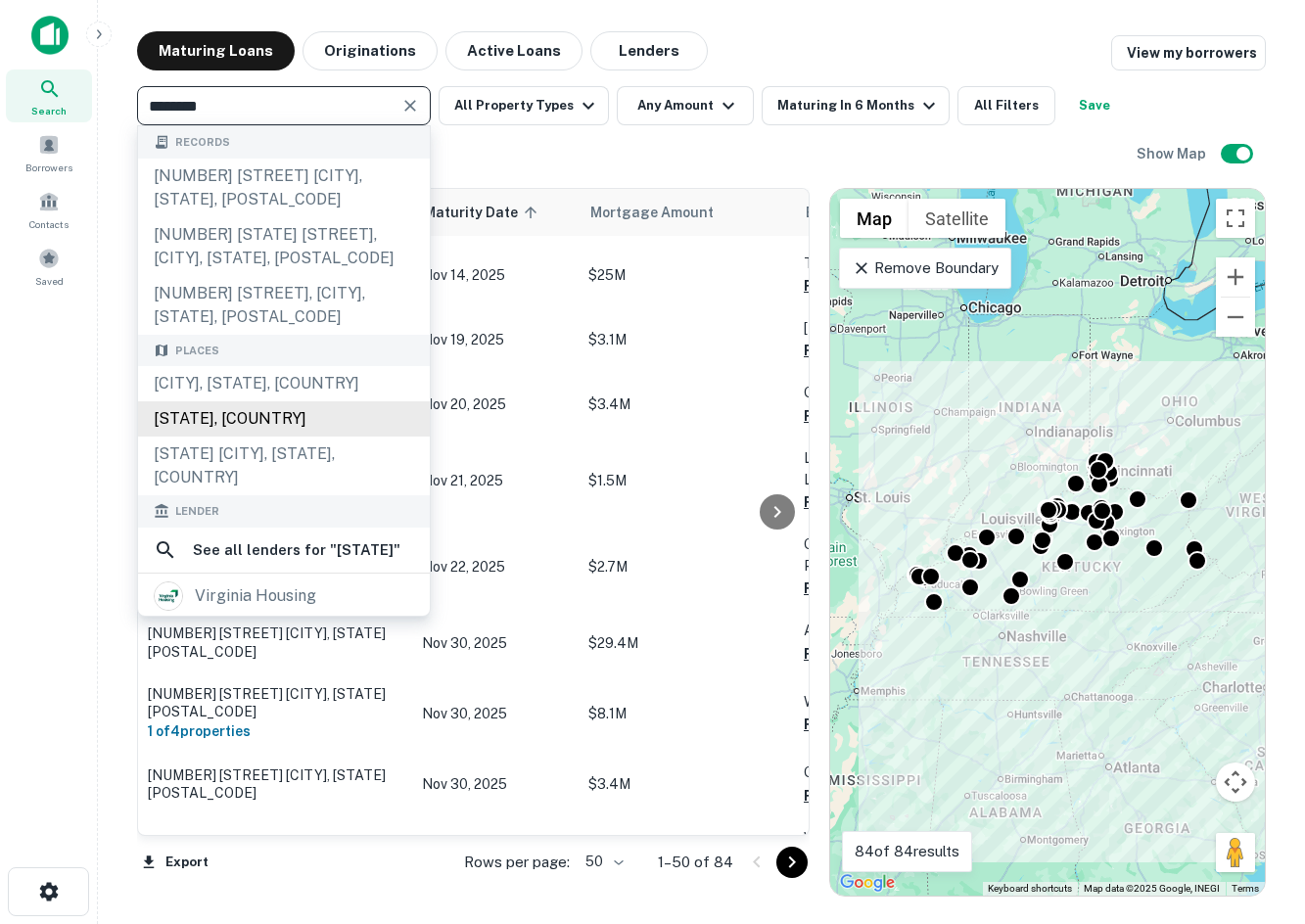 click on "Virginia, USA" at bounding box center [284, 419] 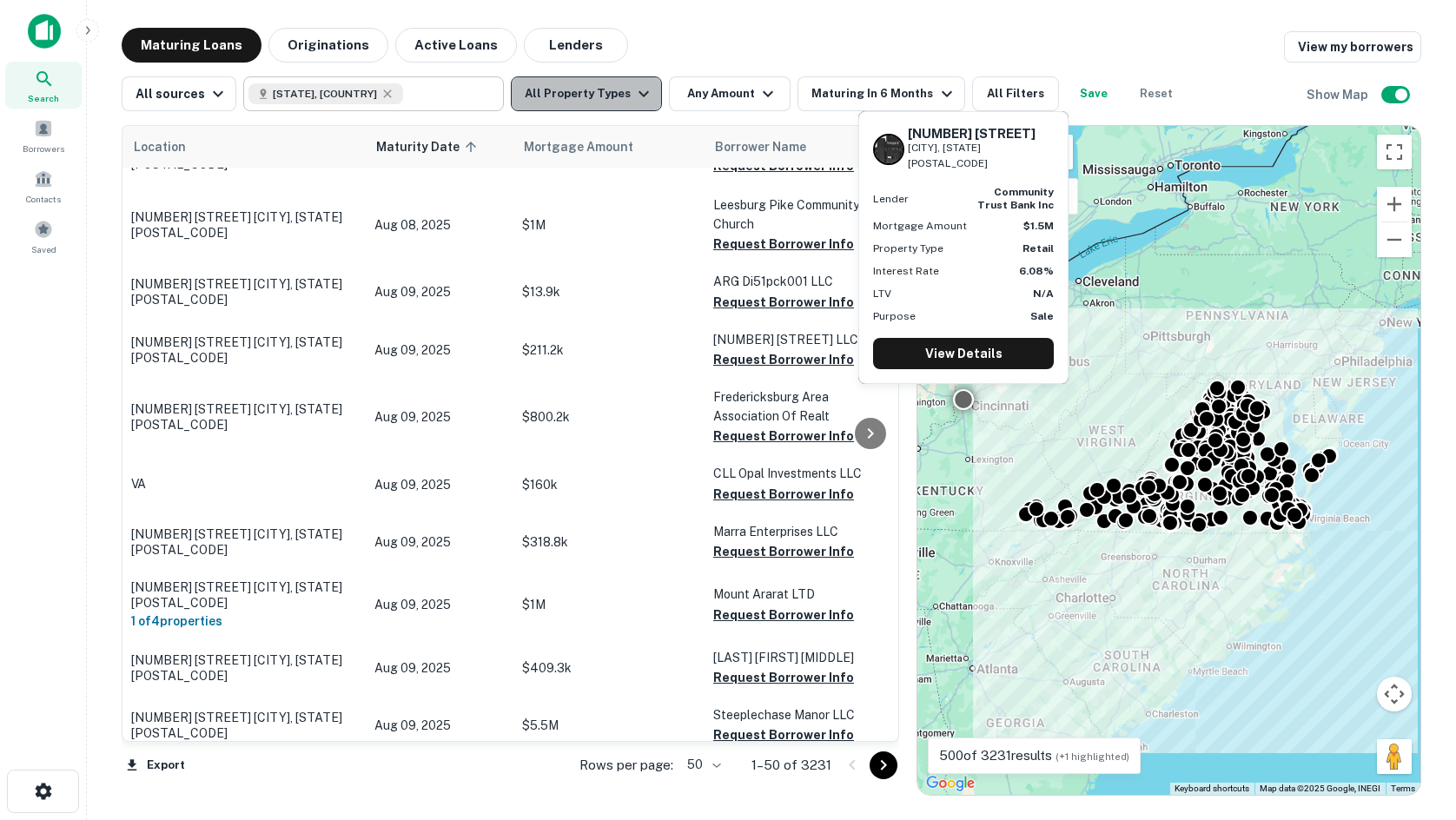 click on "All Property Types" at bounding box center (586, 94) 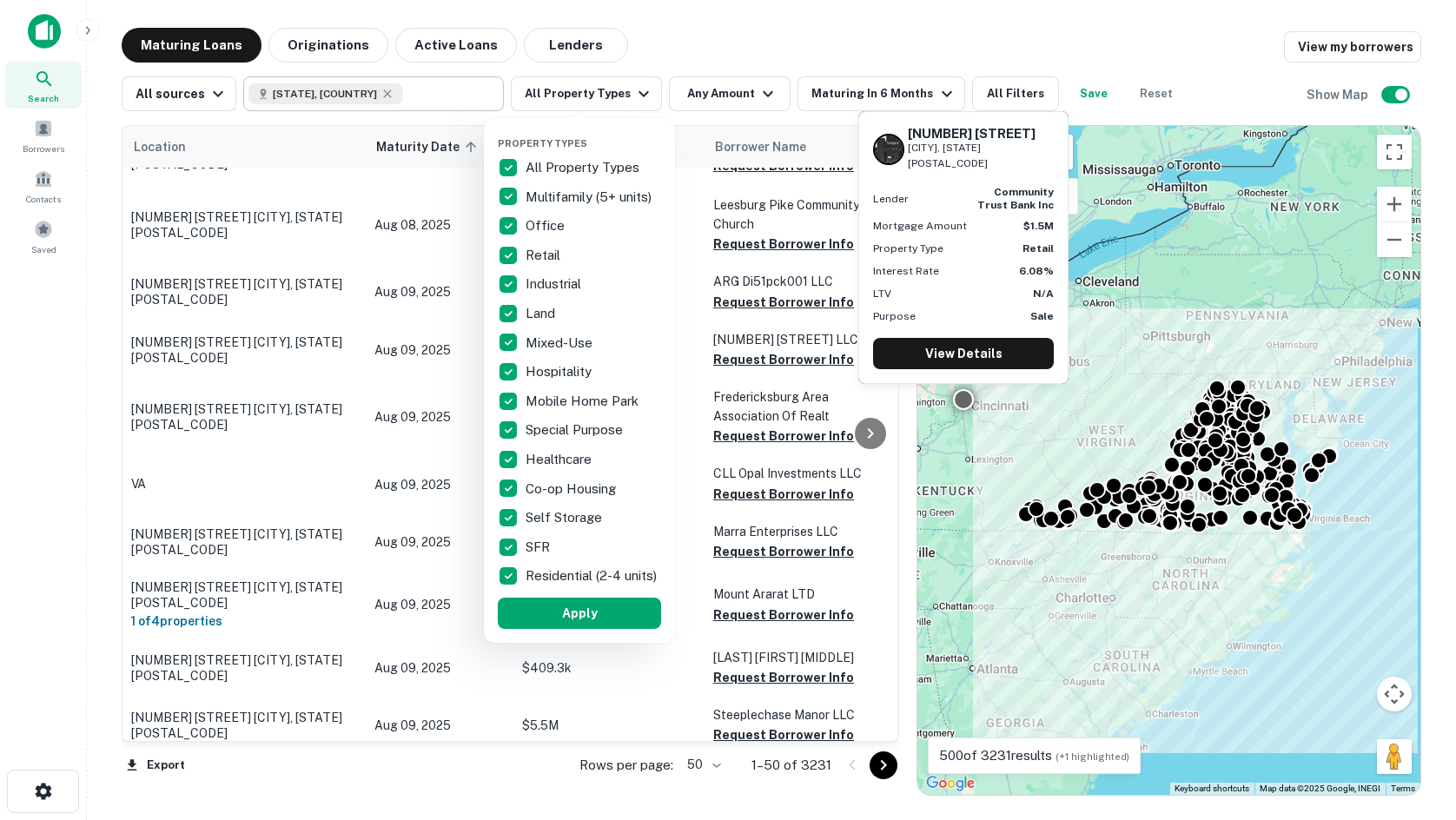 click on "All Property Types" at bounding box center (584, 168) 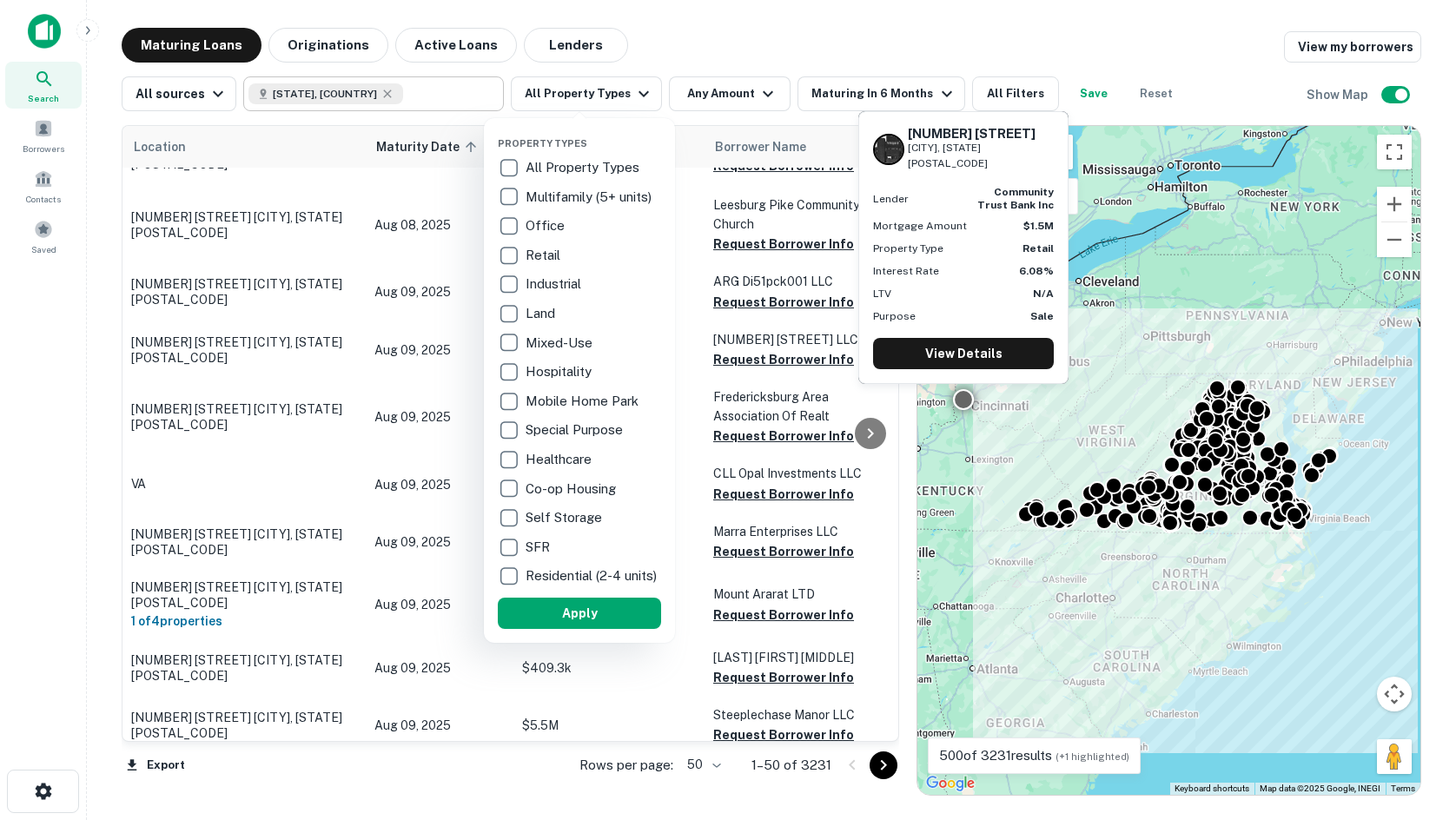 click on "Retail" at bounding box center (545, 255) 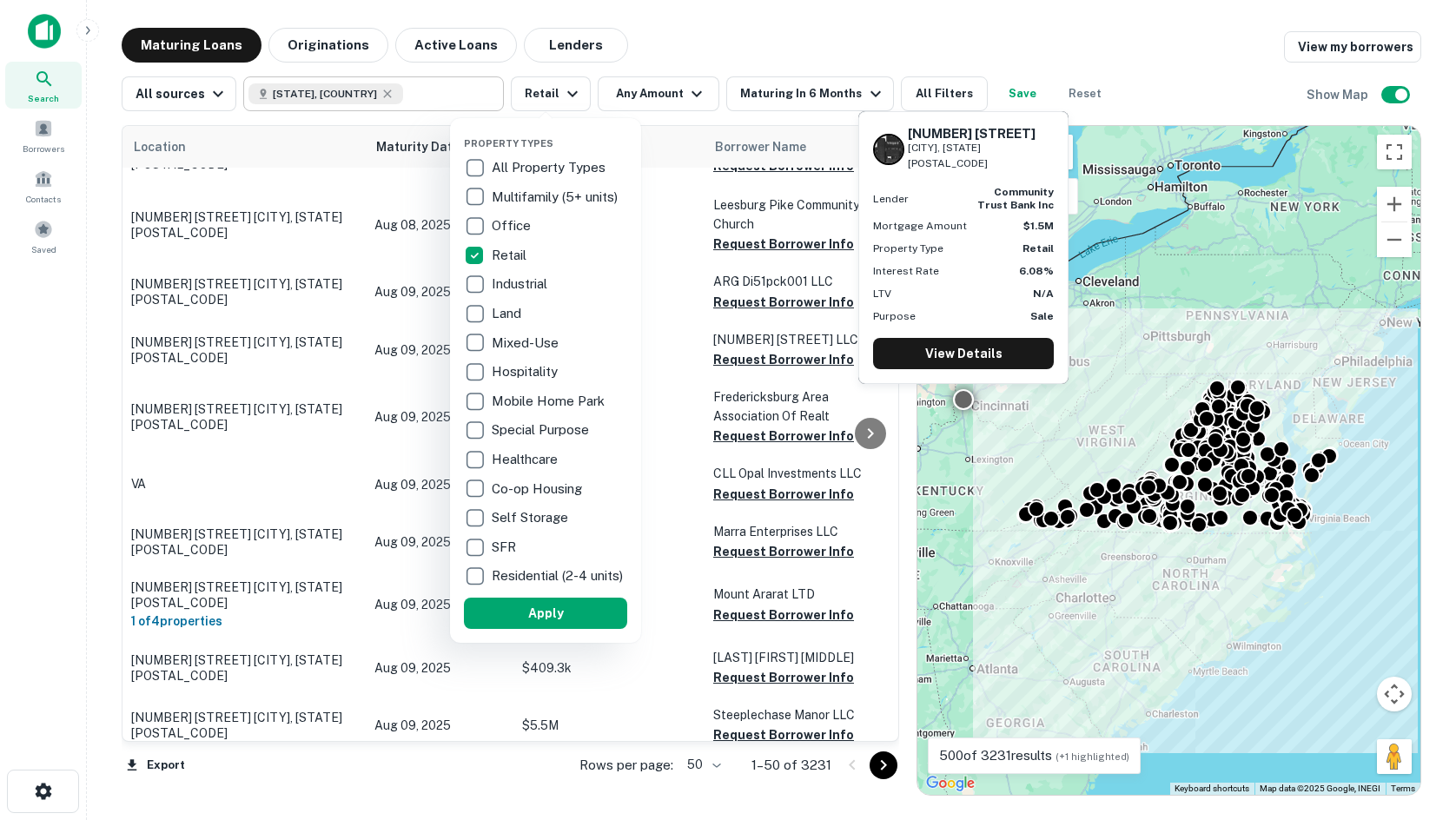 click at bounding box center [728, 410] 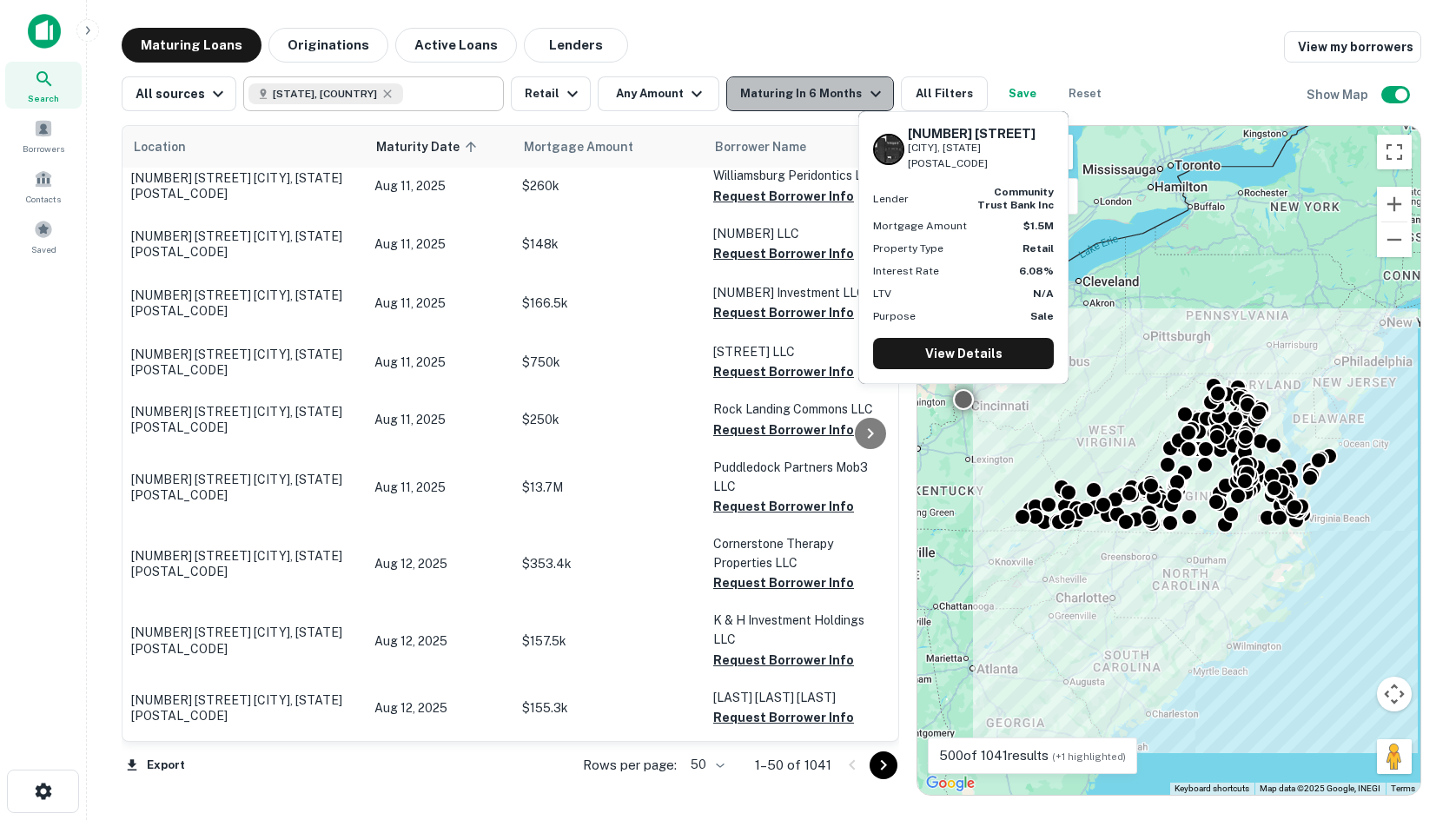 click 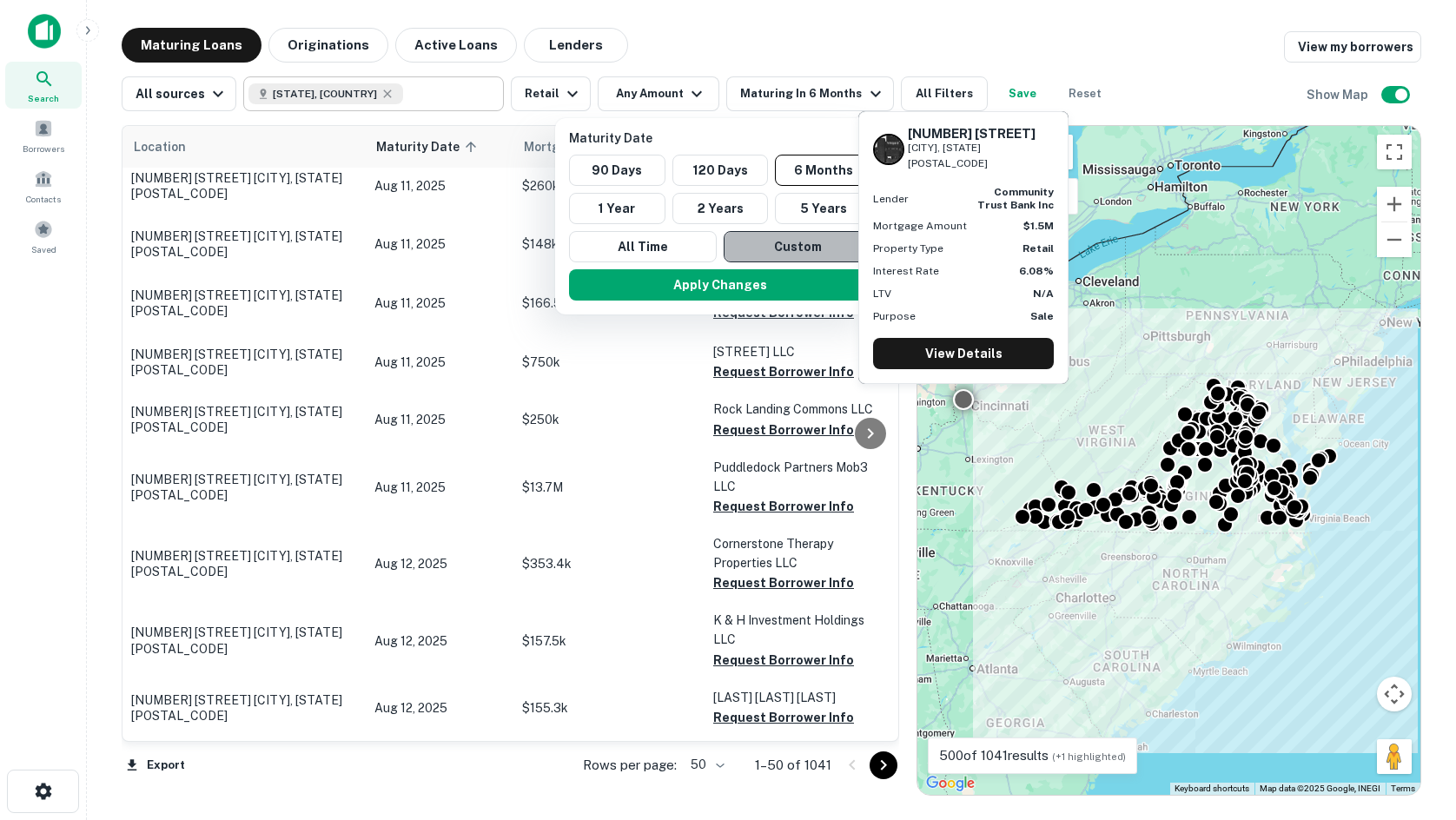 click on "Custom" at bounding box center [797, 247] 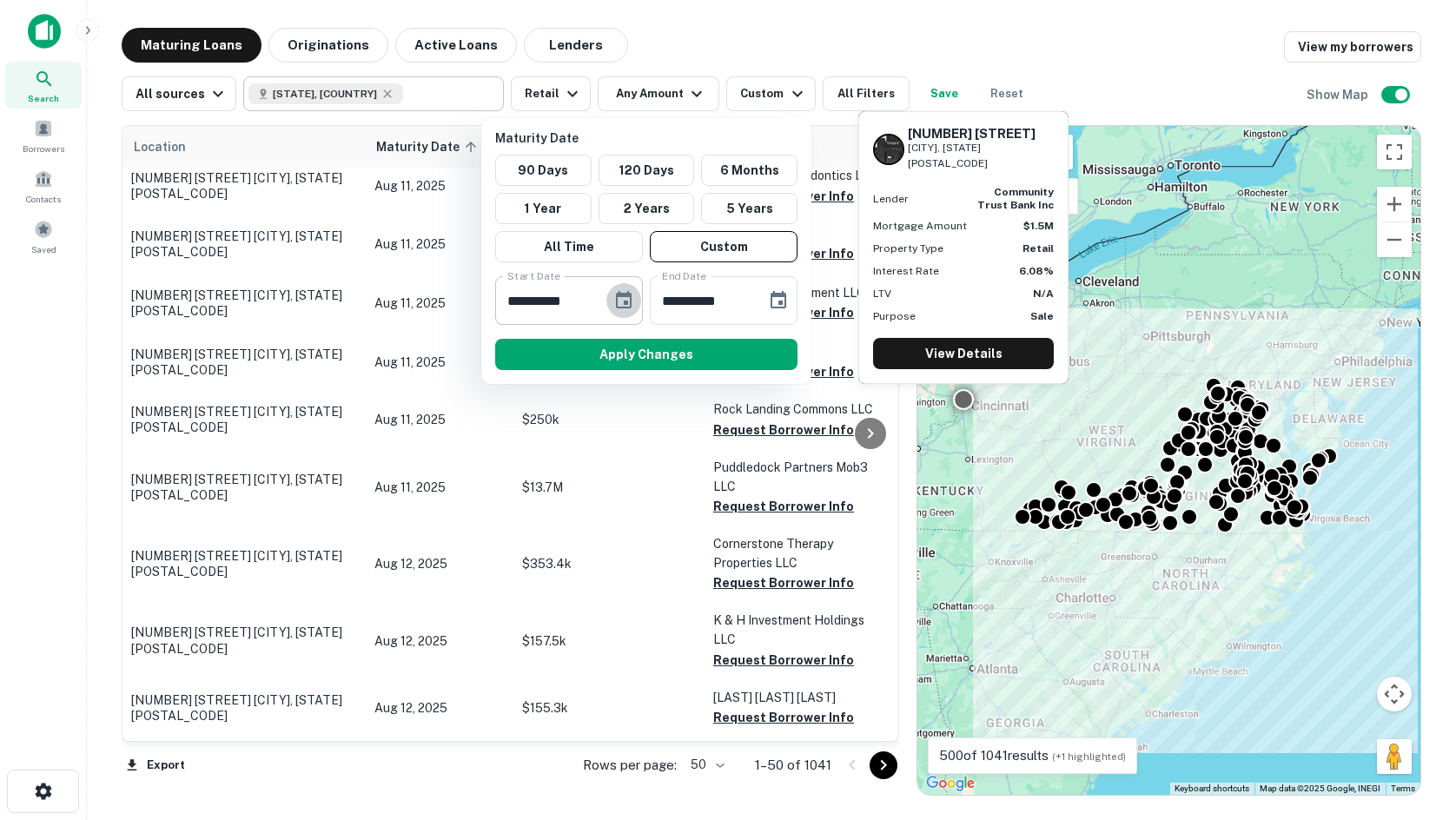 click at bounding box center [624, 301] 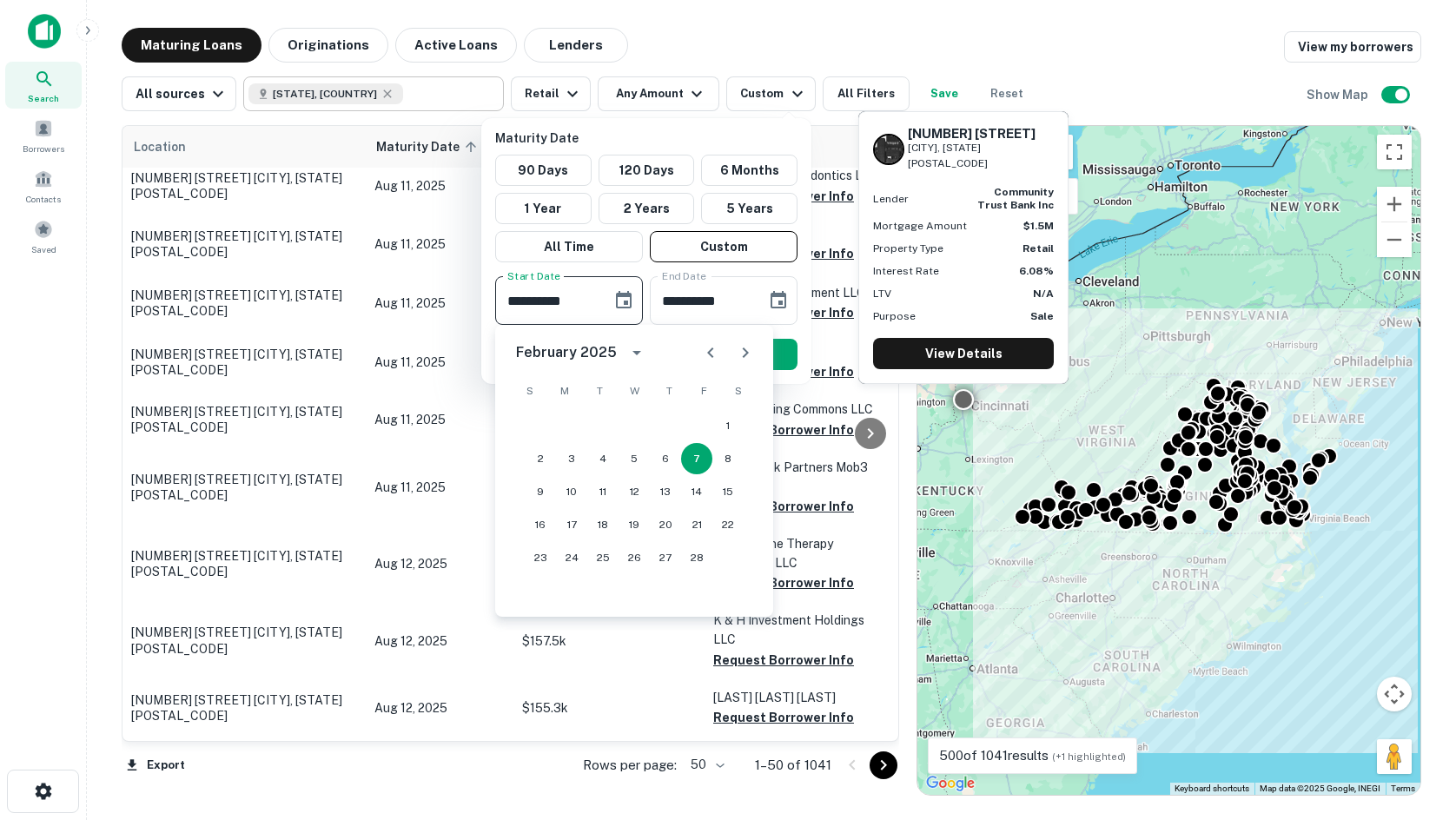 click 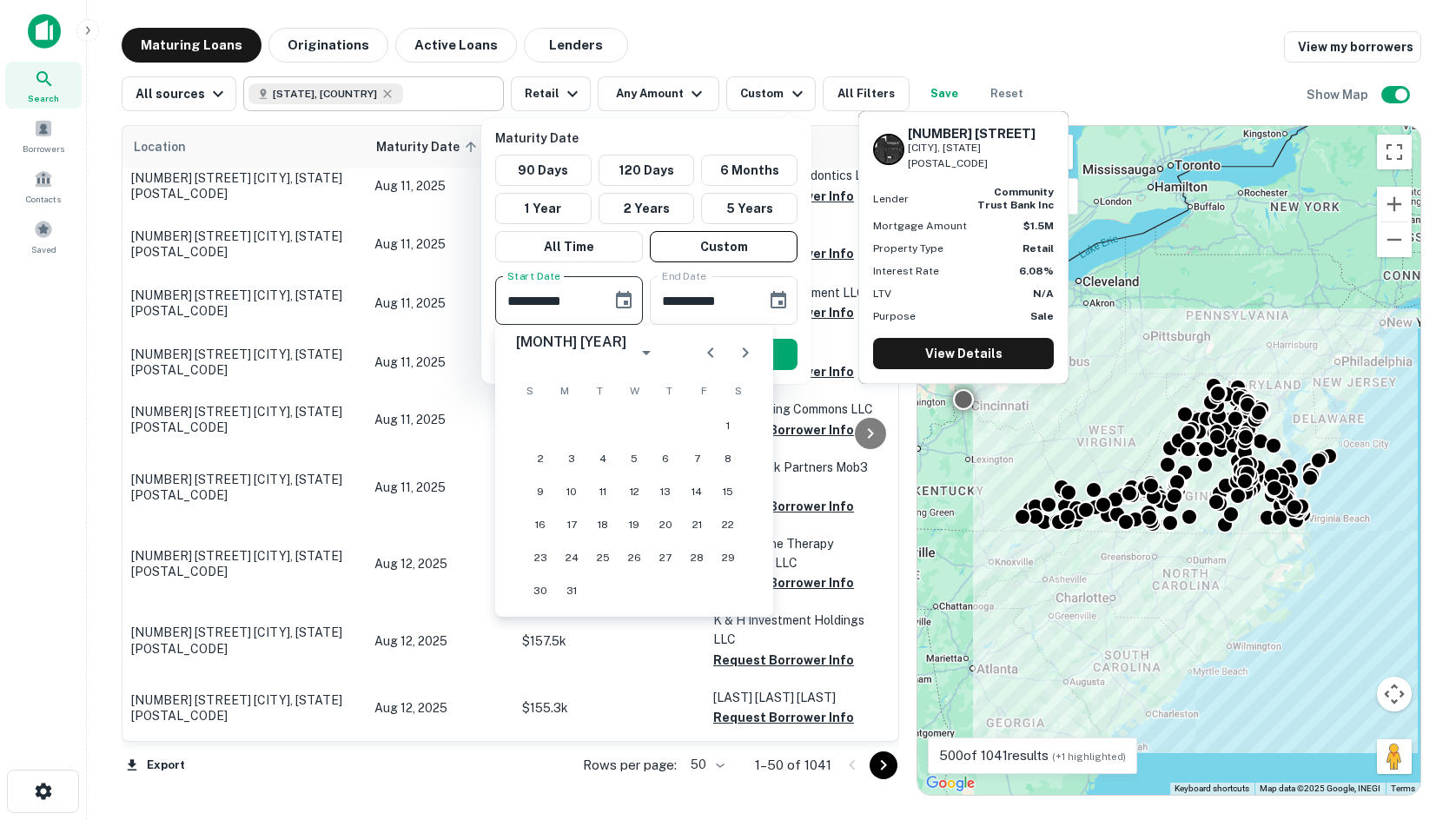 click 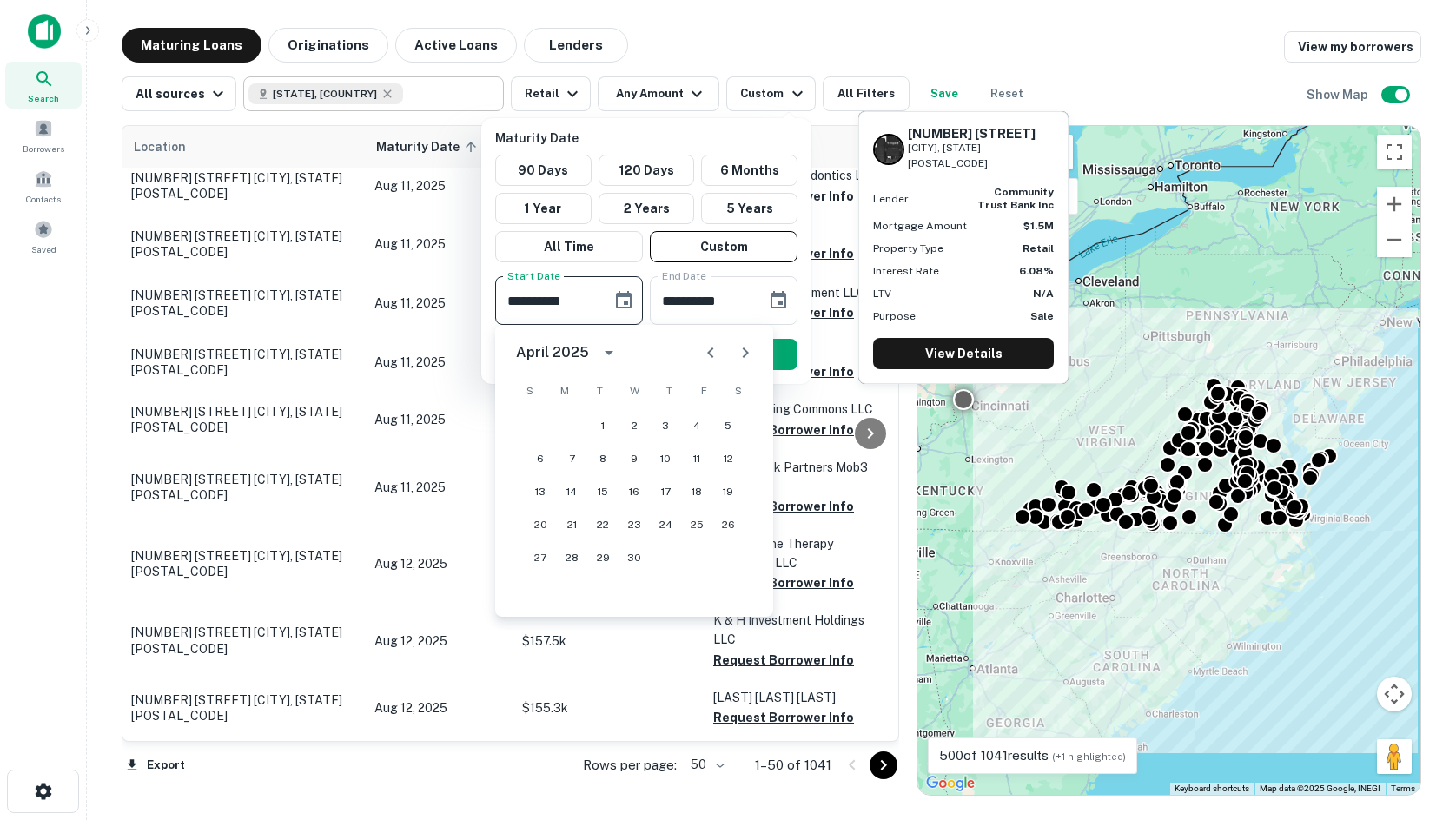 click 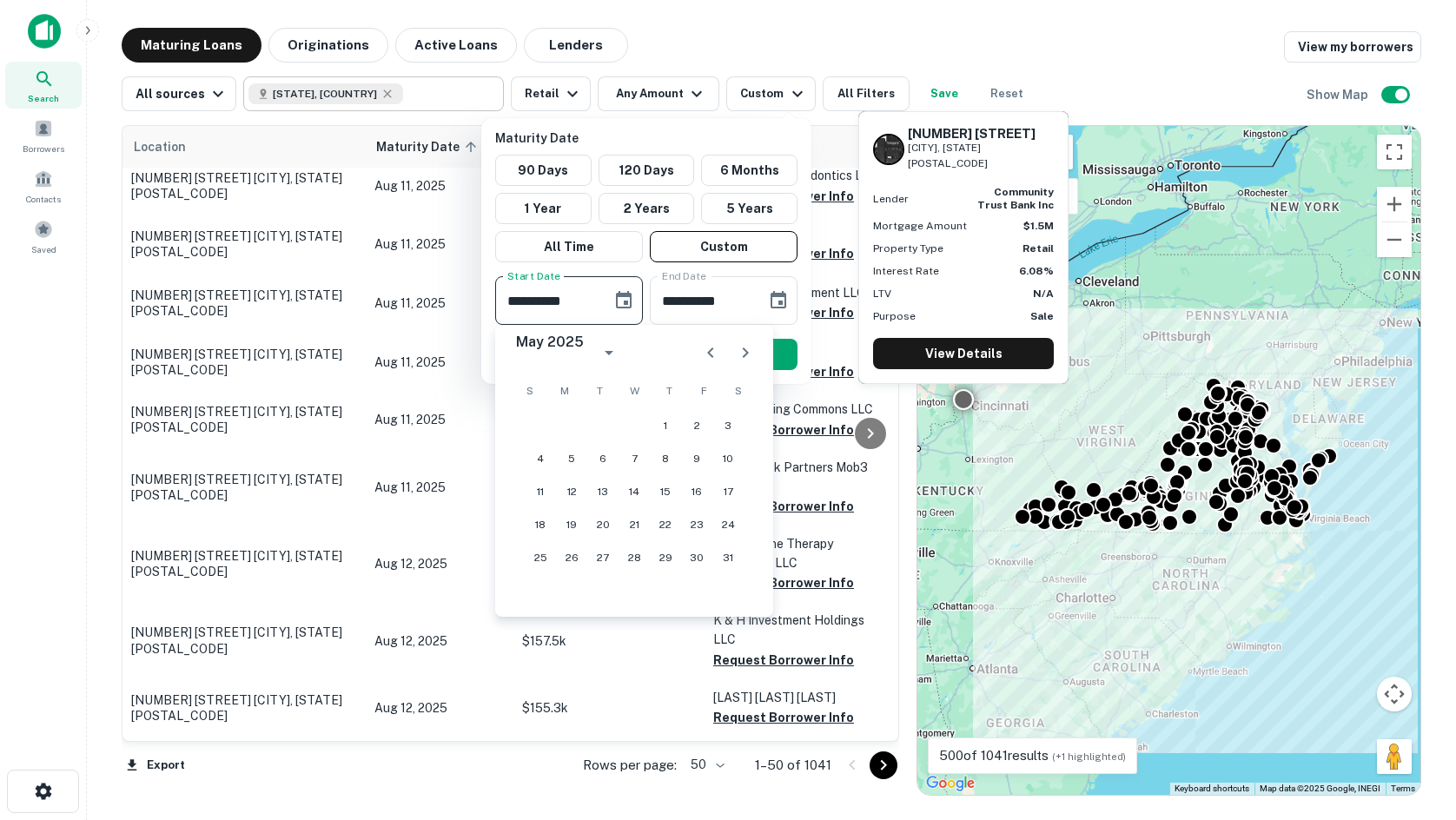 click 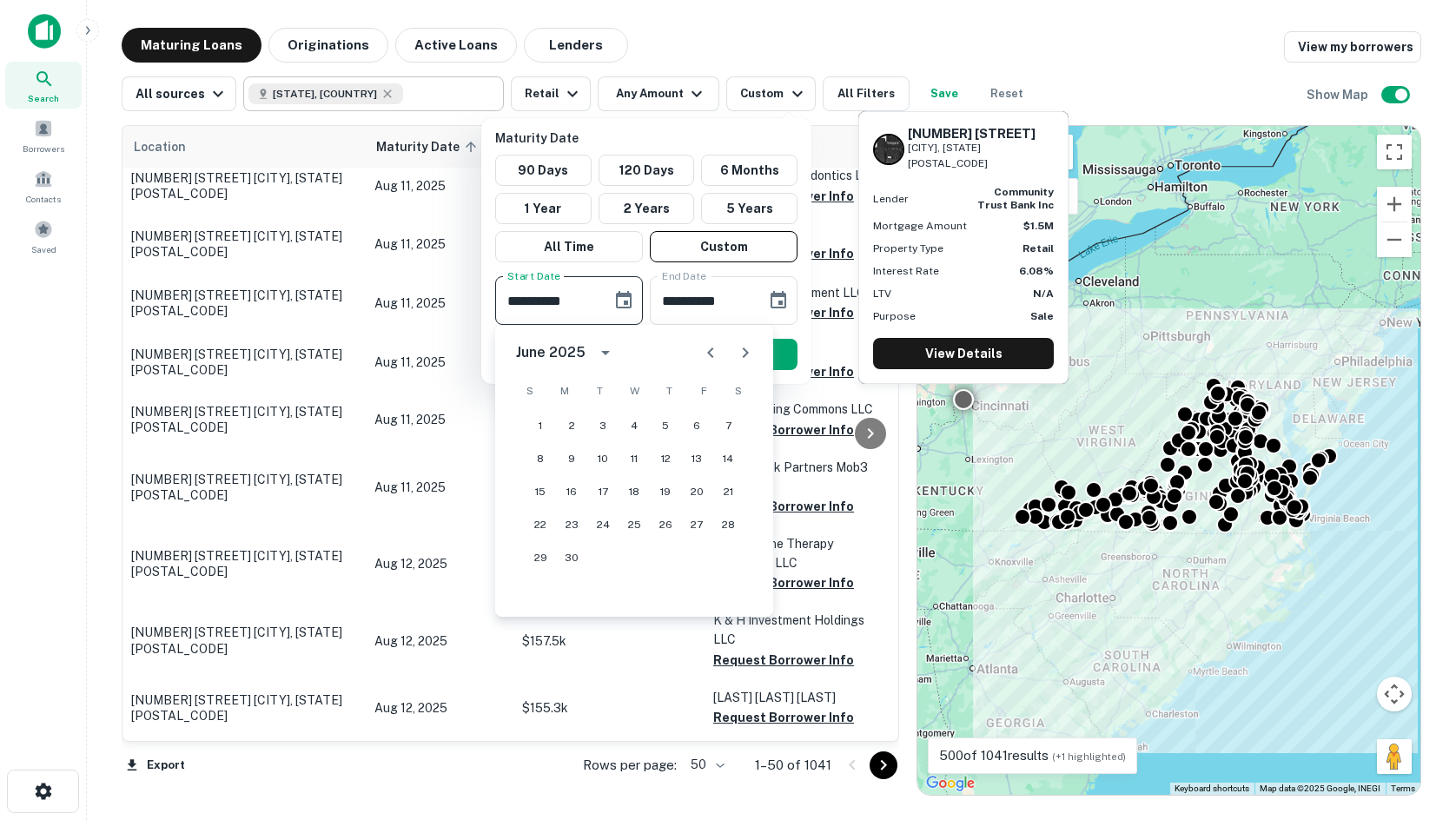 click 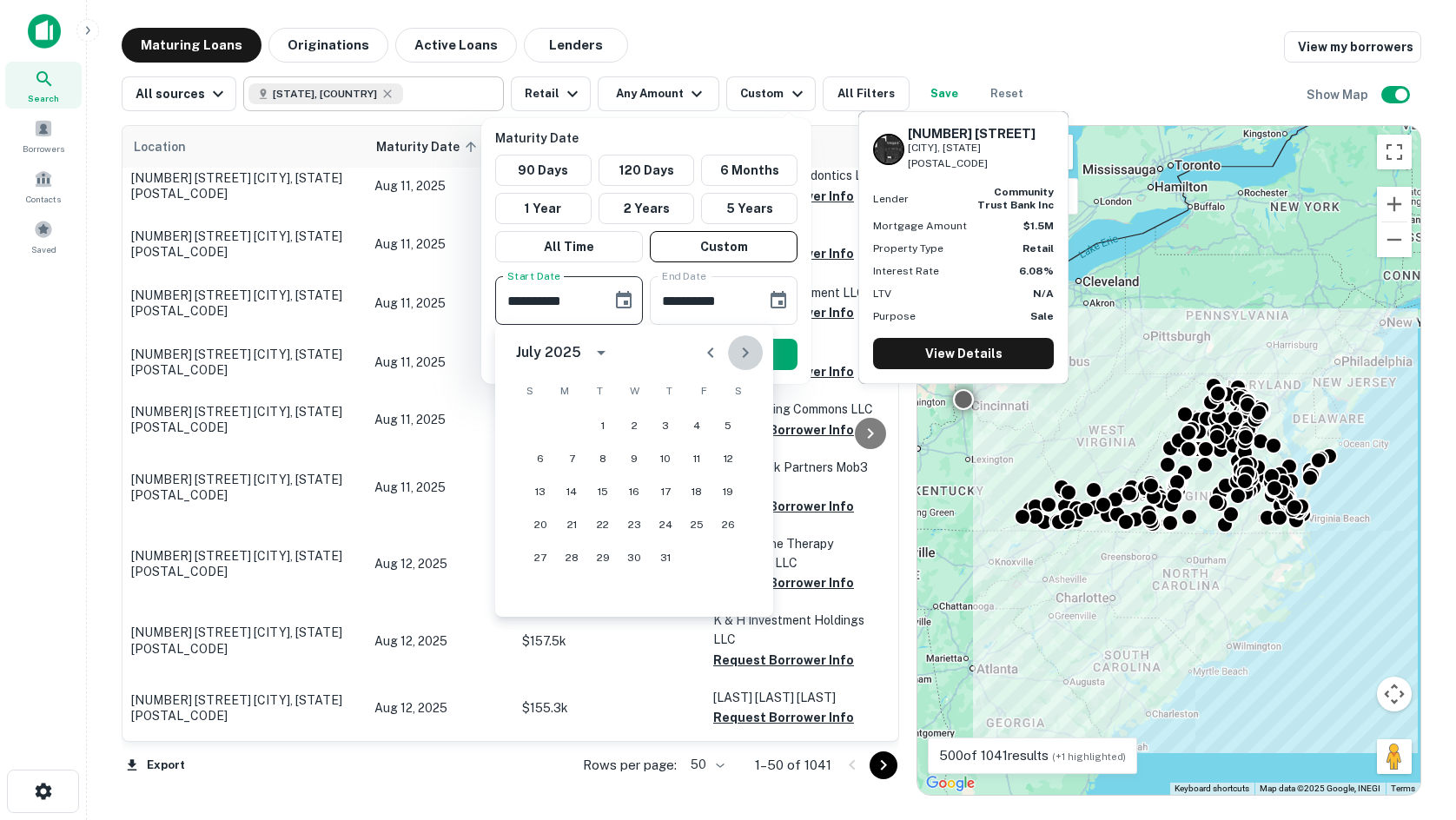 click 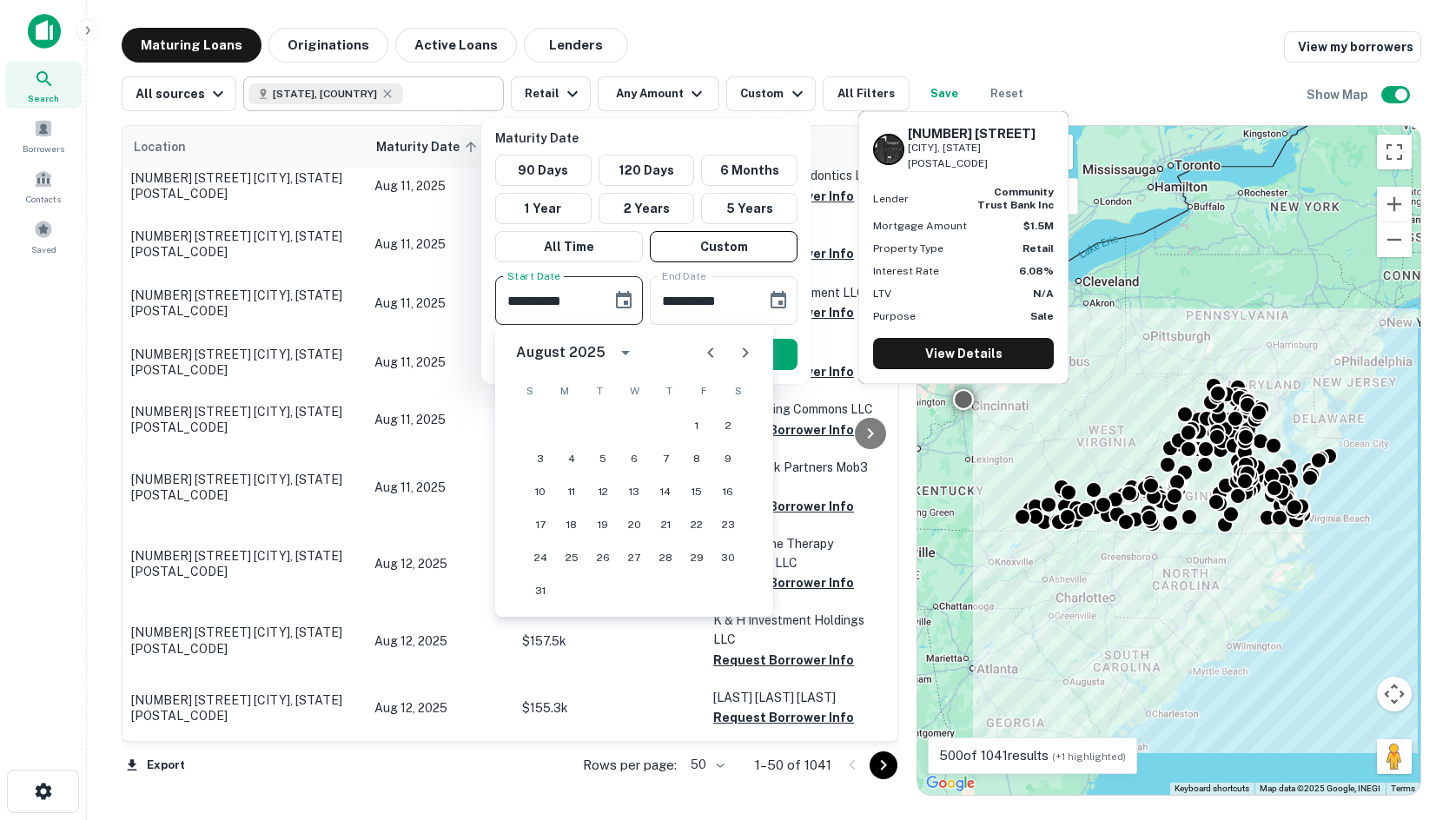 click 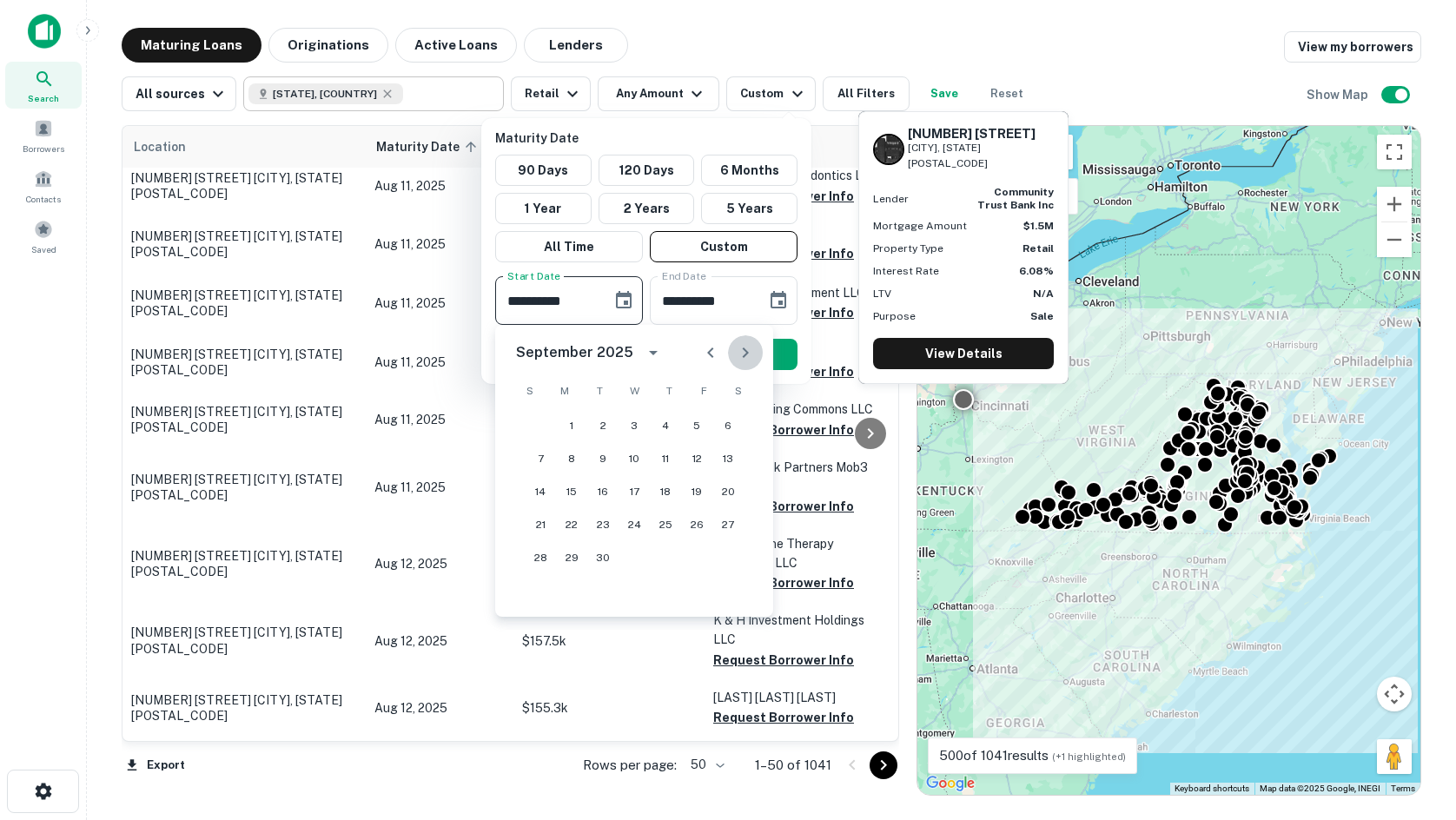 click 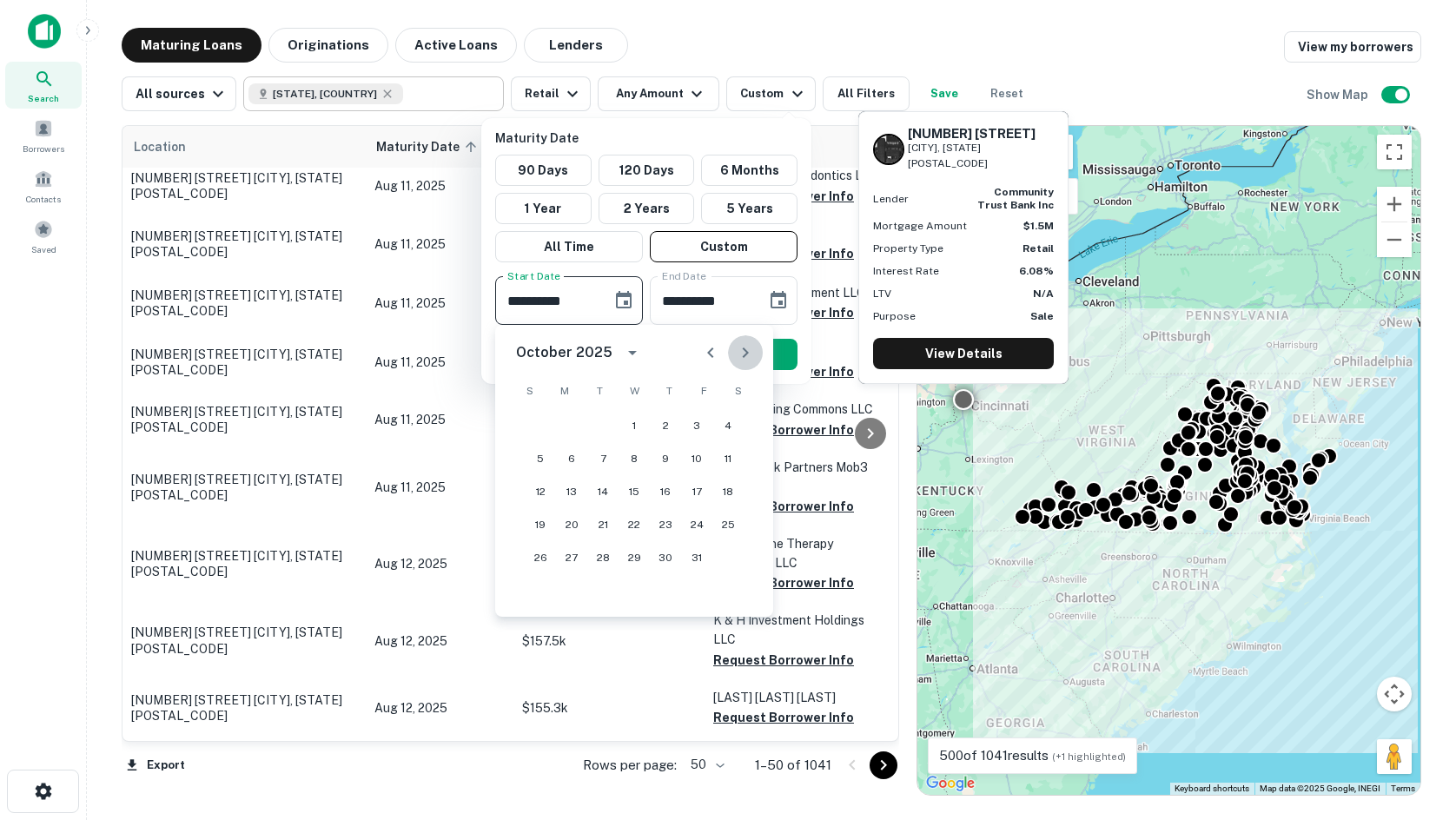 click 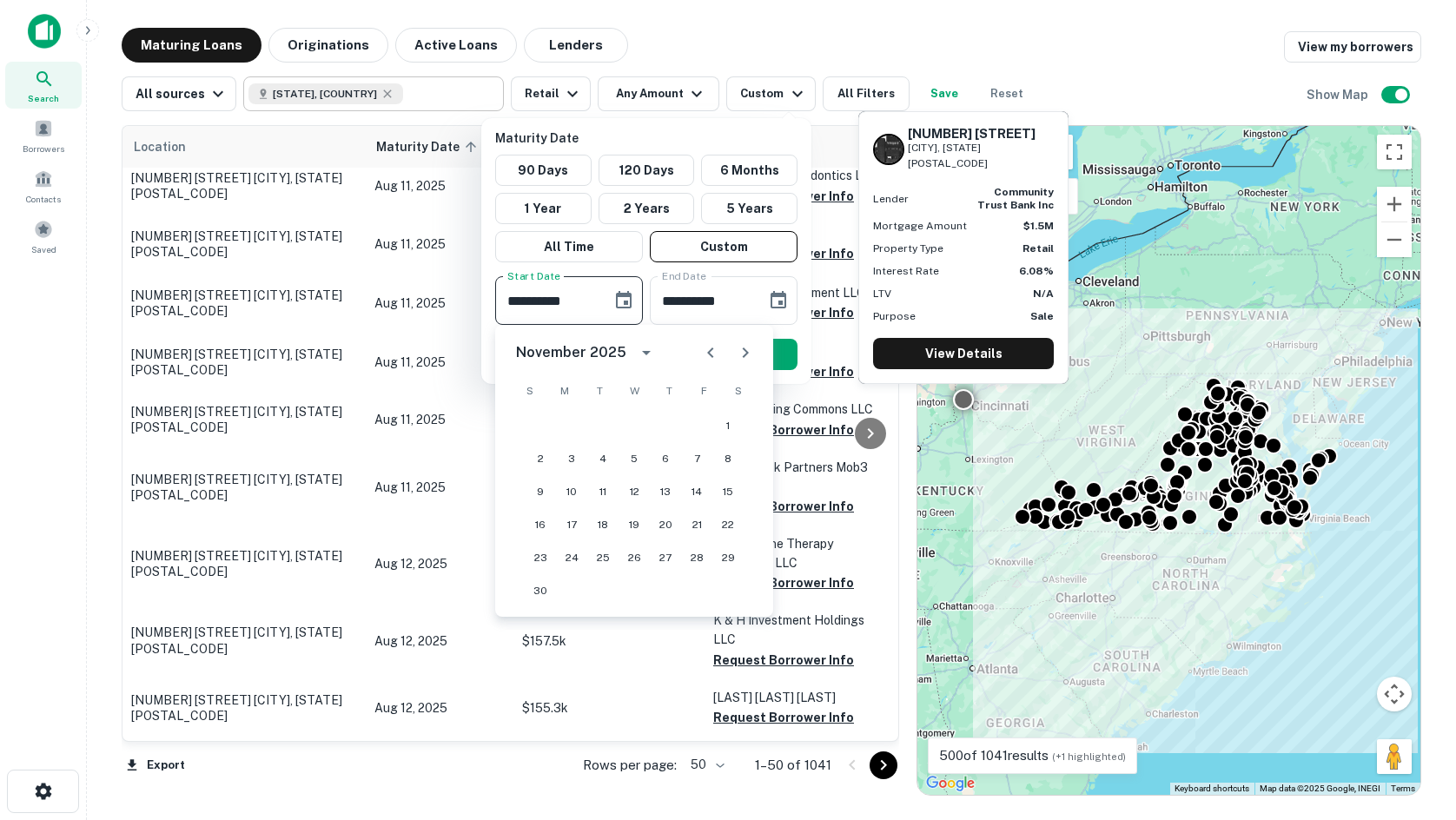click 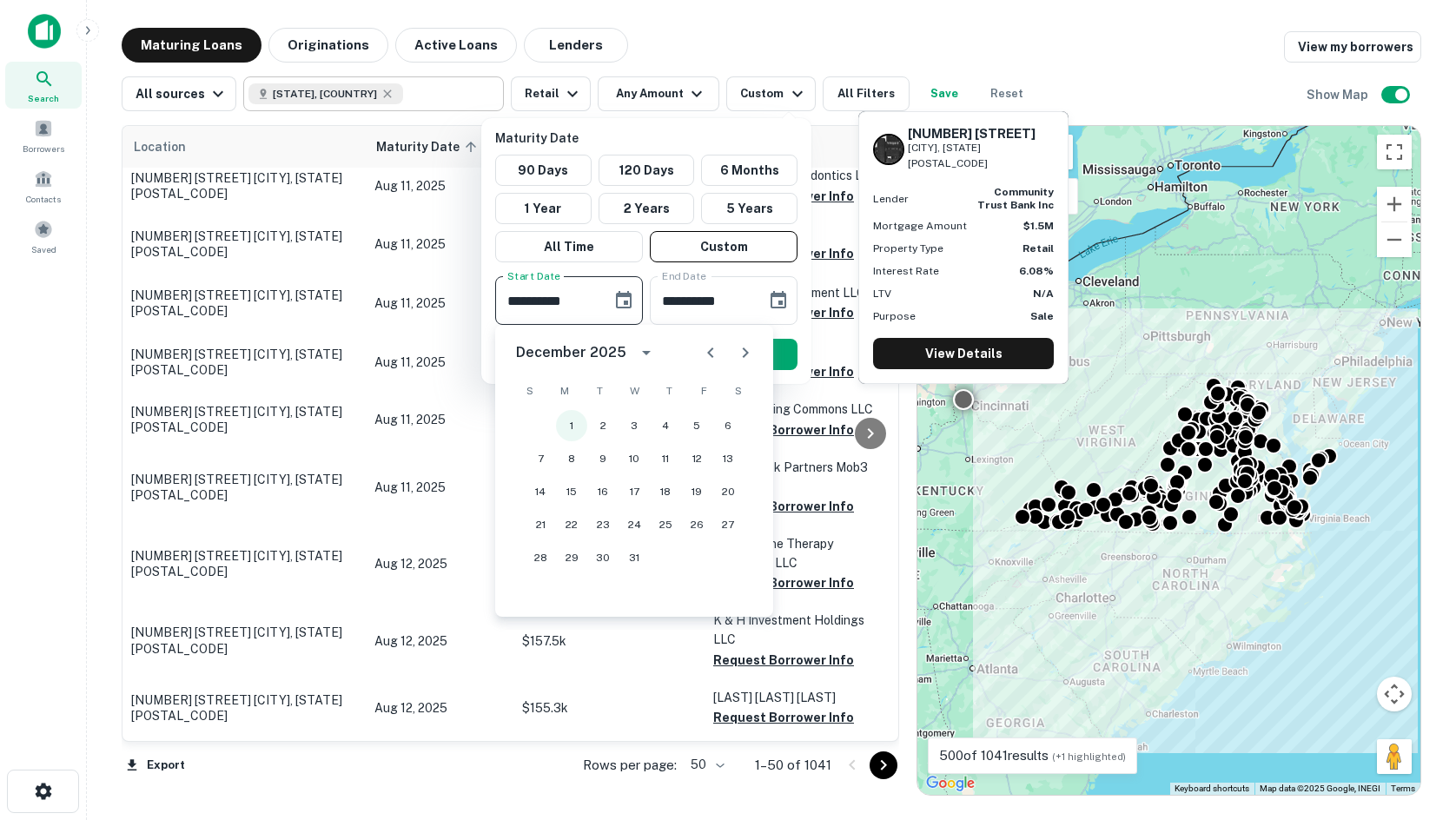 click on "1" at bounding box center [572, 426] 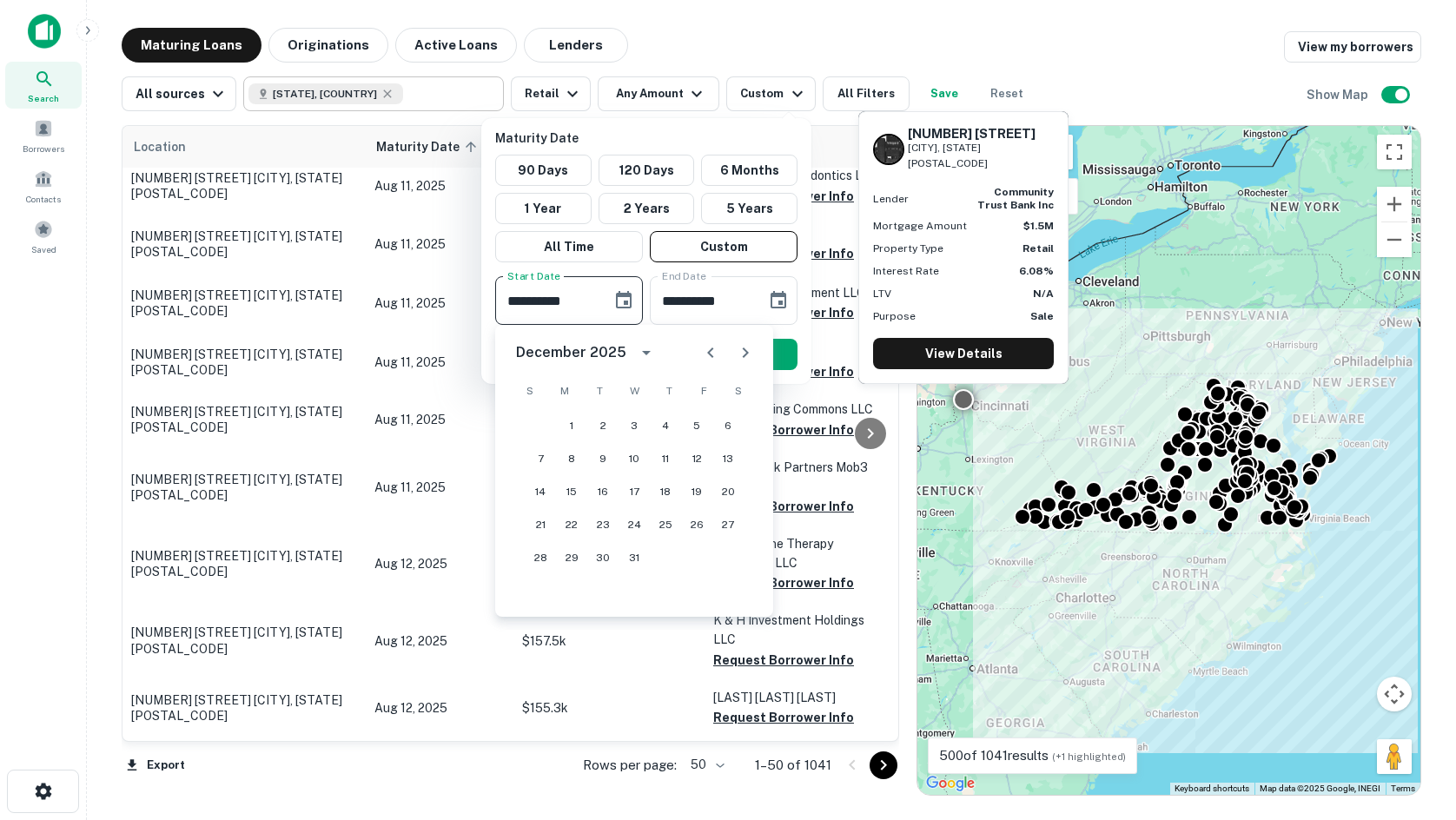type on "**********" 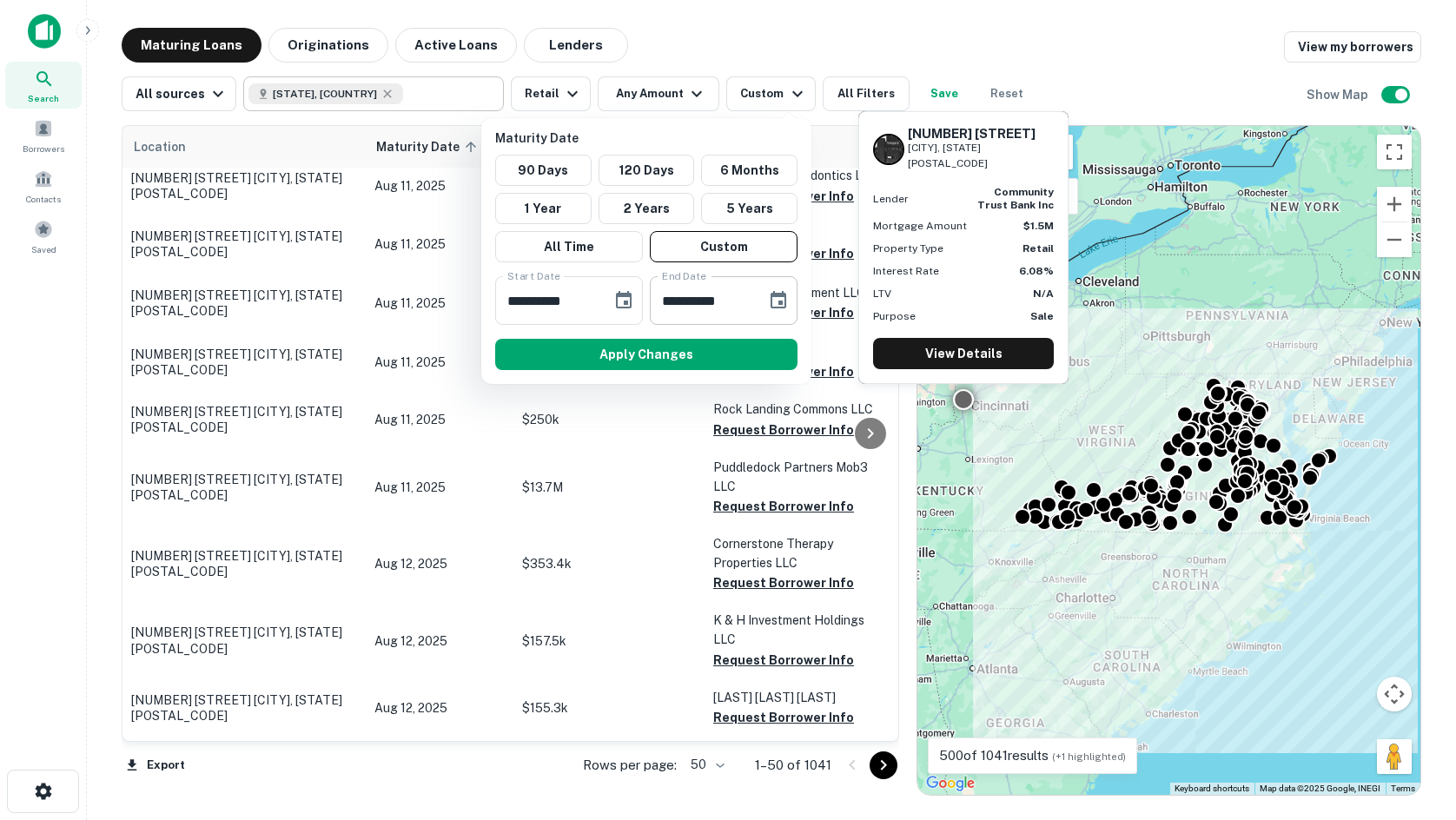 click 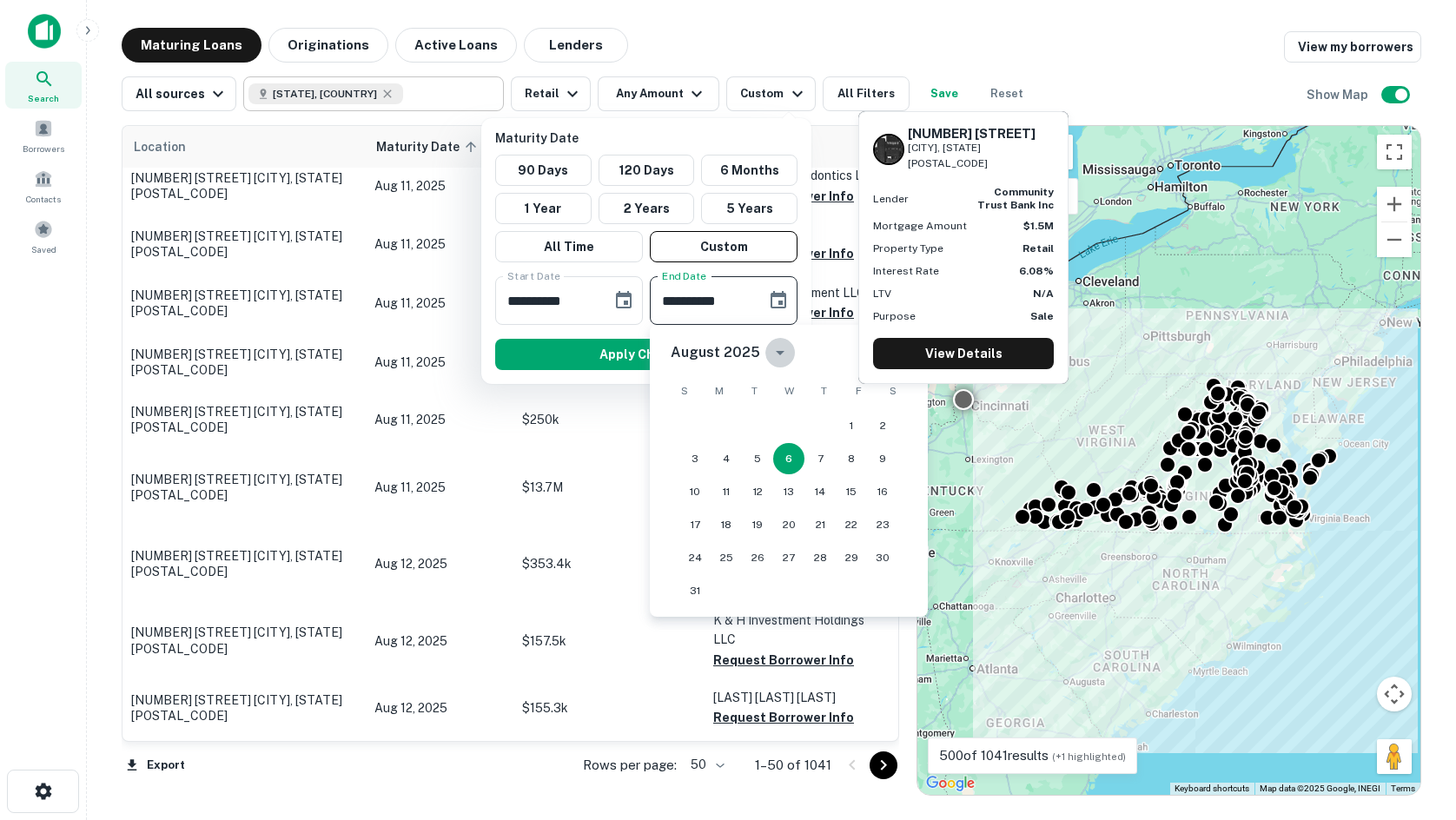 click 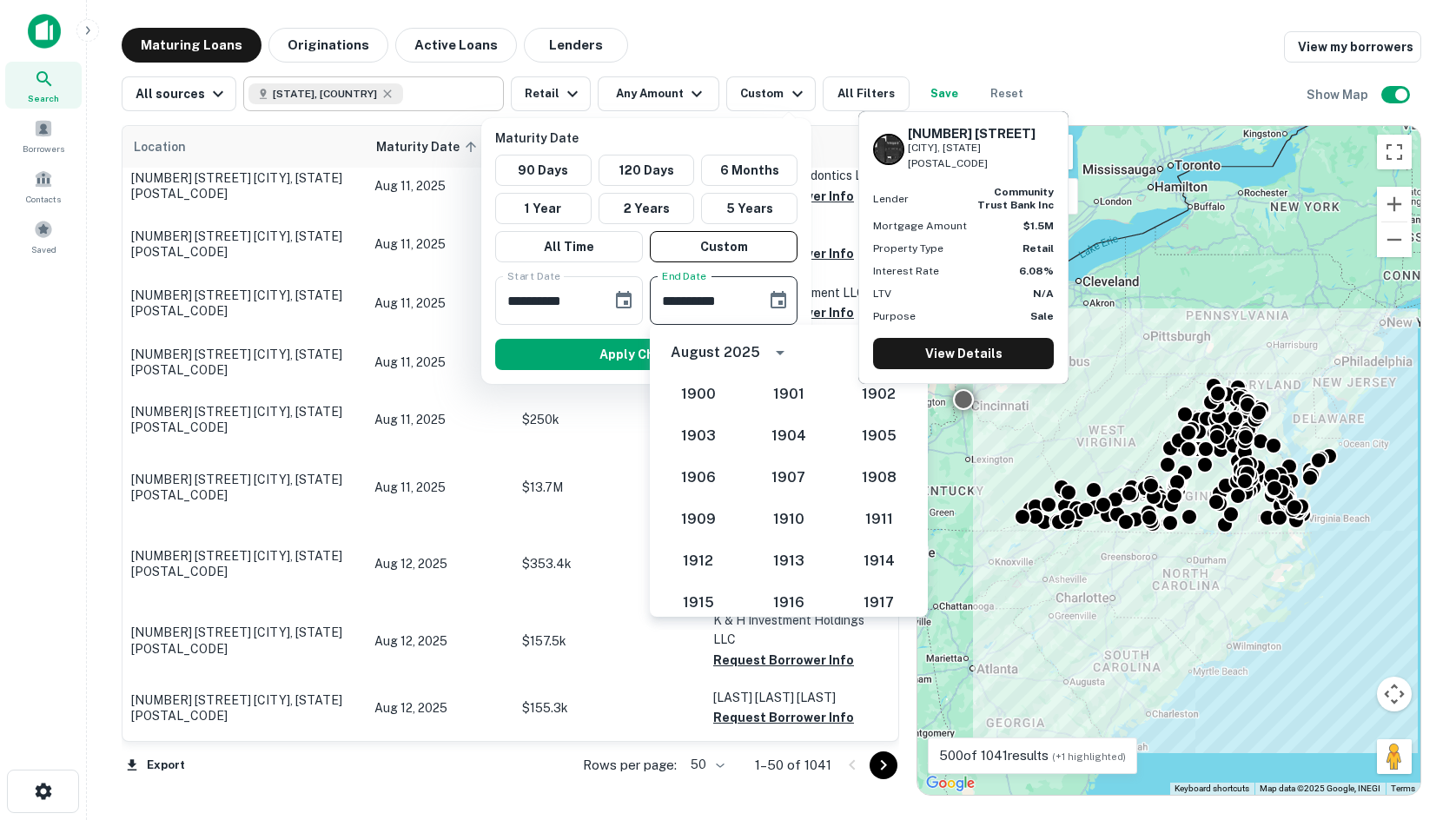 scroll, scrollTop: 1609, scrollLeft: 0, axis: vertical 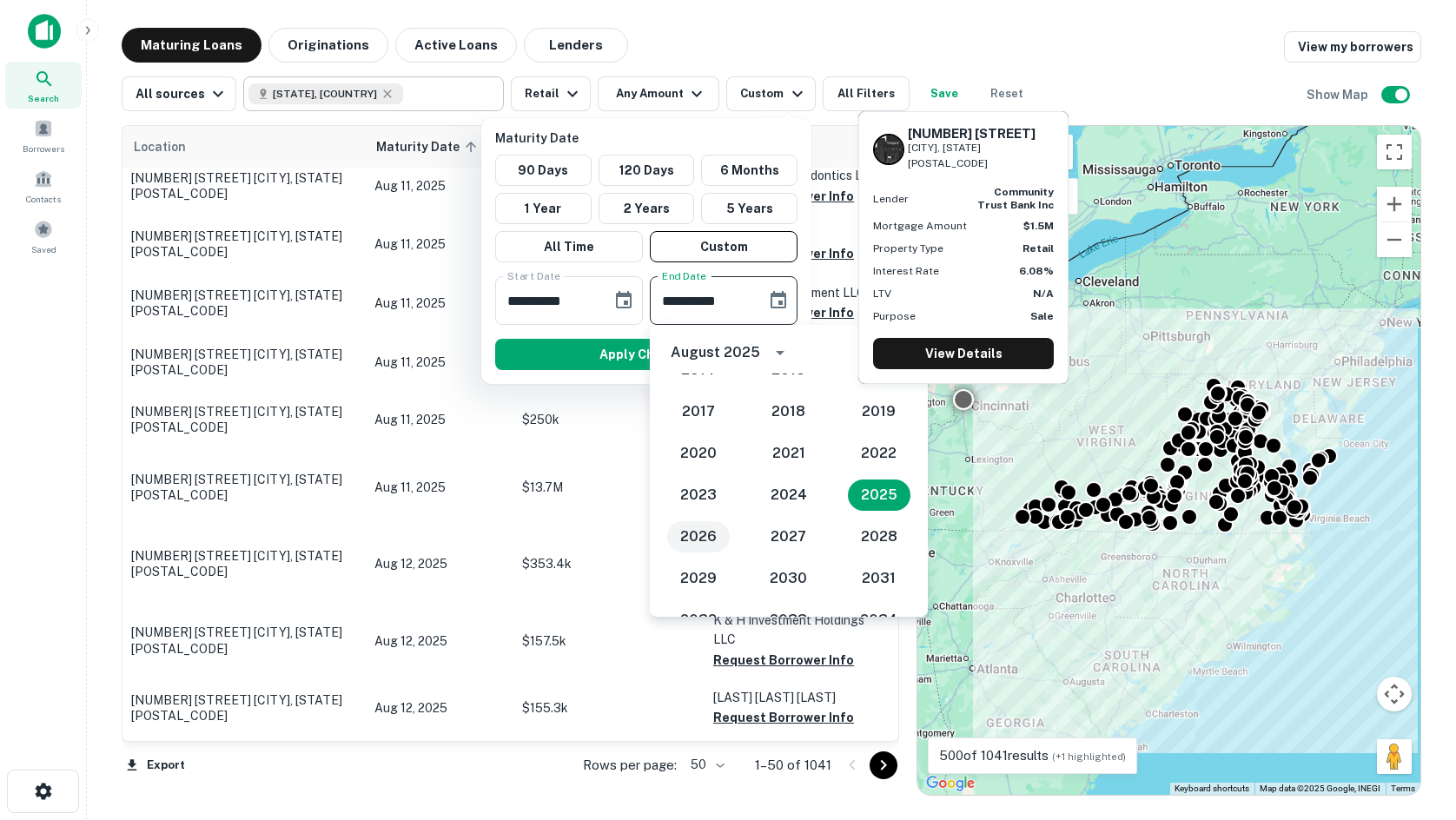 click on "2026" at bounding box center [698, 537] 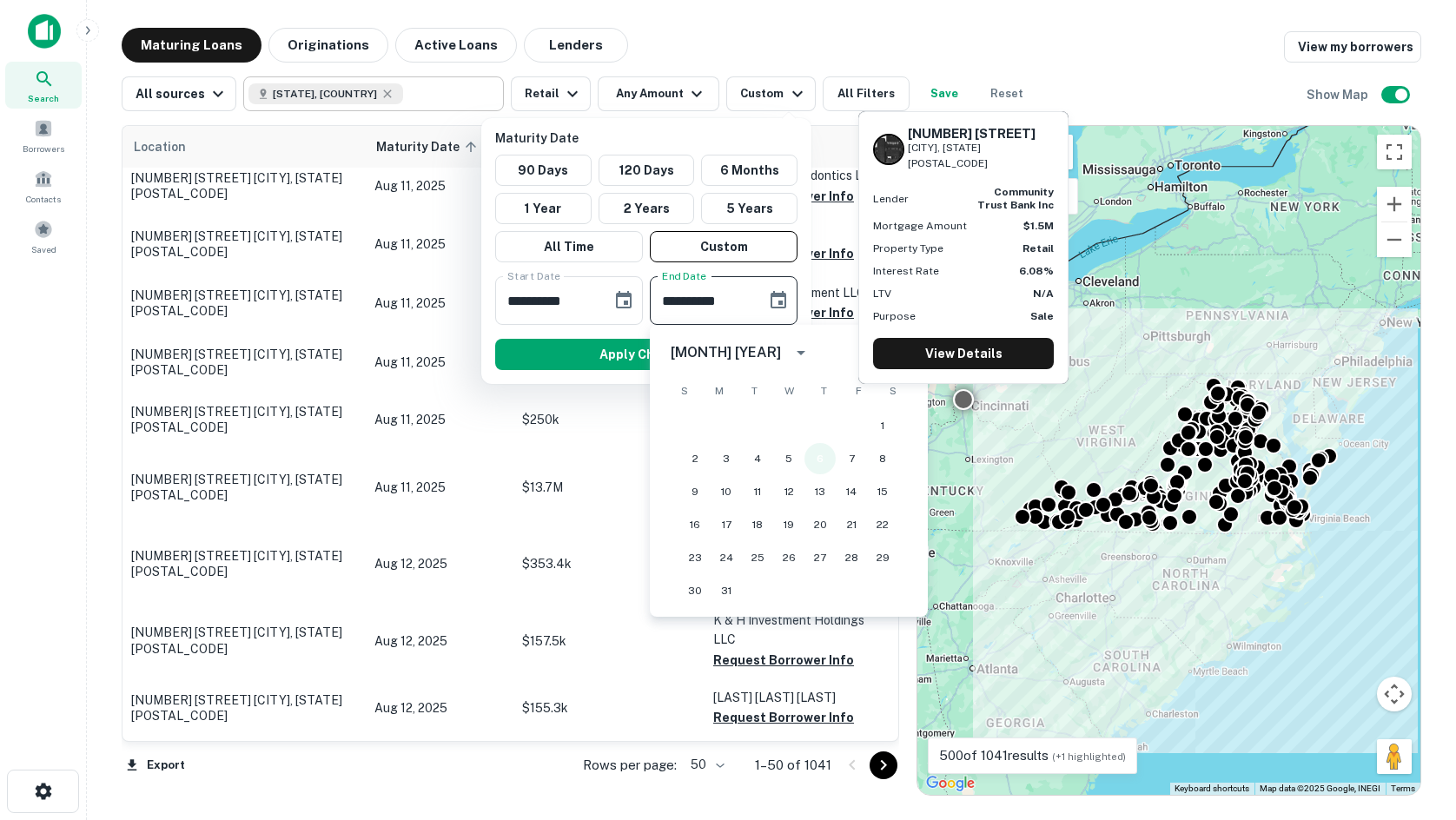 click on "6" at bounding box center [820, 459] 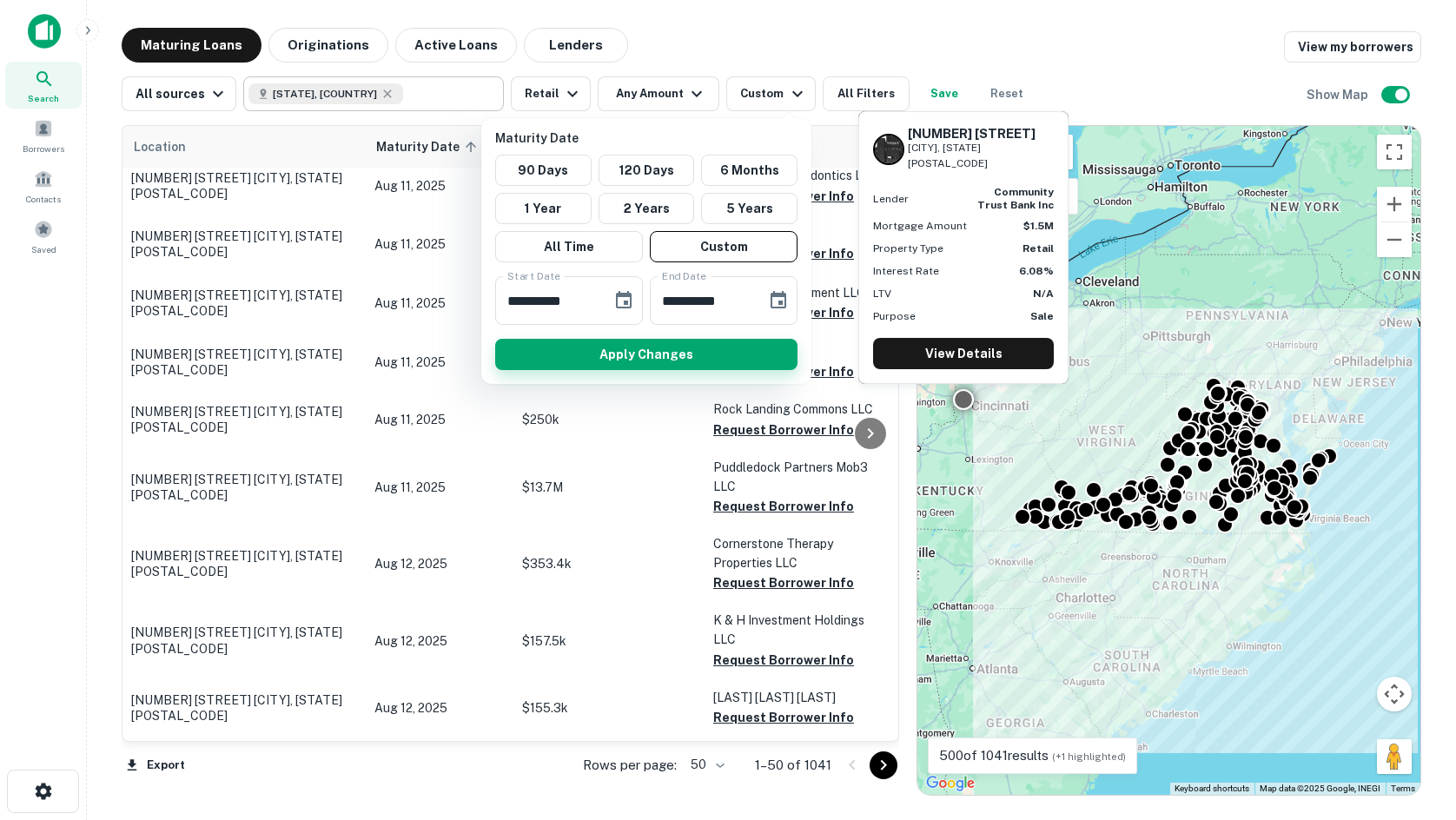 click on "Apply Changes" at bounding box center (646, 354) 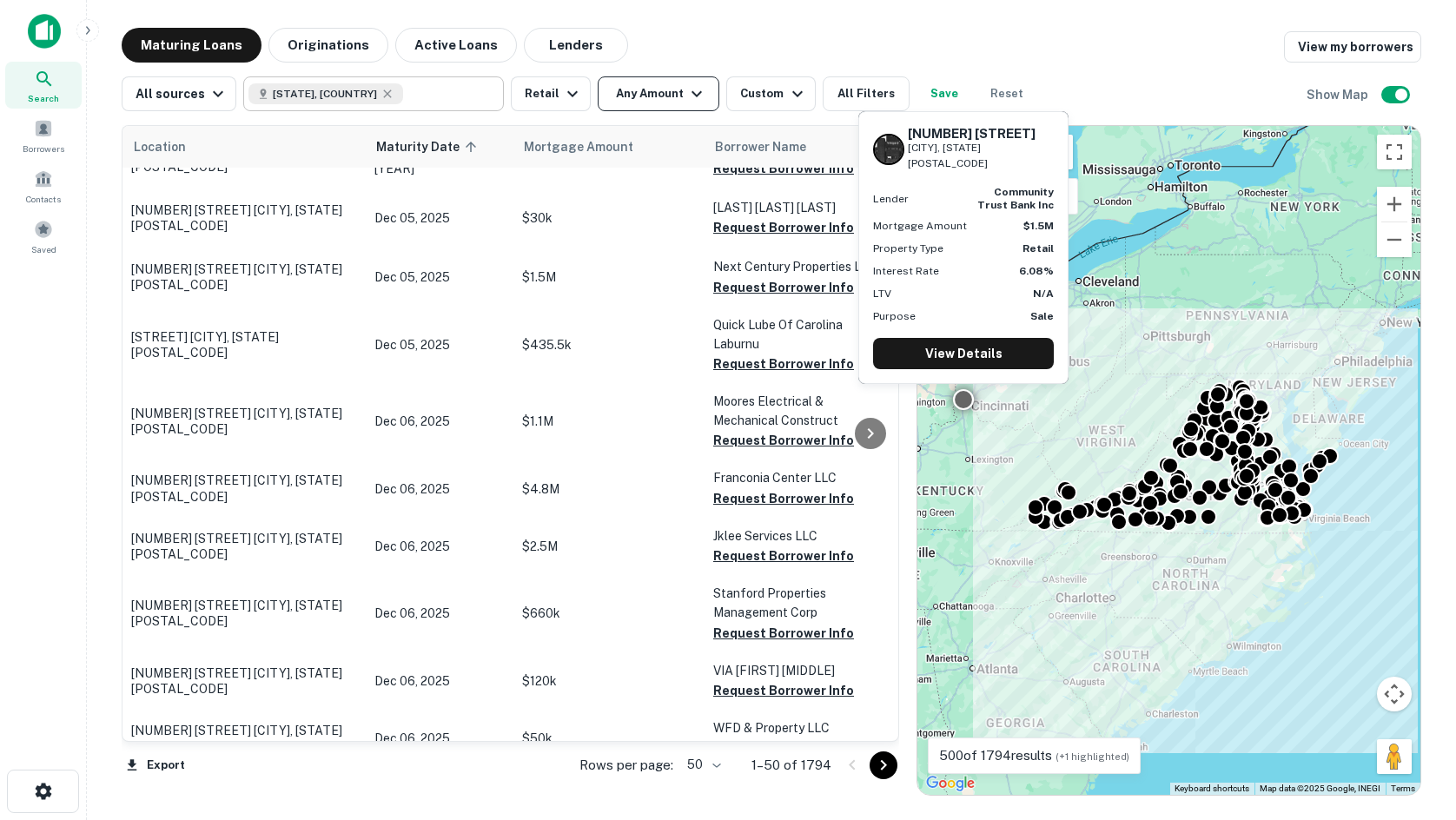 click on "Any Amount" at bounding box center [659, 94] 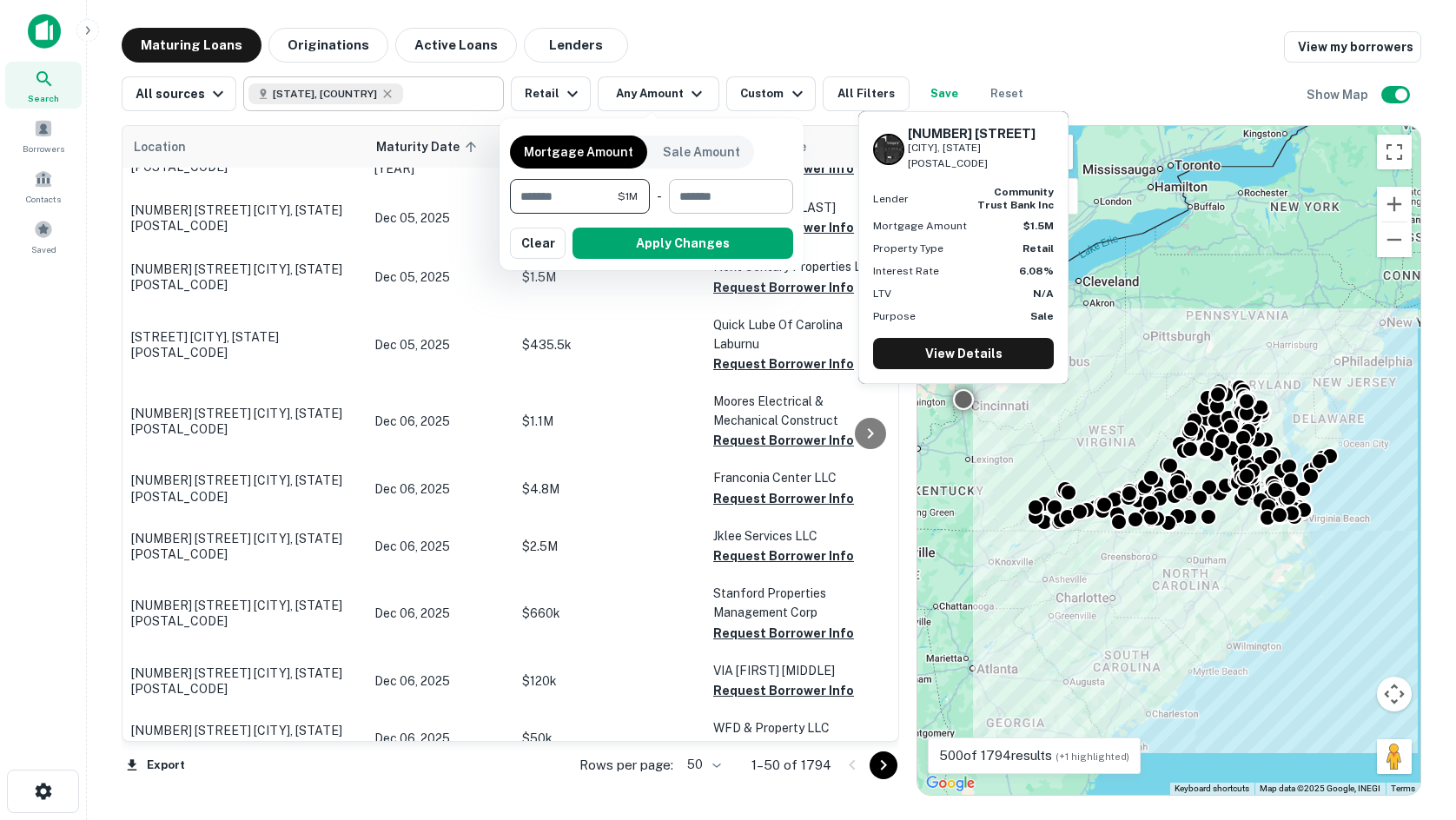type on "*******" 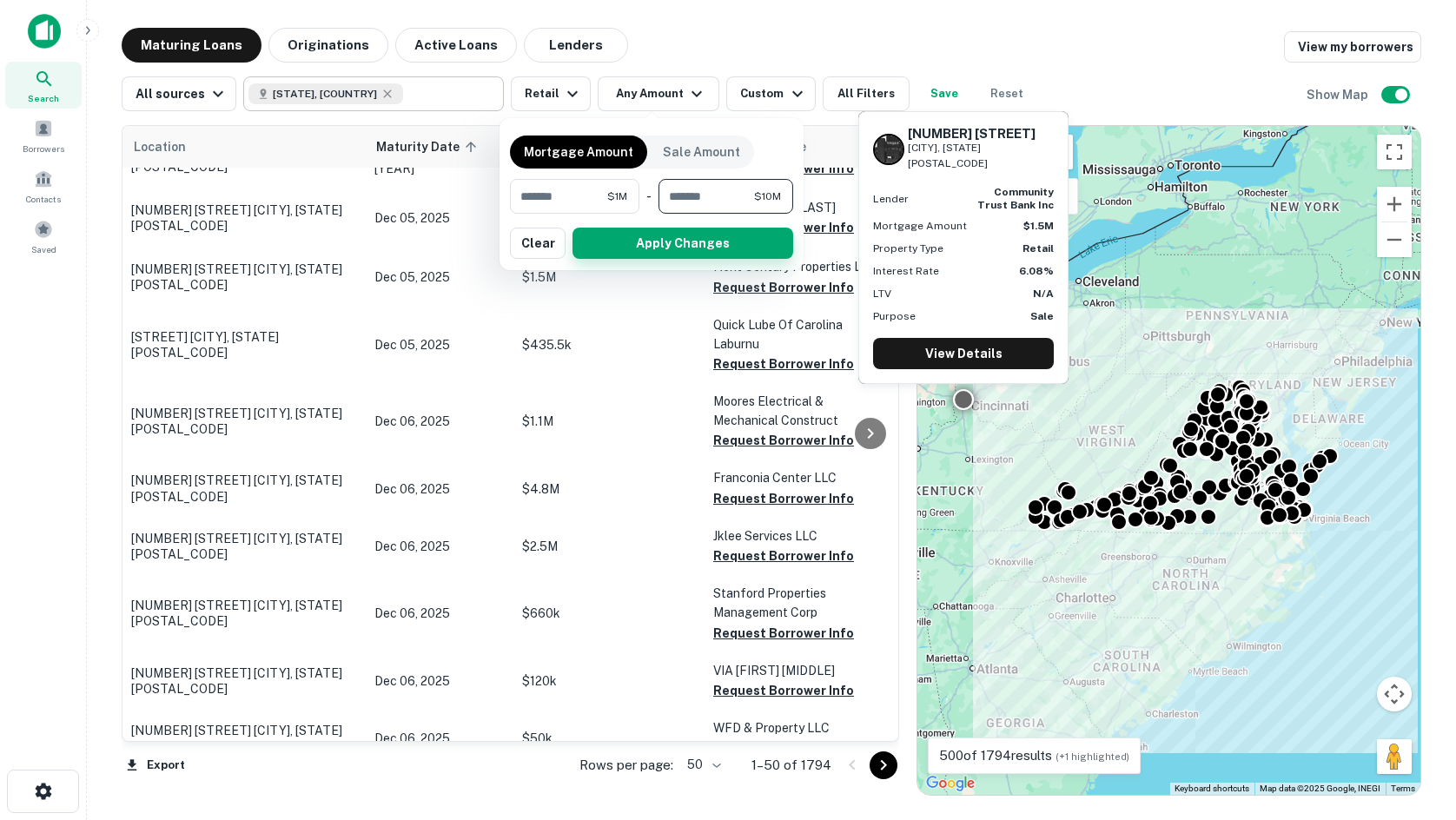 type on "********" 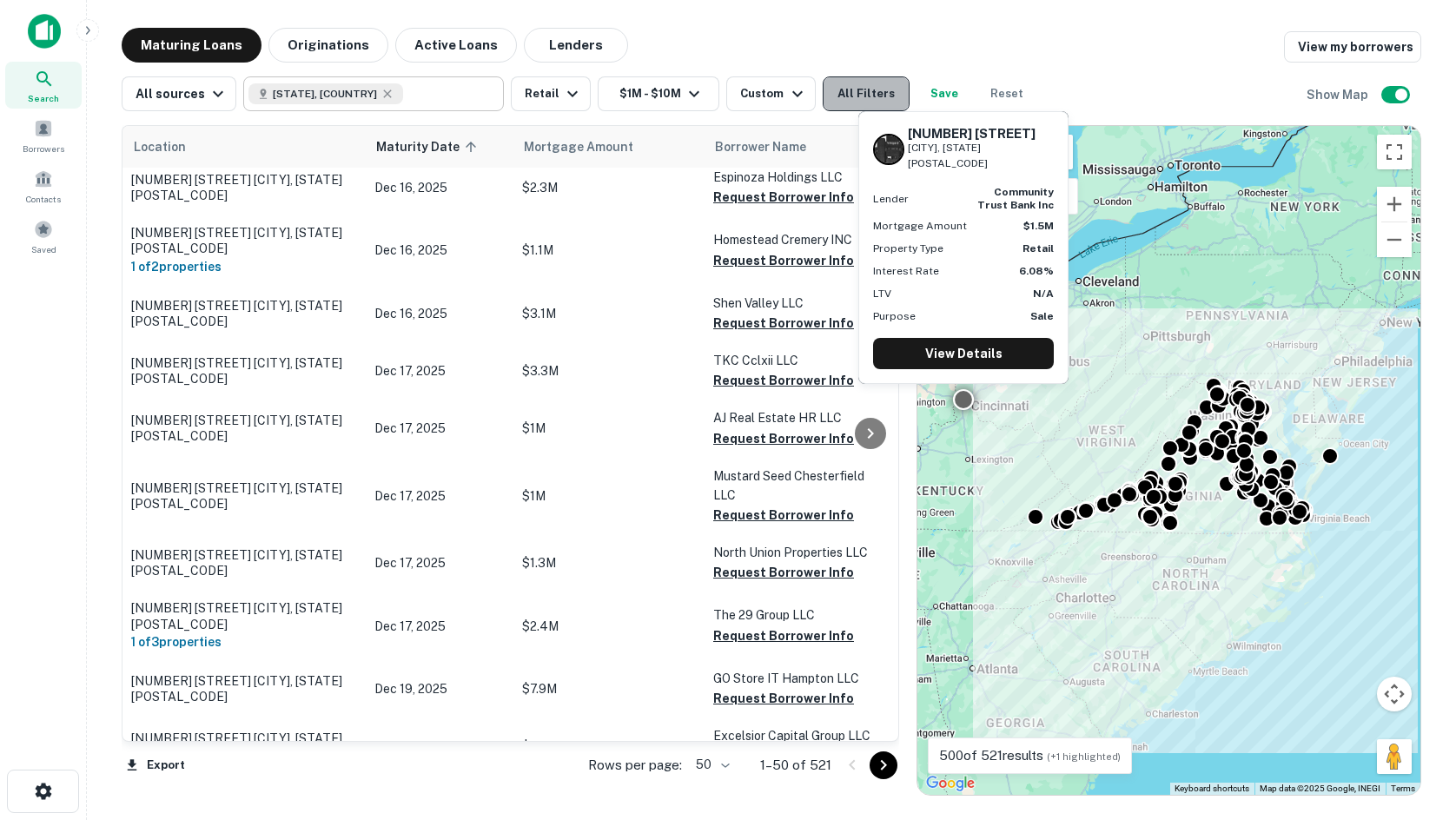 click on "All Filters" at bounding box center [866, 94] 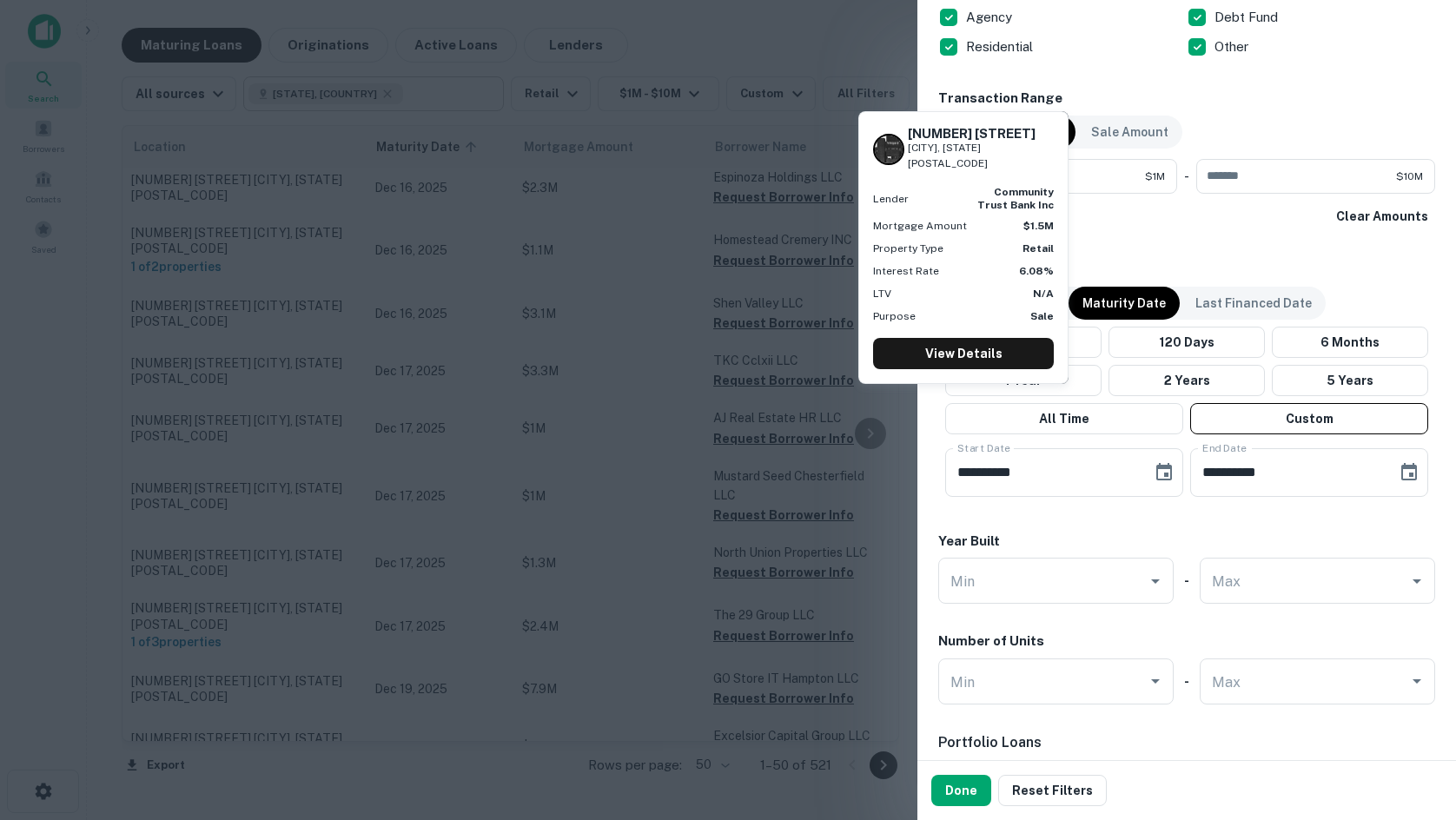 scroll, scrollTop: 951, scrollLeft: 0, axis: vertical 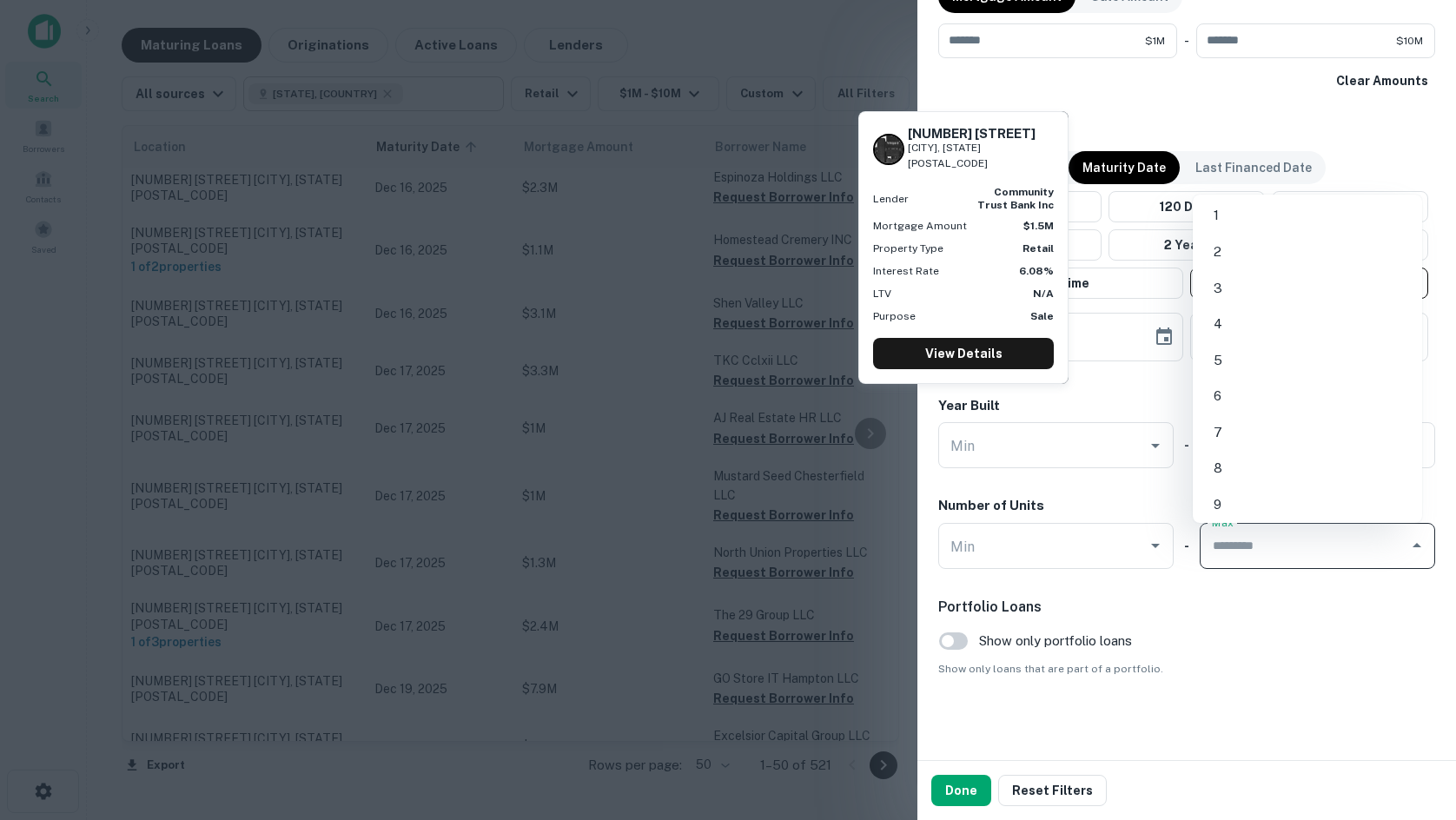 click on "Max" at bounding box center [1304, 546] 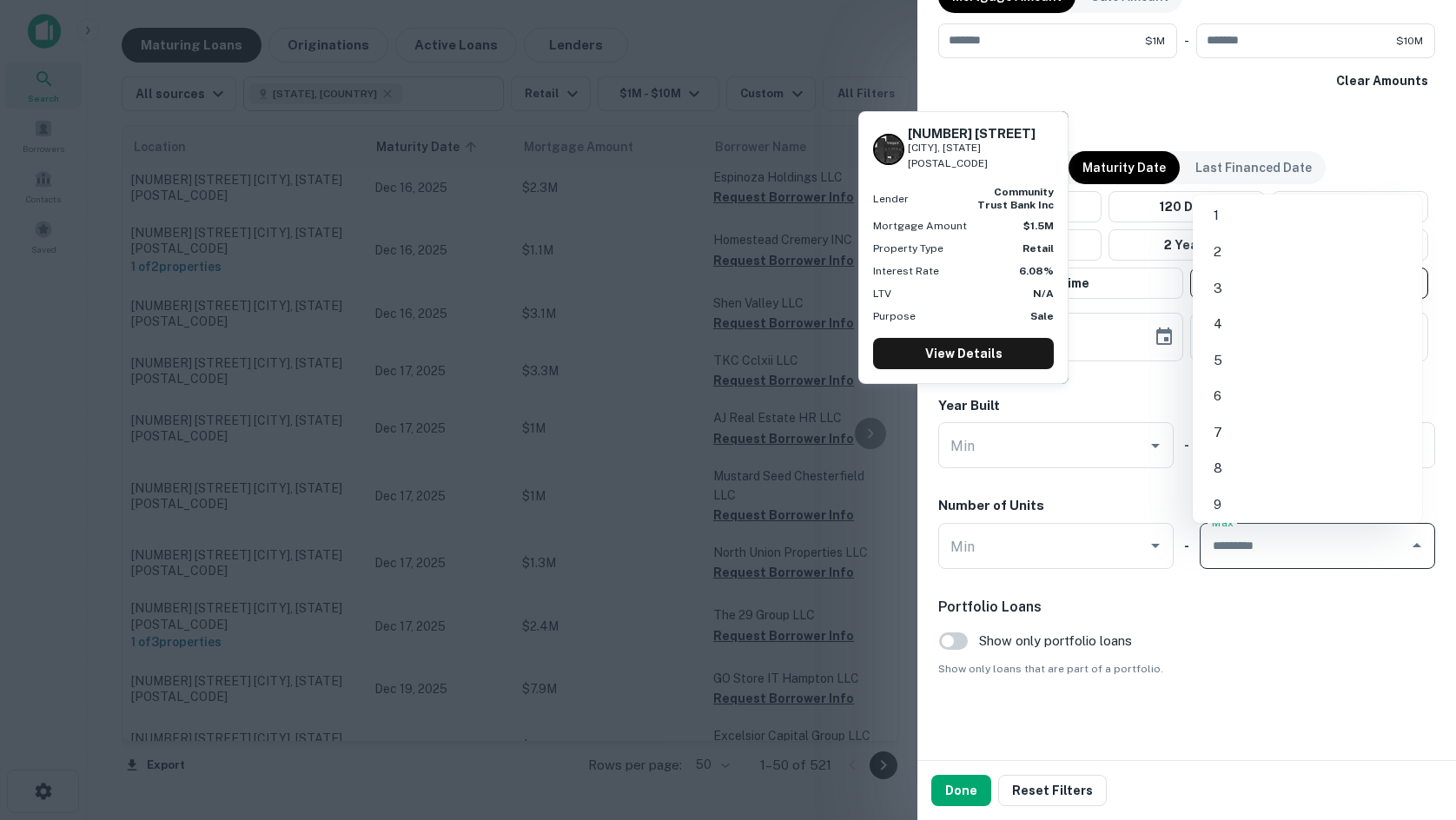 click on "**********" at bounding box center (1187, -81) 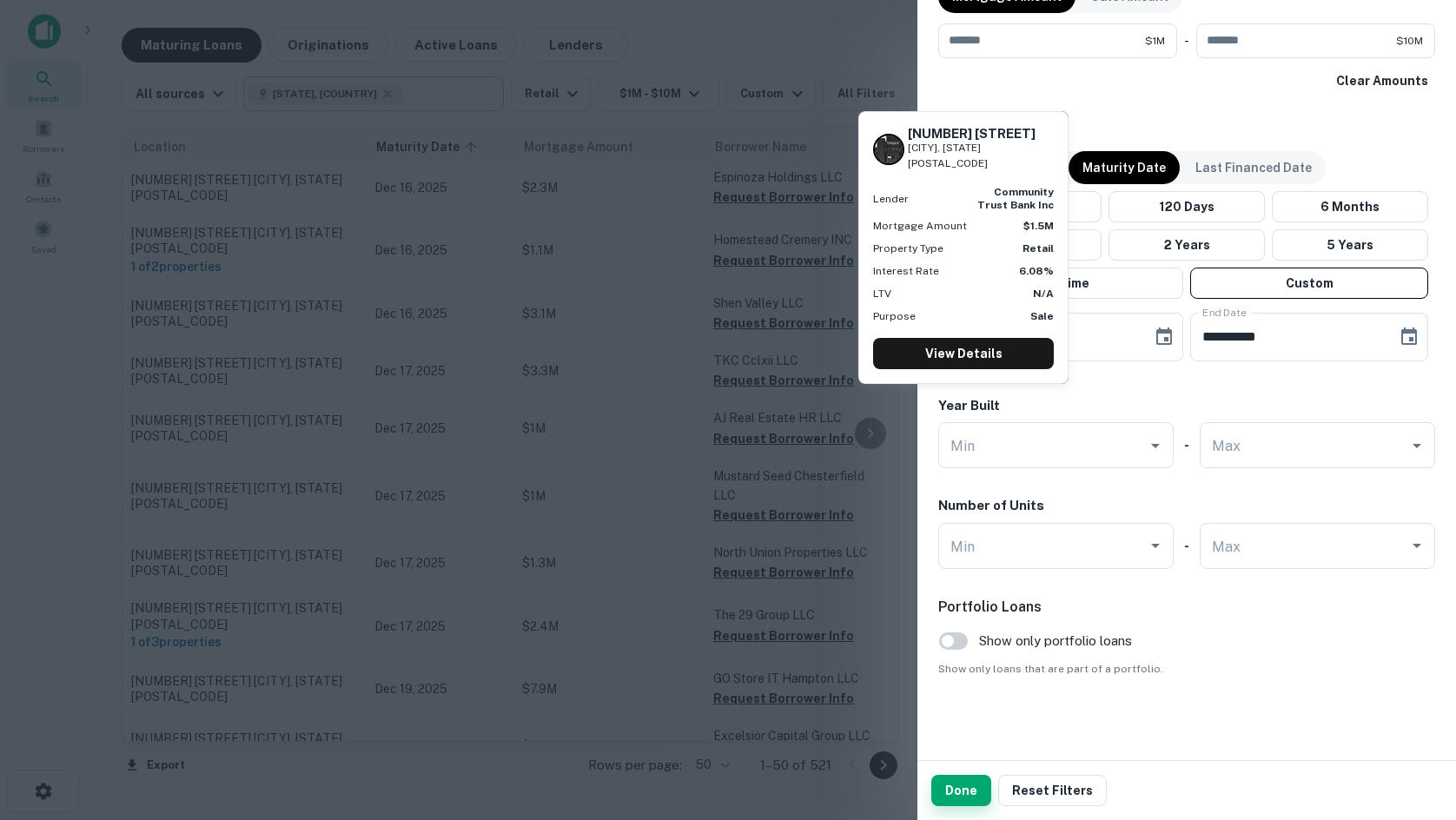 click on "Done" at bounding box center [961, 790] 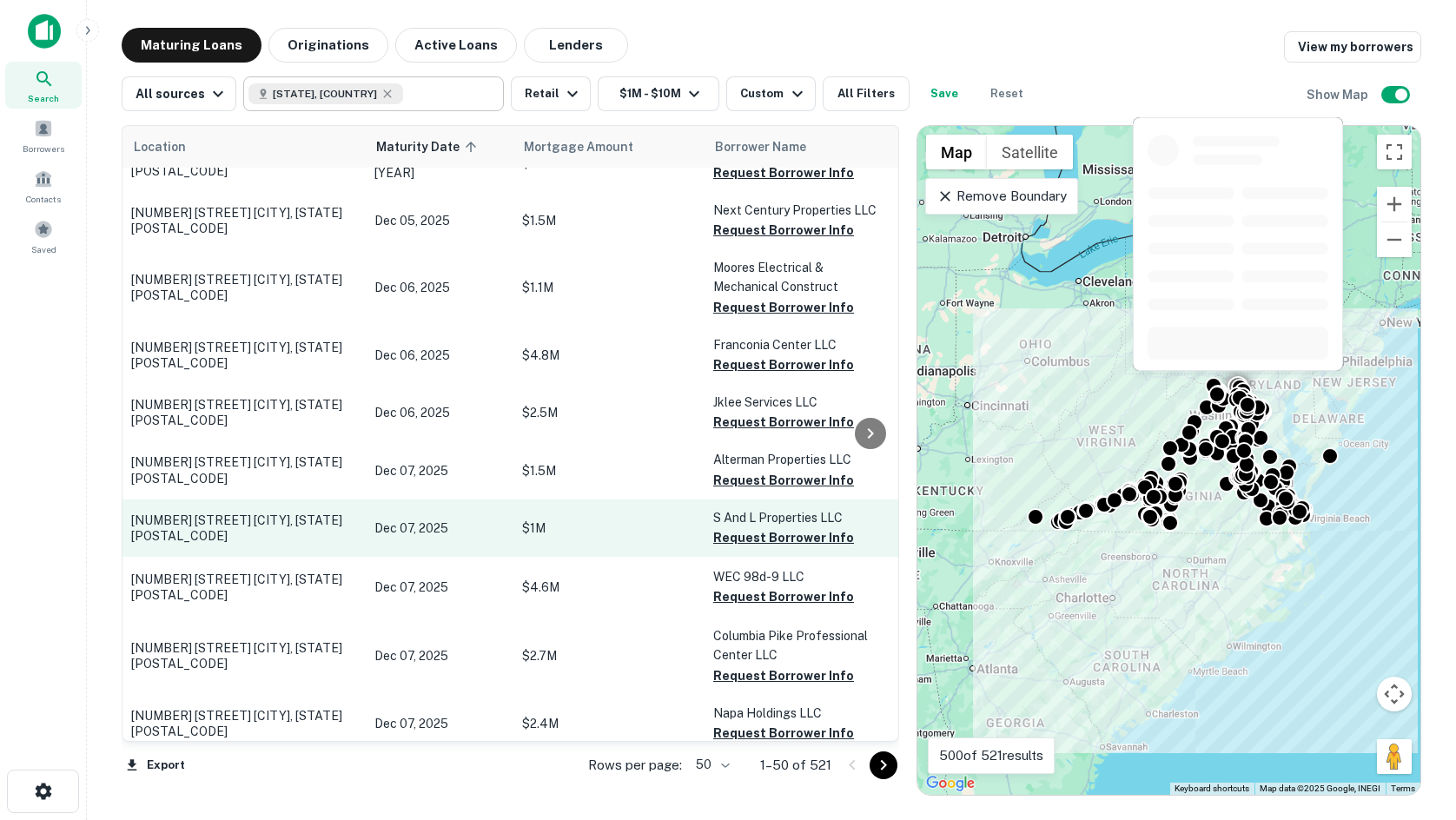 scroll, scrollTop: 0, scrollLeft: 0, axis: both 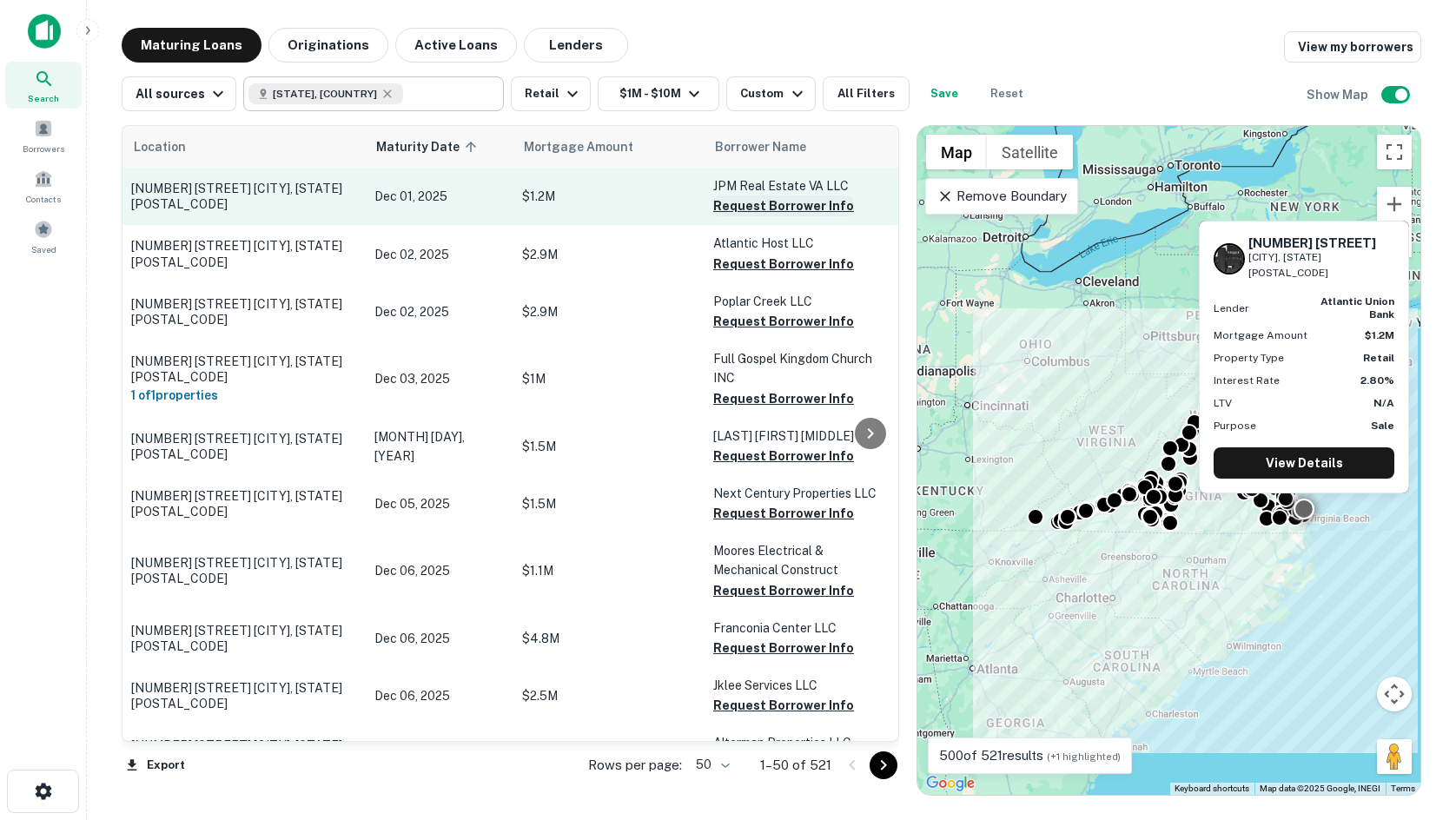 click on "Request Borrower Info" at bounding box center (784, 206) 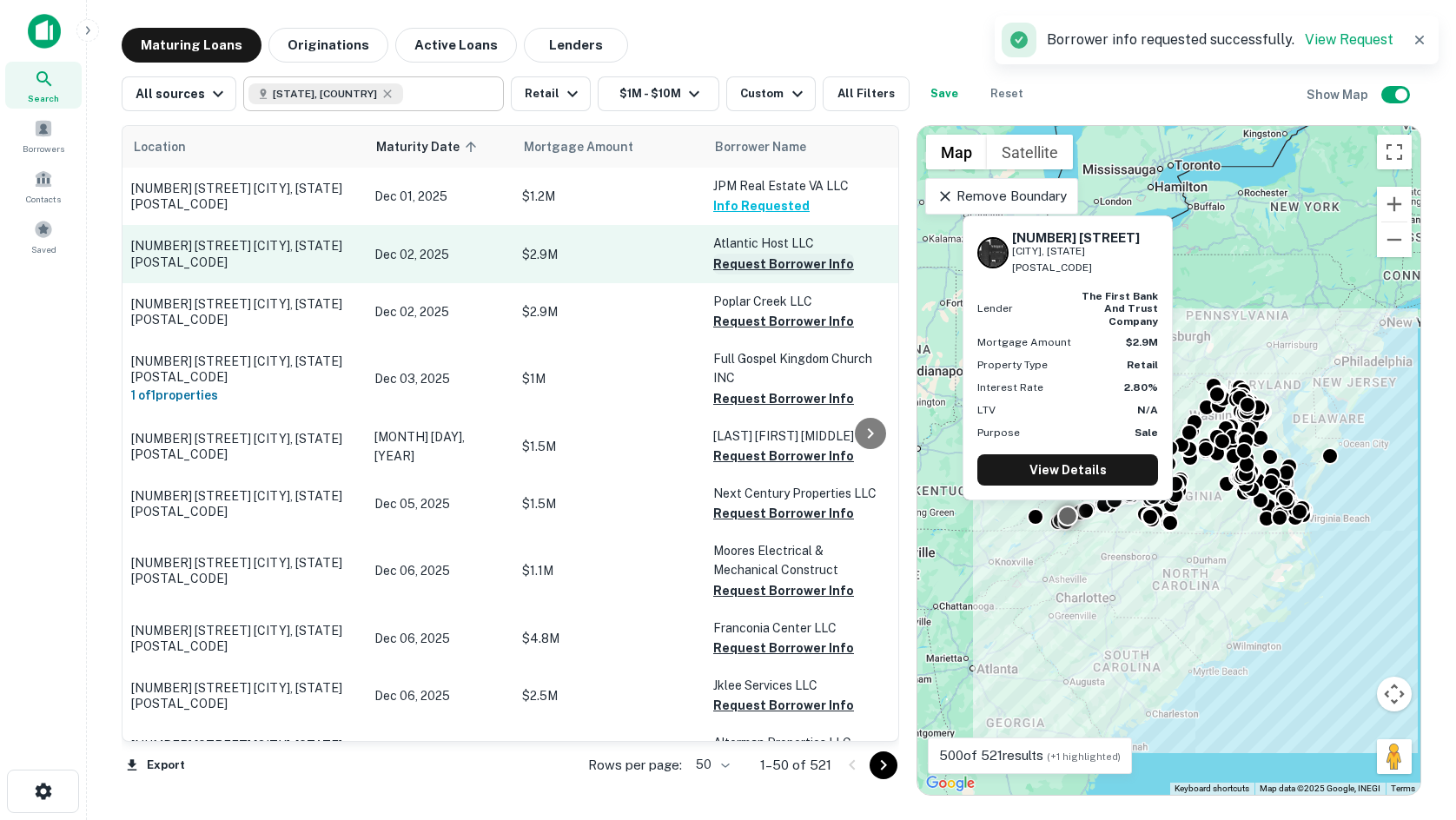 click on "Request Borrower Info" at bounding box center (784, 264) 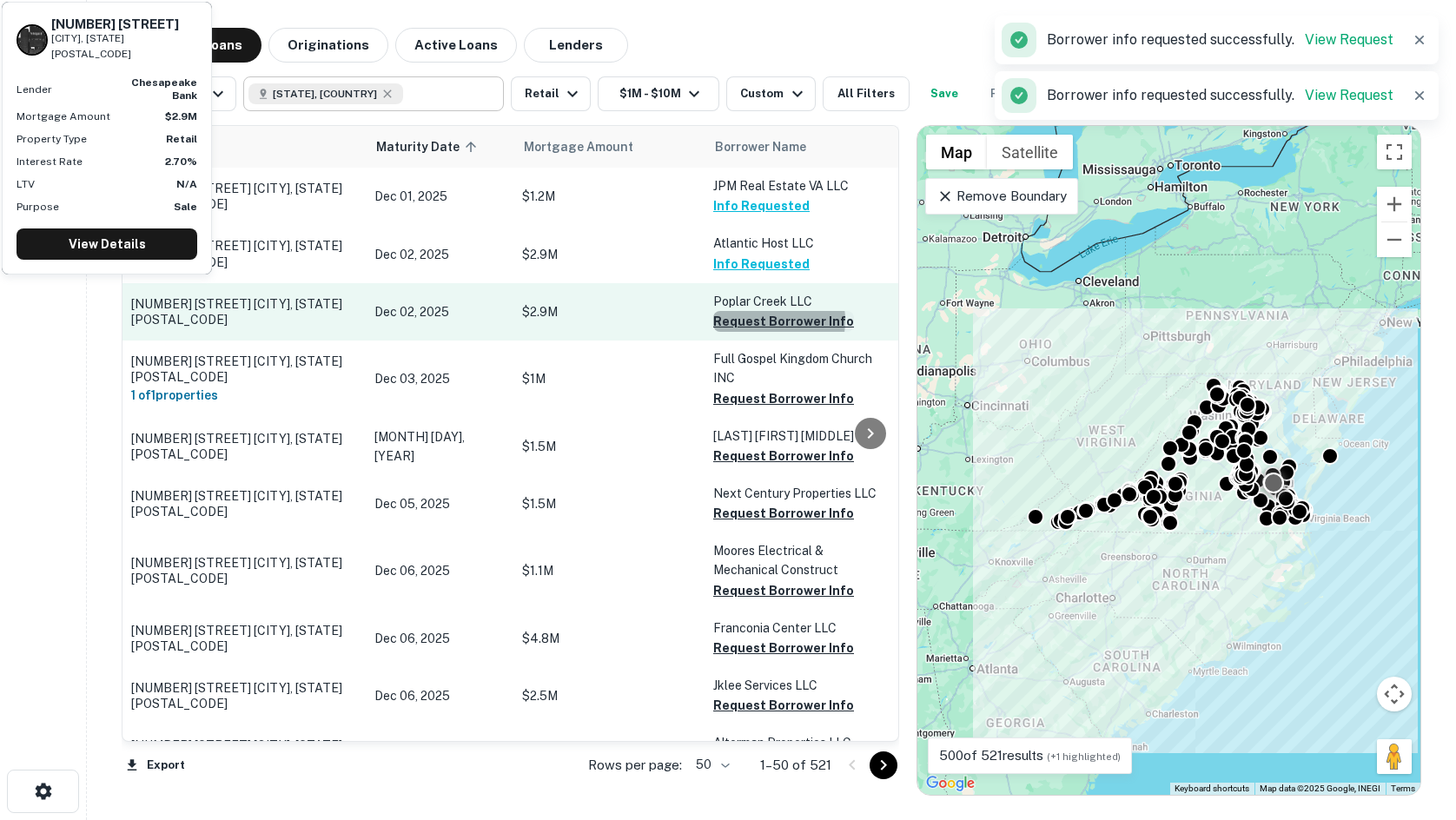 click on "Request Borrower Info" at bounding box center [784, 321] 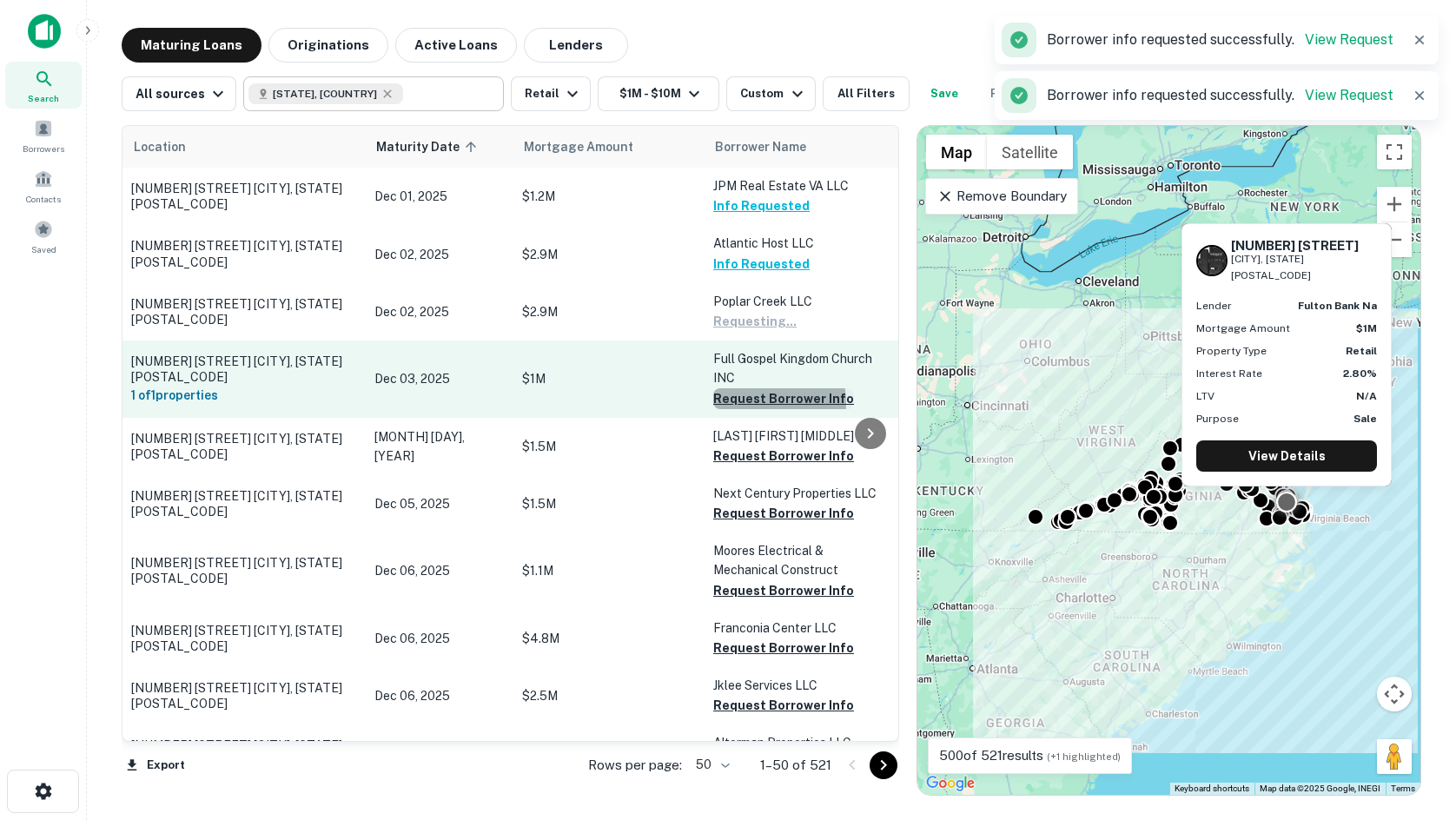 click on "Request Borrower Info" at bounding box center (784, 399) 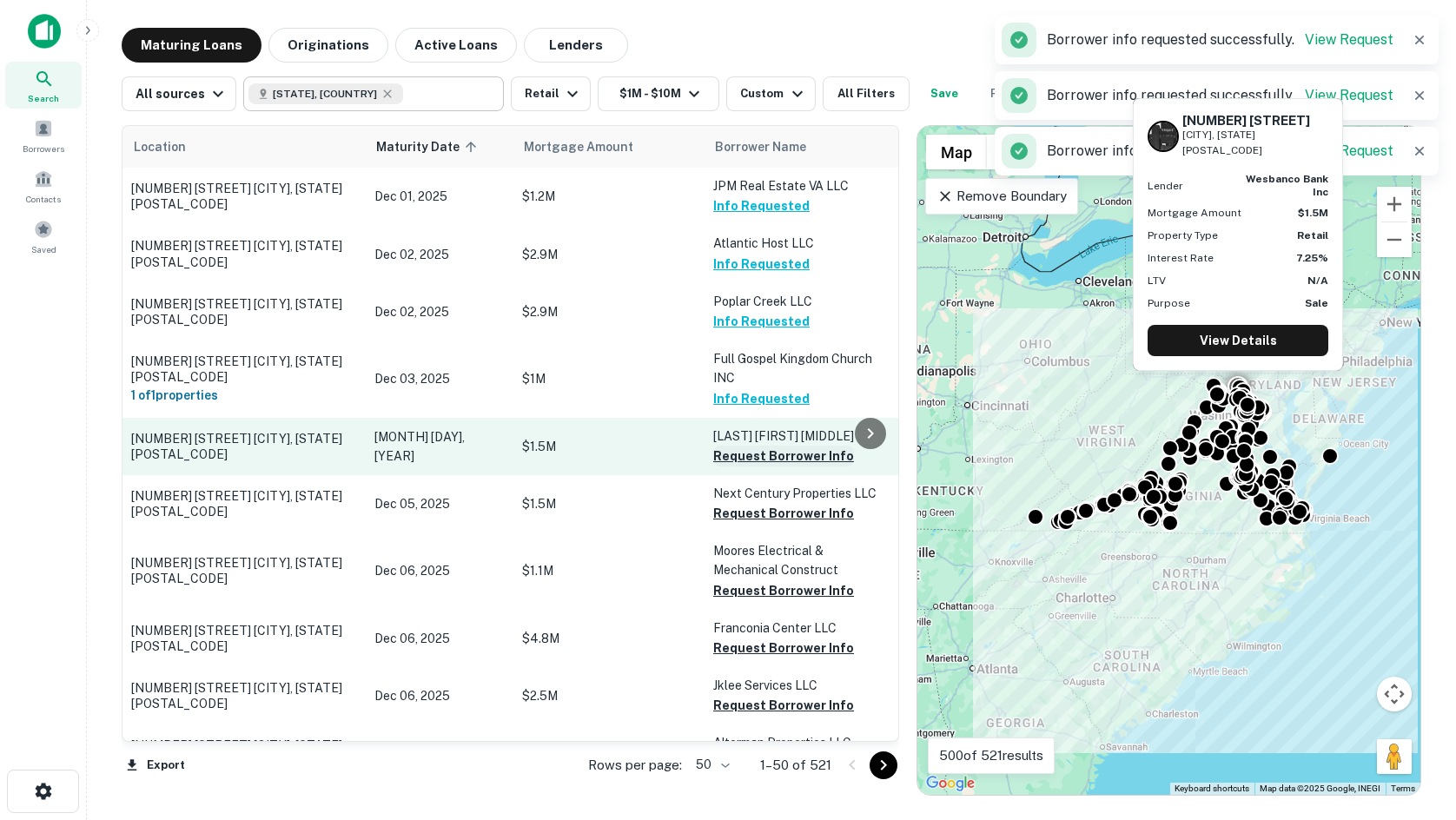 click on "Request Borrower Info" at bounding box center (784, 456) 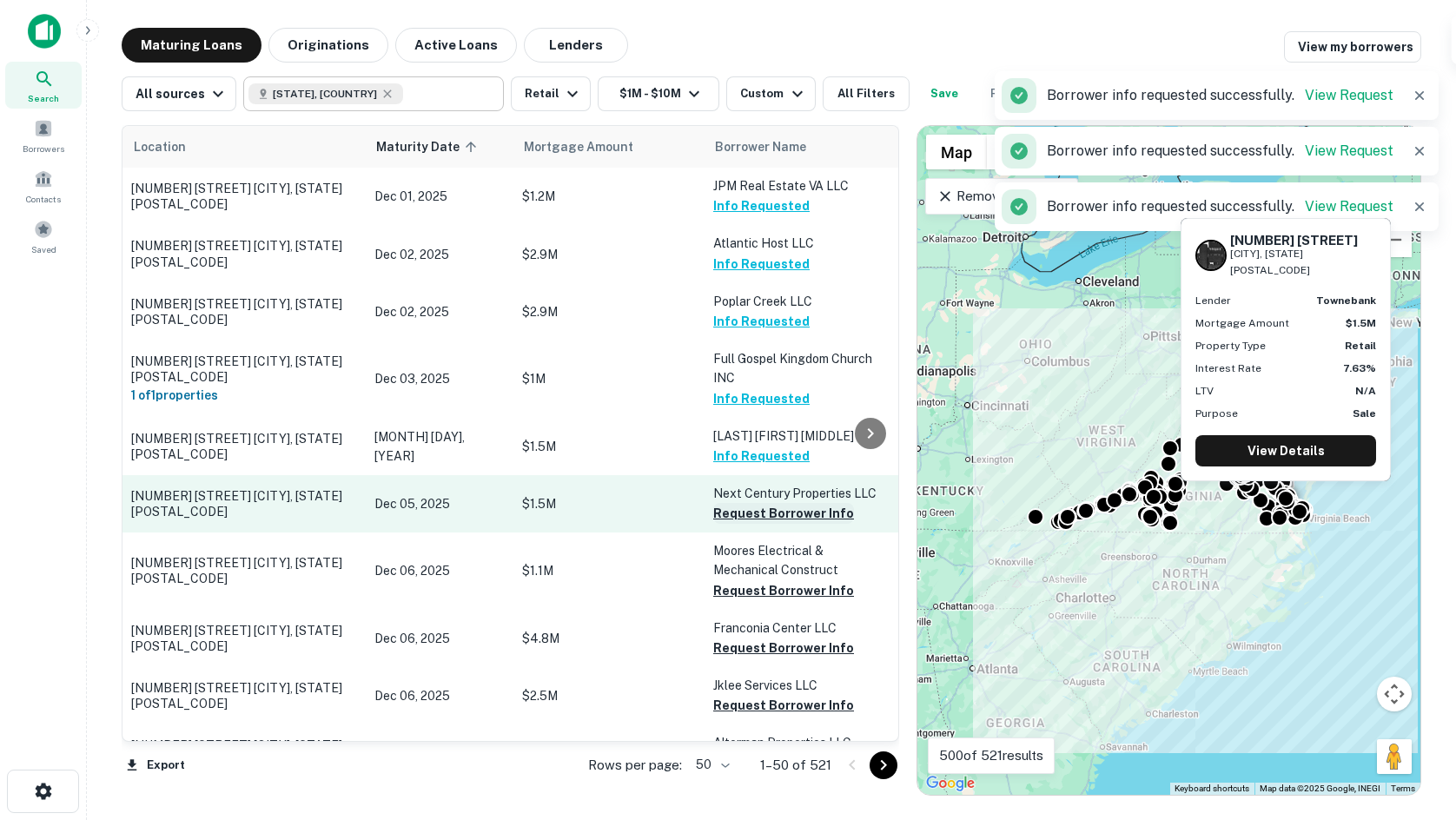 click on "Request Borrower Info" at bounding box center (784, 513) 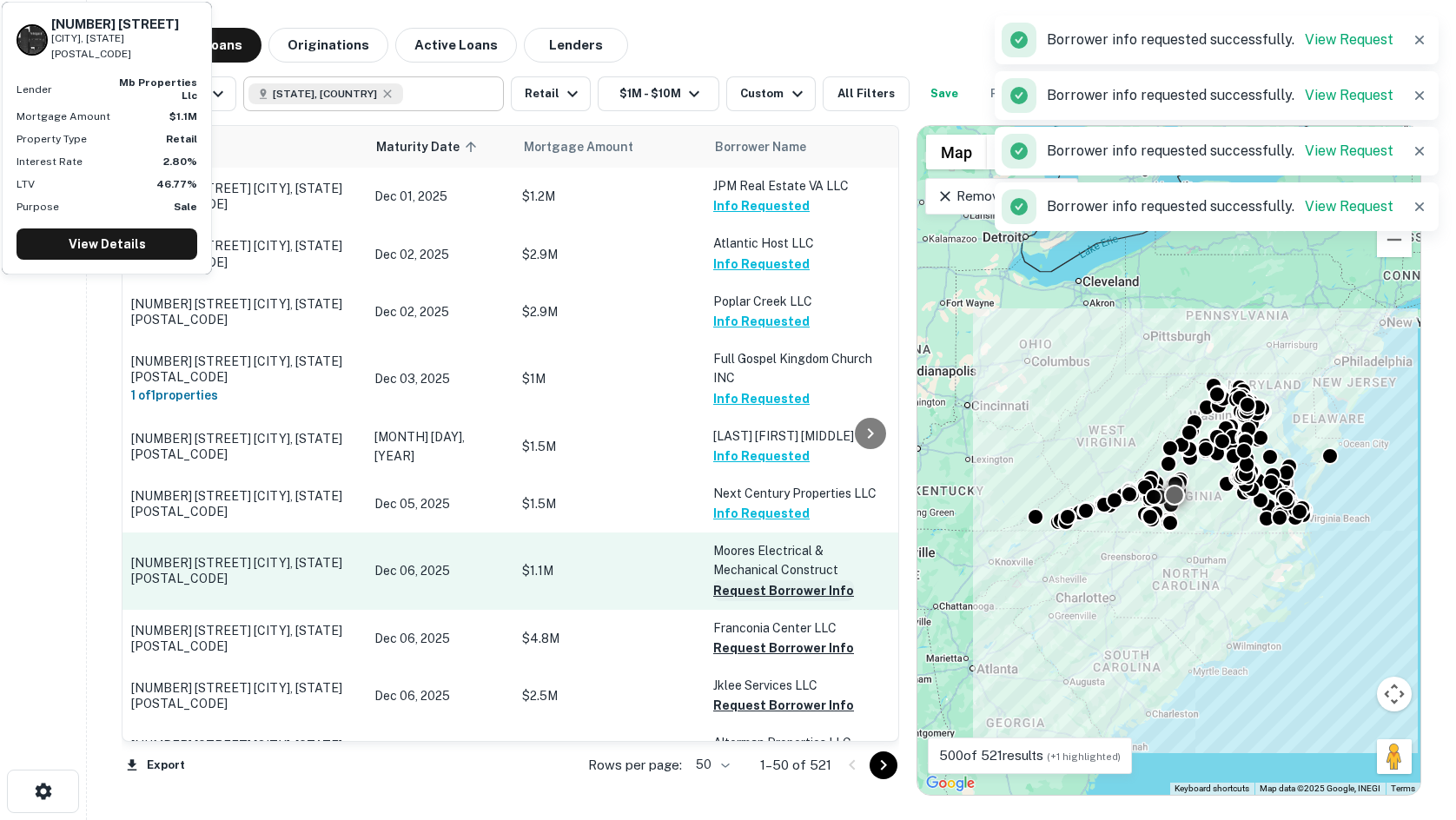 click on "Request Borrower Info" at bounding box center [784, 591] 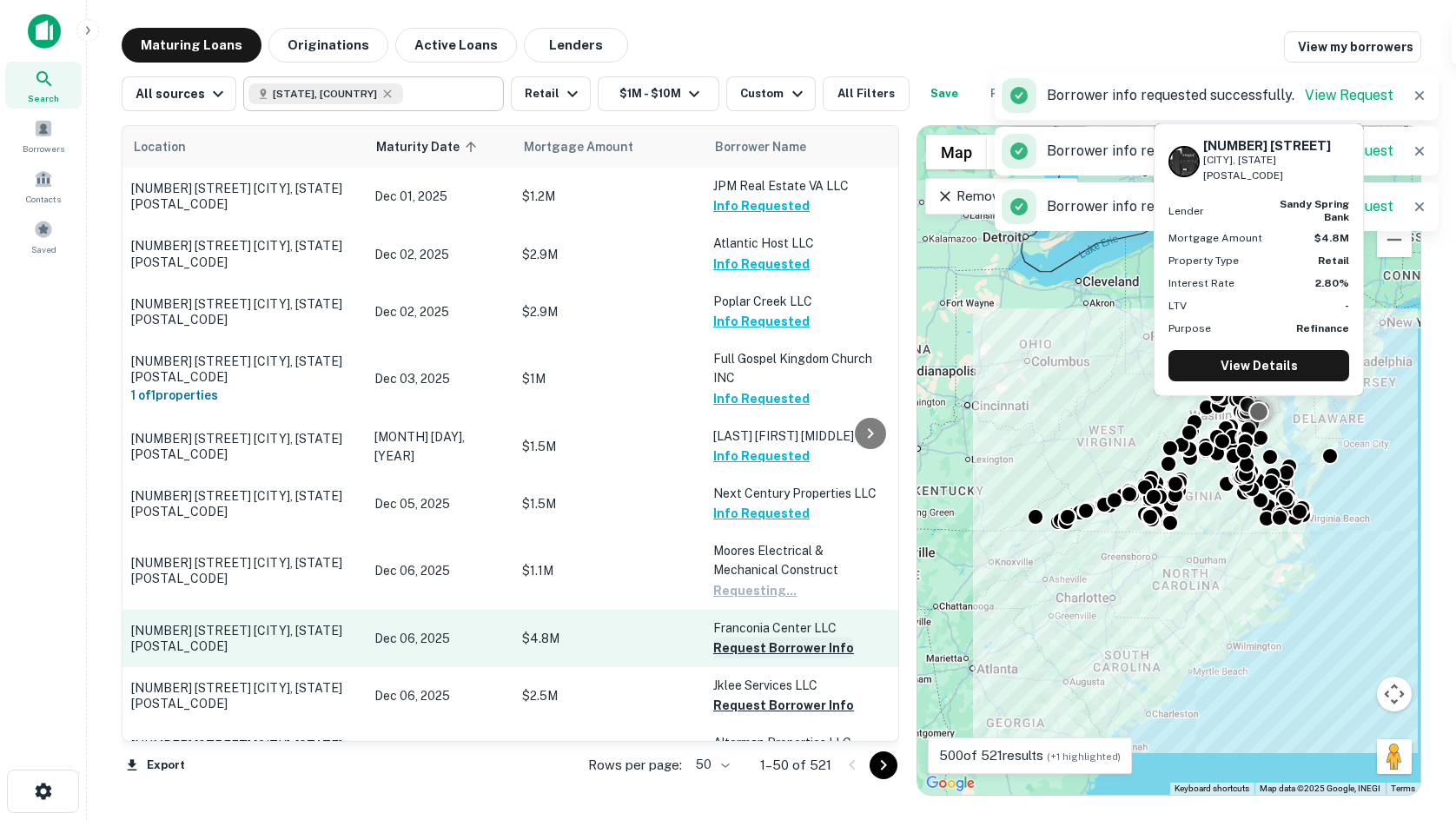 click on "Request Borrower Info" at bounding box center [784, 648] 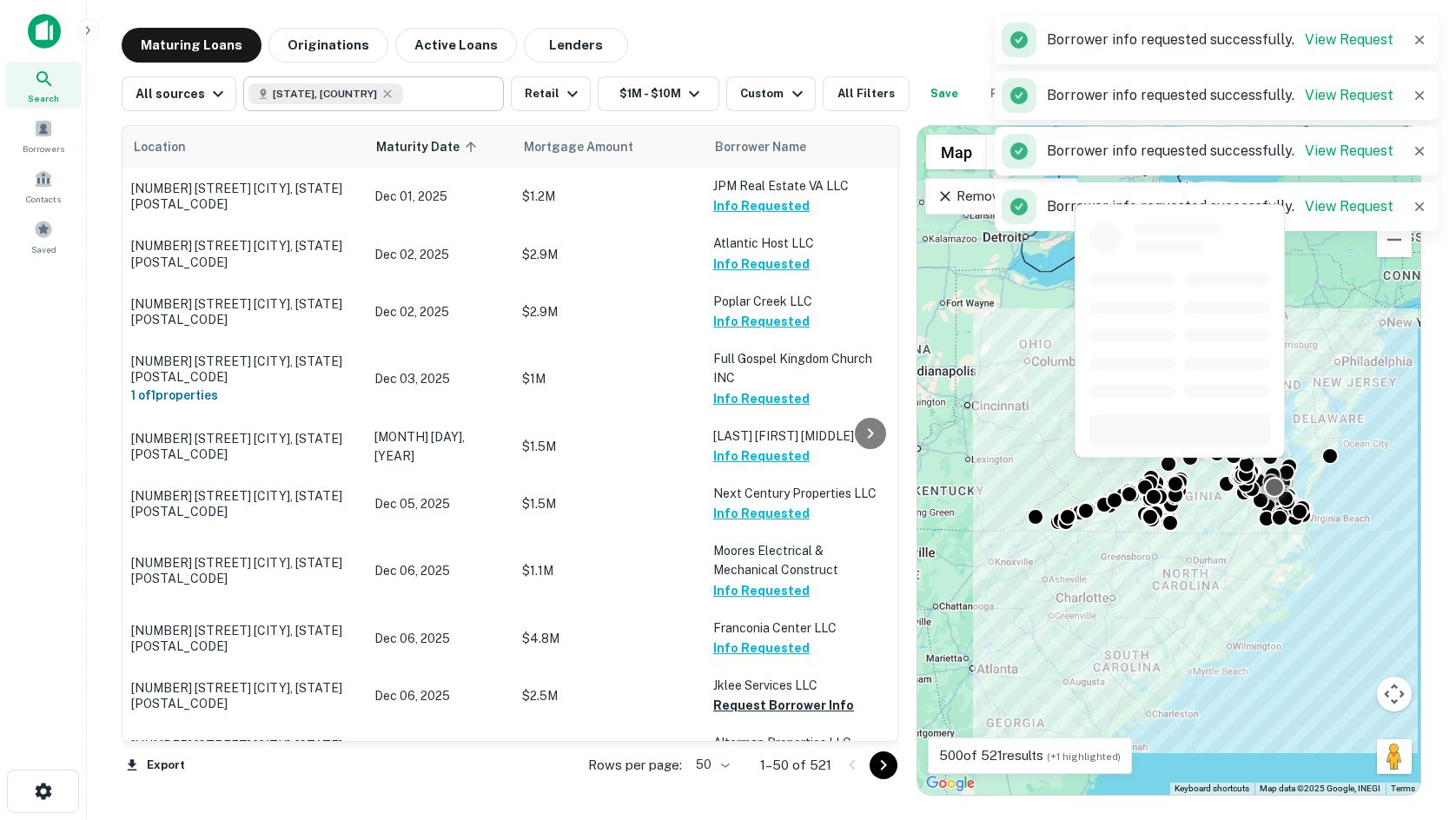 scroll, scrollTop: 174, scrollLeft: 0, axis: vertical 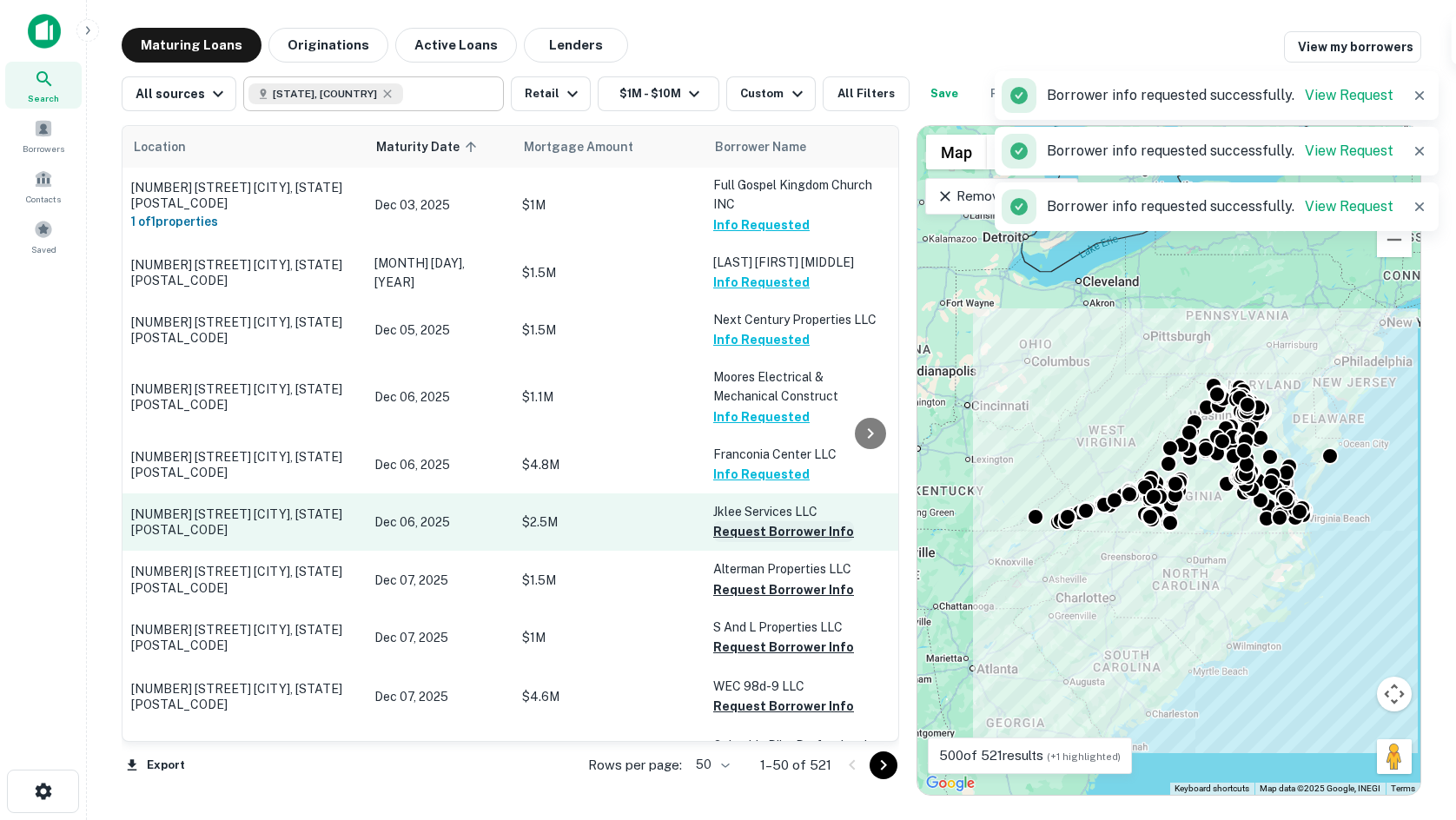 click on "Request Borrower Info" at bounding box center [784, 532] 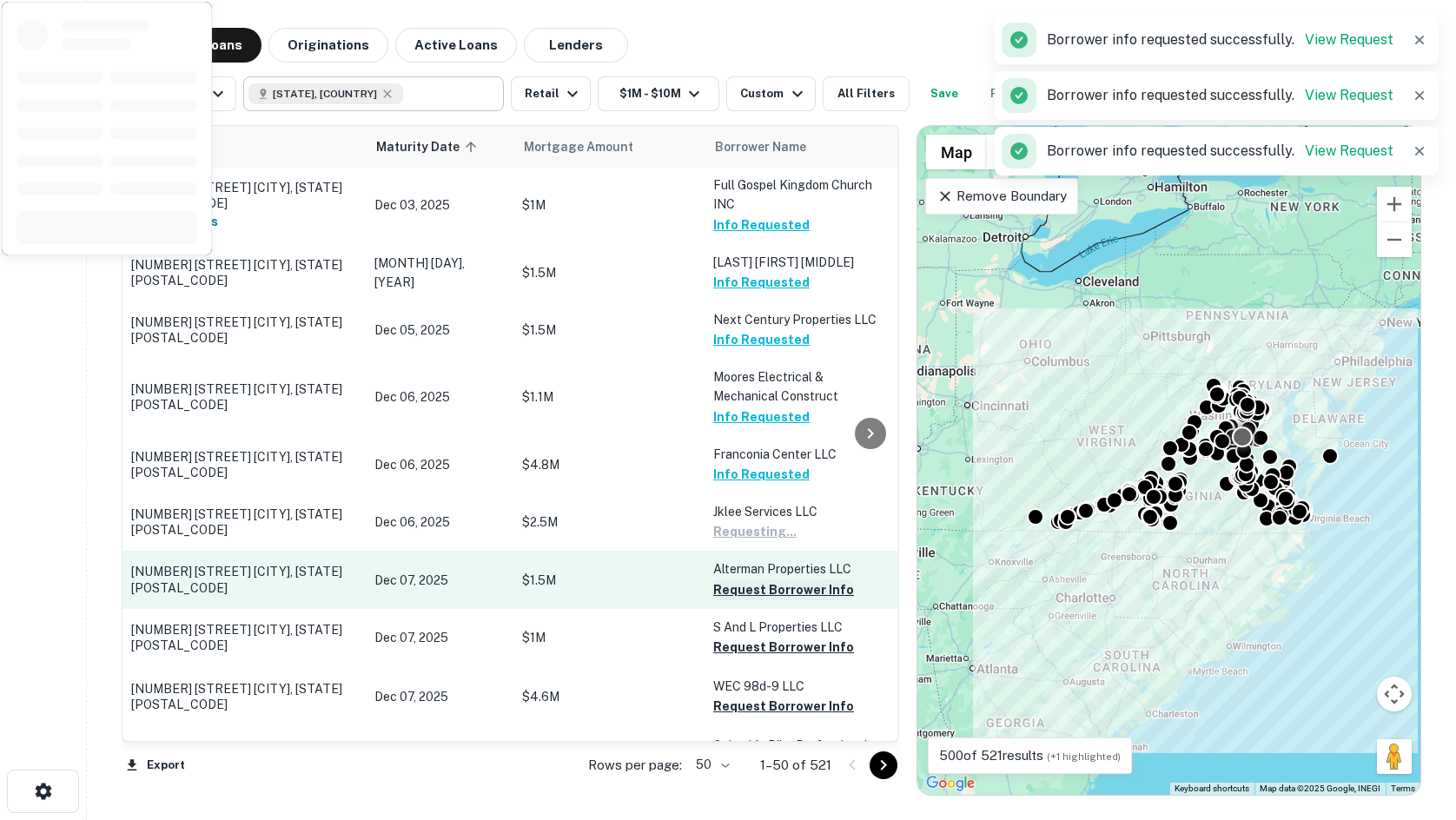 click on "Request Borrower Info" at bounding box center [784, 590] 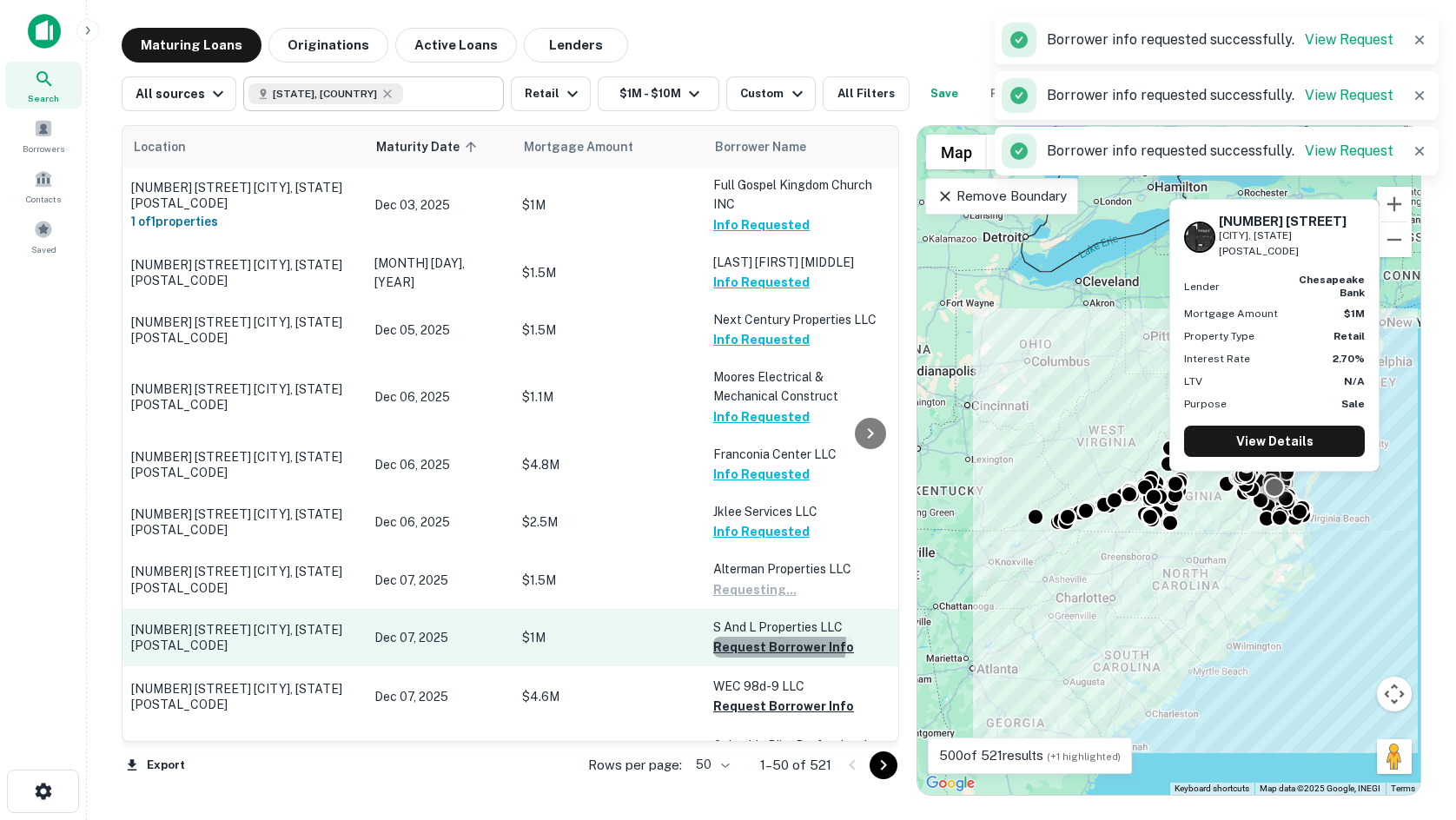 click on "Request Borrower Info" at bounding box center [784, 647] 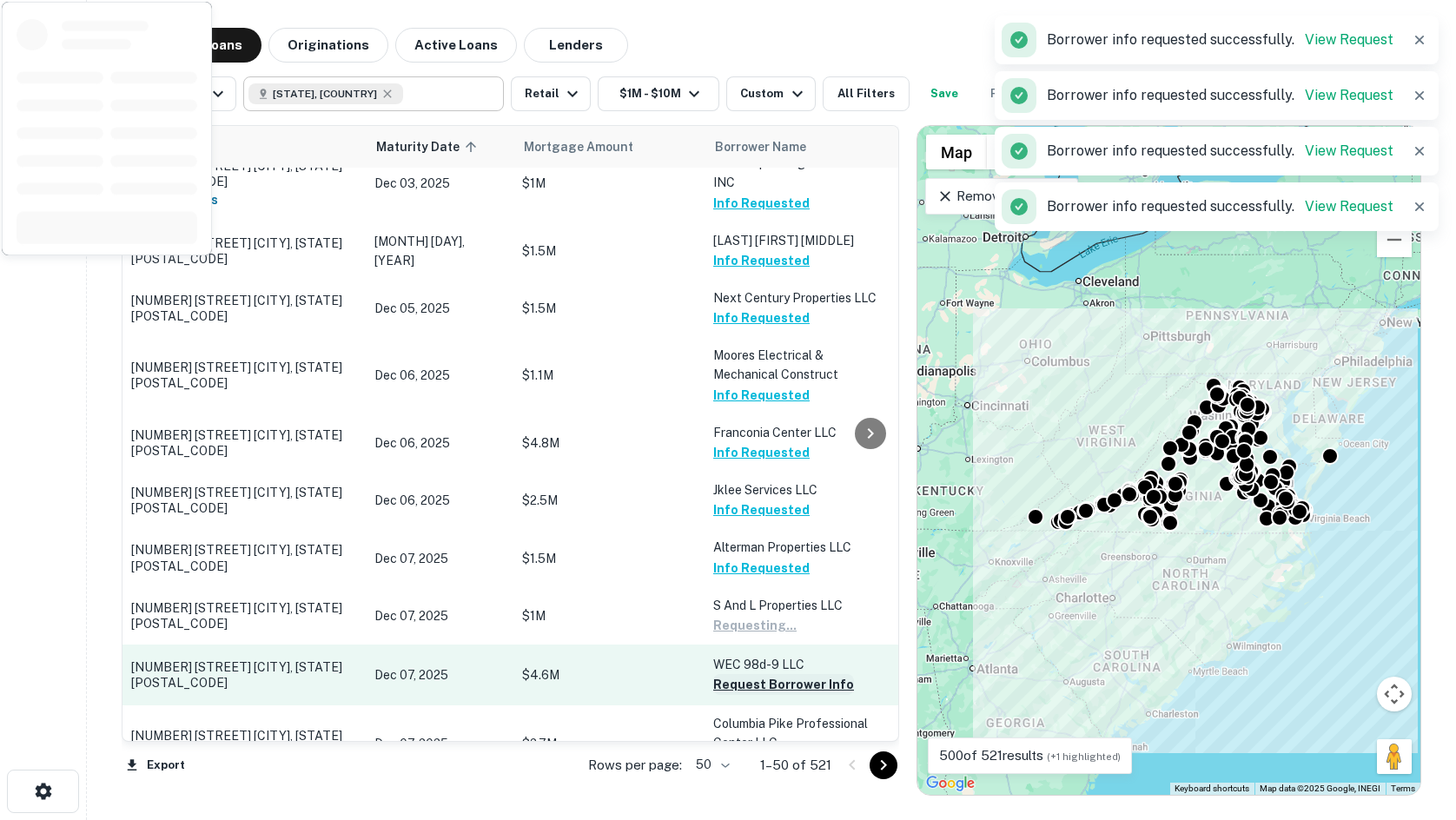 scroll, scrollTop: 347, scrollLeft: 0, axis: vertical 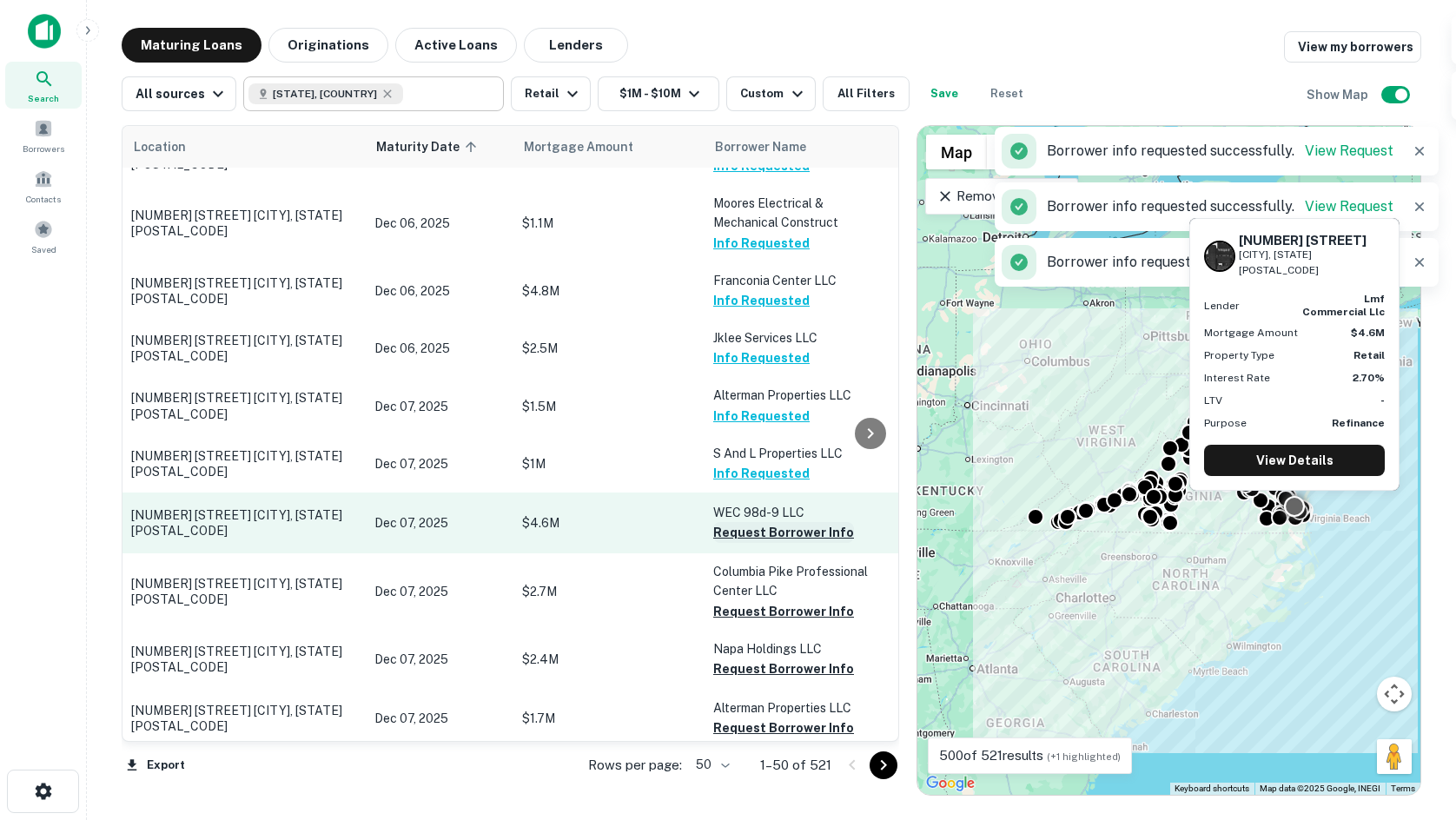 click on "Request Borrower Info" at bounding box center (784, 532) 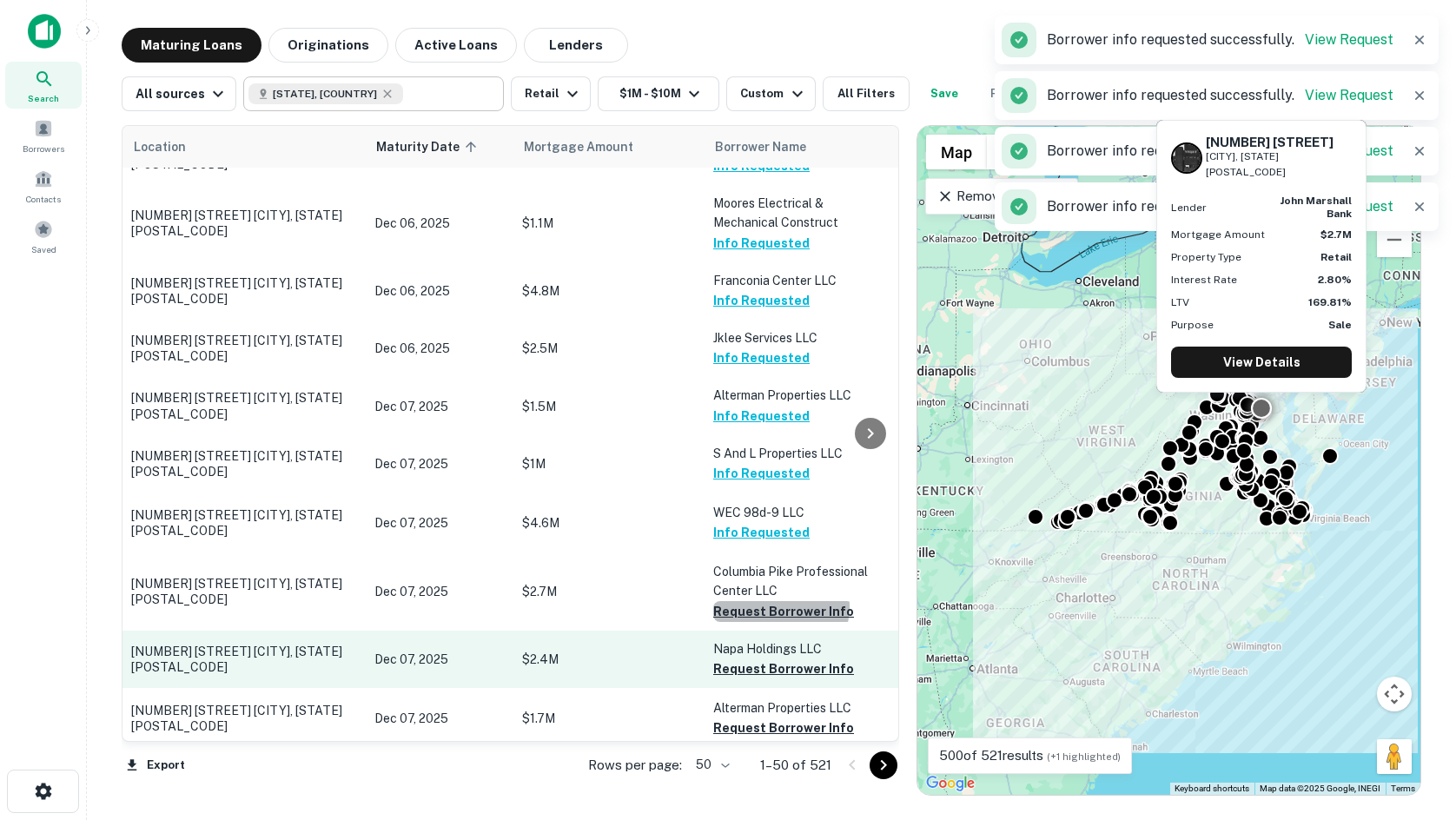 drag, startPoint x: 780, startPoint y: 606, endPoint x: 779, endPoint y: 653, distance: 47.01064 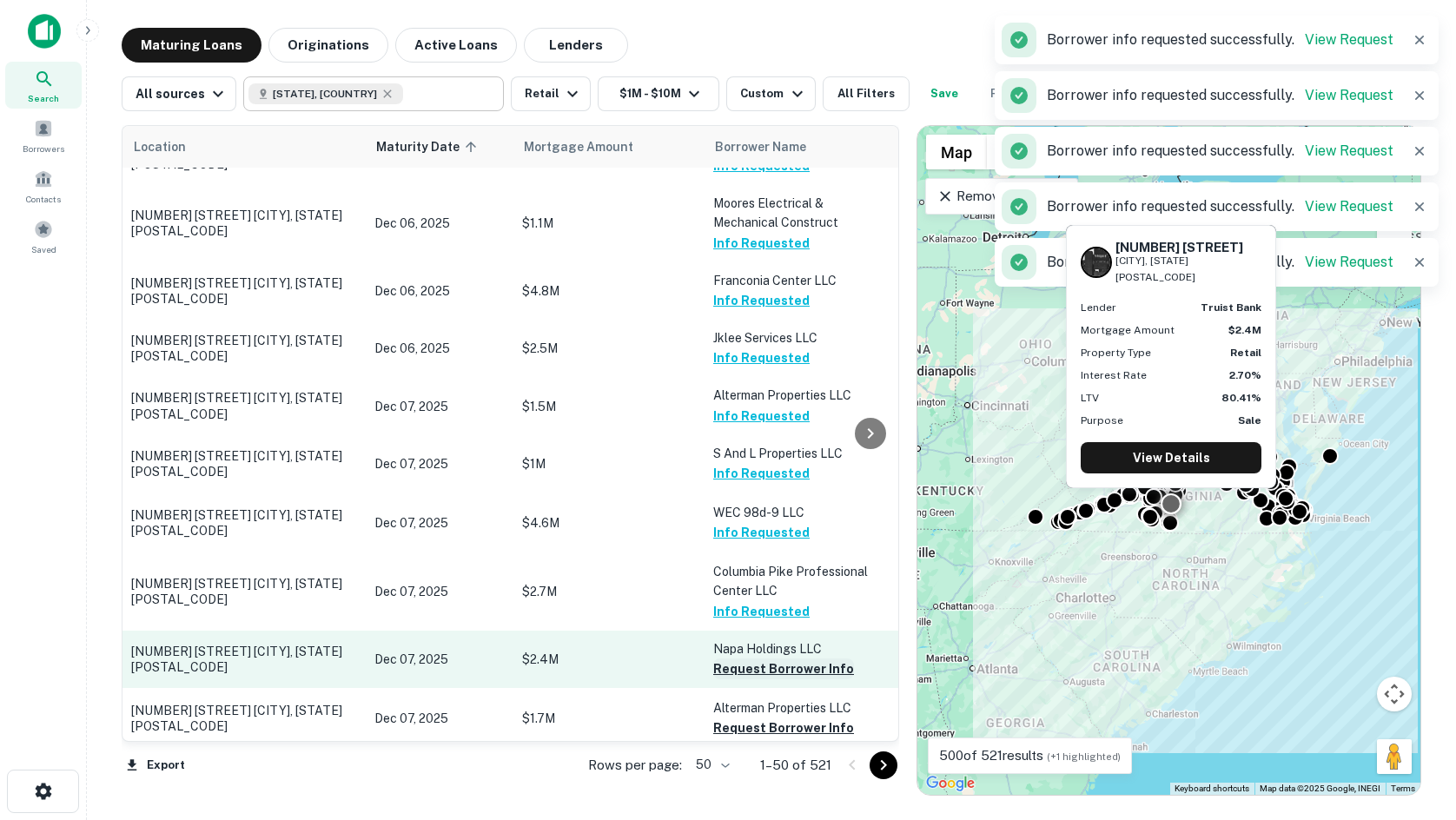 click on "Request Borrower Info" at bounding box center [784, 669] 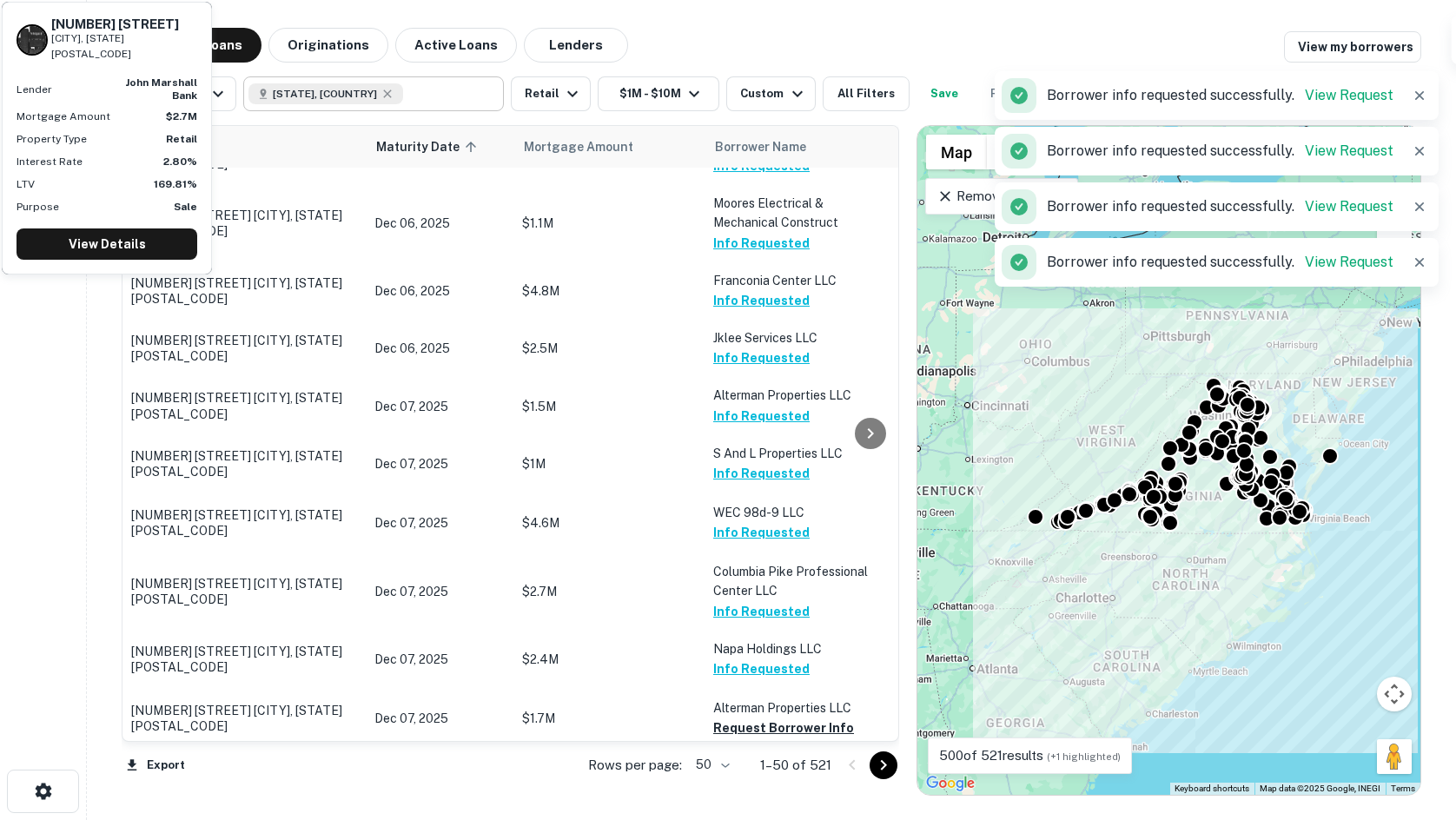scroll, scrollTop: 521, scrollLeft: 0, axis: vertical 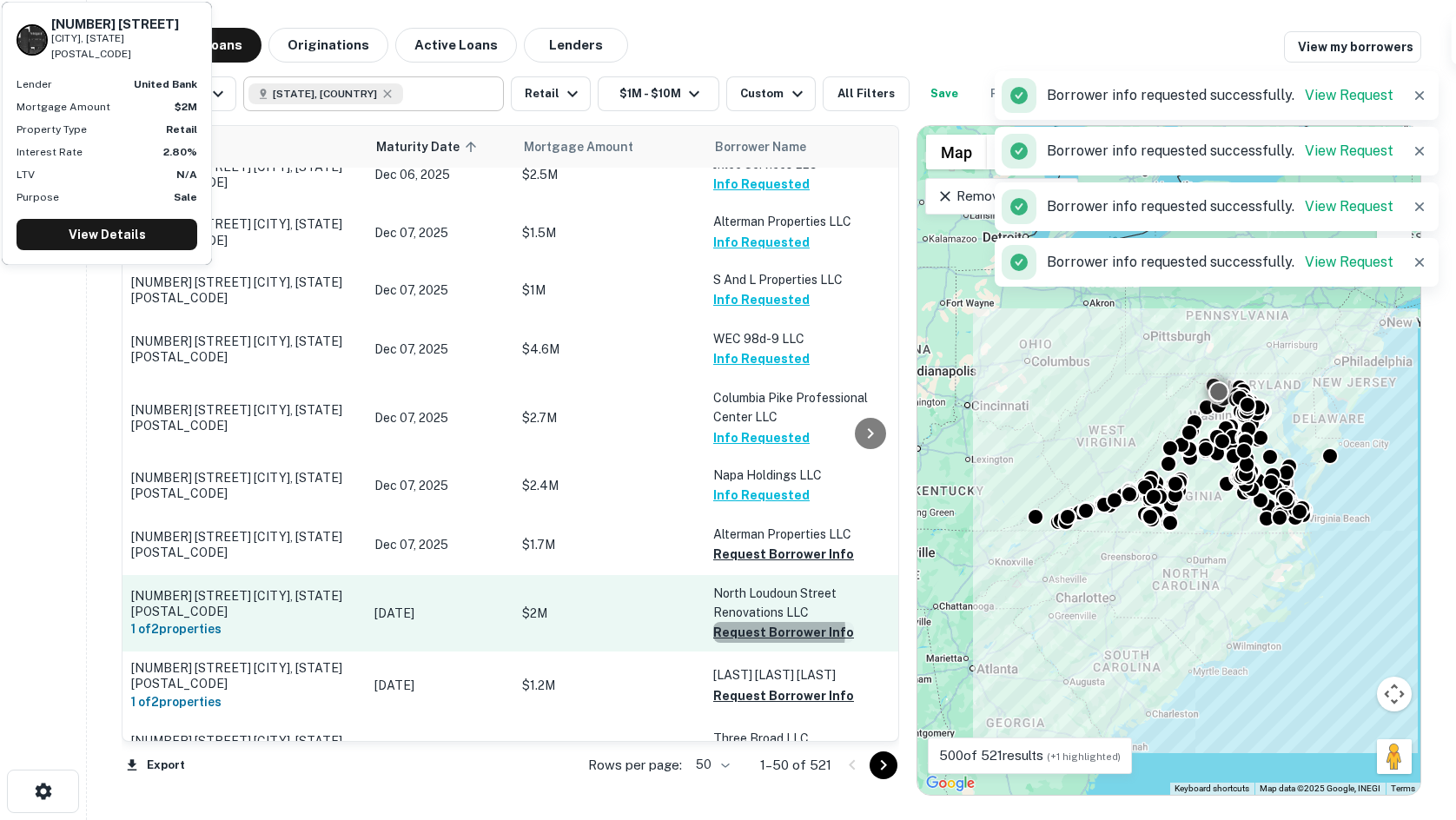 click on "Request Borrower Info" at bounding box center [784, 632] 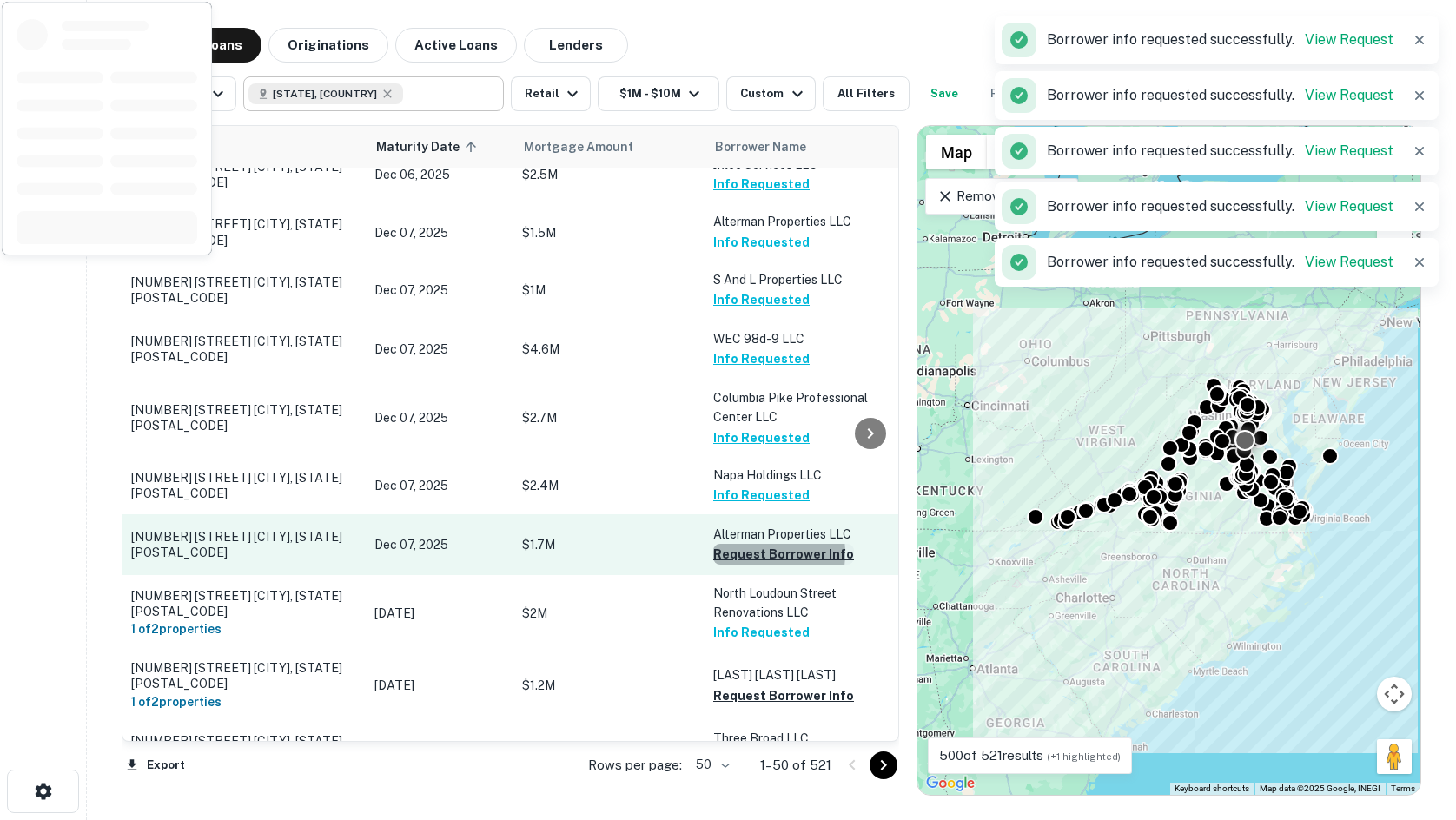 click on "Request Borrower Info" at bounding box center (784, 554) 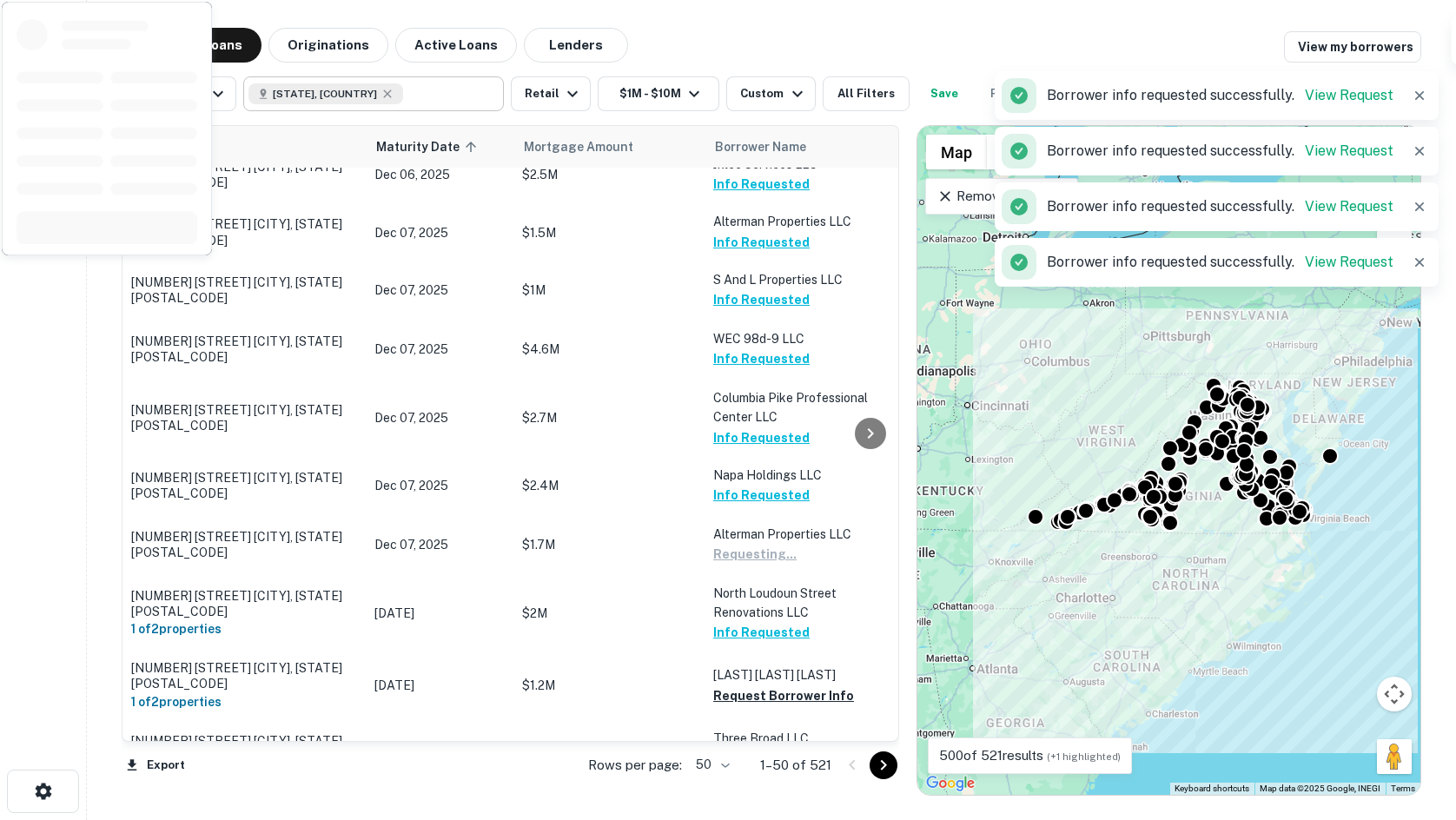 scroll, scrollTop: 695, scrollLeft: 0, axis: vertical 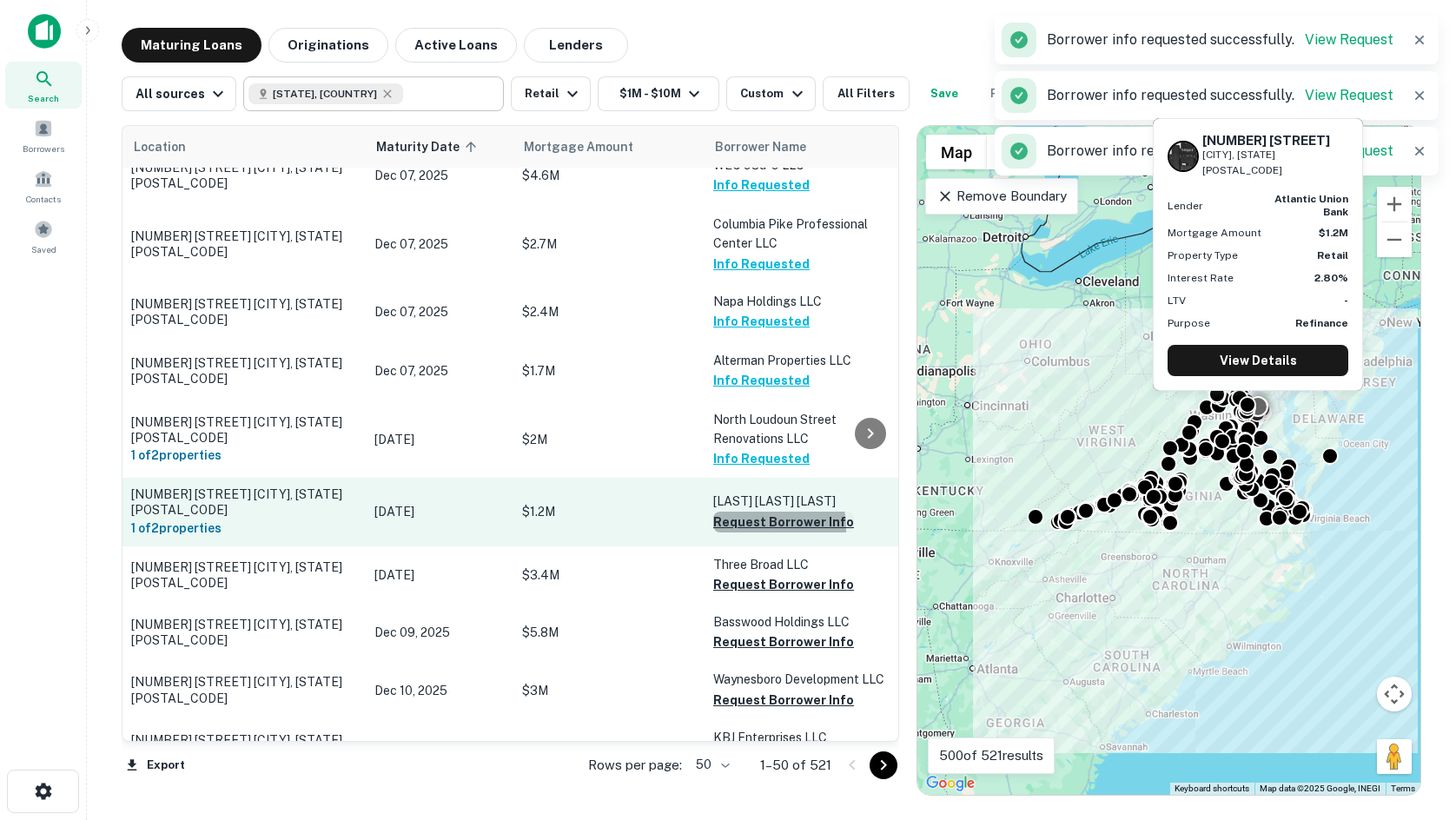 click on "Request Borrower Info" at bounding box center (784, 522) 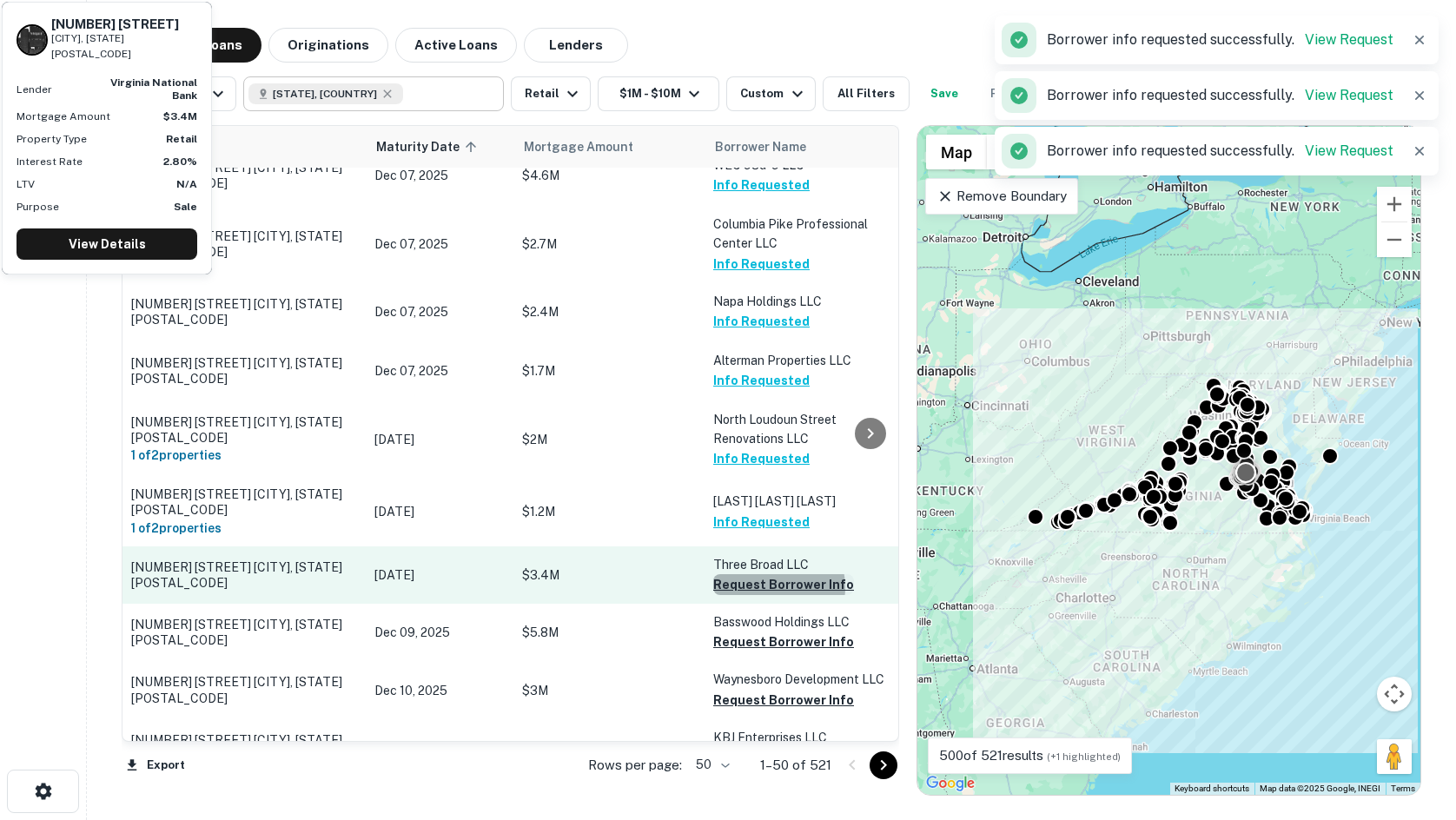 click on "Request Borrower Info" at bounding box center [784, 585] 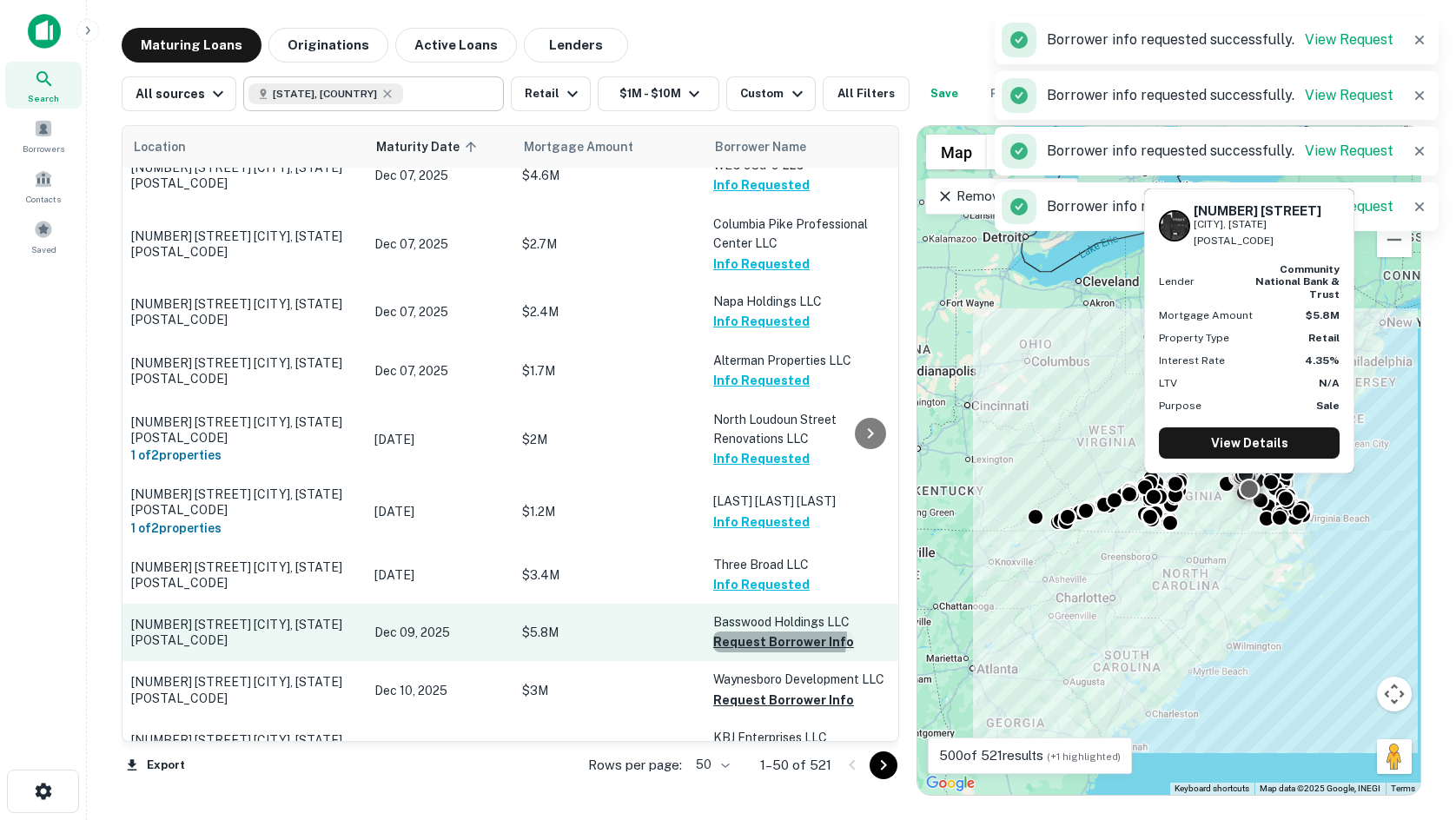 click on "Request Borrower Info" at bounding box center (784, 642) 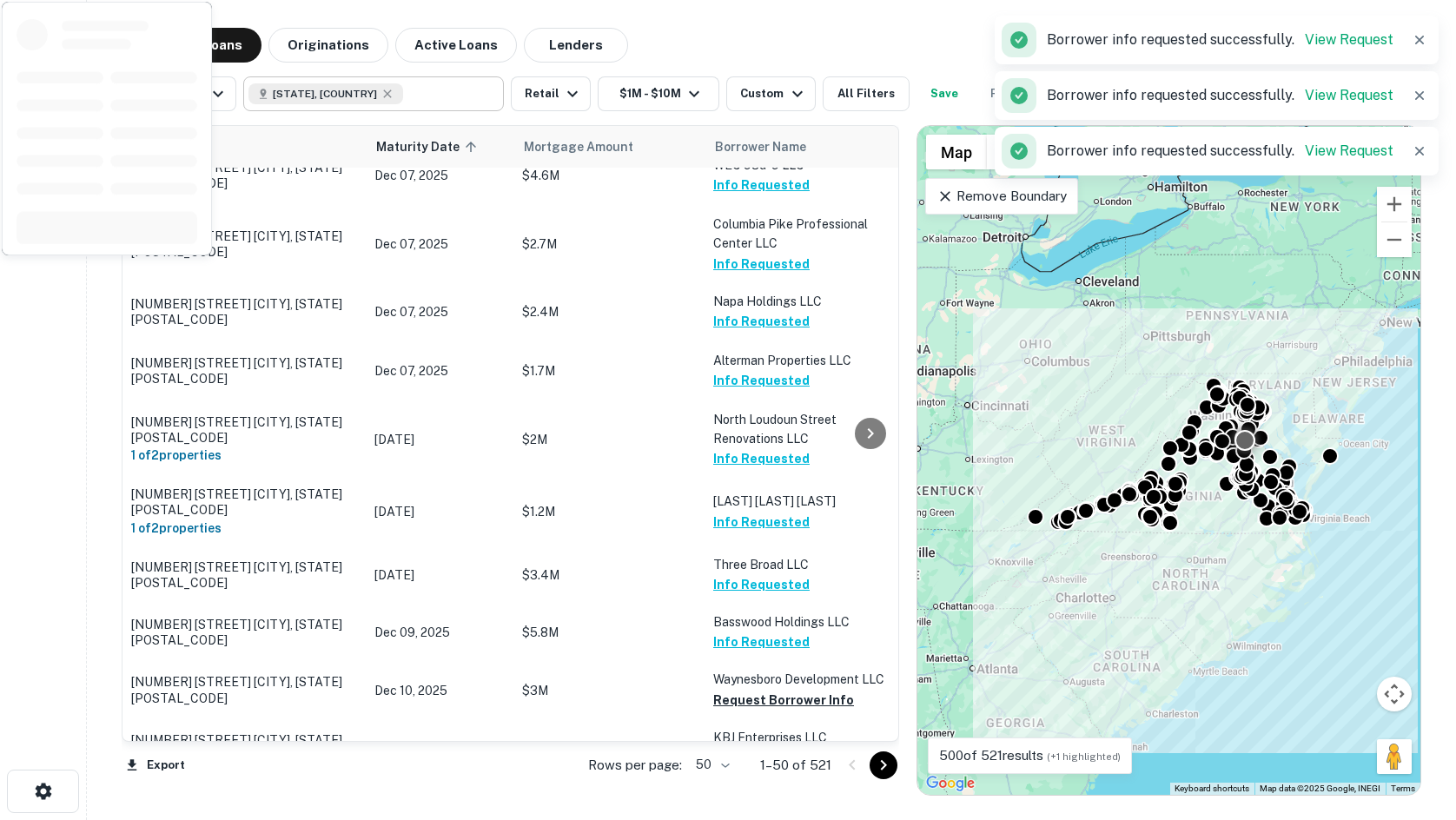 scroll, scrollTop: 869, scrollLeft: 0, axis: vertical 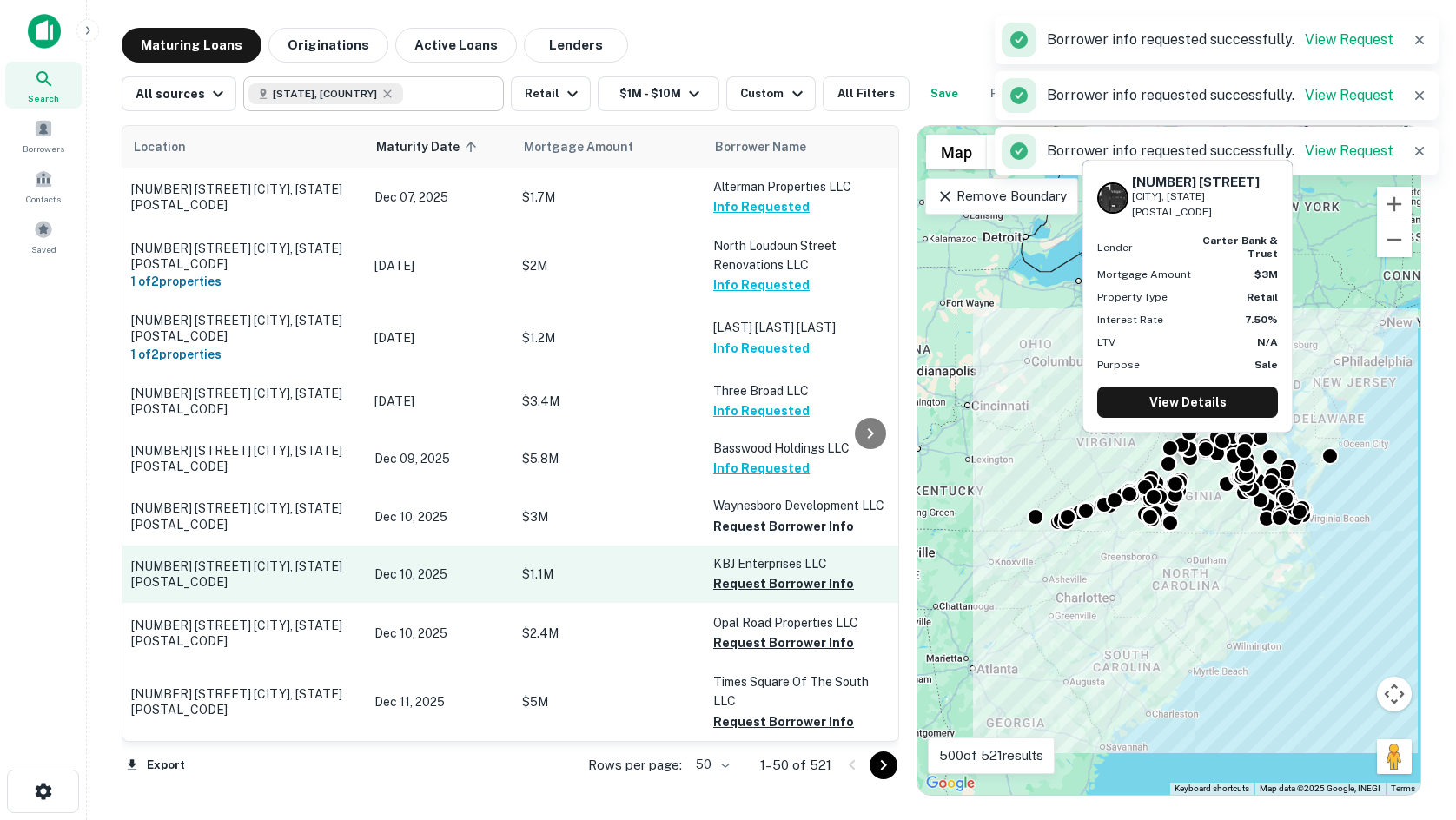 drag, startPoint x: 763, startPoint y: 528, endPoint x: 764, endPoint y: 547, distance: 19.026298 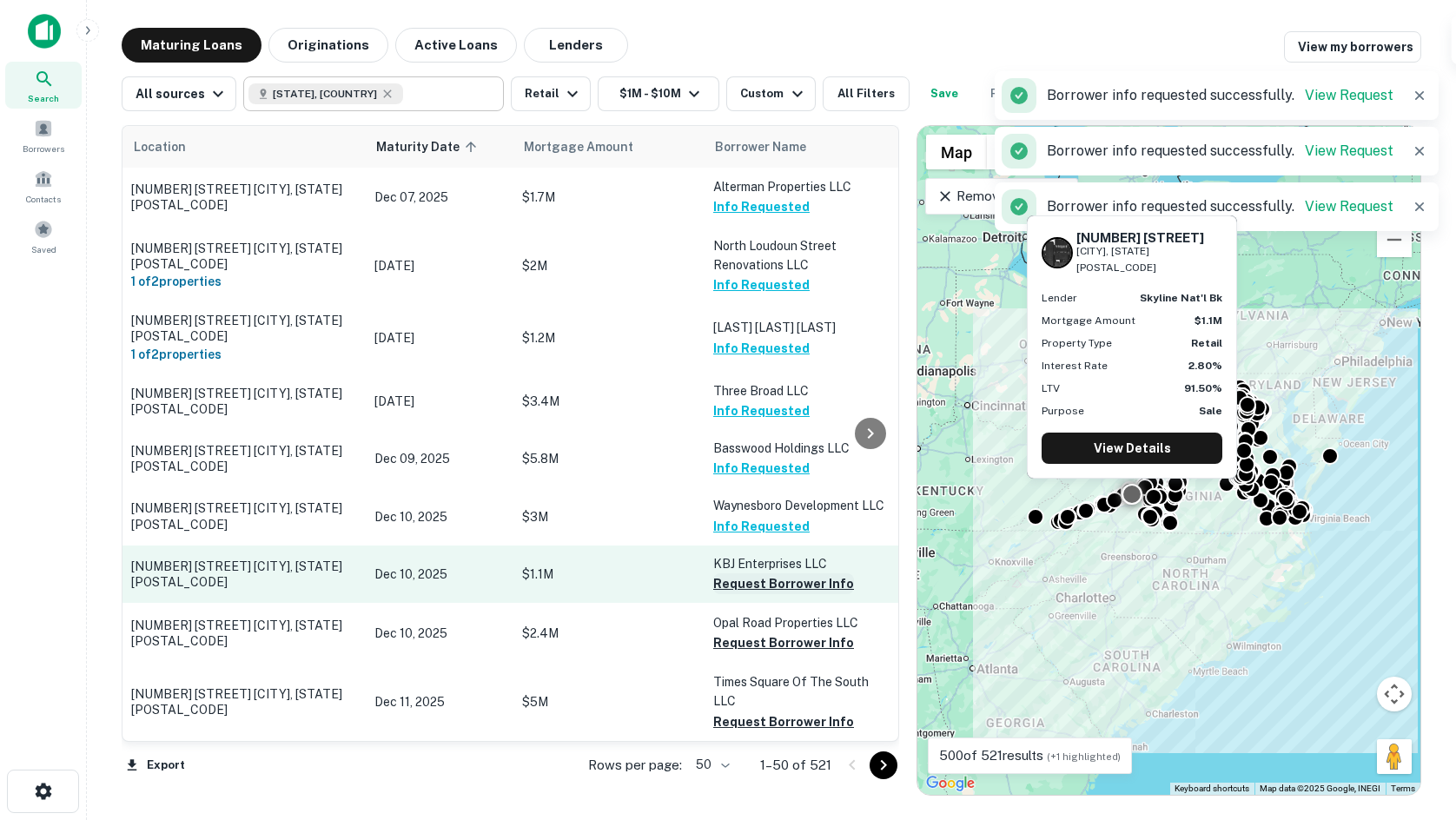 click on "Request Borrower Info" at bounding box center (784, 584) 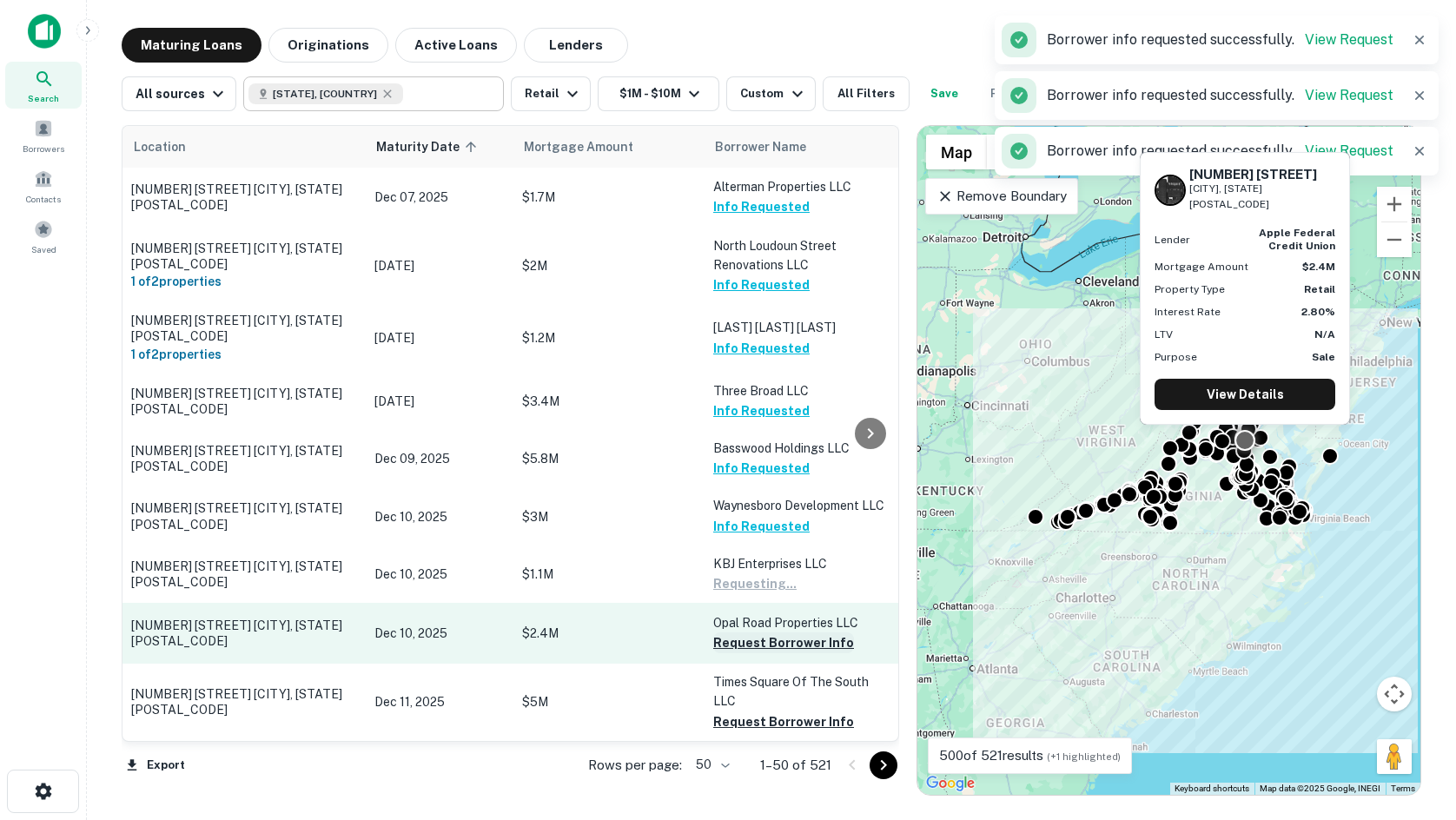 click on "Request Borrower Info" at bounding box center (784, 643) 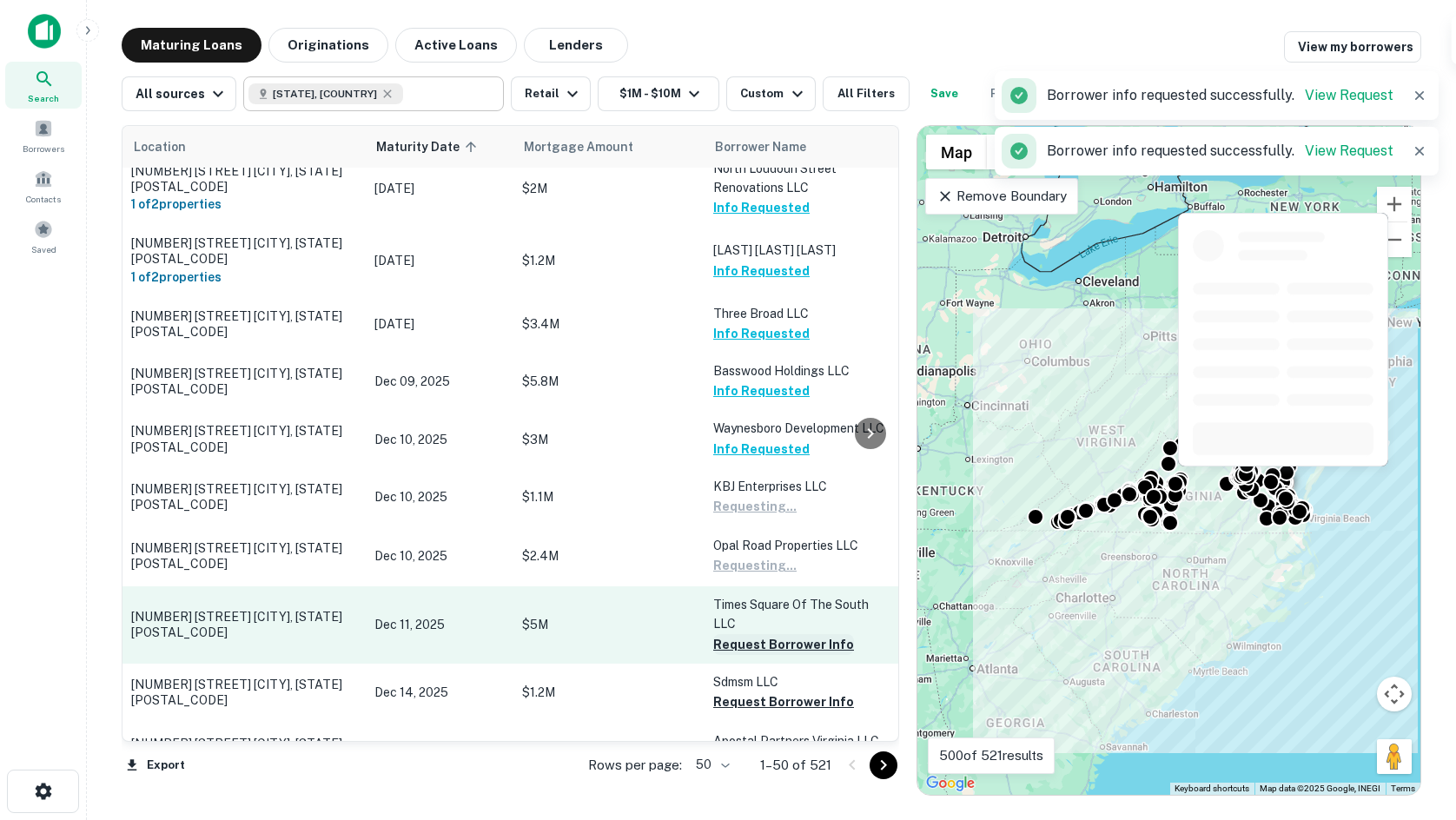 scroll, scrollTop: 1042, scrollLeft: 0, axis: vertical 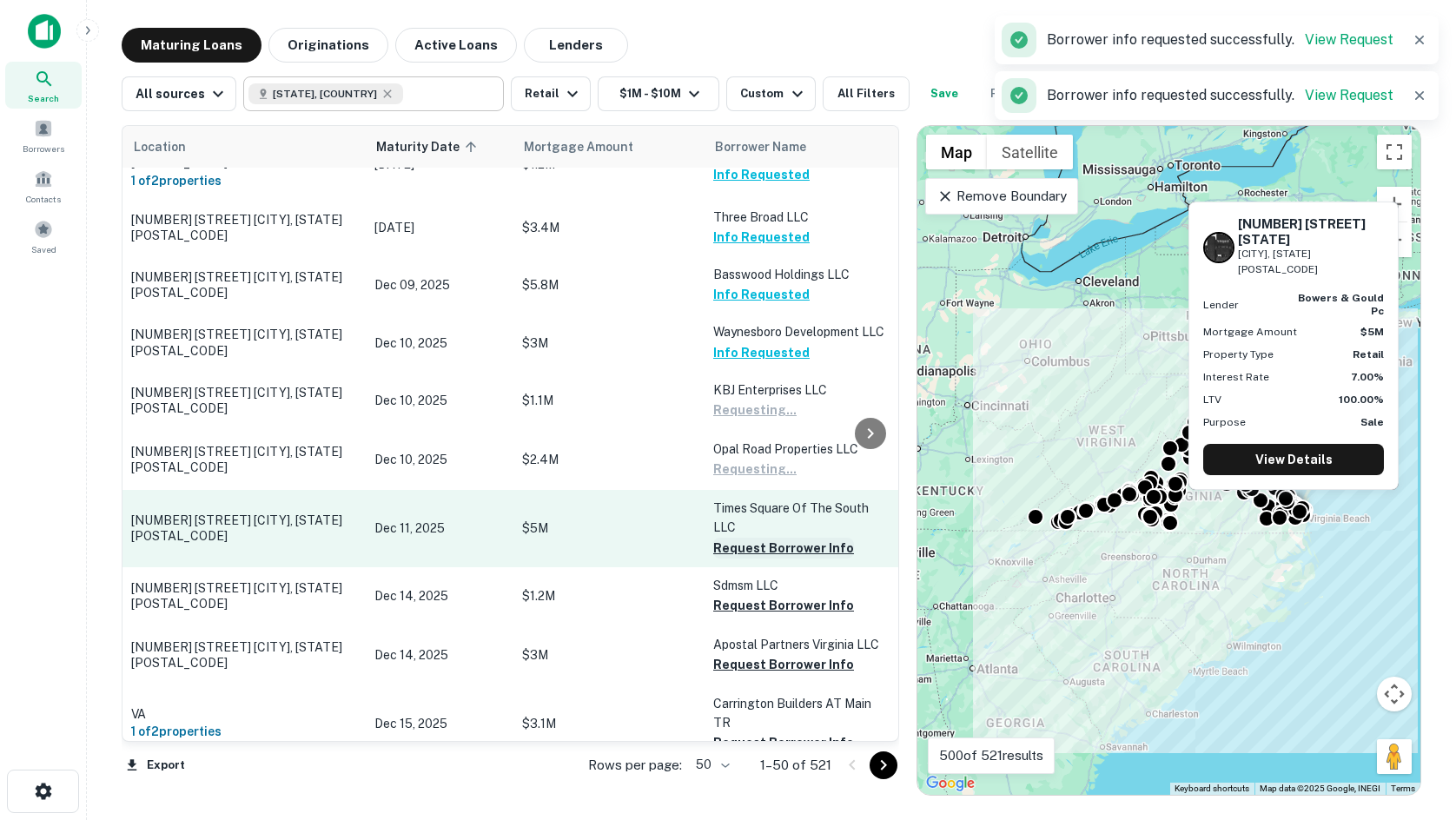 click on "Request Borrower Info" at bounding box center [784, 548] 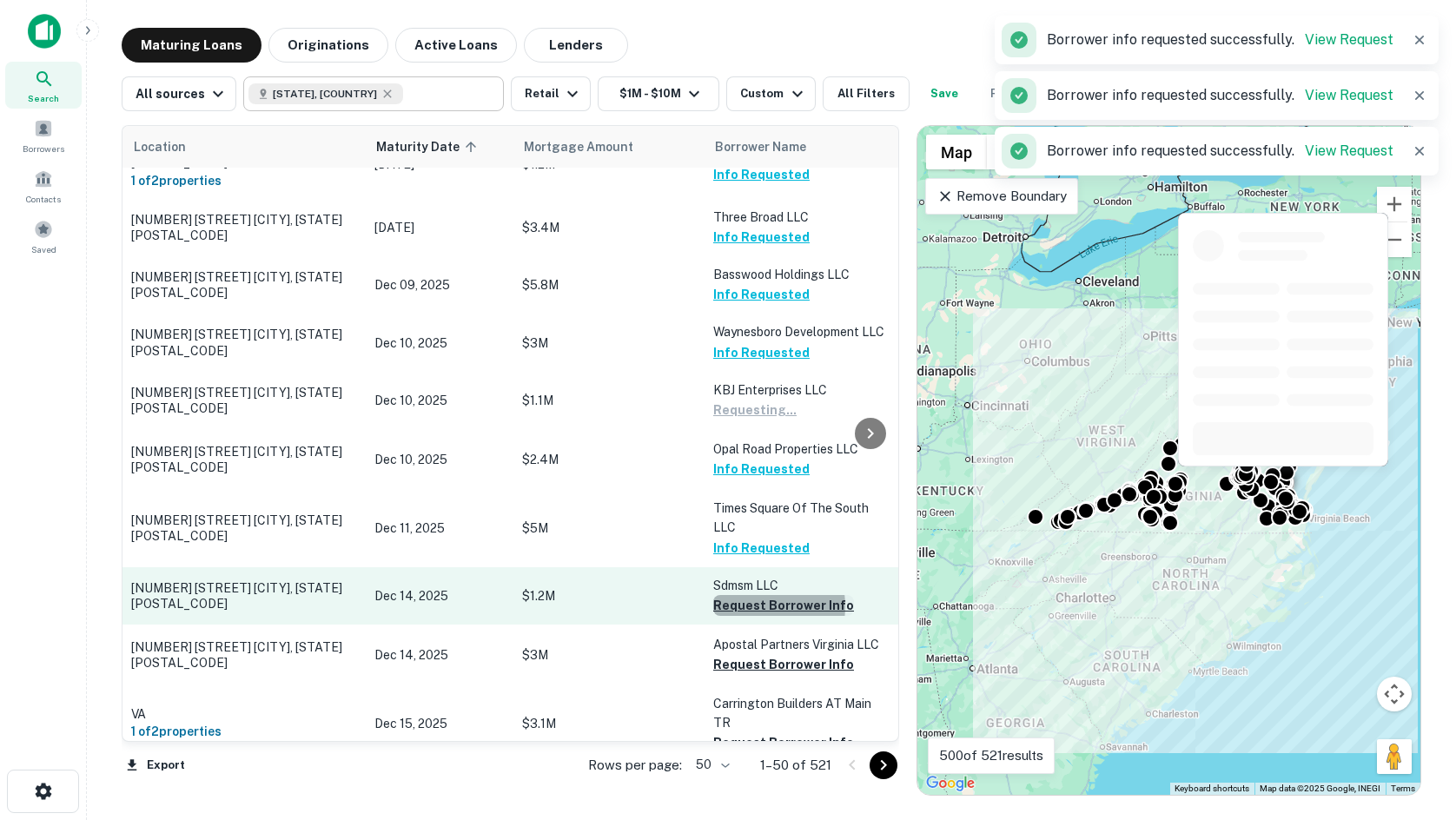click on "Request Borrower Info" at bounding box center [784, 605] 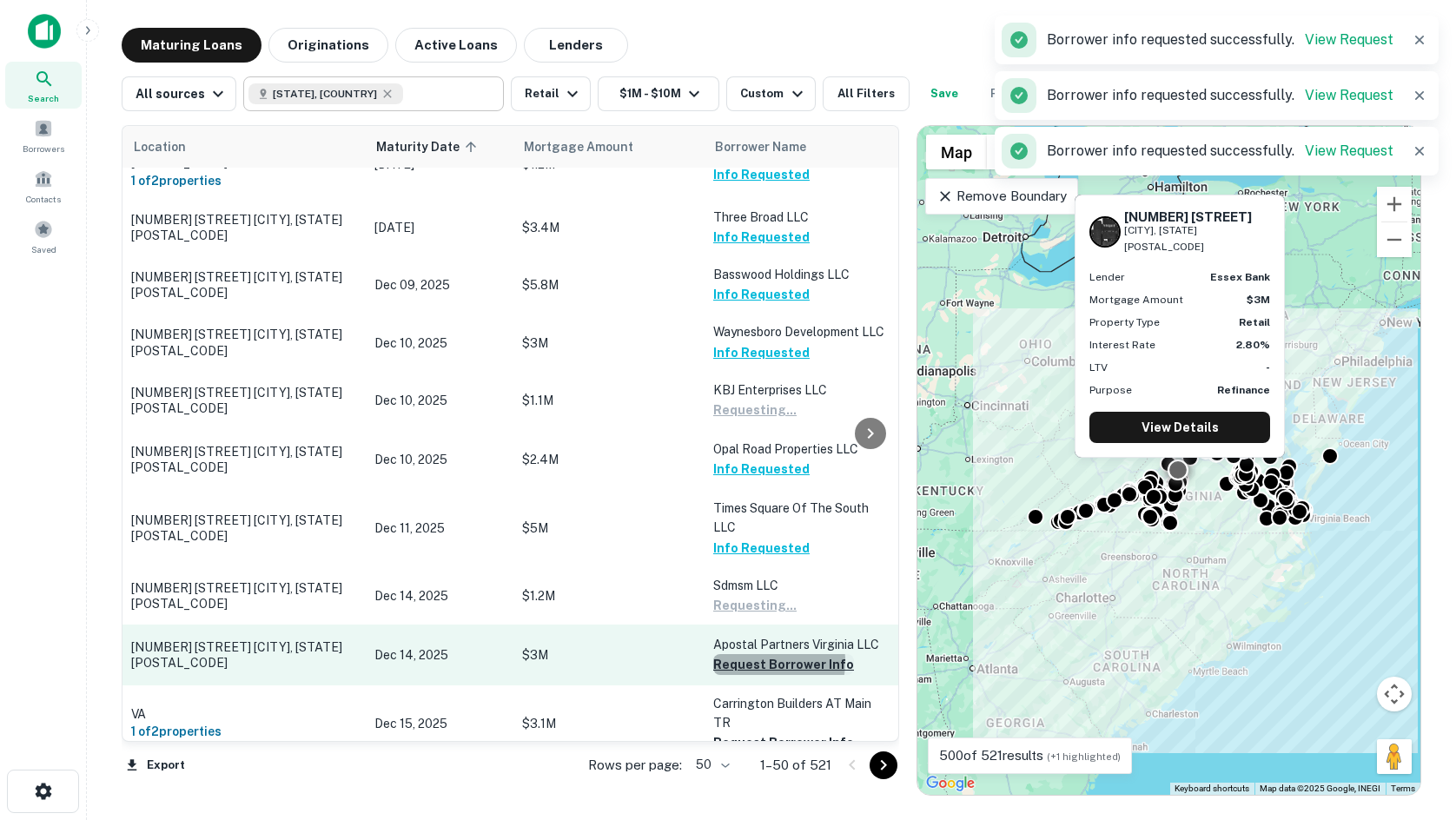 click on "Request Borrower Info" at bounding box center (784, 665) 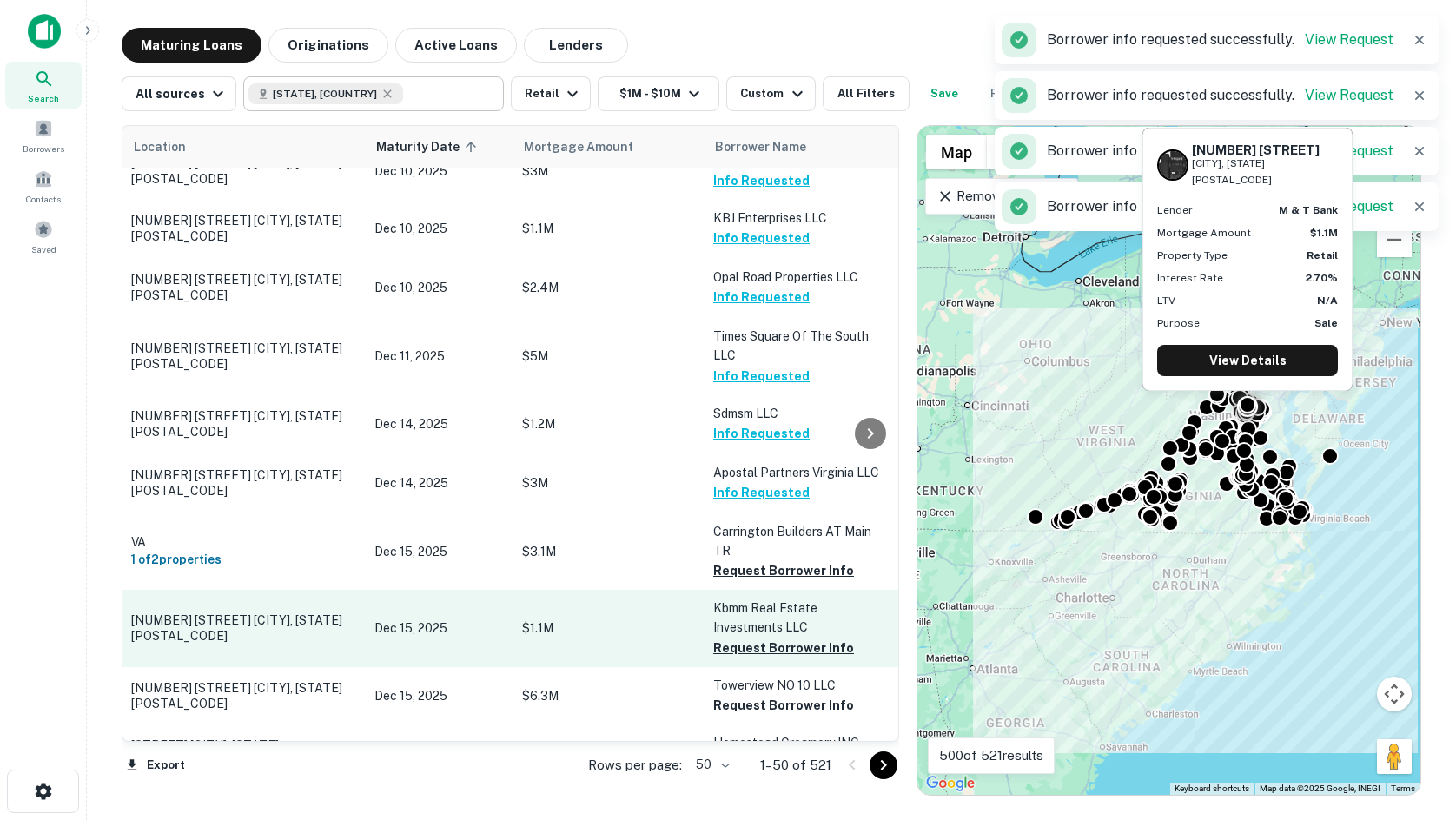 scroll, scrollTop: 1216, scrollLeft: 0, axis: vertical 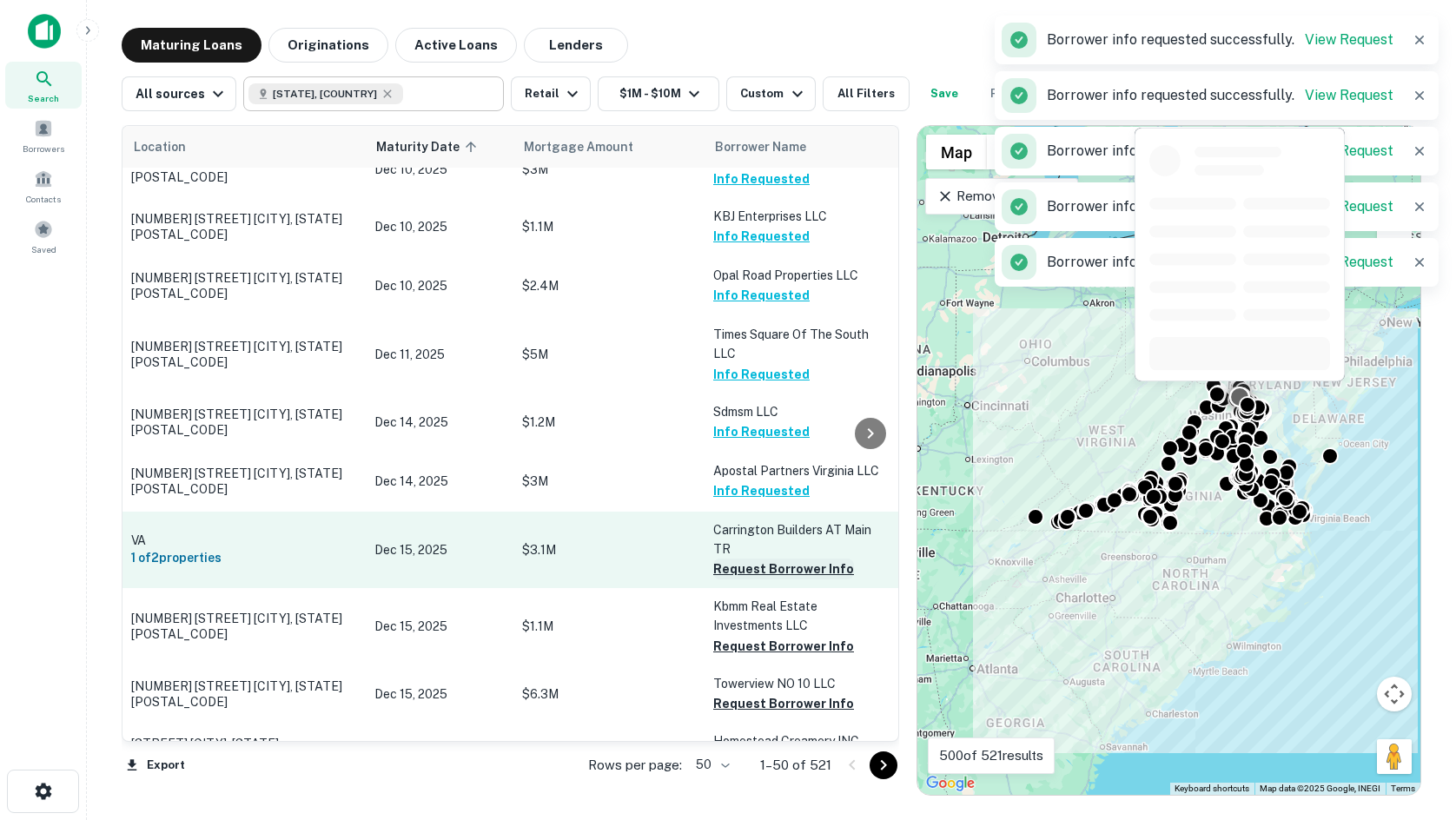 click on "Request Borrower Info" at bounding box center [784, 569] 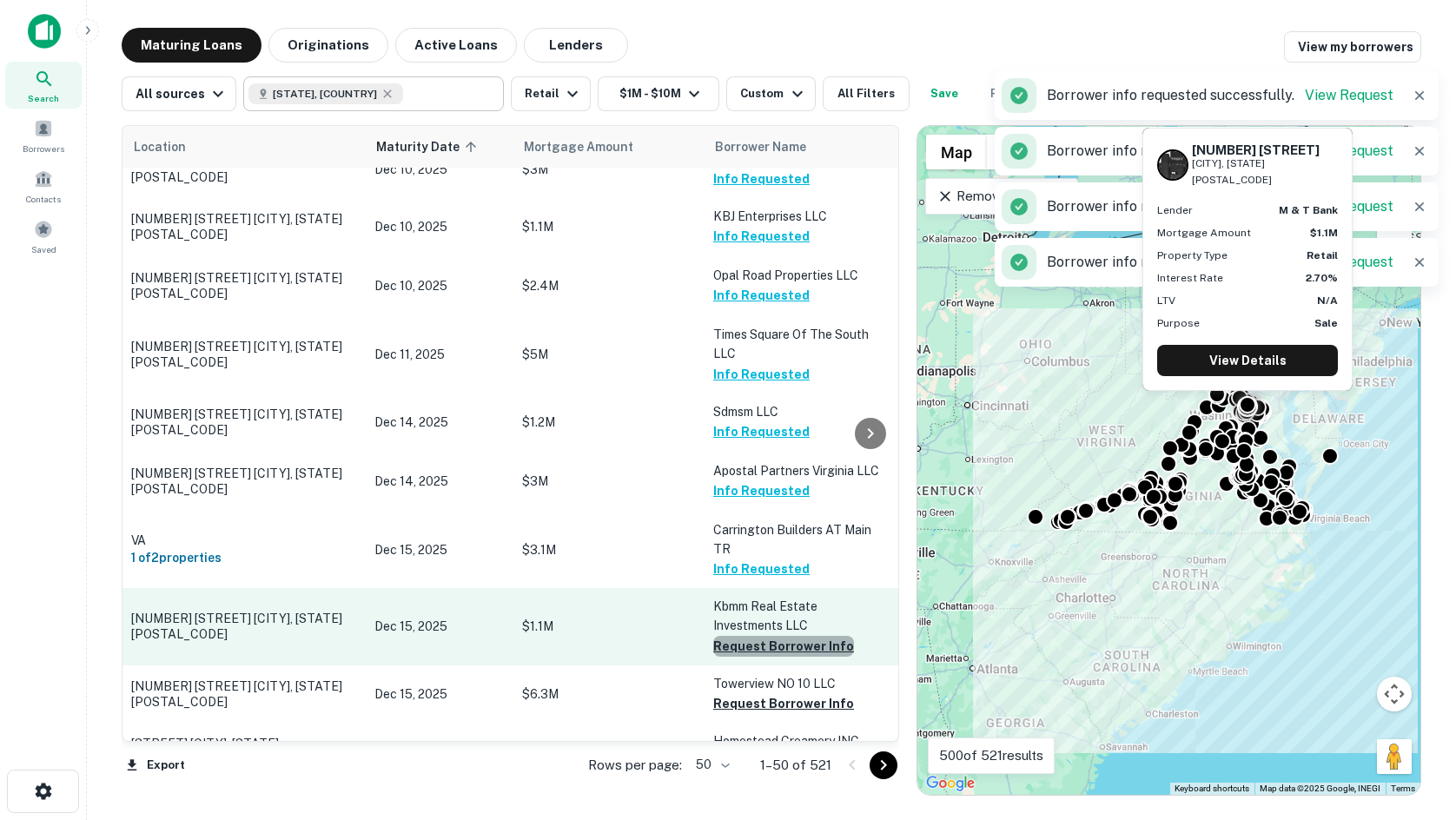 click on "Request Borrower Info" at bounding box center (784, 646) 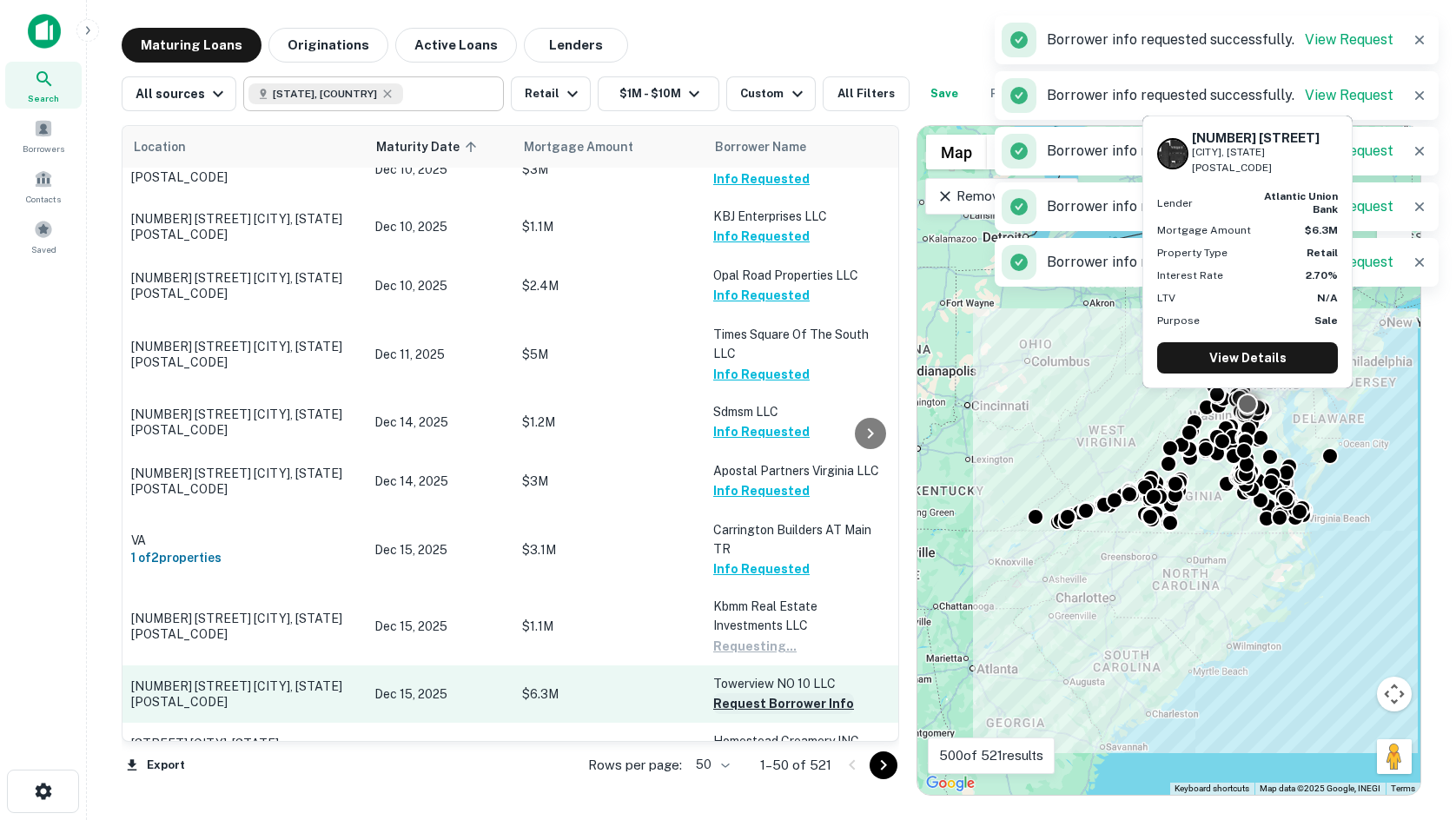 click on "Request Borrower Info" at bounding box center [784, 704] 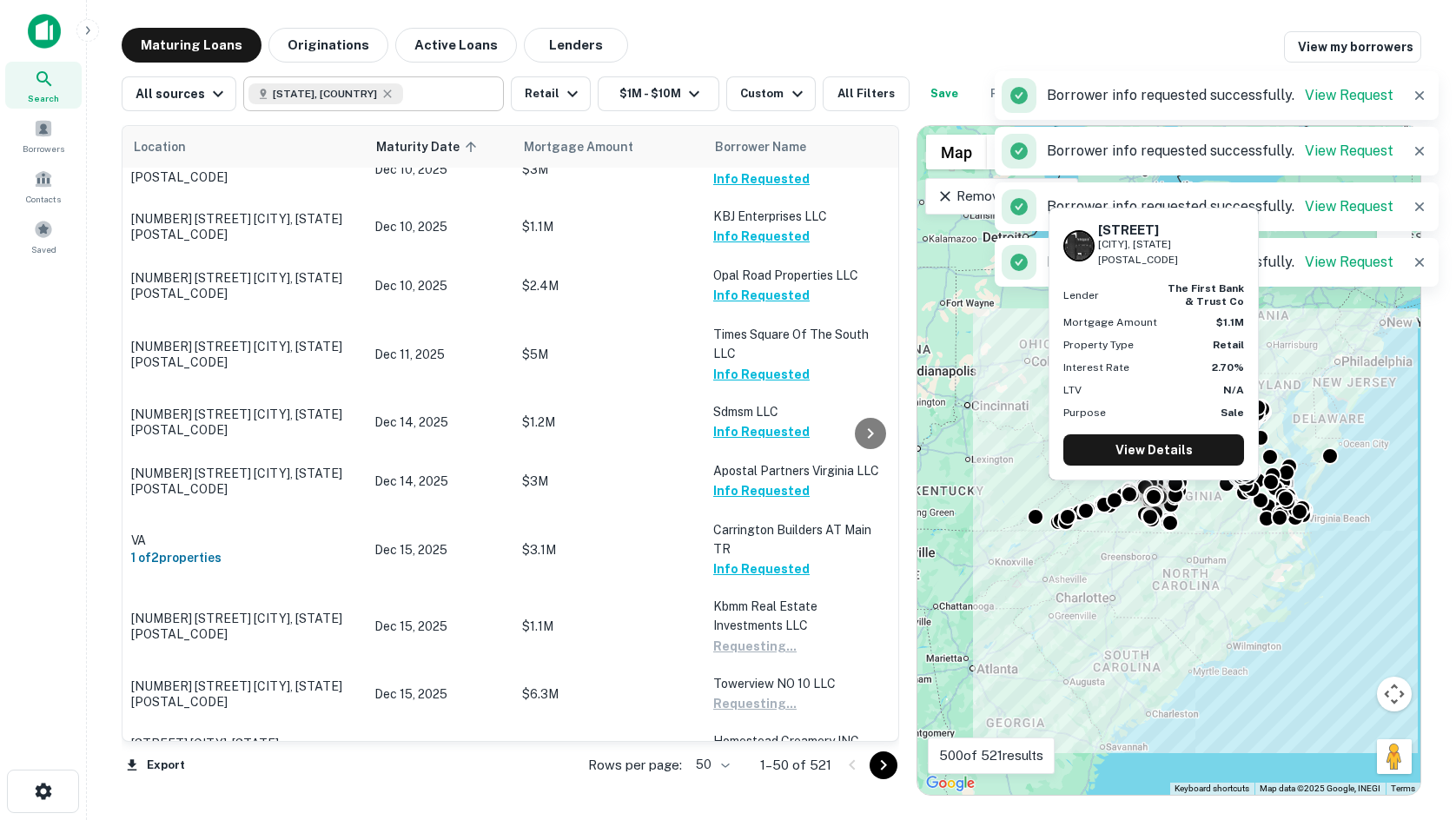 scroll, scrollTop: 1390, scrollLeft: 0, axis: vertical 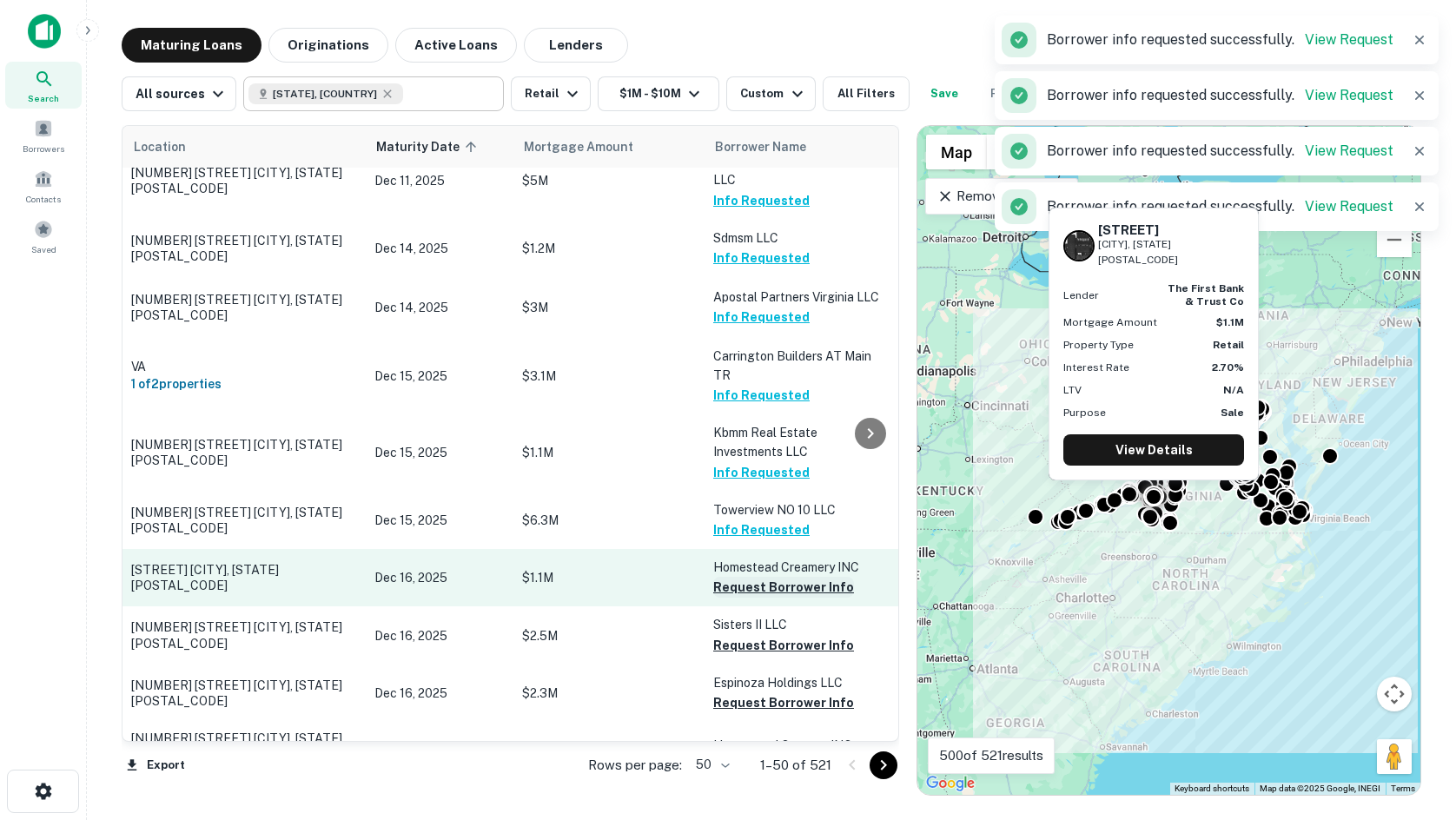 click on "Request Borrower Info" at bounding box center [784, 587] 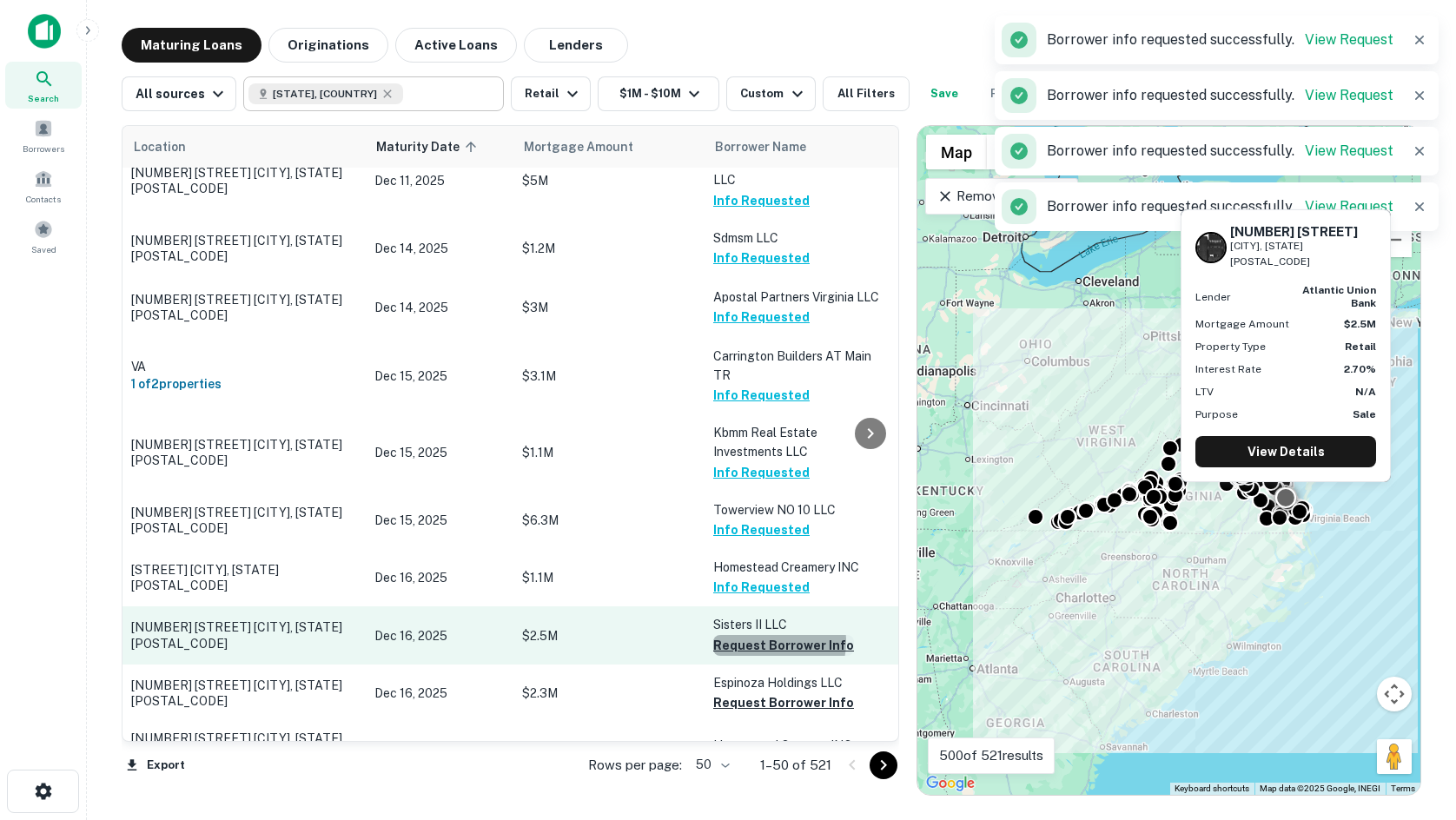 click on "Request Borrower Info" at bounding box center (784, 645) 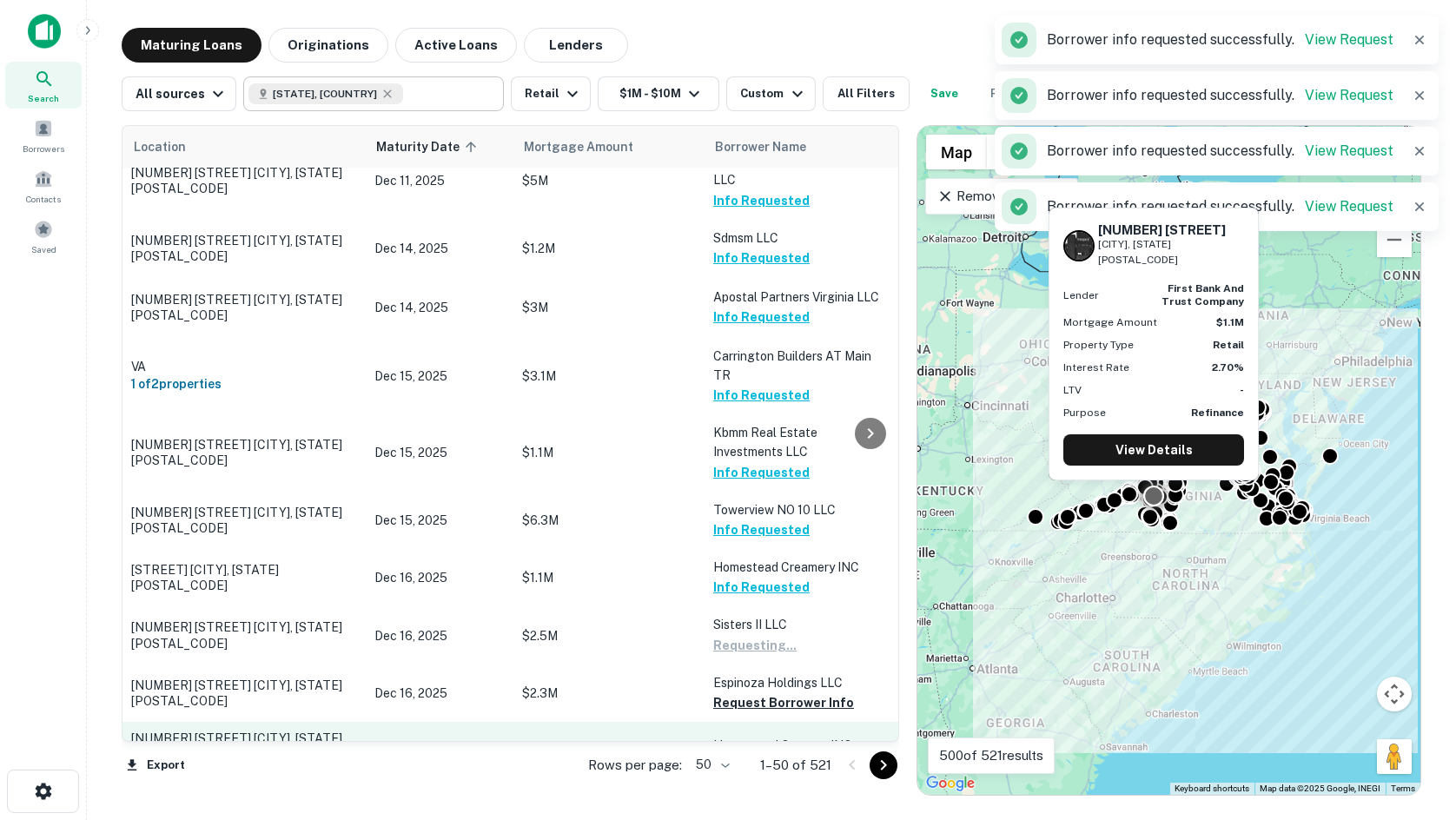 scroll, scrollTop: 1564, scrollLeft: 0, axis: vertical 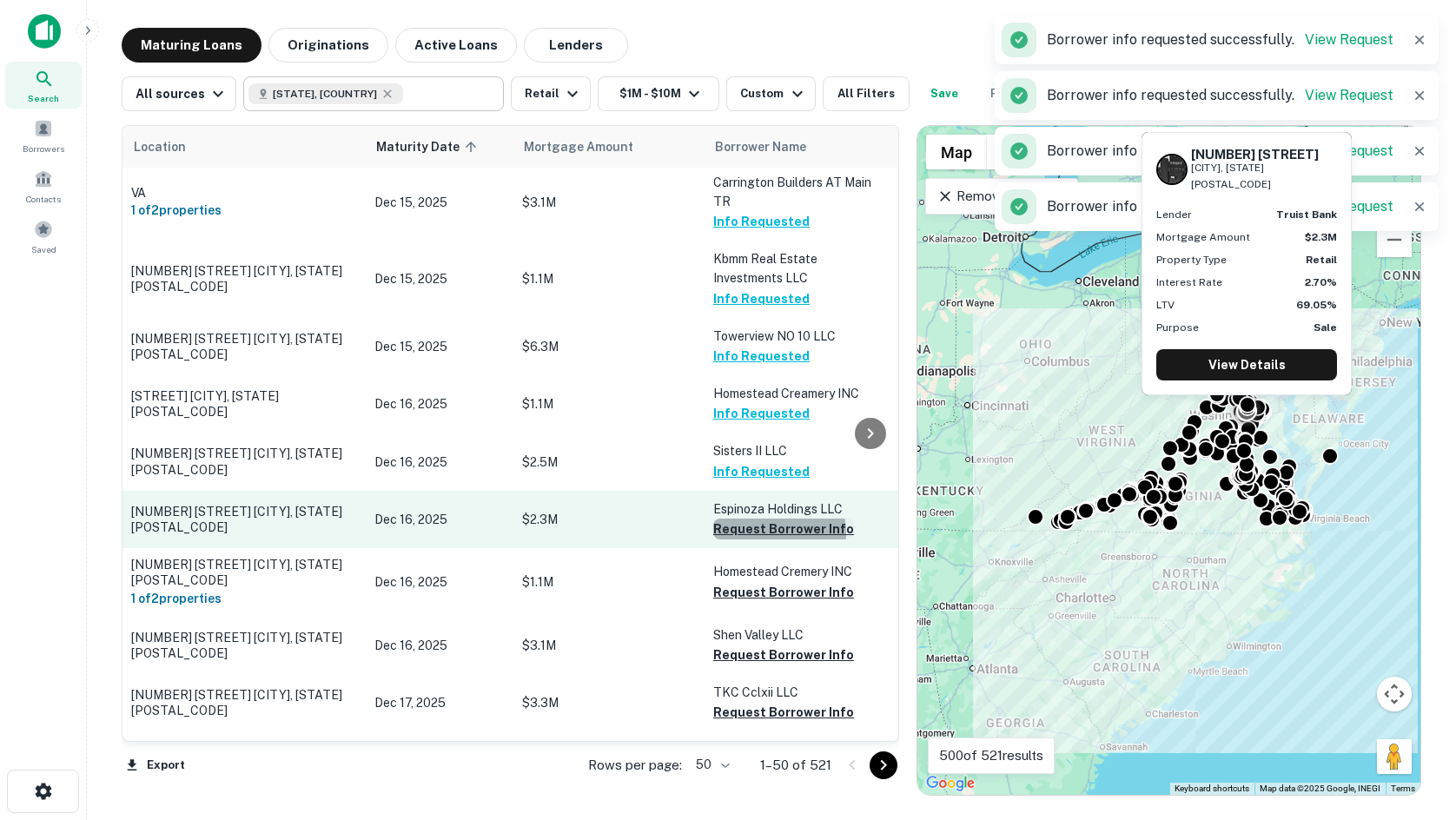 click on "Request Borrower Info" at bounding box center [784, 529] 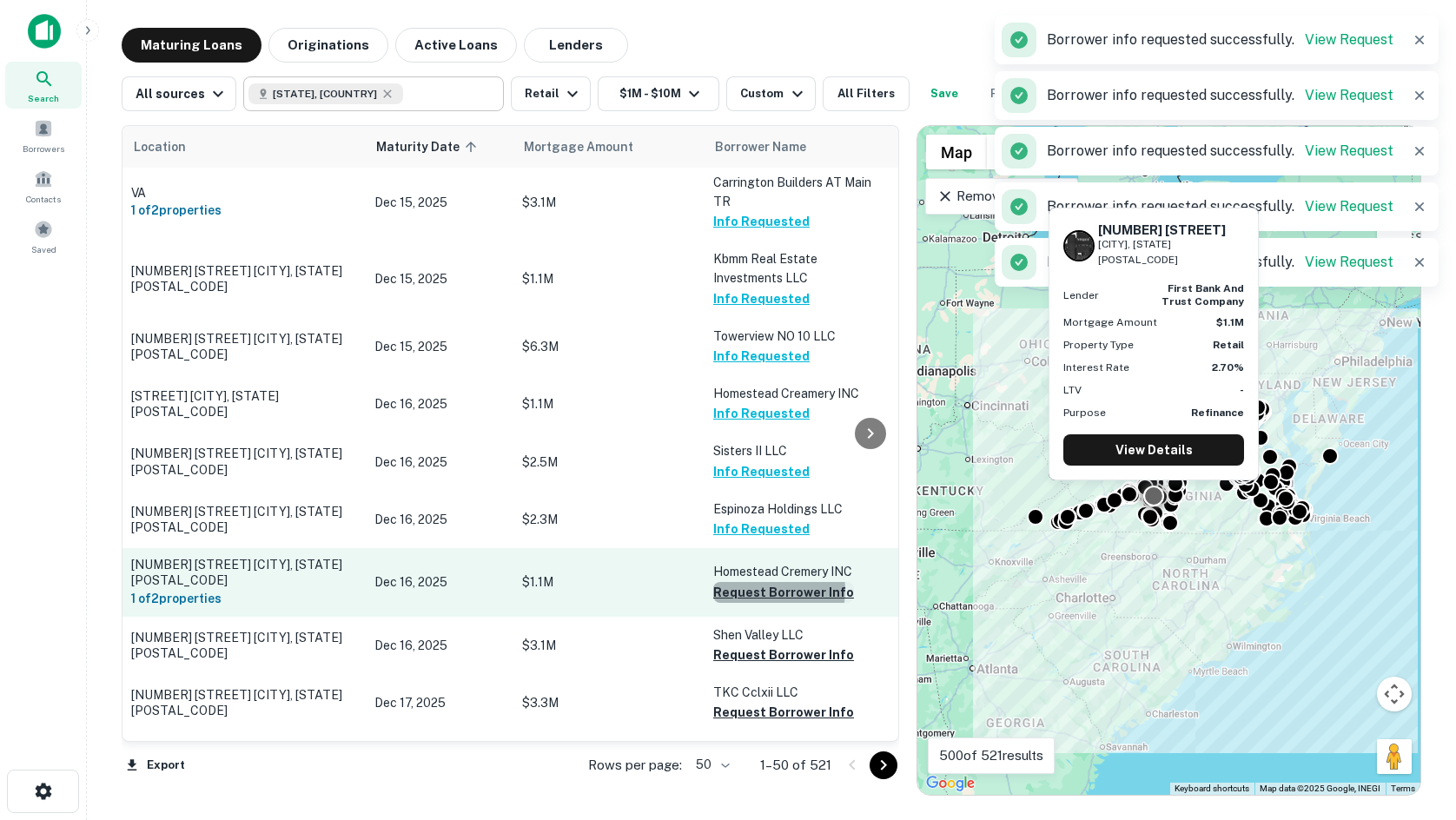 click on "Request Borrower Info" at bounding box center [784, 592] 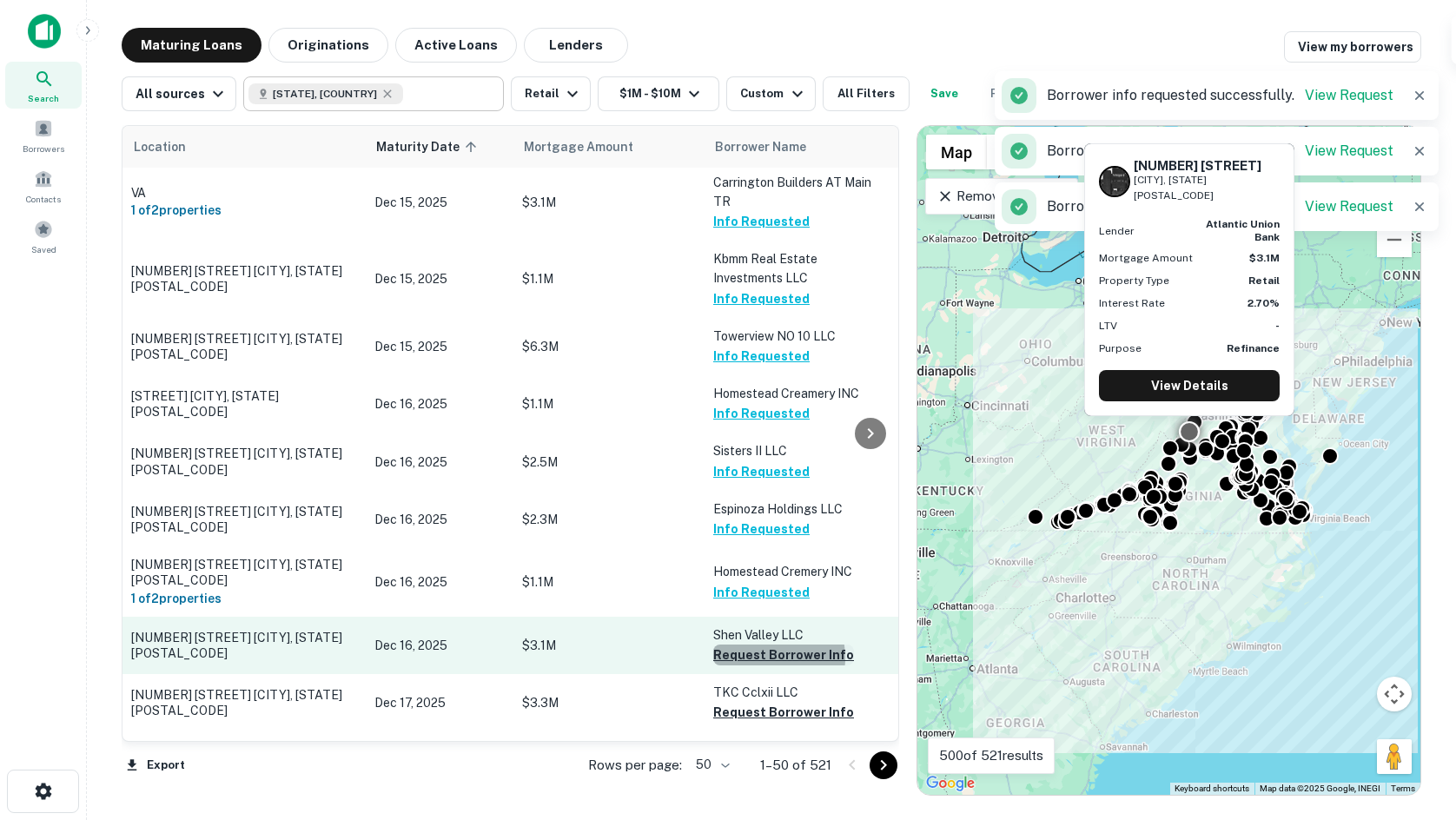 click on "Request Borrower Info" at bounding box center [784, 655] 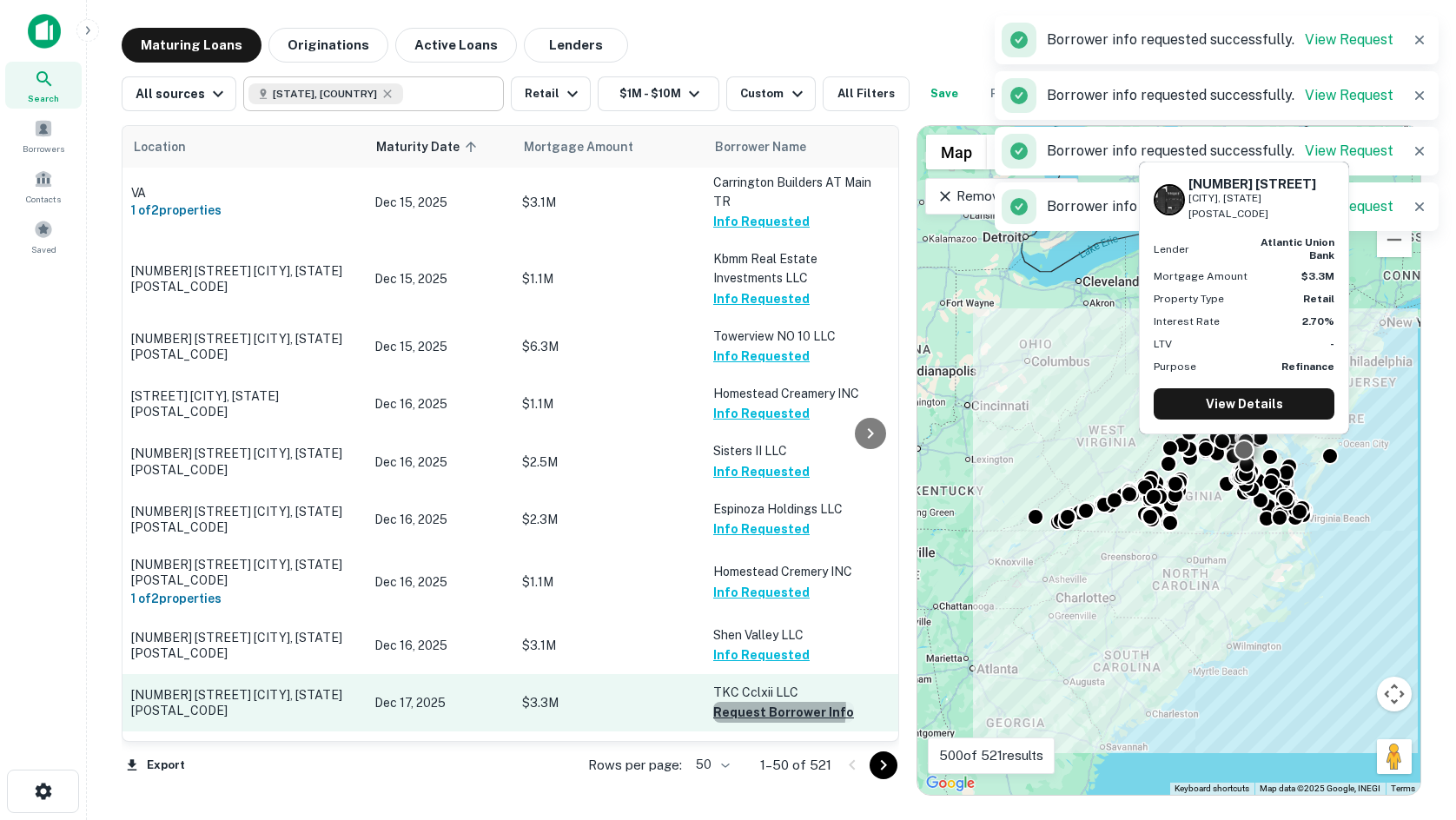 click on "Request Borrower Info" at bounding box center (784, 712) 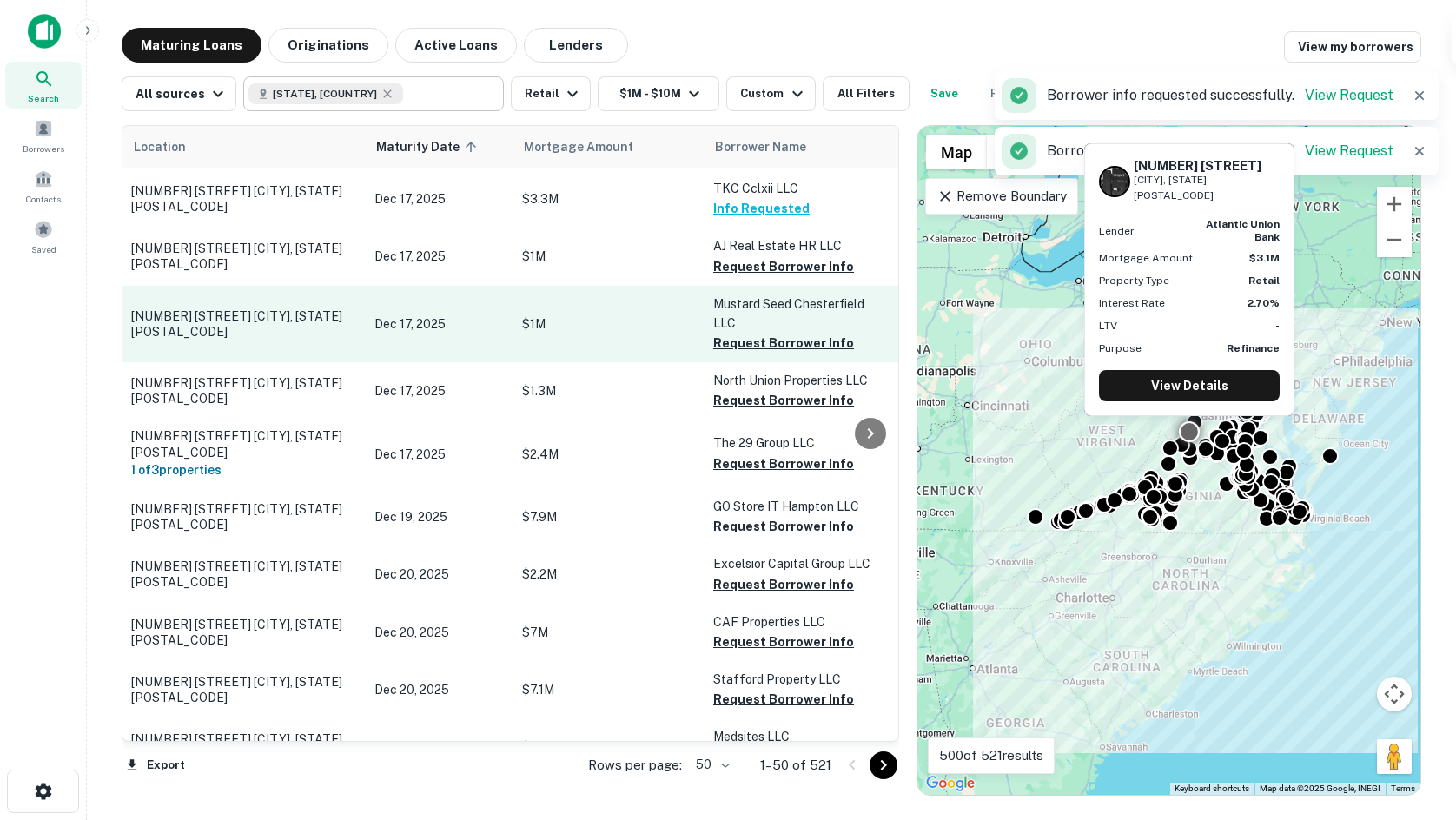 scroll, scrollTop: 1828, scrollLeft: 0, axis: vertical 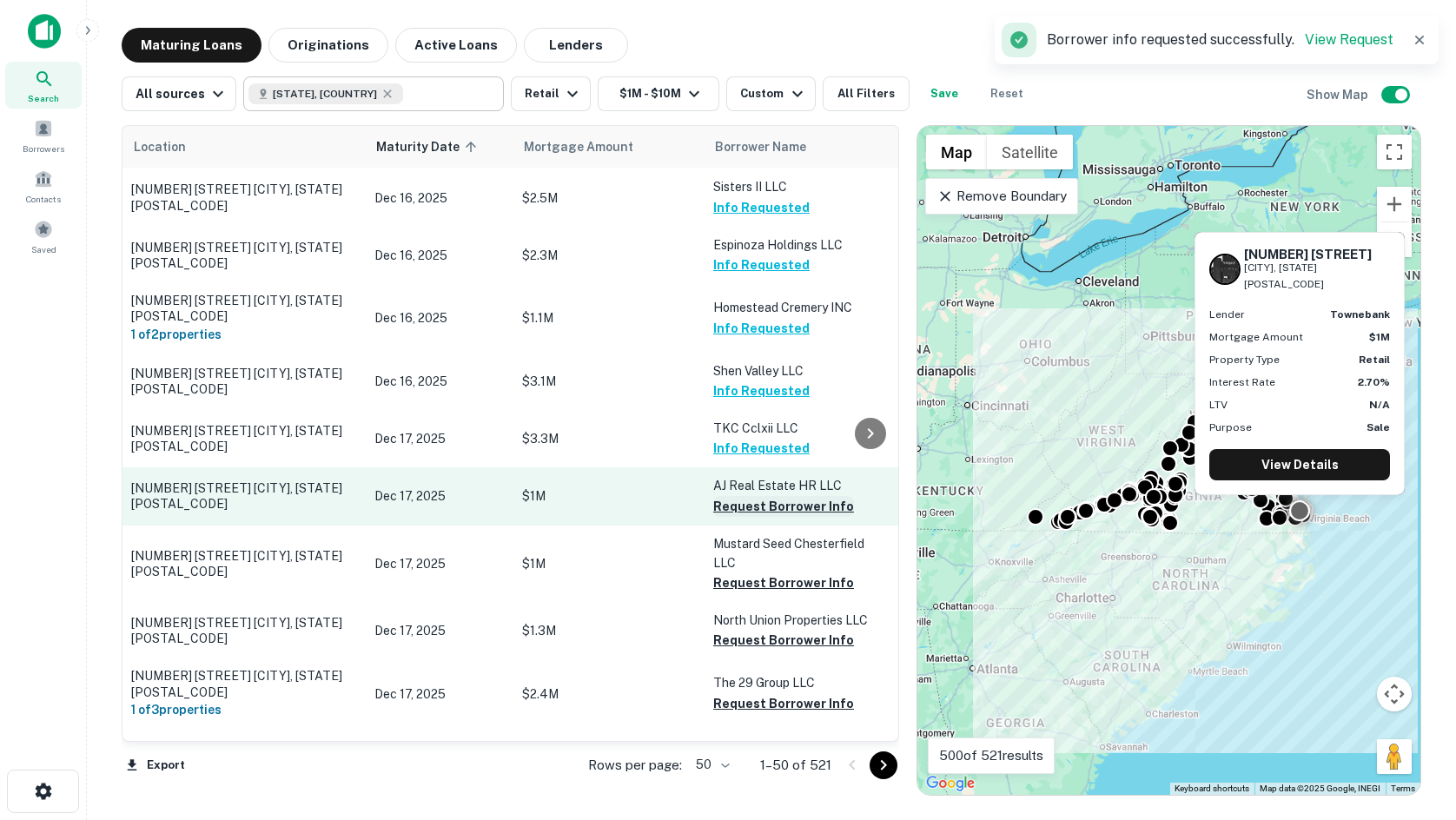 click on "Request Borrower Info" at bounding box center (784, 506) 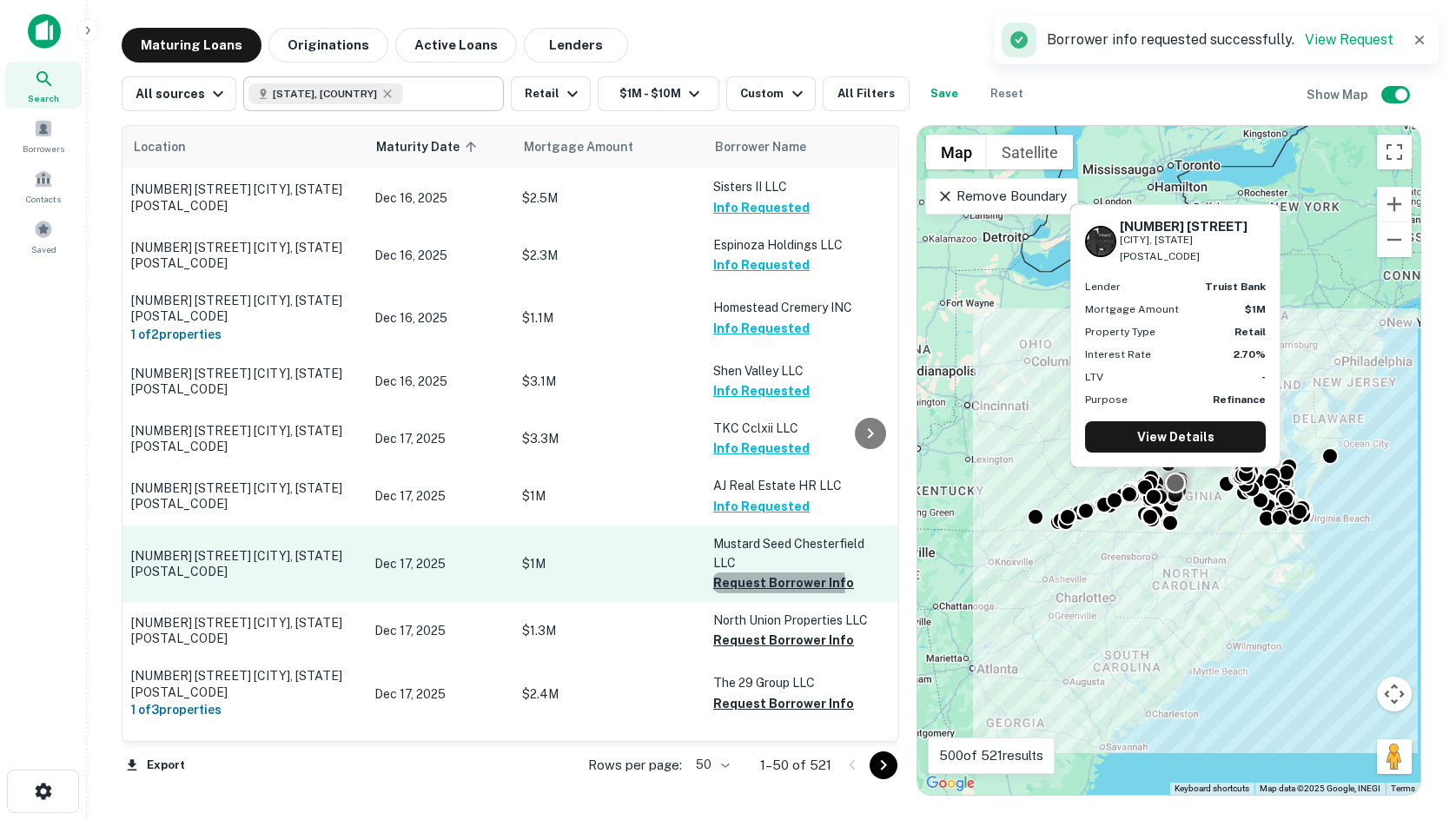 click on "Request Borrower Info" at bounding box center (784, 583) 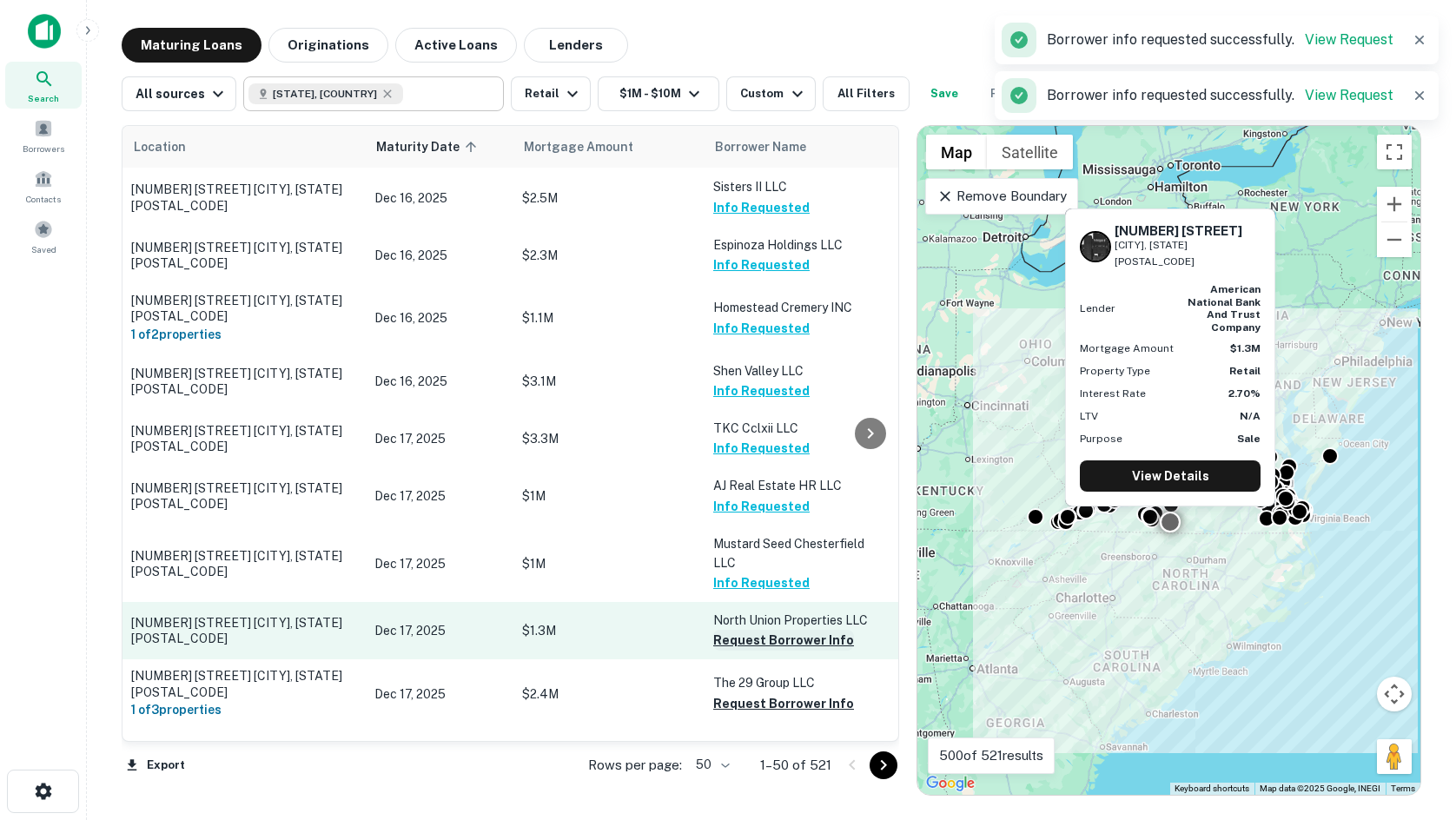 click on "Request Borrower Info" at bounding box center (784, 640) 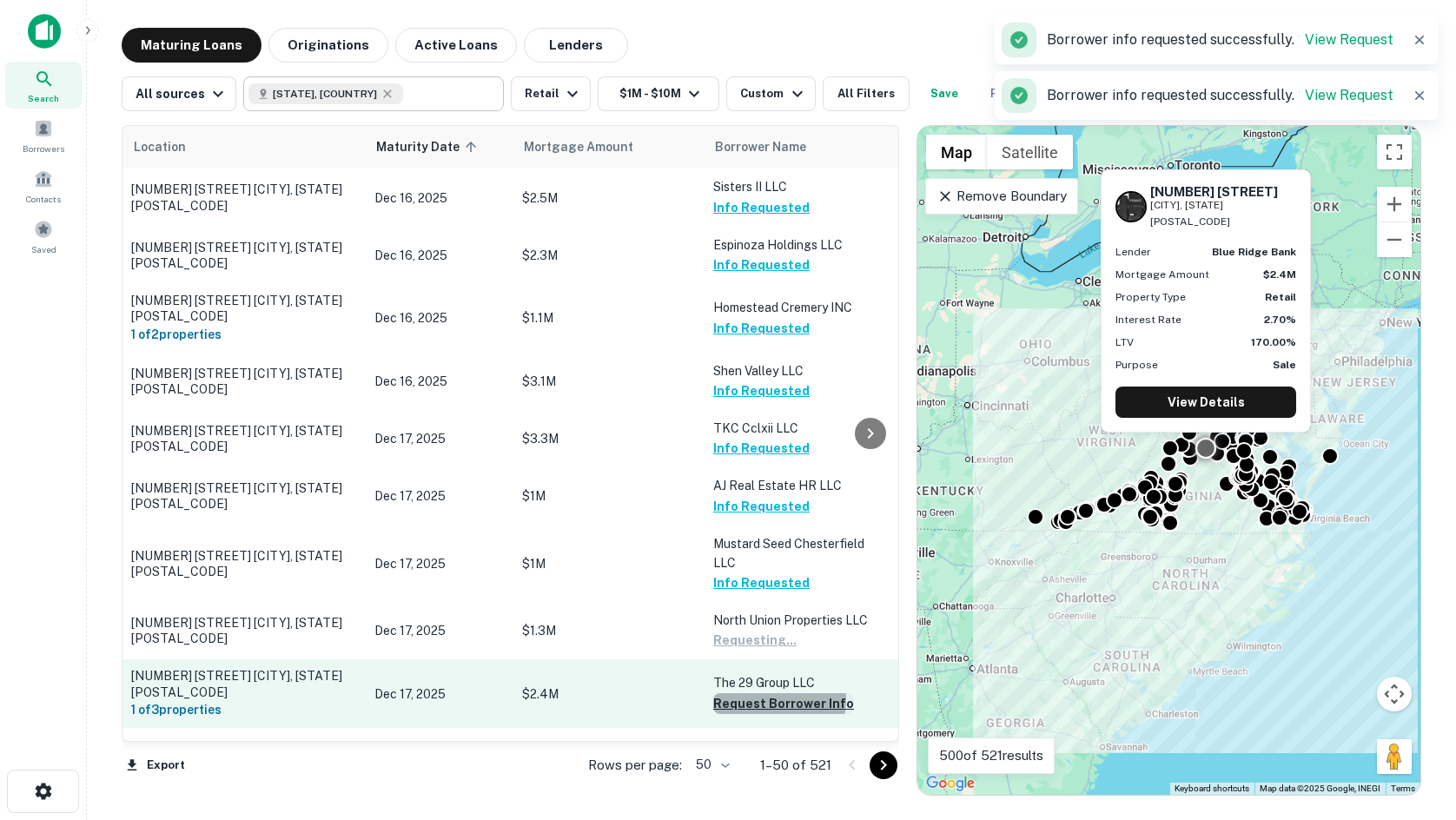 click on "Request Borrower Info" at bounding box center (784, 704) 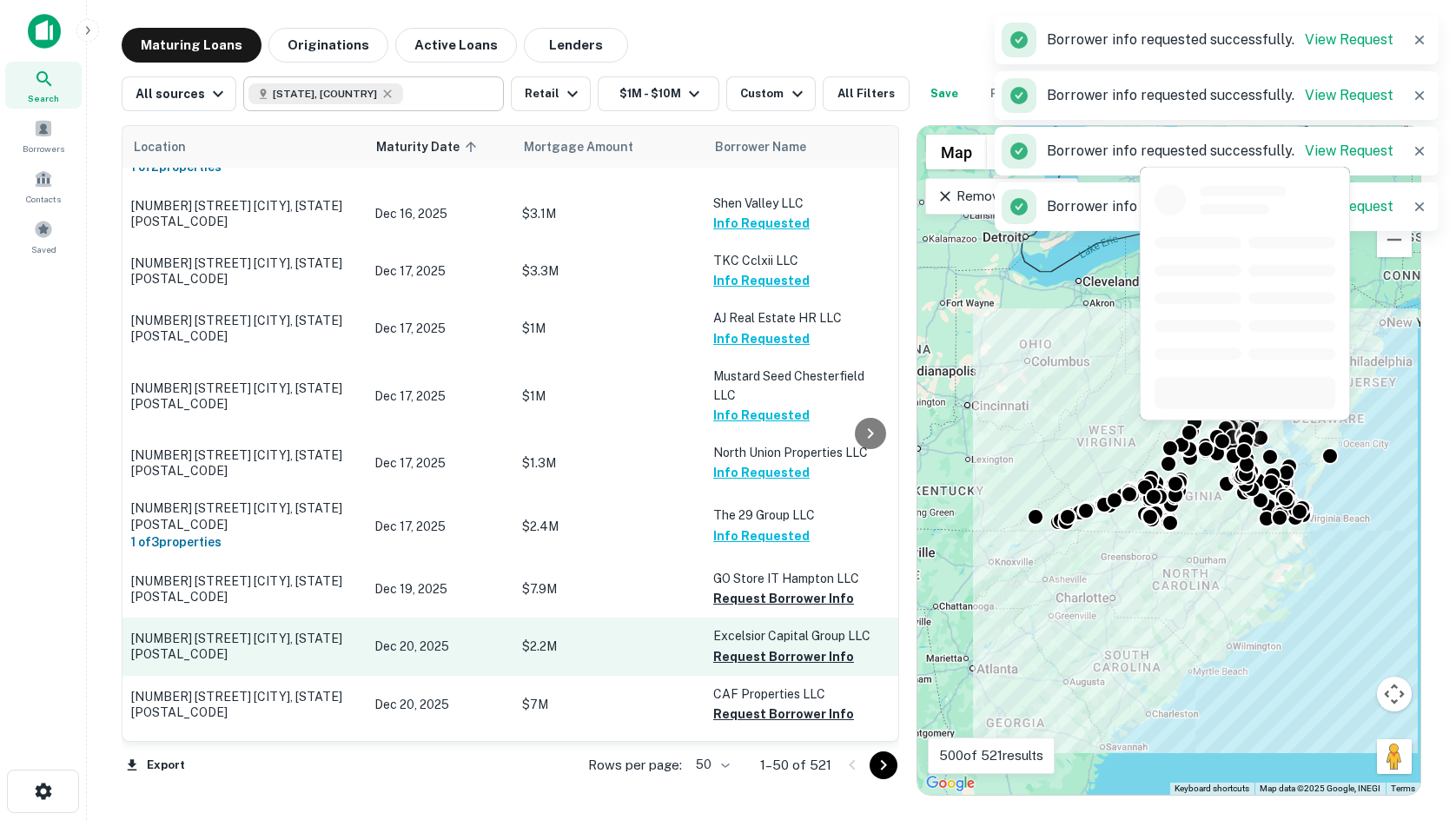 scroll, scrollTop: 2001, scrollLeft: 0, axis: vertical 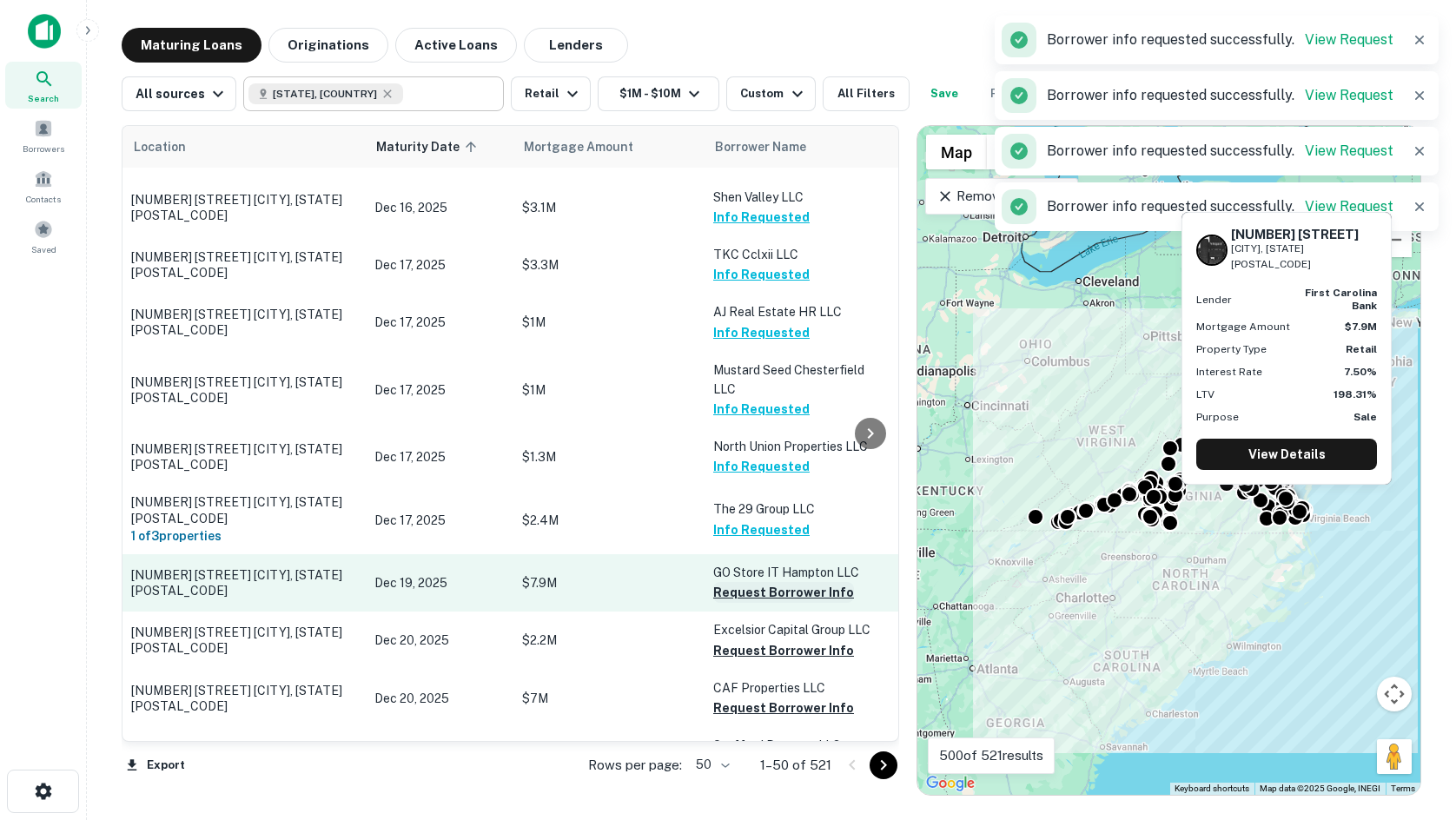 click on "Request Borrower Info" at bounding box center (784, 592) 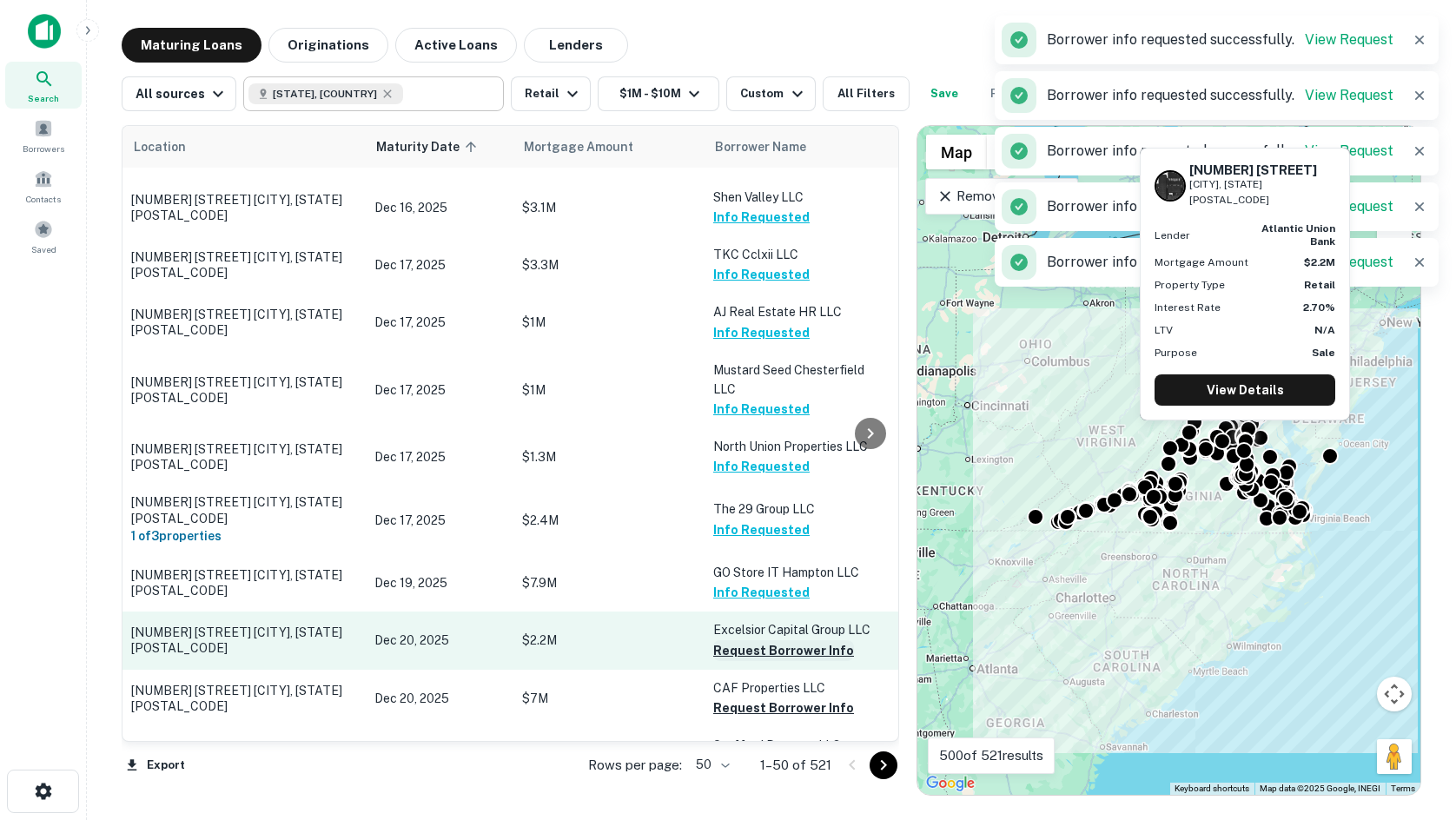 click on "Request Borrower Info" at bounding box center (784, 651) 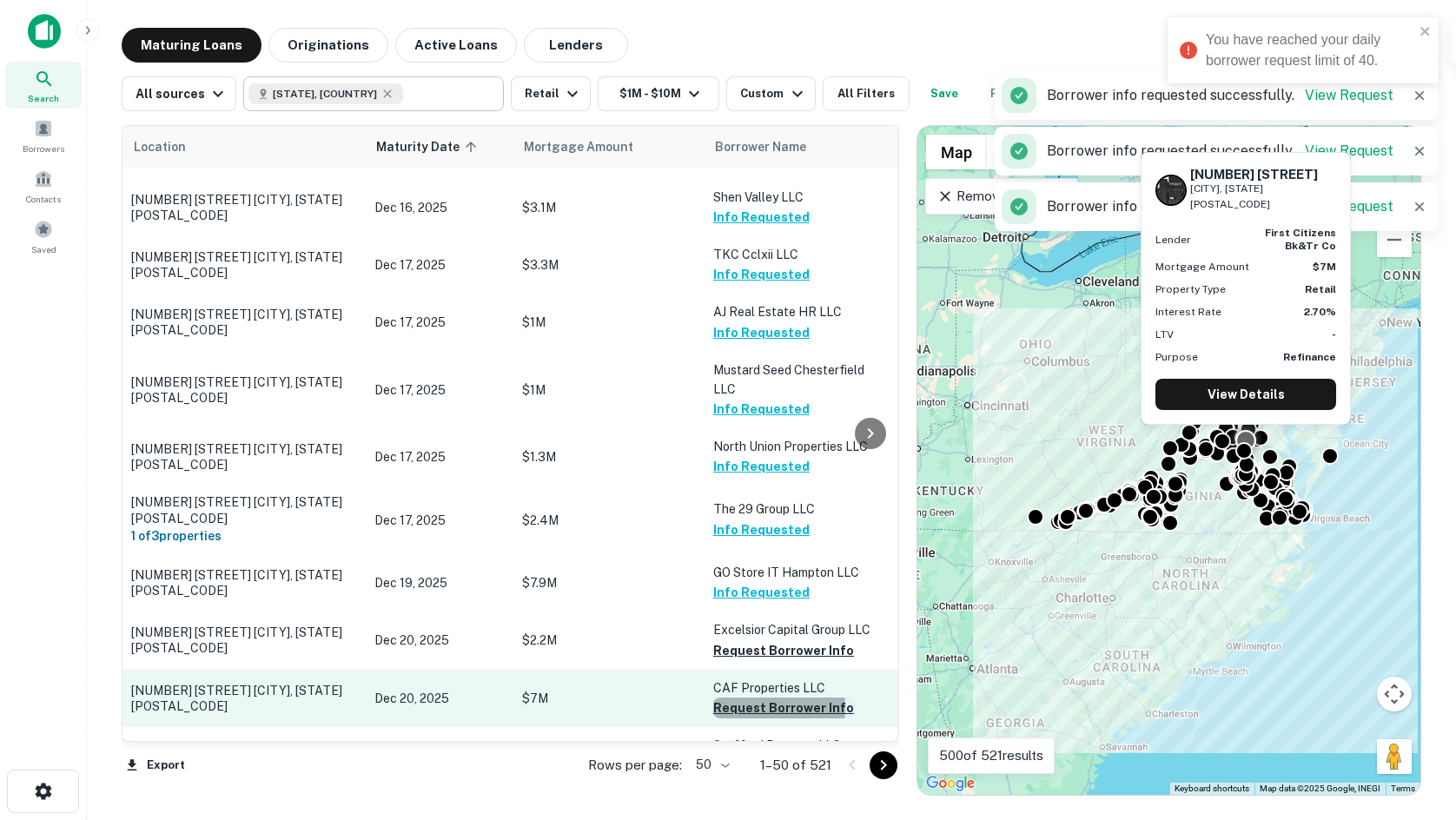 click on "Request Borrower Info" at bounding box center [784, 708] 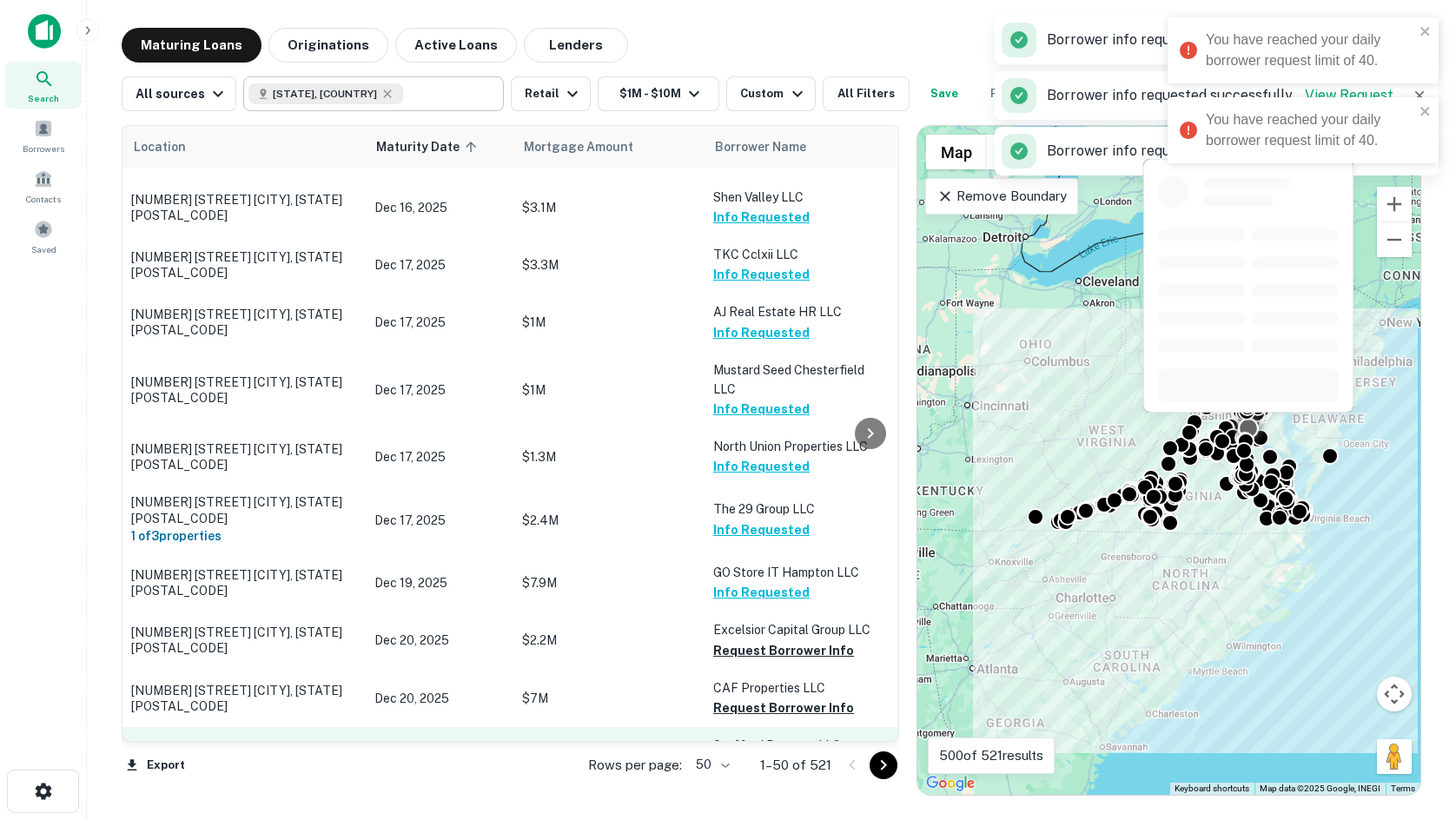scroll, scrollTop: 2175, scrollLeft: 0, axis: vertical 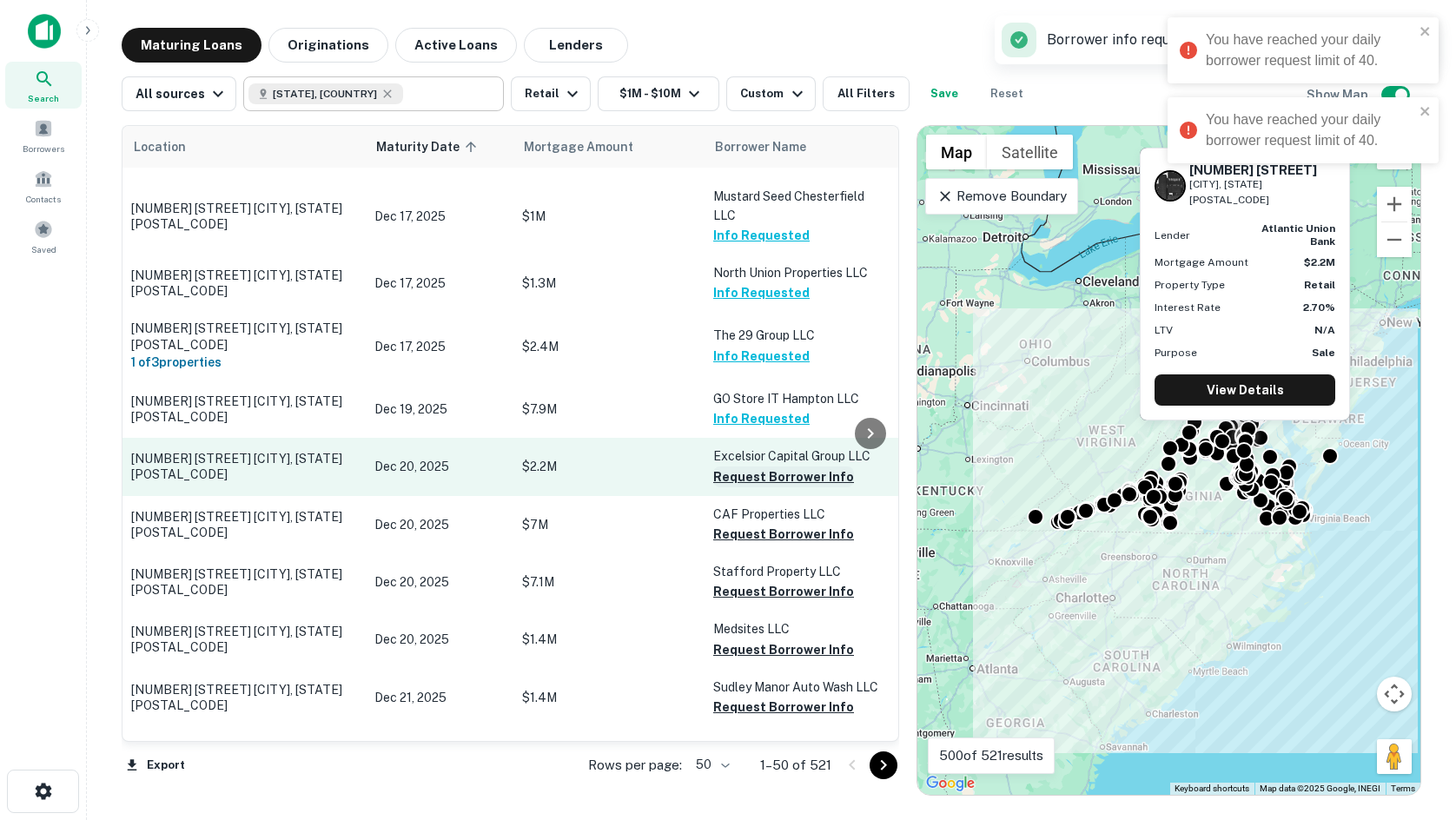 click on "Request Borrower Info" at bounding box center (784, 477) 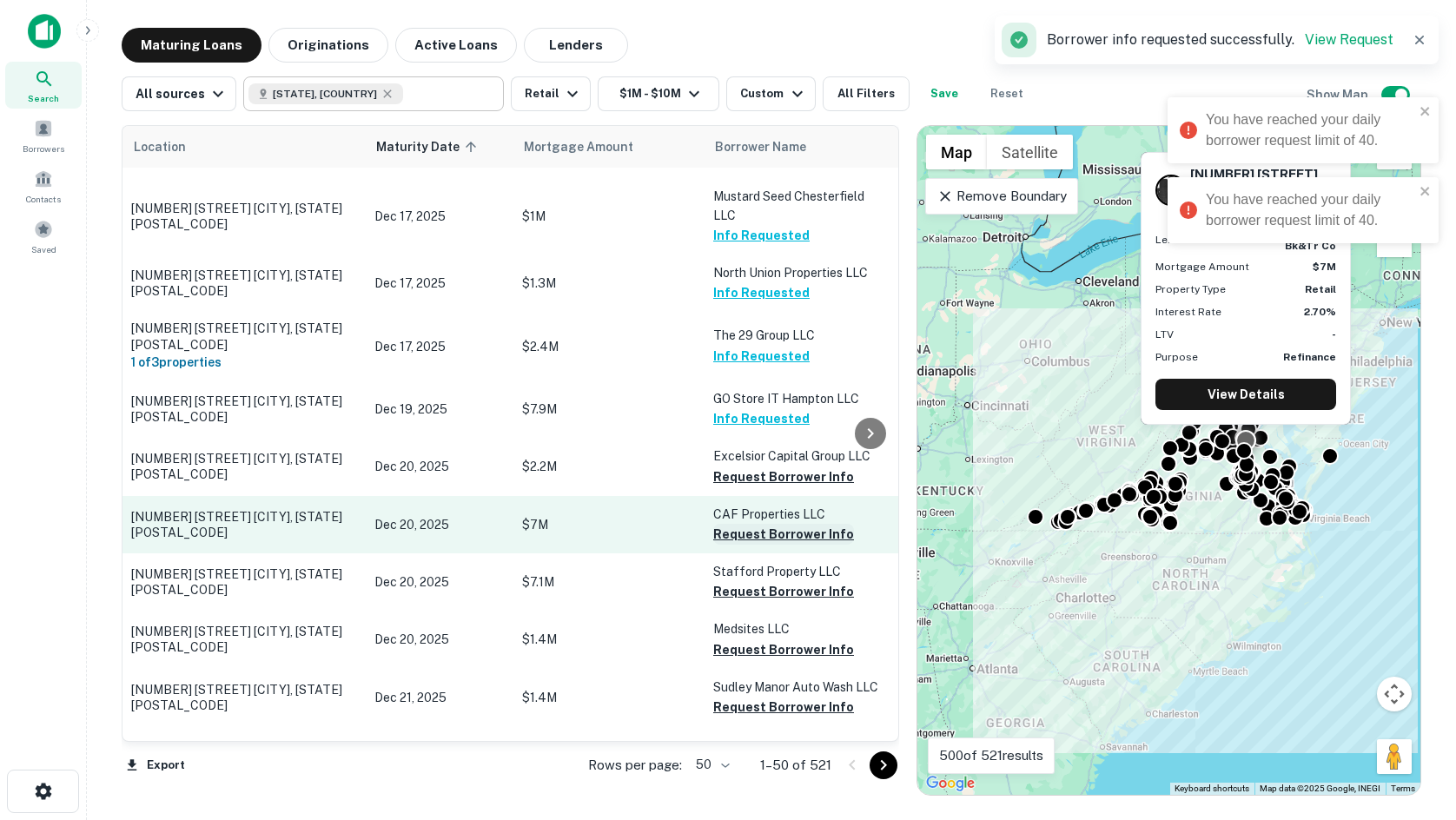 click on "Request Borrower Info" at bounding box center [784, 534] 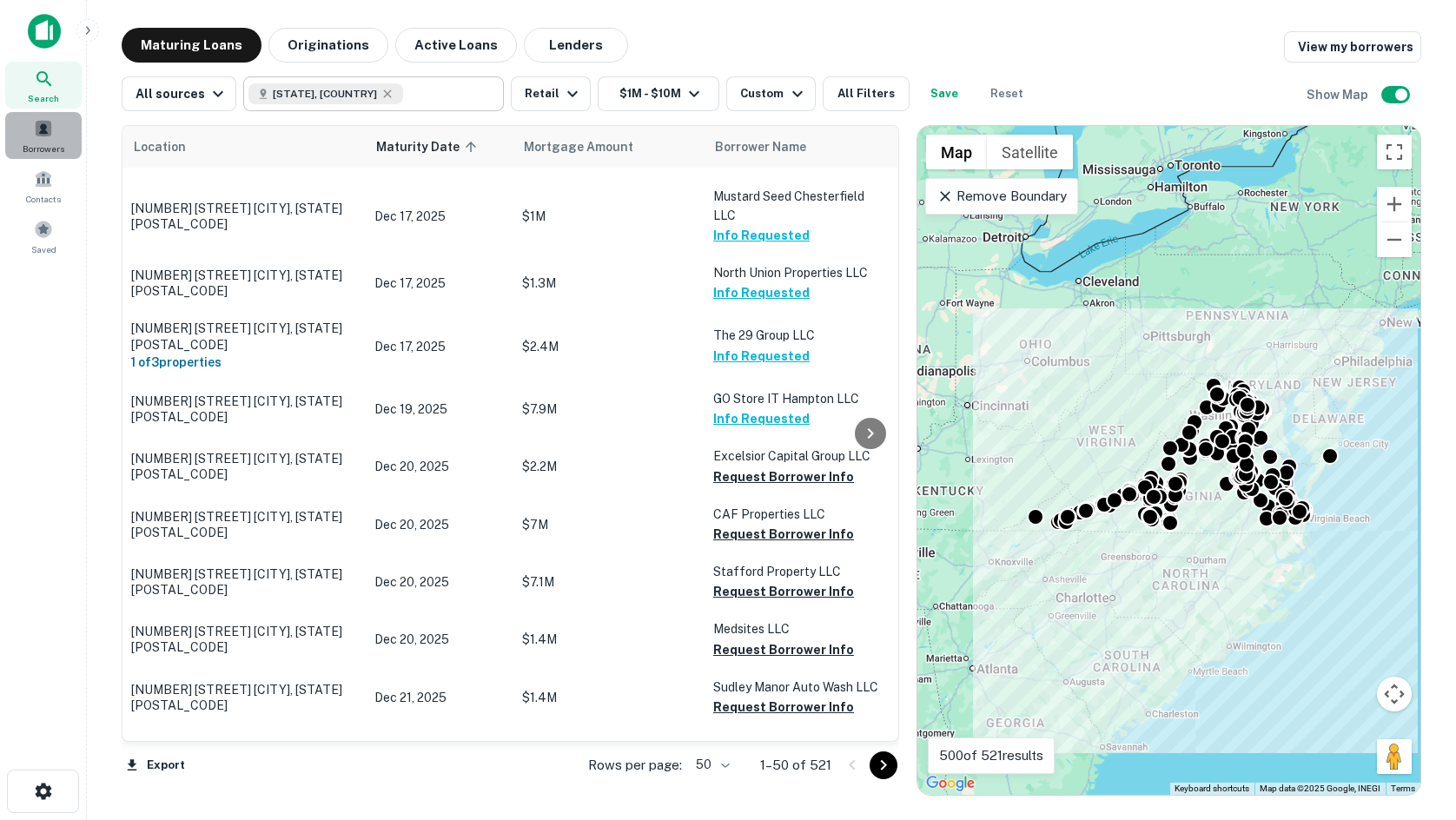 click on "Borrowers" at bounding box center (43, 136) 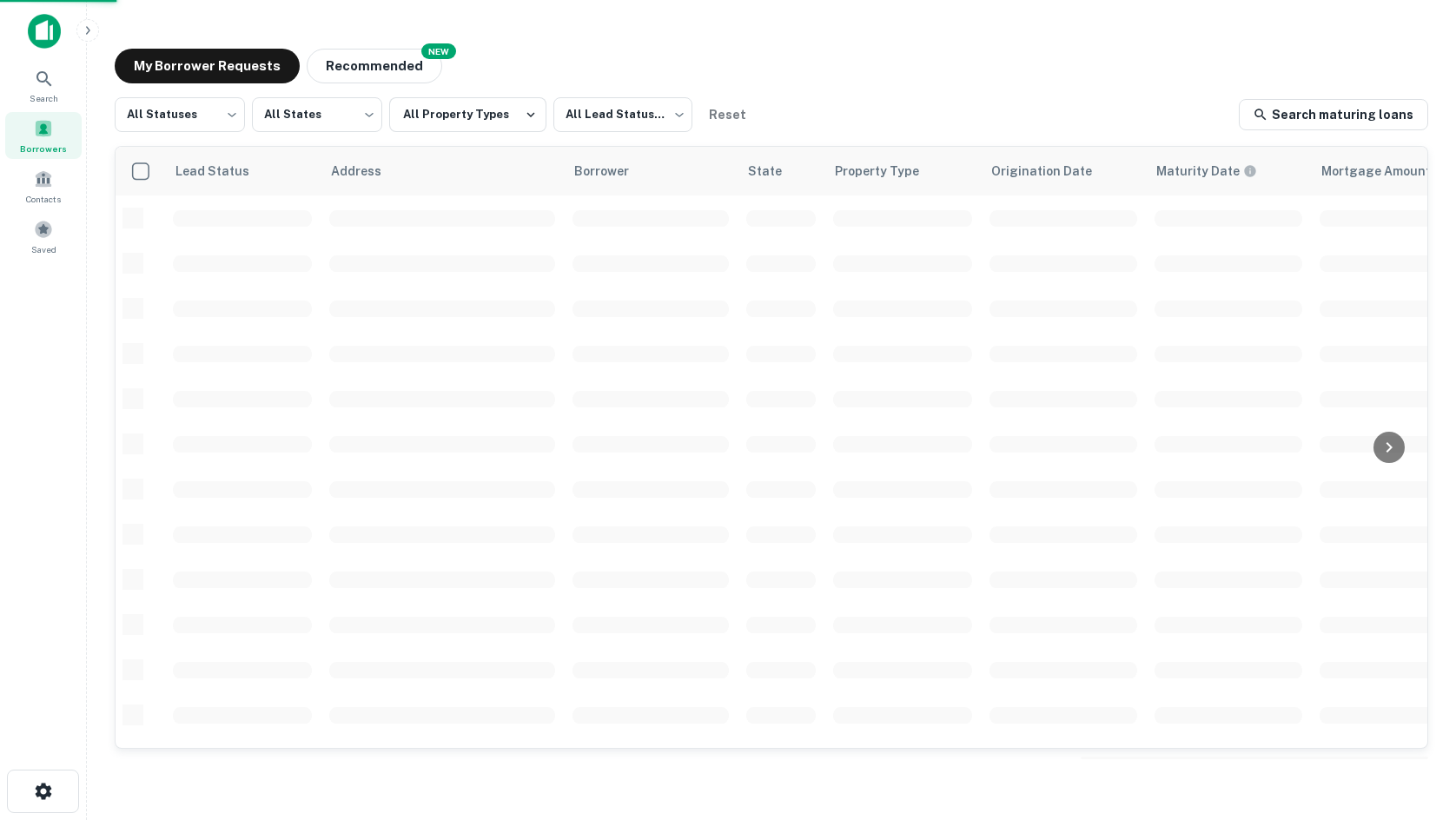 scroll, scrollTop: 0, scrollLeft: 0, axis: both 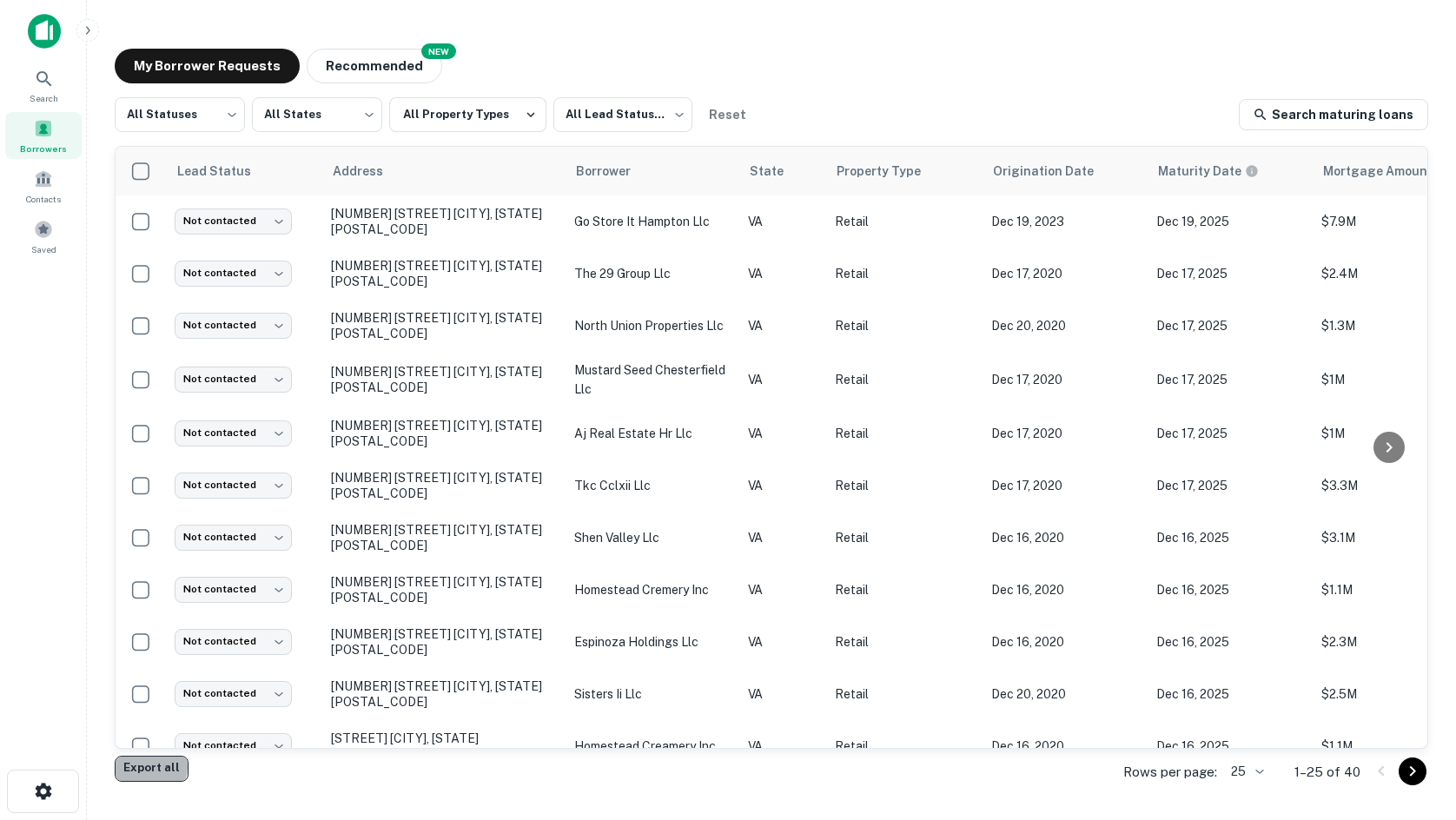 click on "Export all" at bounding box center (151, 769) 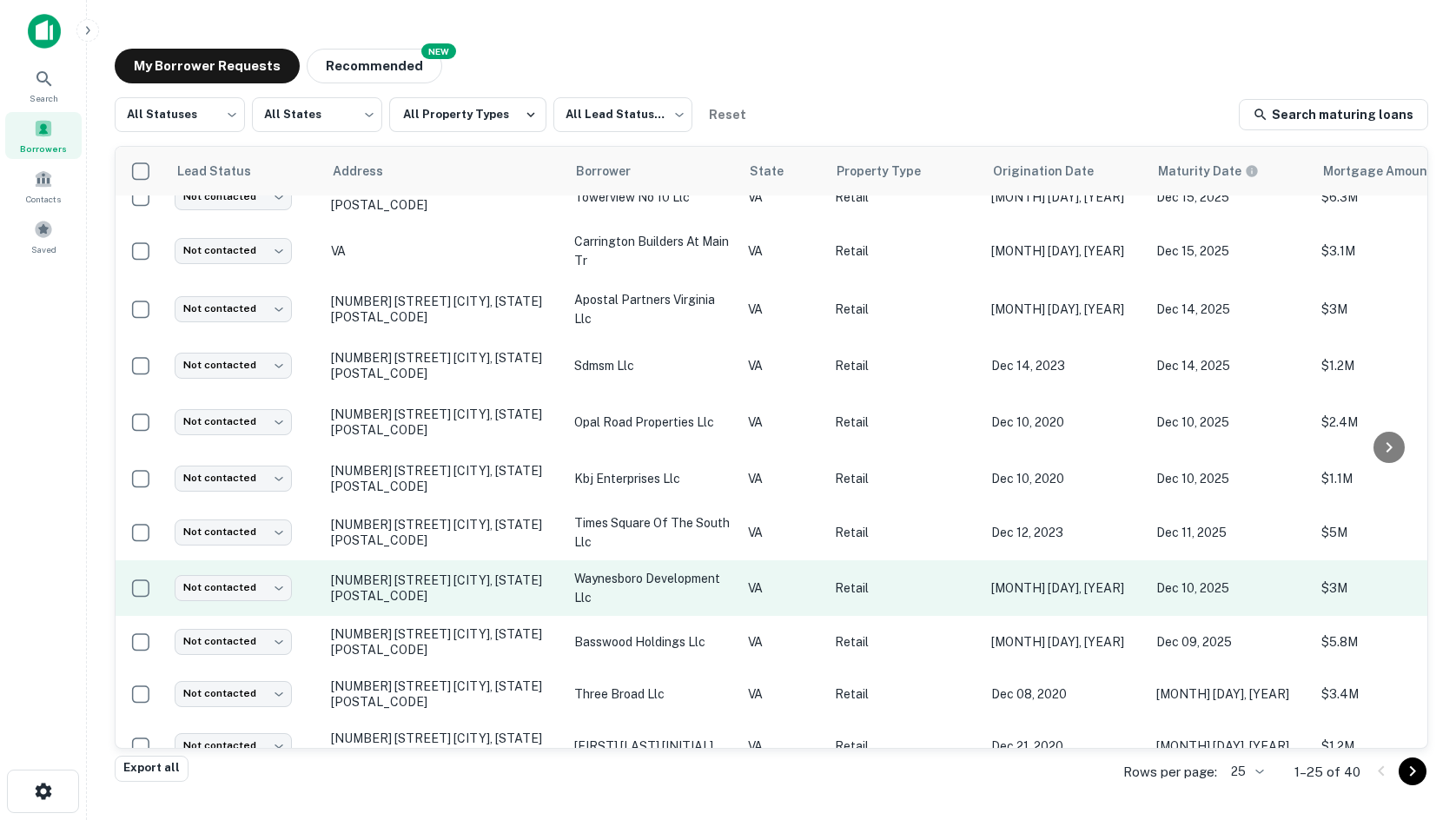 scroll, scrollTop: 829, scrollLeft: 0, axis: vertical 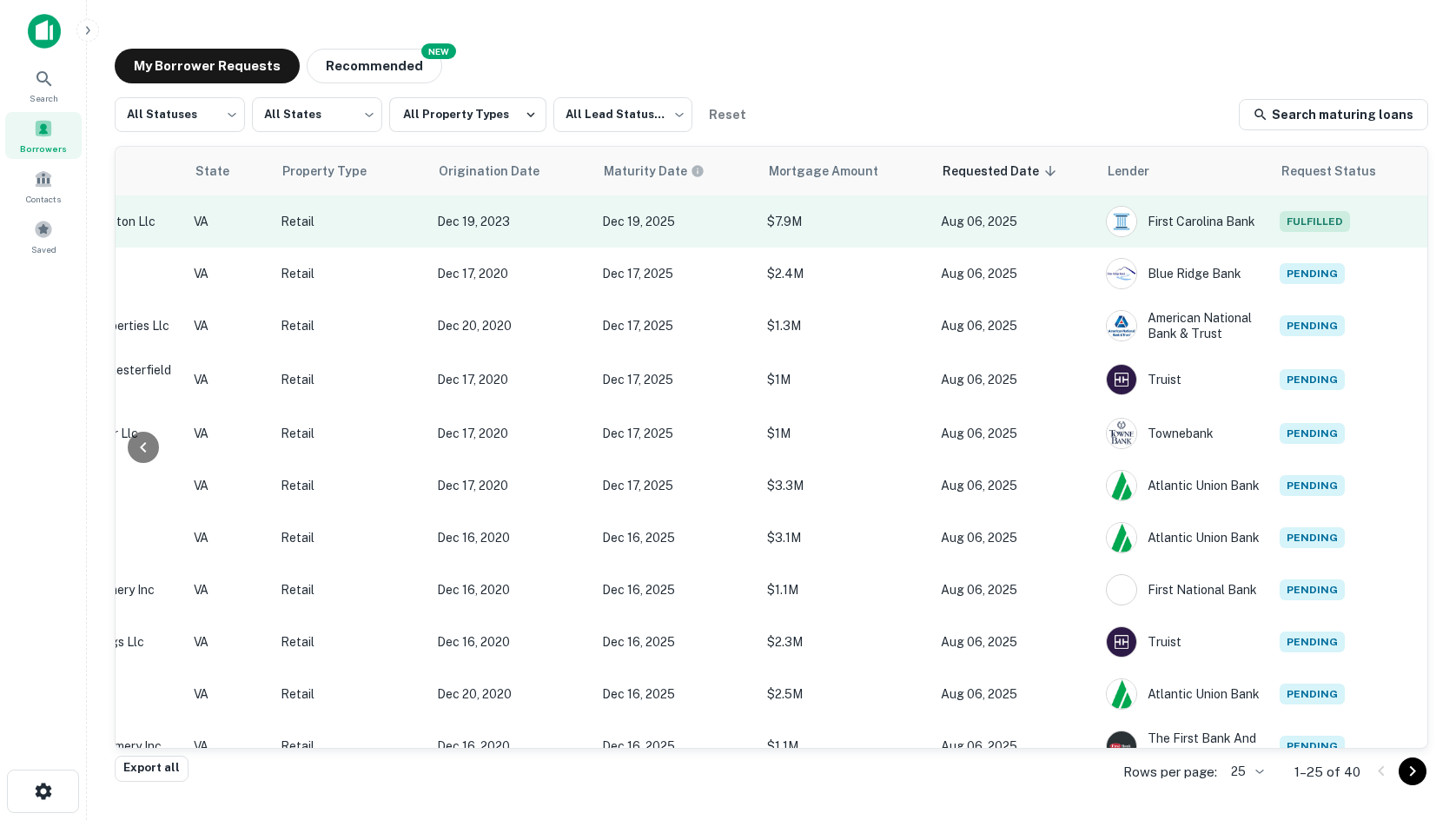 click on "Retail" at bounding box center [350, 222] 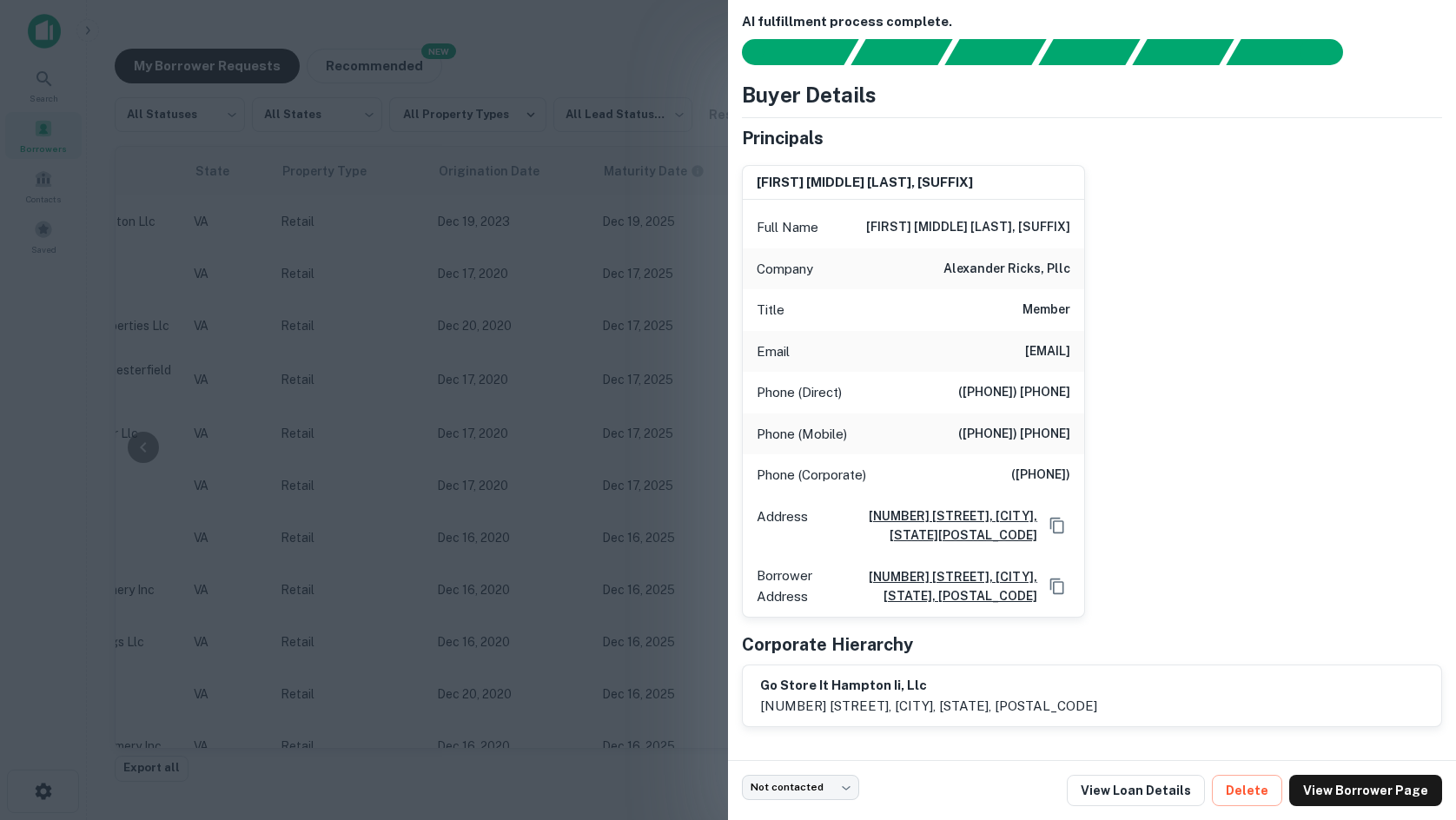 scroll, scrollTop: 0, scrollLeft: 0, axis: both 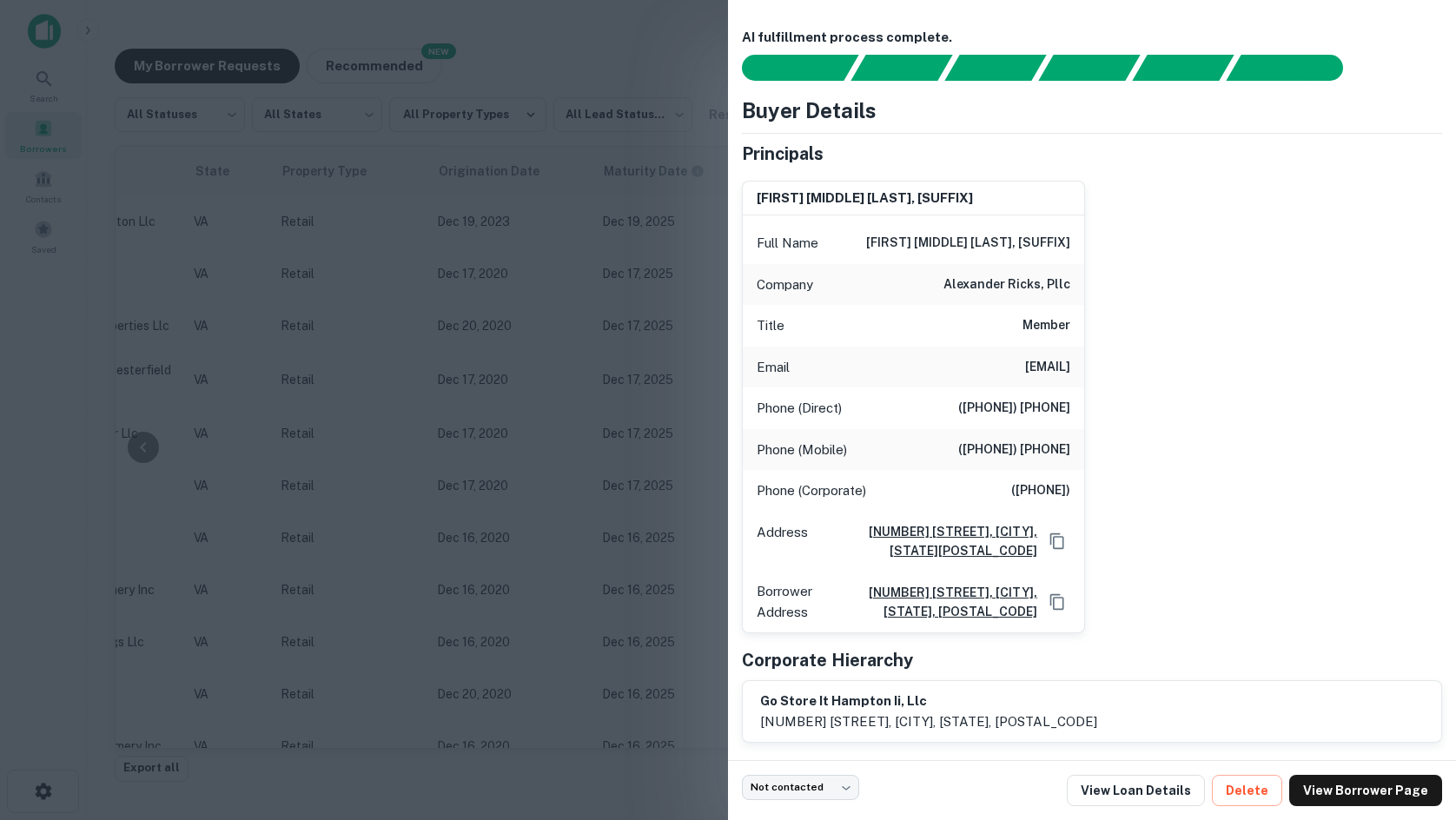 click at bounding box center (728, 410) 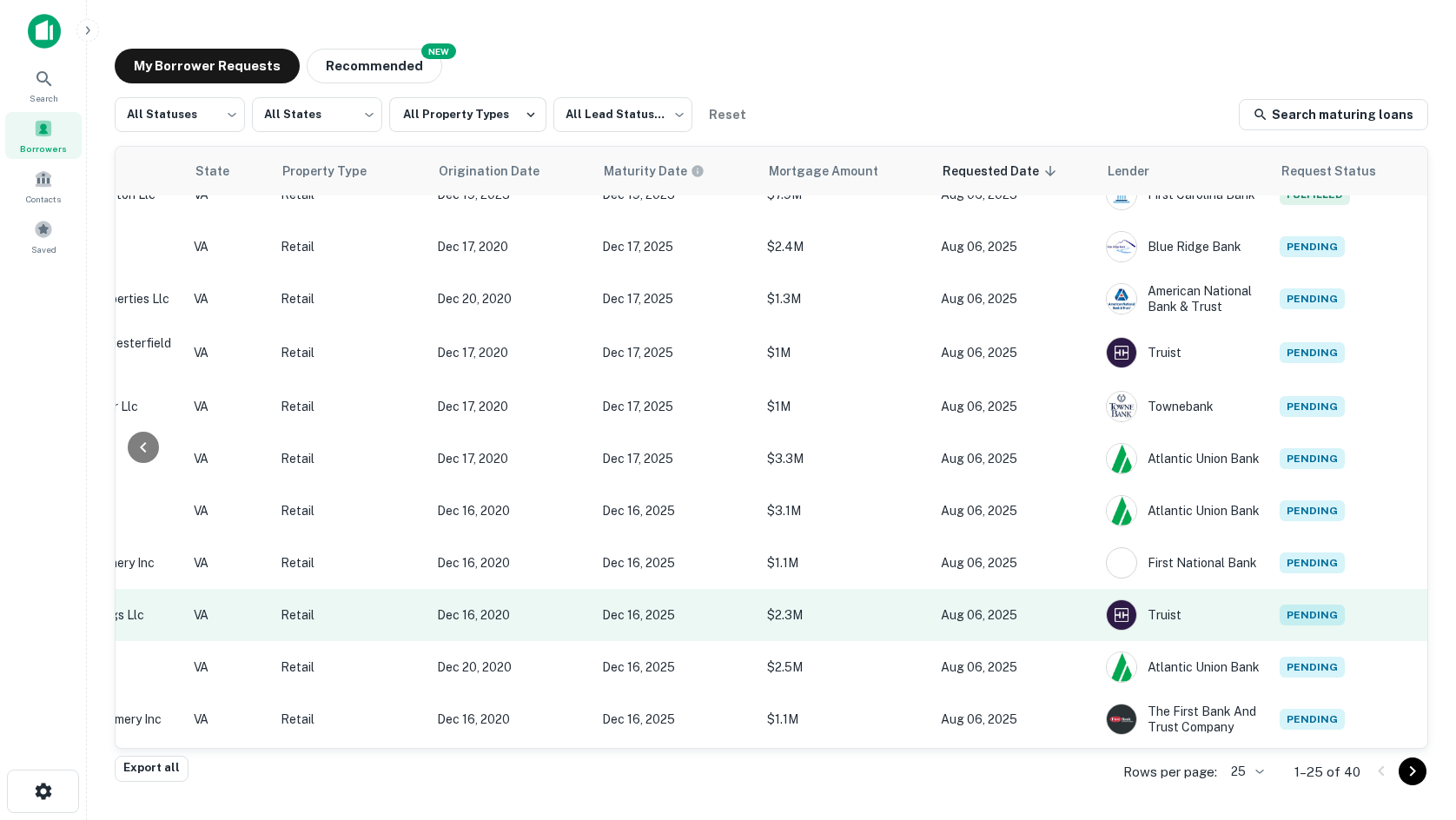 scroll, scrollTop: 0, scrollLeft: 567, axis: horizontal 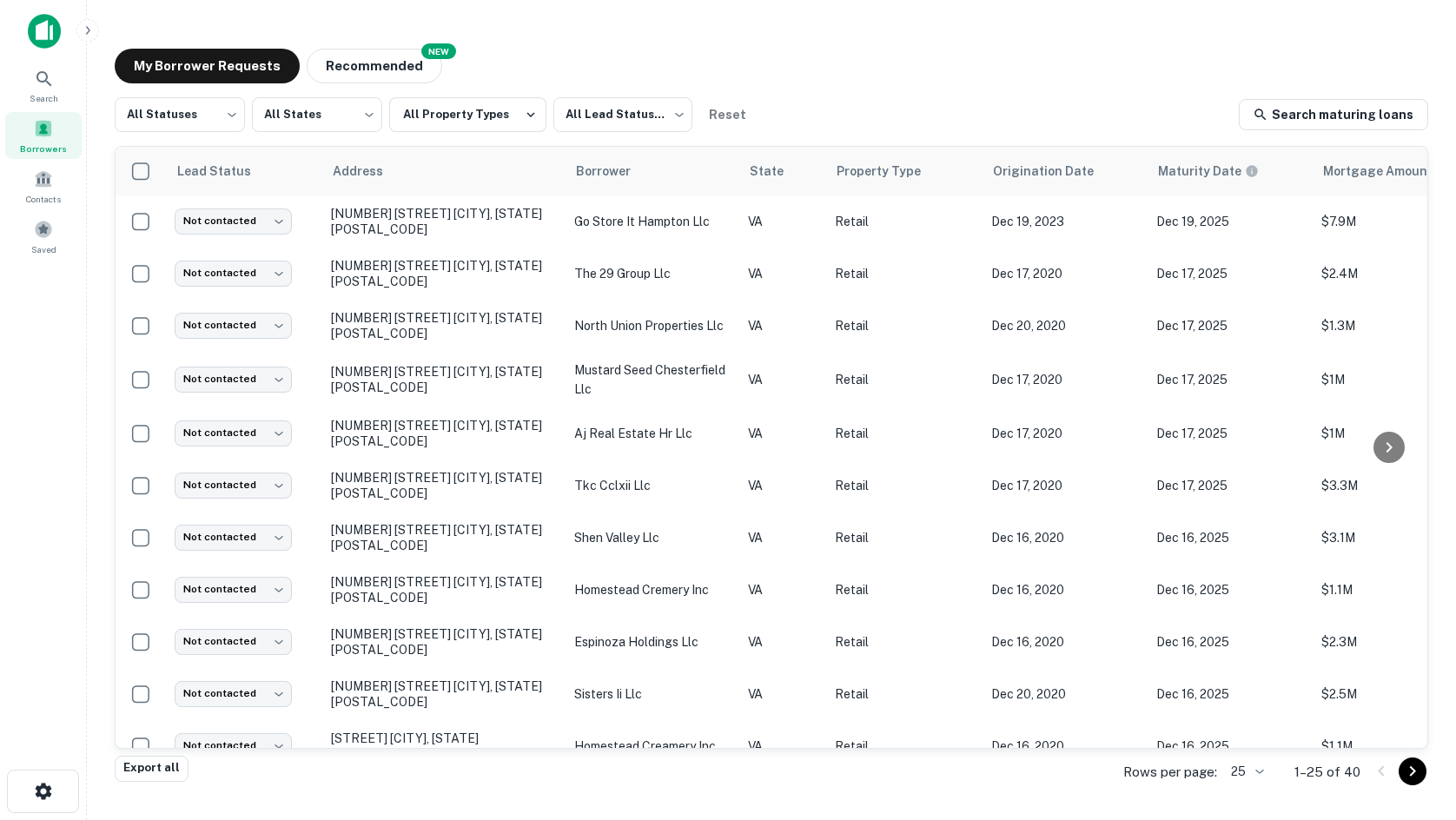 click on "Rows per page:" at bounding box center (1170, 772) 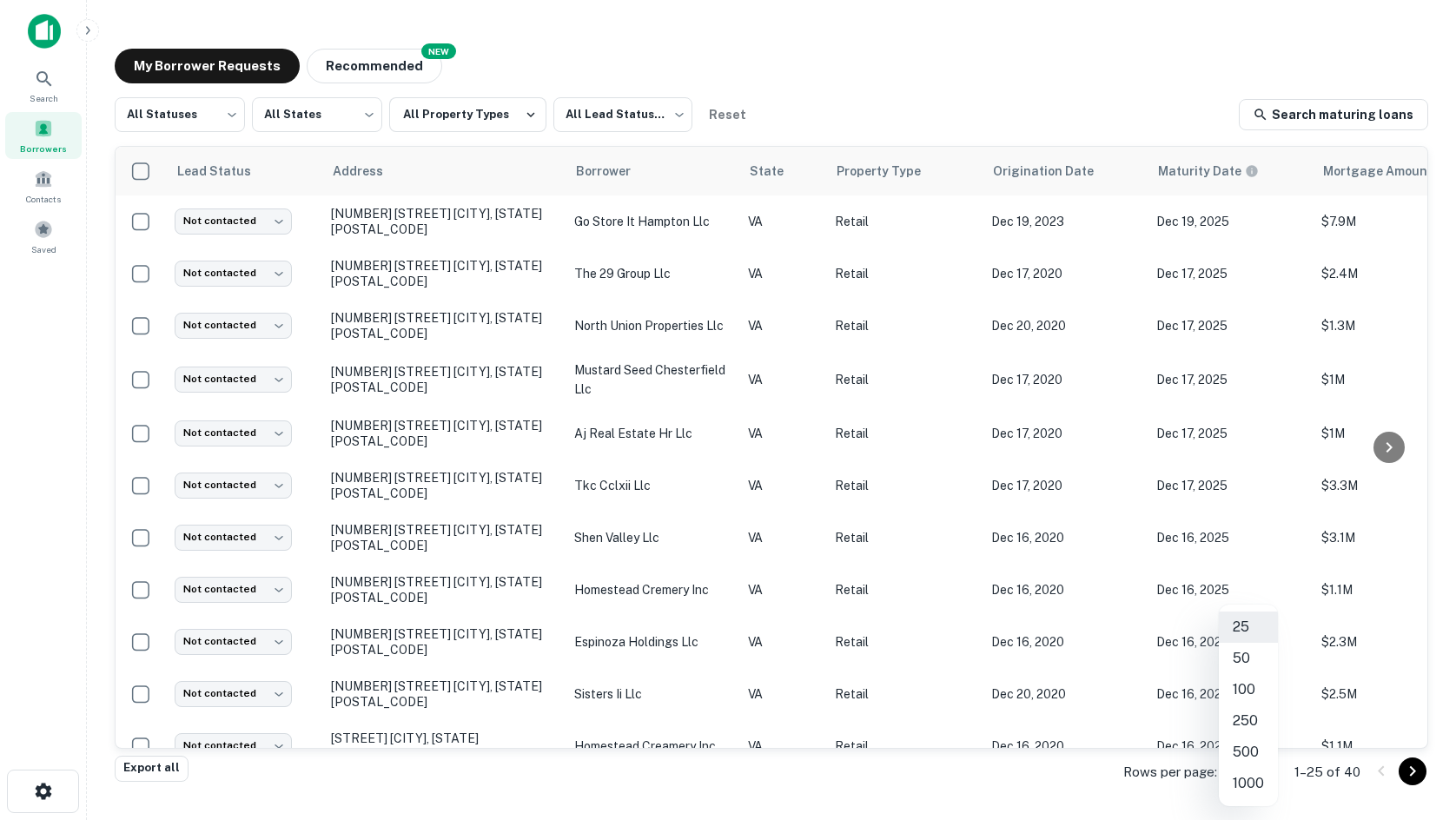 click on "Search         Borrowers         Contacts         Saved     My Borrower Requests NEW Recommended All Statuses *** ​ All States *** ​ All Property Types All Lead Statuses *** ​ Reset Search maturing loans Lead Status Address Borrower State Property Type Origination Date Maturity Date Mortgage Amount Requested Date sorted descending Lender Request Status Not contacted **** ​ 5200 Mercury Blvd Newport News, VA23605  go store it hampton llc VA Retail Dec 19, 2023 Dec 19, 2025 $7.9M Aug 06, 2025 First Carolina Bank Fulfilled Not contacted **** ​ 470 Westfield Rd Charlottesville, VA22901  the 29 group llc VA Retail Dec 17, 2020 Dec 17, 2025 $2.4M Aug 06, 2025 Blue Ridge Bank Pending Not contacted **** ​ 206 N Union St Danville, VA24541  north union properties llc VA Retail Dec 20, 2020 Dec 17, 2025 $1.3M Aug 06, 2025 American National Bank & Trust Pending Not contacted **** ​ 17559 Forest Rd Forest, VA24551  mustard seed chesterfield llc VA Retail Dec 17, 2020 Dec 17, 2025 $1M Aug 06, 2025" at bounding box center (728, 410) 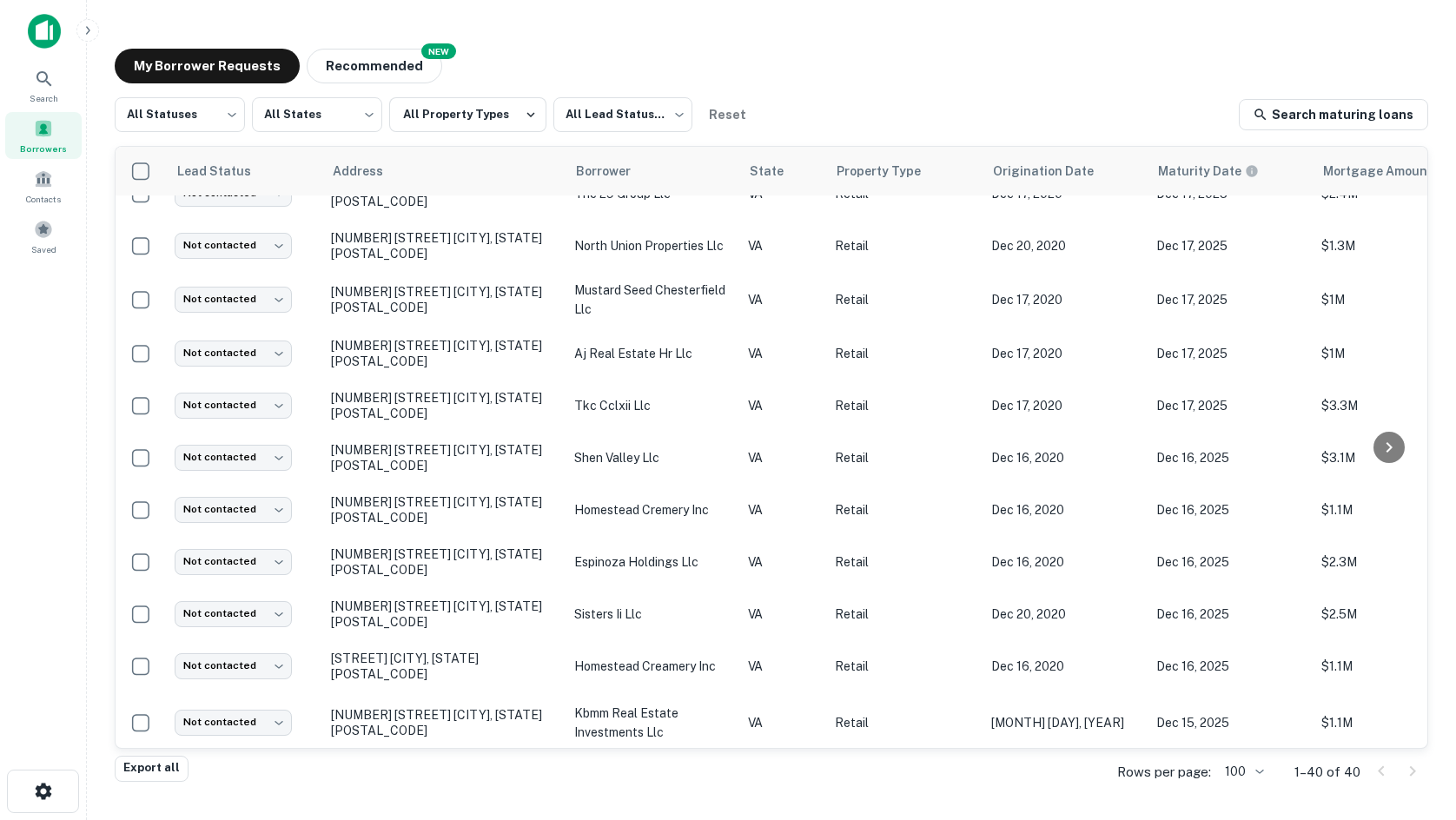 scroll, scrollTop: 0, scrollLeft: 0, axis: both 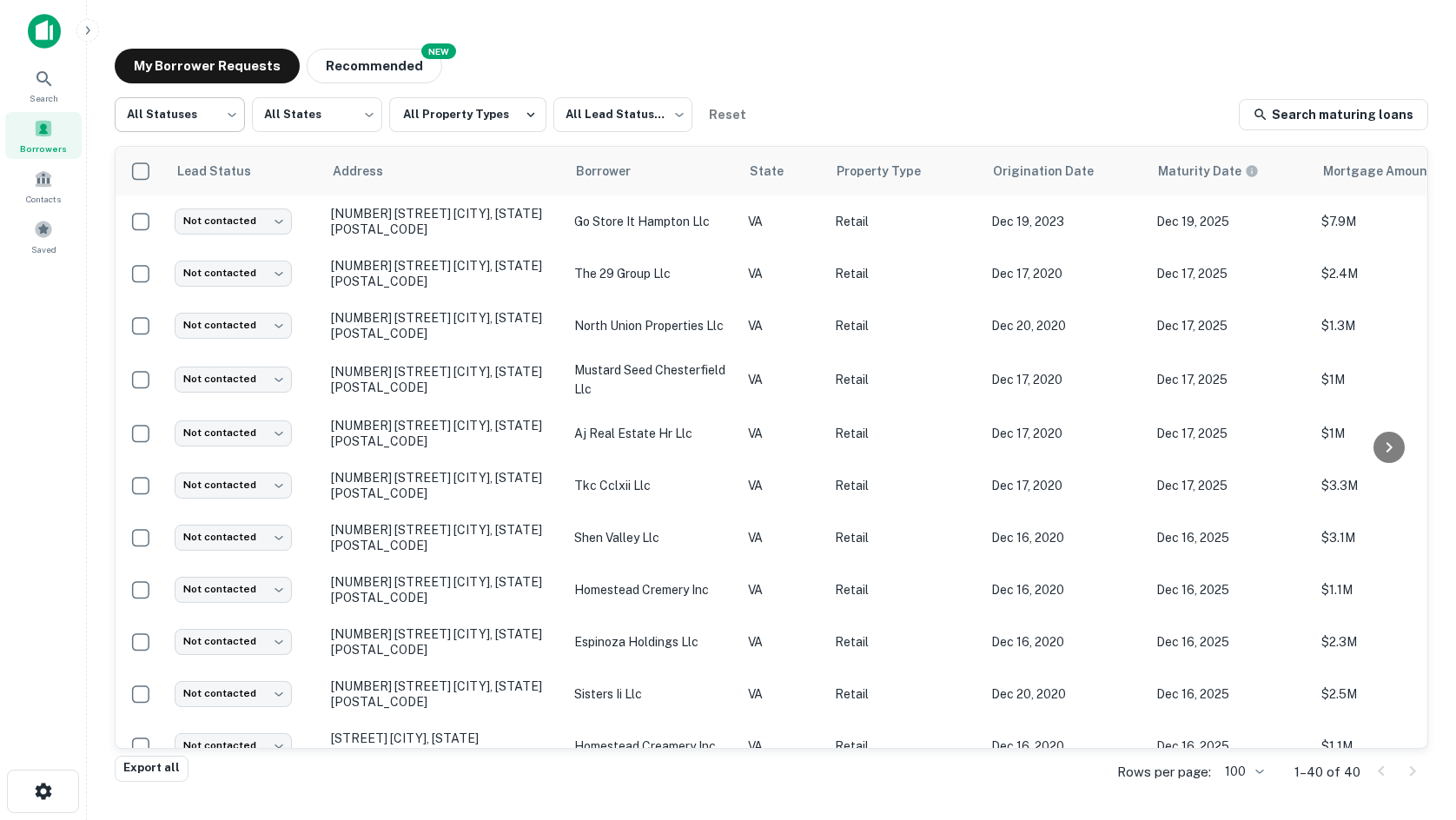 click on "Search         Borrowers         Contacts         Saved     My Borrower Requests NEW Recommended All Statuses *** ​ All States *** ​ All Property Types All Lead Statuses *** ​ Reset Search maturing loans Lead Status Address Borrower State Property Type Origination Date Maturity Date Mortgage Amount Requested Date sorted descending Lender Request Status Not contacted **** ​ 5200 Mercury Blvd Newport News, VA23605  go store it hampton llc VA Retail Dec 19, 2023 Dec 19, 2025 $7.9M Aug 06, 2025 First Carolina Bank Fulfilled Not contacted **** ​ 470 Westfield Rd Charlottesville, VA22901  the 29 group llc VA Retail Dec 17, 2020 Dec 17, 2025 $2.4M Aug 06, 2025 Blue Ridge Bank Pending Not contacted **** ​ 206 N Union St Danville, VA24541  north union properties llc VA Retail Dec 20, 2020 Dec 17, 2025 $1.3M Aug 06, 2025 American National Bank & Trust Pending Not contacted **** ​ 17559 Forest Rd Forest, VA24551  mustard seed chesterfield llc VA Retail Dec 17, 2020 Dec 17, 2025 $1M Aug 06, 2025" at bounding box center (728, 410) 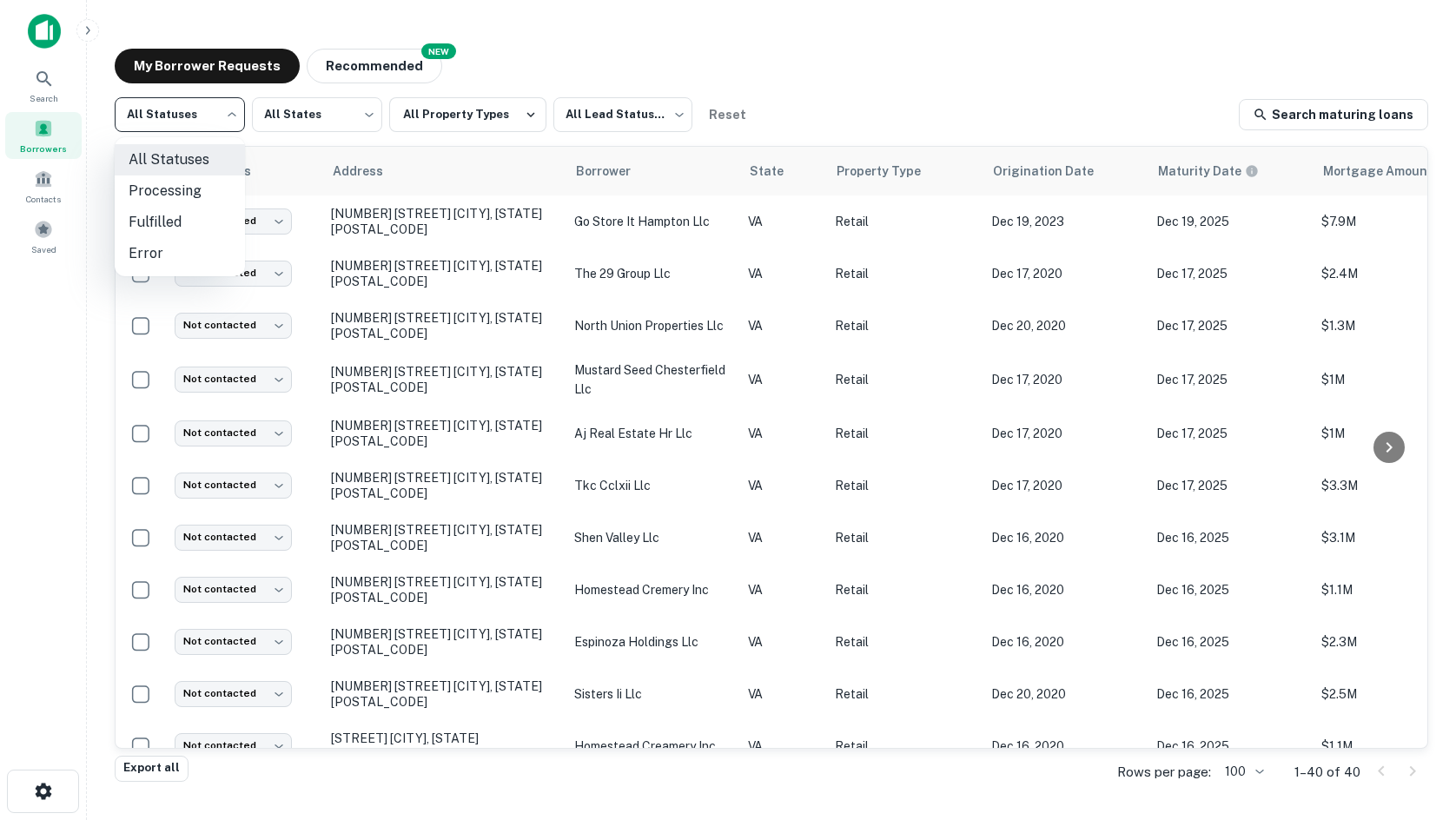 click at bounding box center [728, 410] 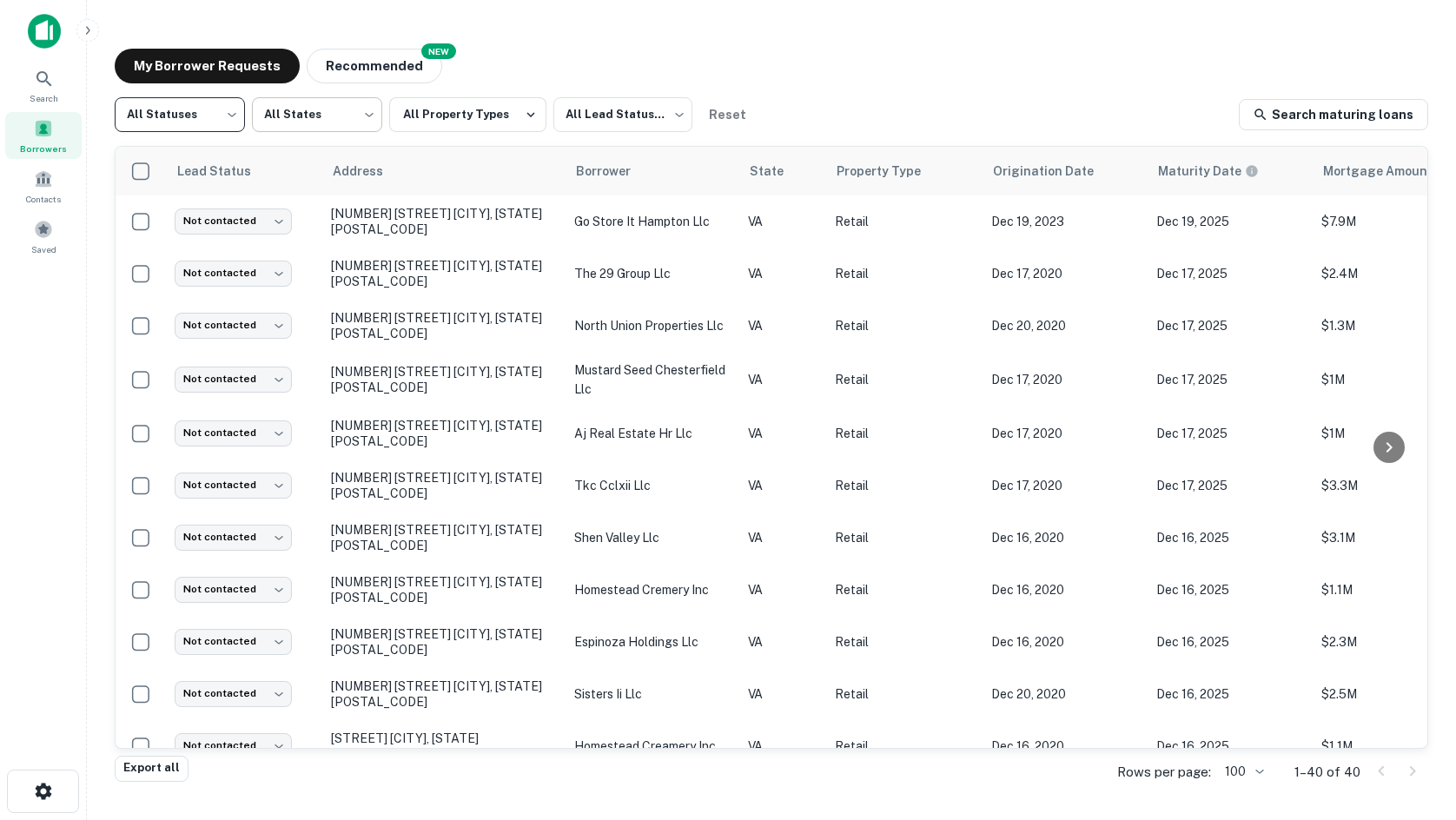 click on "Search         Borrowers         Contacts         Saved     My Borrower Requests NEW Recommended All Statuses *** ​ All States *** ​ All Property Types All Lead Statuses *** ​ Reset Search maturing loans Lead Status Address Borrower State Property Type Origination Date Maturity Date Mortgage Amount Requested Date sorted descending Lender Request Status Not contacted **** ​ 5200 Mercury Blvd Newport News, VA23605  go store it hampton llc VA Retail Dec 19, 2023 Dec 19, 2025 $7.9M Aug 06, 2025 First Carolina Bank Fulfilled Not contacted **** ​ 470 Westfield Rd Charlottesville, VA22901  the 29 group llc VA Retail Dec 17, 2020 Dec 17, 2025 $2.4M Aug 06, 2025 Blue Ridge Bank Pending Not contacted **** ​ 206 N Union St Danville, VA24541  north union properties llc VA Retail Dec 20, 2020 Dec 17, 2025 $1.3M Aug 06, 2025 American National Bank & Trust Pending Not contacted **** ​ 17559 Forest Rd Forest, VA24551  mustard seed chesterfield llc VA Retail Dec 17, 2020 Dec 17, 2025 $1M Aug 06, 2025" at bounding box center (728, 410) 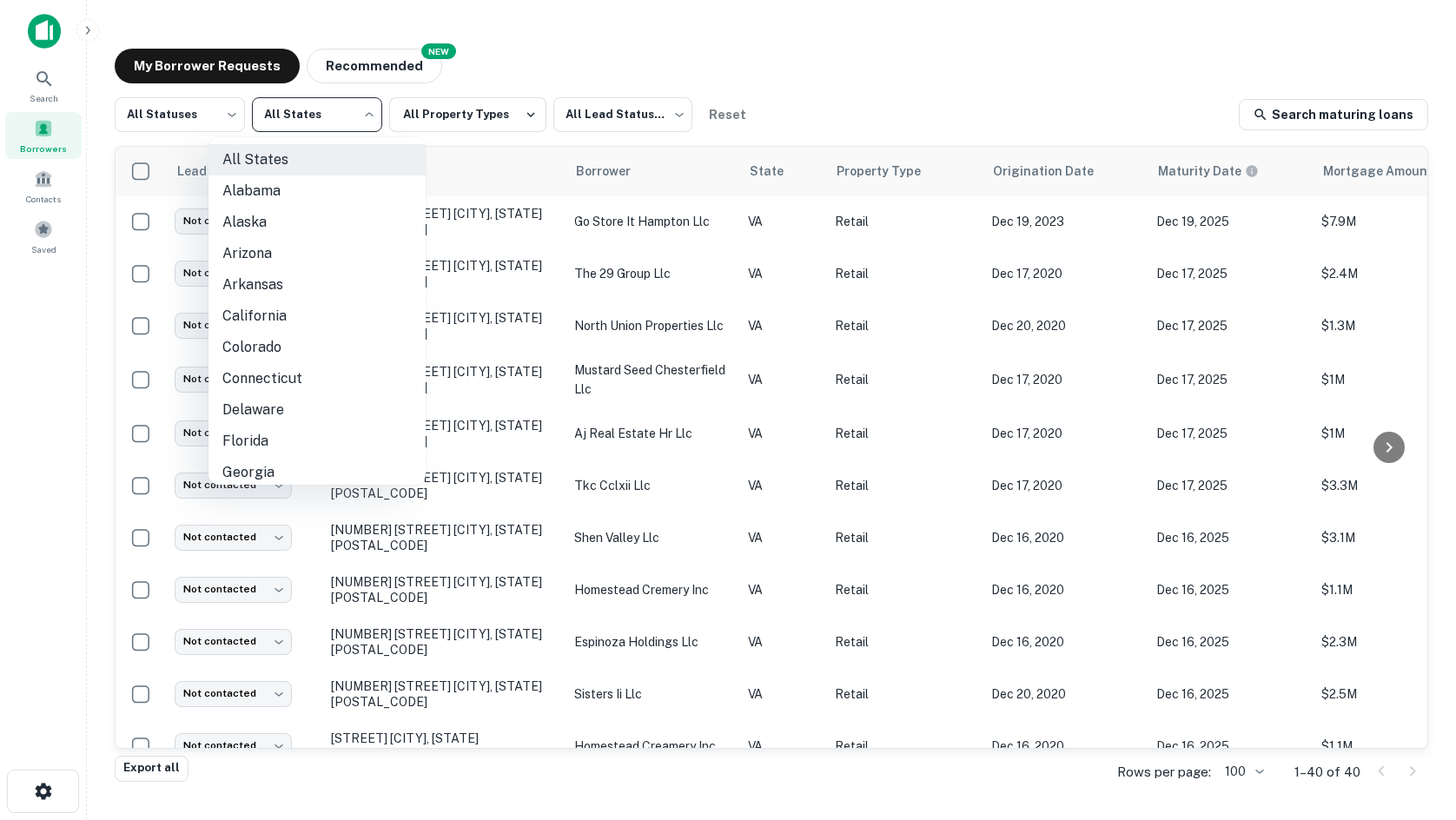 click at bounding box center [728, 410] 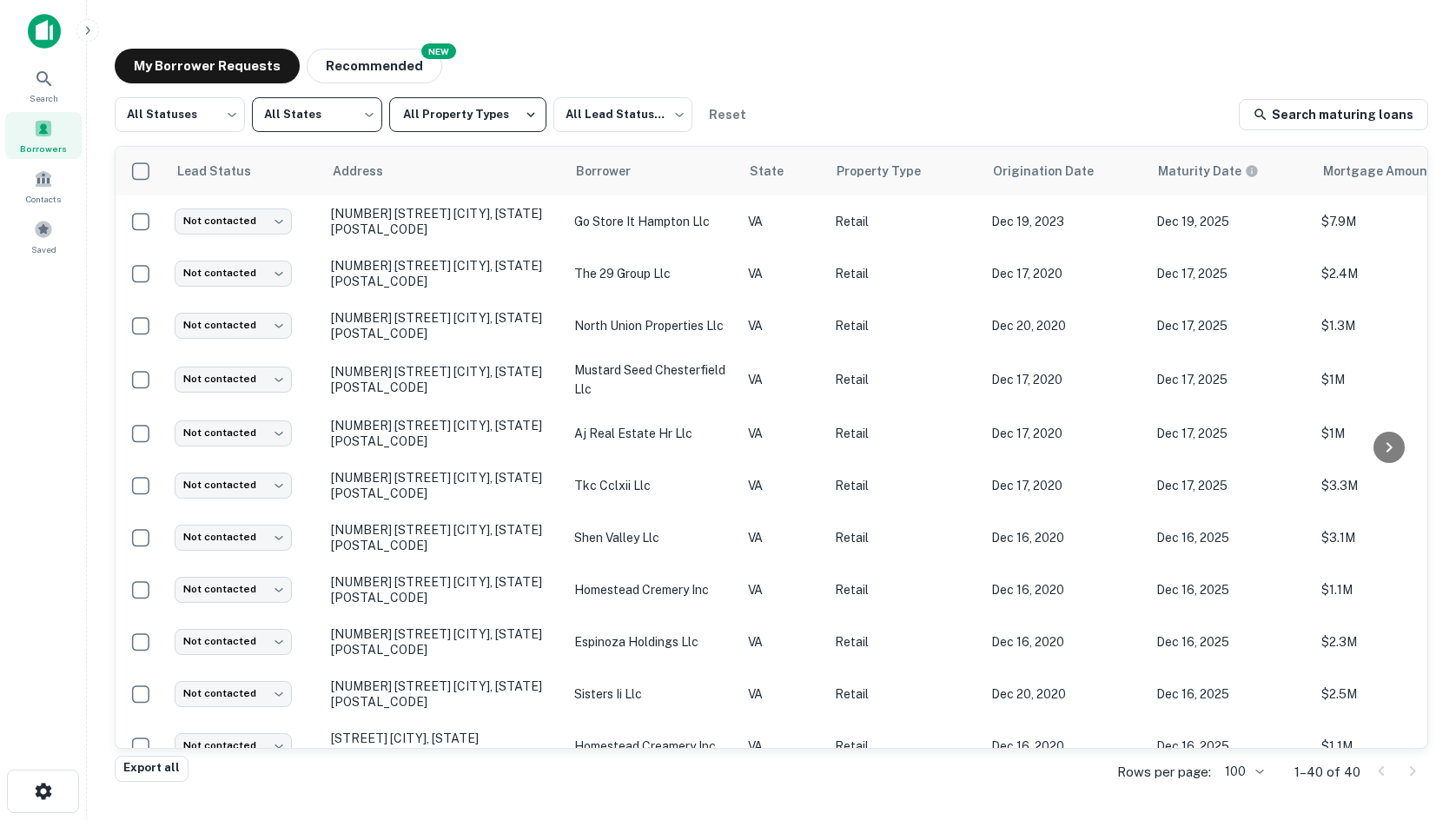 click on "All Property Types" at bounding box center (467, 115) 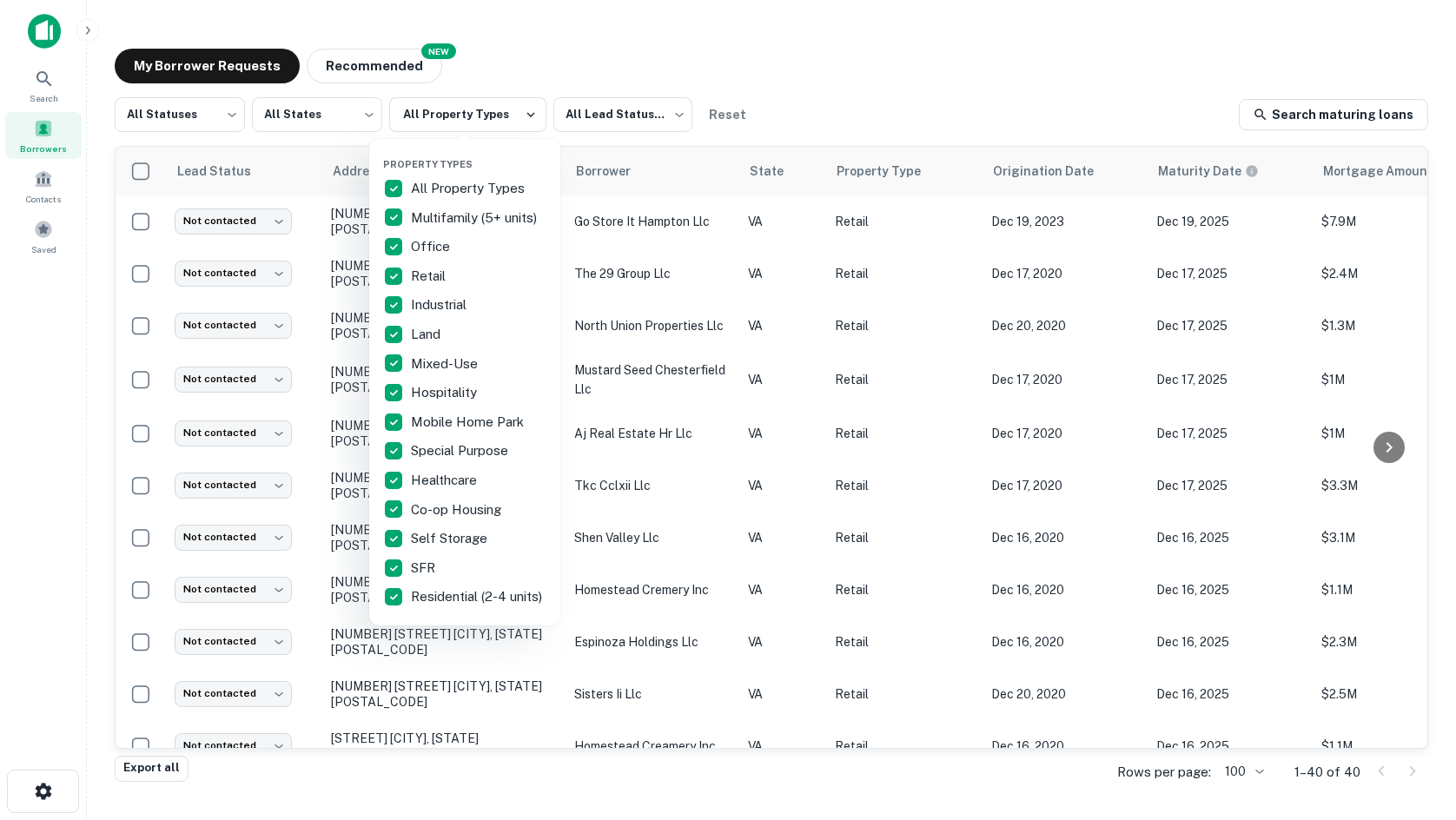 click at bounding box center (728, 410) 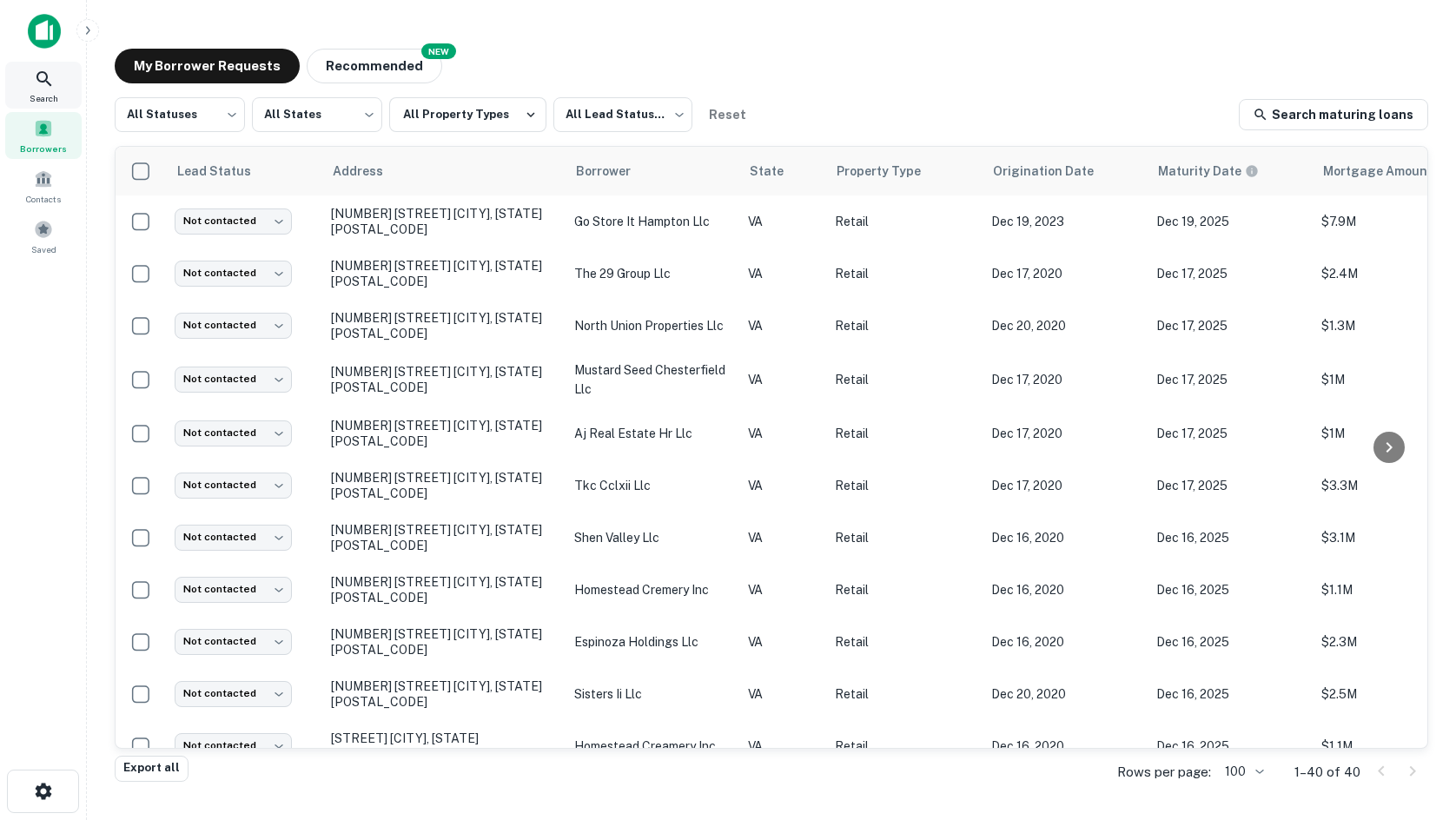 click on "Search" at bounding box center [43, 85] 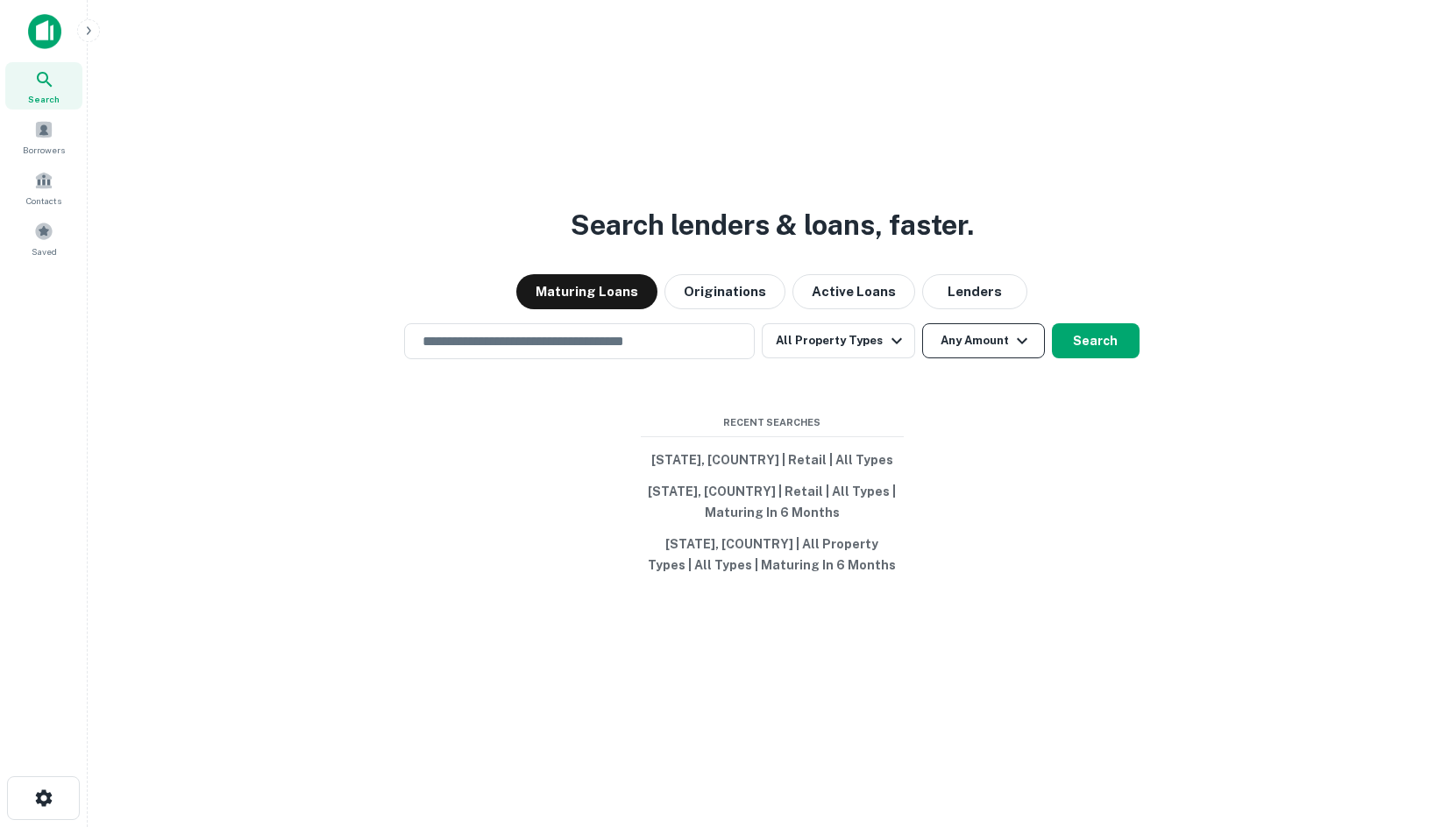 scroll, scrollTop: 0, scrollLeft: 0, axis: both 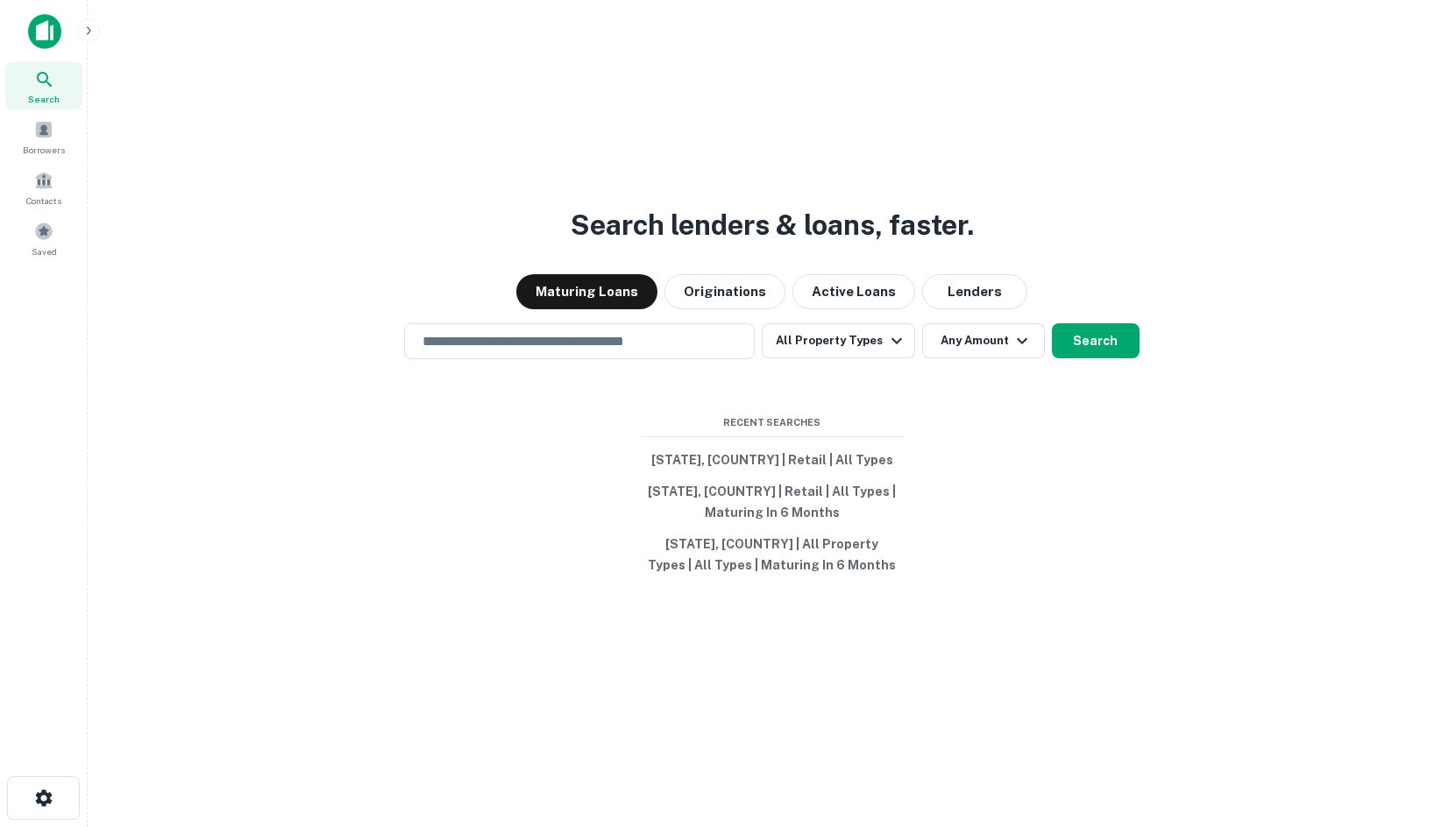 click 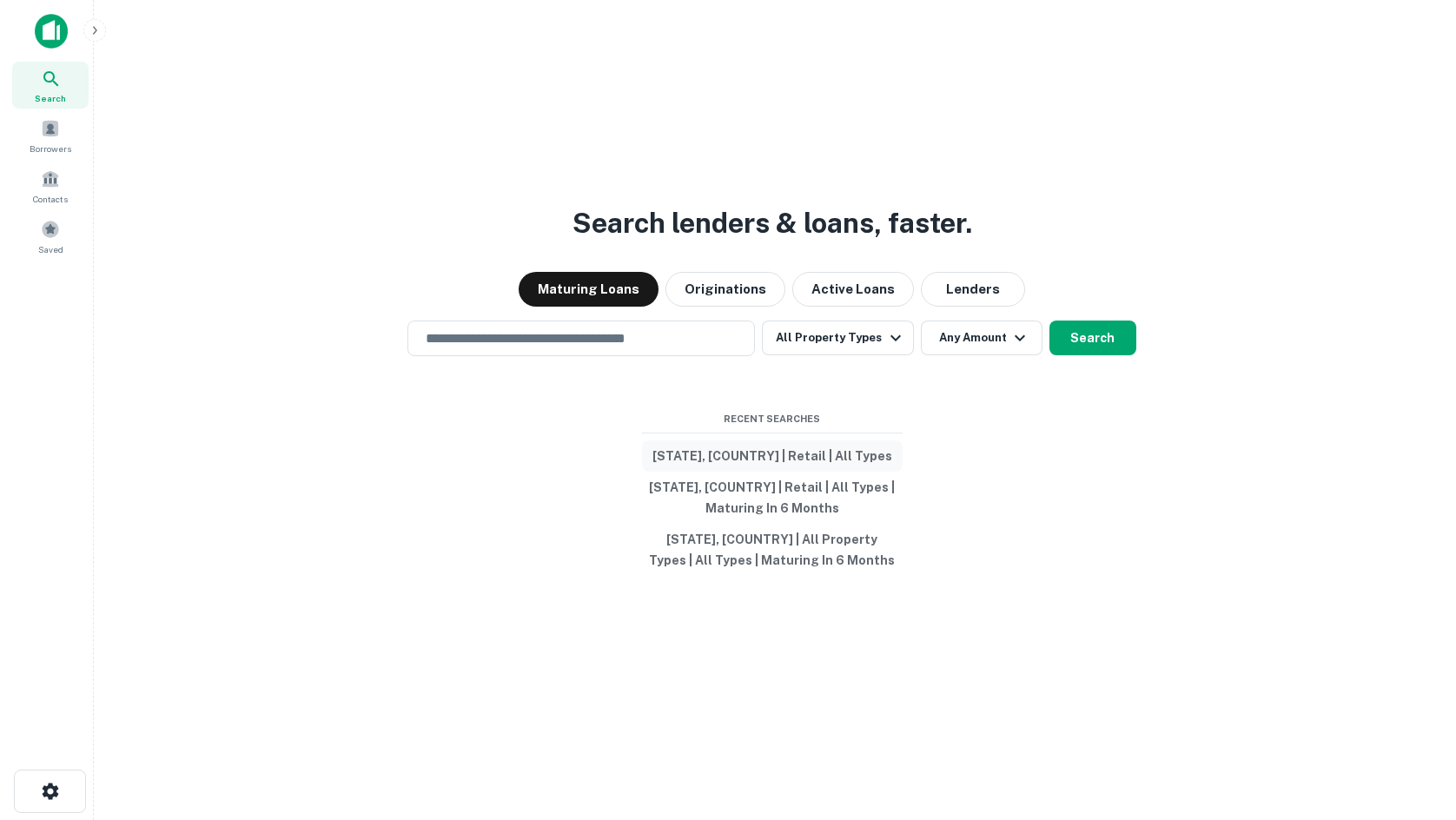 scroll, scrollTop: 0, scrollLeft: 0, axis: both 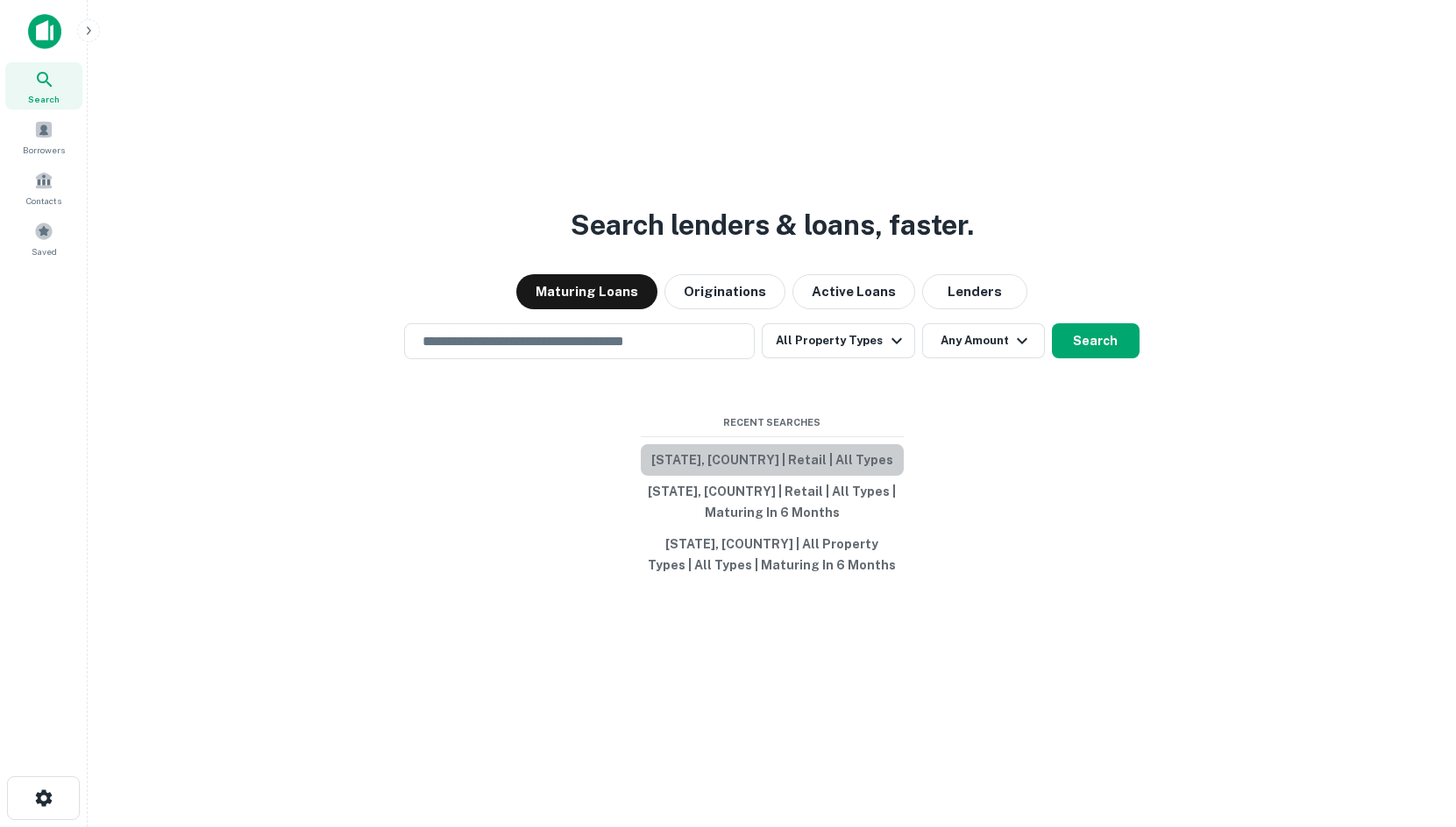 click on "[STATE], [COUNTRY] | Retail | All Types" at bounding box center (772, 460) 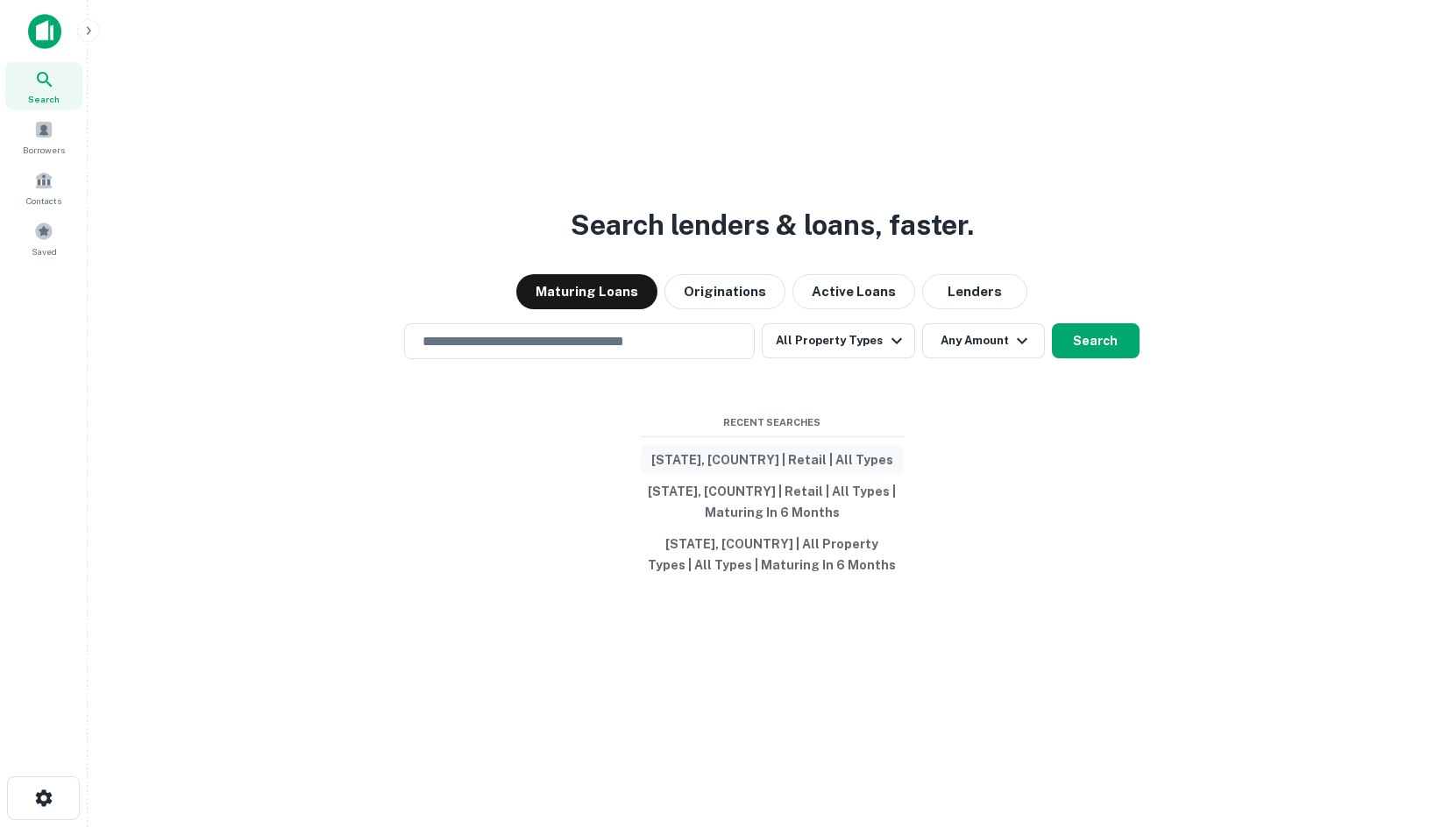 type on "**********" 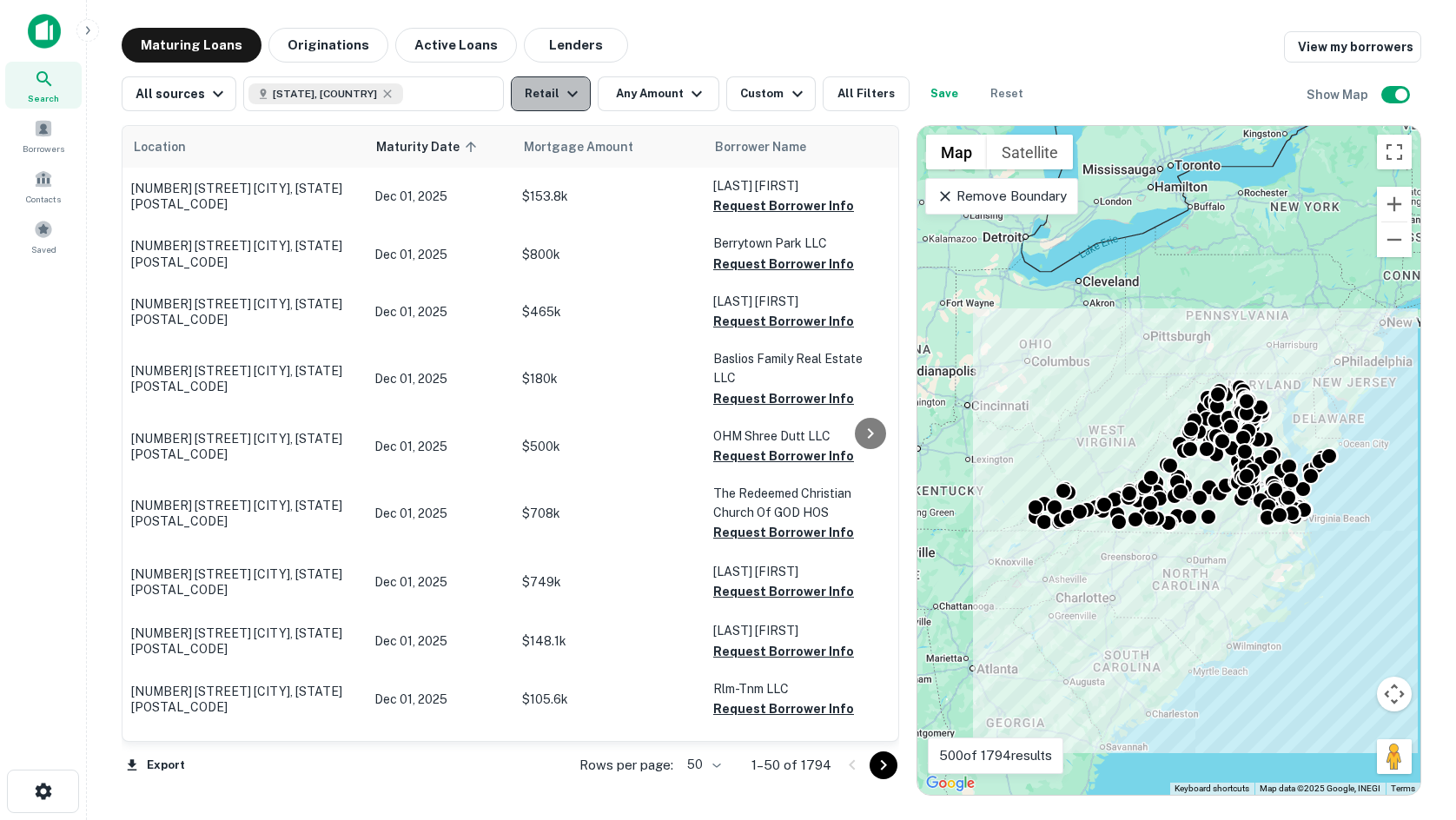 click on "Retail" at bounding box center (551, 94) 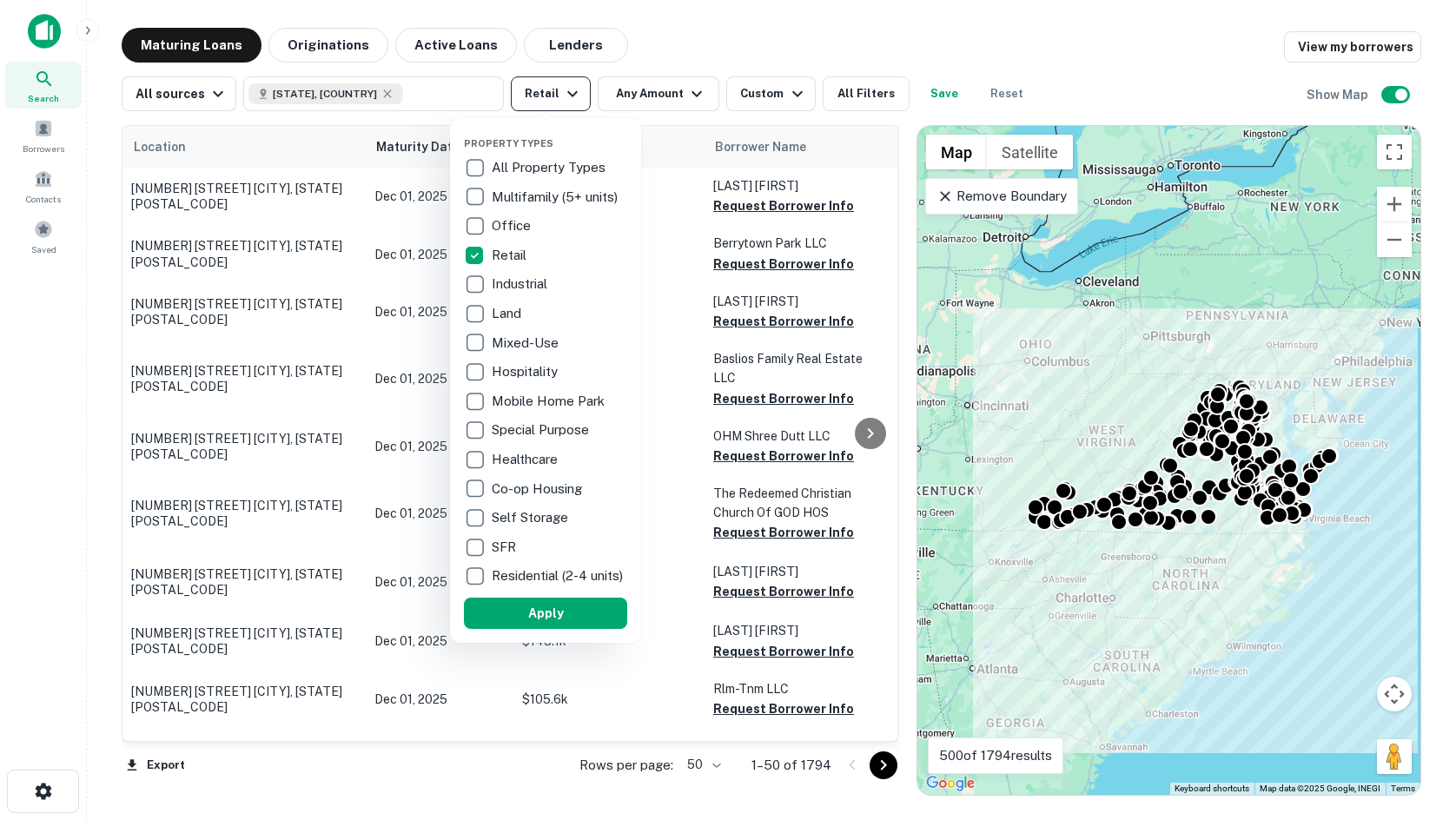 click at bounding box center [728, 410] 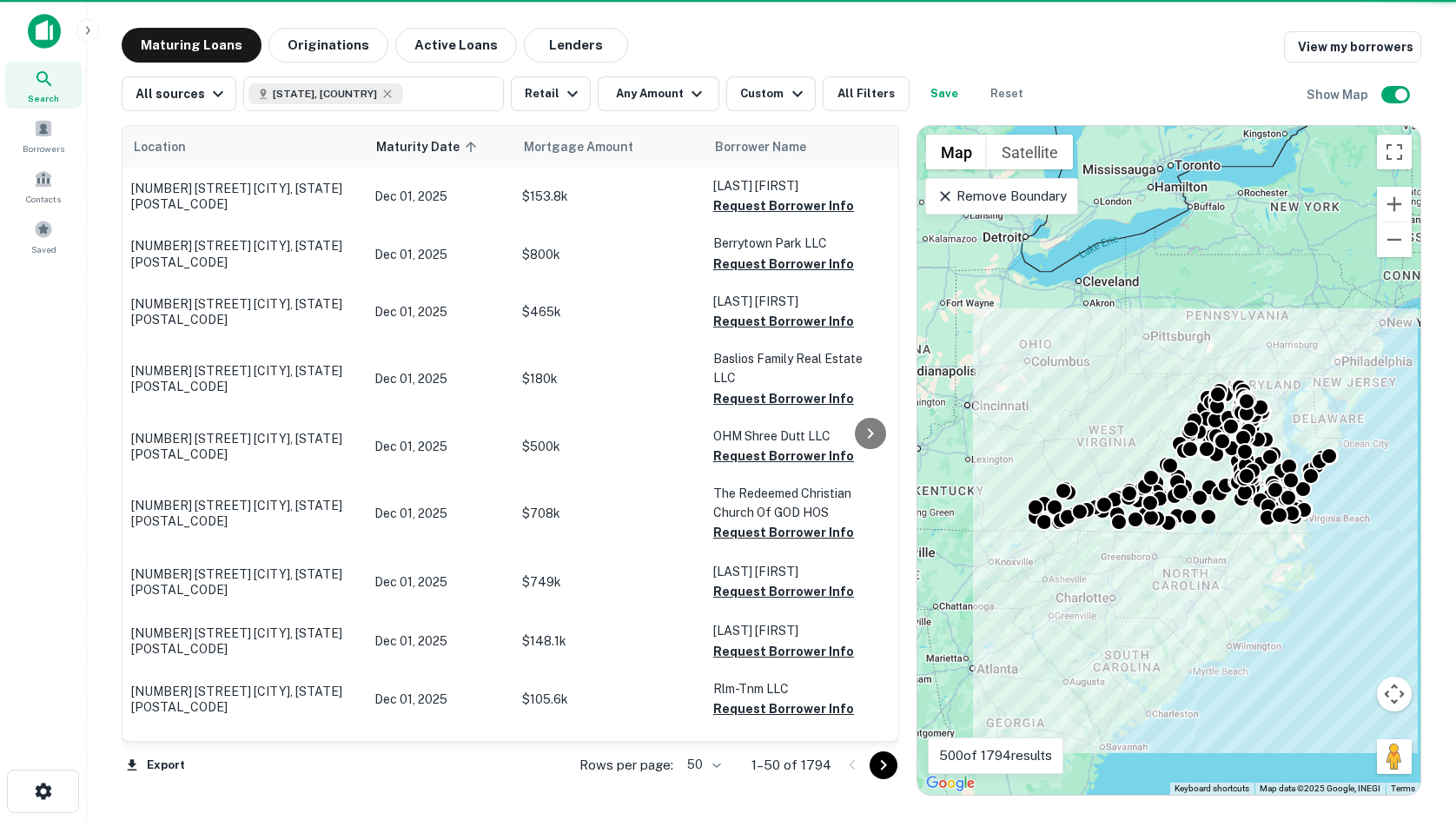click on "Property Types All Property Types Multifamily (5+ units) Office Retail Industrial Land Mixed-Use Hospitality Mobile Home Park Special Purpose Healthcare Co-op Housing Self Storage SFR Residential (2-4 units) Apply" at bounding box center (728, 410) 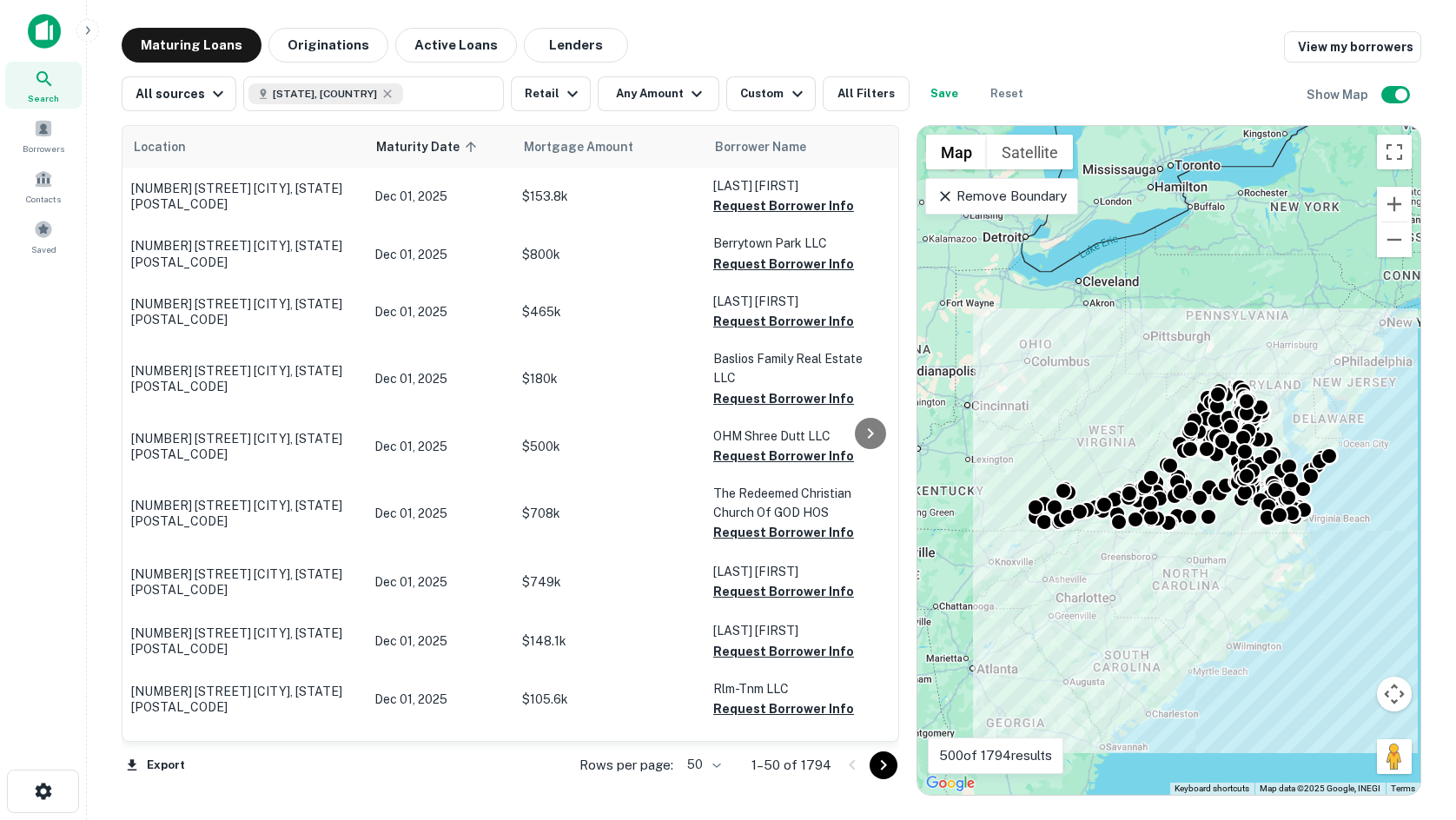 click 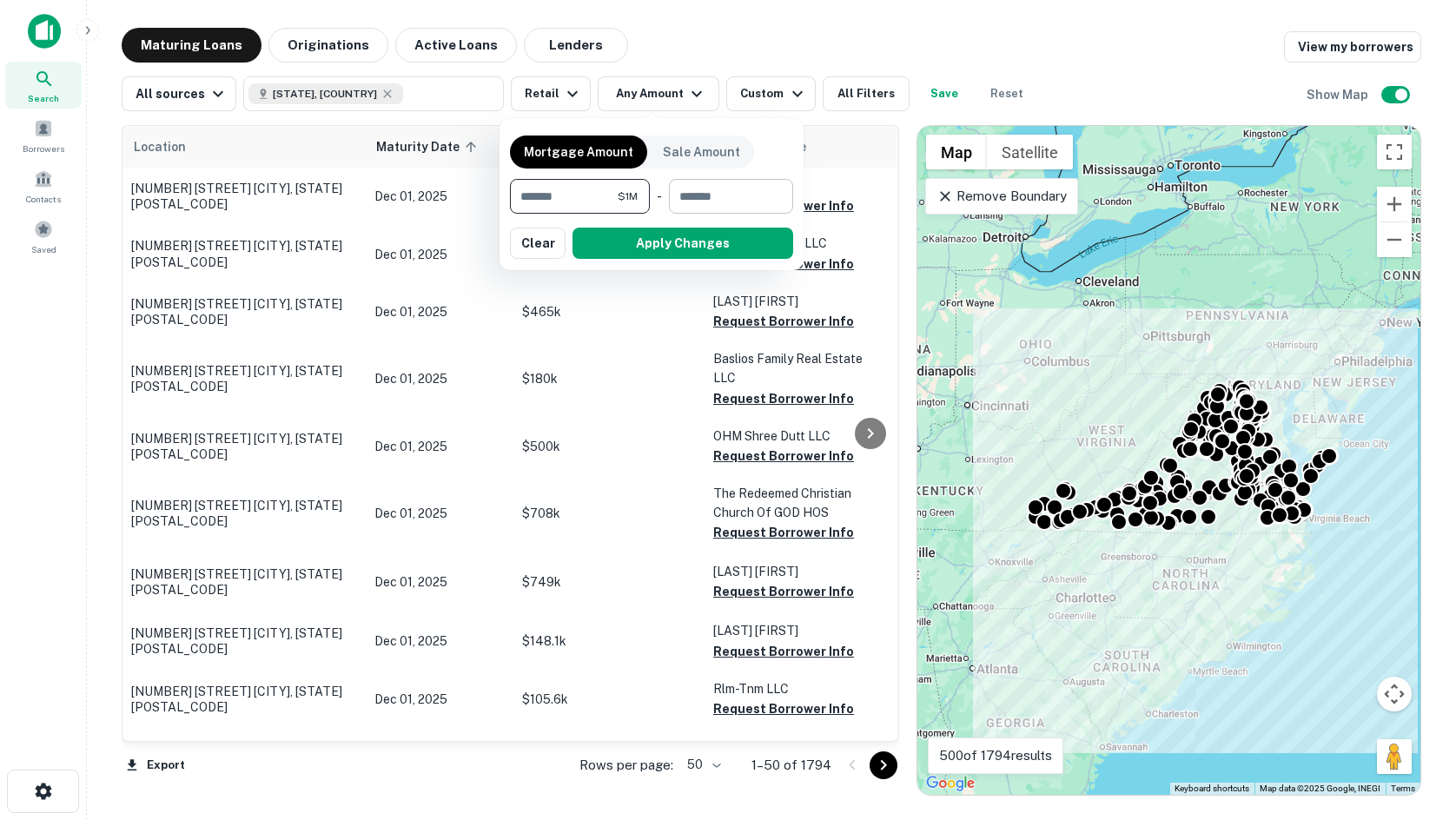 type on "*******" 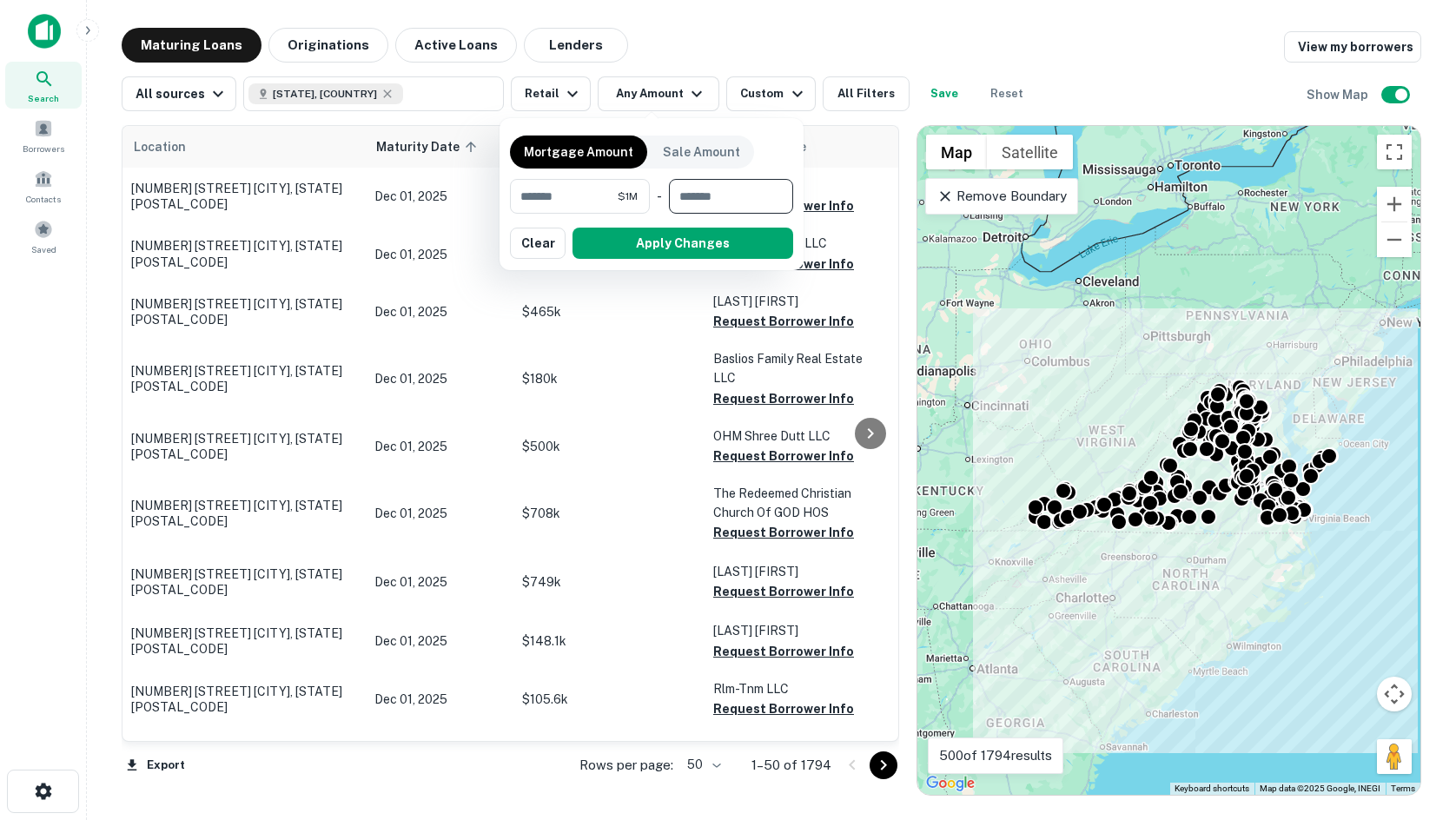 click at bounding box center [725, 196] 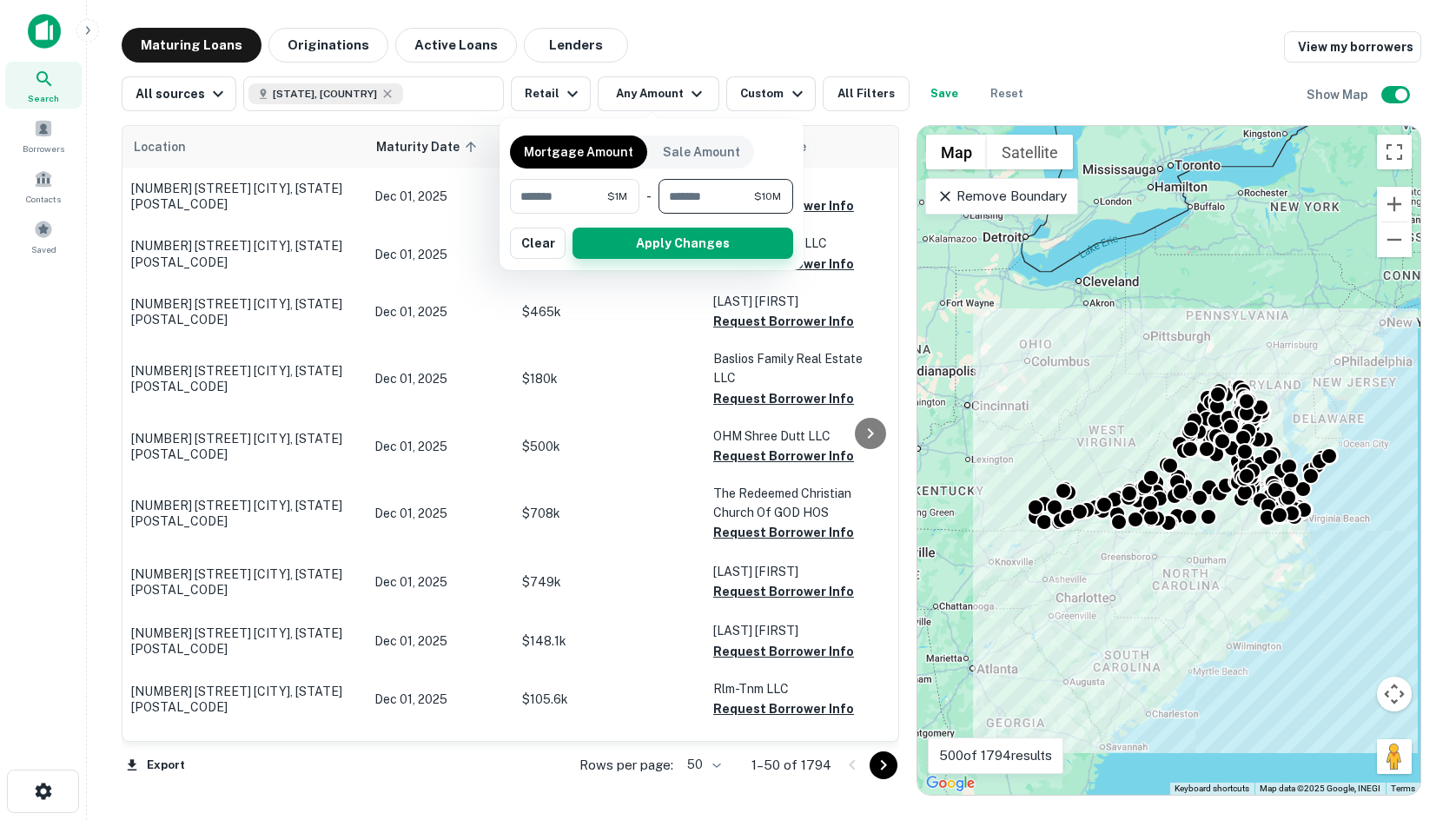 type on "********" 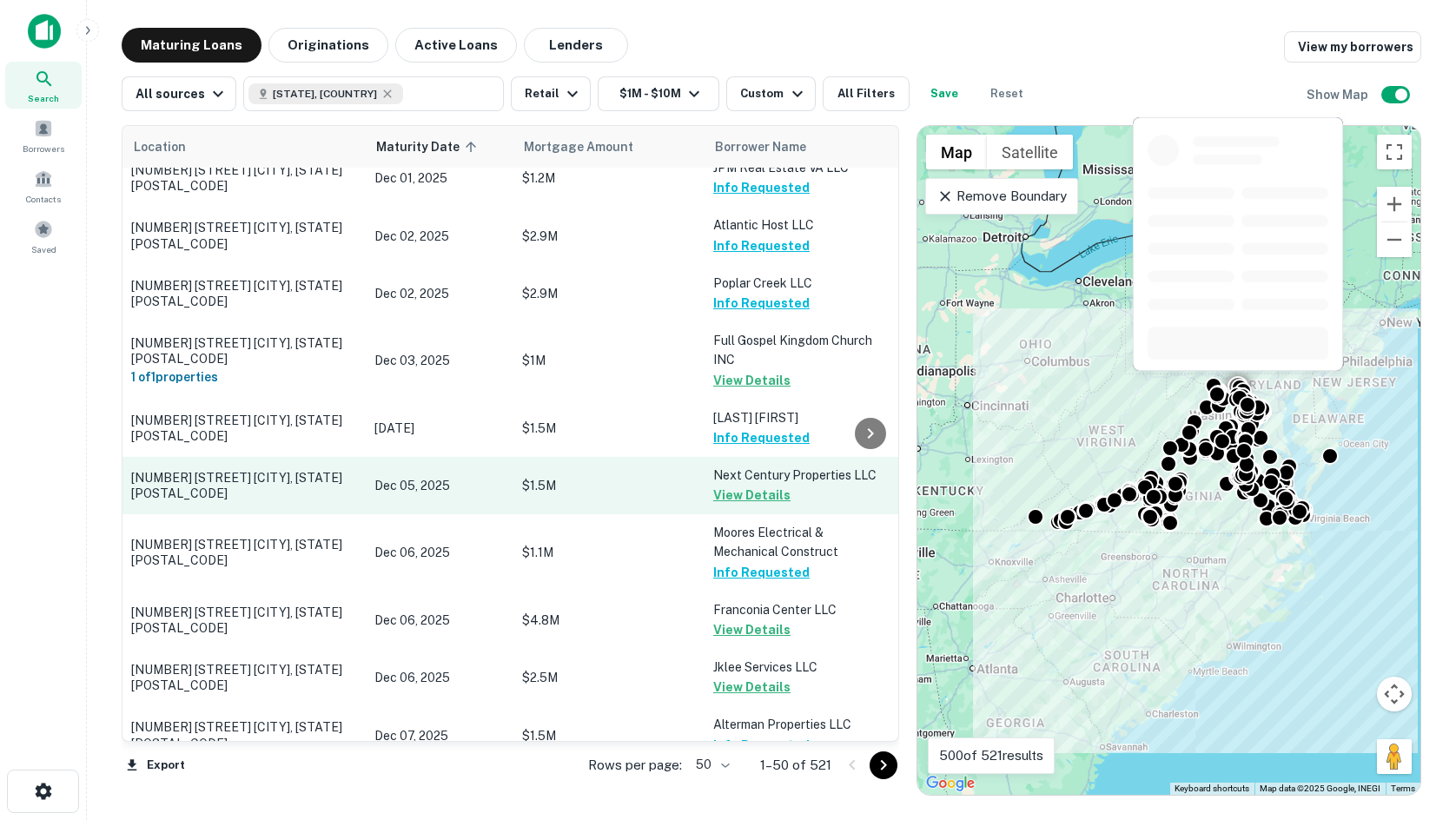 scroll, scrollTop: 0, scrollLeft: 0, axis: both 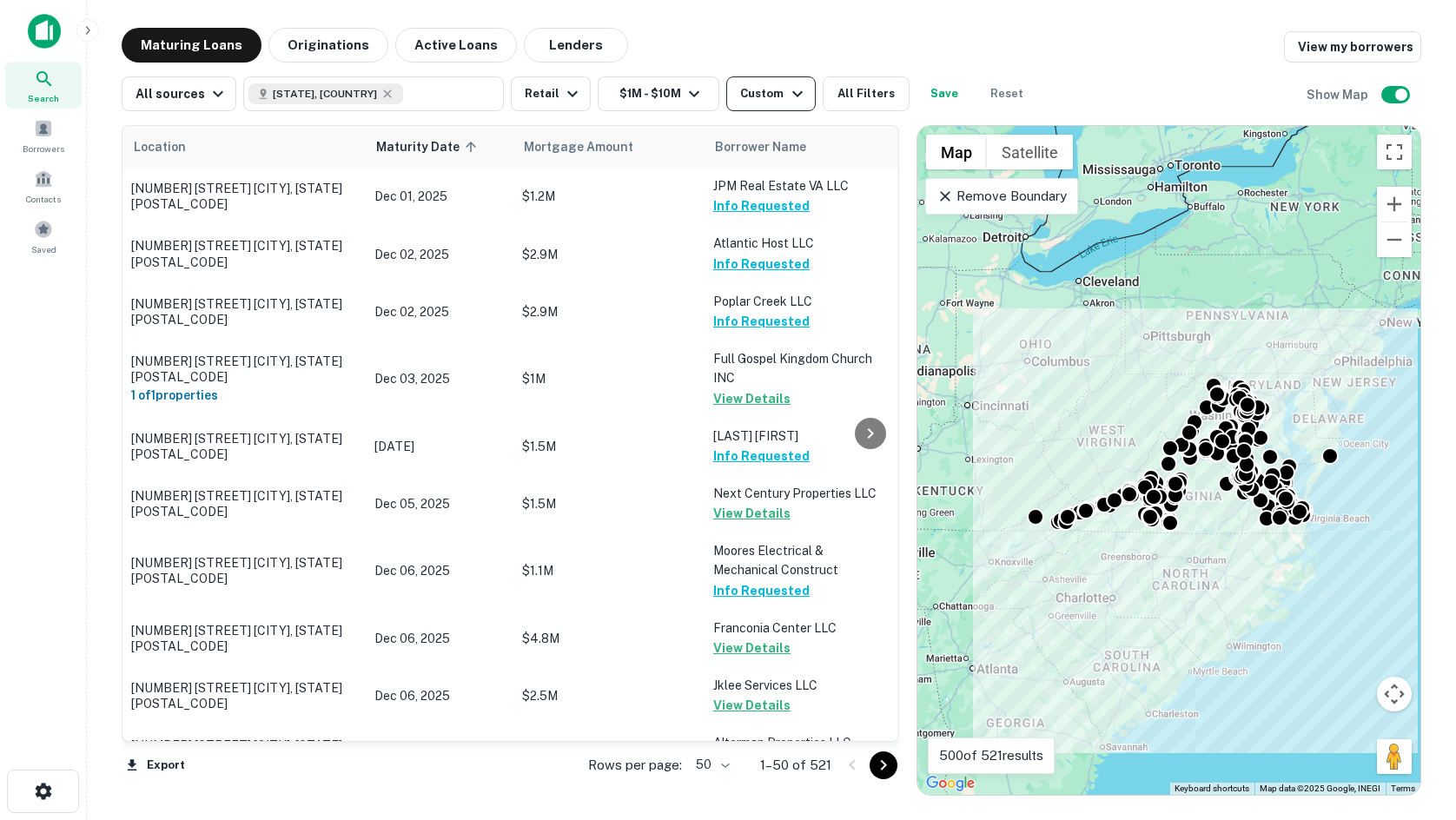click 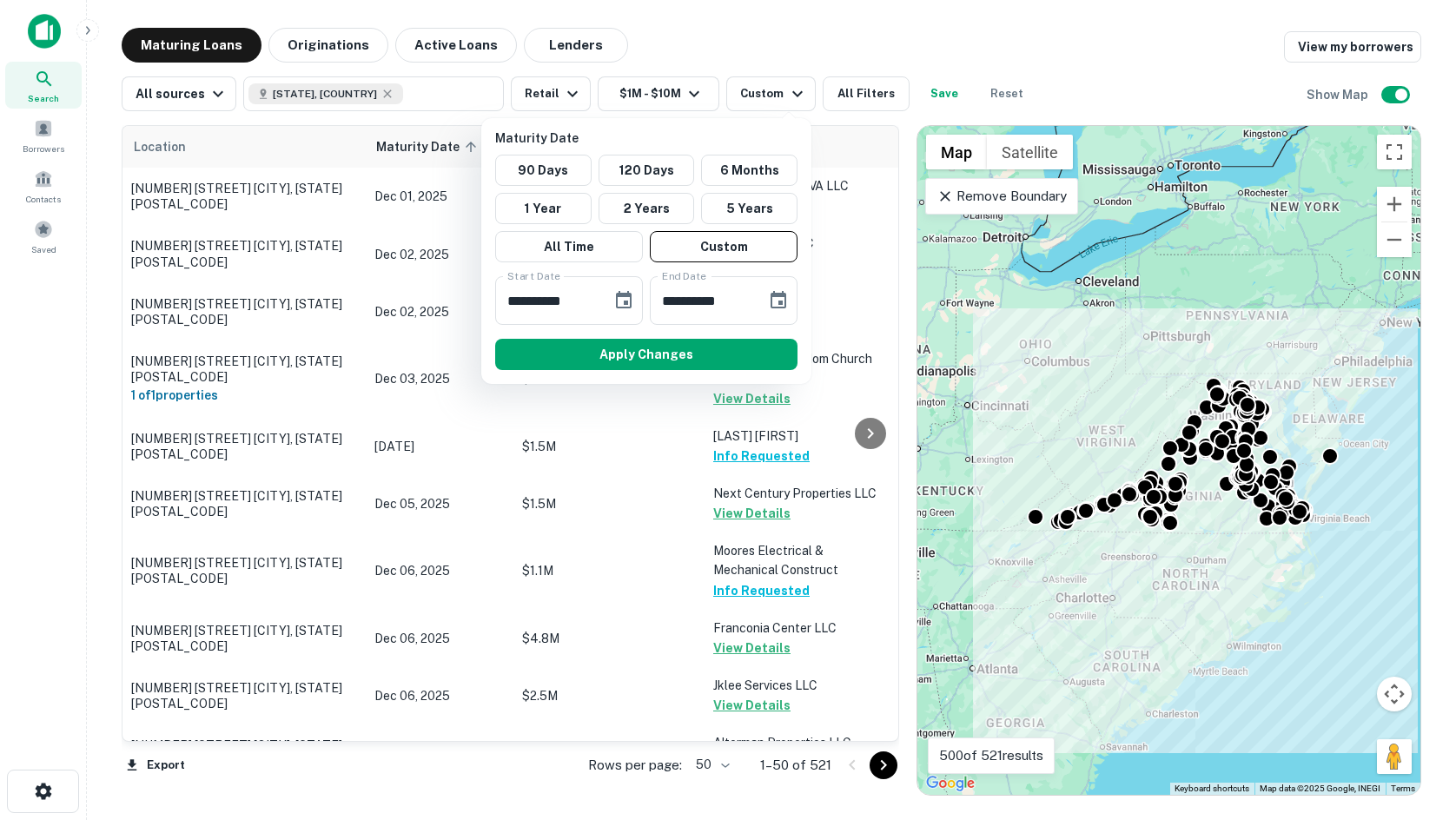 click at bounding box center (728, 410) 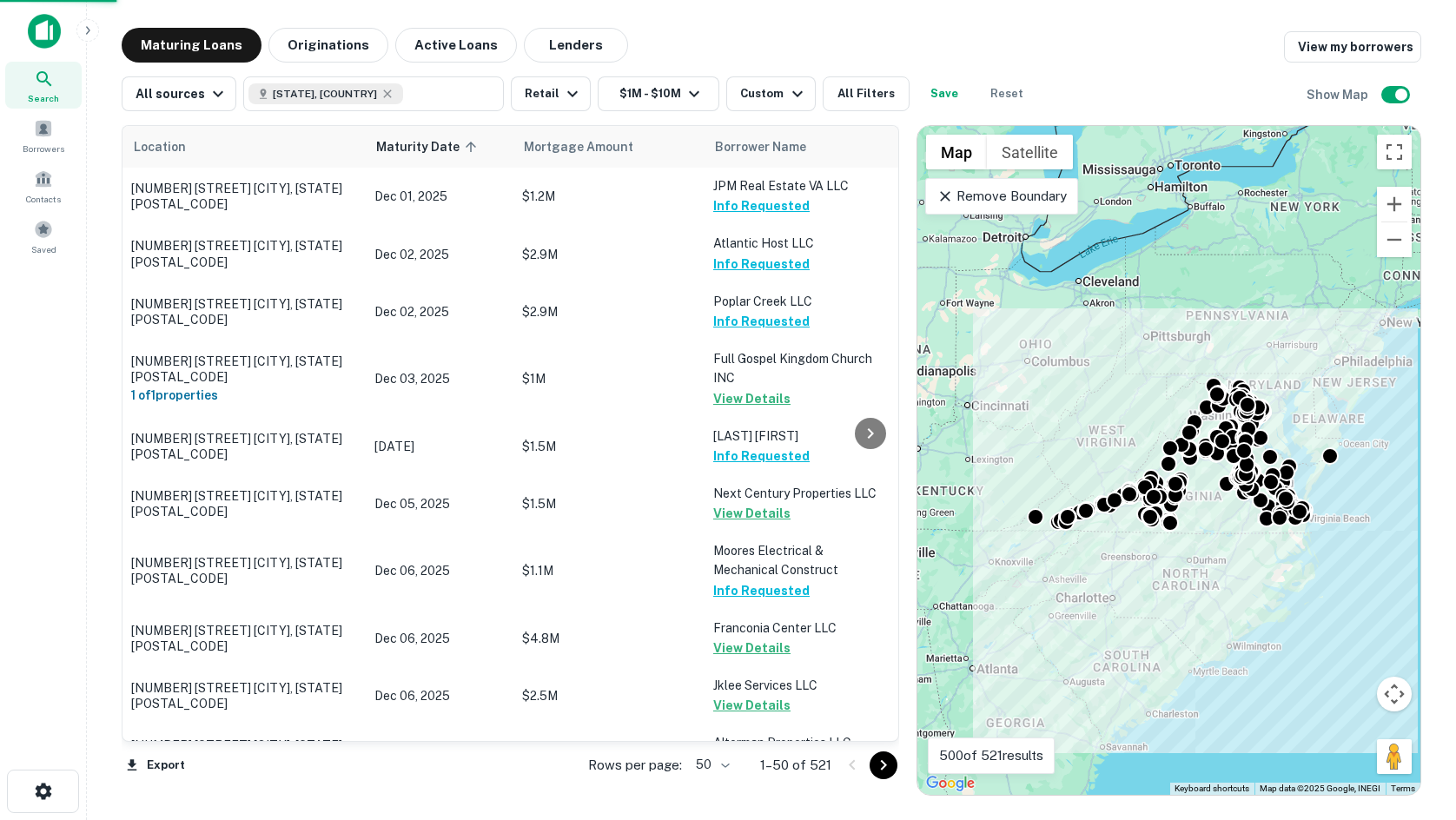 click at bounding box center [728, 410] 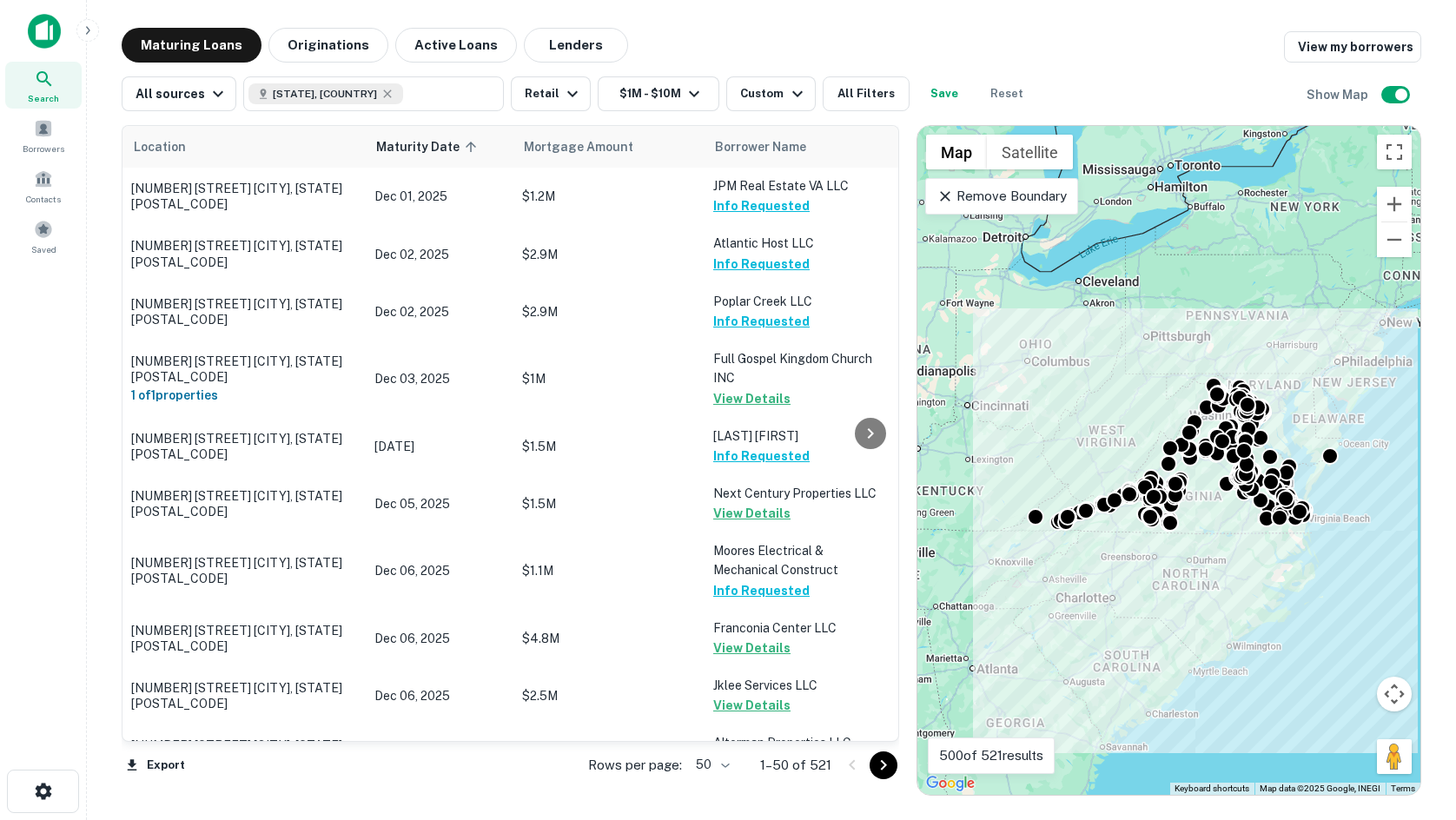 click on "**********" at bounding box center [728, 410] 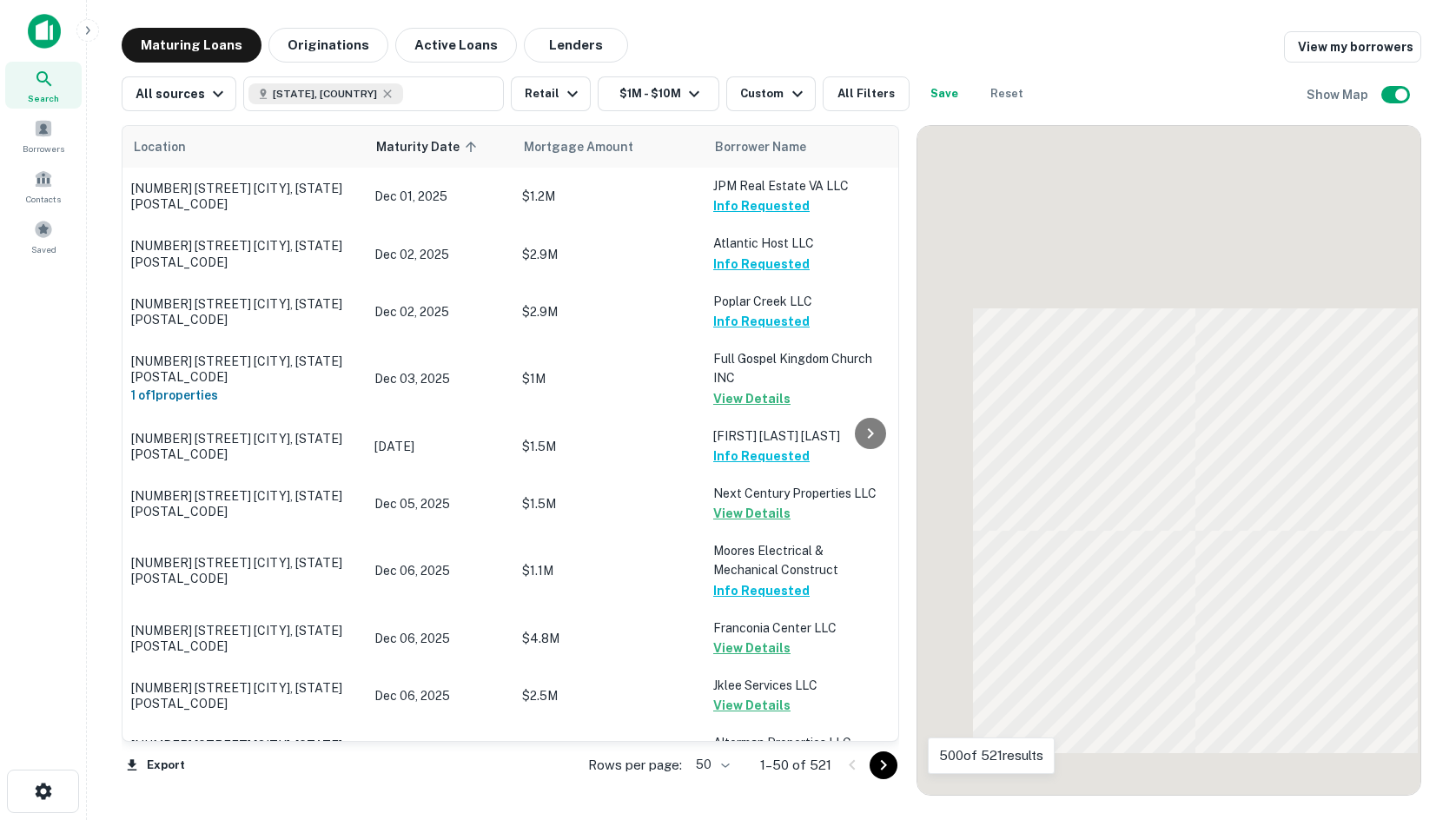 scroll, scrollTop: 0, scrollLeft: 0, axis: both 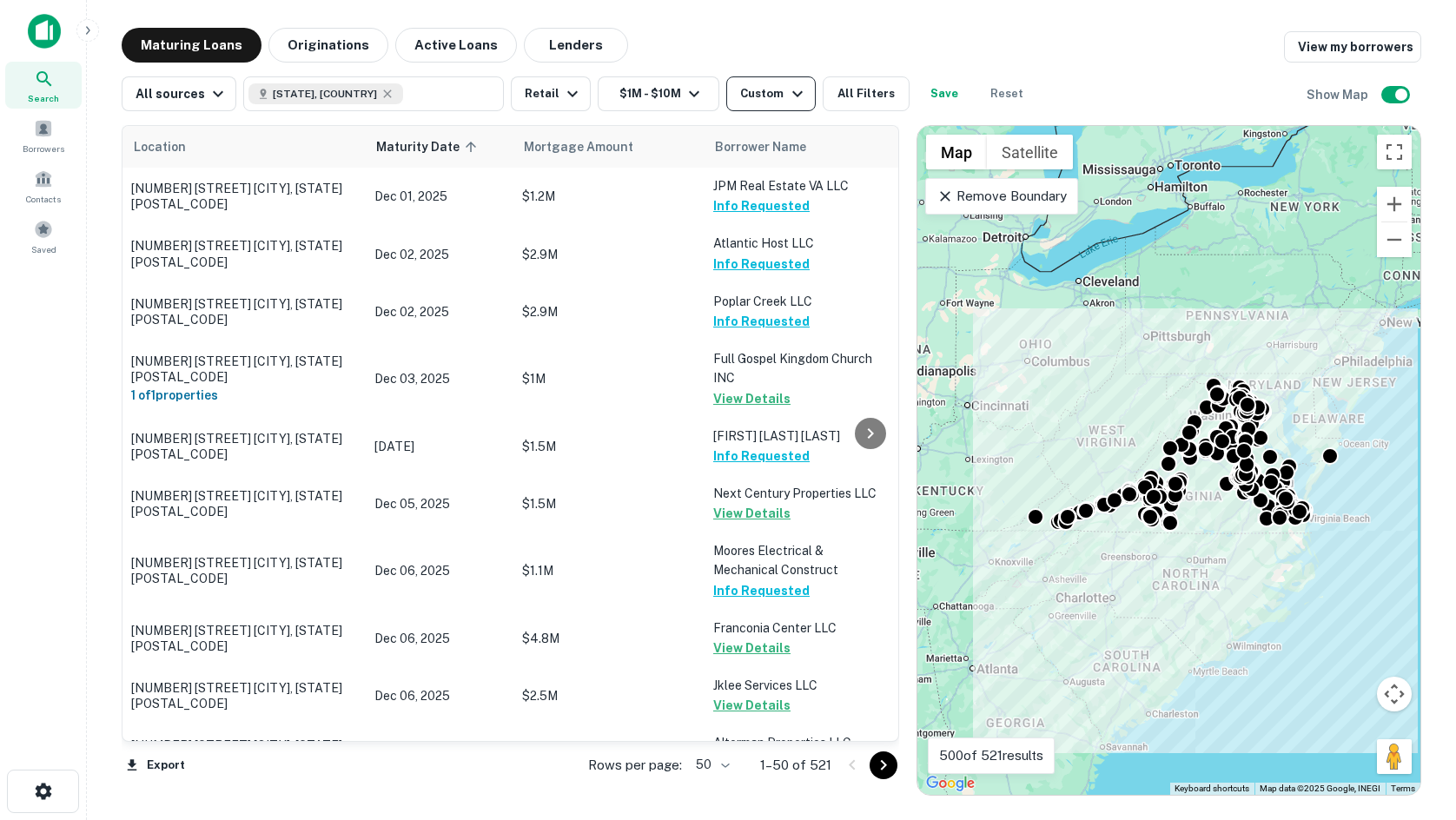 click 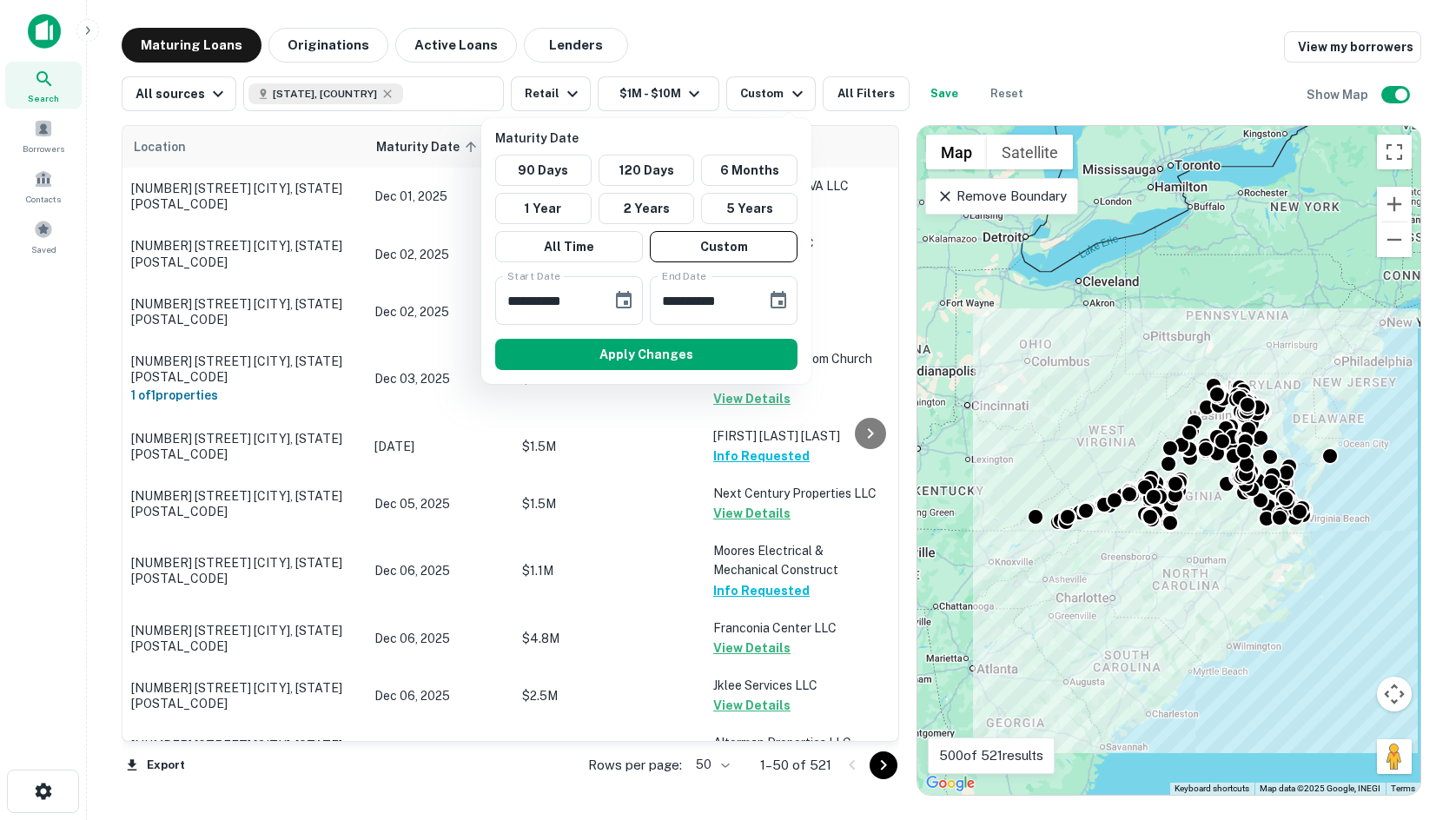 click at bounding box center [728, 410] 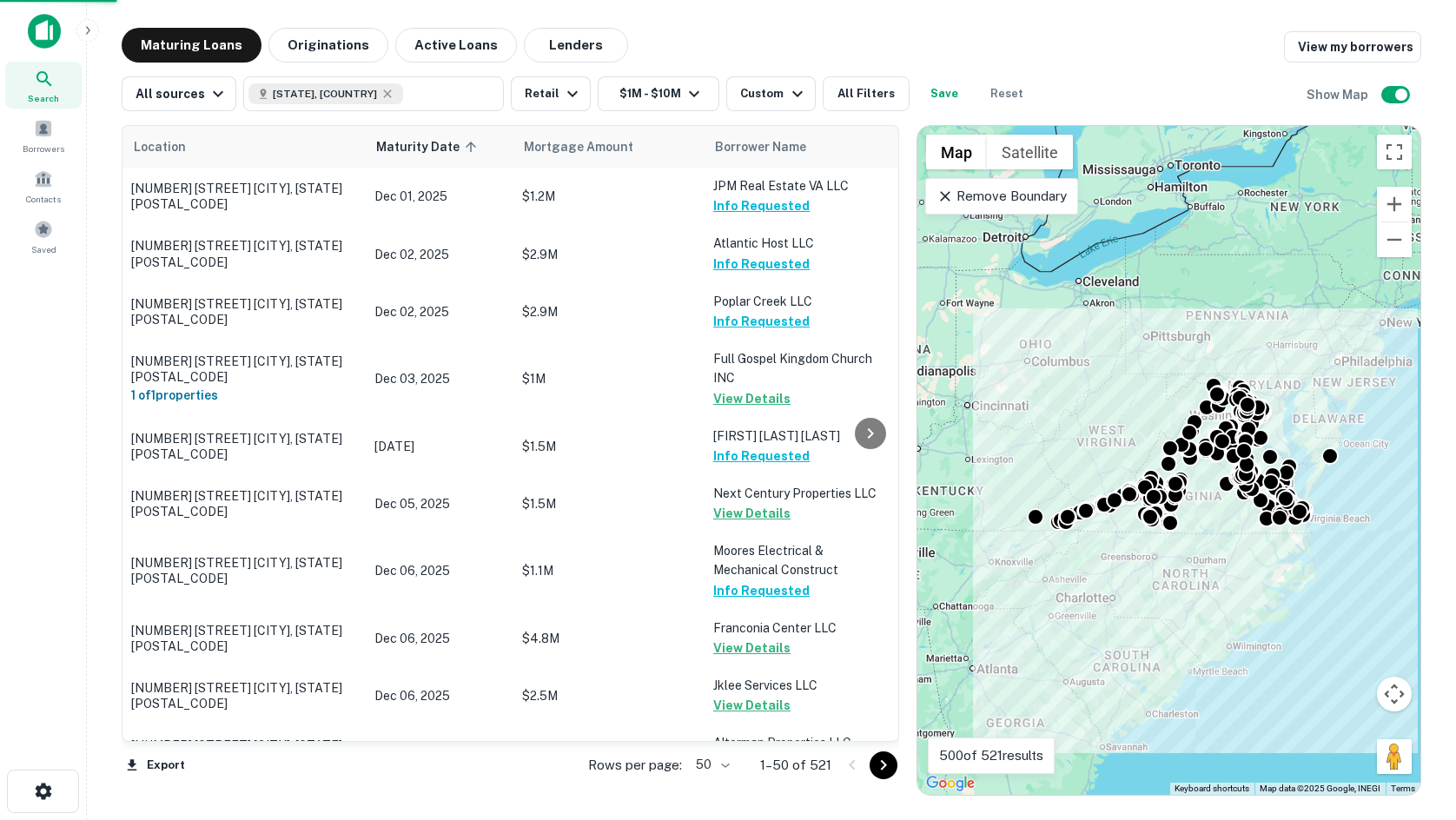click at bounding box center (728, 410) 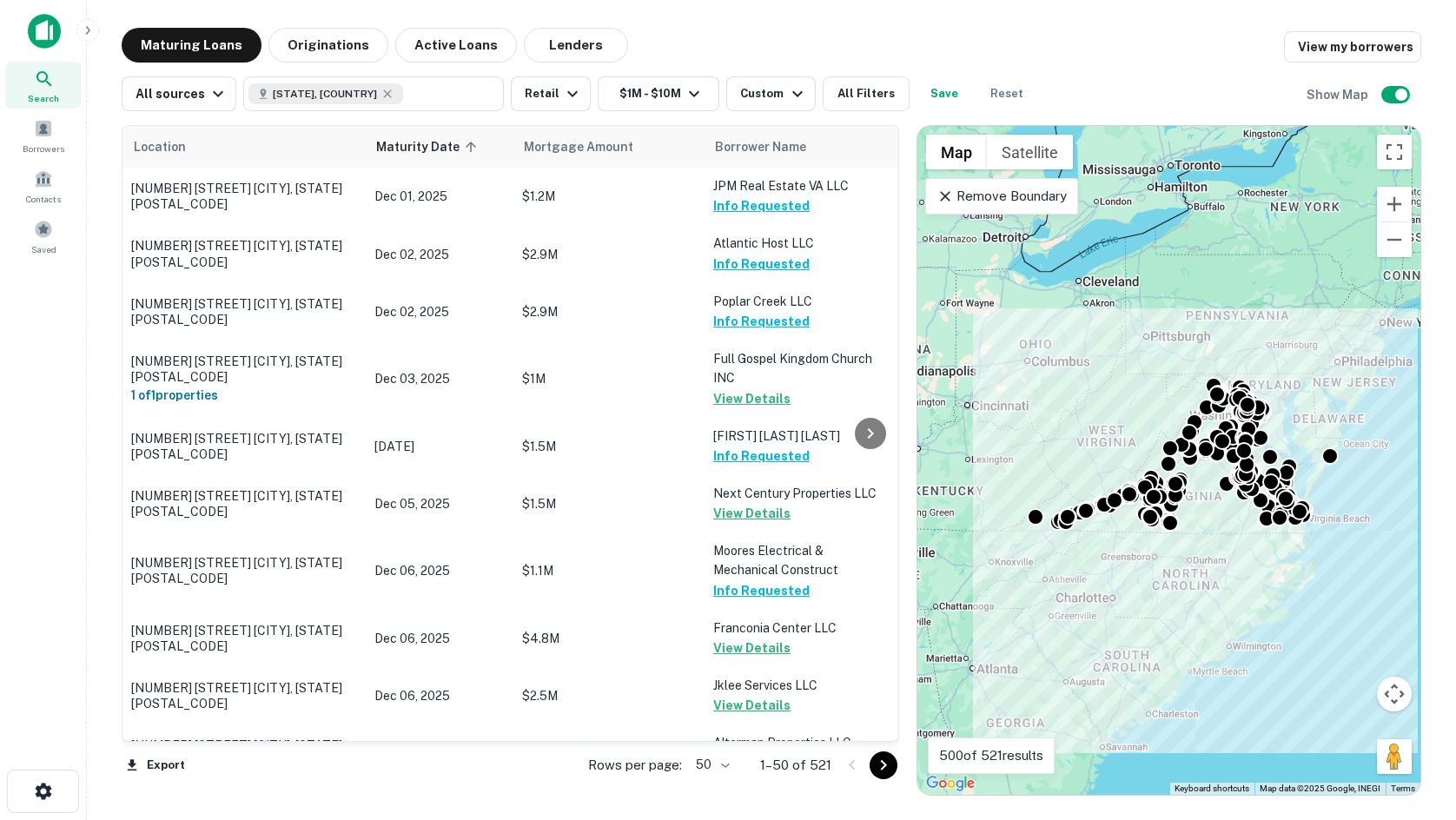 click on "**********" at bounding box center (728, 410) 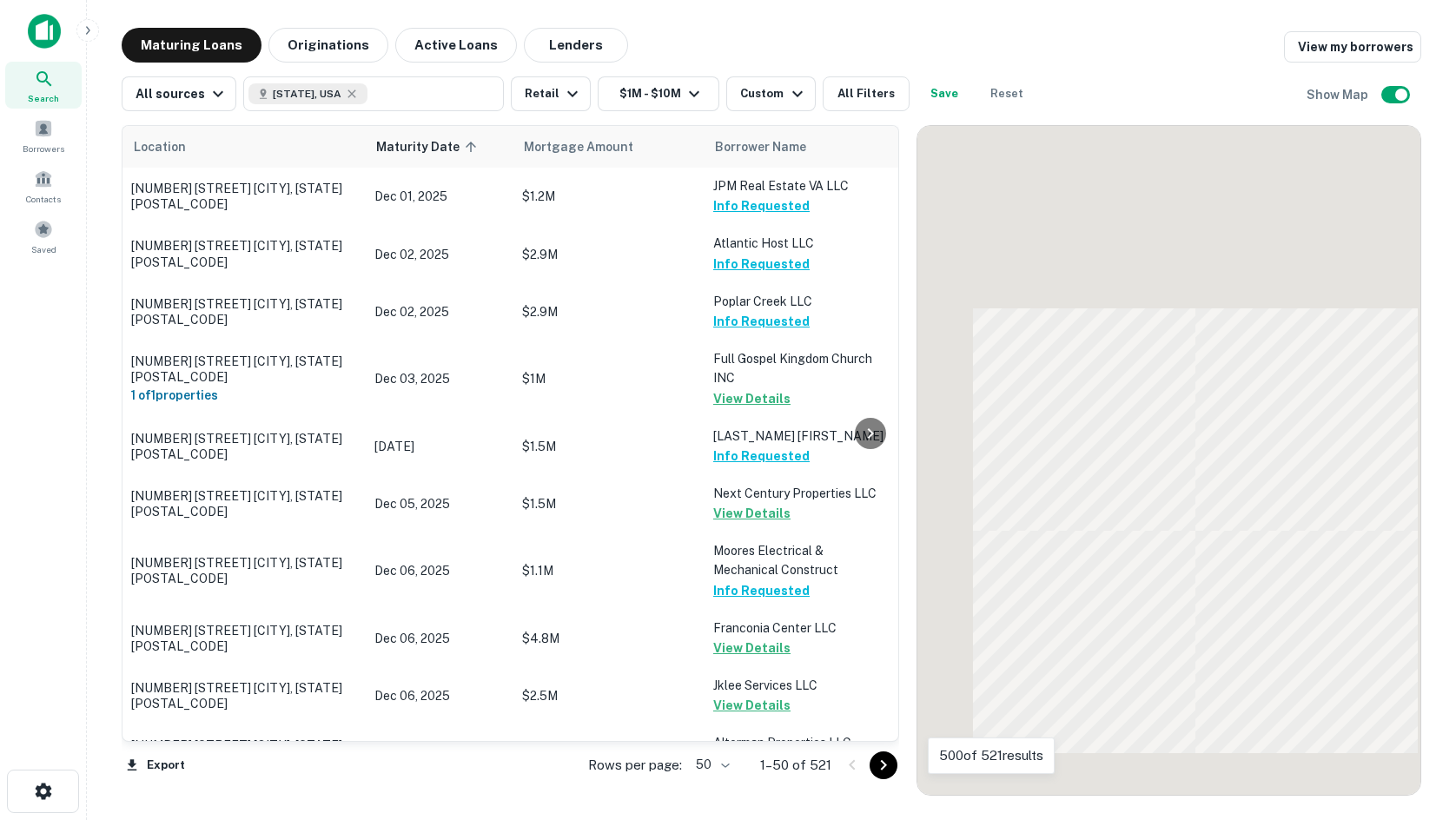 scroll, scrollTop: 0, scrollLeft: 0, axis: both 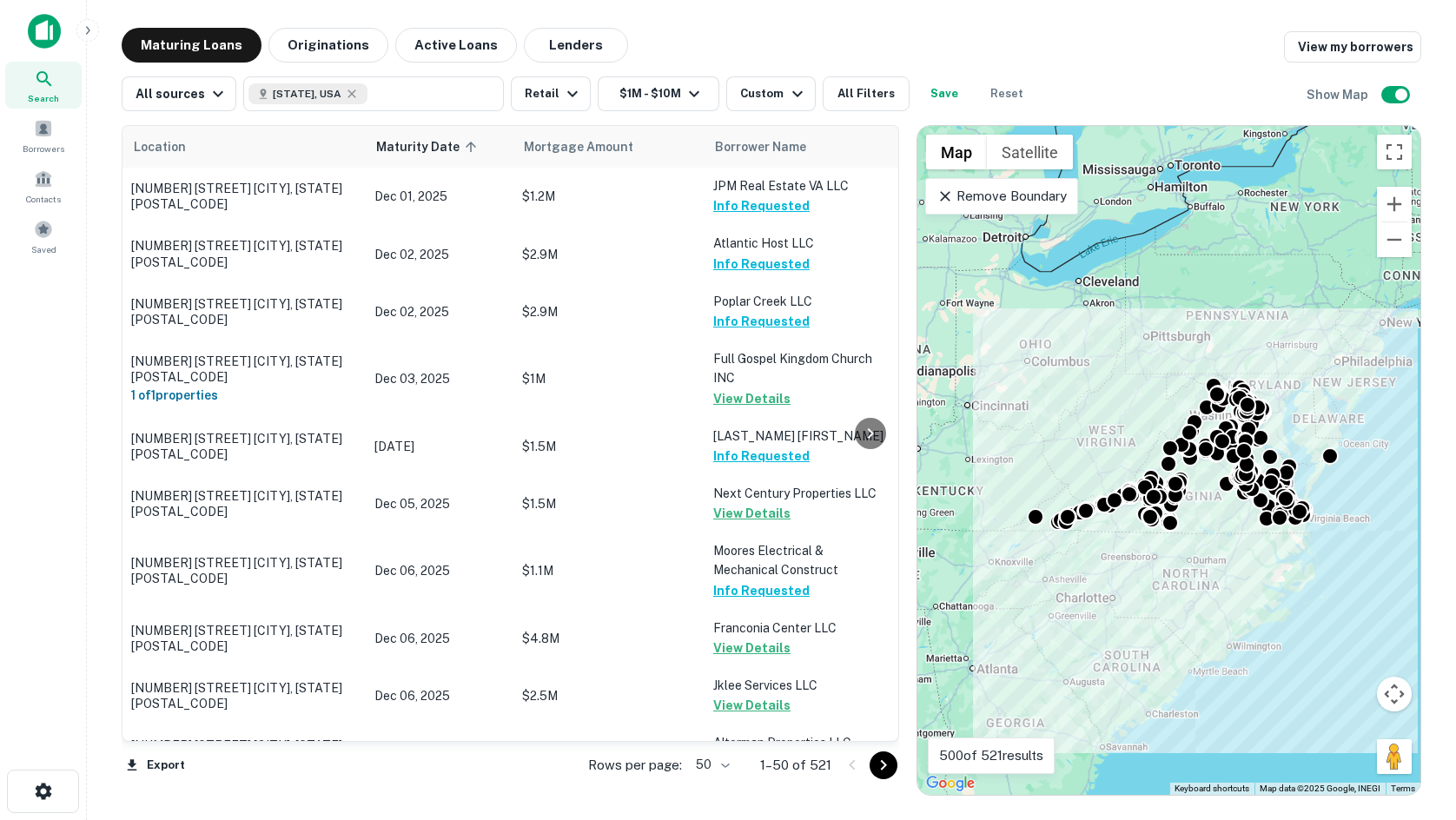 click on "Maturing Loans Originations Active Loans Lenders View my borrowers All sources Virginia, USA ​ Retail $1M - $10M Custom All Filters Save Reset Show Map Location Maturity Date sorted ascending Mortgage Amount Borrower Name Lender Purpose Type Lender Type Sale Amount LTV Interest Rate Year Built Unit Count 208 N Birdneck Rd Virginia Beach, VA23451  Dec 01, 2025 $1.2M JPM Real Estate VA LLC Info Requested Atlantic Union Bank Sale Retail Bank - - 2.80% 2010 3 510 Cummings St Abingdon, VA24210  Dec 02, 2025 $2.9M Atlantic Host LLC Info Requested The First Bank And Trust Company Sale Retail Bank - - 2.80% - - 7505 Richmond Rd Williamsburg, VA23188  Dec 02, 2025 $2.9M Poplar Creek LLC Info Requested Chesapeake Bank Sale Retail Bank - - 2.70% 1987 - 3114 Washington Ave Newport News, VA23607  1 of  1  properties Dec 03, 2025 $1M Full Gospel Kingdom Church INC View Details Fulton Bank, National Association Sale Retail Bank - - 2.80% 1940 - 38491 Long Ln Lovettsville, VA20180  Dec 04, 2025 $1.5M Stem Lindsey Blythe -" at bounding box center [771, 410] 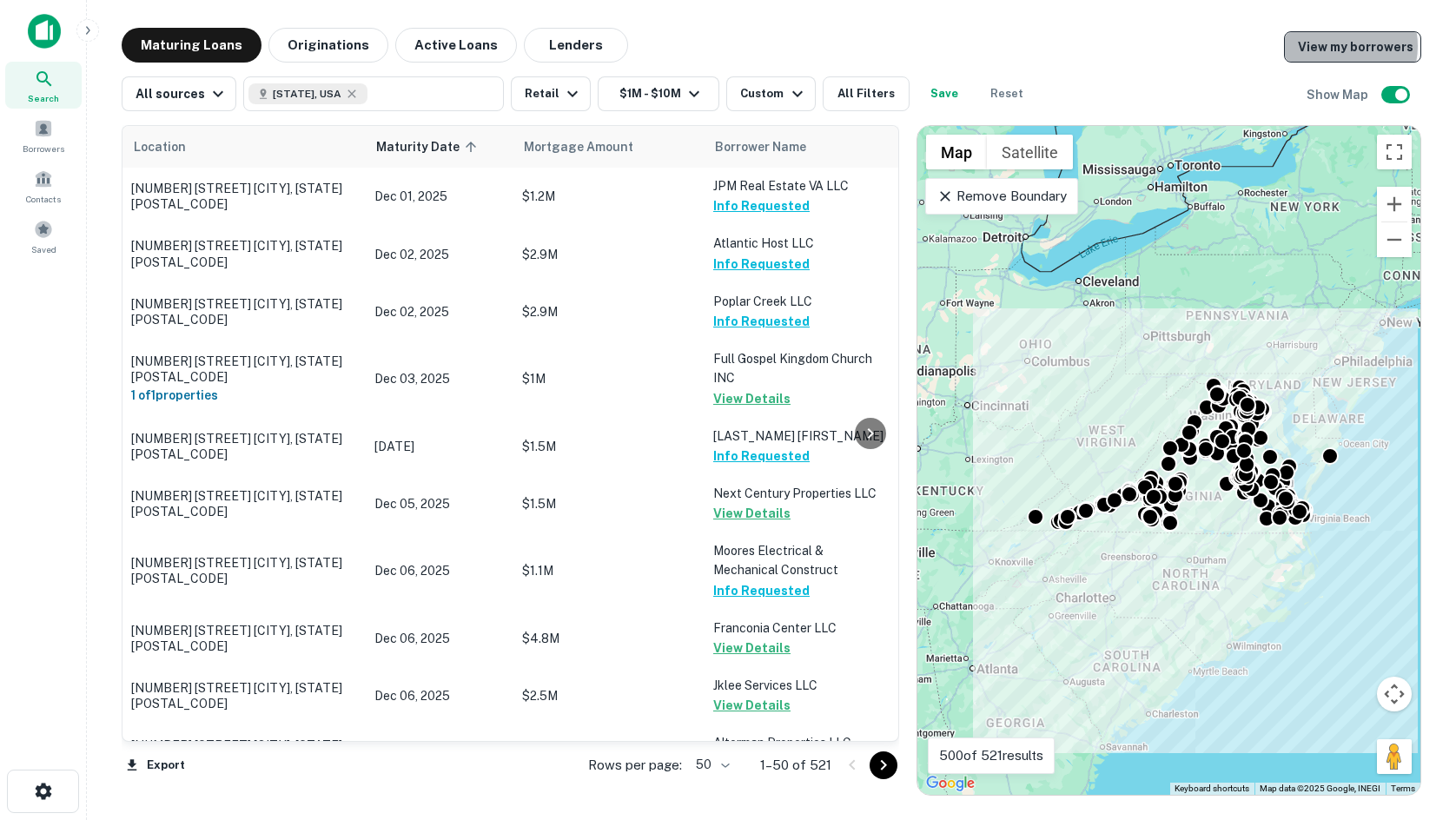 click on "View my borrowers" at bounding box center (1353, 47) 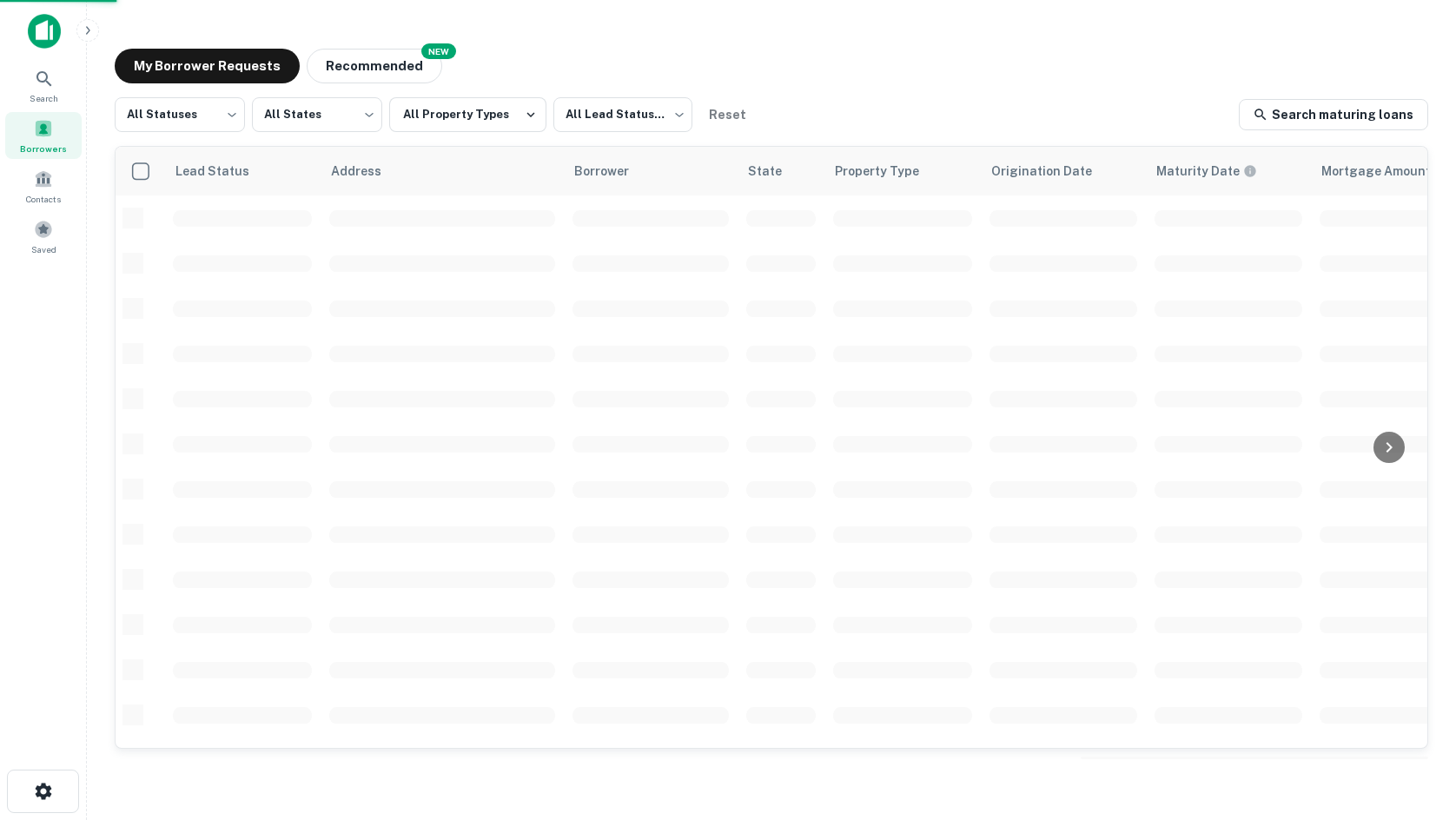 scroll, scrollTop: 0, scrollLeft: 0, axis: both 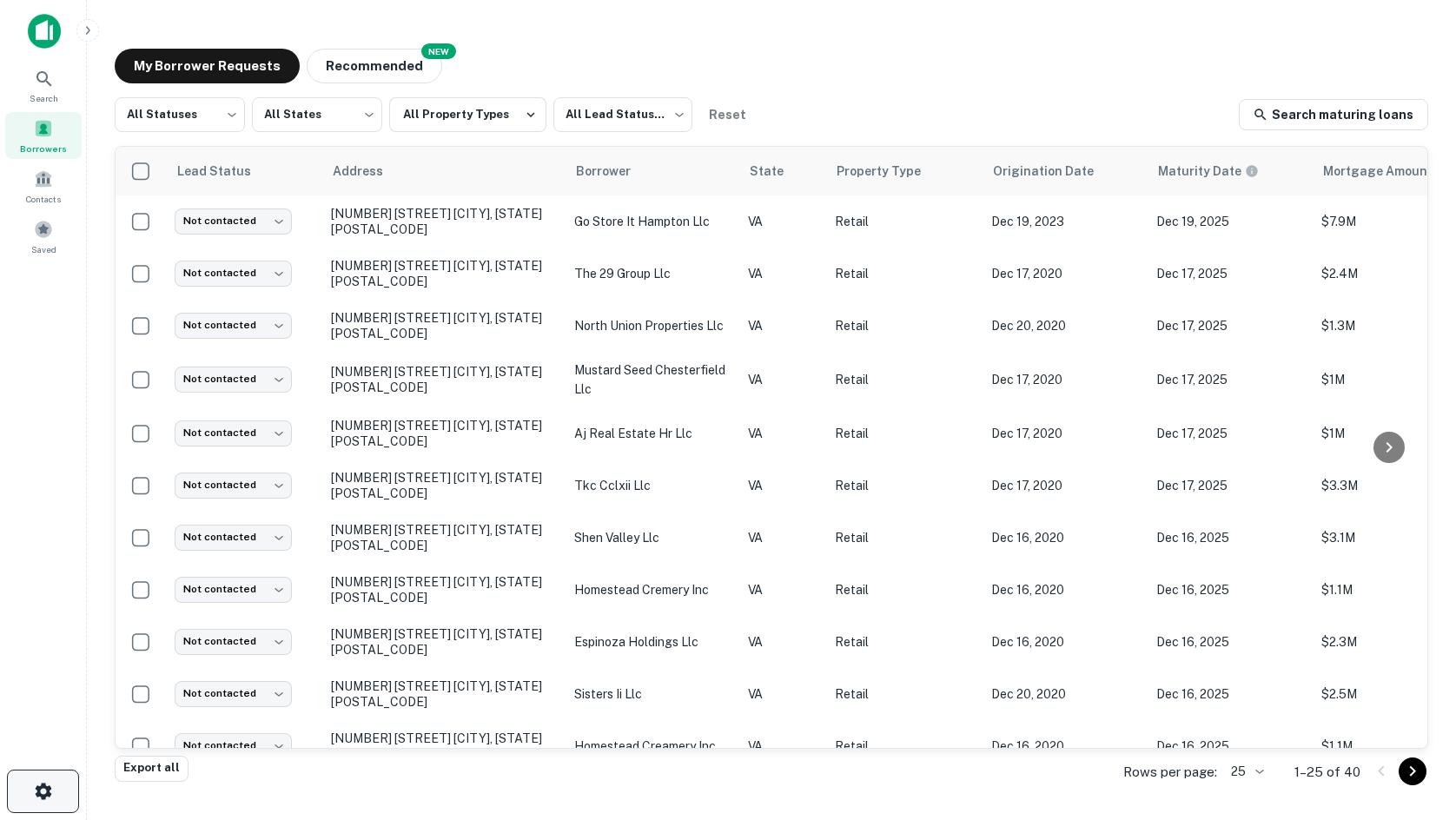 click on "Search         Borrowers         Contacts         Saved" at bounding box center (43, 410) 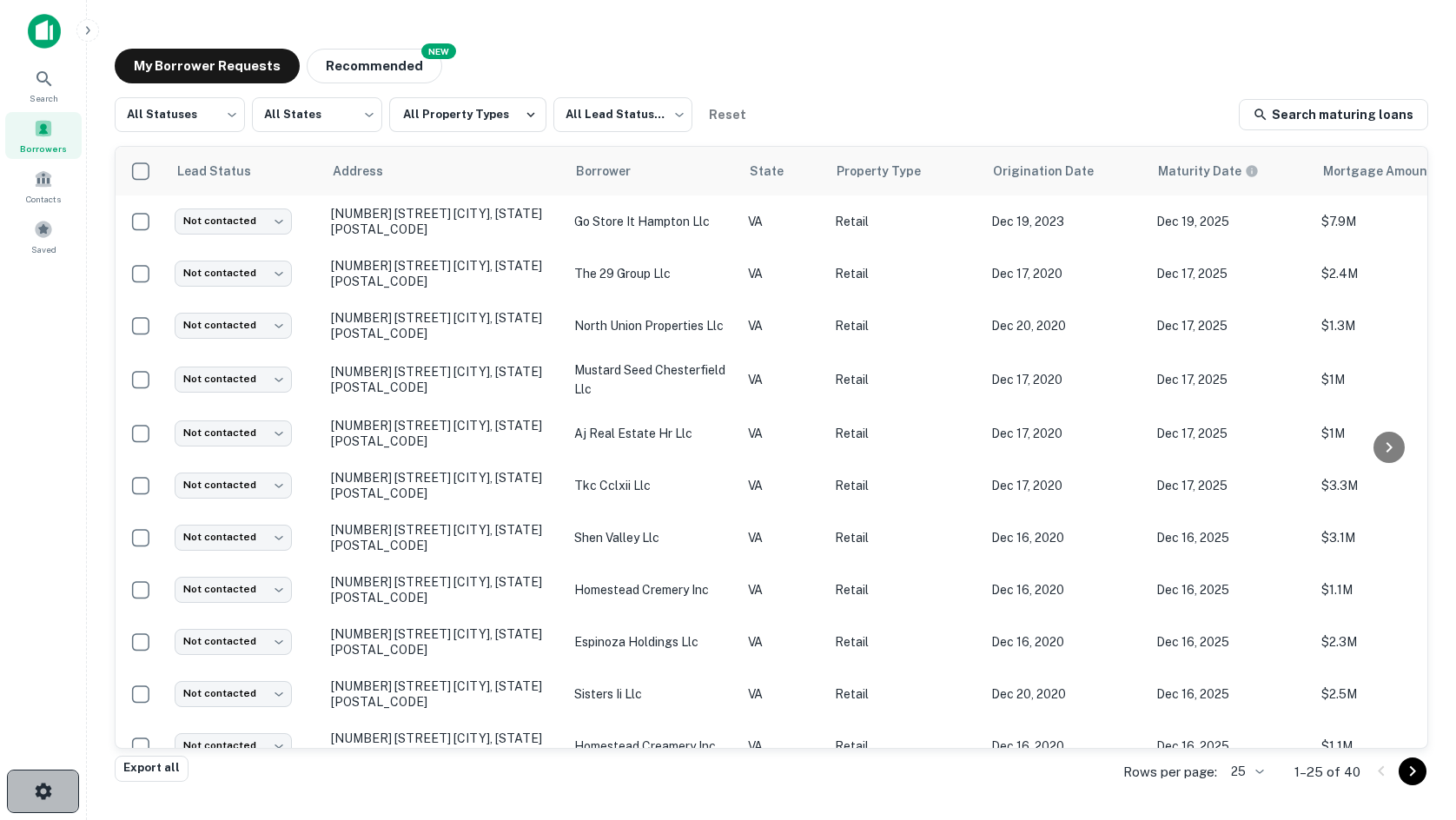 click 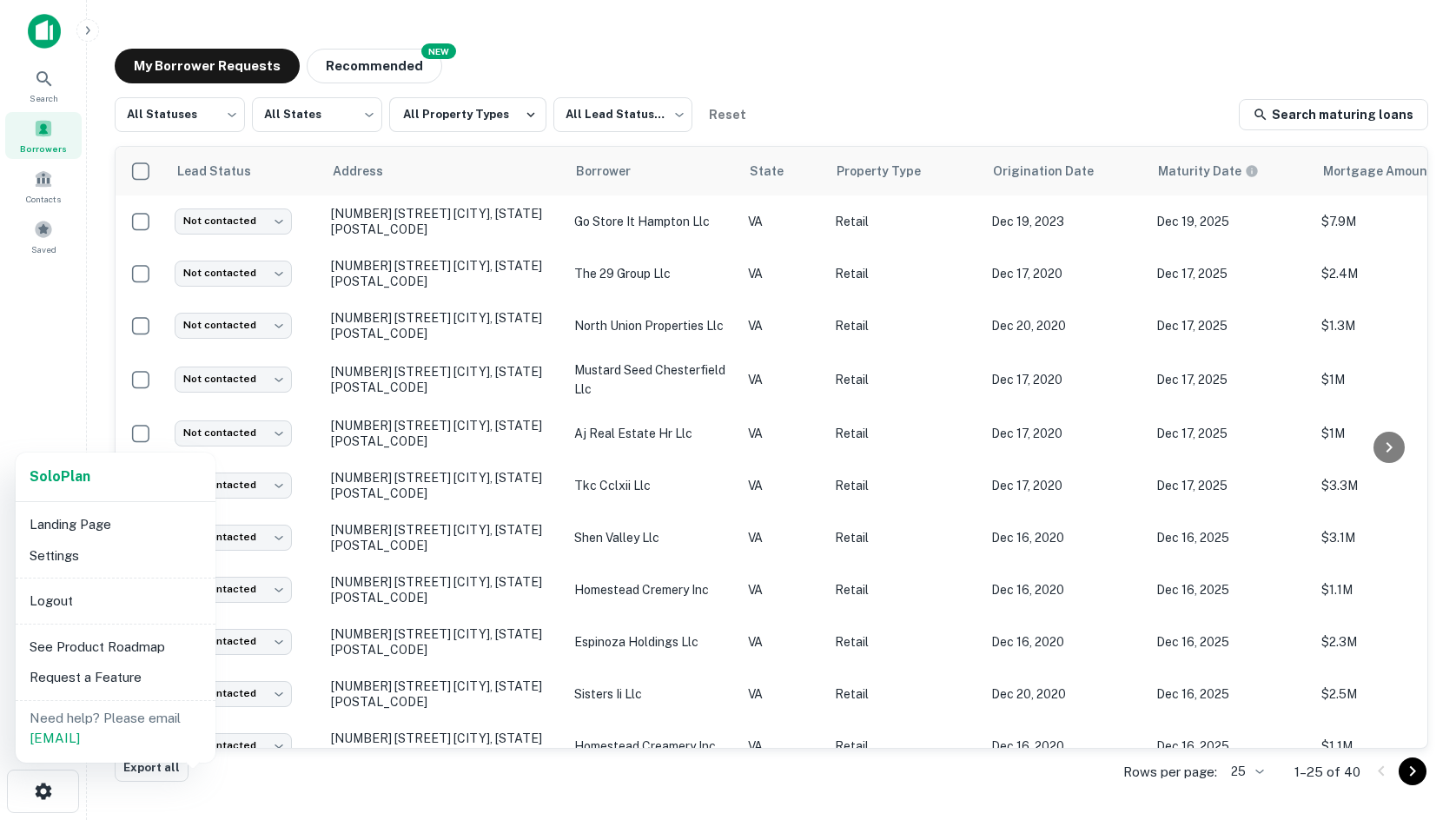 click on "Settings" at bounding box center (116, 556) 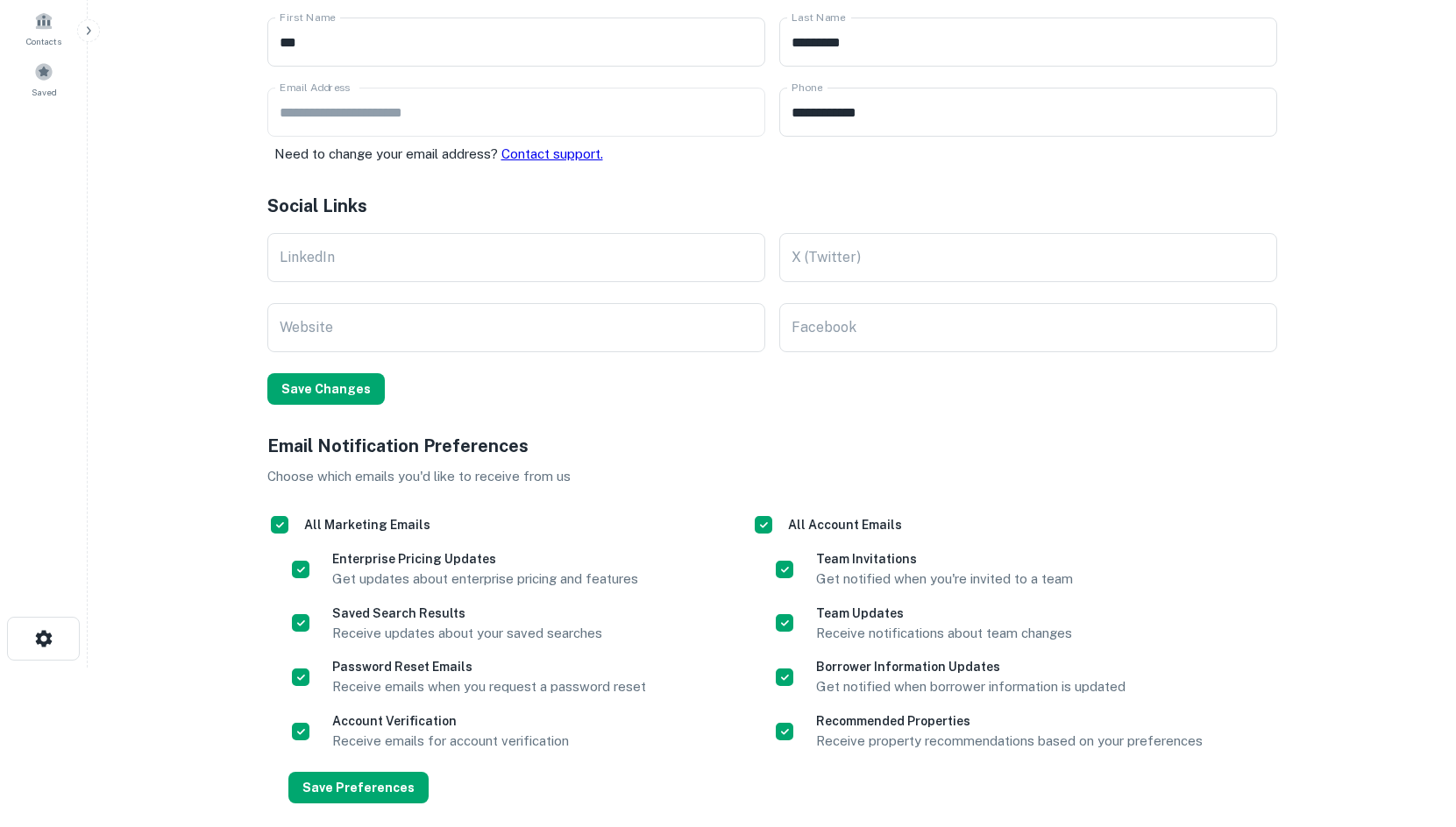 scroll, scrollTop: 241, scrollLeft: 0, axis: vertical 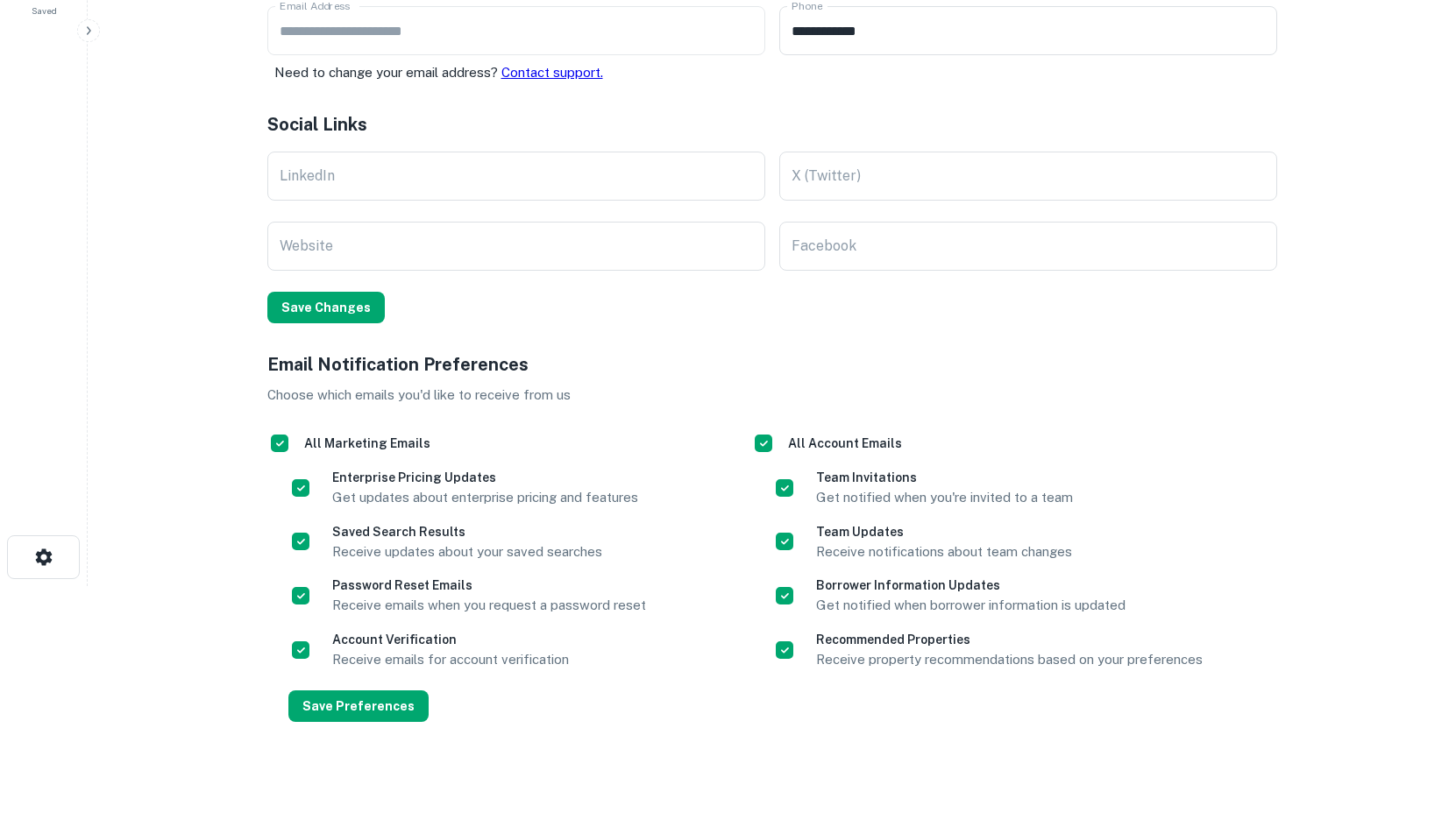 click on "Email Notification Preferences Choose which emails you'd like to receive from us All Marketing Emails Enterprise Pricing Updates Get updates about enterprise pricing and features Saved Search Results Receive updates about your saved searches Password Reset Emails Receive emails when you request a password reset Account Verification Receive emails for account verification All Account Emails Team Invitations Get notified when you're invited to a team Team Updates Receive notifications about team changes Borrower Information Updates Get notified when borrower information is updated Recommended Properties Receive property recommendations based on your preferences Save Preferences" at bounding box center (772, 548) 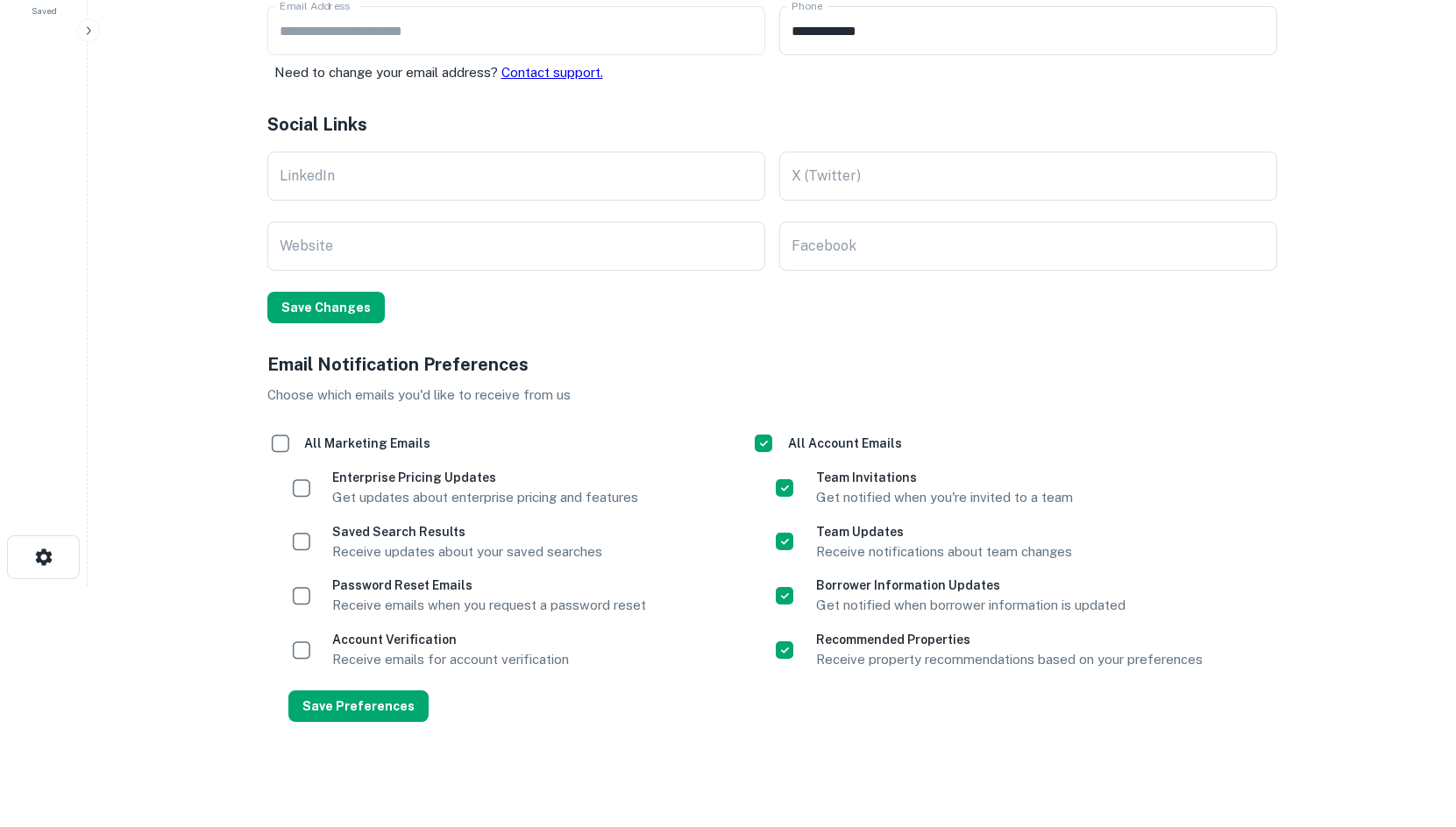 click on "All Account Emails" at bounding box center (845, 443) 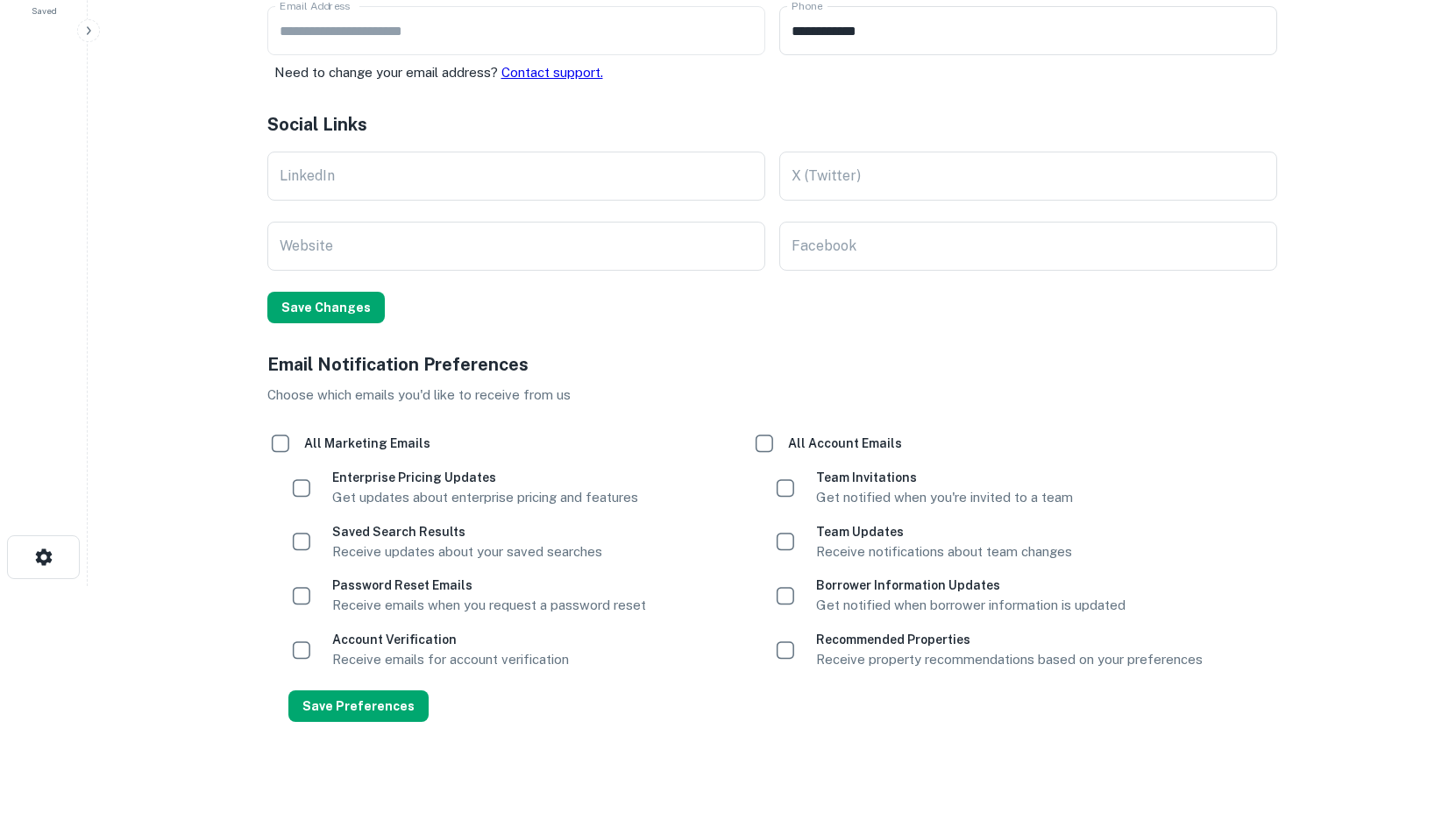 click on "Team Invitations" at bounding box center [944, 477] 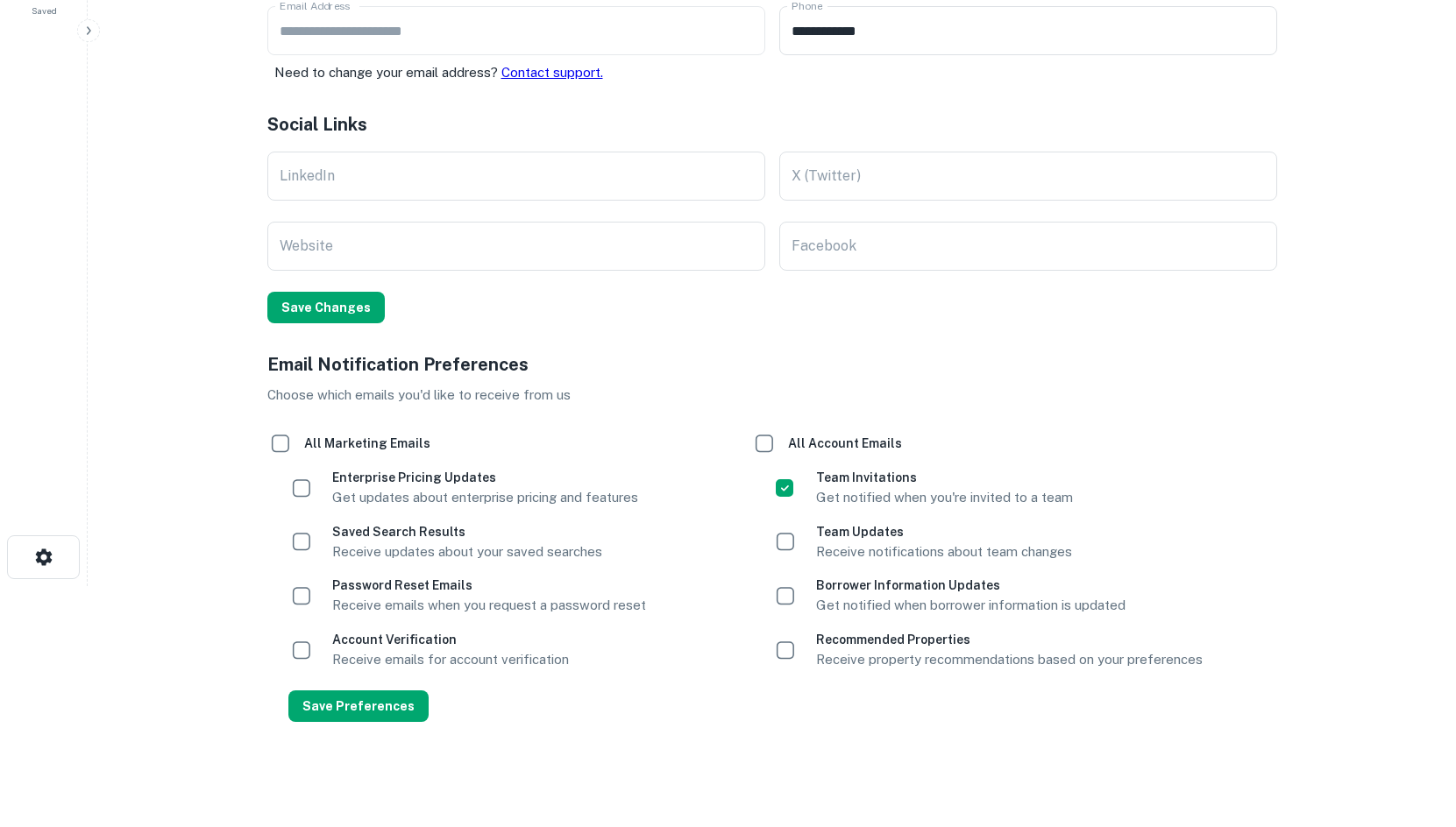 click on "Receive notifications about team changes" at bounding box center [944, 552] 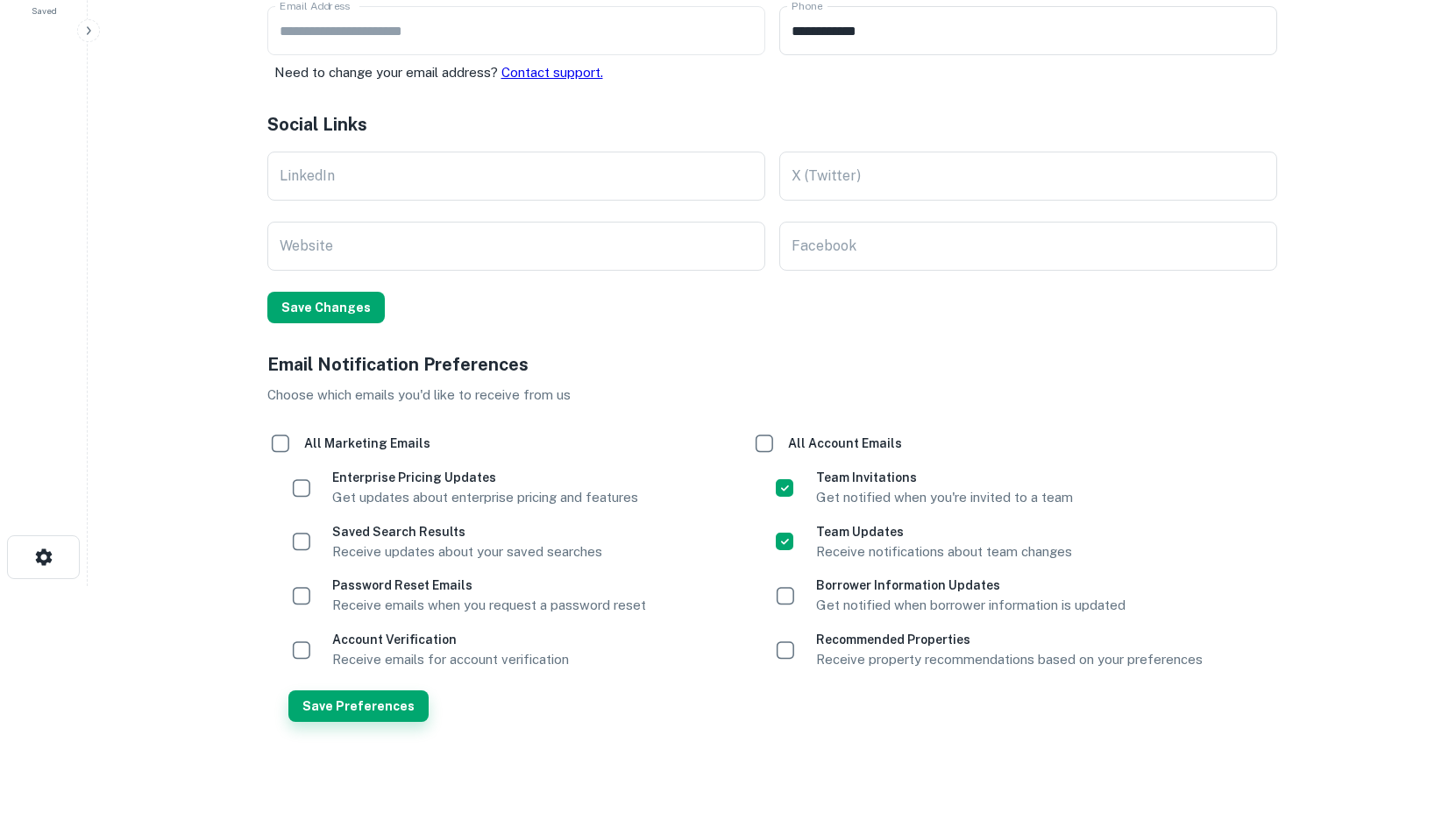 click on "Save Preferences" at bounding box center [359, 706] 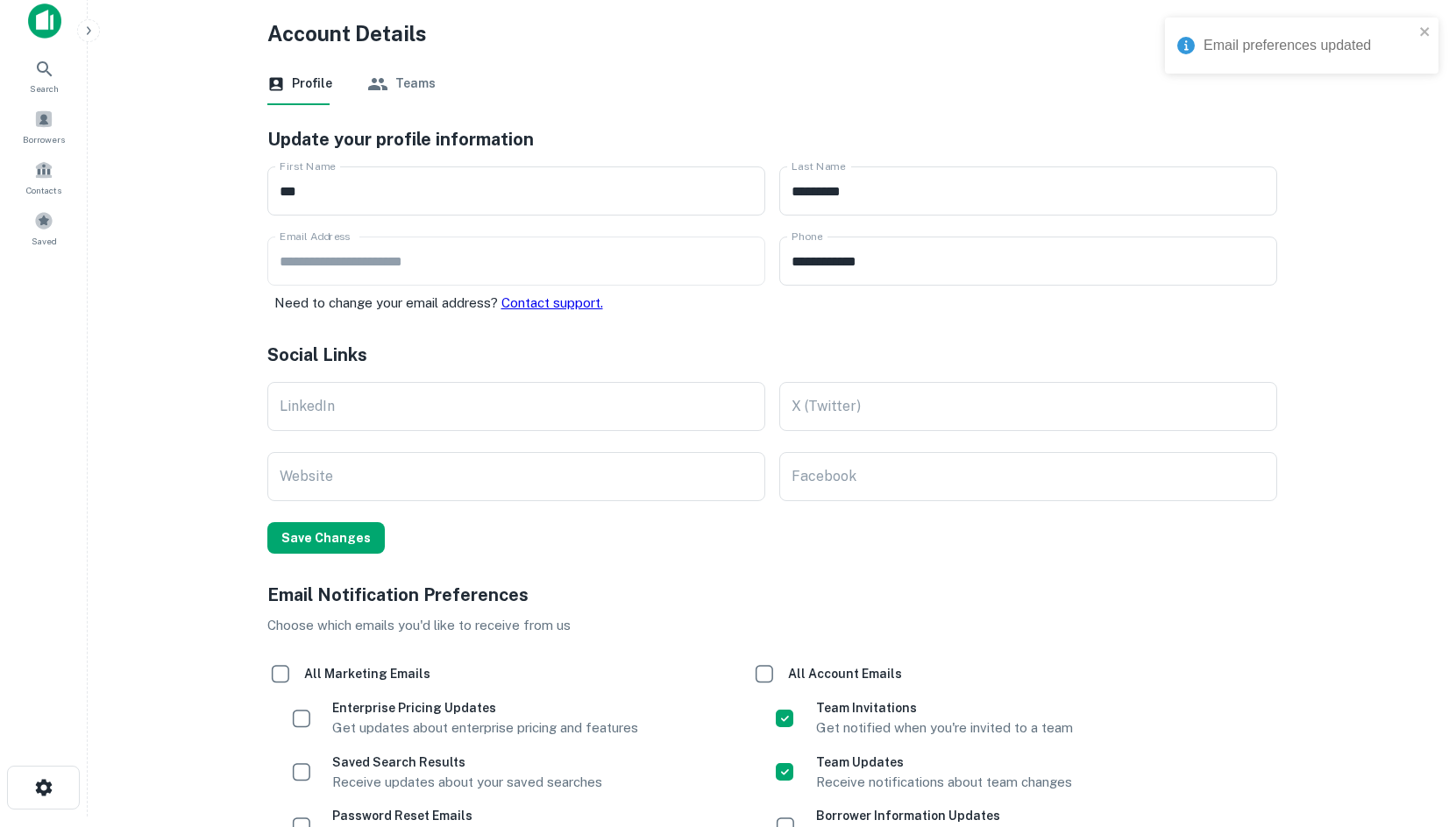 scroll, scrollTop: 0, scrollLeft: 0, axis: both 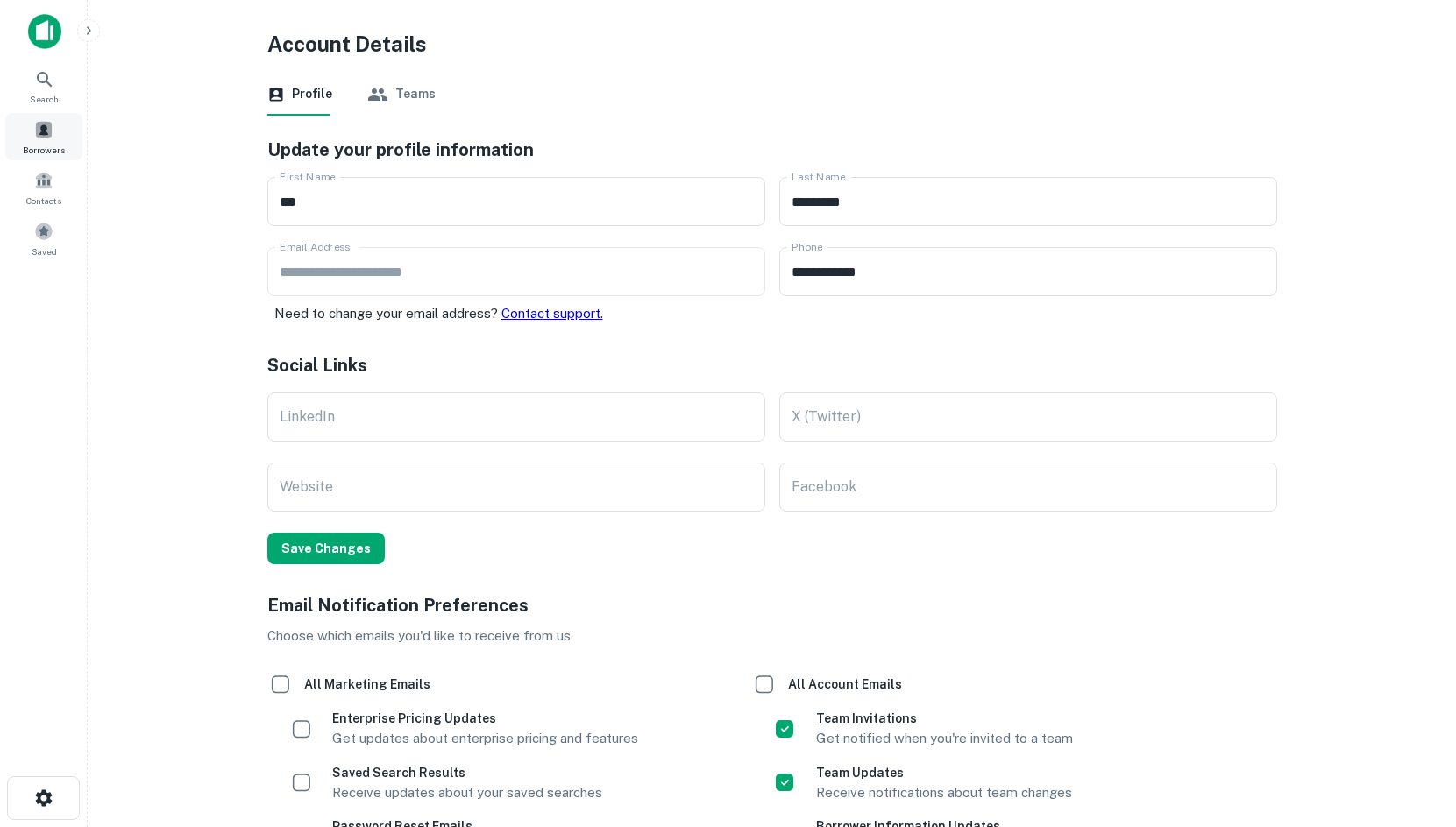 click at bounding box center [44, 130] 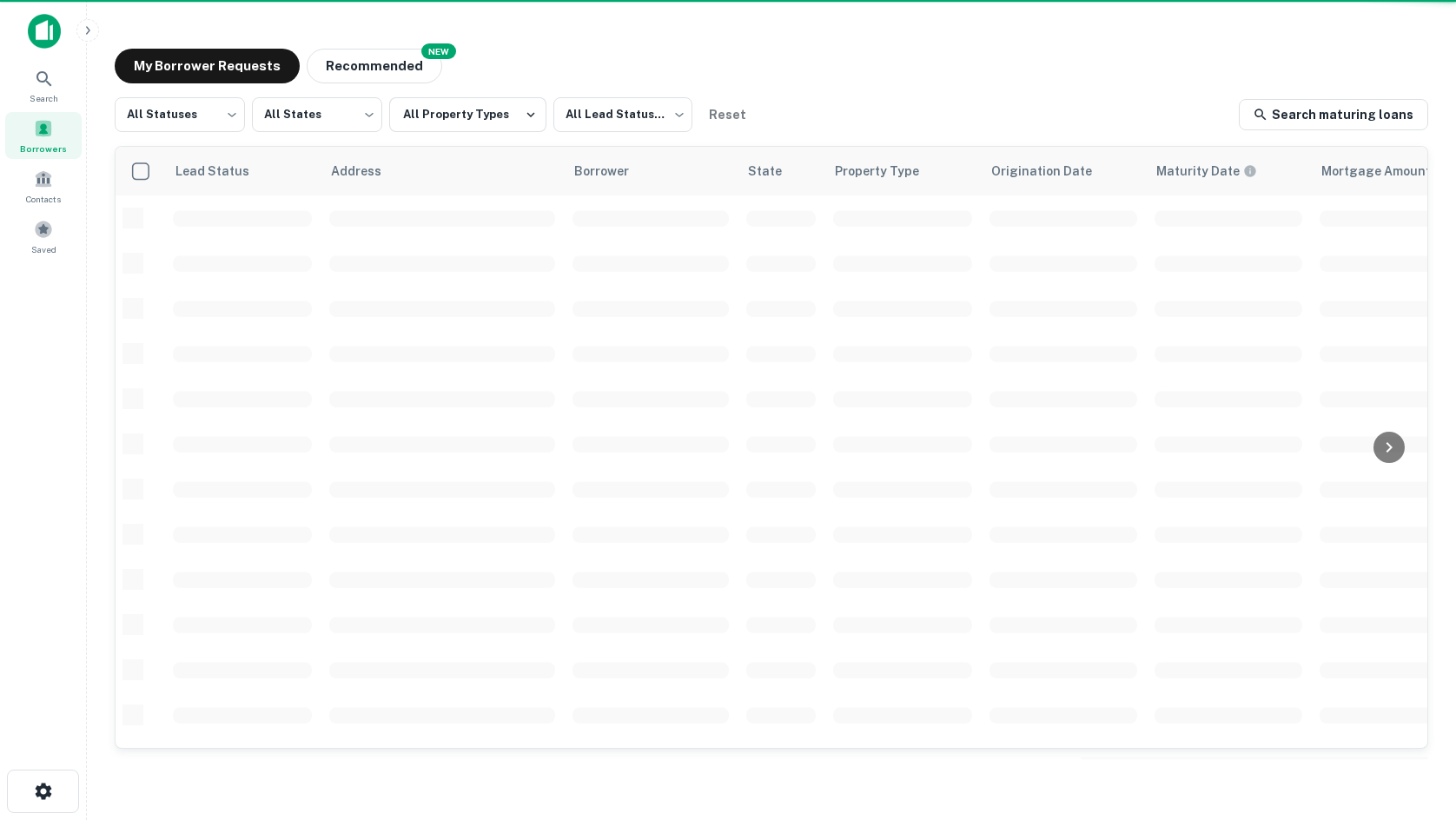scroll, scrollTop: 0, scrollLeft: 0, axis: both 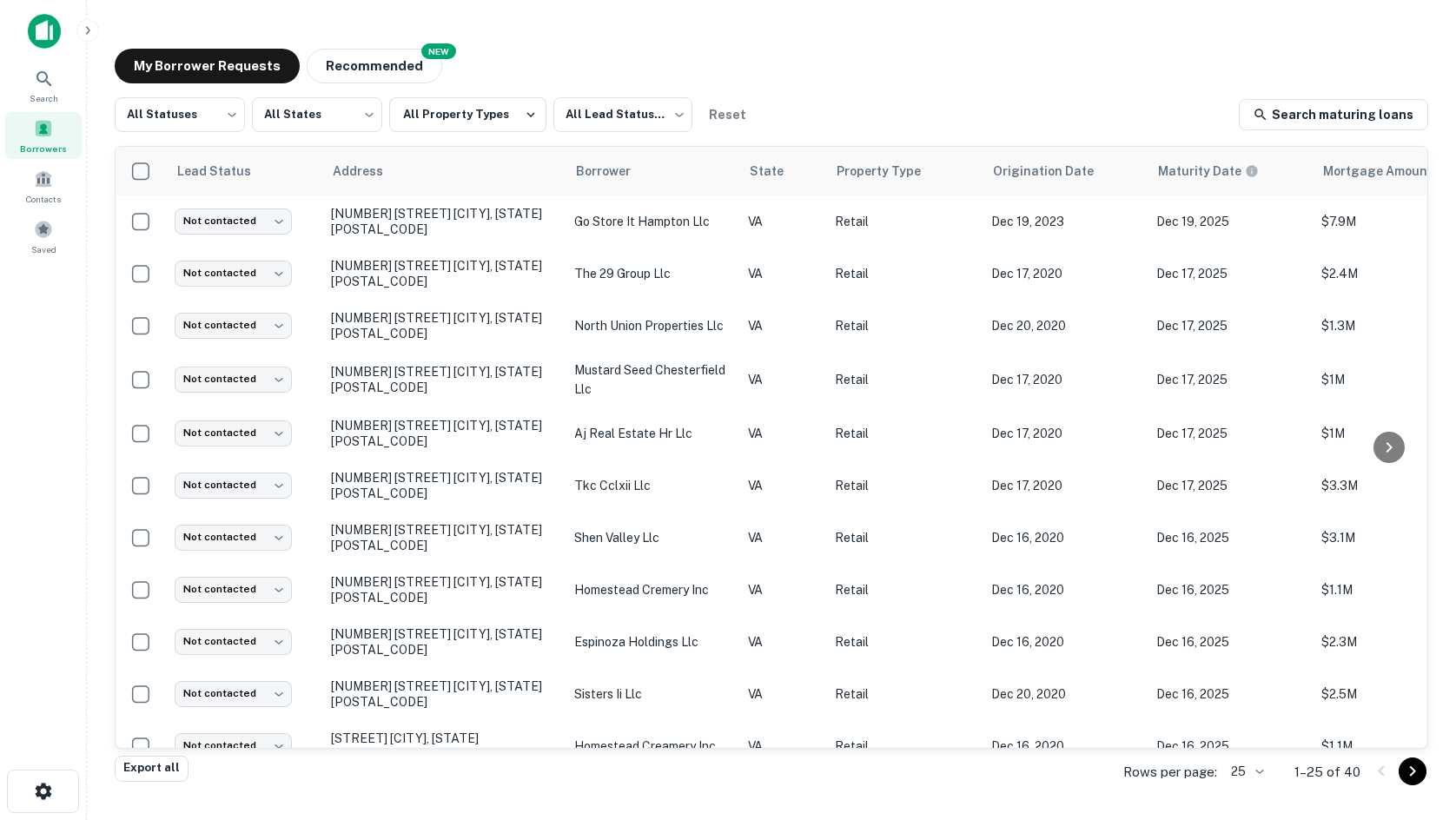 click at bounding box center (44, 31) 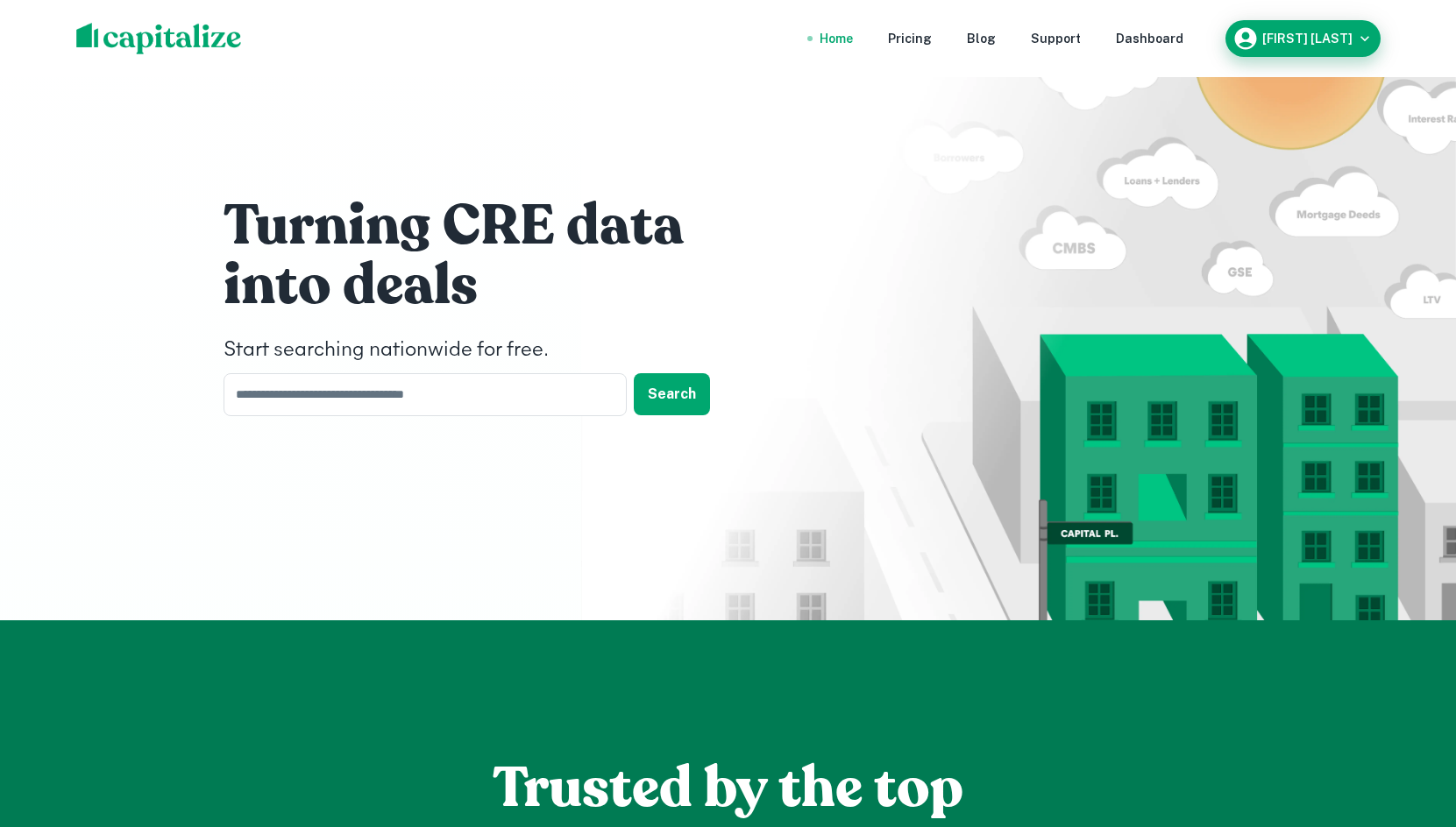 click on "[FIRST] [LAST]" at bounding box center (1303, 39) 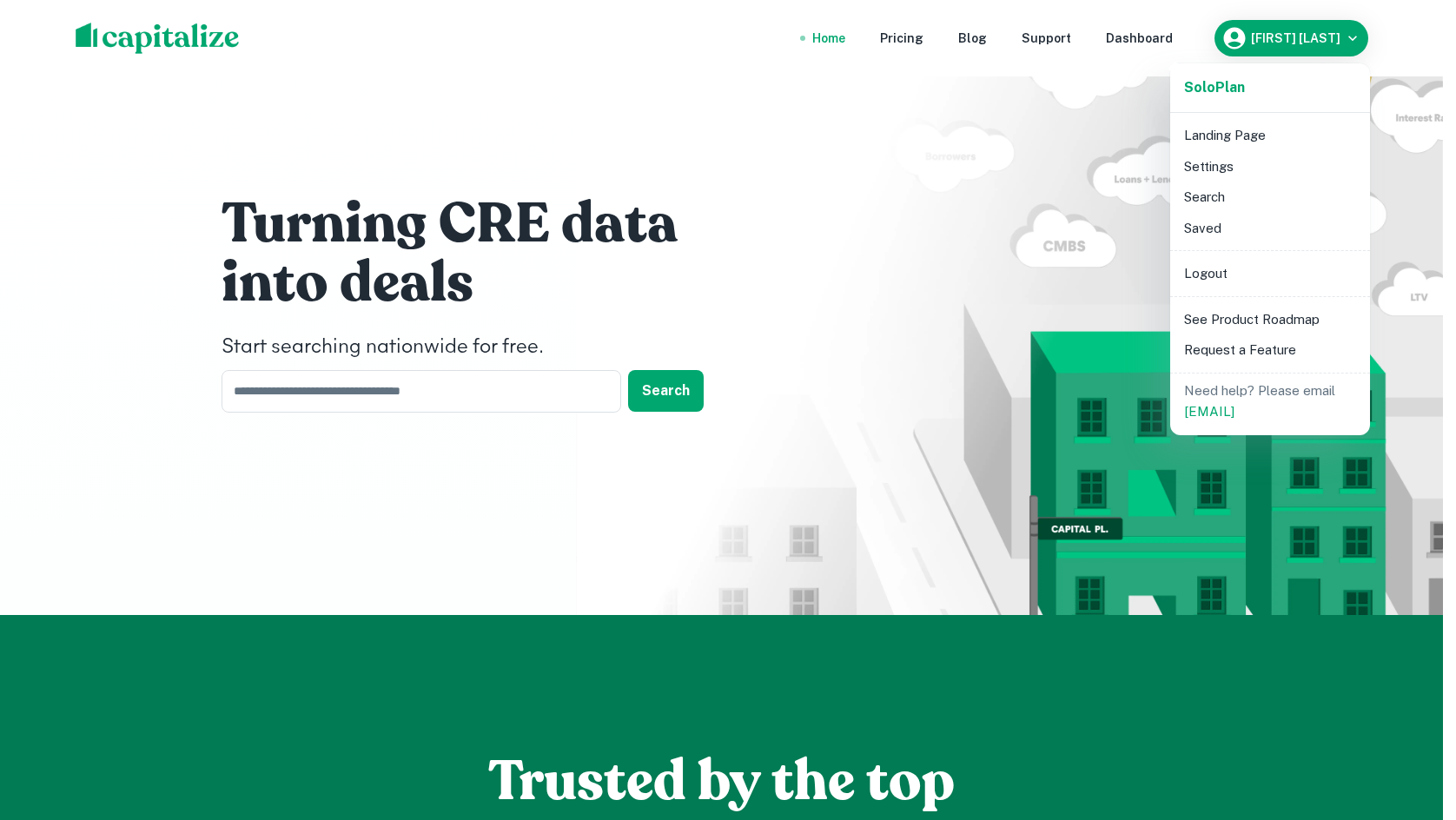 click at bounding box center [728, 410] 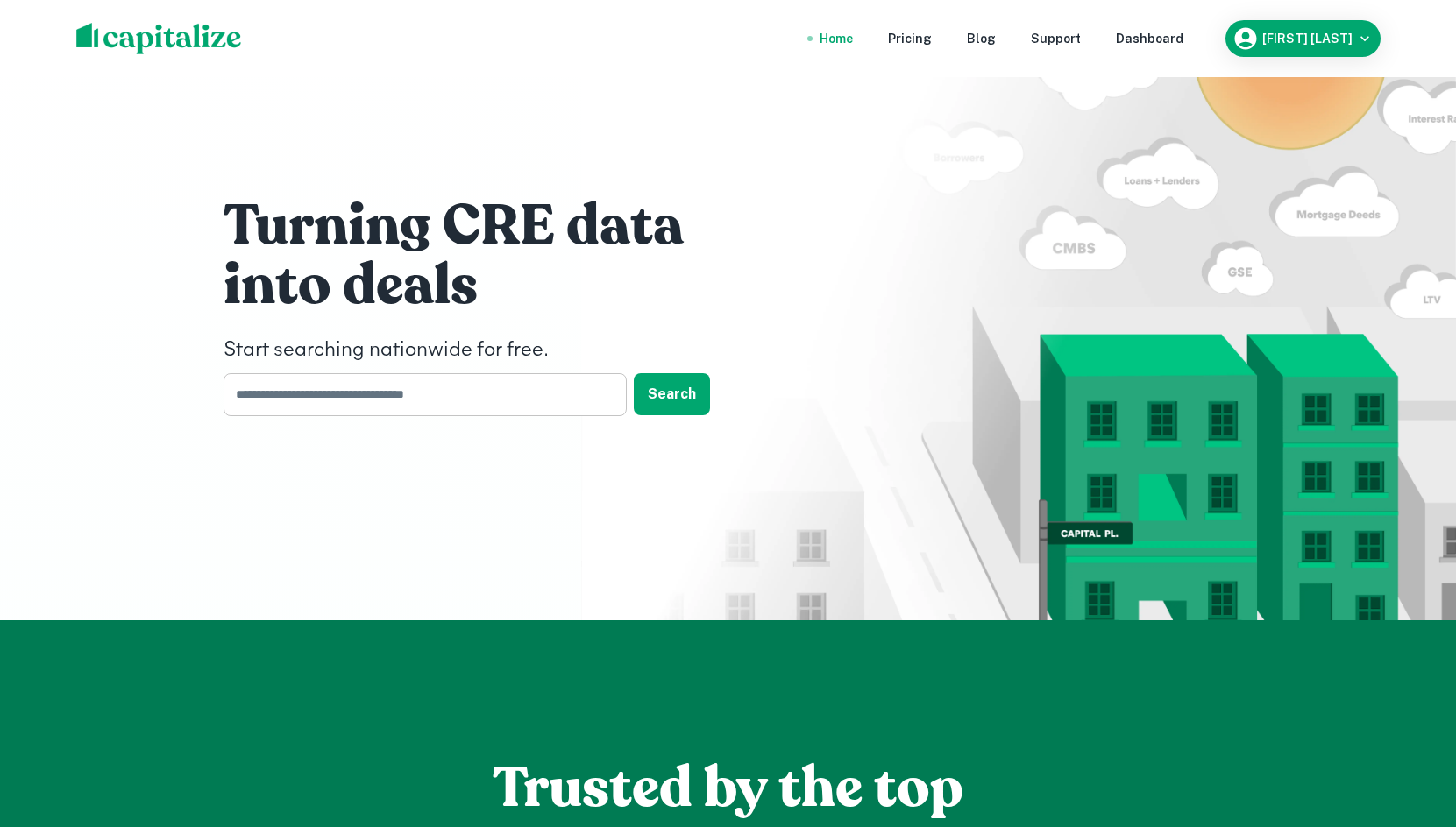 click at bounding box center [419, 394] 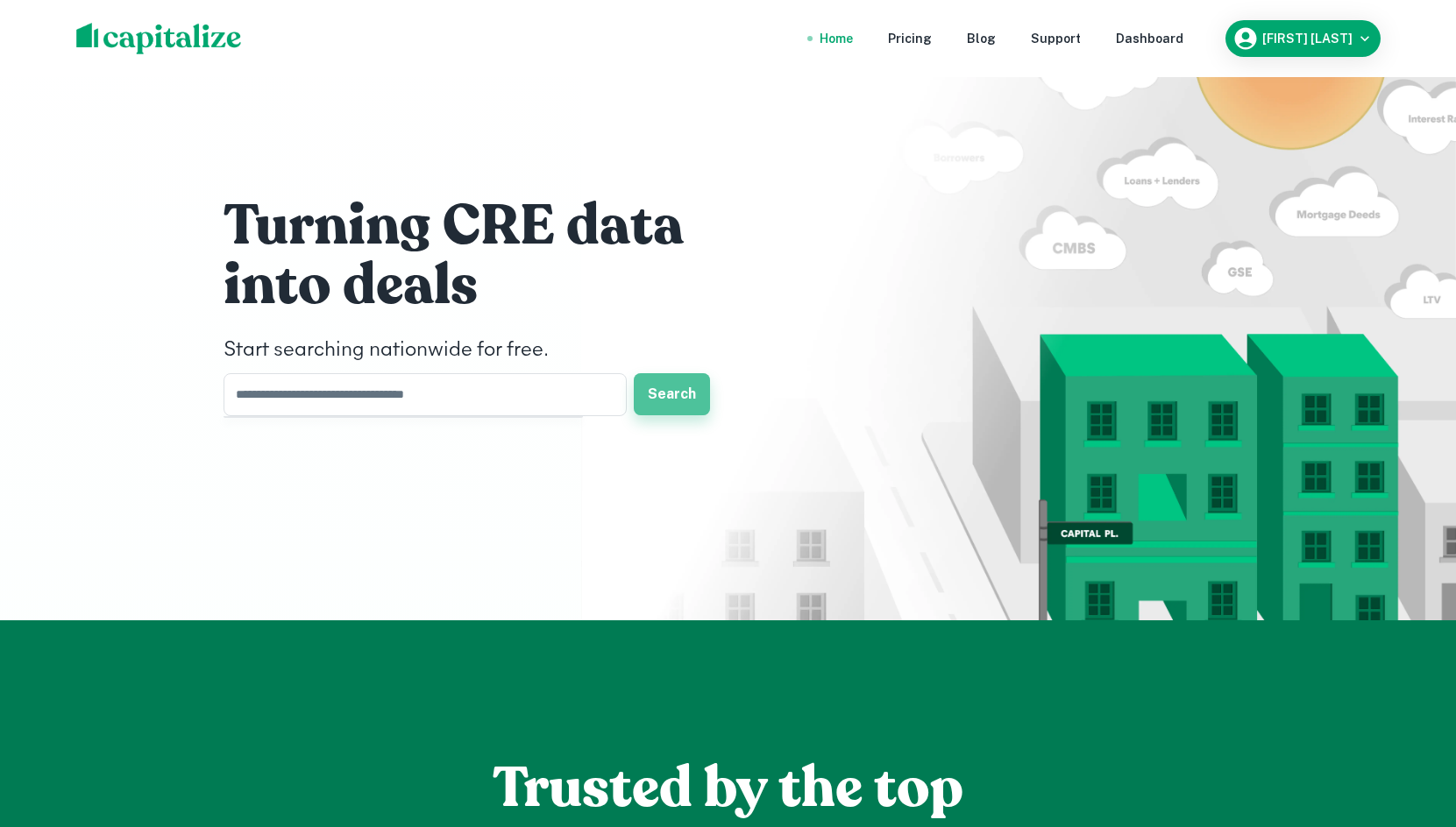 click on "Search" at bounding box center (671, 394) 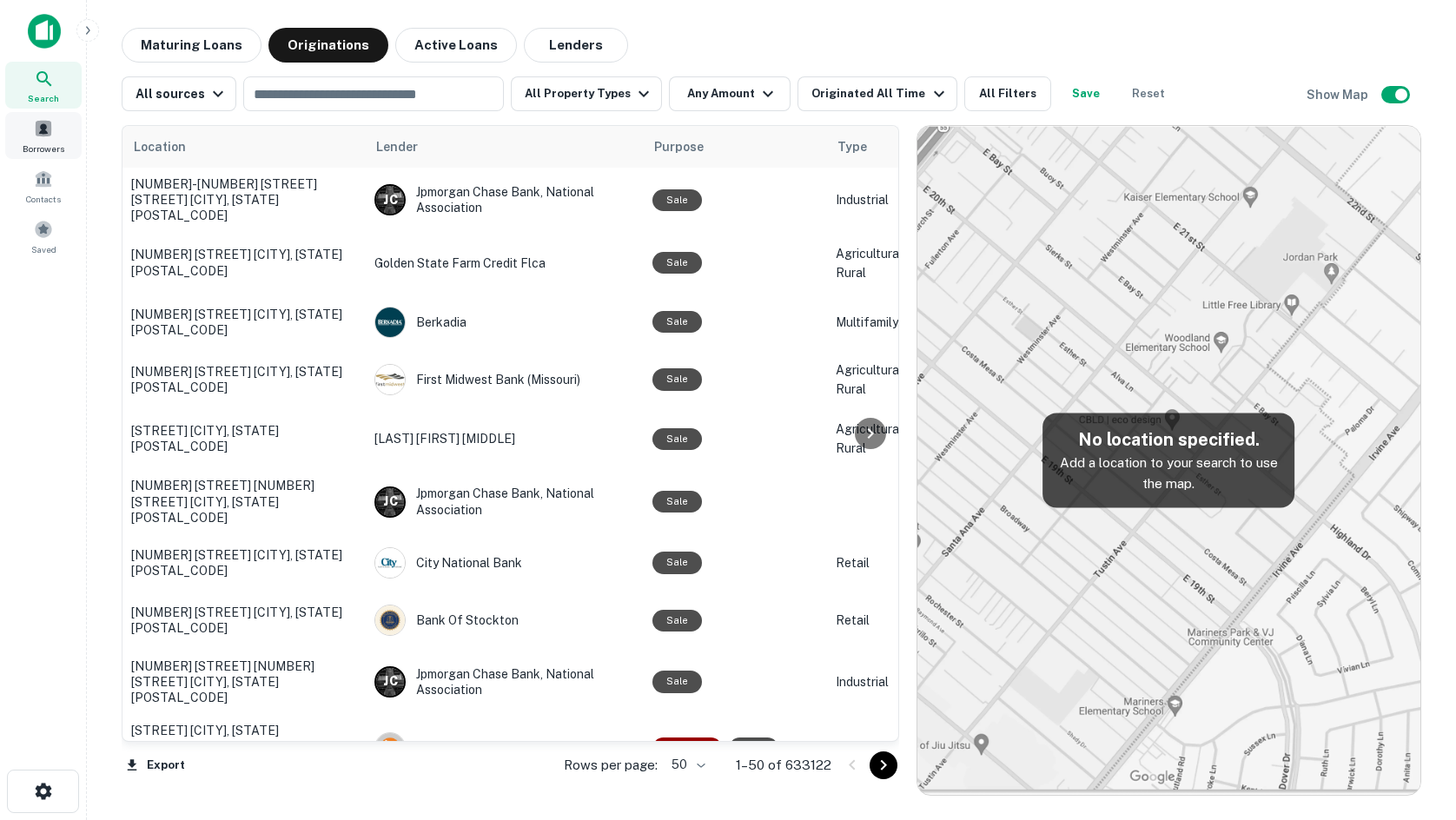 click on "Borrowers" at bounding box center [43, 136] 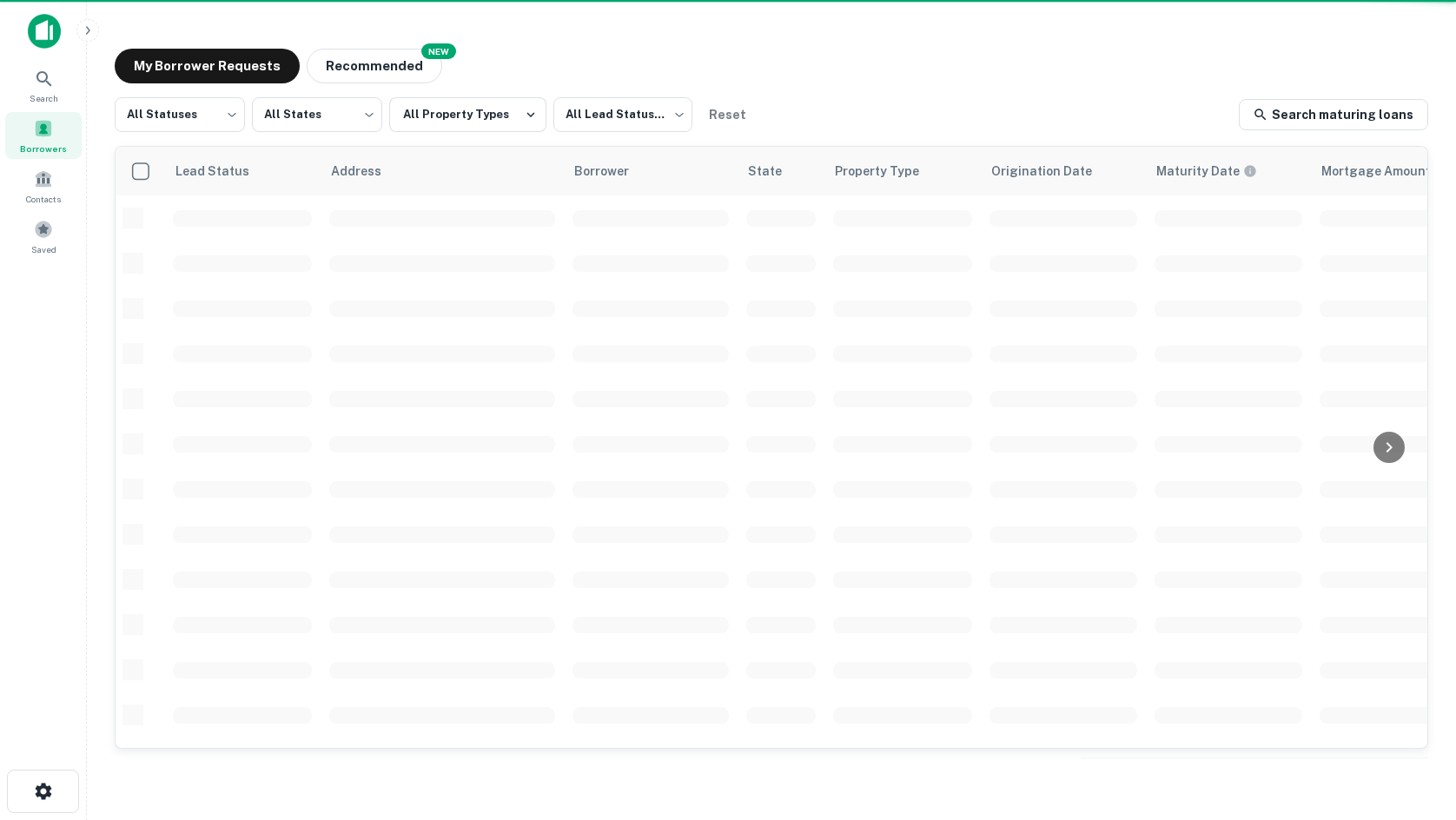 scroll, scrollTop: 0, scrollLeft: 0, axis: both 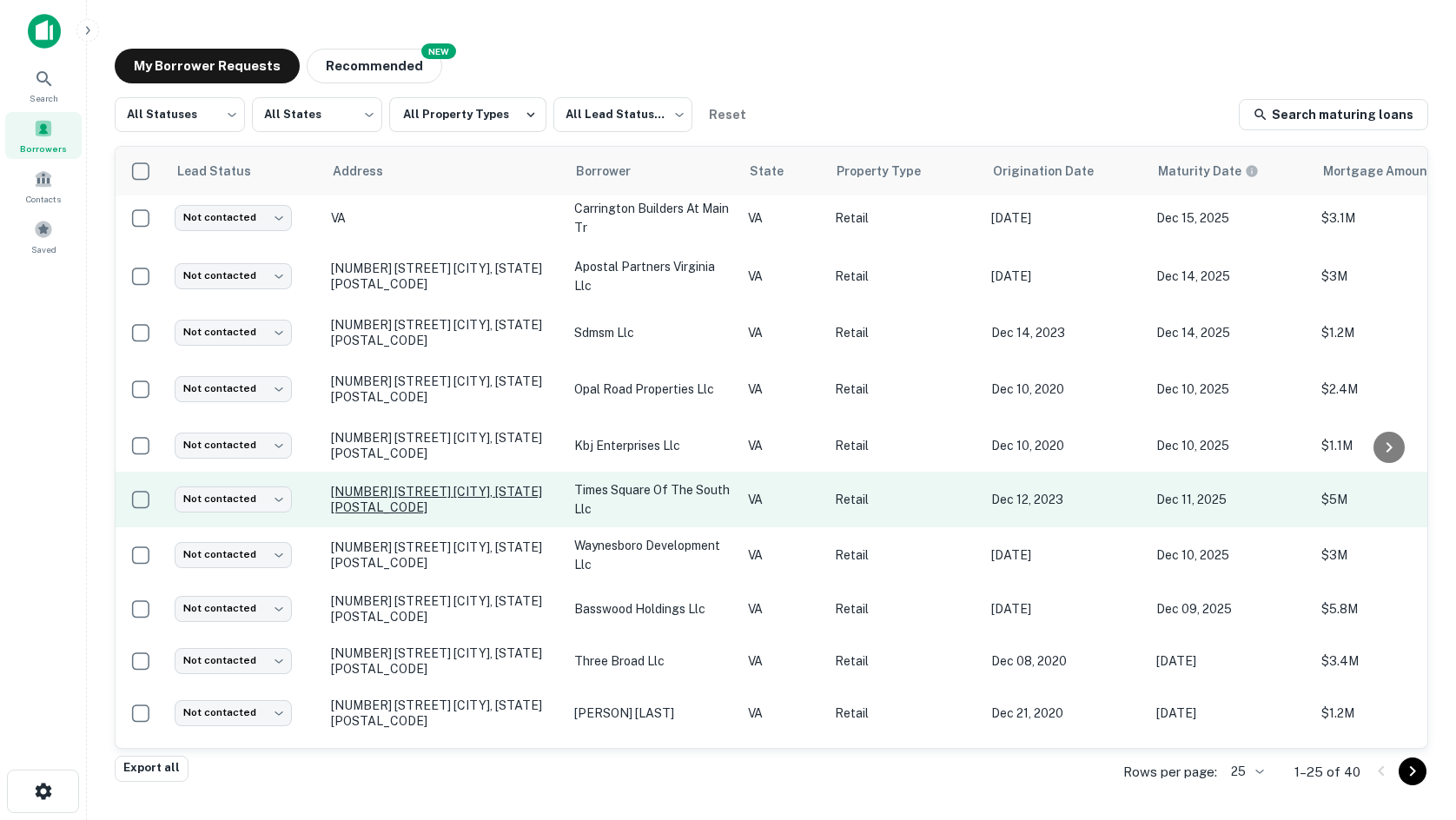 click on "[NUMBER] [STREET] [CITY], [STATE][POSTAL_CODE]" at bounding box center (444, 499) 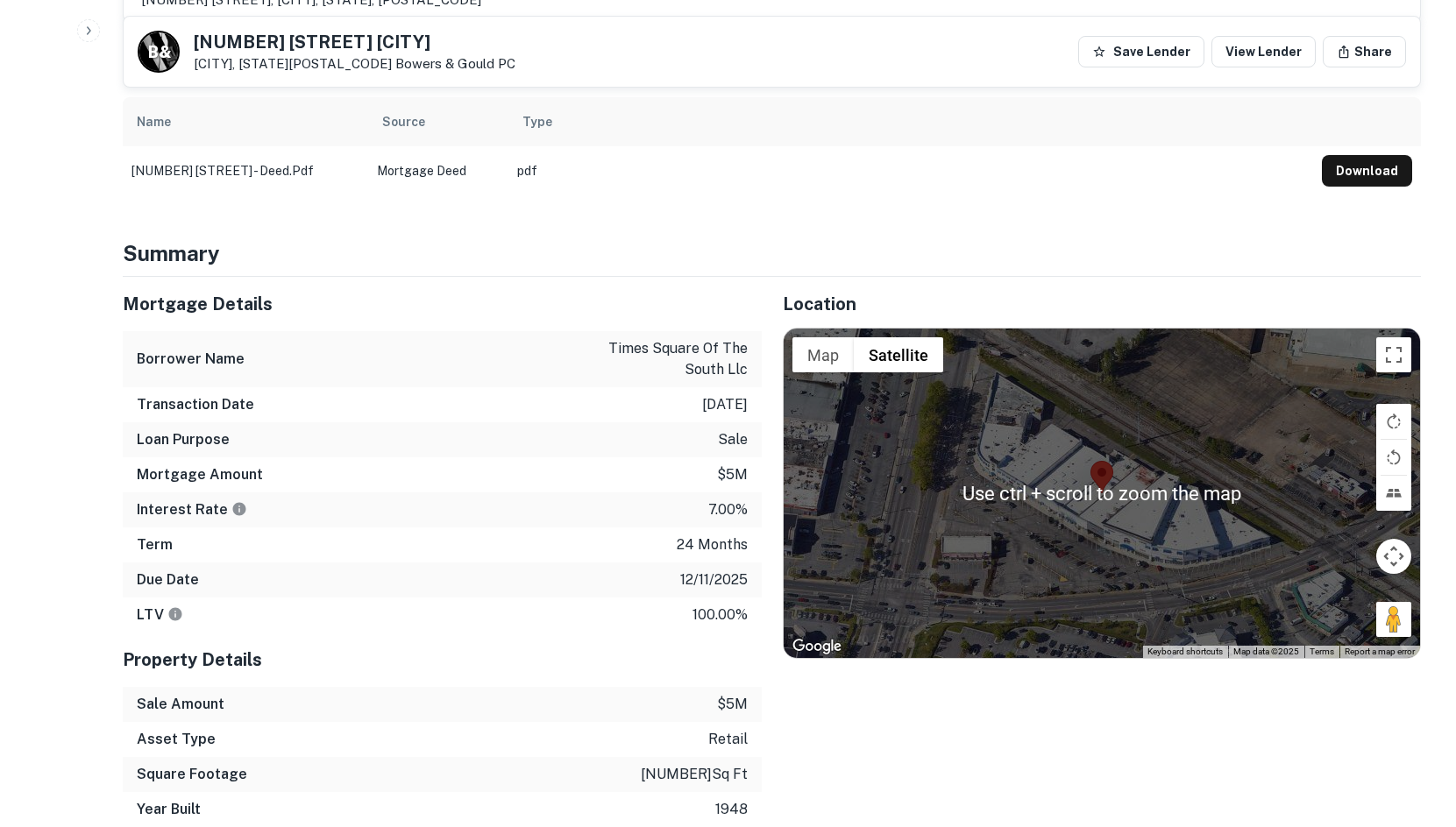 scroll, scrollTop: 964, scrollLeft: 0, axis: vertical 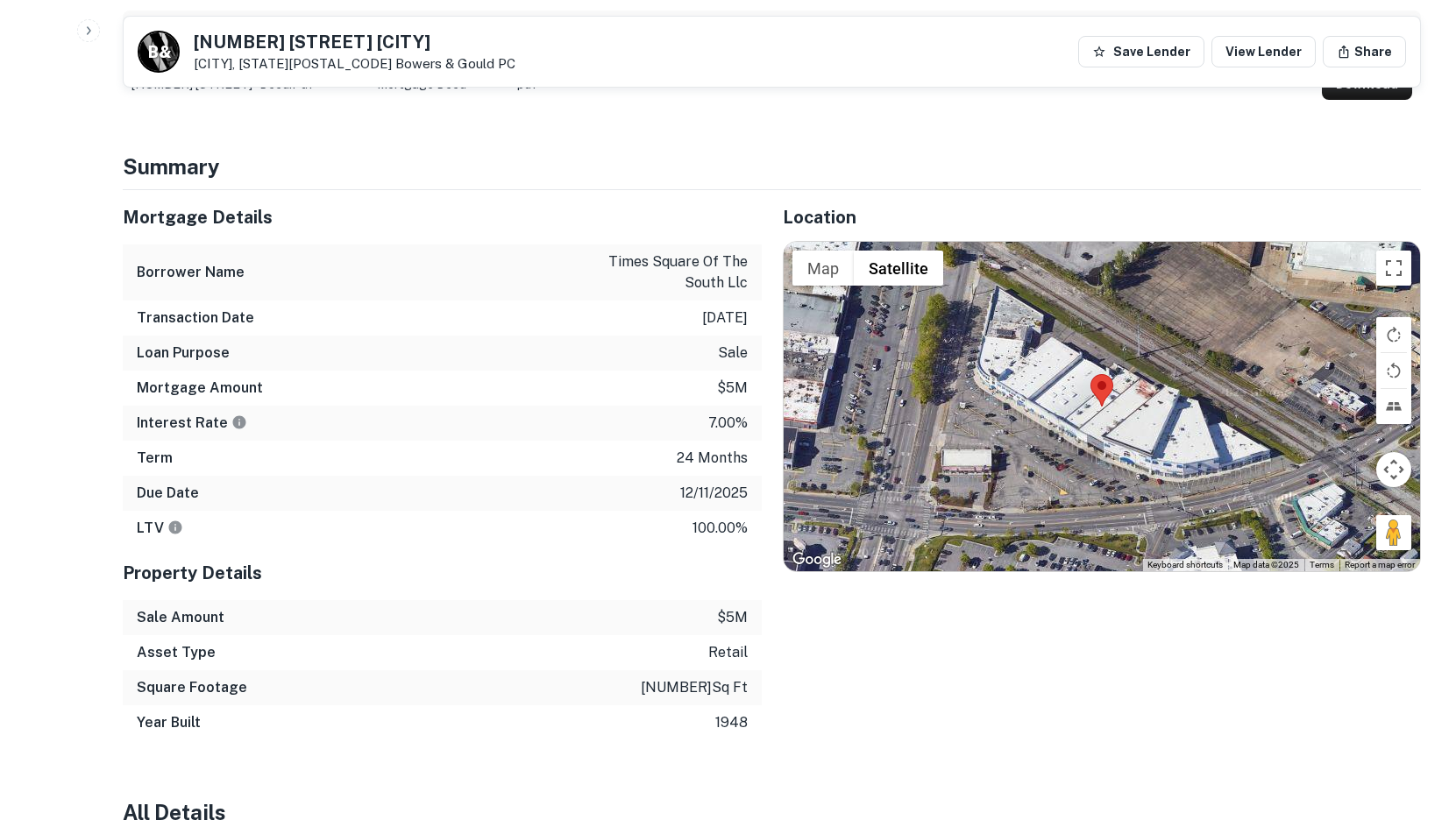 drag, startPoint x: 1383, startPoint y: 540, endPoint x: 1063, endPoint y: 467, distance: 328.22096 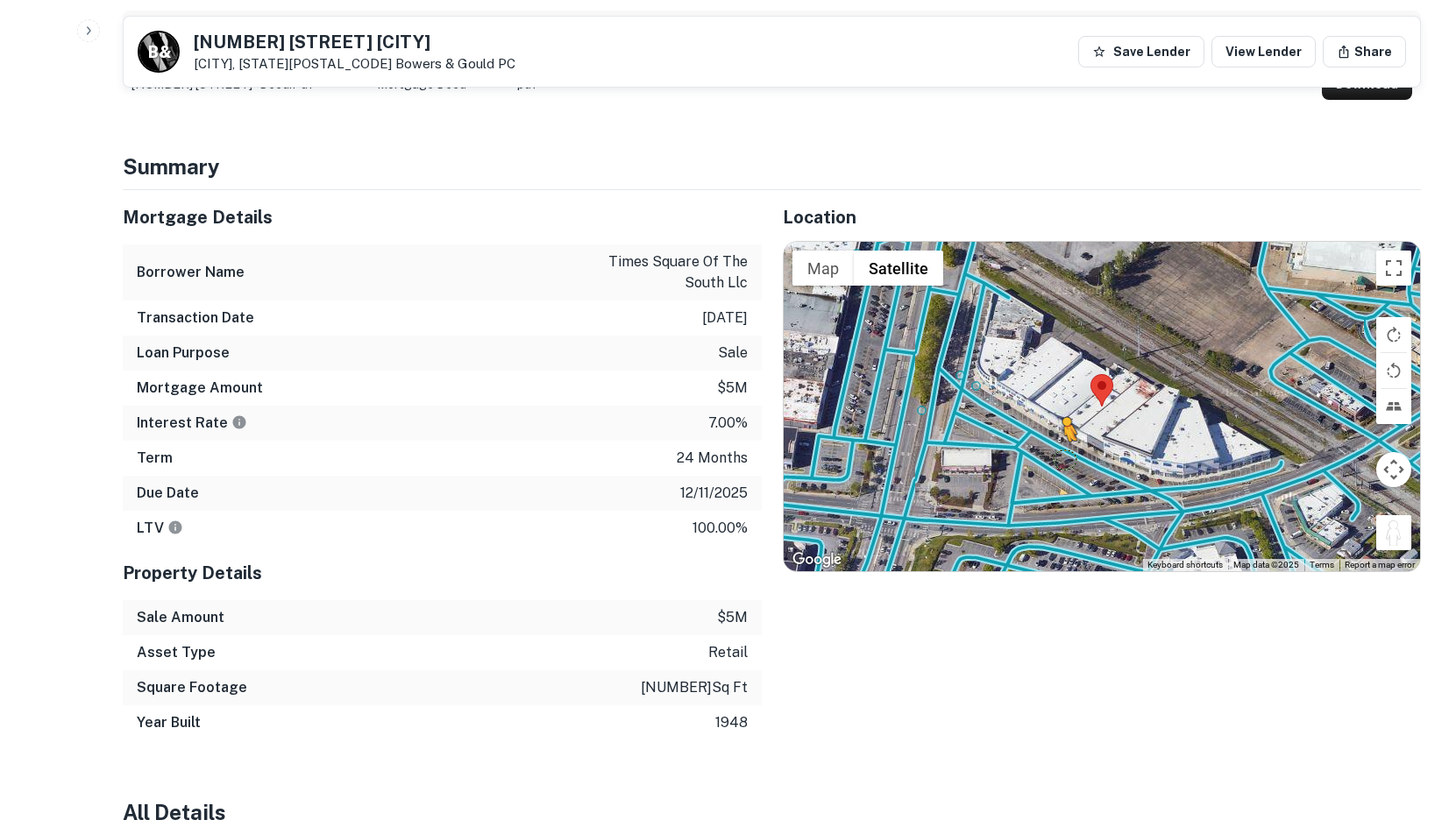 drag, startPoint x: 1383, startPoint y: 537, endPoint x: 1058, endPoint y: 455, distance: 335.18502 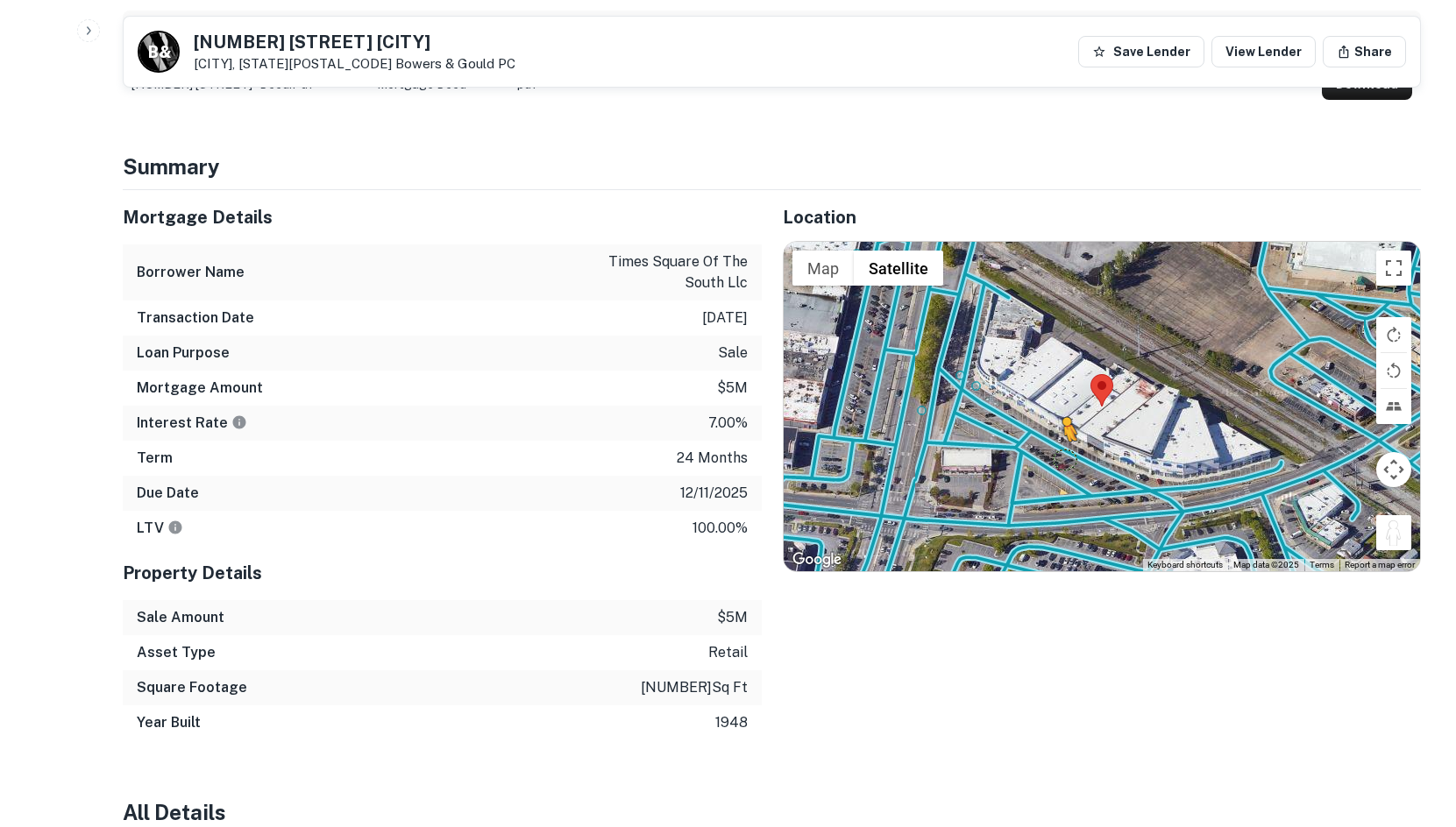 click on "To activate drag with keyboard, press Alt + Enter. Once in keyboard drag state, use the arrow keys to move the marker. To complete the drag, press the Enter key. To cancel, press Escape. Loading... Use ctrl + scroll to zoom the map Map Terrain Satellite Labels Keyboard shortcuts Map Data Map data ©2025 Map data ©2025 20 m  Click to toggle between metric and imperial units Terms Report a map error" at bounding box center (1102, 406) 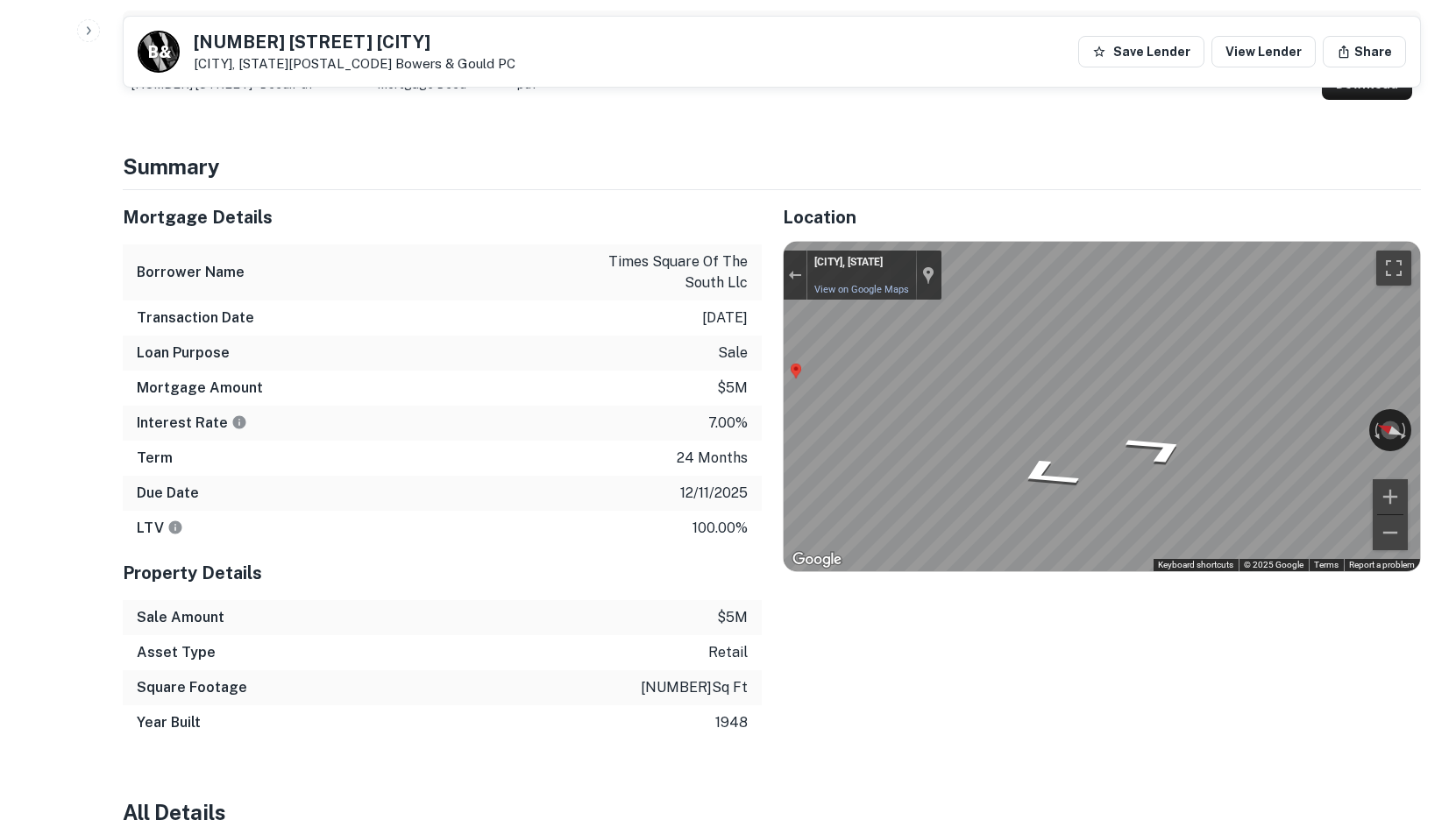 click on "Mortgage Details Borrower Name times square of the south llc Transaction Date   12/12/2023 Loan Purpose   sale Mortgage Amount   $5m Interest Rate   7.00% Term 24 months Due Date 12/11/2025 LTV   100.00% Property Details Sale Amount $5m Asset Type retail Square Footage 146946  sq ft Year Built 1948 Location ← Move left → Move right ↑ Move up ↓ Move down + Zoom in - Zoom out Home Jump left by 75% End Jump right by 75% Page Up Jump up by 75% Page Down Jump down by 75% To activate drag with keyboard, press Alt + Enter. Once in keyboard drag state, use the arrow keys to move the marker. To complete the drag, press the Enter key. To cancel, press Escape. Loading... Use ctrl + scroll to zoom the map Map Terrain Satellite Labels Keyboard shortcuts Map Data Map data ©2025 Map data ©2025 20 m  Click to toggle between metric and imperial units Terms Report a map error                 ← Move left → Move right ↑ Move up ↓ Move down + Zoom in - Zoom out             Norfolk, Virginia" at bounding box center [761, 465] 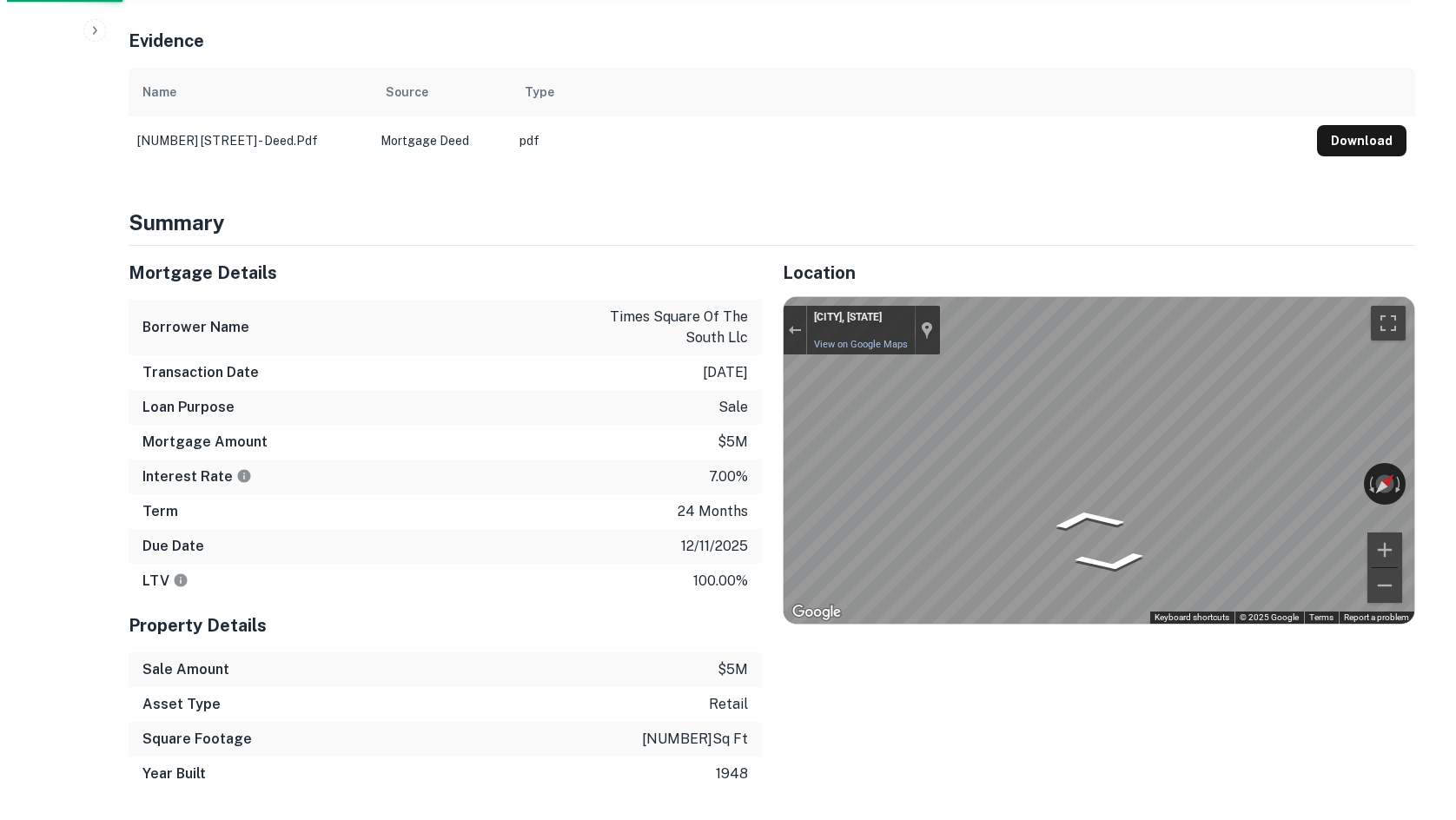 scroll, scrollTop: 0, scrollLeft: 0, axis: both 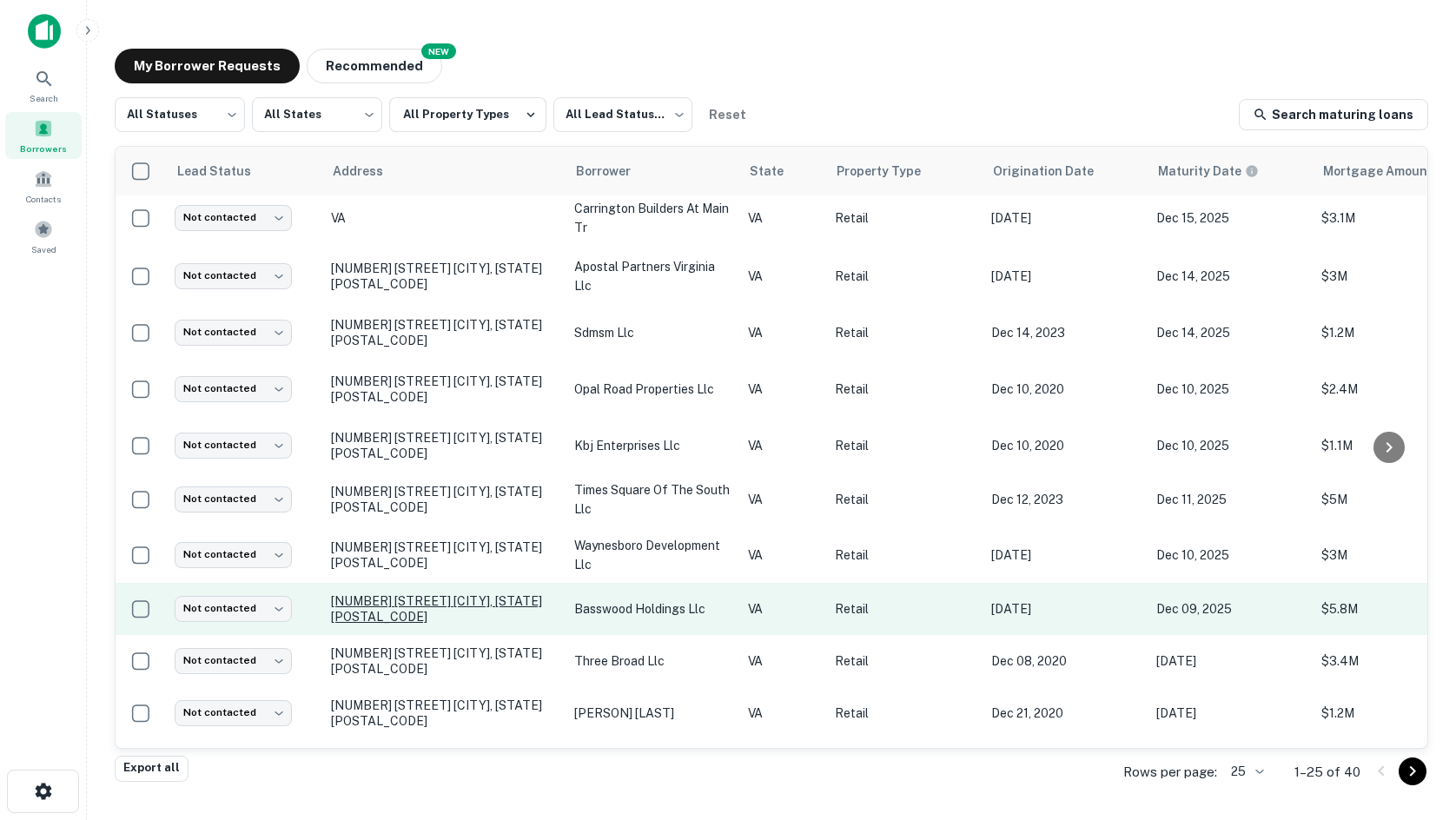 click on "[NUMBER] [STREET] [CITY], [STATE][POSTAL_CODE]" at bounding box center [444, 609] 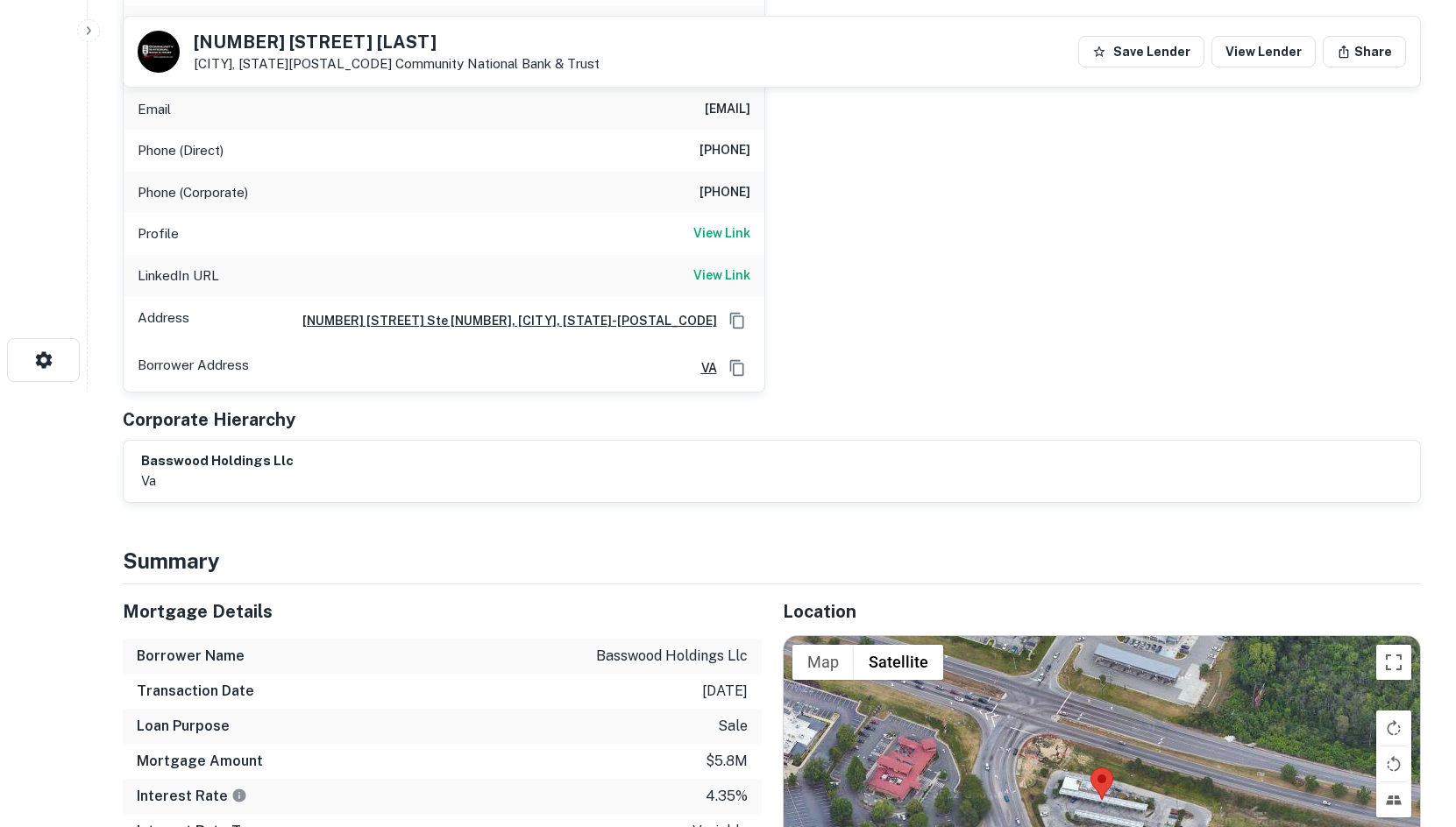 scroll, scrollTop: 701, scrollLeft: 0, axis: vertical 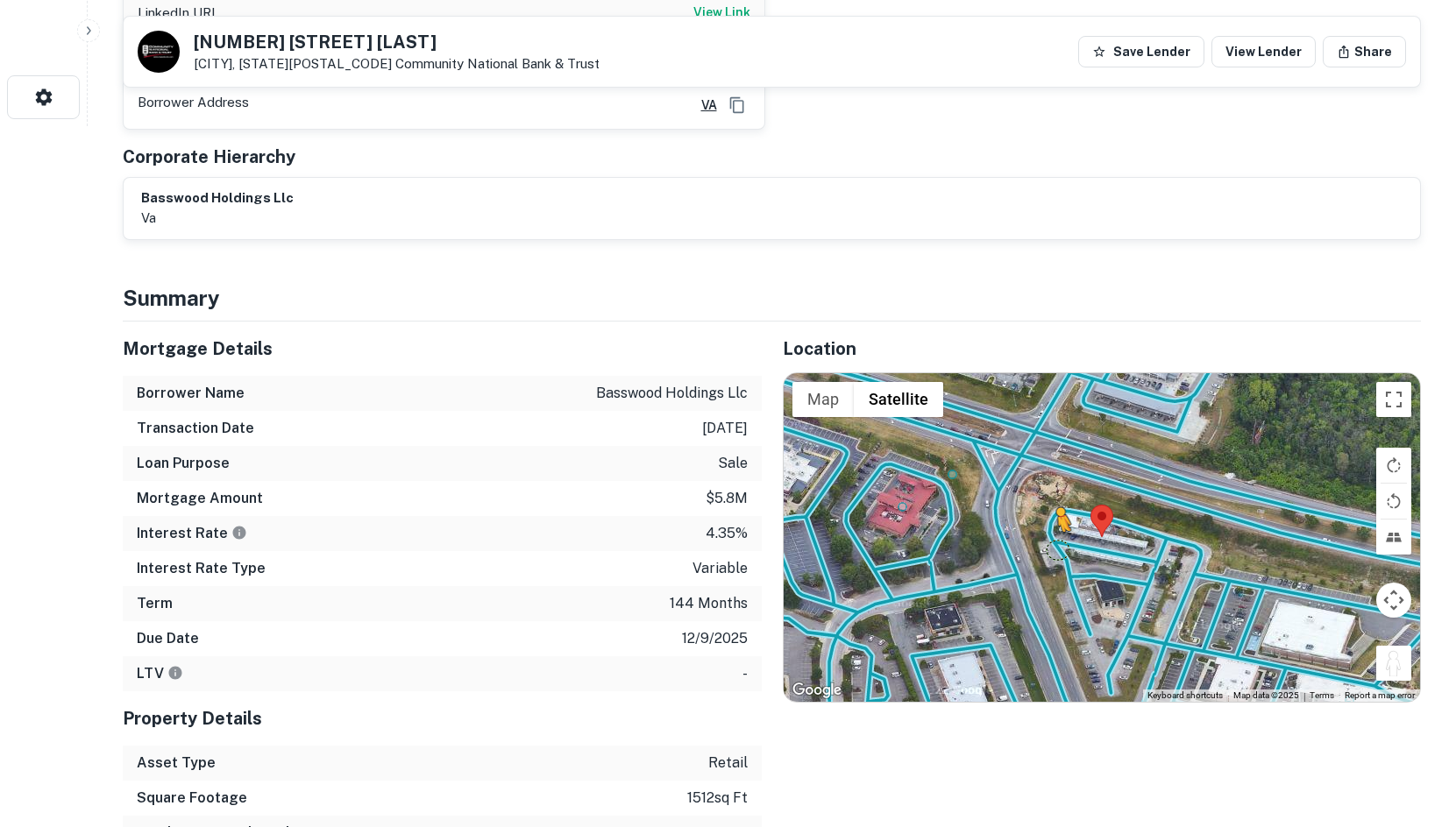 drag, startPoint x: 1396, startPoint y: 663, endPoint x: 1056, endPoint y: 549, distance: 358.60284 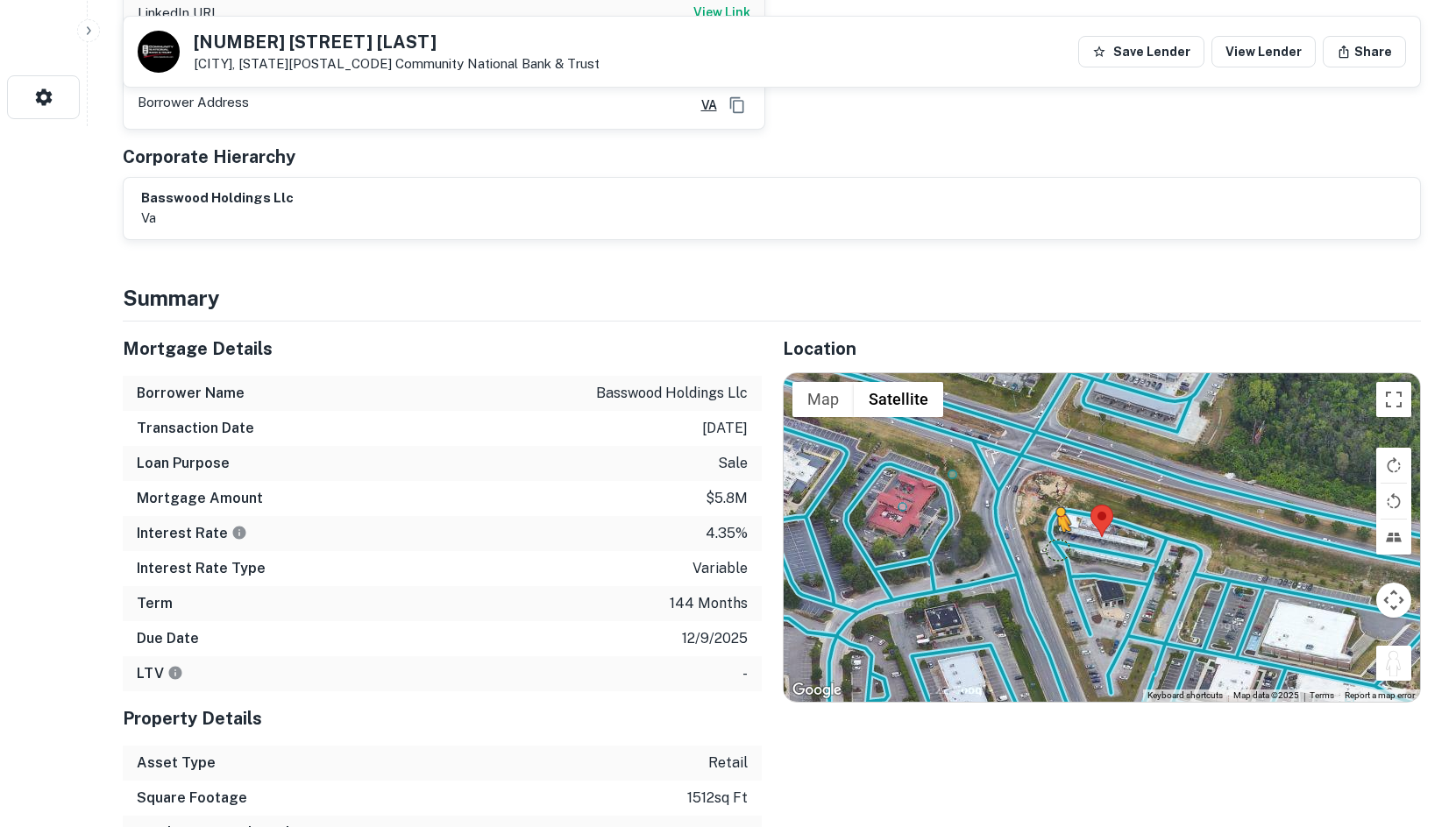click on "To activate drag with keyboard, press Alt + Enter. Once in keyboard drag state, use the arrow keys to move the marker. To complete the drag, press the Enter key. To cancel, press Escape. Loading... Map Terrain Satellite Labels Keyboard shortcuts Map Data Map data ©2025 Map data ©2025 20 m  Click to toggle between metric and imperial units Terms Report a map error" at bounding box center (1102, 538) 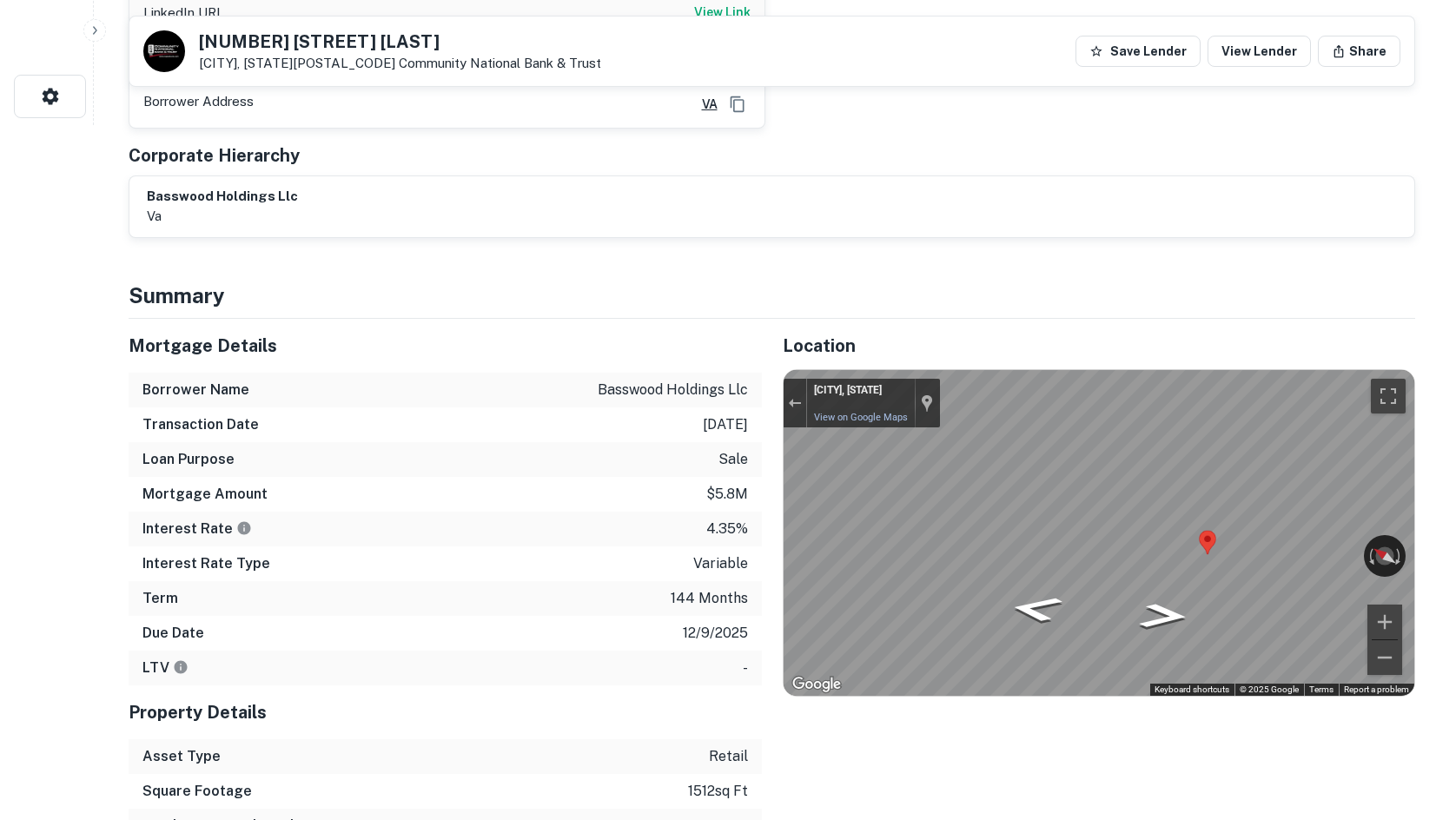 scroll, scrollTop: 0, scrollLeft: 0, axis: both 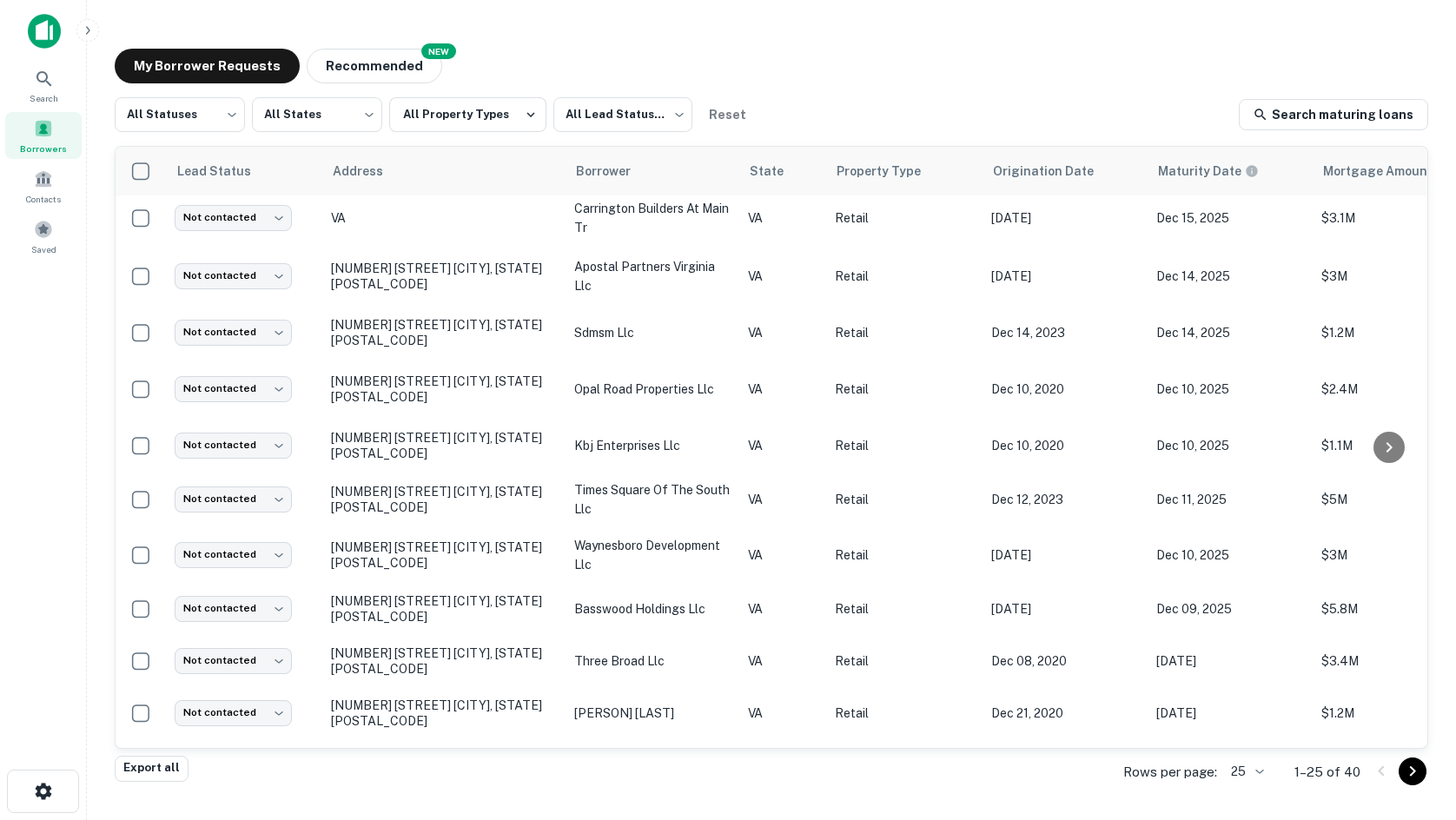 click on "My Borrower Requests NEW Recommended" at bounding box center [771, 66] 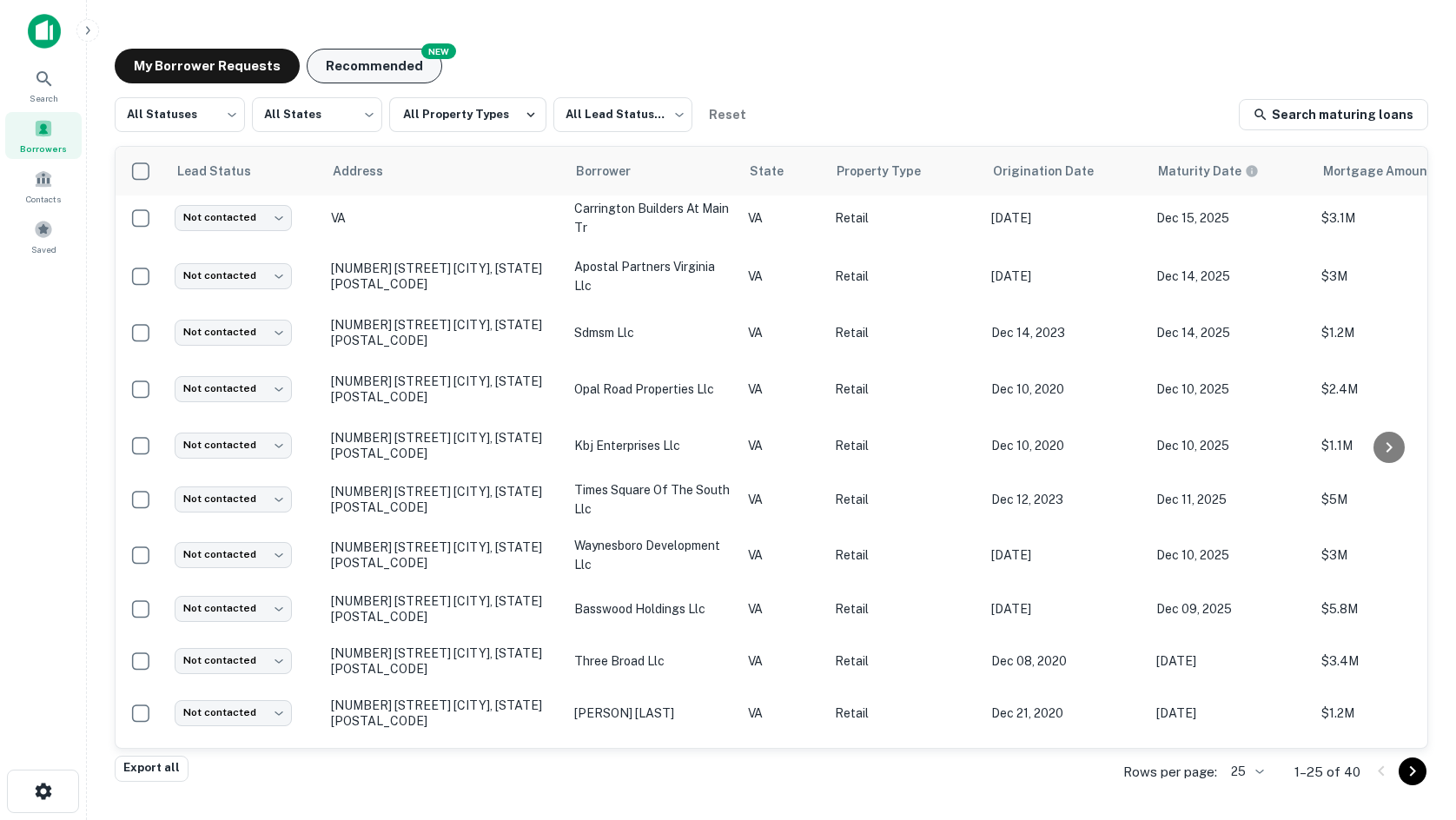 click on "Recommended" at bounding box center [374, 66] 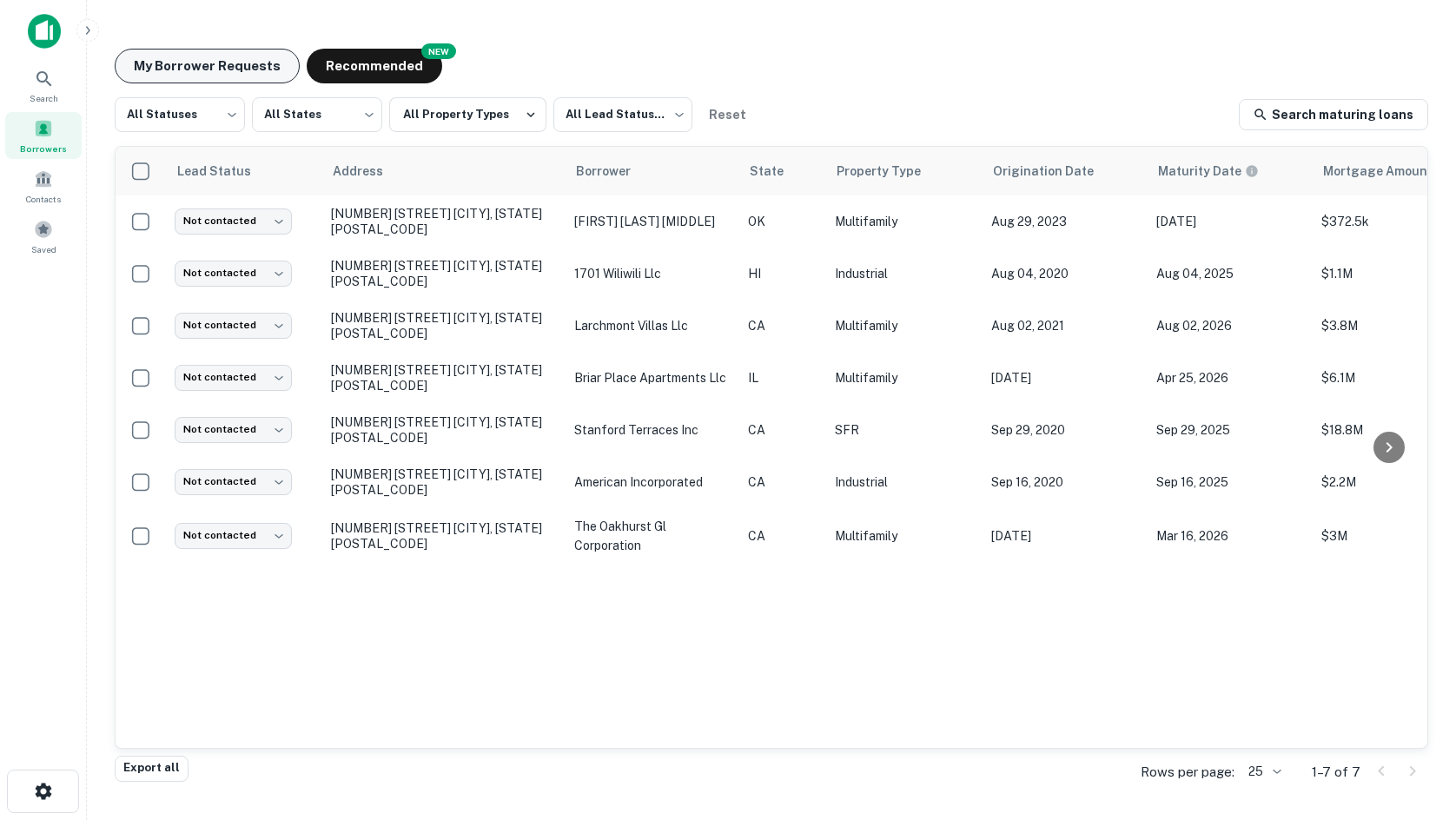 scroll, scrollTop: 0, scrollLeft: 0, axis: both 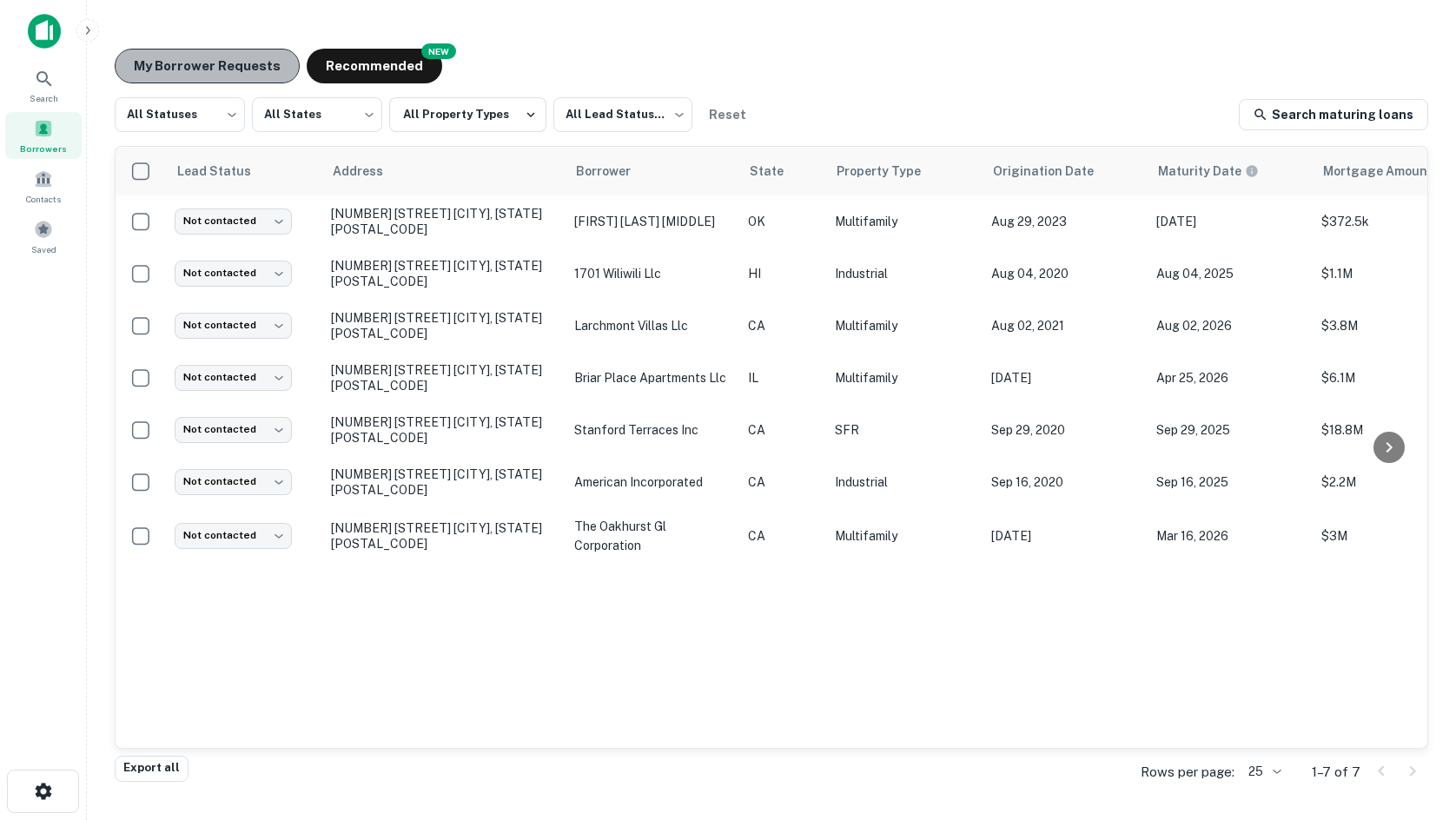 click on "My Borrower Requests" at bounding box center (207, 66) 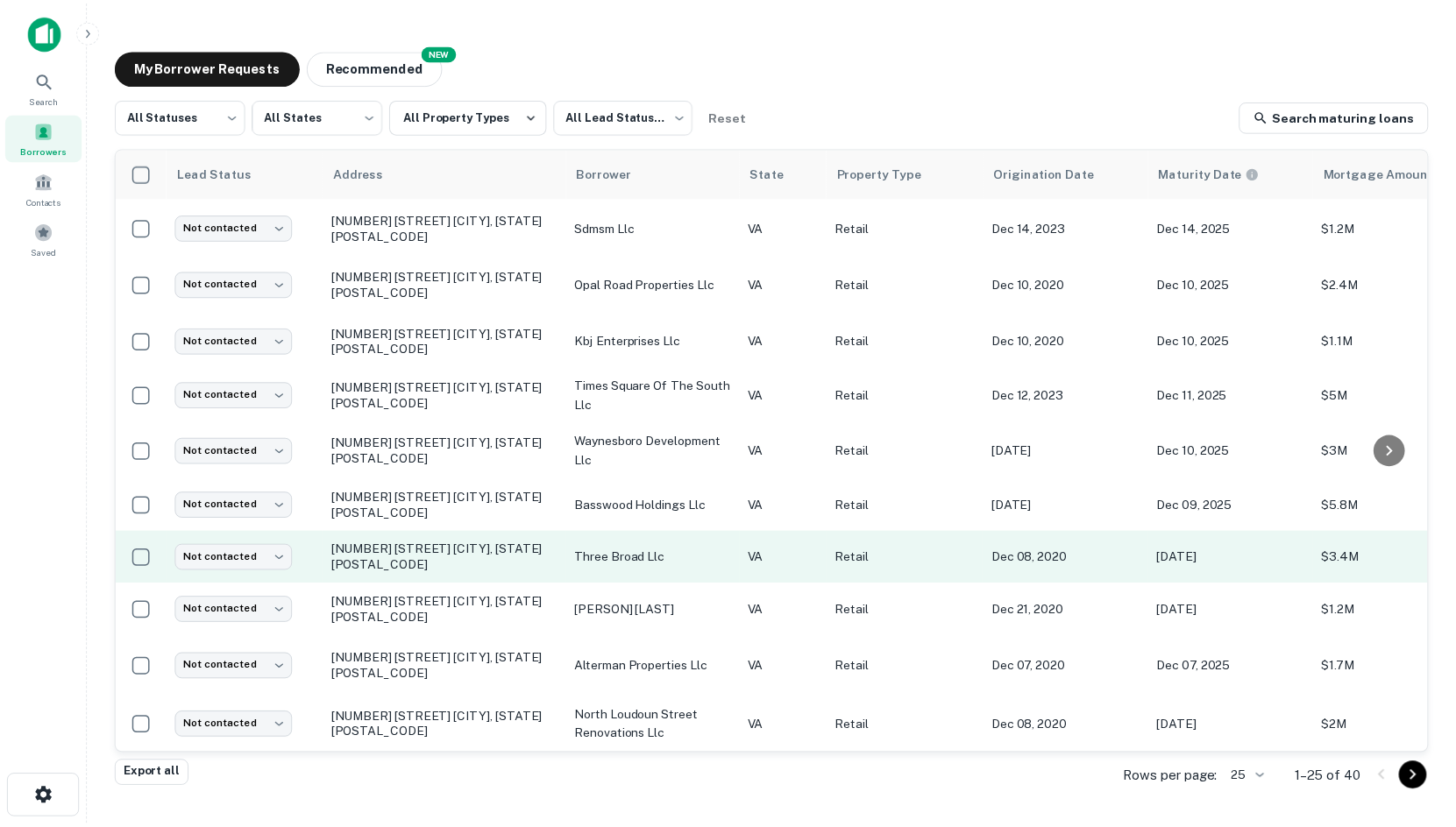 scroll, scrollTop: 836, scrollLeft: 0, axis: vertical 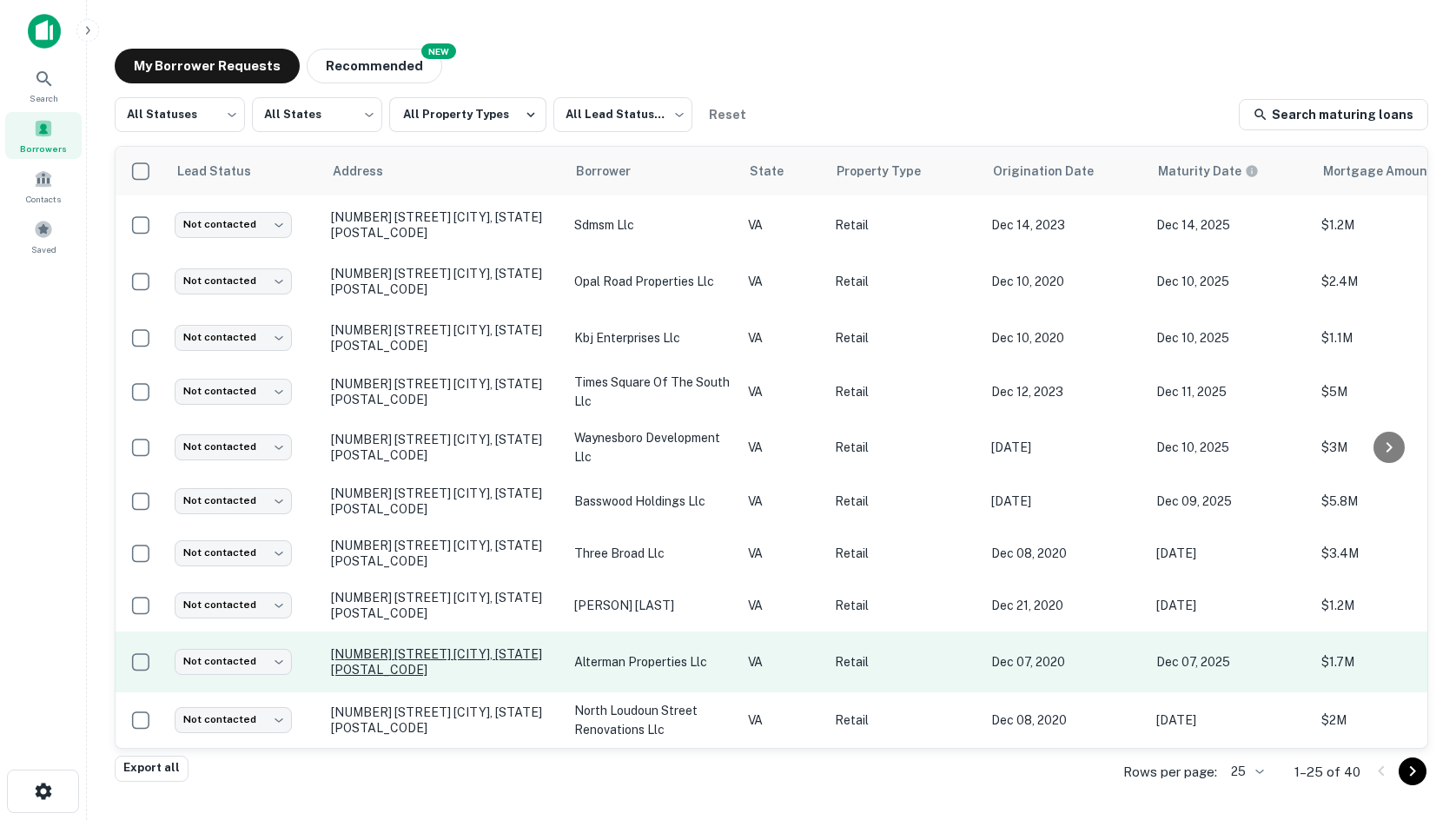 click on "[NUMBER] [STREET] [CITY], [STATE][POSTAL_CODE]" at bounding box center (444, 662) 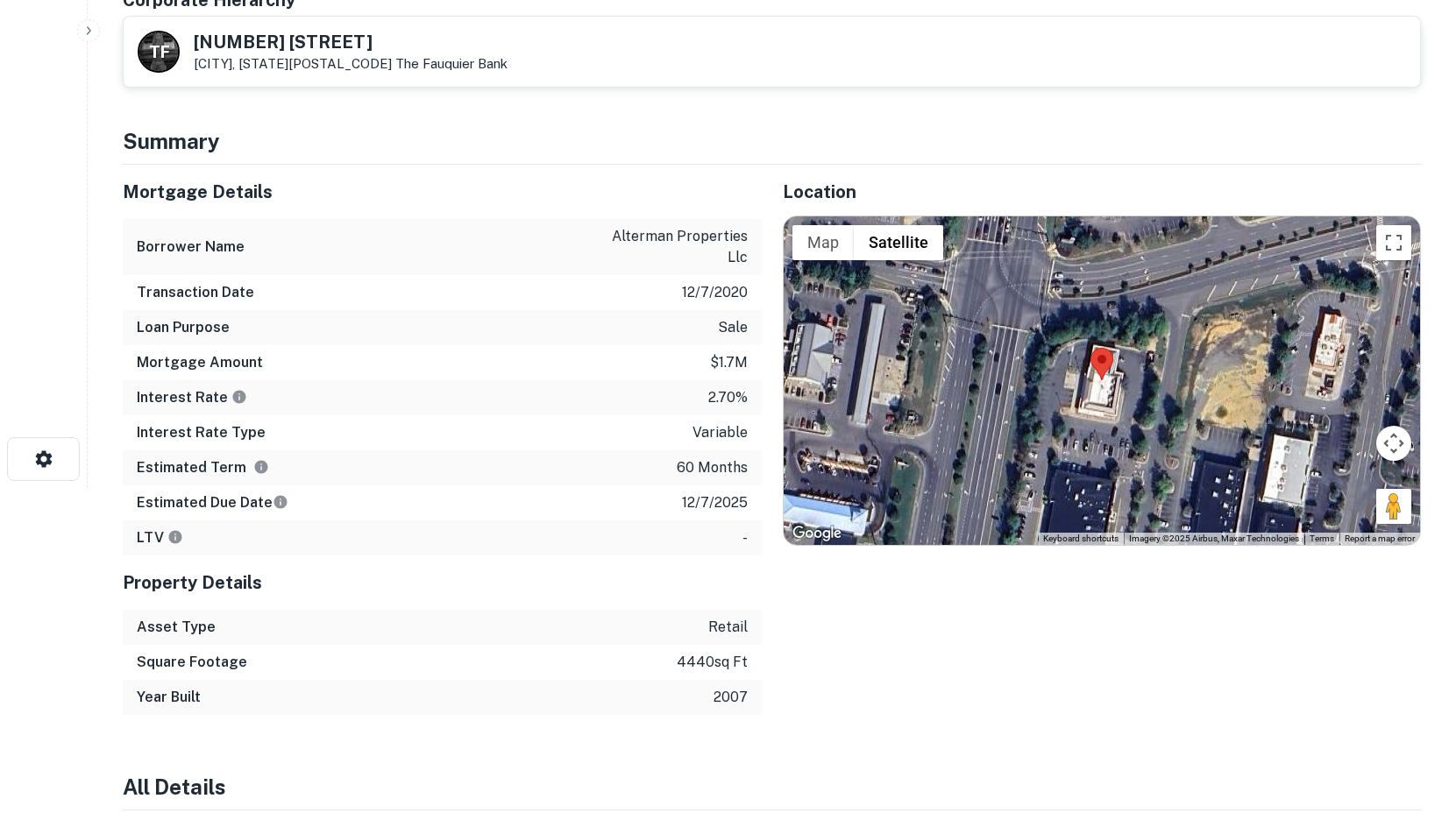 scroll, scrollTop: 350, scrollLeft: 0, axis: vertical 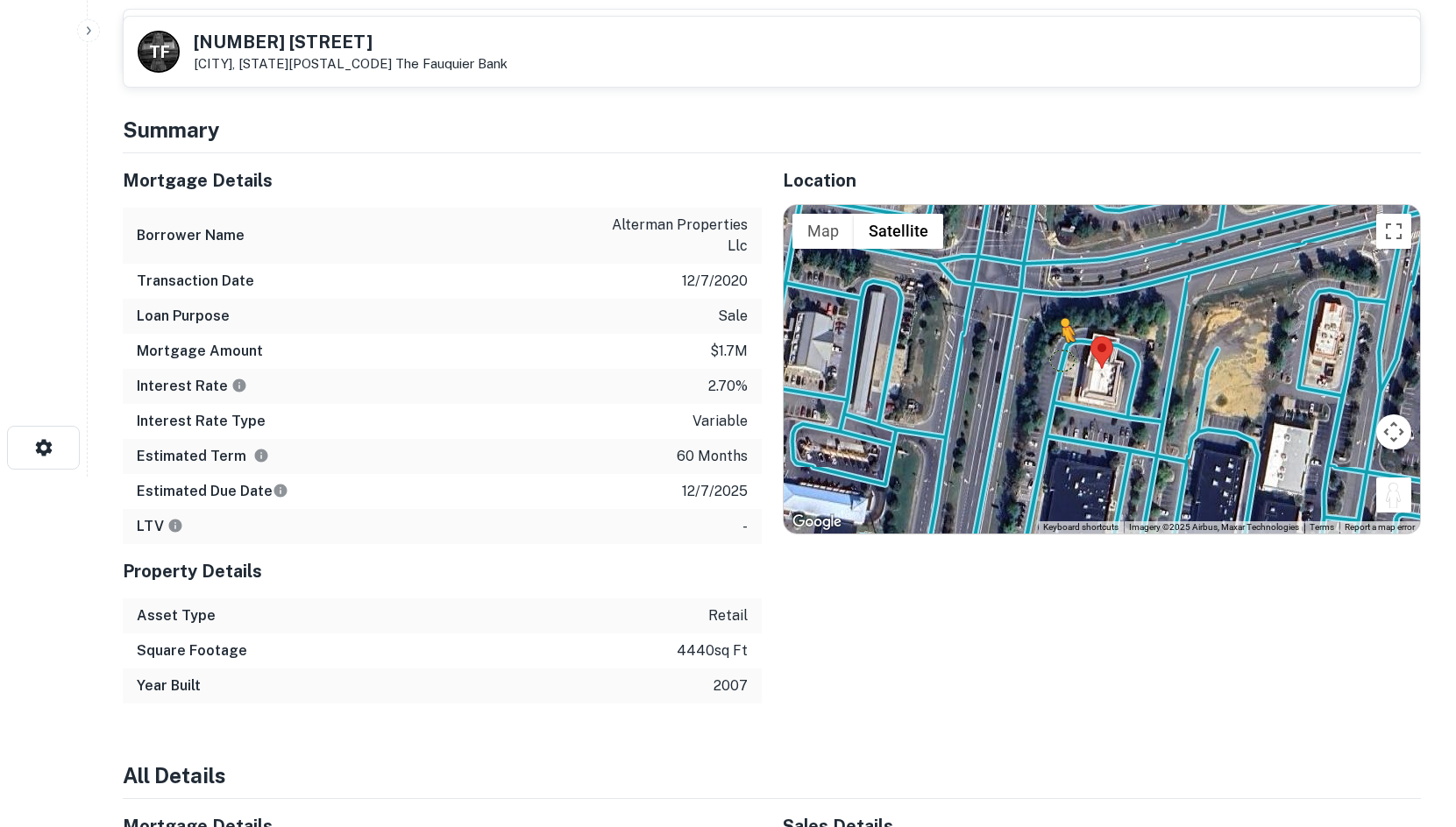 drag, startPoint x: 1400, startPoint y: 494, endPoint x: 1058, endPoint y: 355, distance: 369.16798 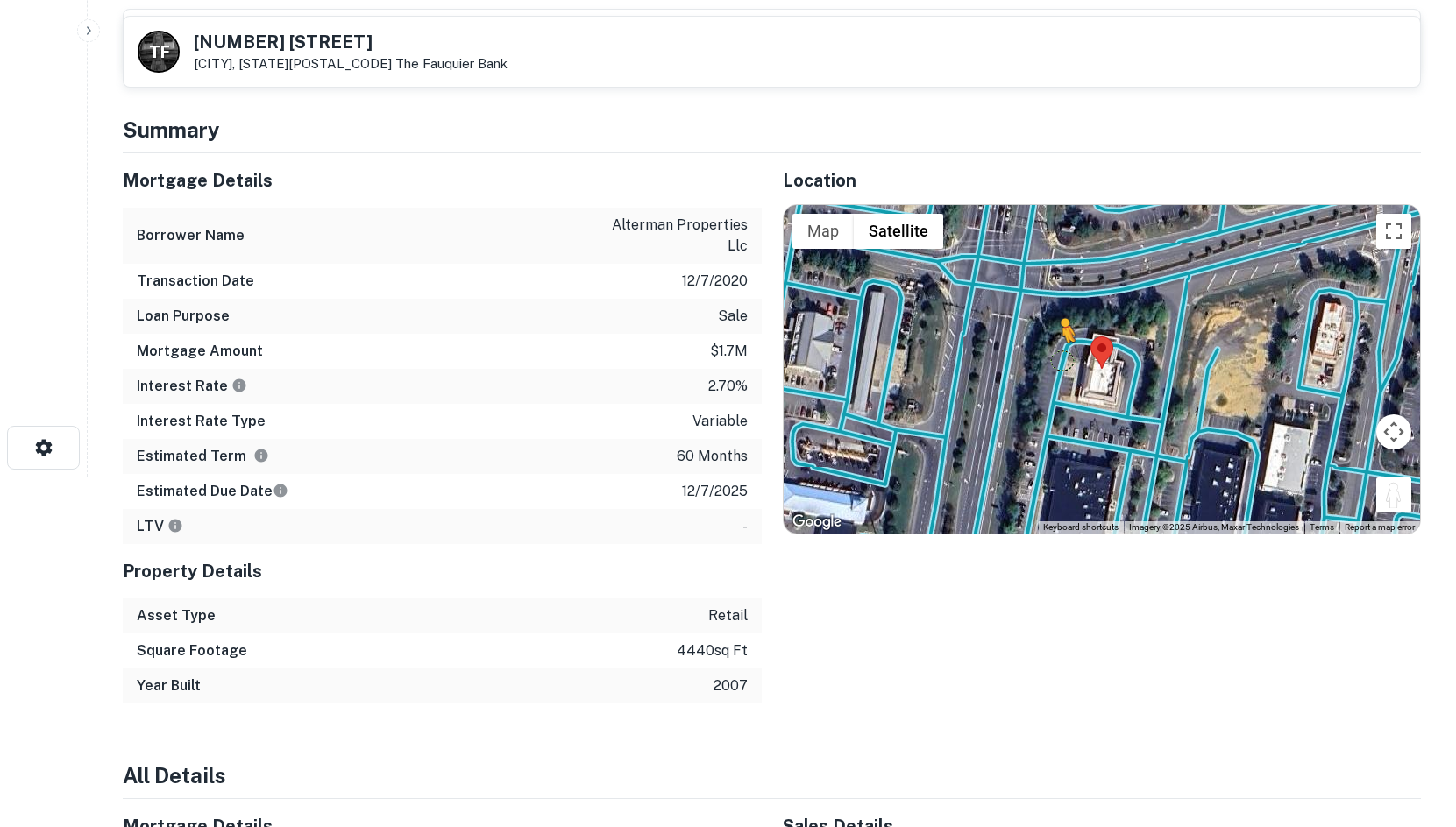 click on "To activate drag with keyboard, press Alt + Enter. Once in keyboard drag state, use the arrow keys to move the marker. To complete the drag, press the Enter key. To cancel, press Escape. Loading... Map Terrain Satellite Labels Keyboard shortcuts Map Data Imagery ©2025 Airbus, Maxar Technologies Imagery ©2025 Airbus, Maxar Technologies 20 m  Click to toggle between metric and imperial units Terms Report a map error" at bounding box center (1102, 370) 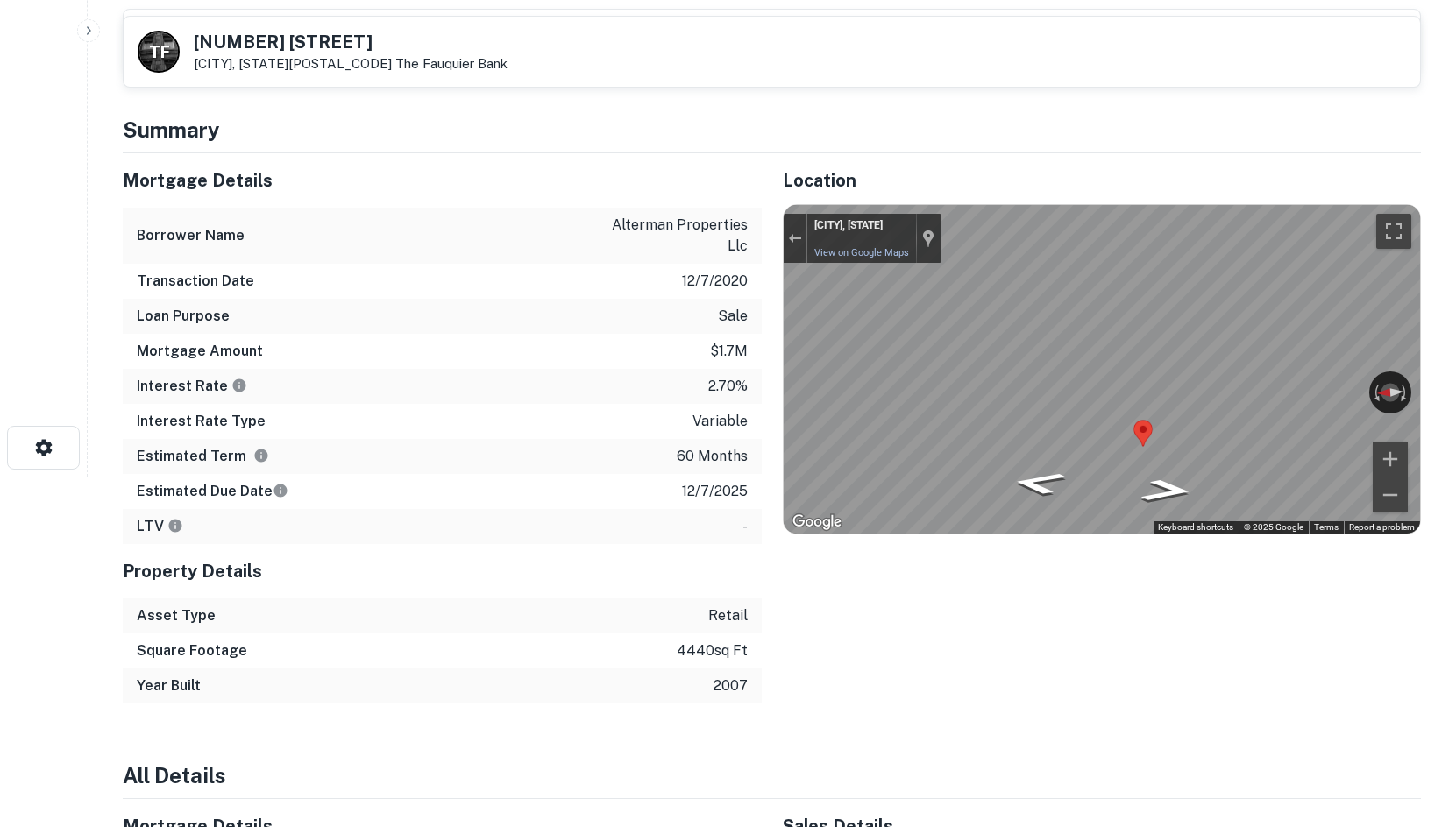 click on "Mortgage Details Borrower Name alterman properties llc Transaction Date   12/7/2020 Loan Purpose   sale Mortgage Amount   $1.7m Interest Rate   2.70% Interest Rate Type   variable Estimated Term 60 months Estimated Due Date 12/7/2025 LTV   - Property Details Asset Type retail Square Footage 4440  sq ft Year Built 2007 Location ← Move left → Move right ↑ Move up ↓ Move down + Zoom in - Zoom out Home Jump left by 75% End Jump right by 75% Page Up Jump up by 75% Page Down Jump down by 75% To activate drag with keyboard, press Alt + Enter. Once in keyboard drag state, use the arrow keys to move the marker. To complete the drag, press the Enter key. To cancel, press Escape. Loading... Map Terrain Satellite Labels Keyboard shortcuts Map Data Imagery ©2025 Airbus, Maxar Technologies Imagery ©2025 Airbus, Maxar Technologies 20 m  Click to toggle between metric and imperial units Terms Report a map error                 ← Move left → Move right ↑ Move up ↓ Move down + Zoom in - Zoom out" at bounding box center [761, 428] 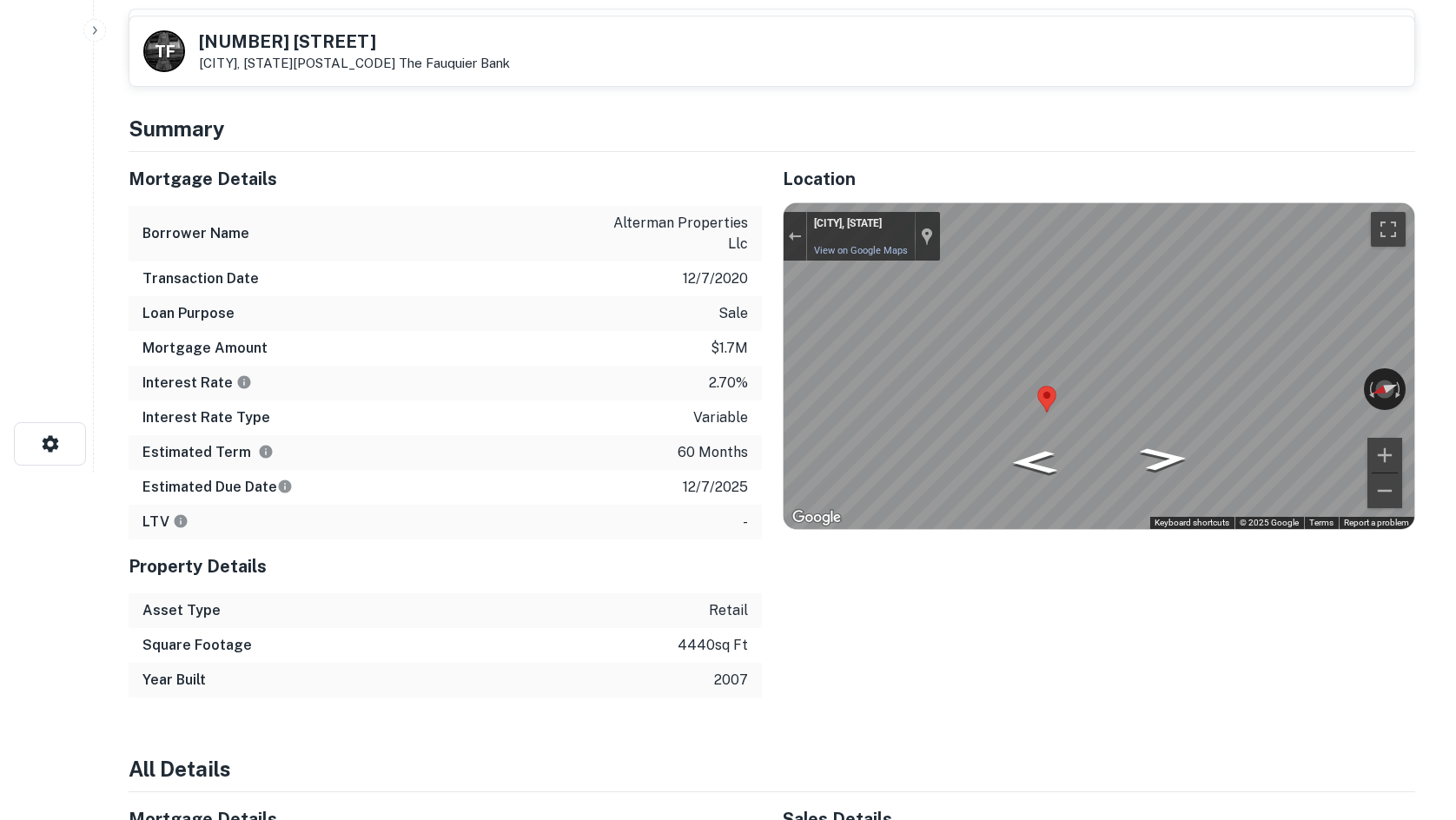 scroll, scrollTop: 0, scrollLeft: 0, axis: both 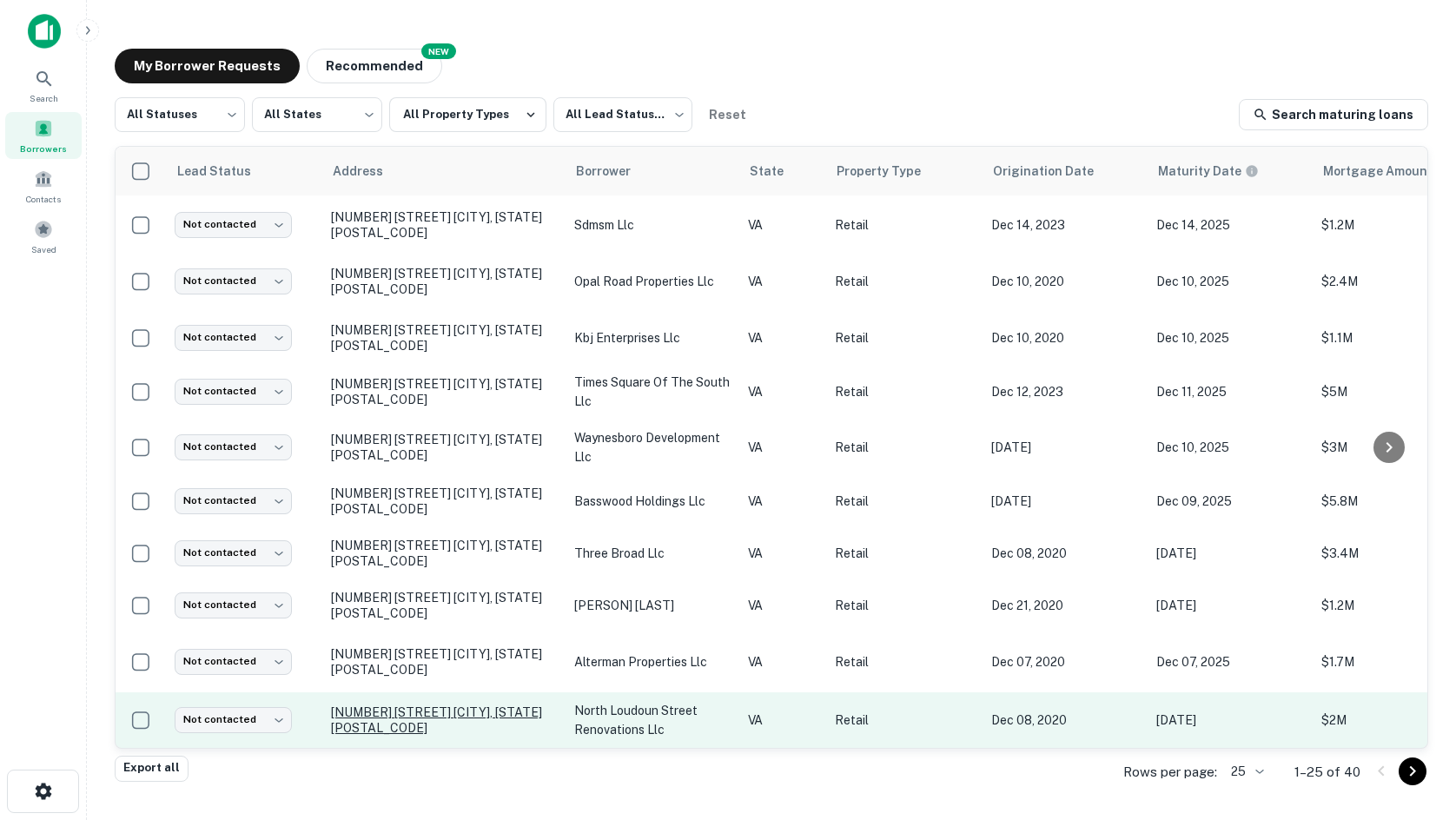 click on "[NUMBER] [STREET] [CITY], [STATE][POSTAL_CODE]" at bounding box center (444, 720) 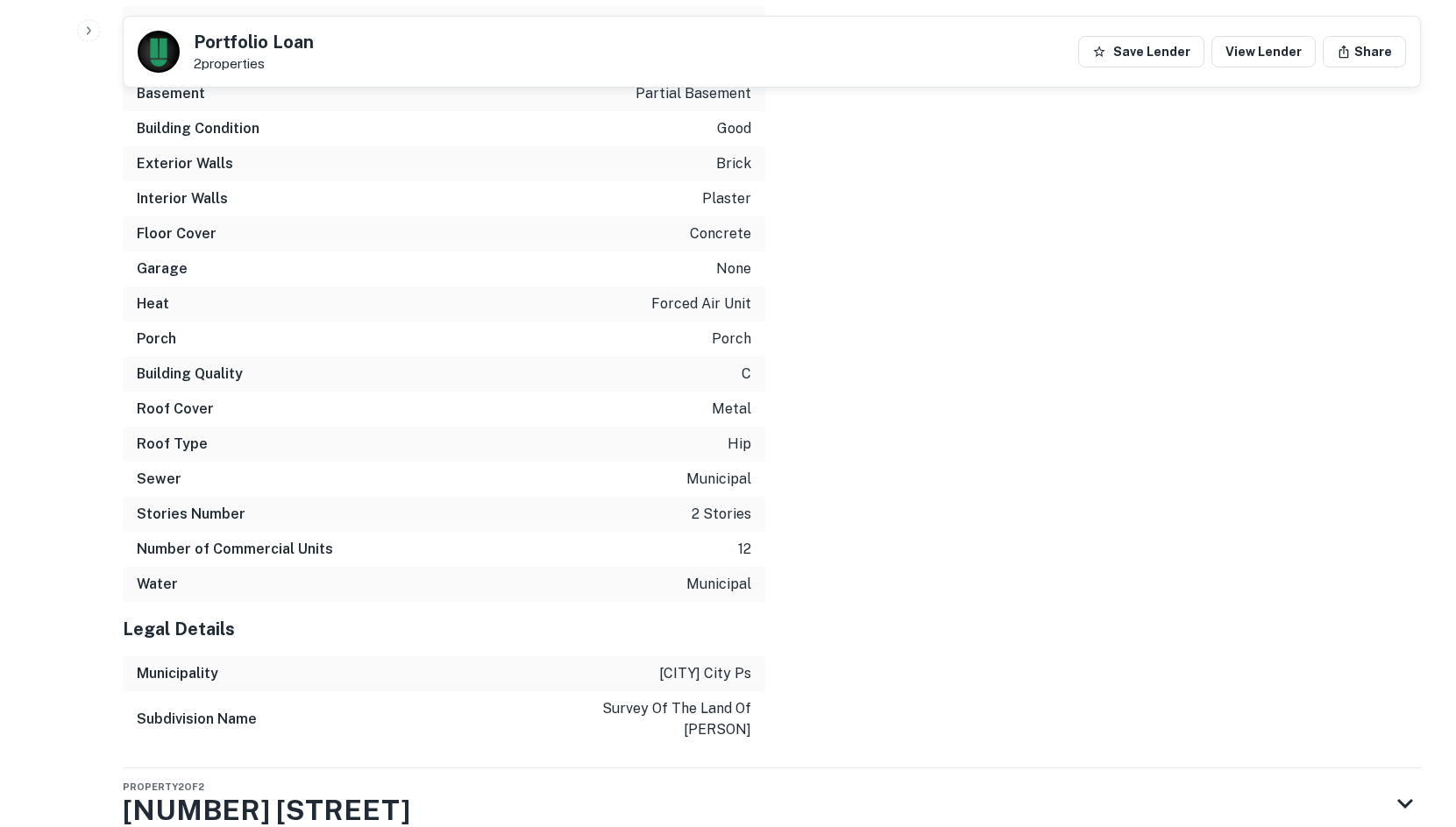 scroll, scrollTop: 2914, scrollLeft: 0, axis: vertical 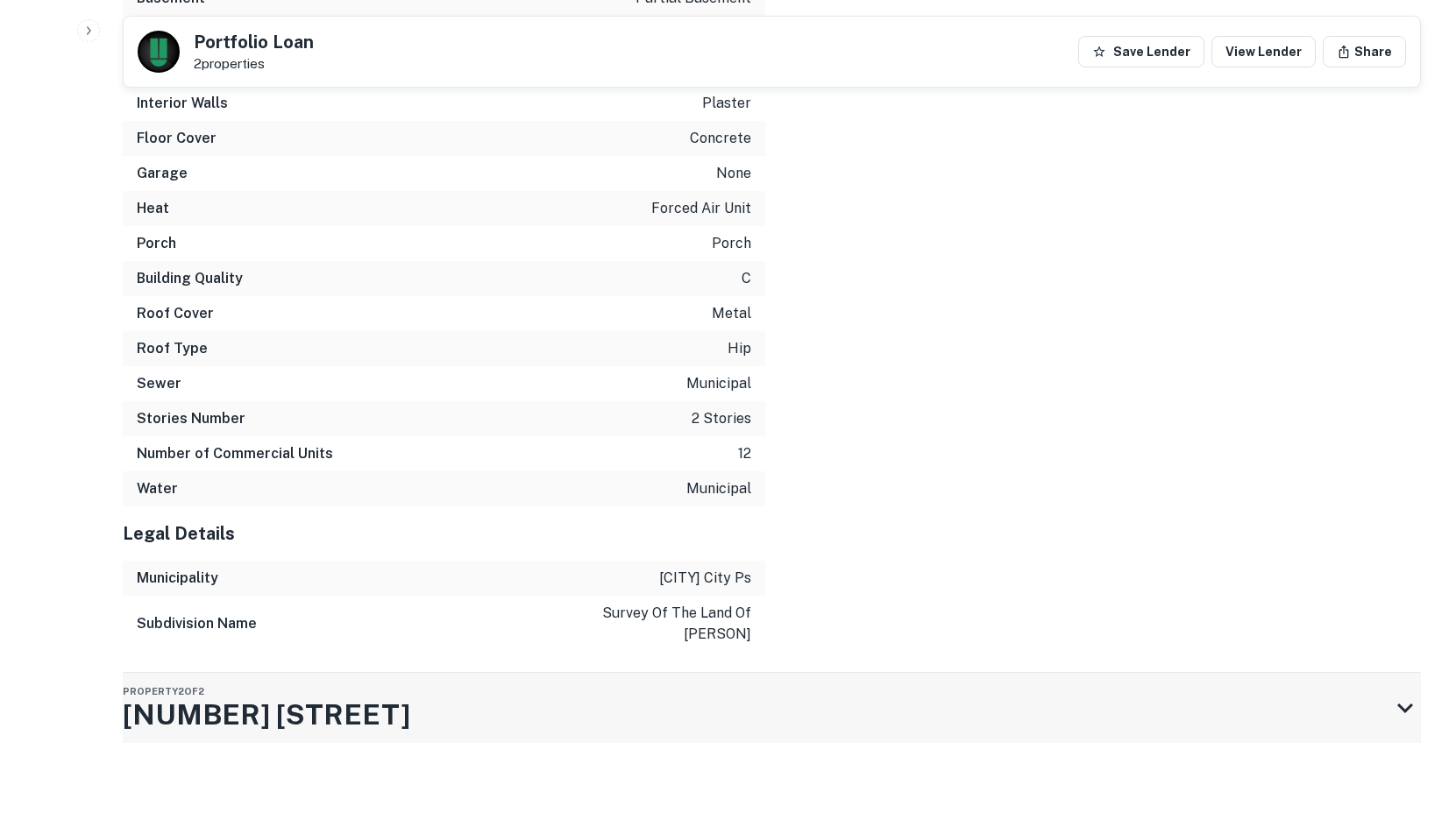 click on "Property  2  of  2 146 N Loudoun St" at bounding box center (756, 708) 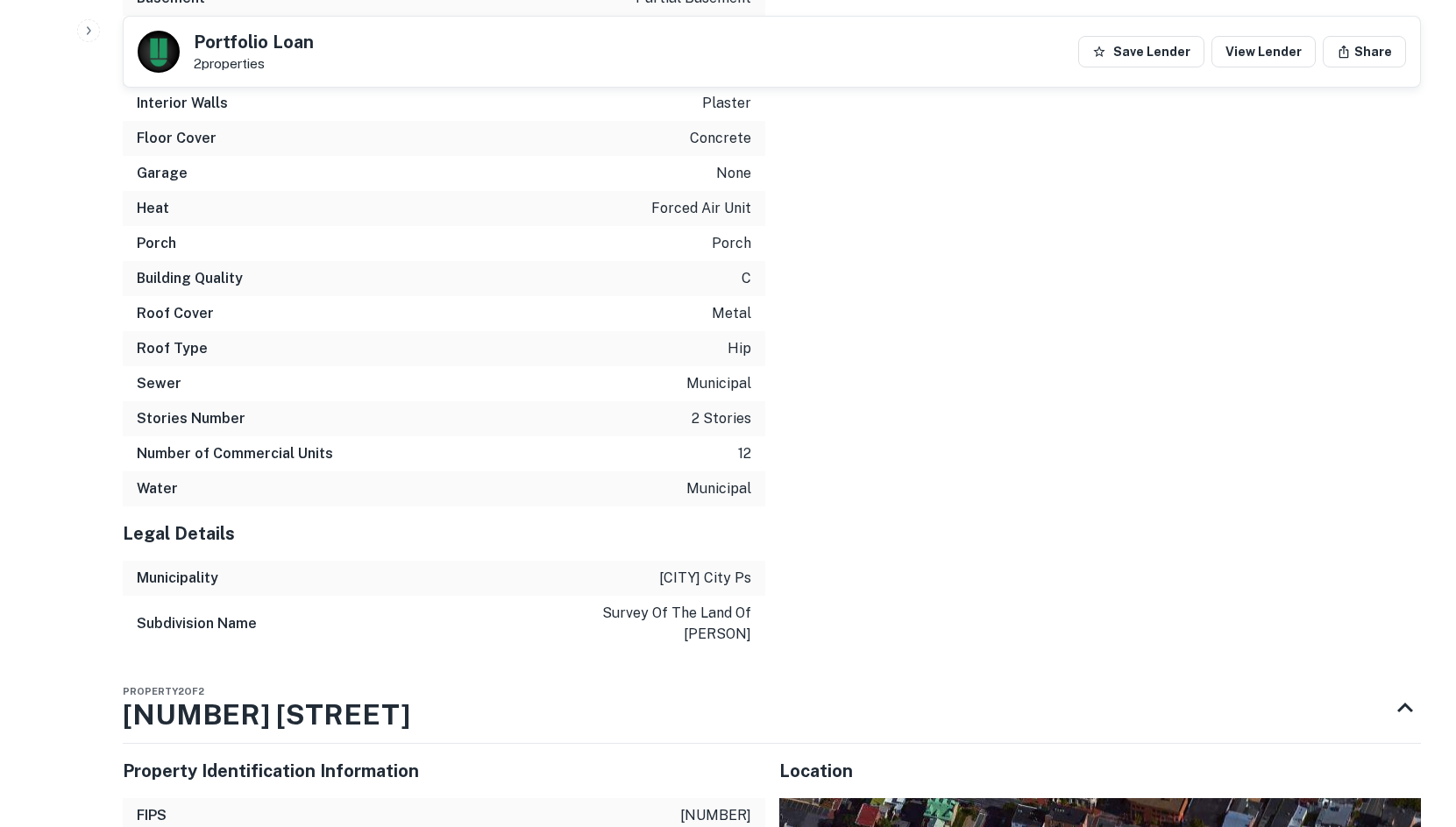scroll, scrollTop: 3527, scrollLeft: 0, axis: vertical 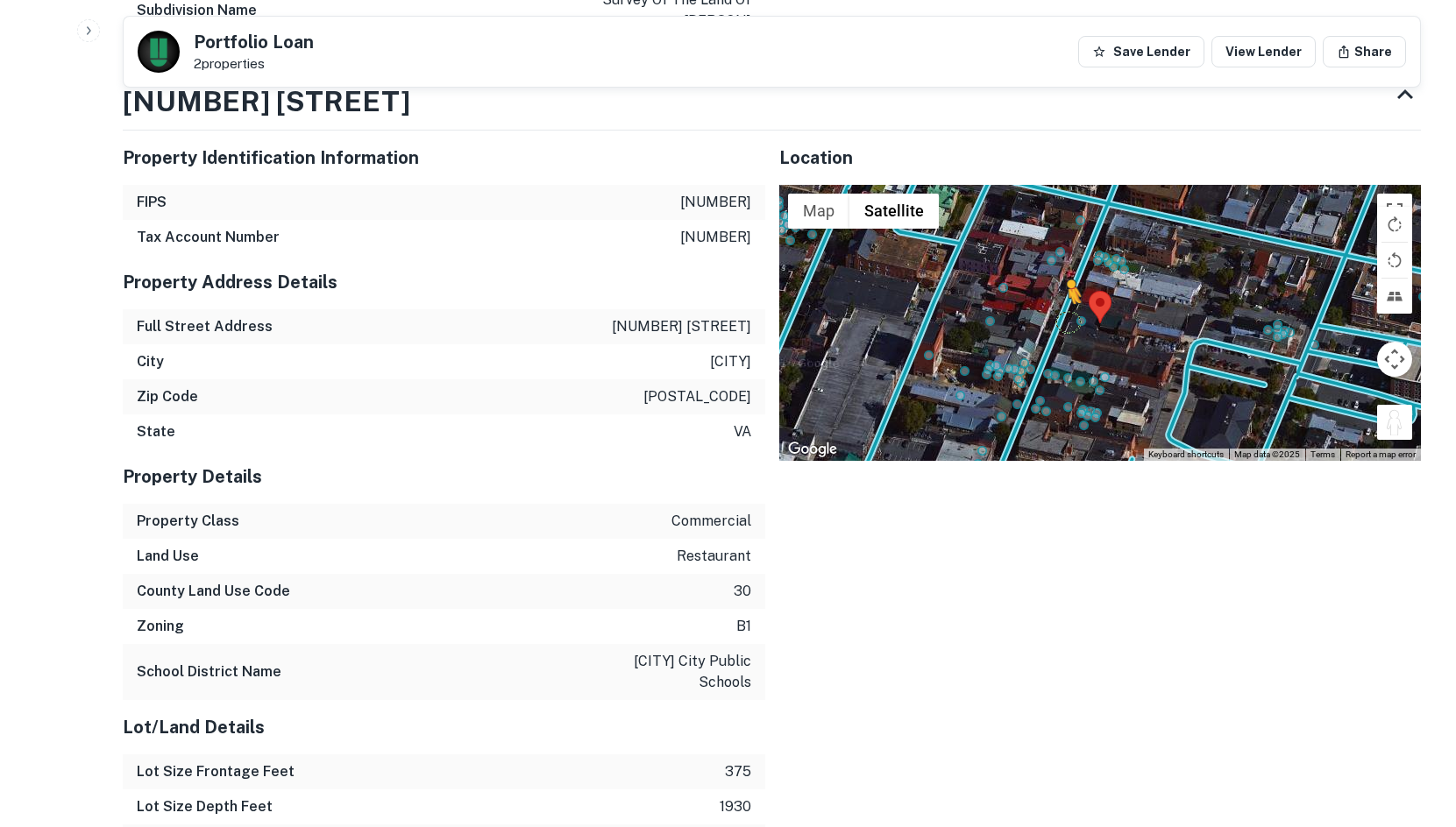 drag, startPoint x: 1399, startPoint y: 418, endPoint x: 1069, endPoint y: 321, distance: 343.96075 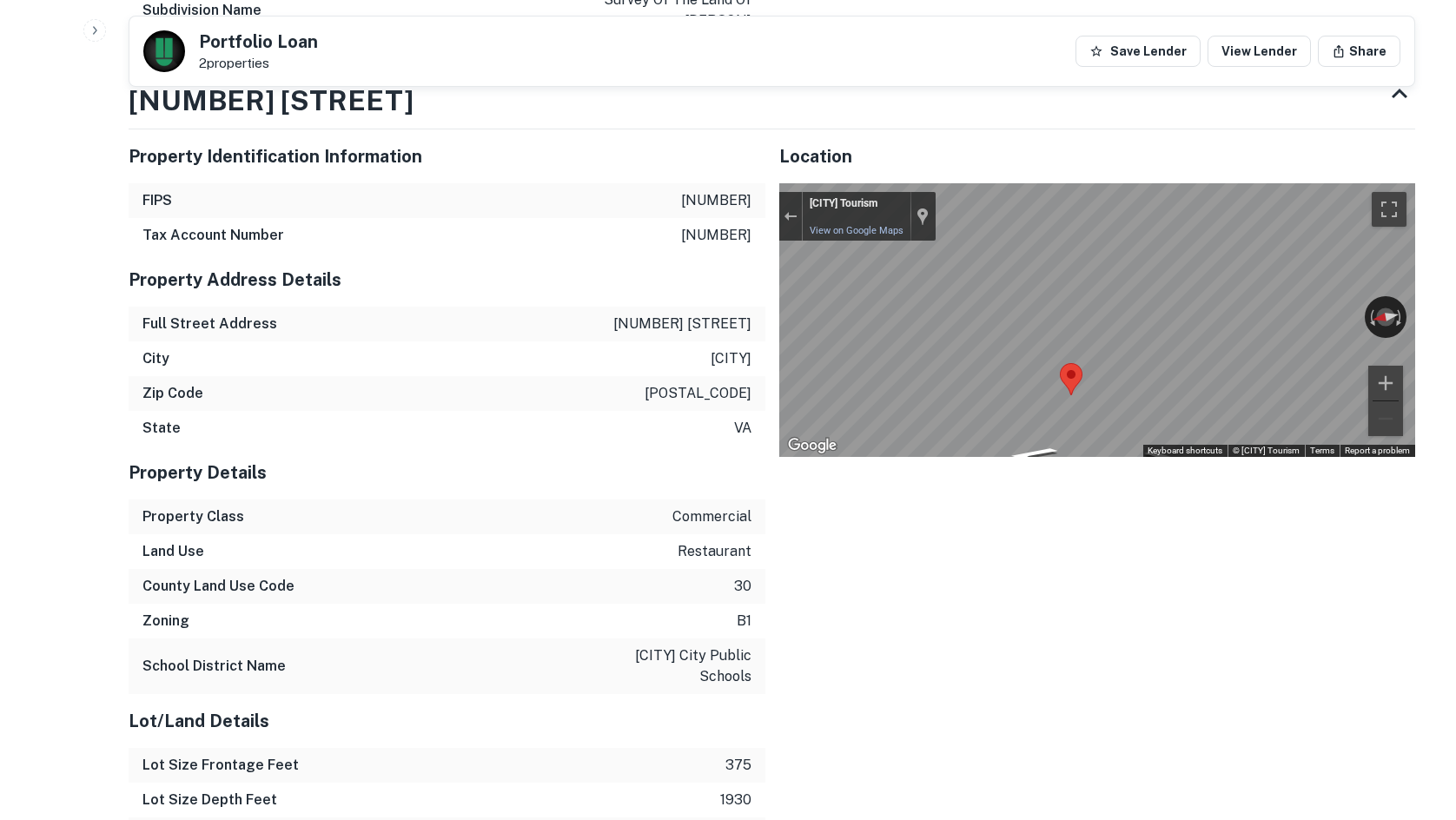 scroll, scrollTop: 0, scrollLeft: 0, axis: both 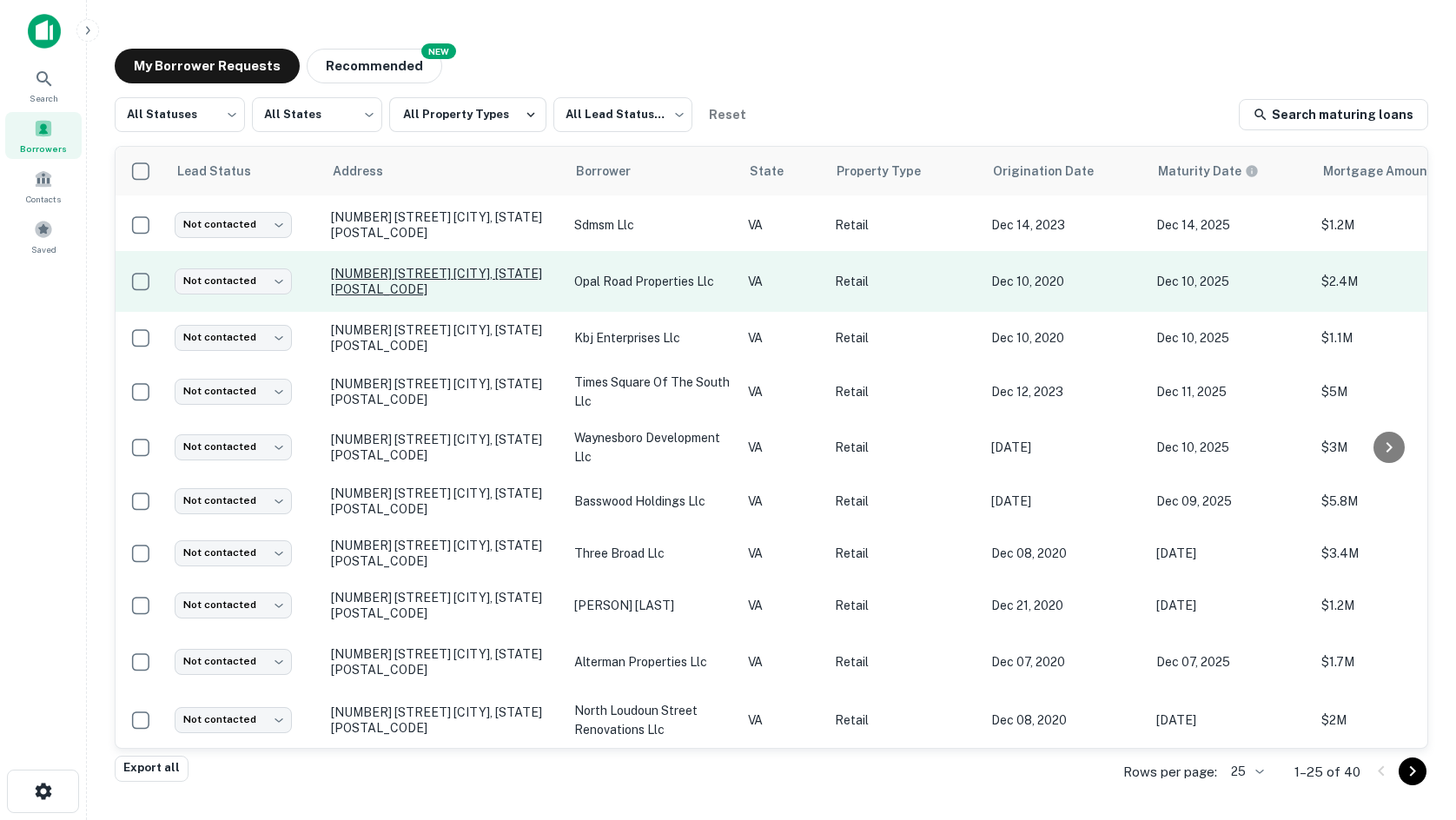 click on "[NUMBER] [STREET] [CITY], [STATE][POSTAL_CODE]" at bounding box center [444, 281] 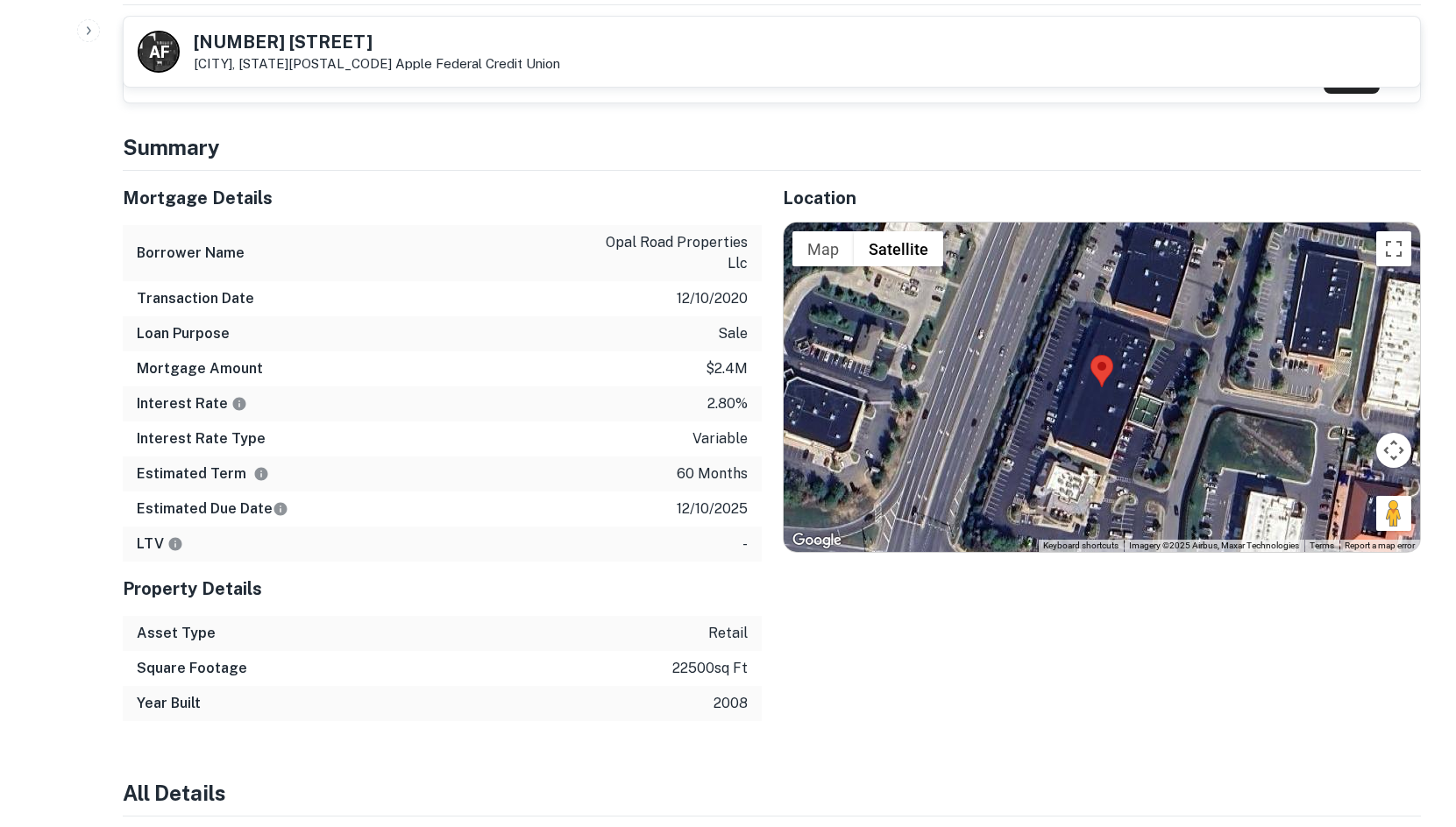 scroll, scrollTop: 1226, scrollLeft: 0, axis: vertical 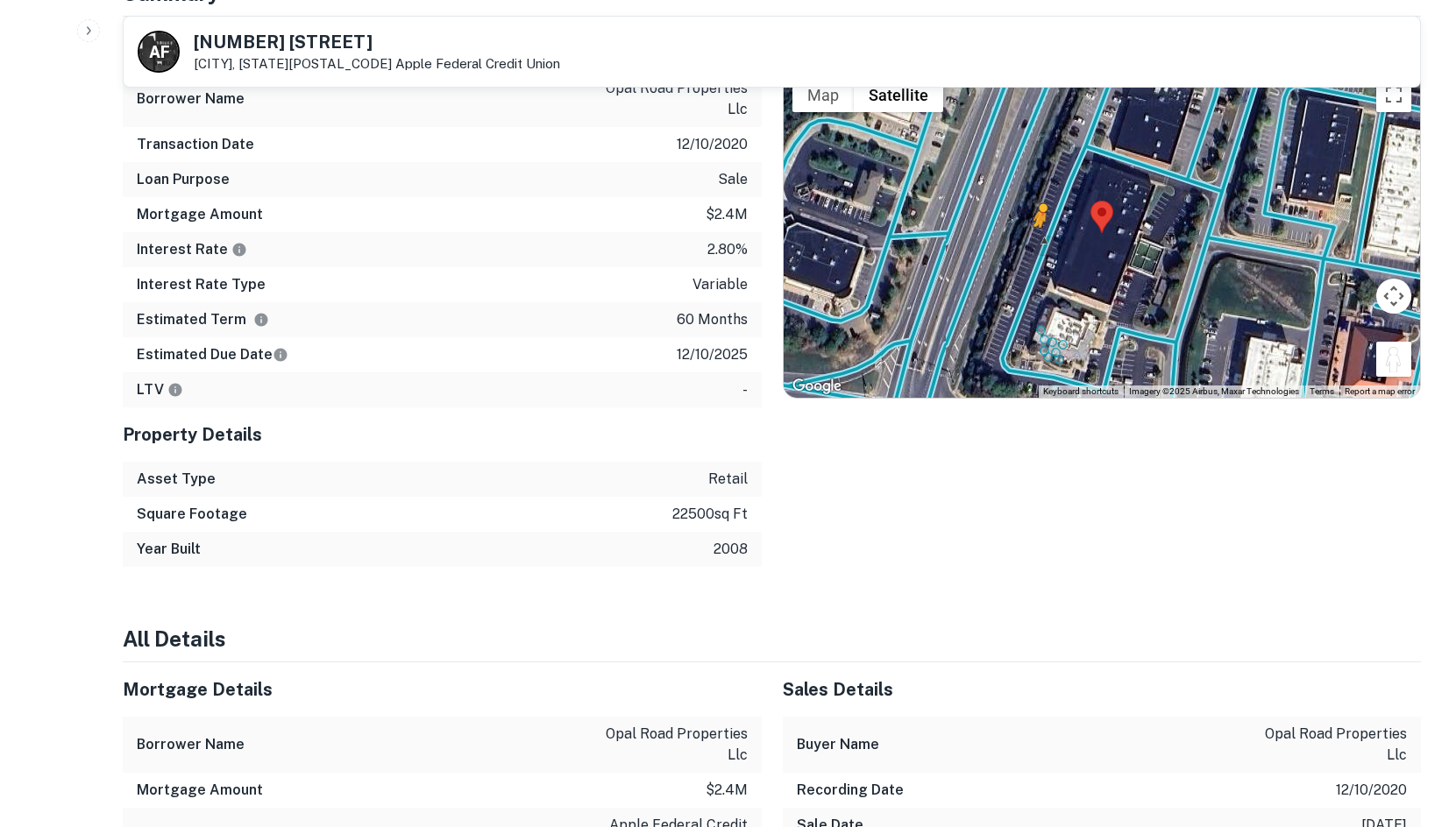 drag, startPoint x: 1288, startPoint y: 297, endPoint x: 1038, endPoint y: 241, distance: 256.1952 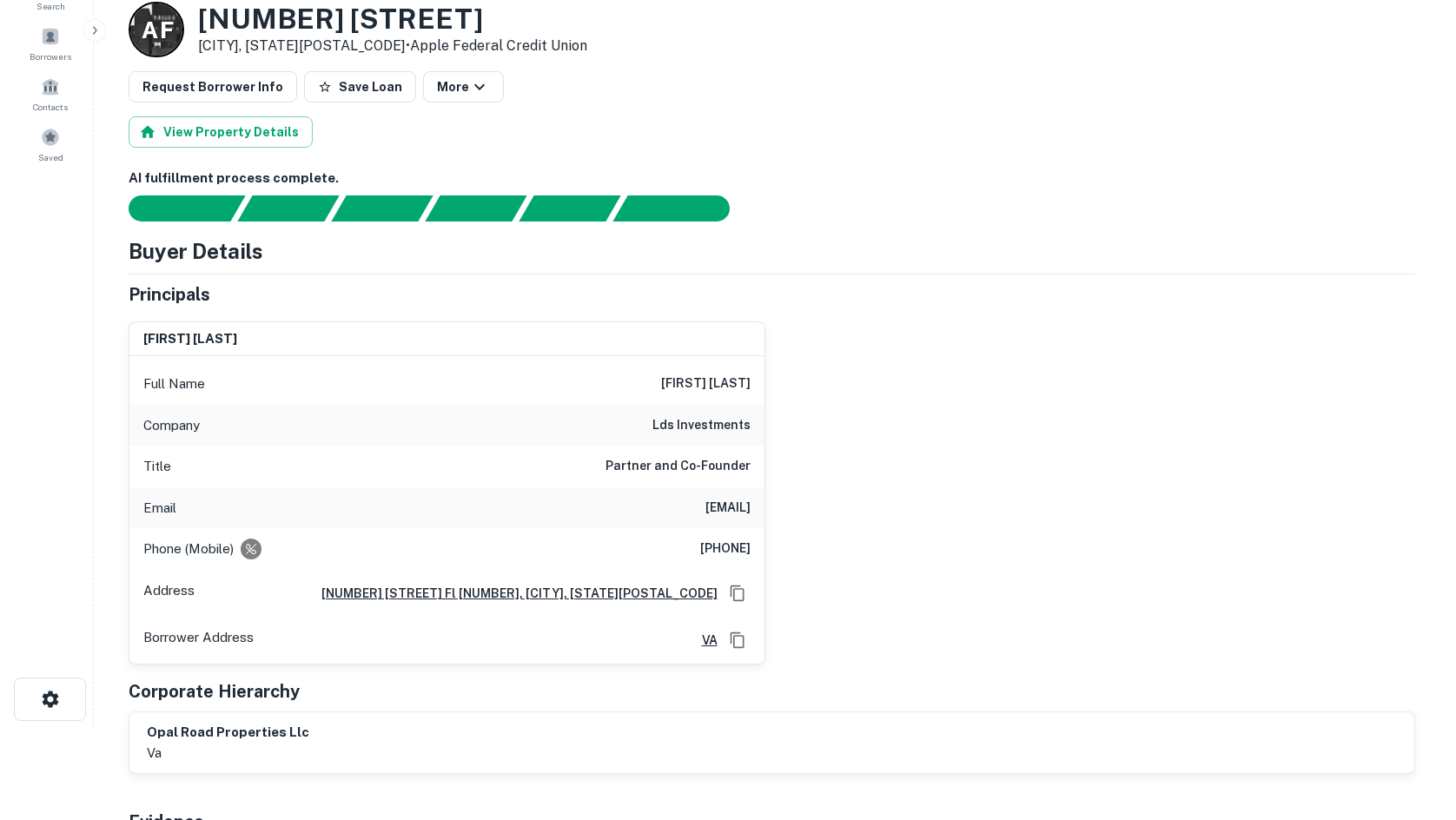 scroll, scrollTop: 0, scrollLeft: 0, axis: both 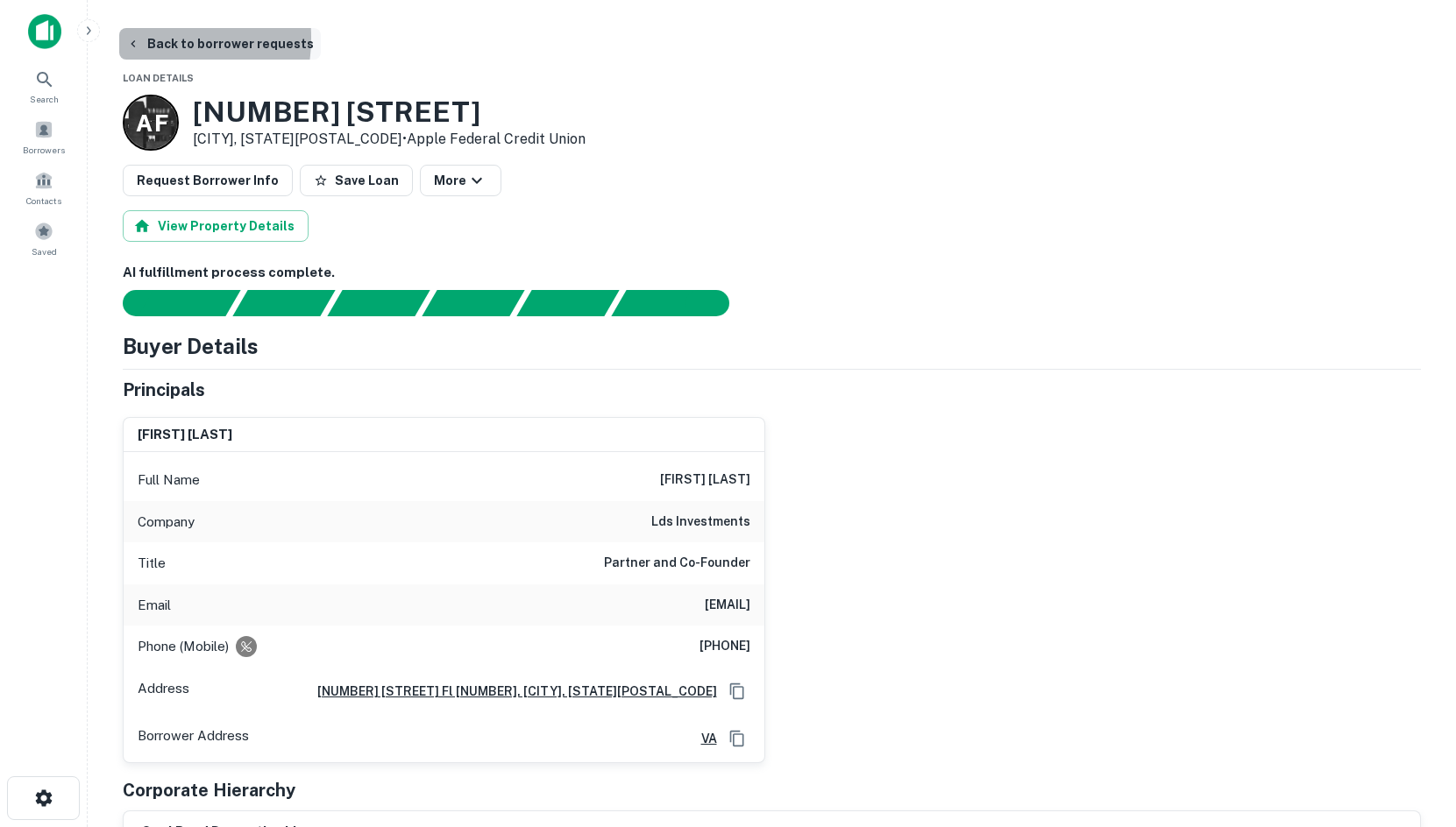 click 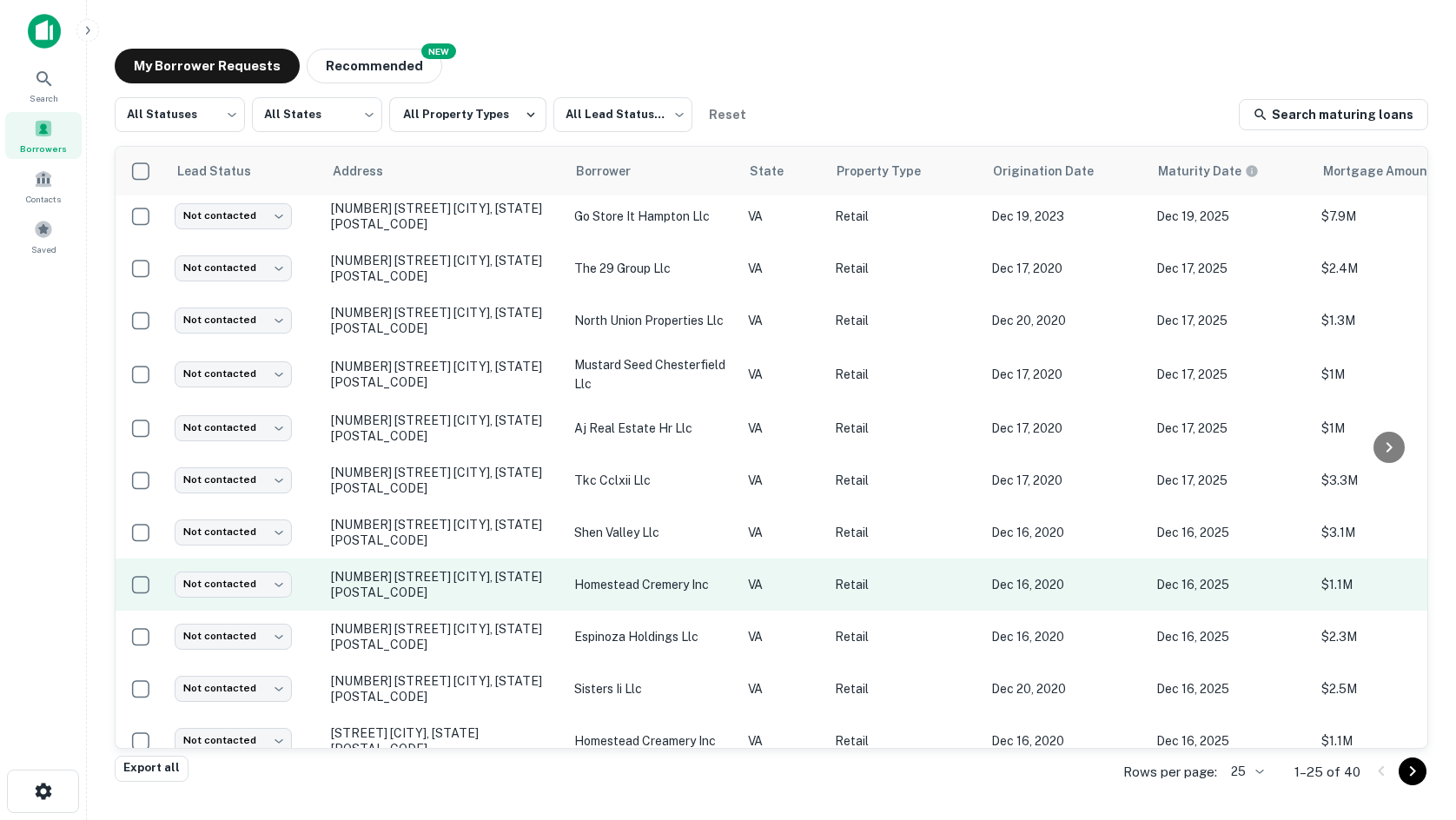 scroll, scrollTop: 0, scrollLeft: 0, axis: both 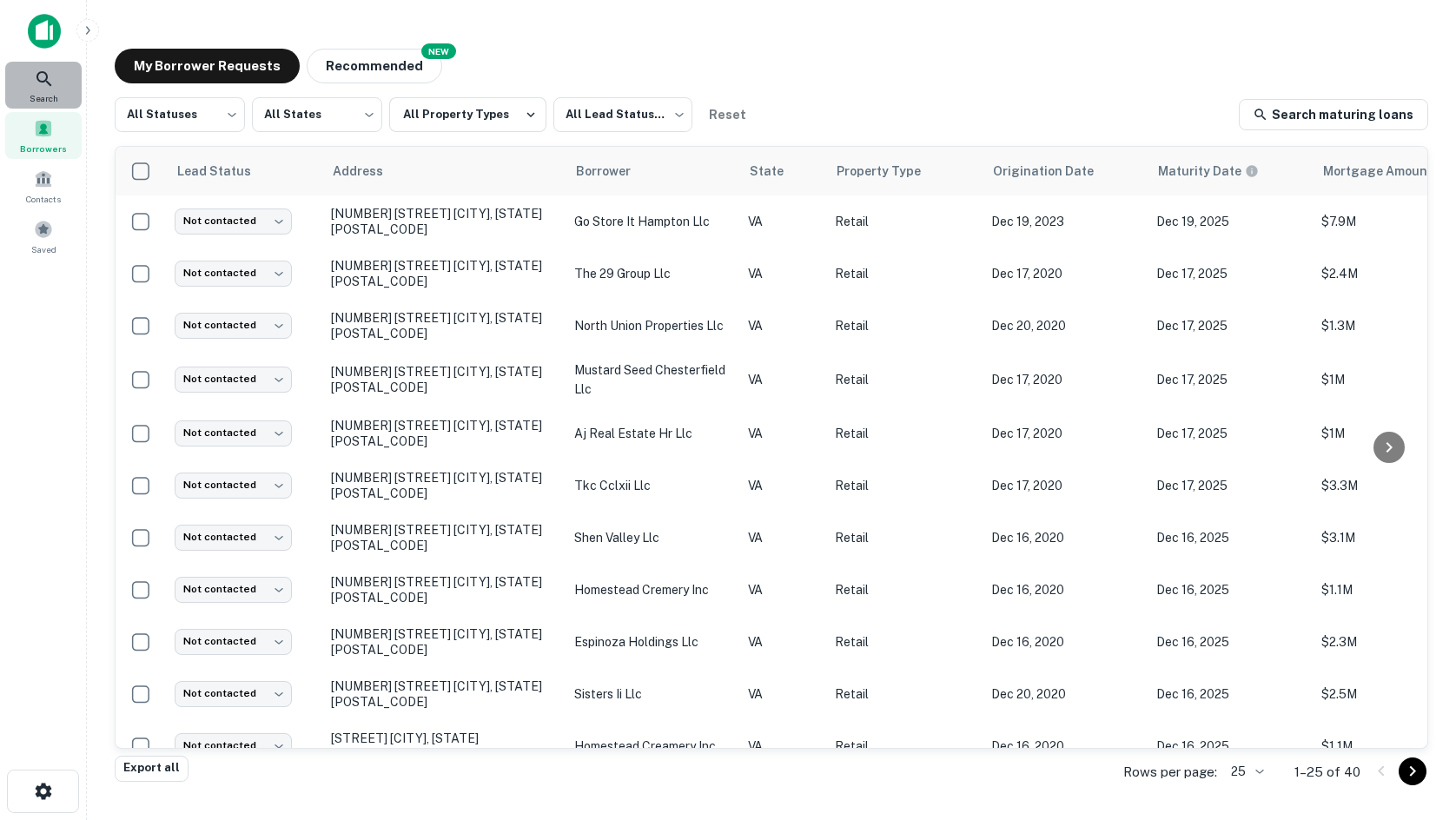 click on "Search" at bounding box center [43, 85] 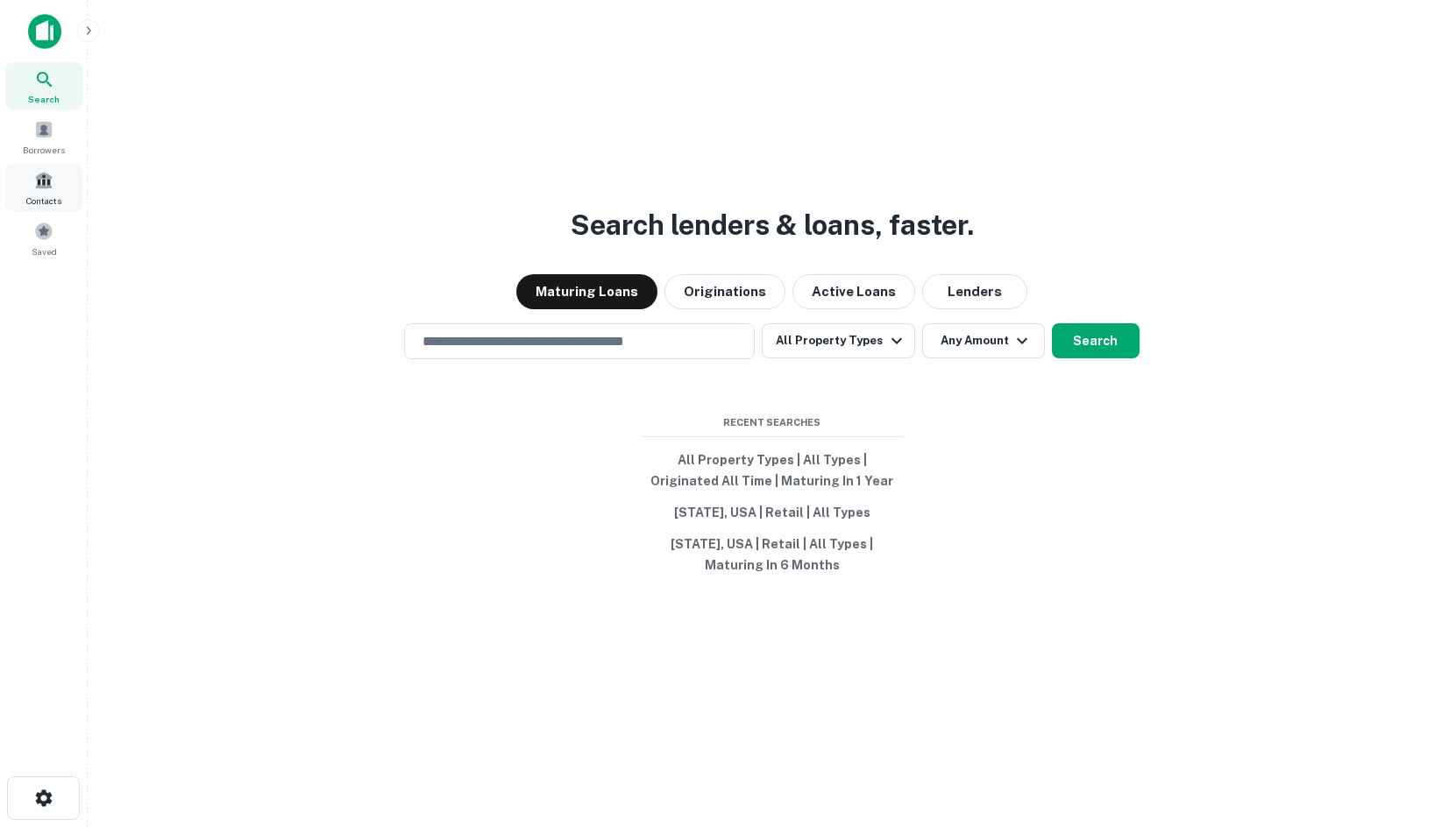 scroll, scrollTop: 0, scrollLeft: 0, axis: both 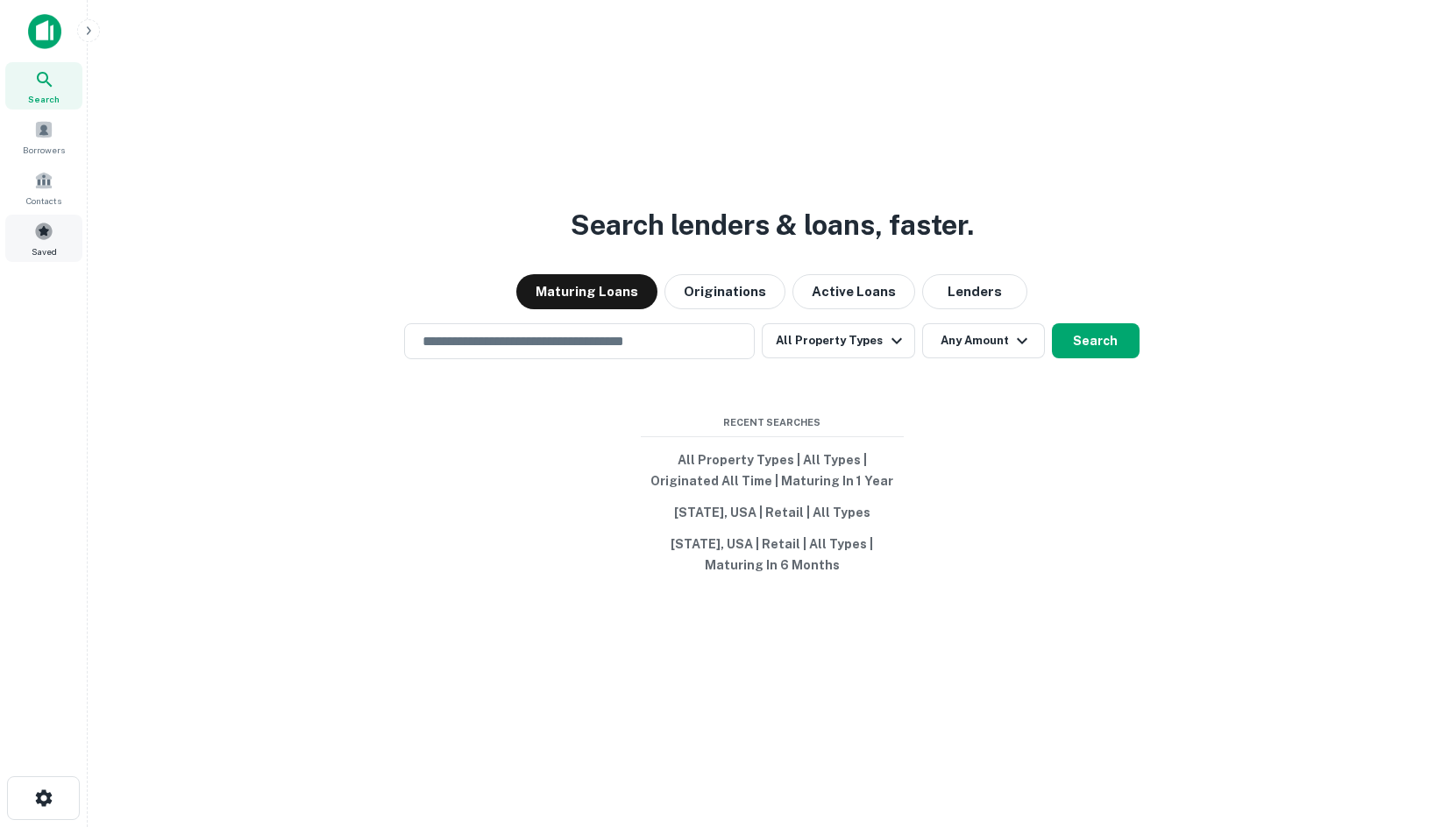 click on "Saved" at bounding box center [44, 238] 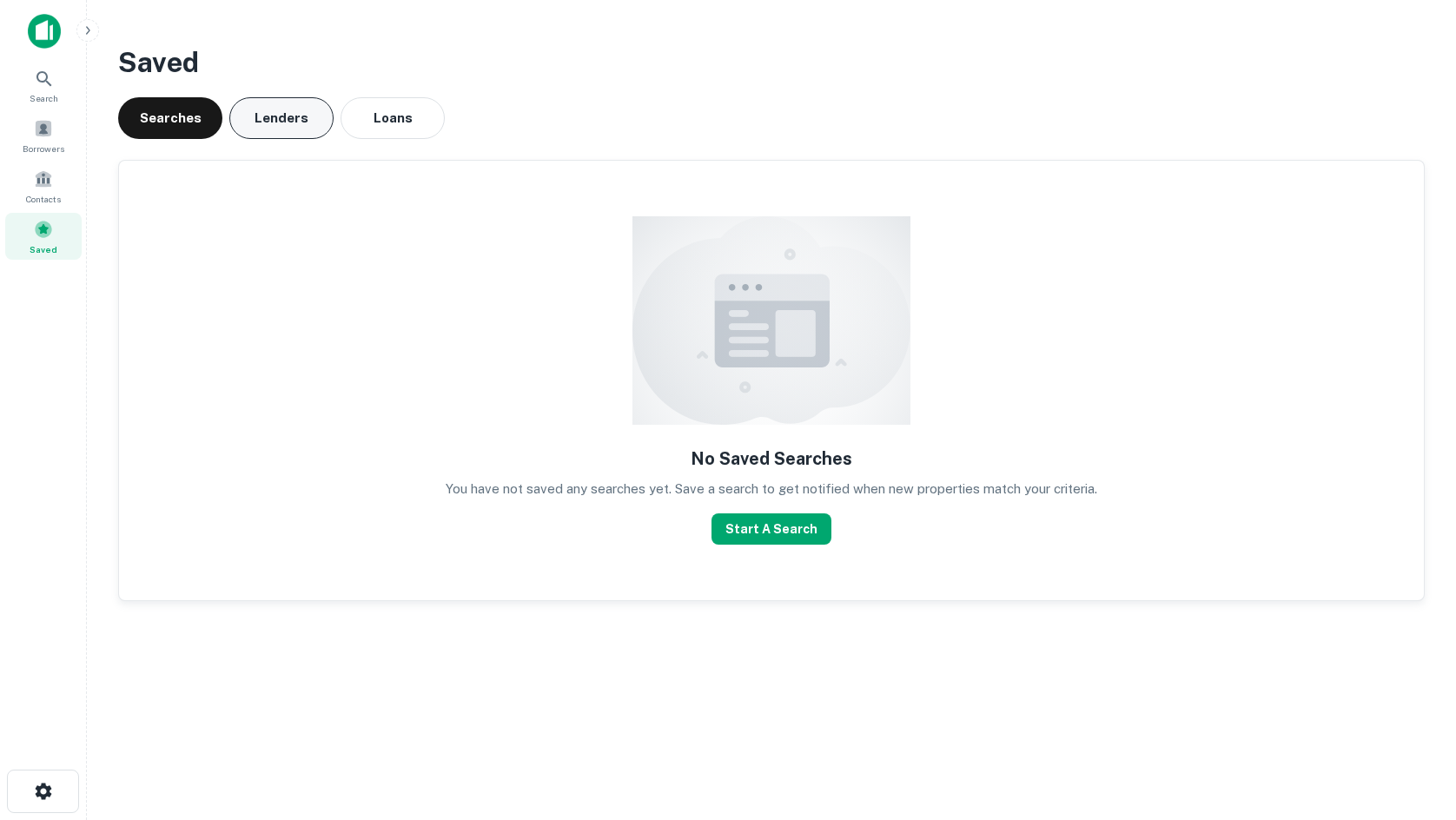 scroll, scrollTop: 0, scrollLeft: 0, axis: both 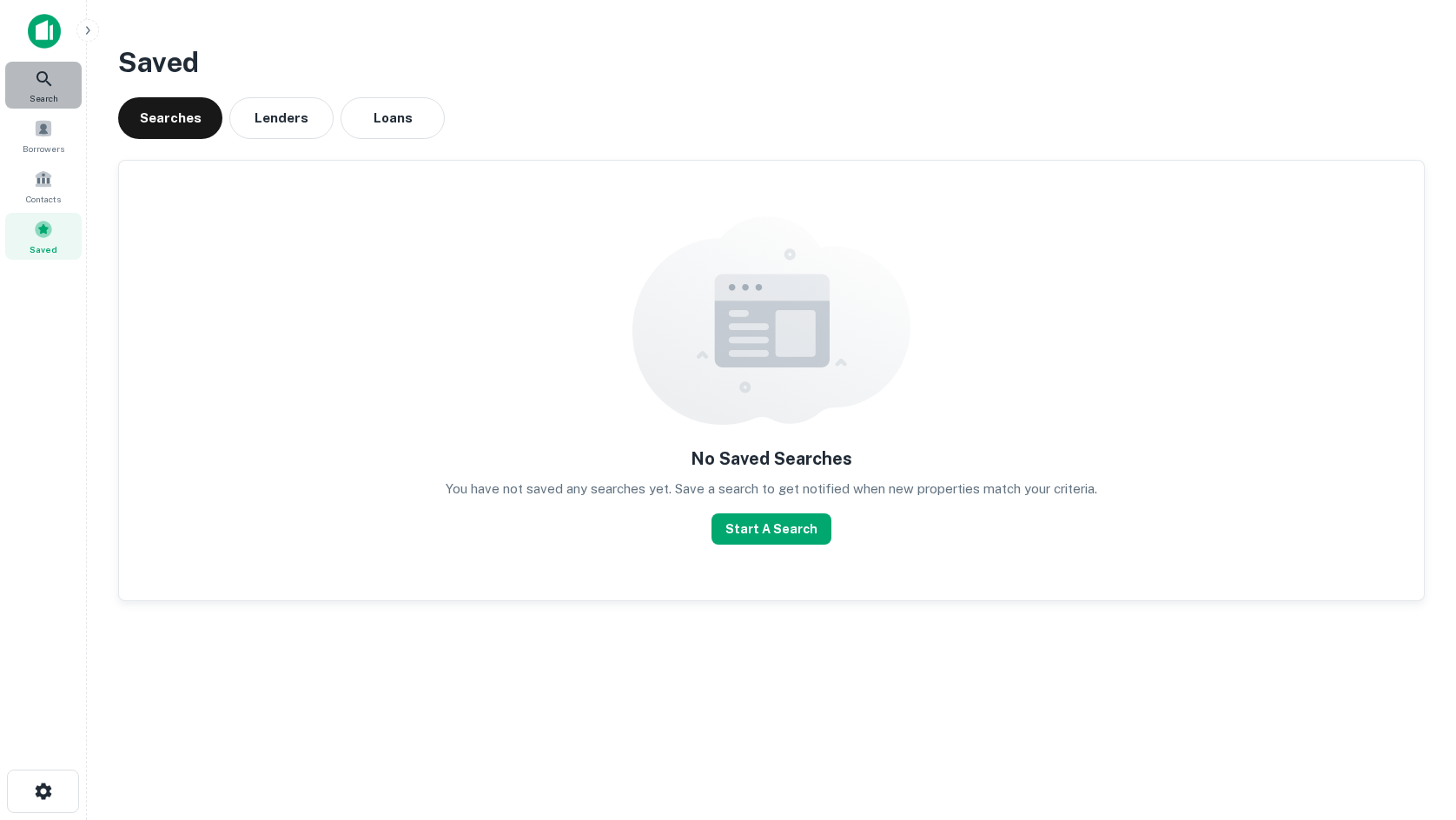 click on "Search" at bounding box center (43, 98) 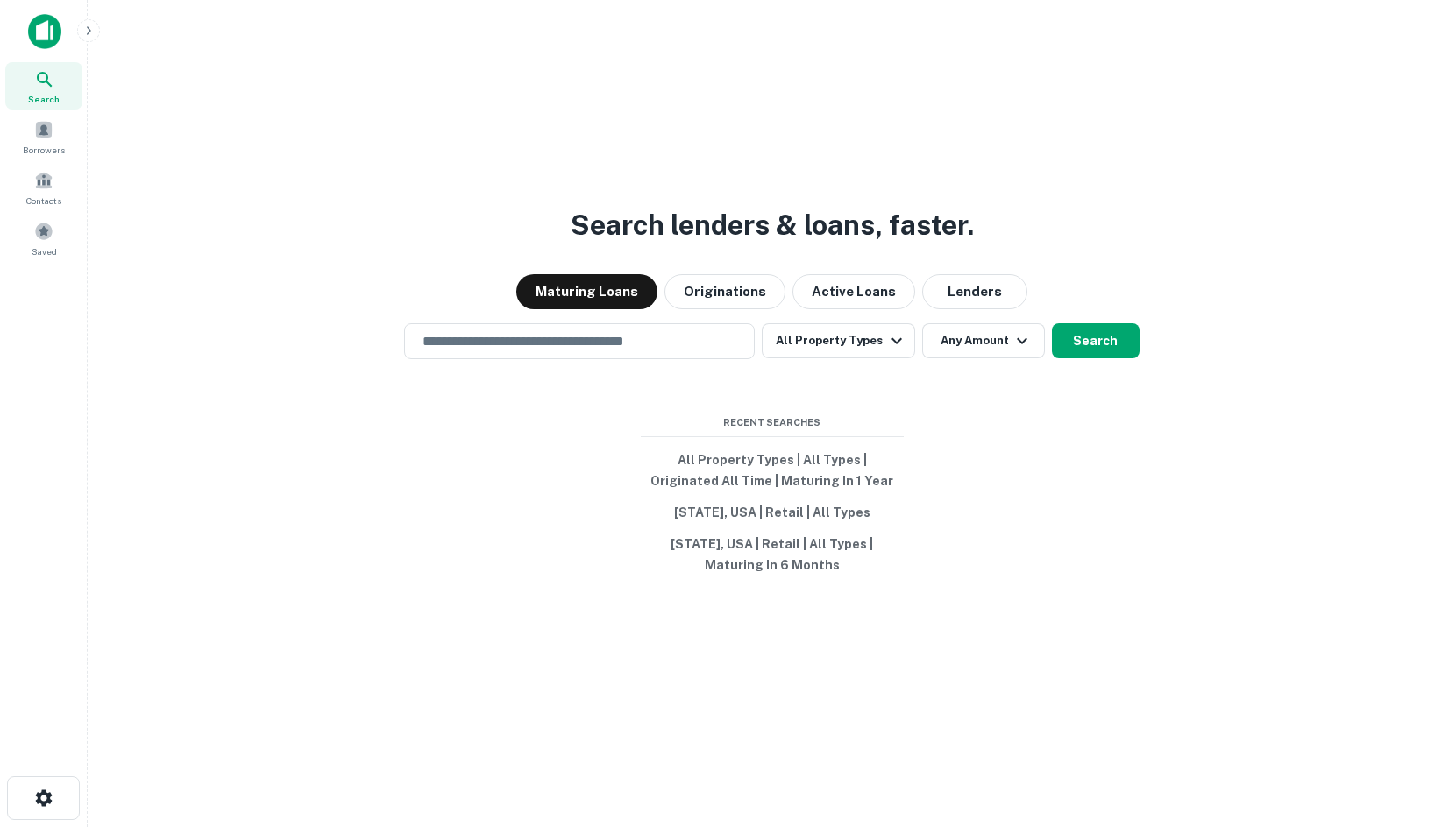 scroll, scrollTop: 0, scrollLeft: 0, axis: both 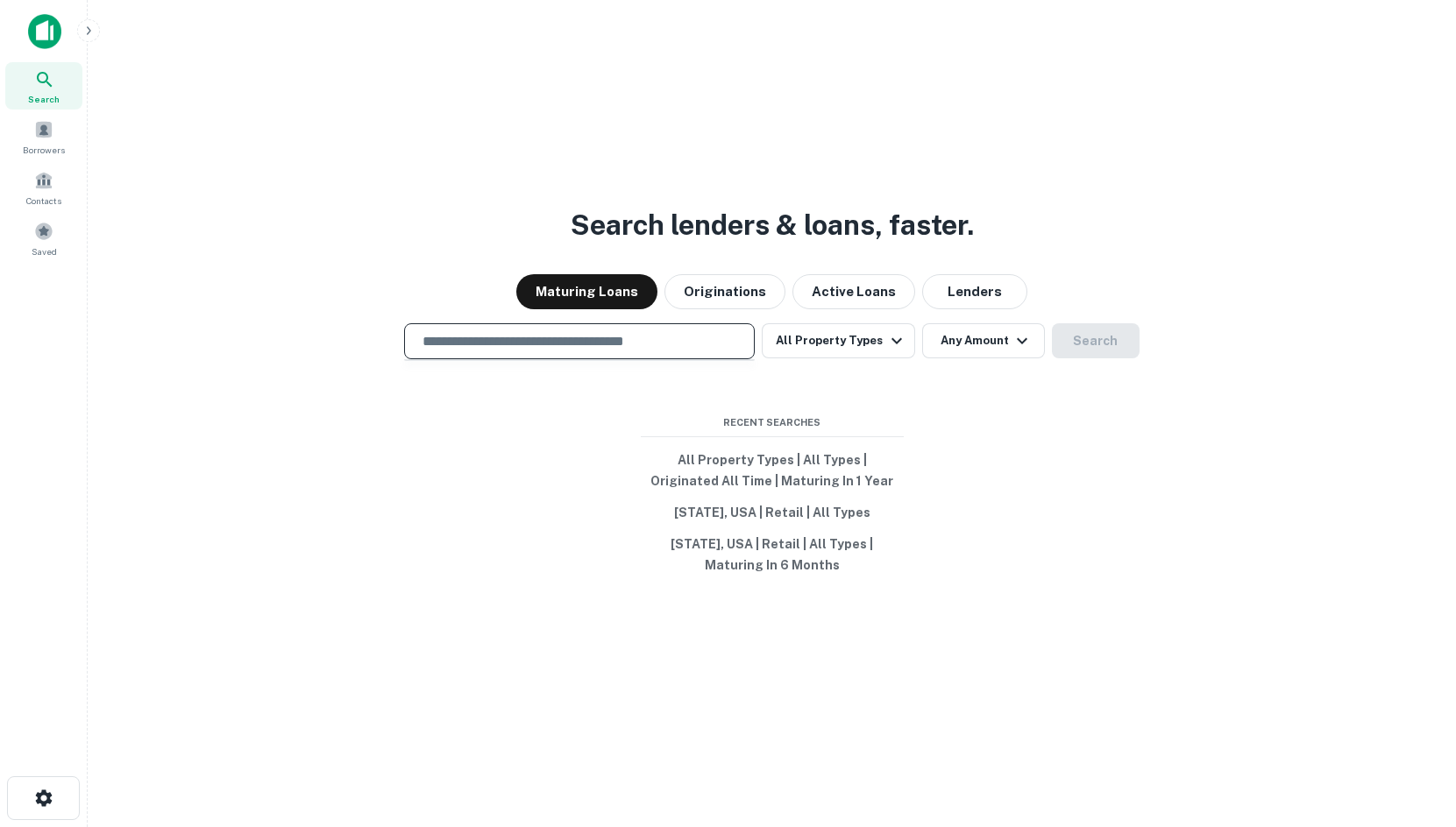click at bounding box center (579, 341) 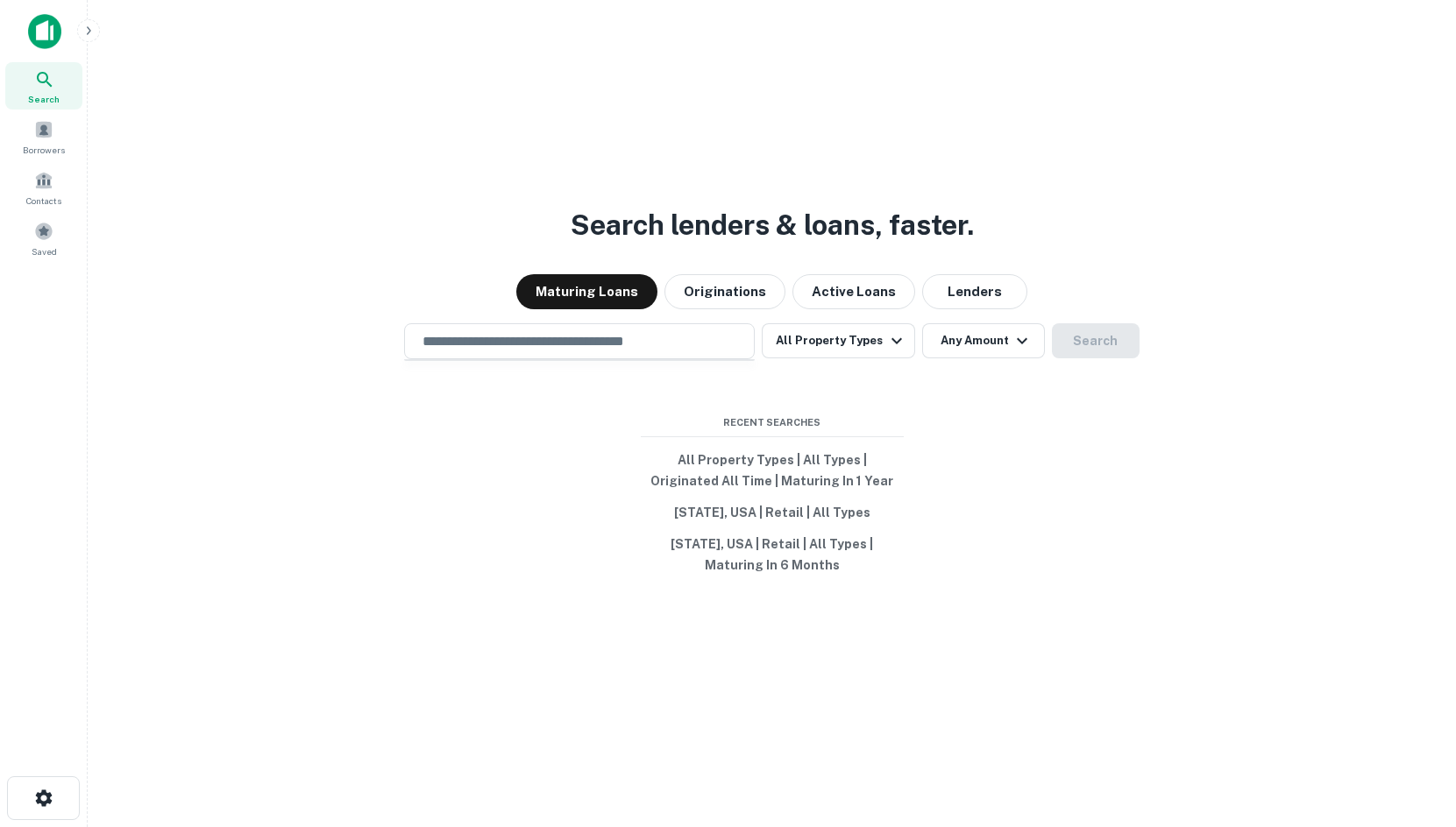 drag, startPoint x: 400, startPoint y: 467, endPoint x: 453, endPoint y: 466, distance: 53.009433 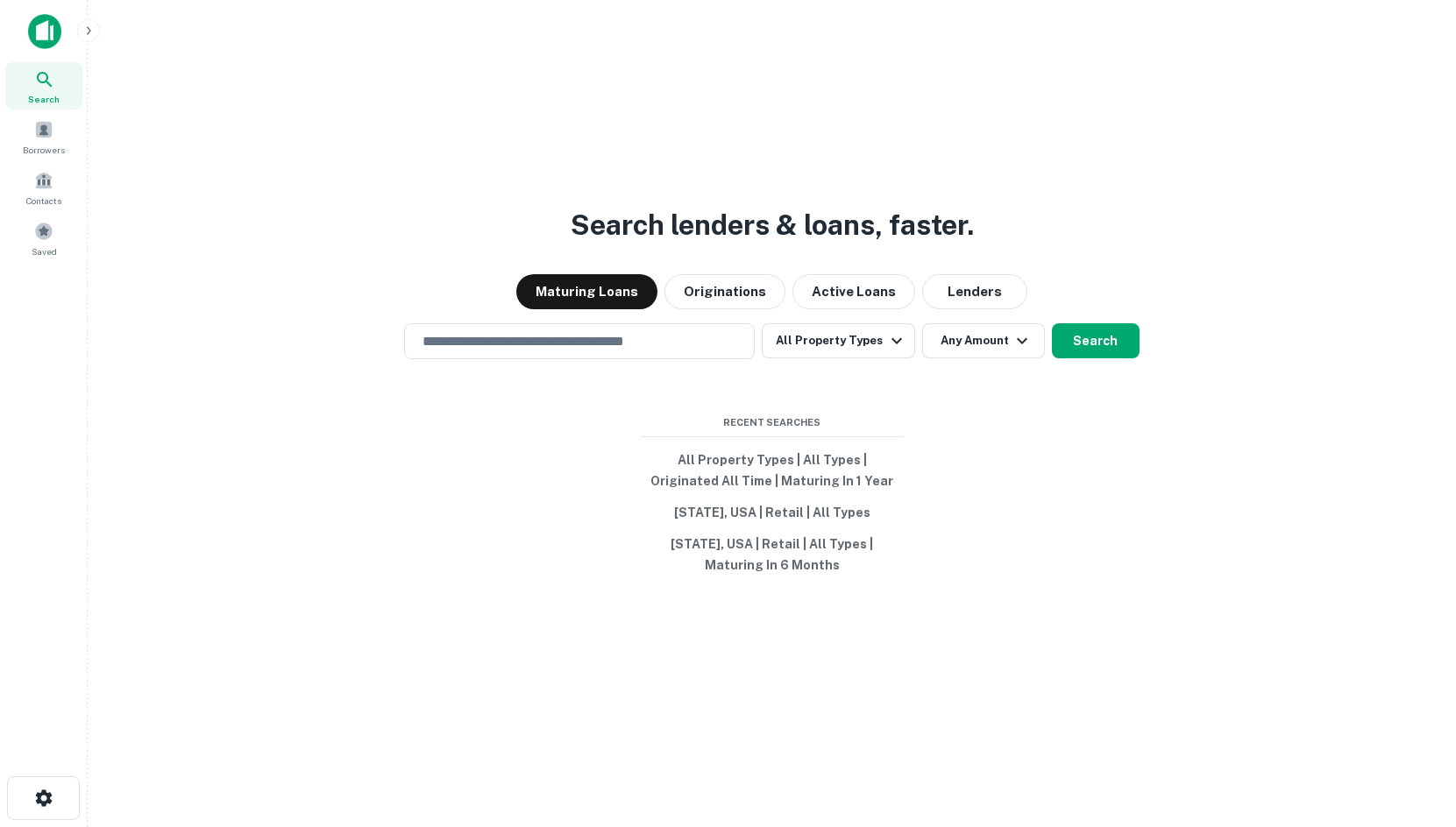 click on "Maturing Loans Originations Active Loans Lenders View my borrowers All sources [STATE], USA ​ Retail $1M - $10M Custom All Filters Save Reset Show Map Location Maturity Date sorted ascending Mortgage Amount Borrower Name Lender Purpose Type Lender Type Sale Amount LTV Interest Rate Year Built Unit Count [NUMBER] [STREET] [CITY], [STATE][POSTAL_CODE]  [DATE] $[NUMBER] [NAME] LLC Info Requested [BANK] Sale Retail Bank - - [PERCENT] [YEAR] 3 [NUMBER] [STREET] [CITY], [STATE][POSTAL_CODE]  [DATE] $[NUMBER] [NAME] LLC Info Requested [BANK] Sale Retail Bank - - [PERCENT] - - [NUMBER] [STREET] [CITY], [STATE][POSTAL_CODE]  [DATE] $[NUMBER] [NAME] LLC Info Requested [BANK] Sale Retail Bank - - [PERCENT] [YEAR] - 3 [NUMBER] [STREET] [CITY],  1 of  1  properties [DATE] $[NUMBER] [NAME] INC View Details [BANK] Sale Retail Bank - - [PERCENT] [YEAR] - $[NUMBER]" at bounding box center [771, 456] 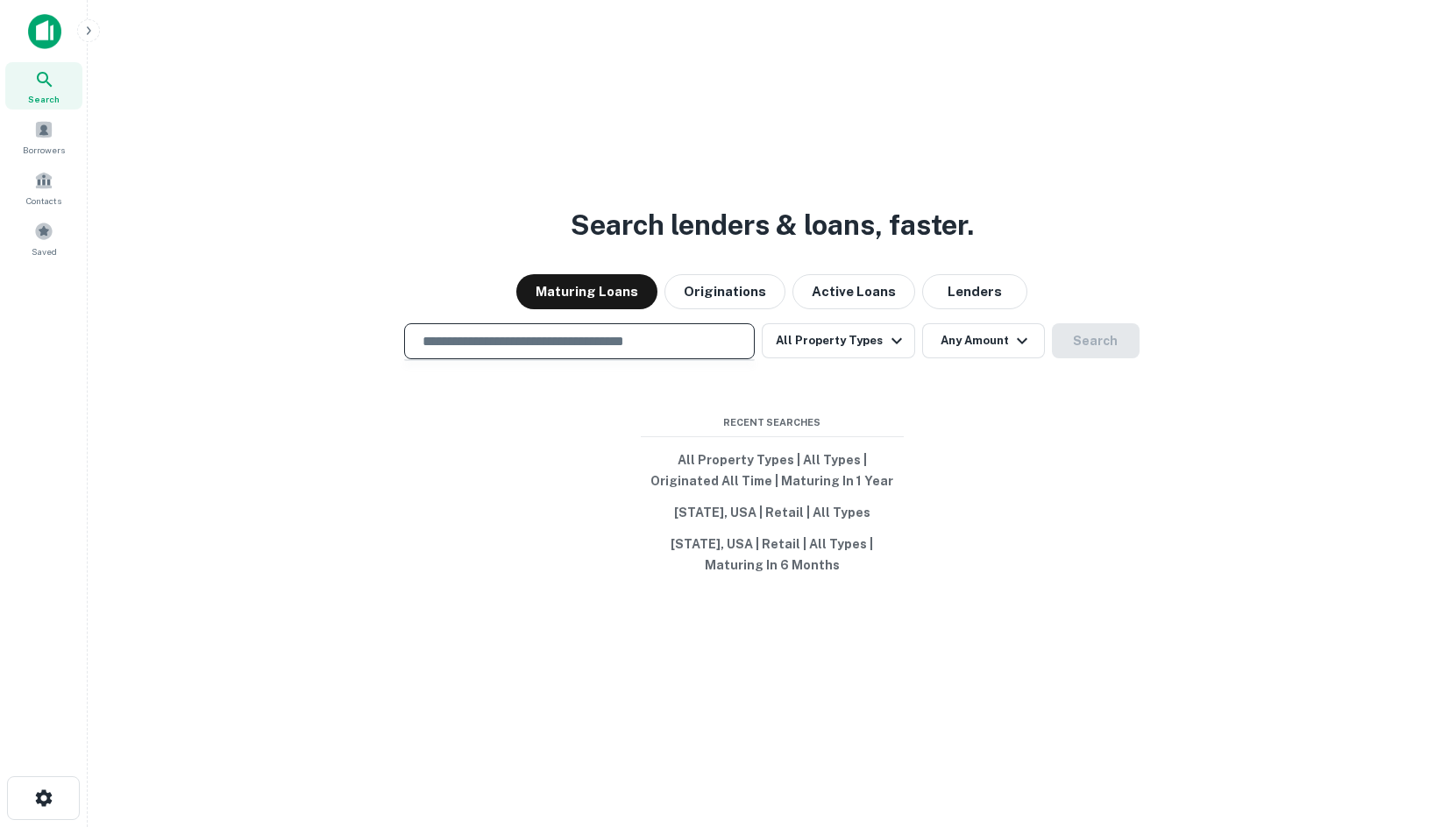 click at bounding box center [579, 341] 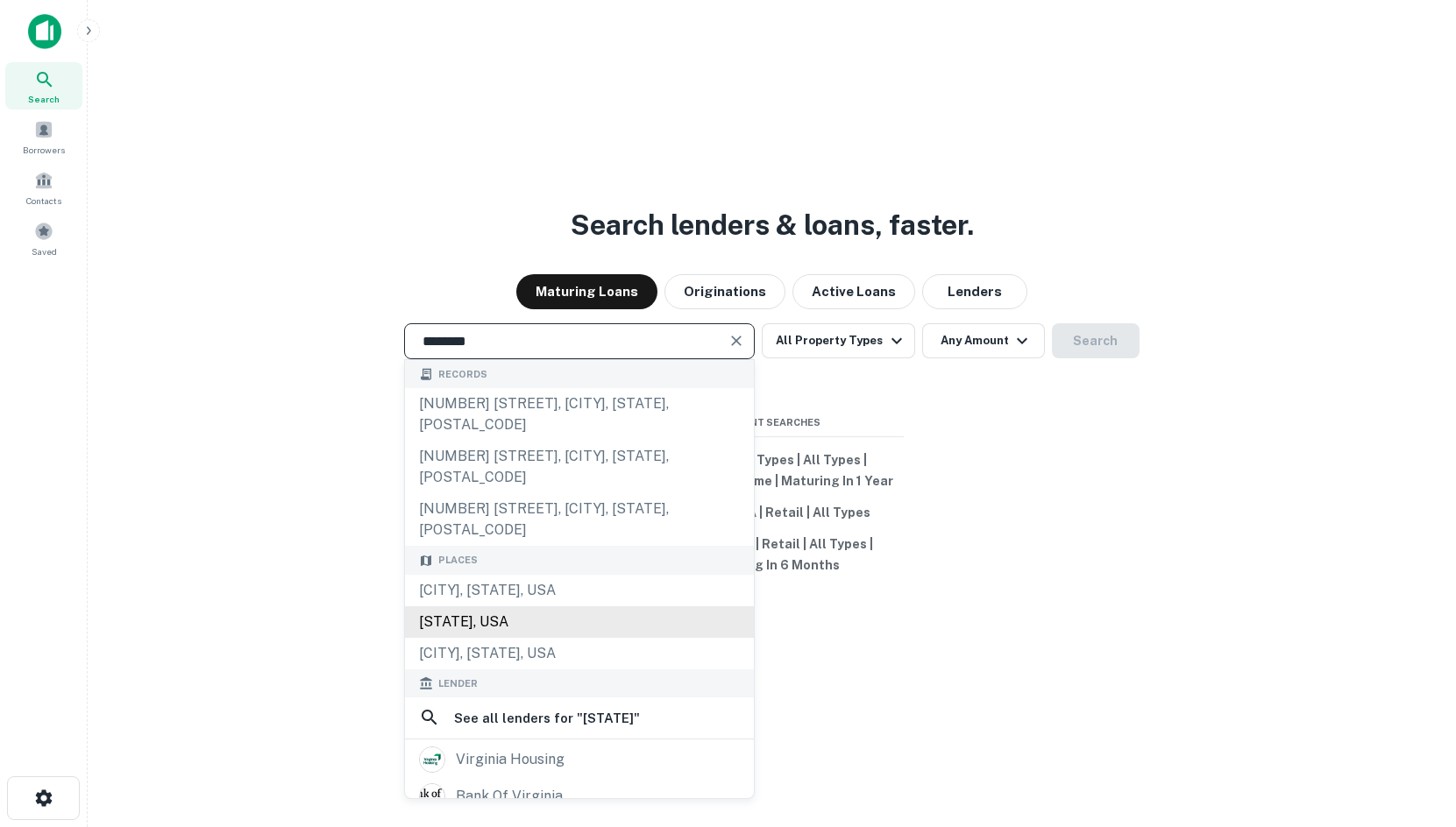 click on "[STATE], USA" at bounding box center [579, 622] 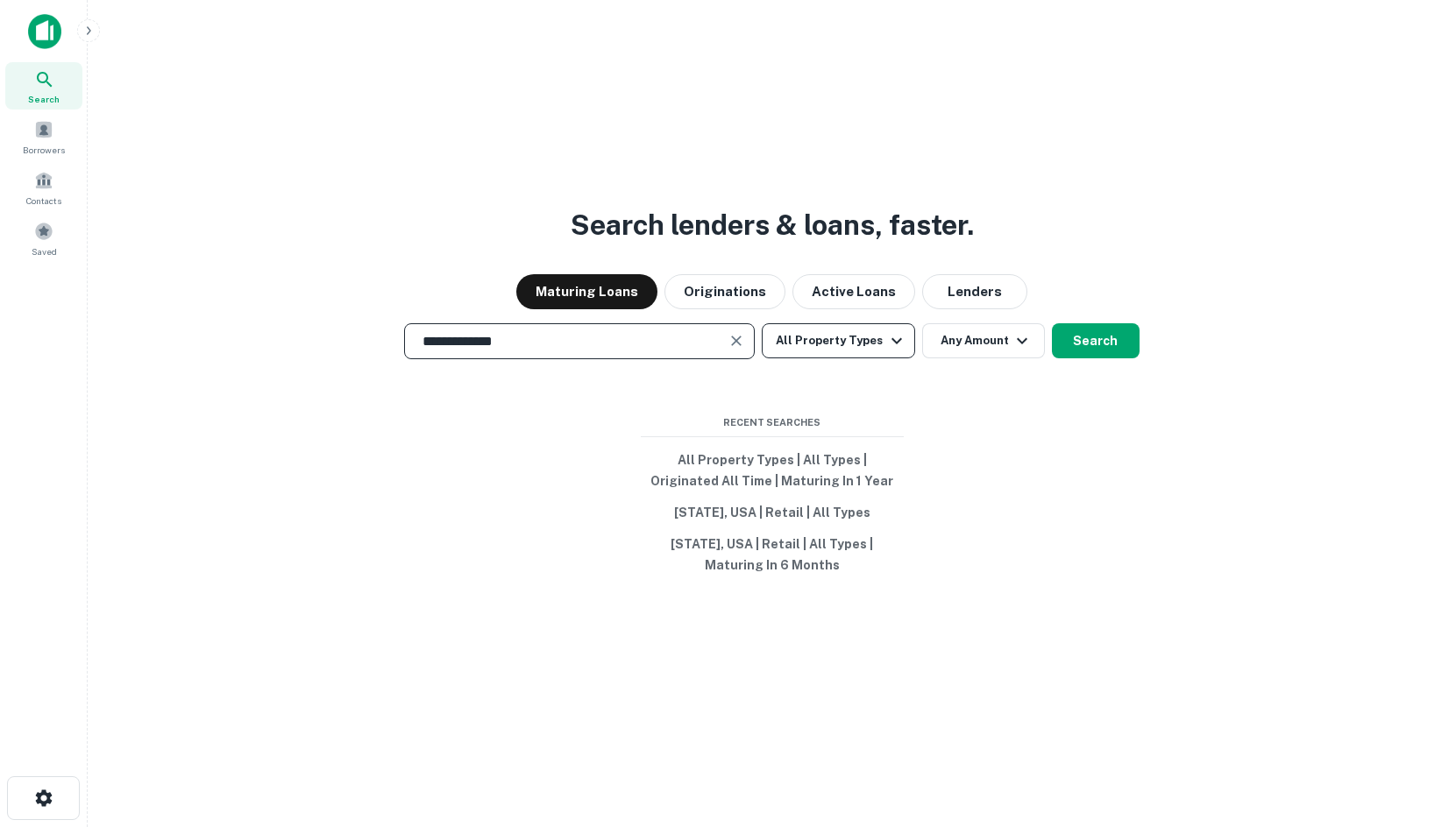 type on "**********" 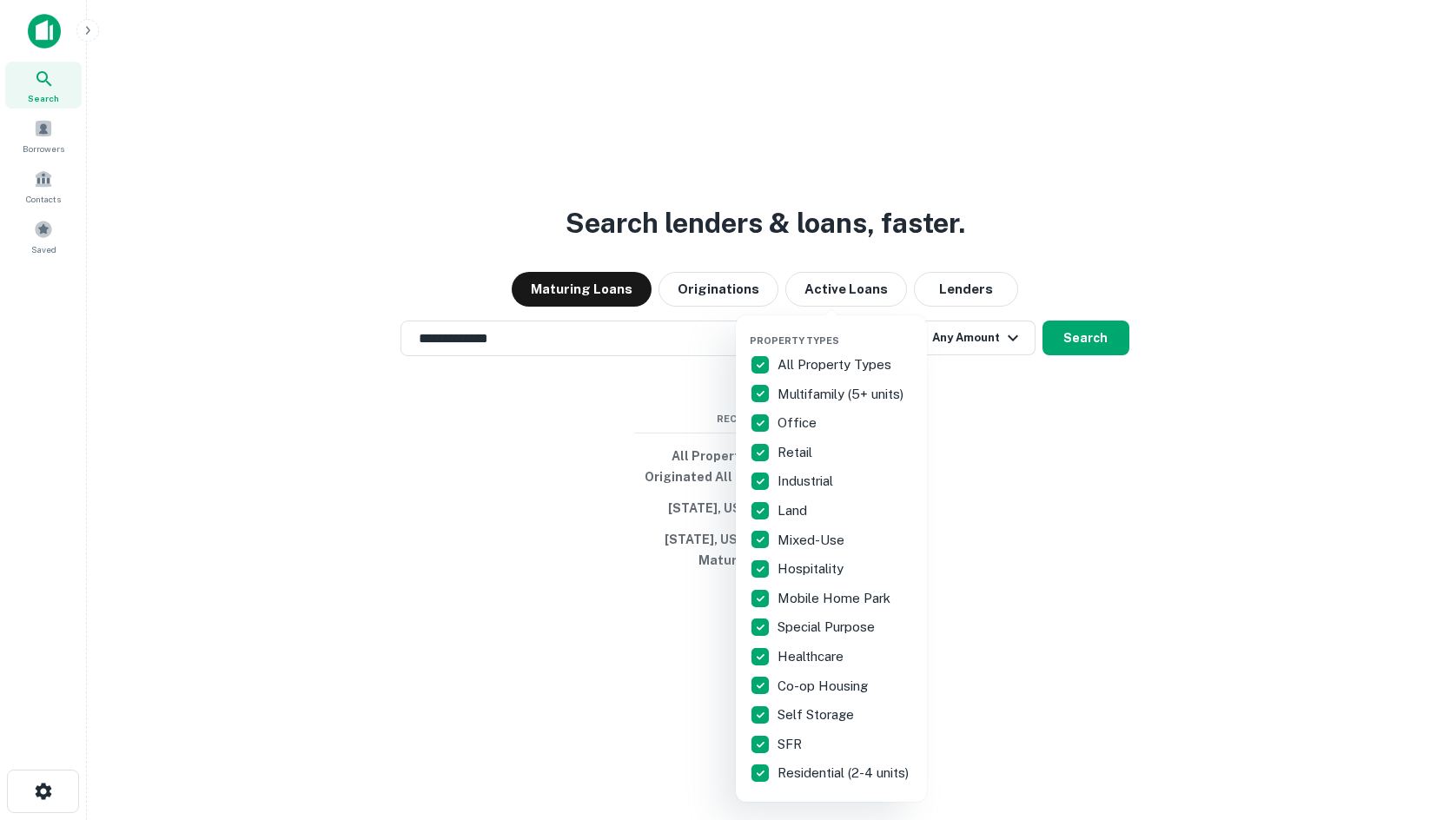 click on "Property Types All Property Types Multifamily (5+ units) Office Retail Industrial Land Mixed-Use Hospitality Mobile Home Park Special Purpose Healthcare Co-op Housing Self Storage SFR Residential (2-4 units)" at bounding box center [831, 559] 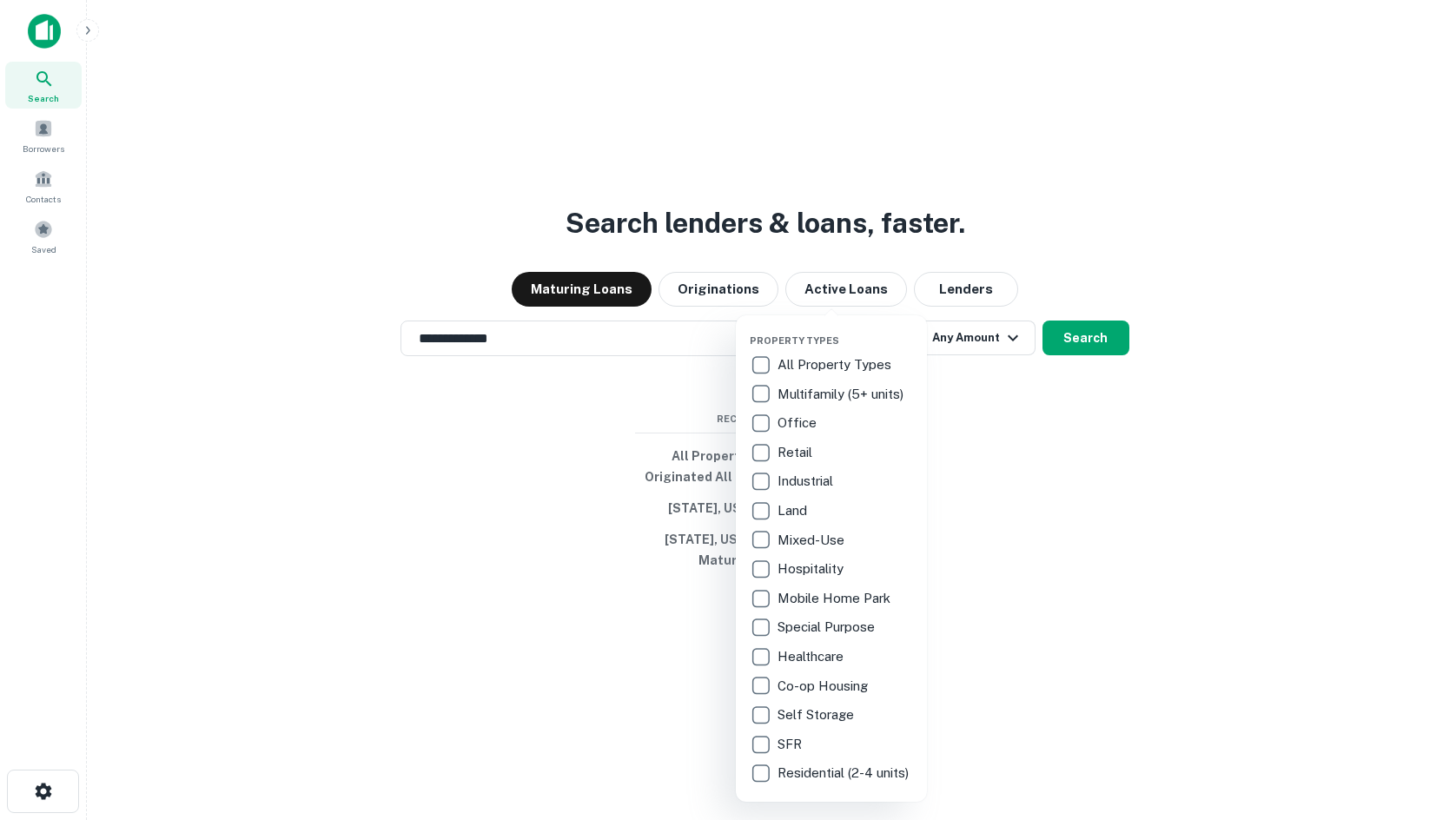 click on "Retail" at bounding box center (797, 453) 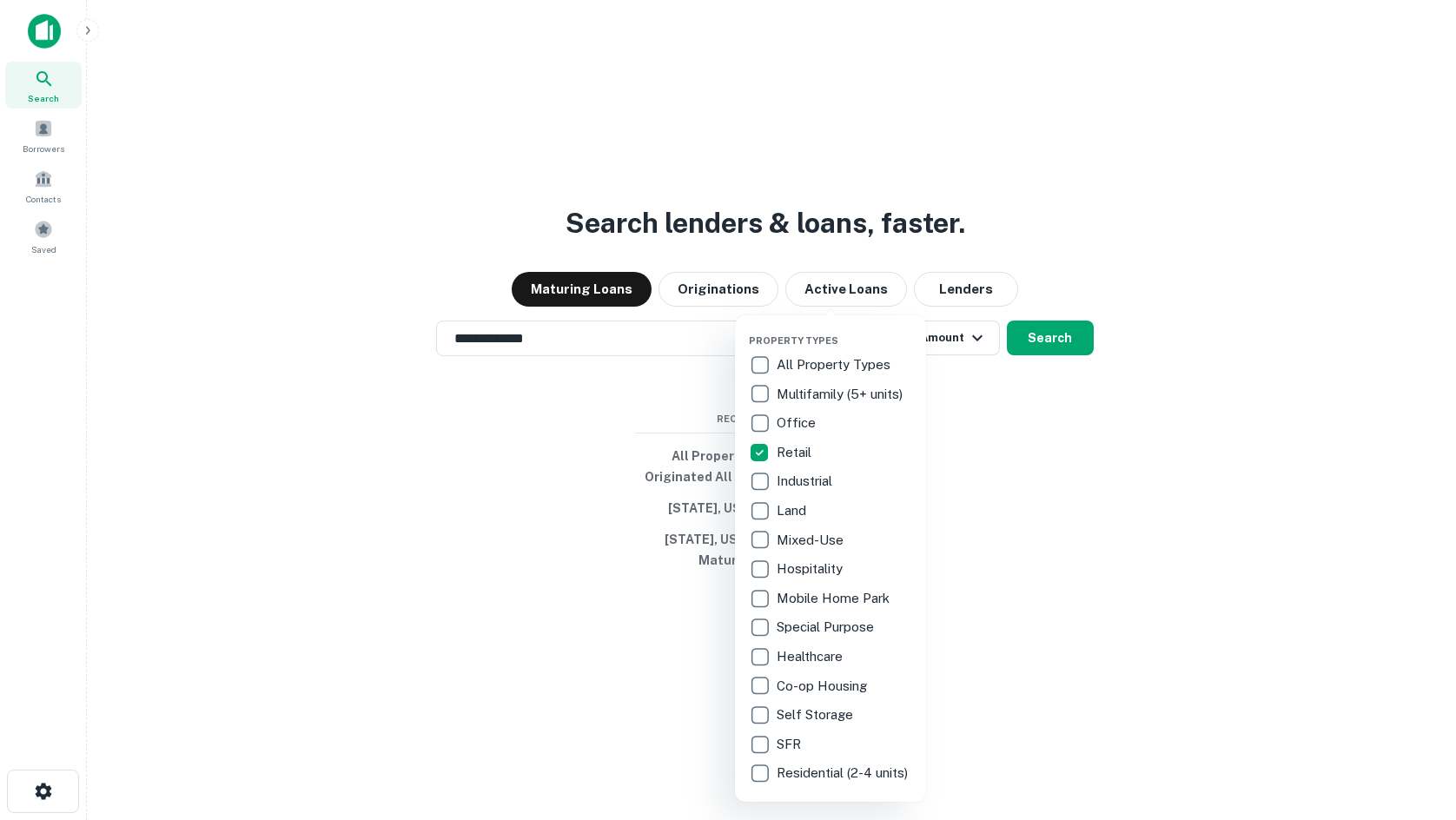 click at bounding box center (728, 410) 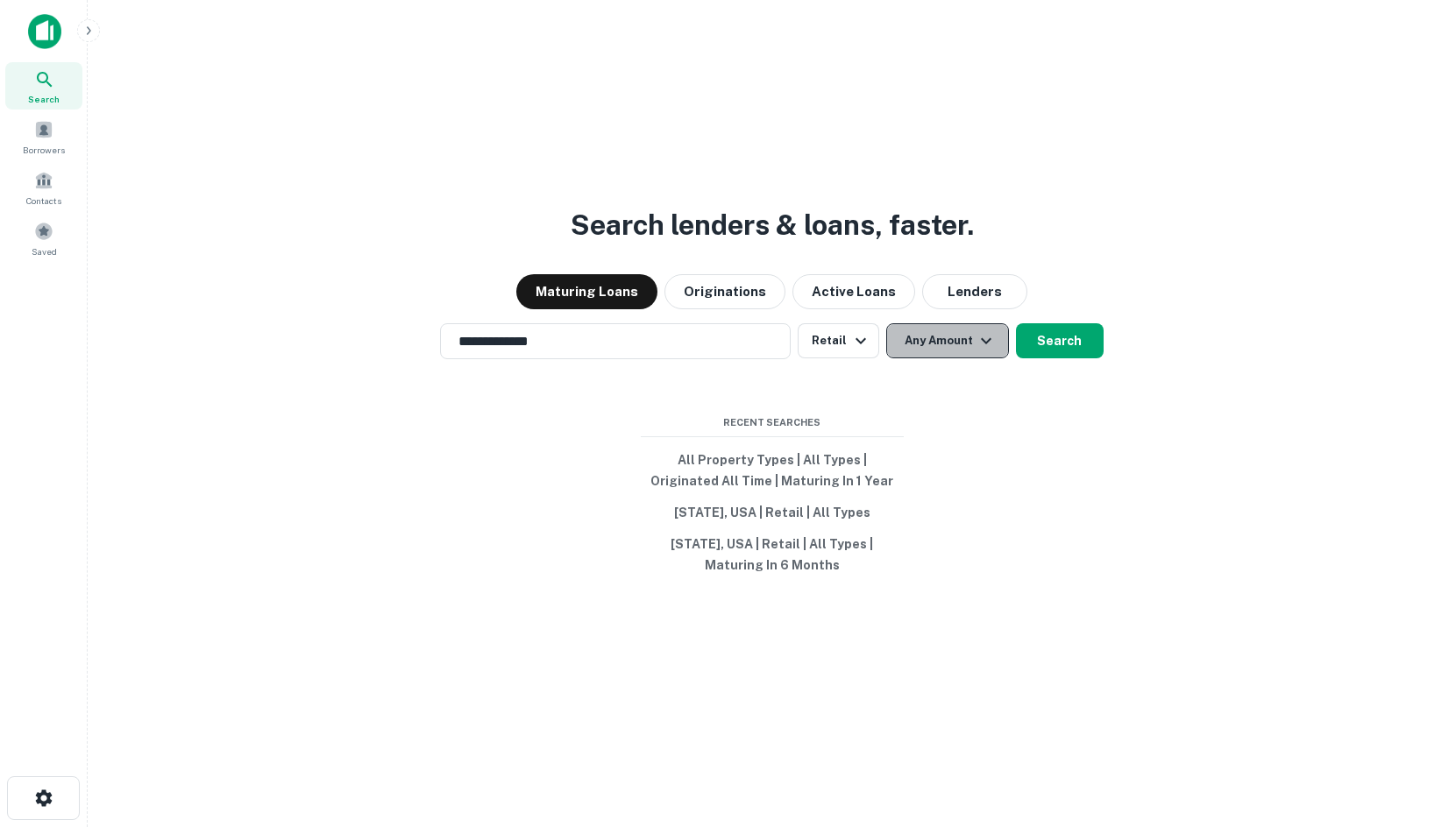 click on "Any Amount" at bounding box center [948, 341] 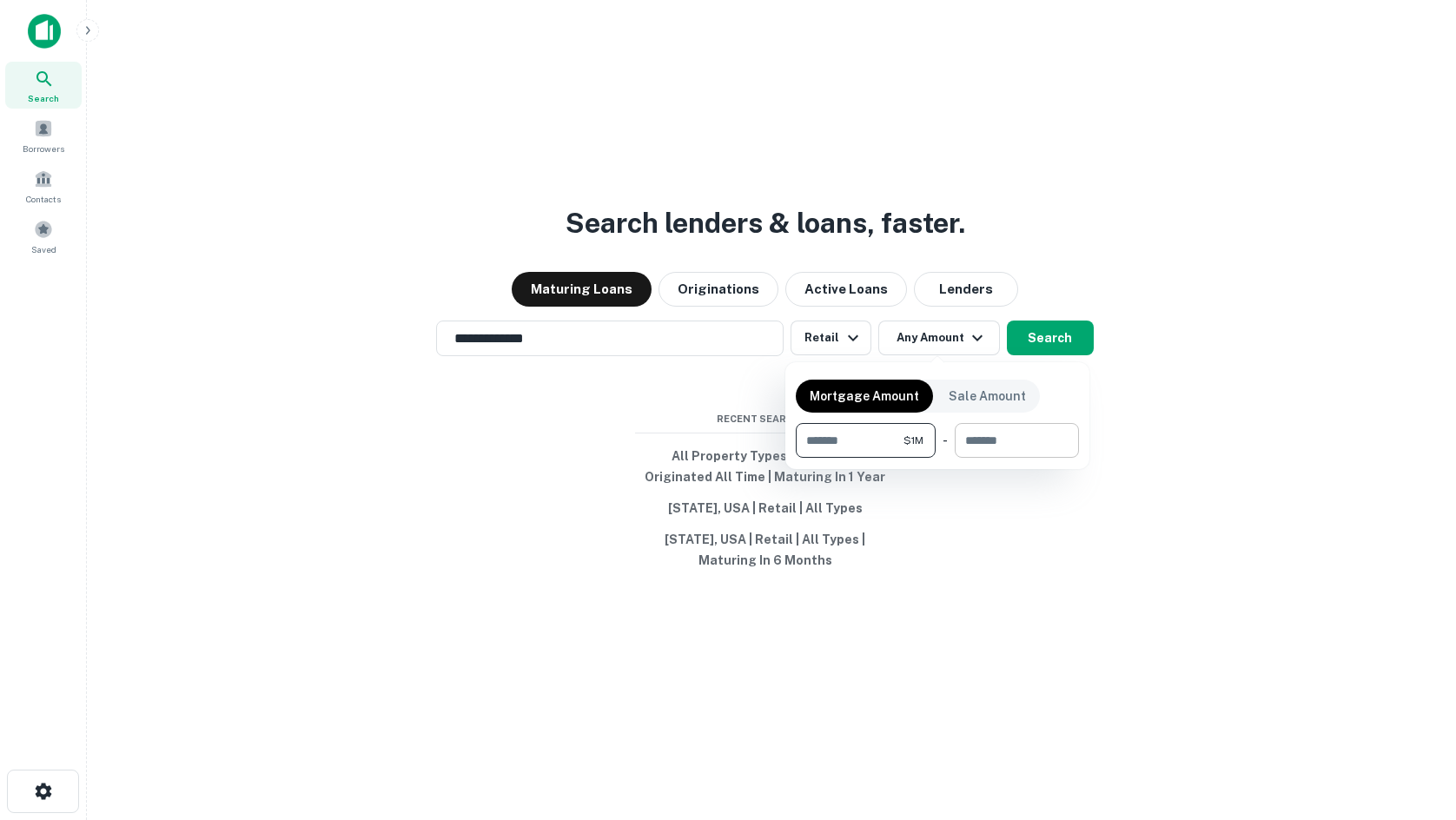 type on "*******" 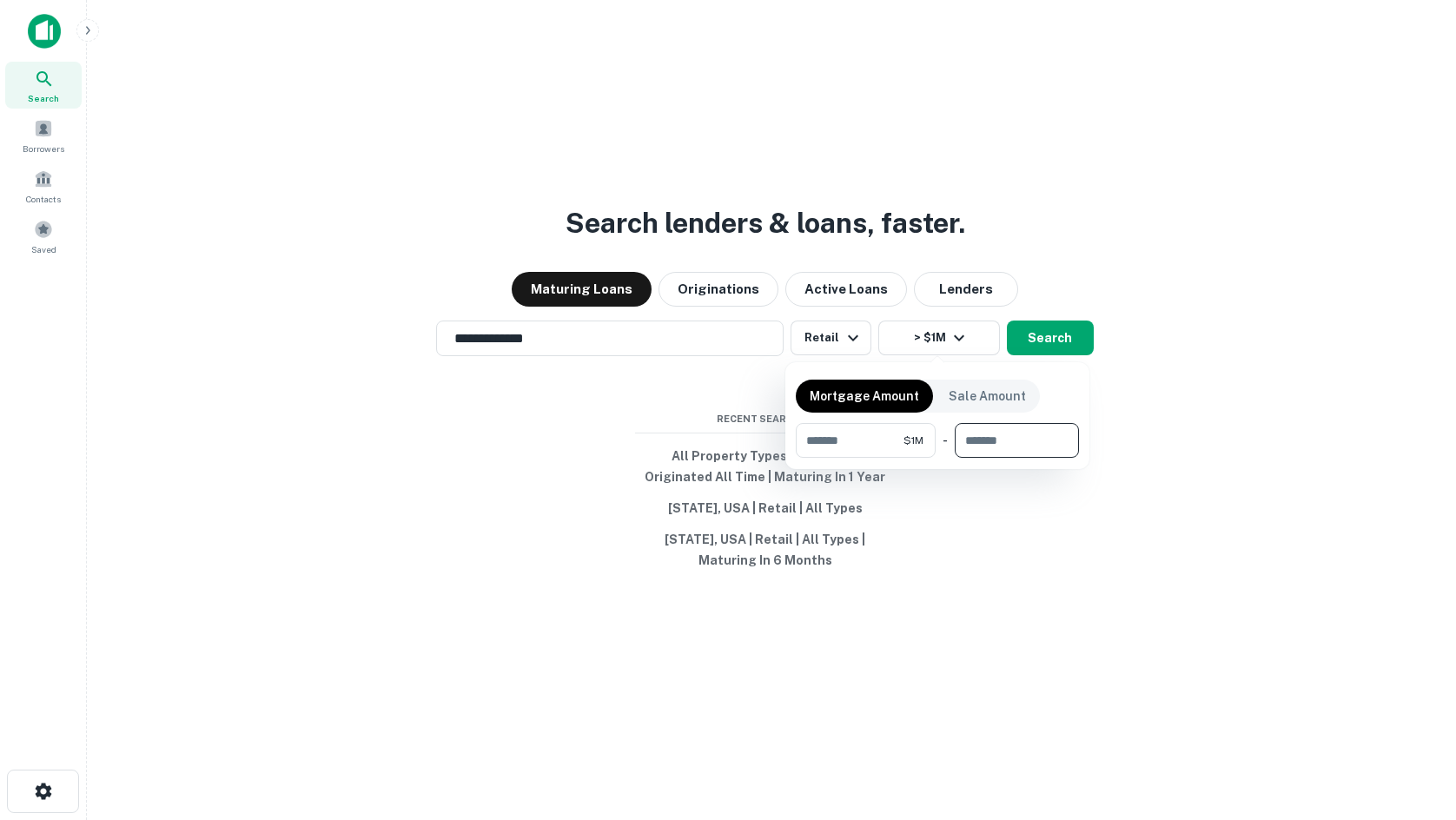 click at bounding box center (1010, 440) 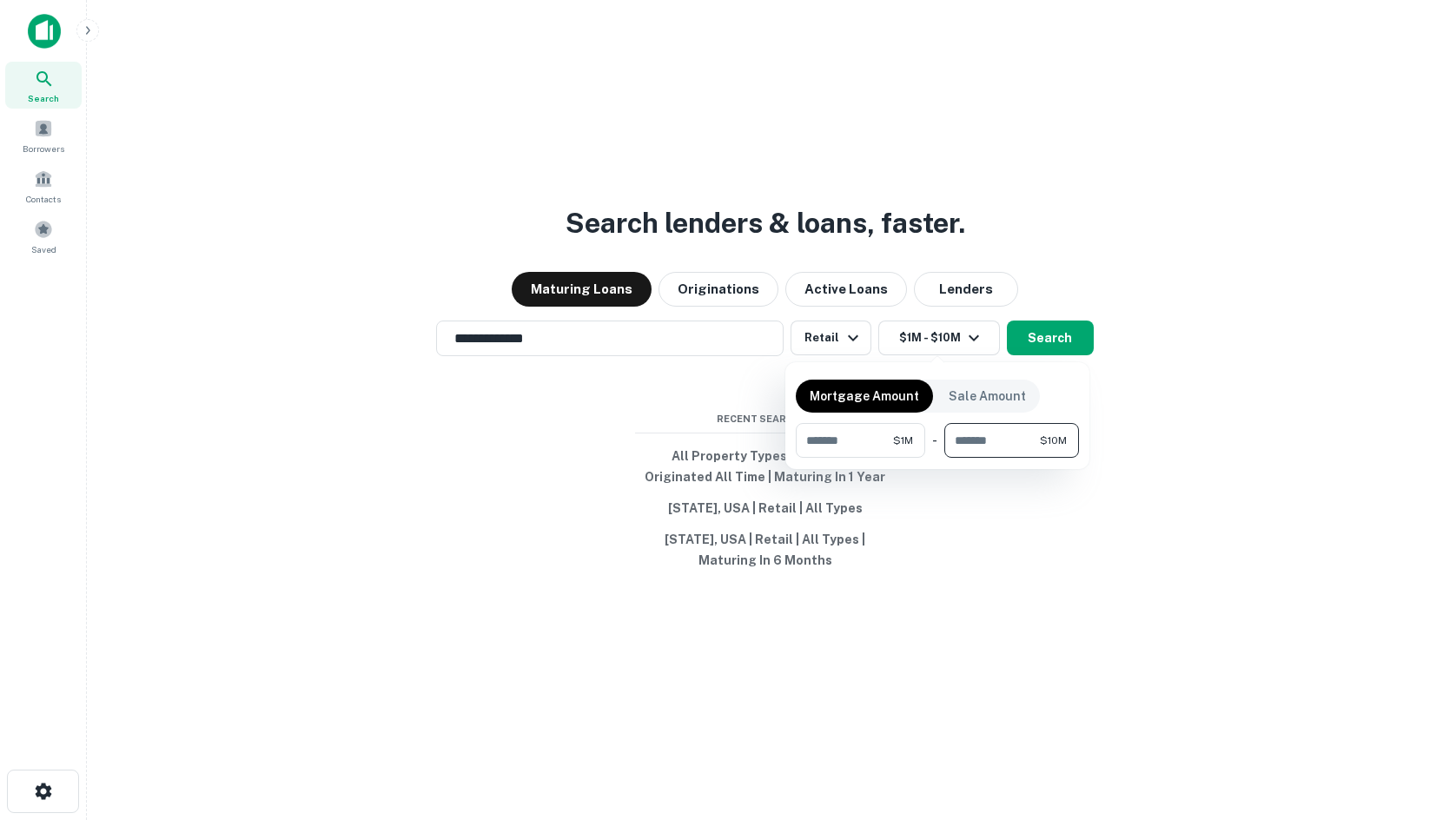 type on "********" 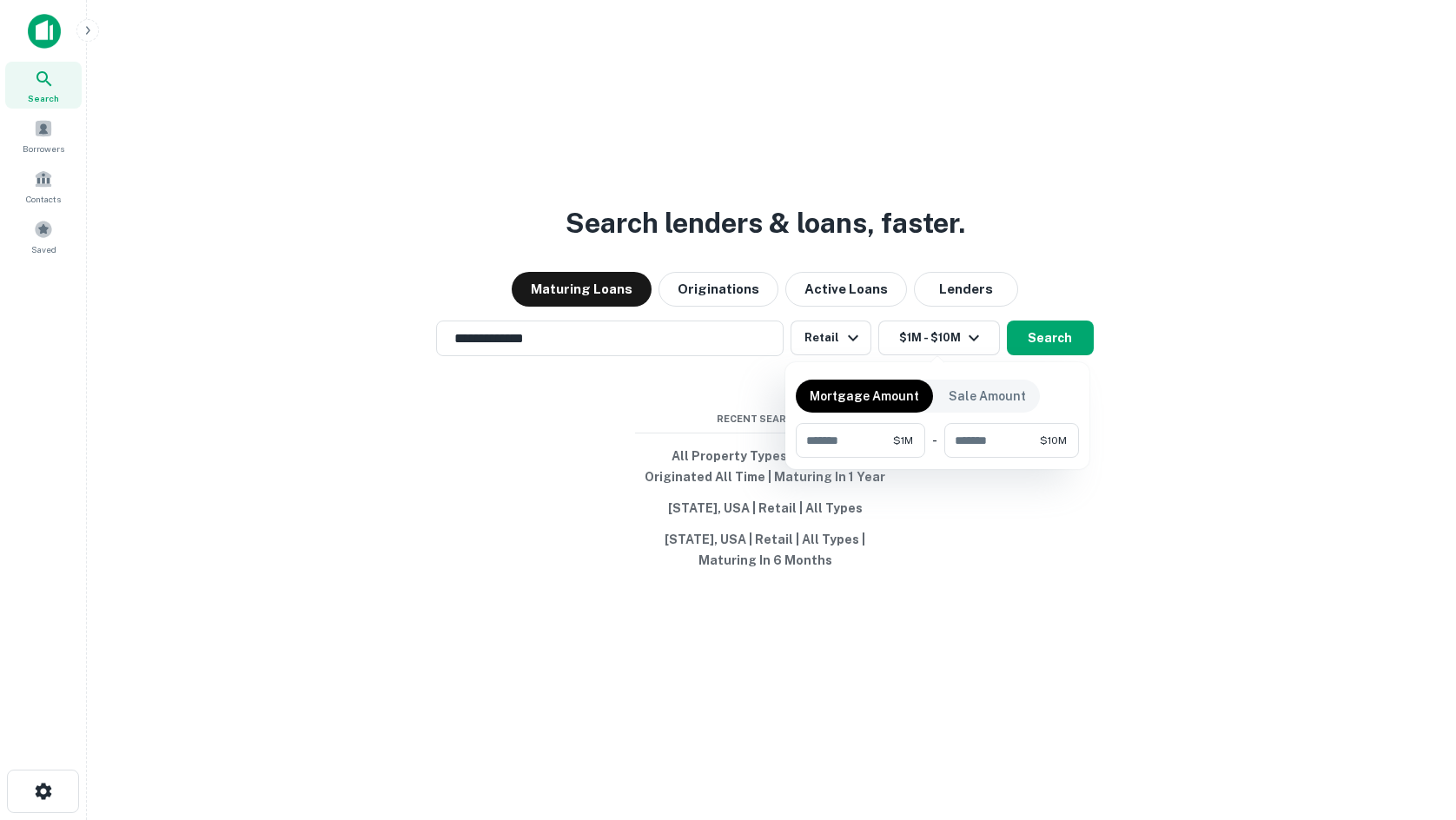 click at bounding box center [728, 410] 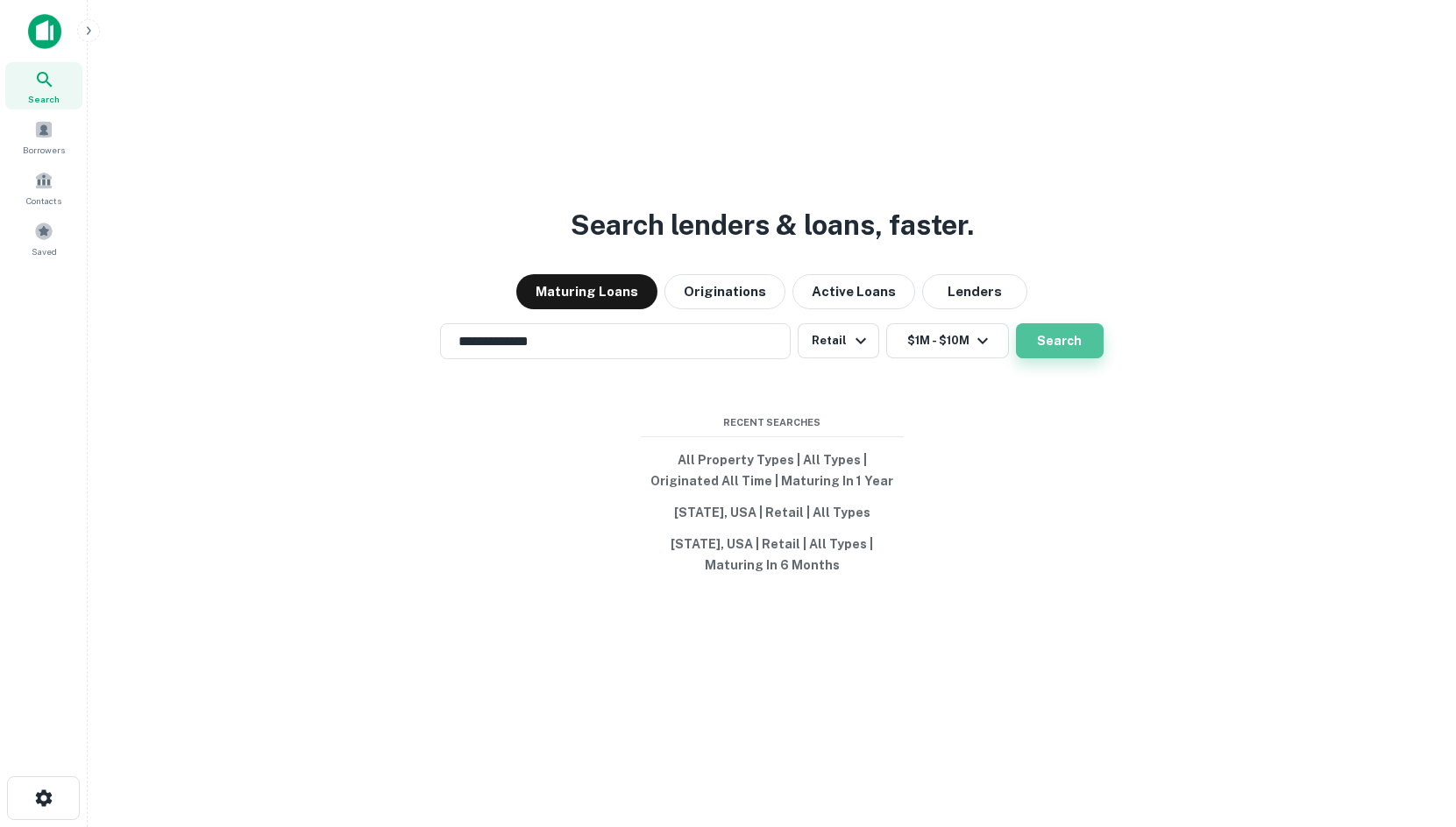 click on "Search" at bounding box center (1060, 341) 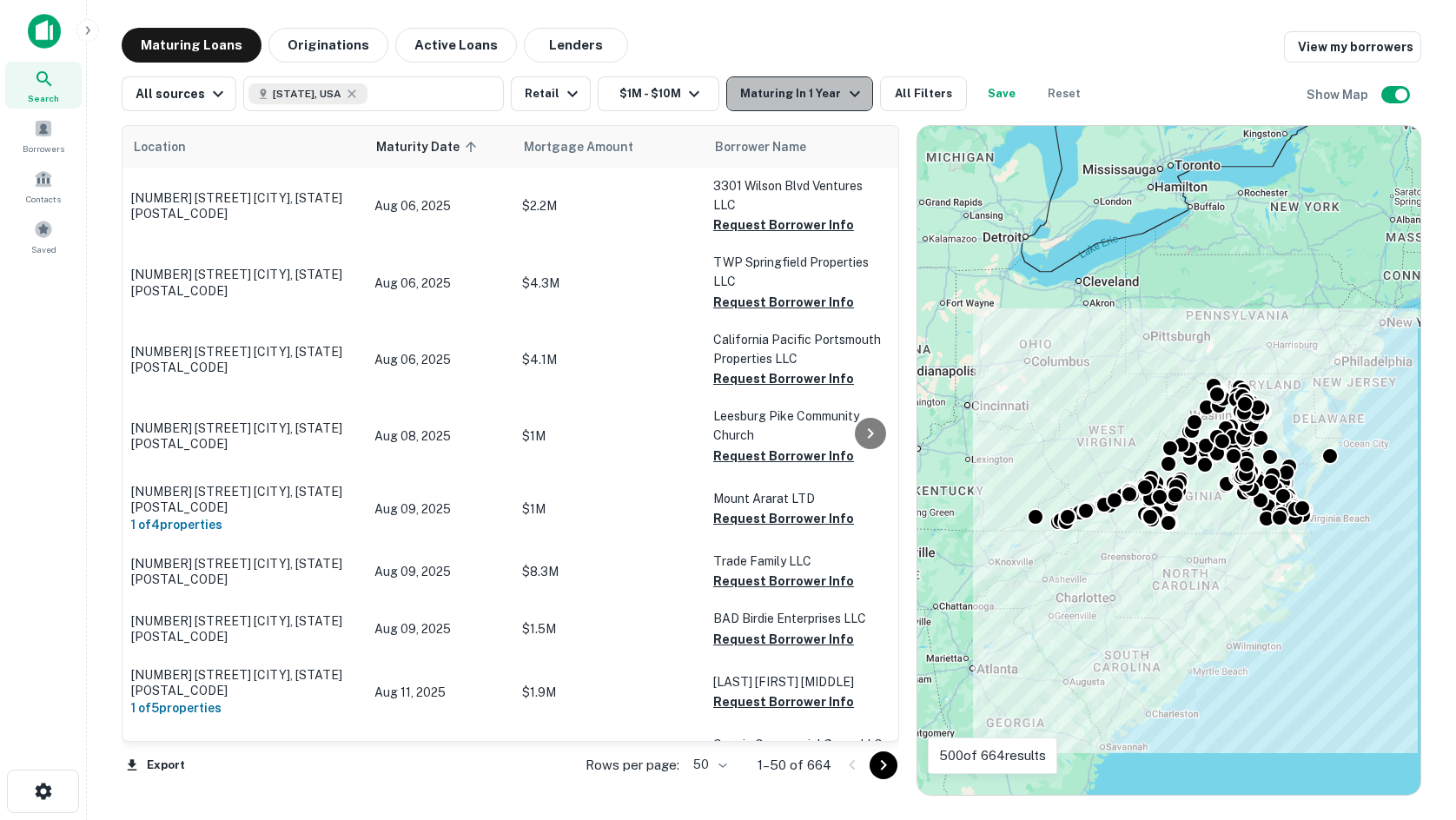 click on "Maturing In 1 Year" at bounding box center [802, 94] 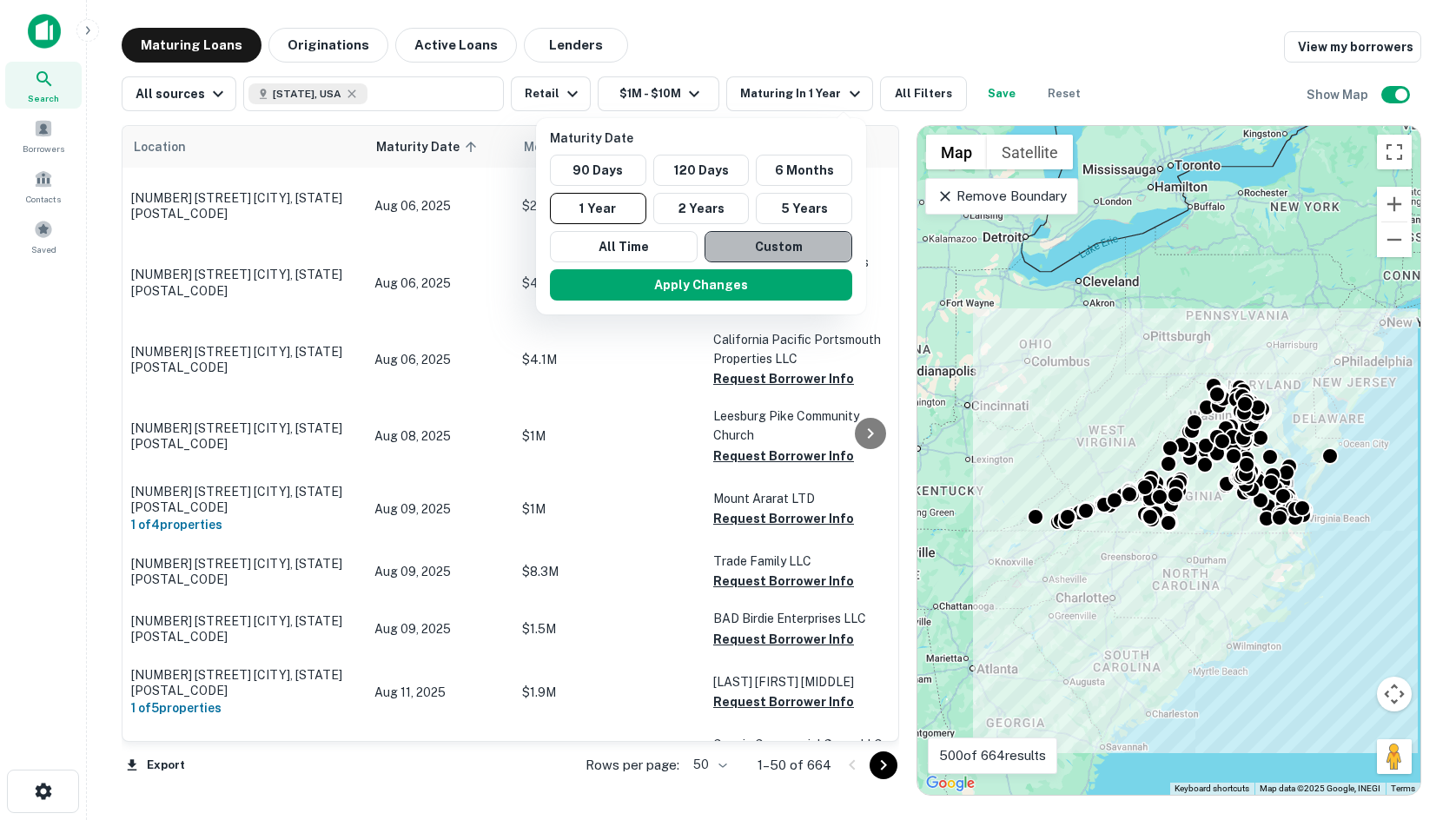 click on "Custom" at bounding box center (778, 247) 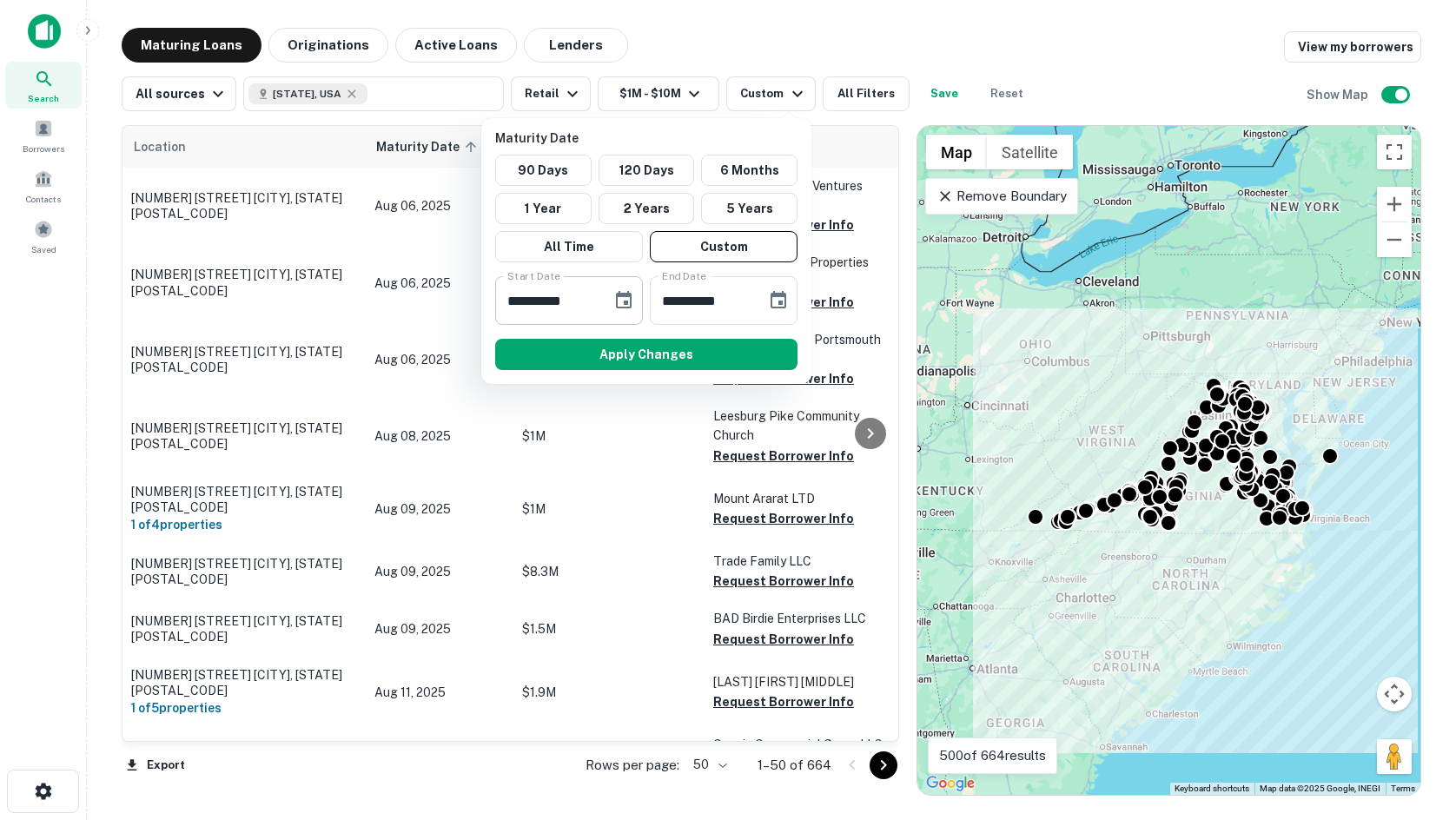 click 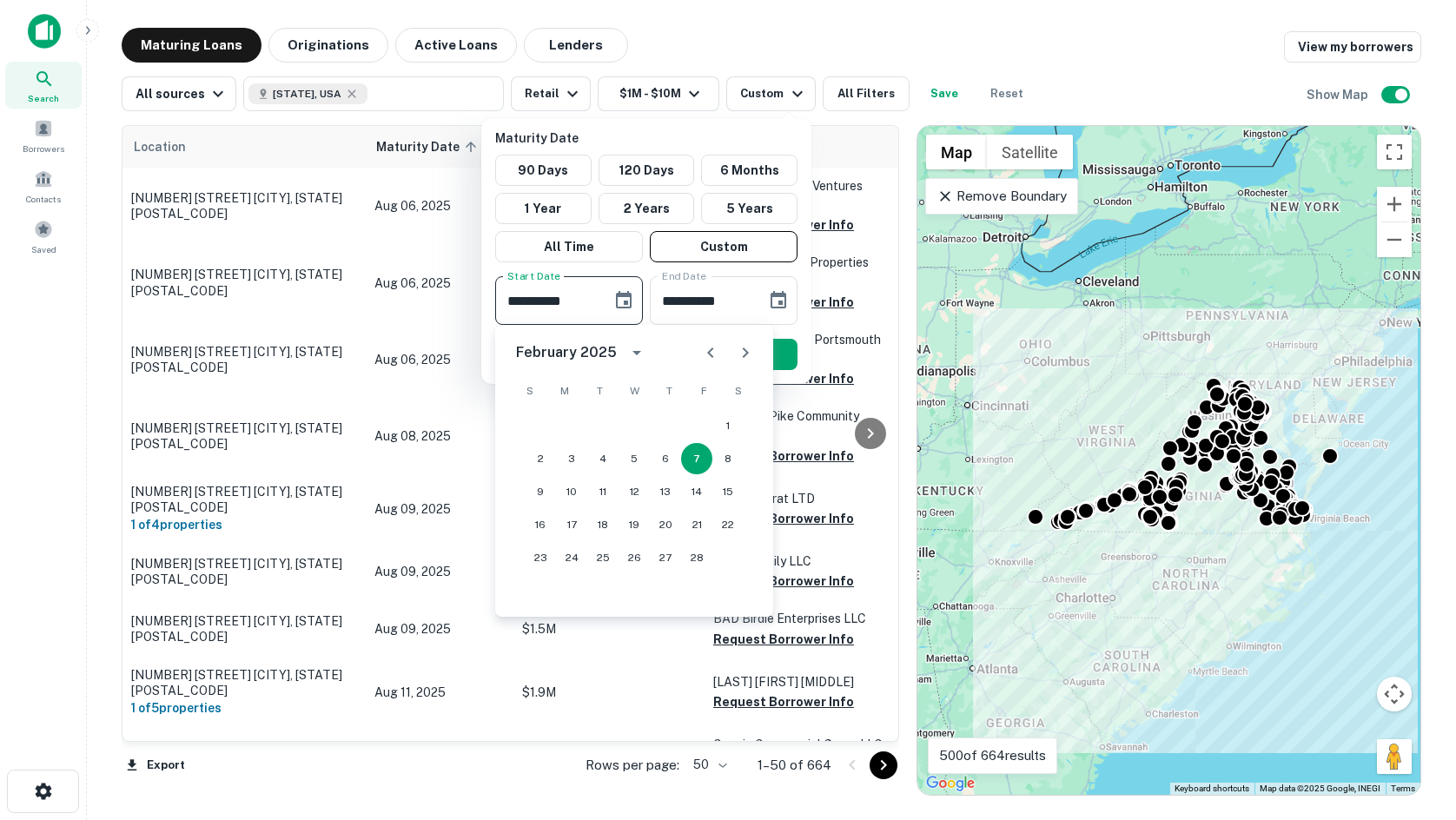 click 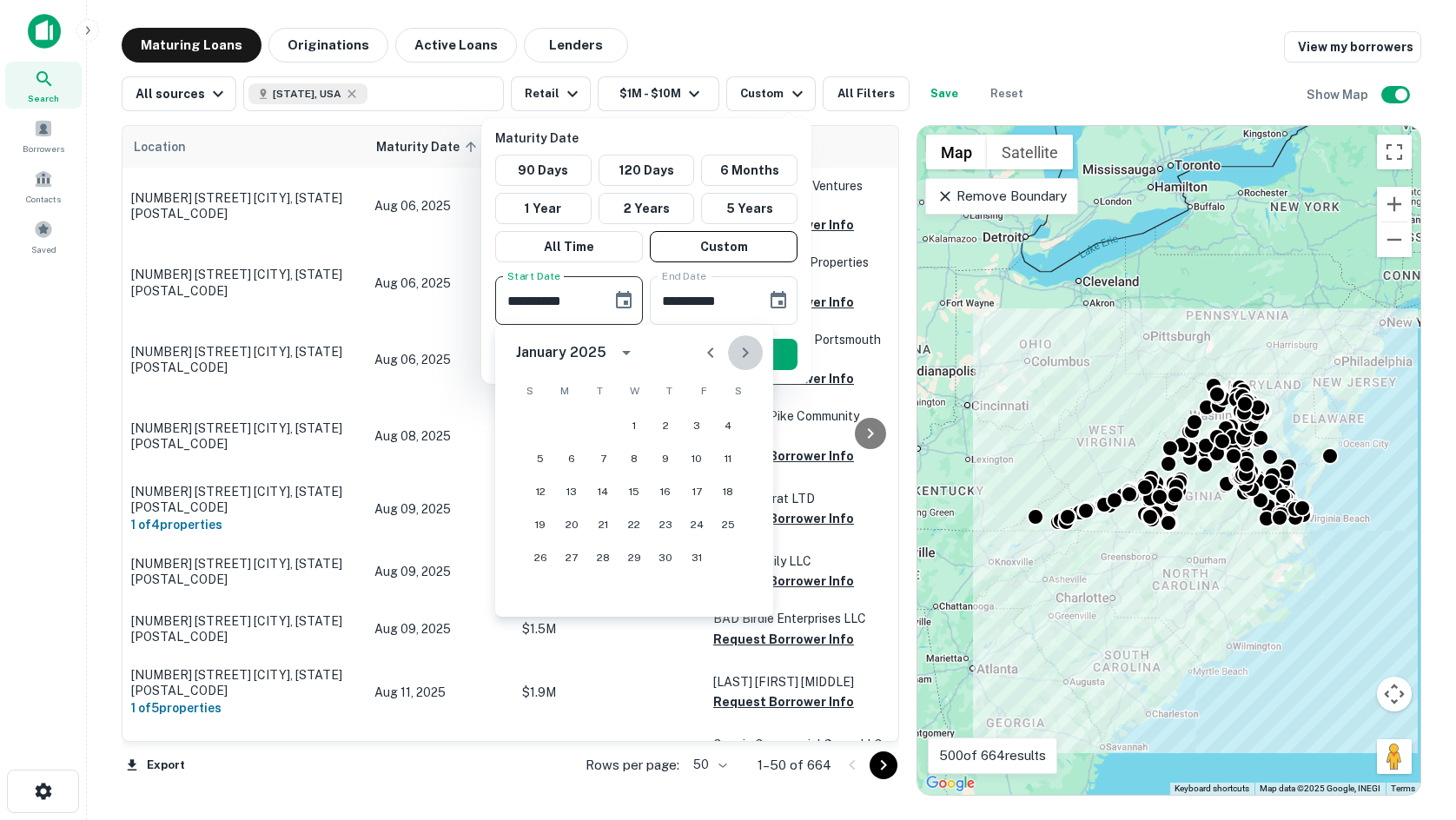 click 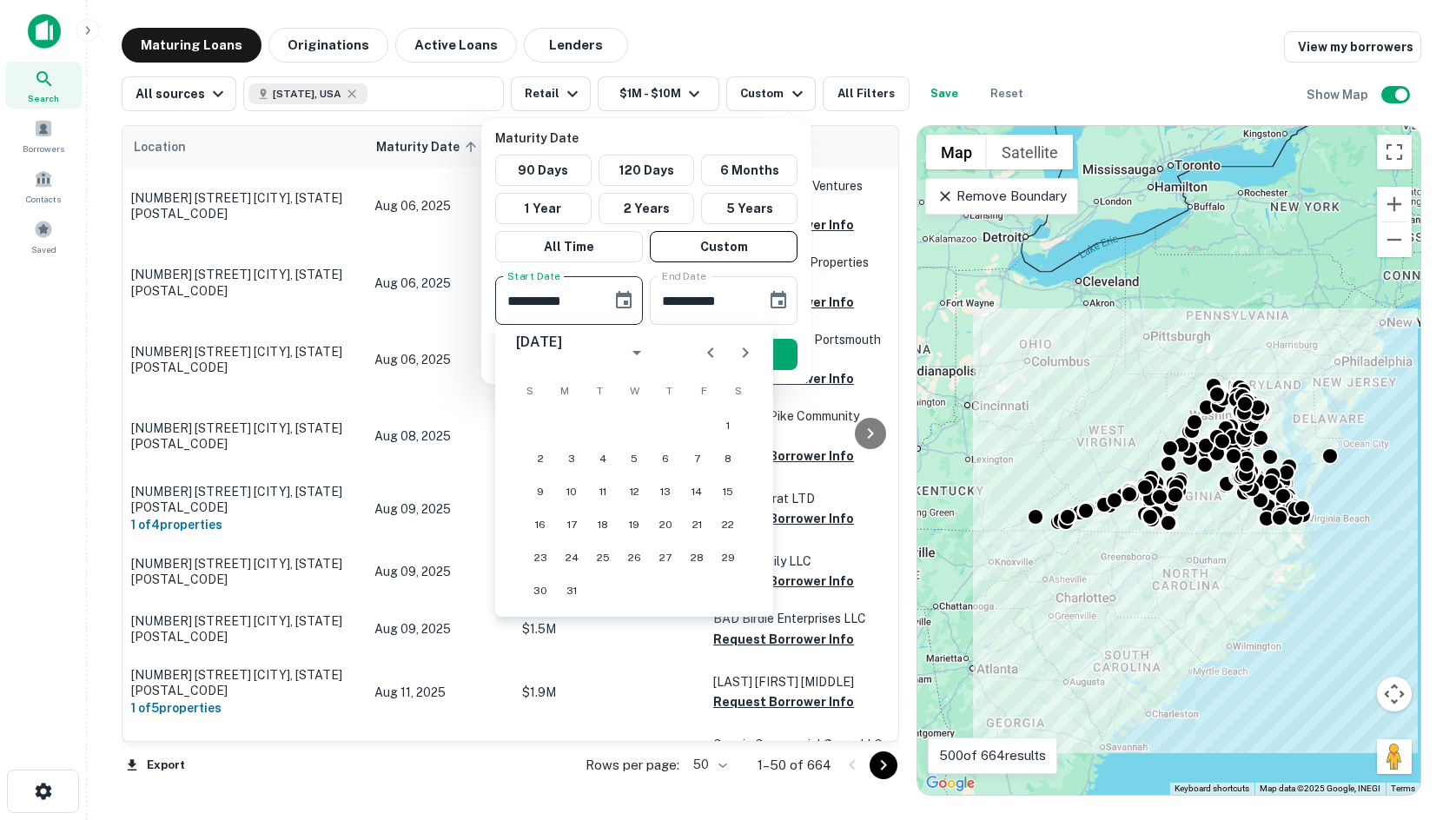 click 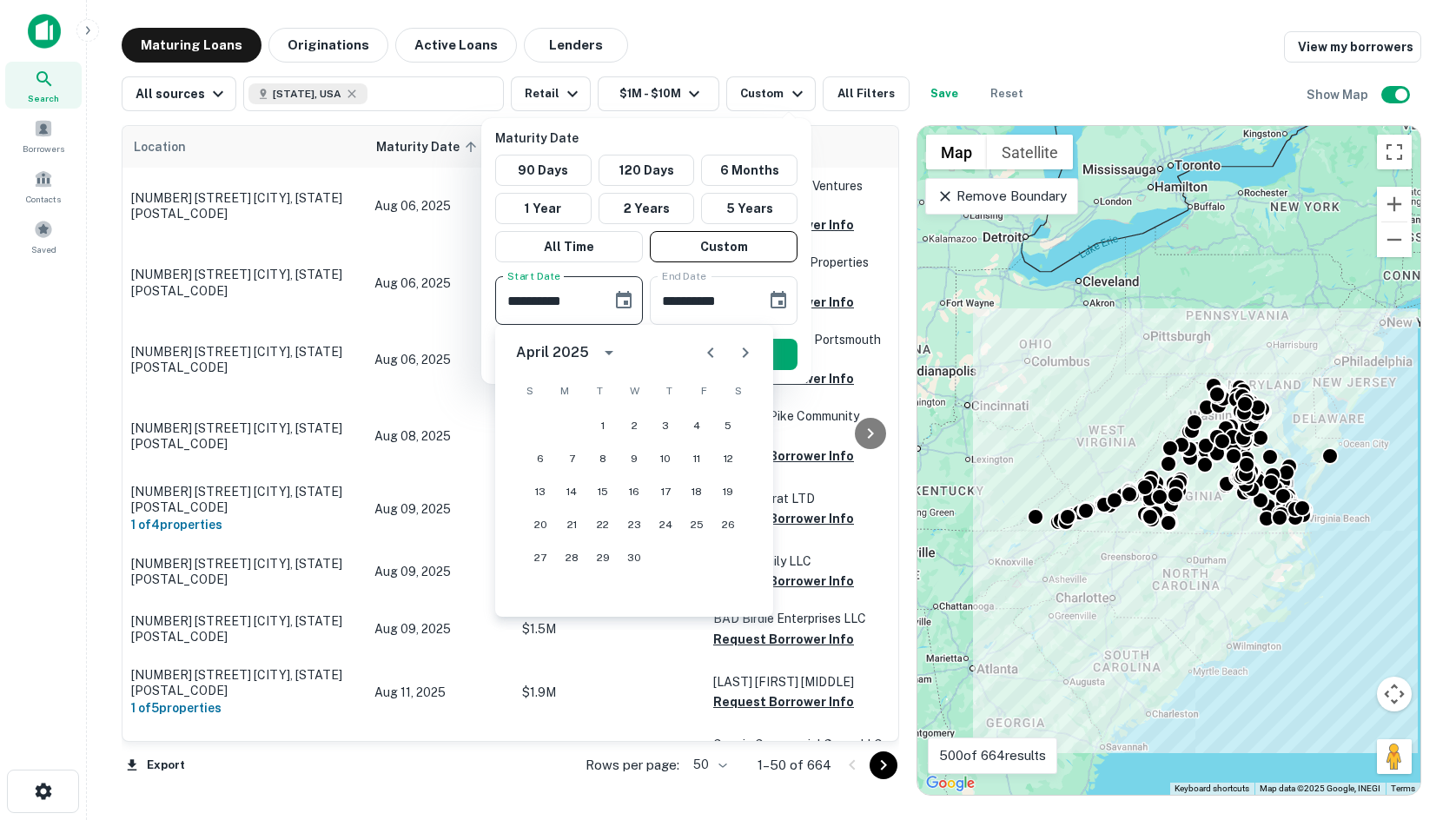 click 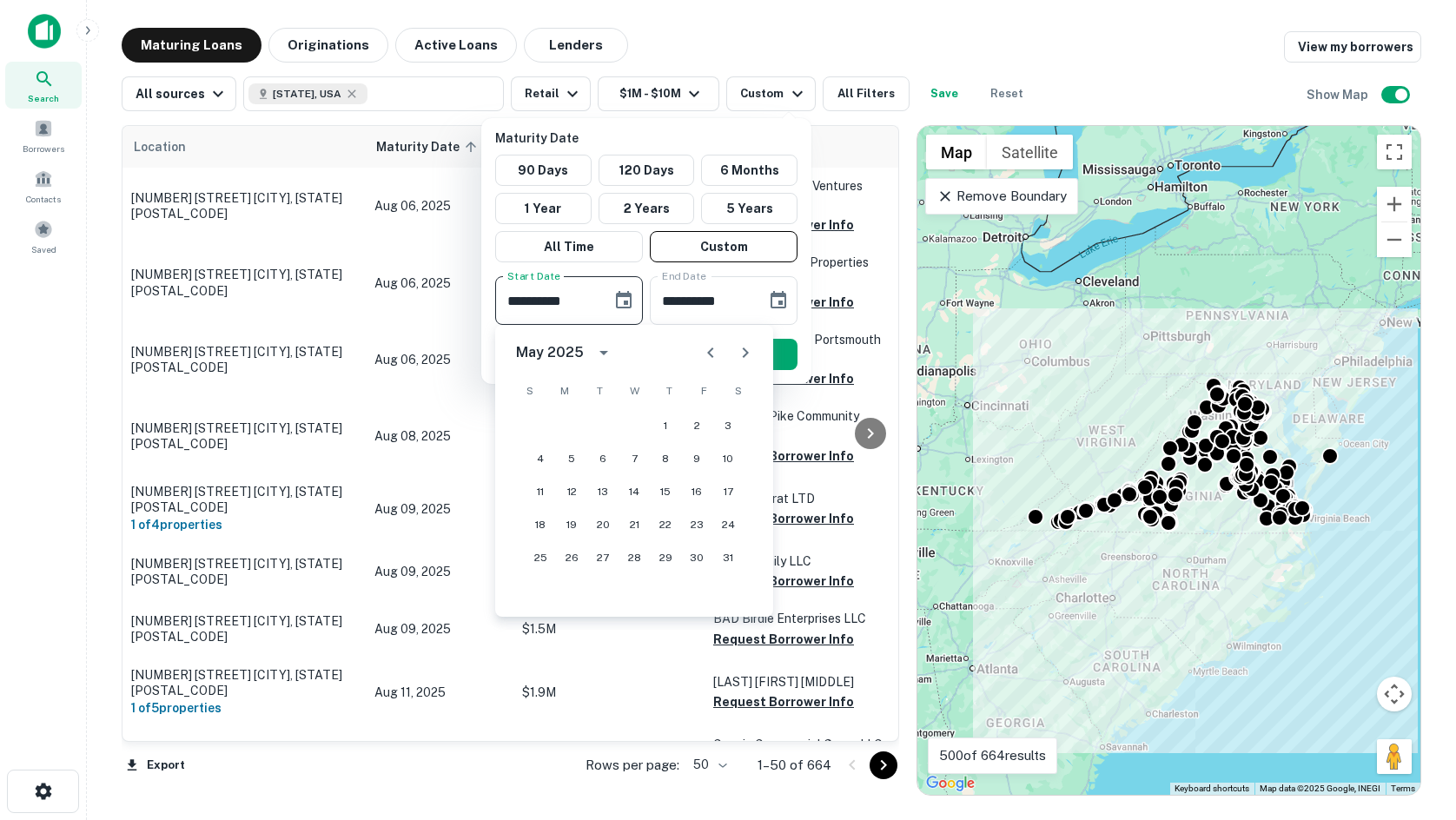 click 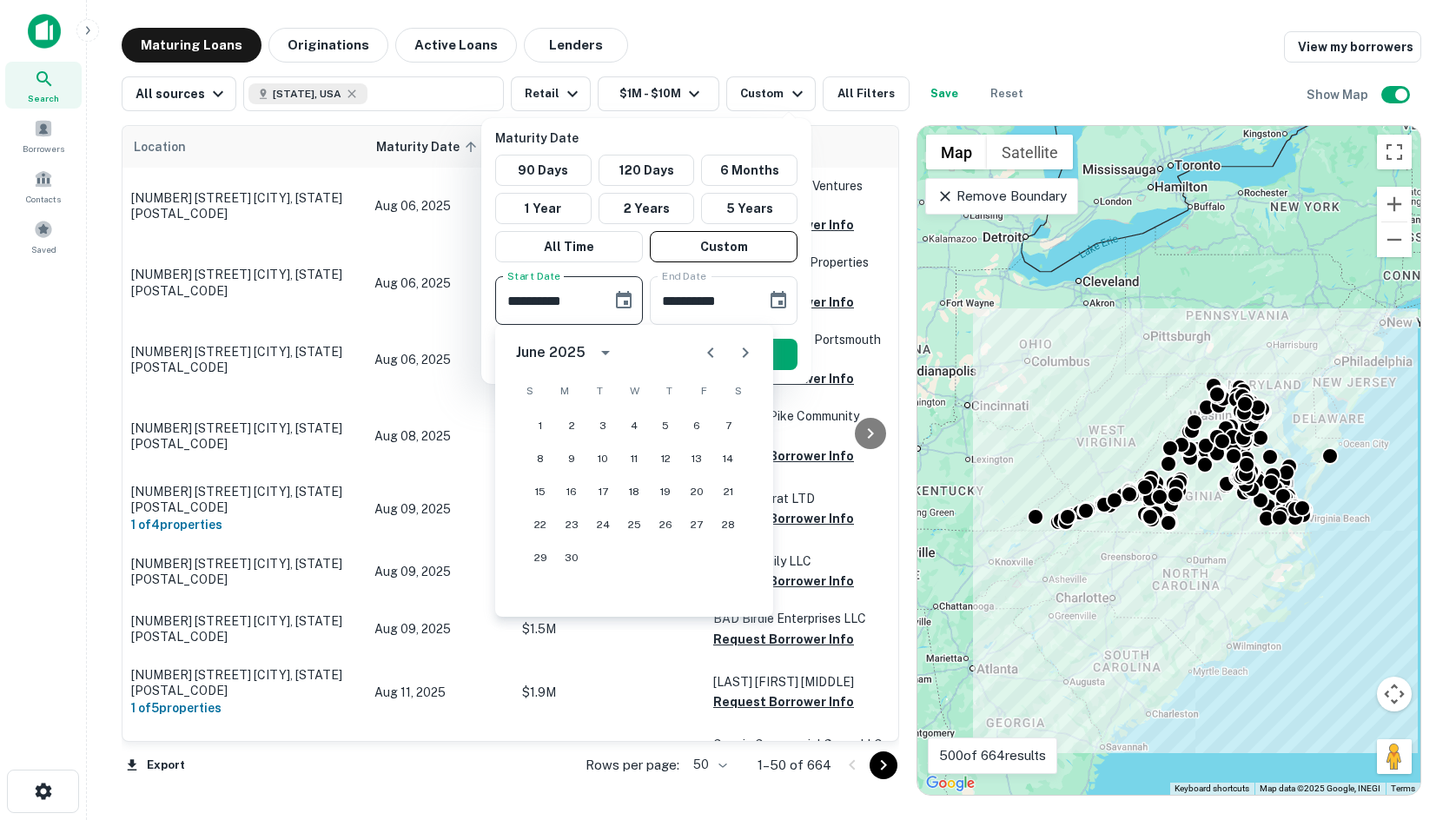 click 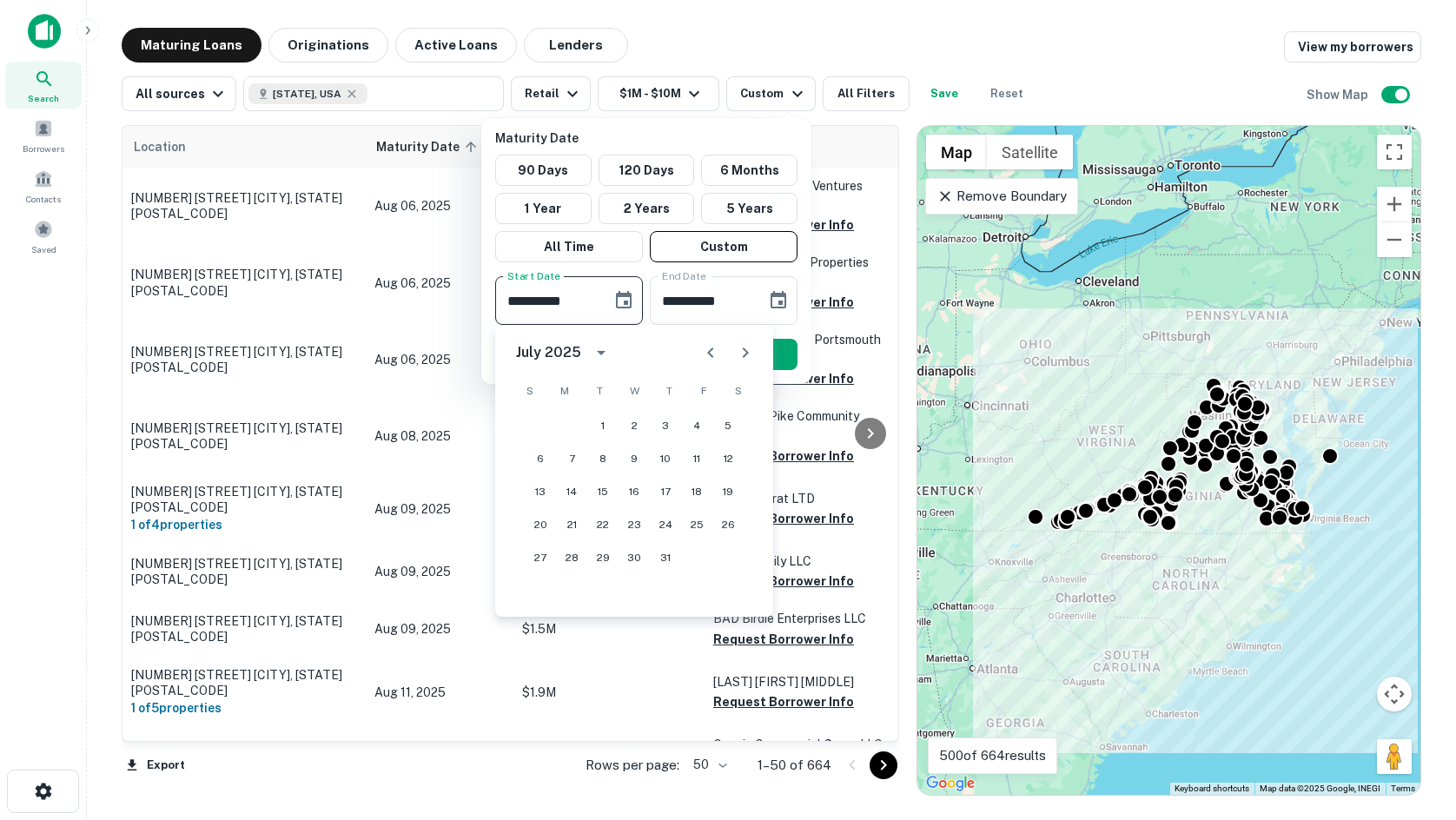 click 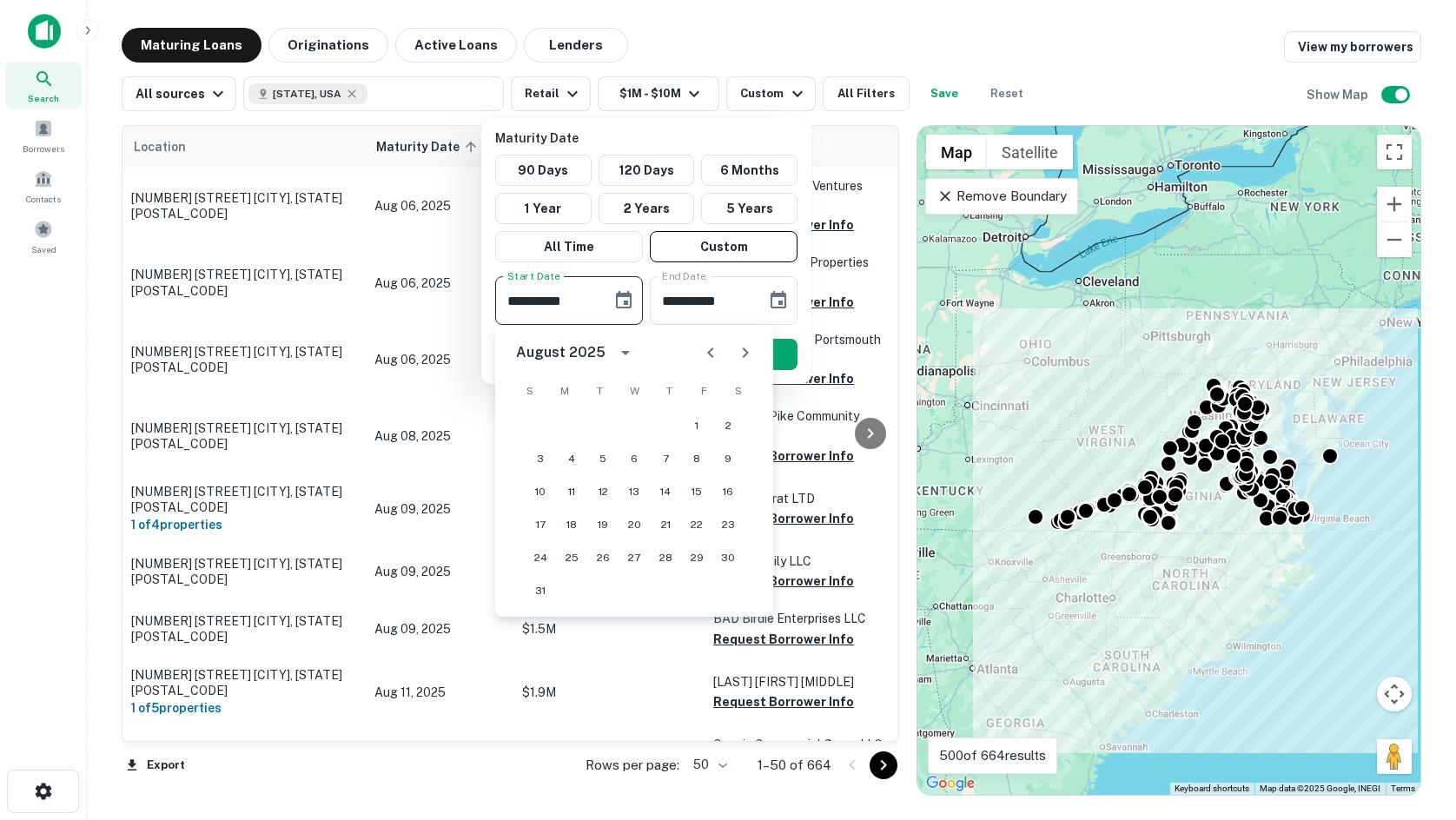 click 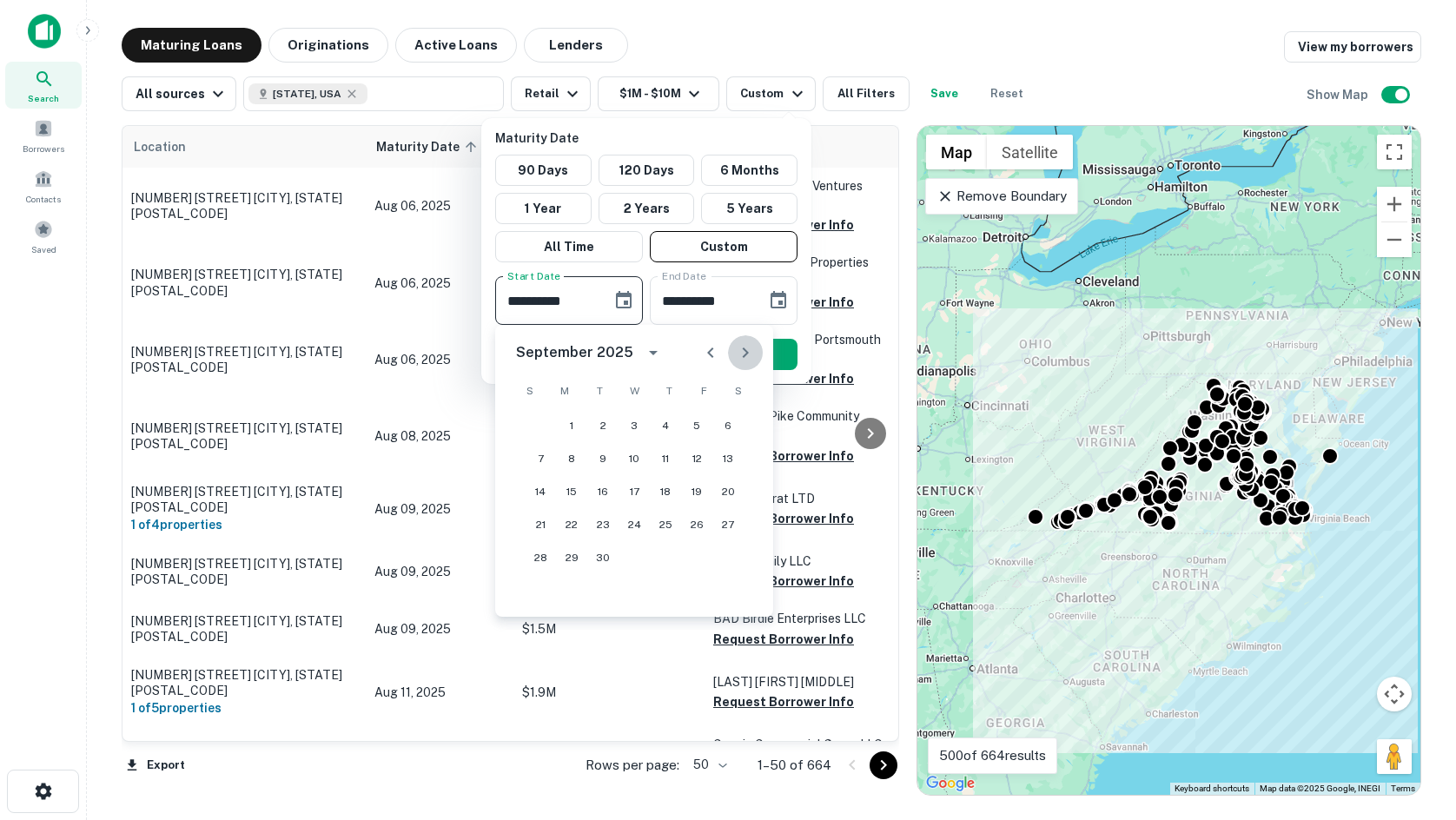 click 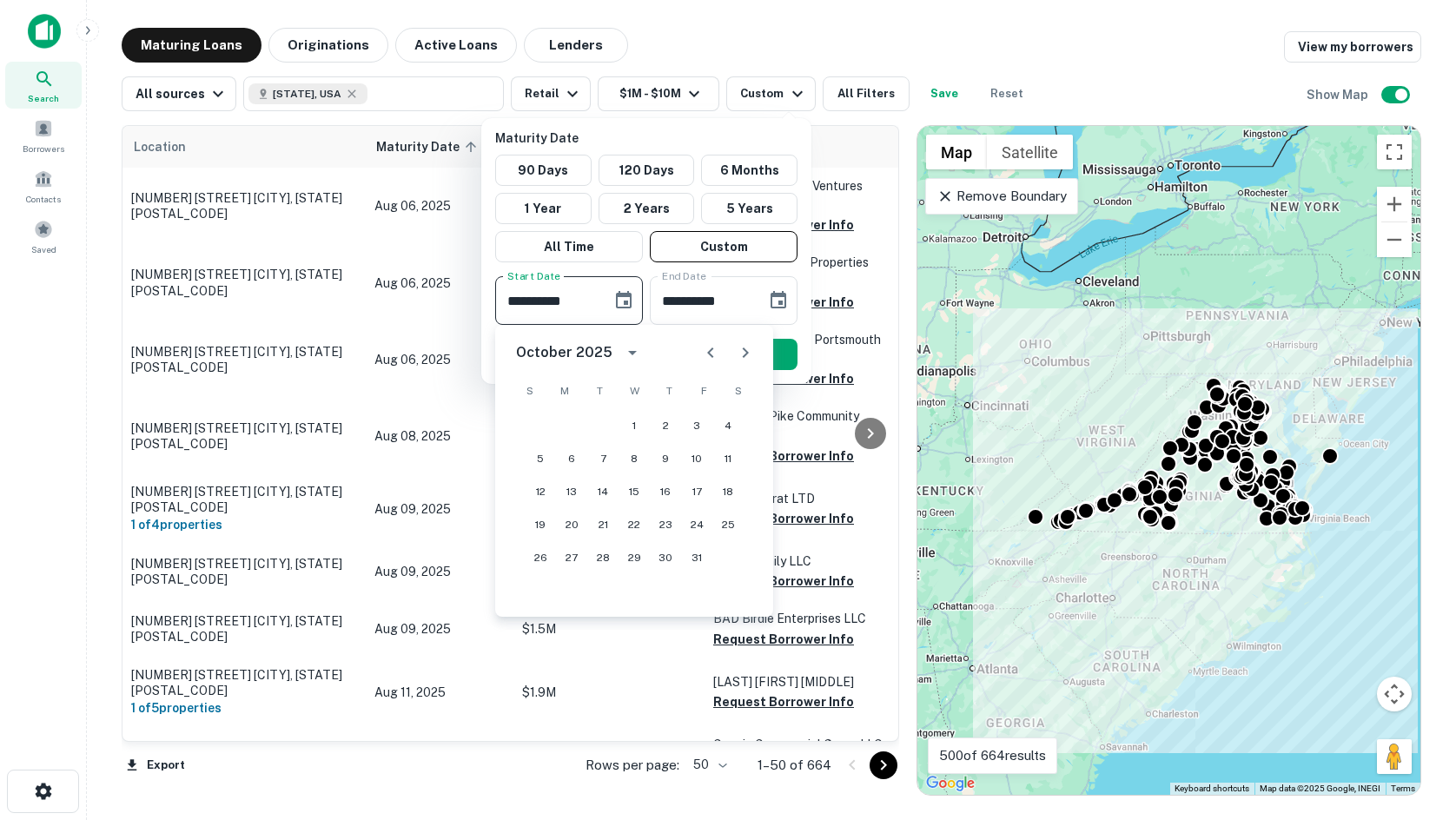click 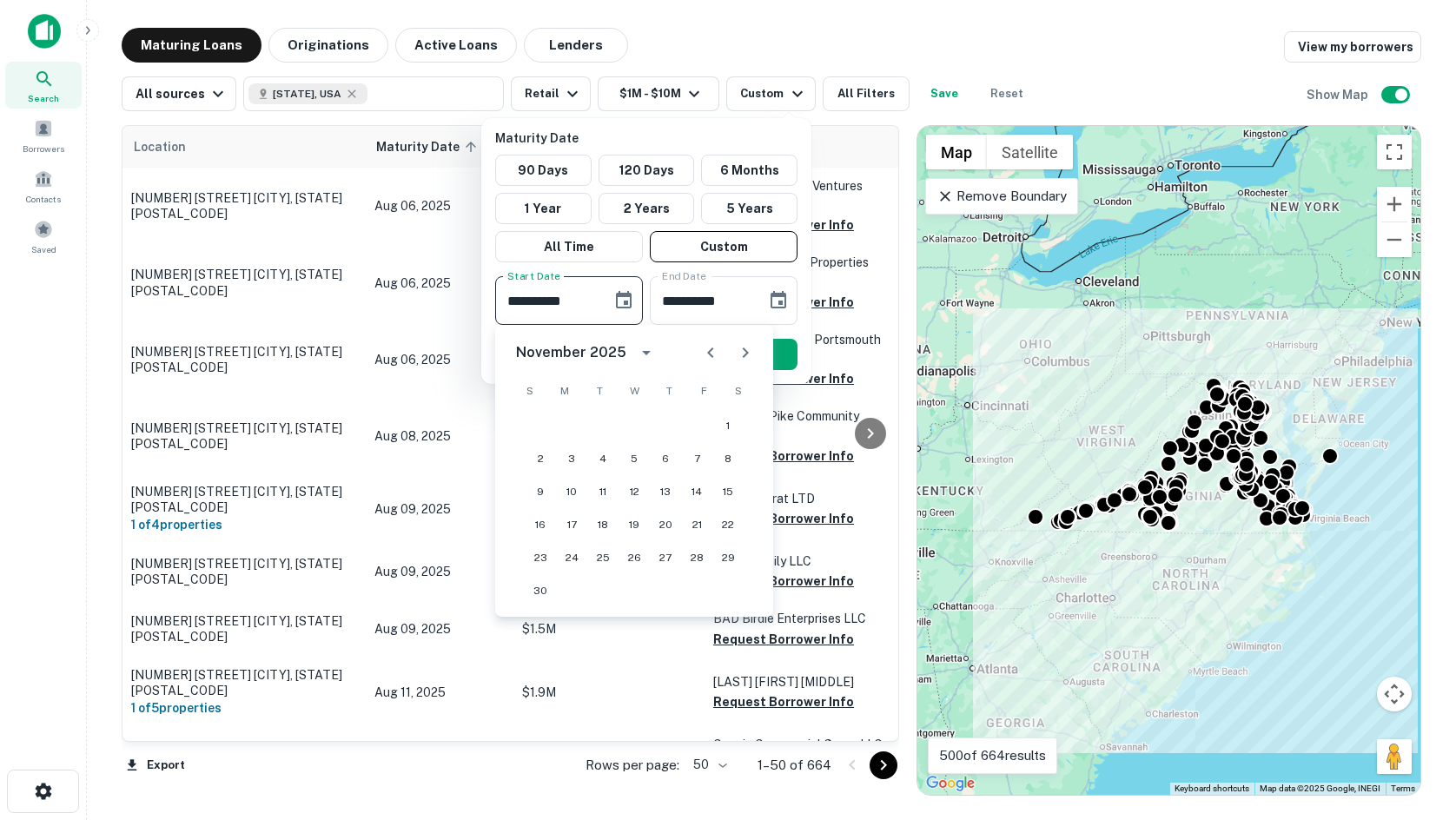click 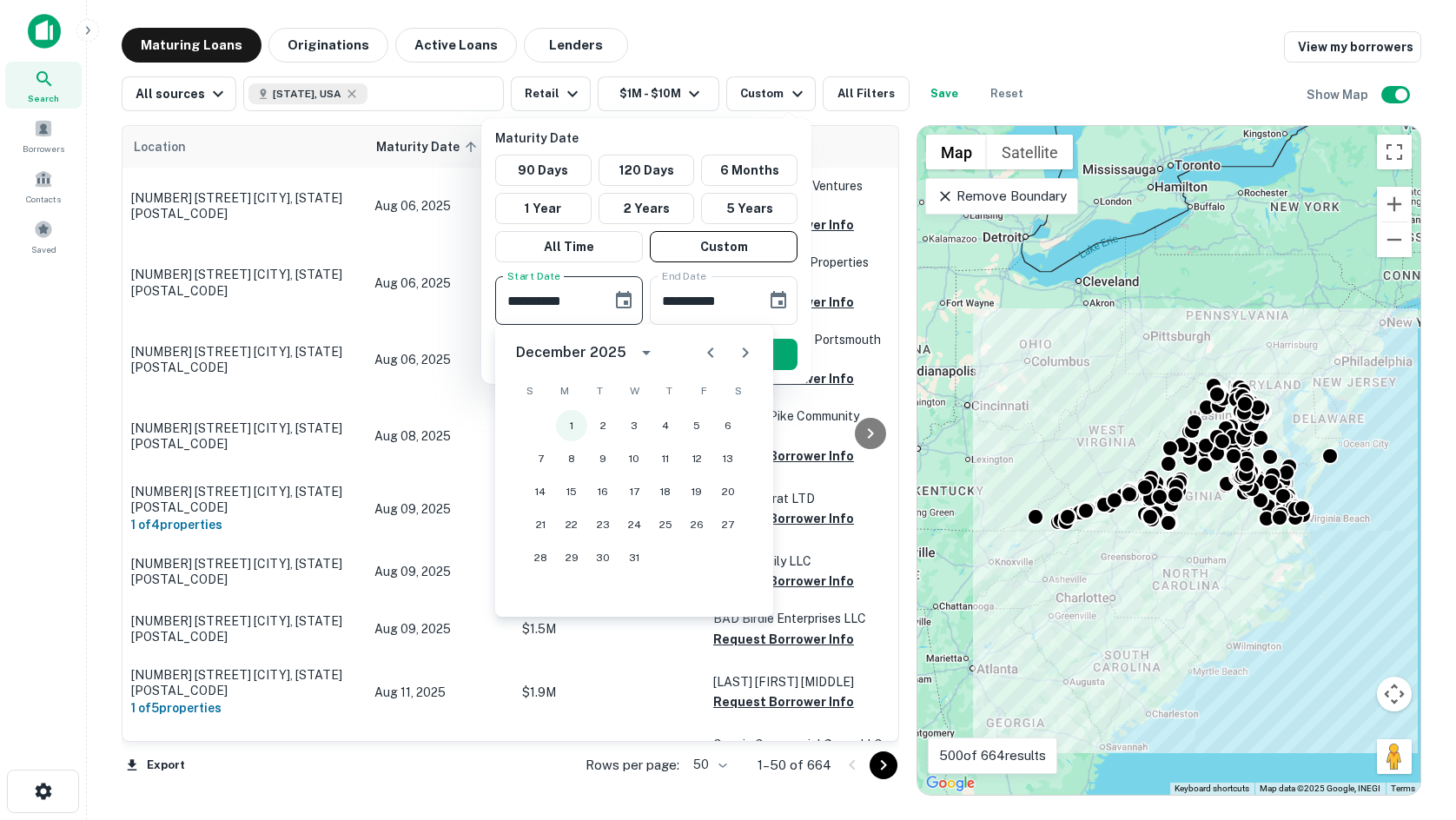 click on "1" at bounding box center (572, 426) 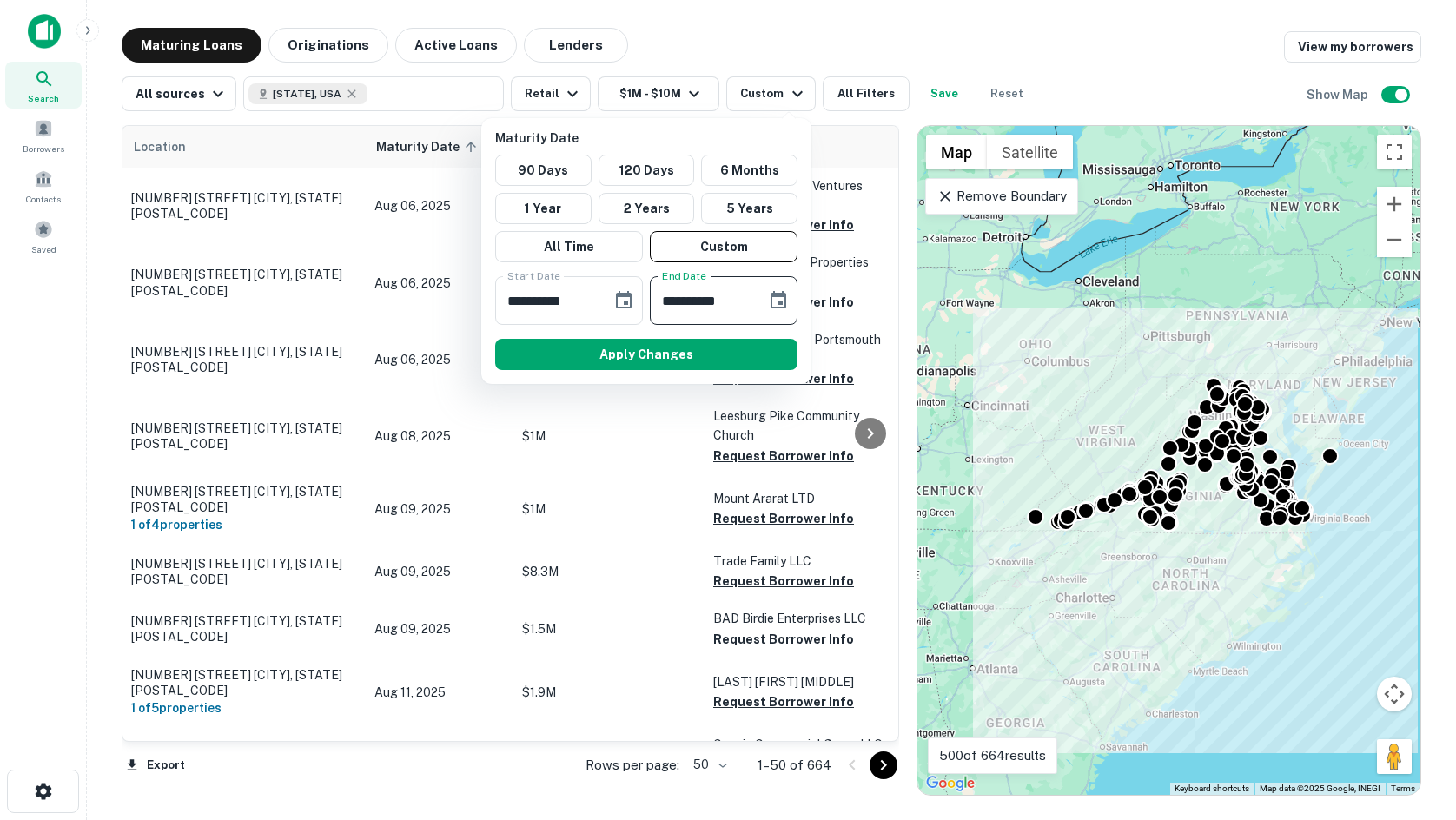 drag, startPoint x: 775, startPoint y: 309, endPoint x: 753, endPoint y: 322, distance: 25.55386 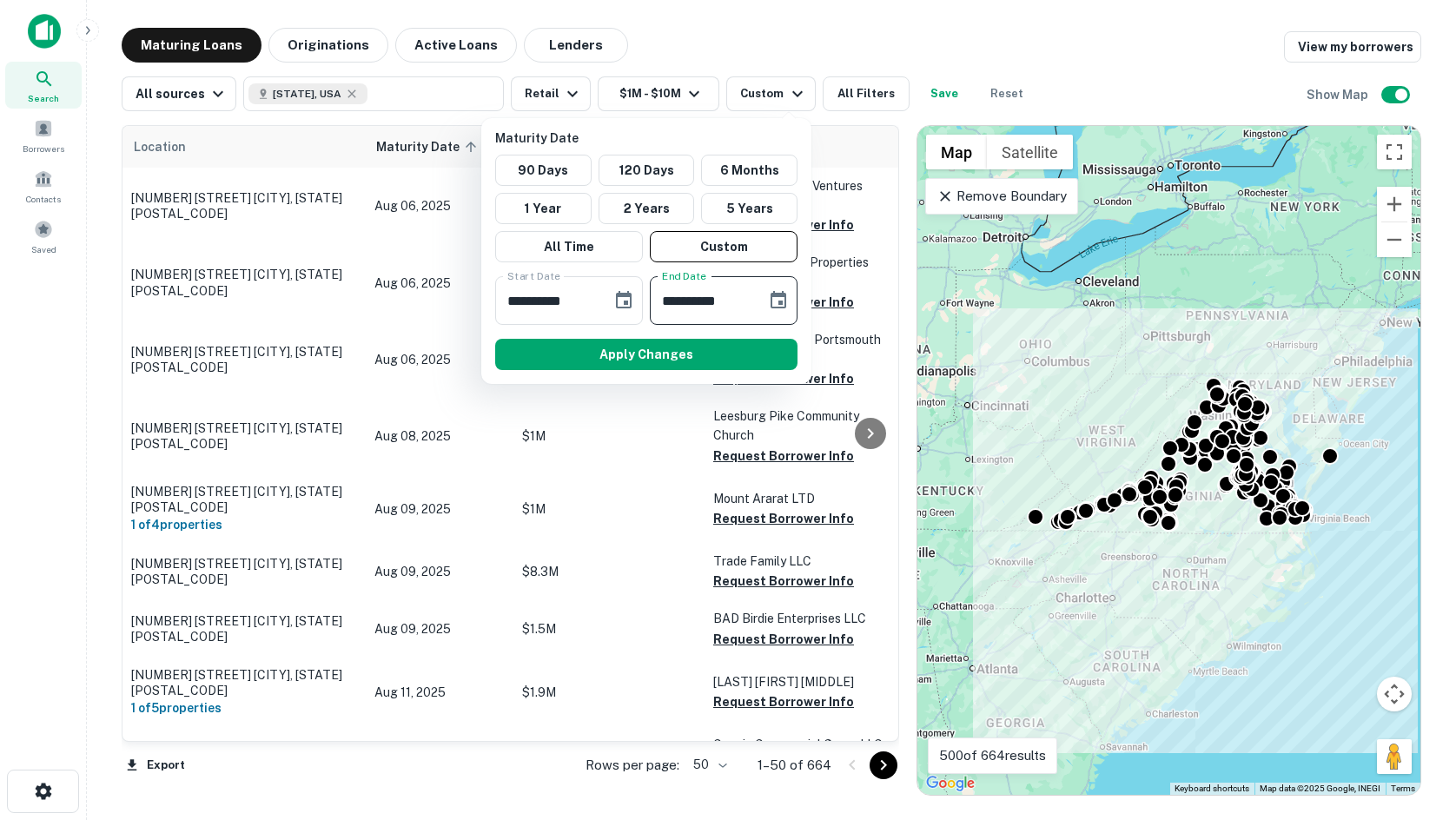 click on "**********" at bounding box center (702, 301) 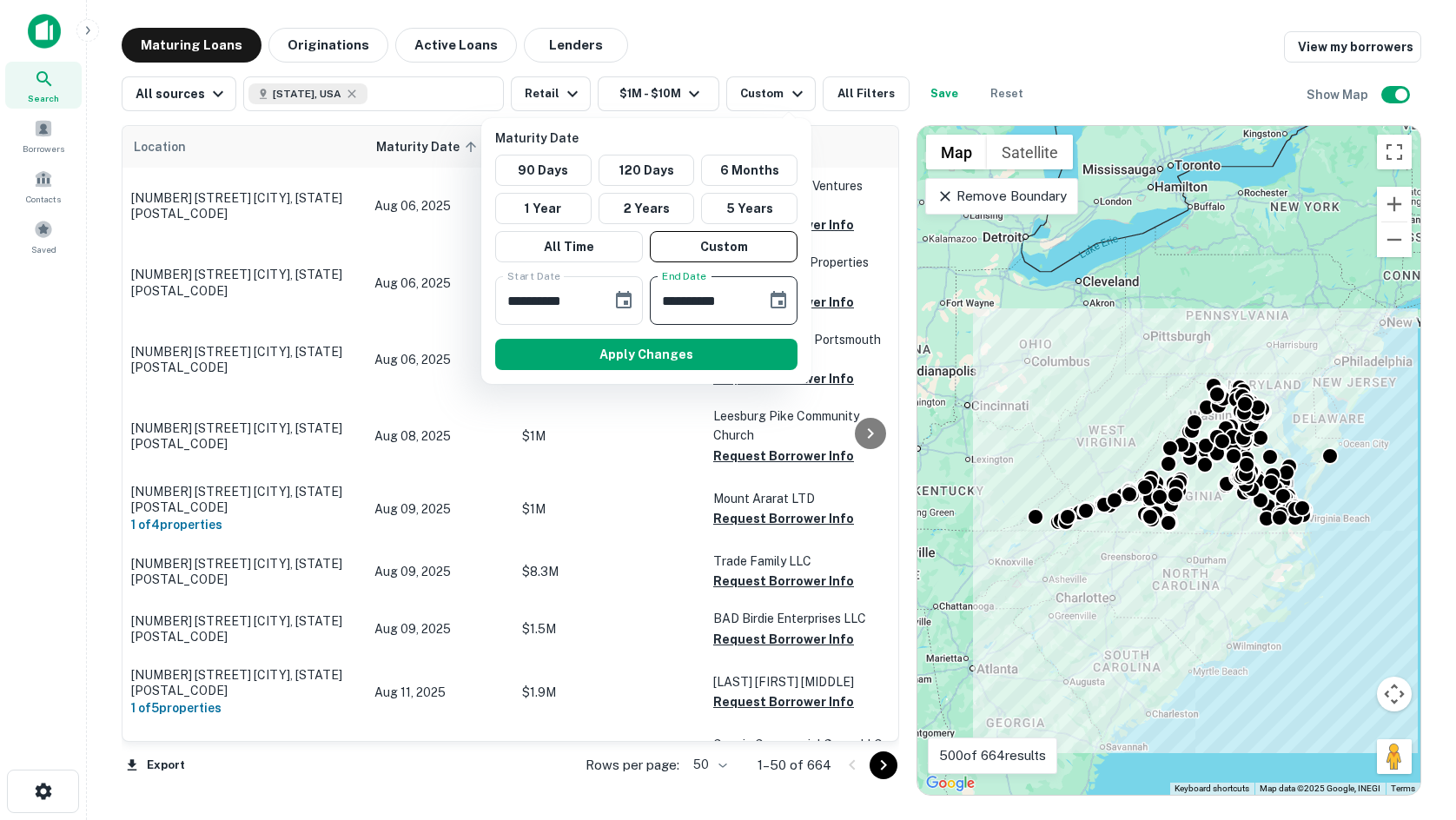 click 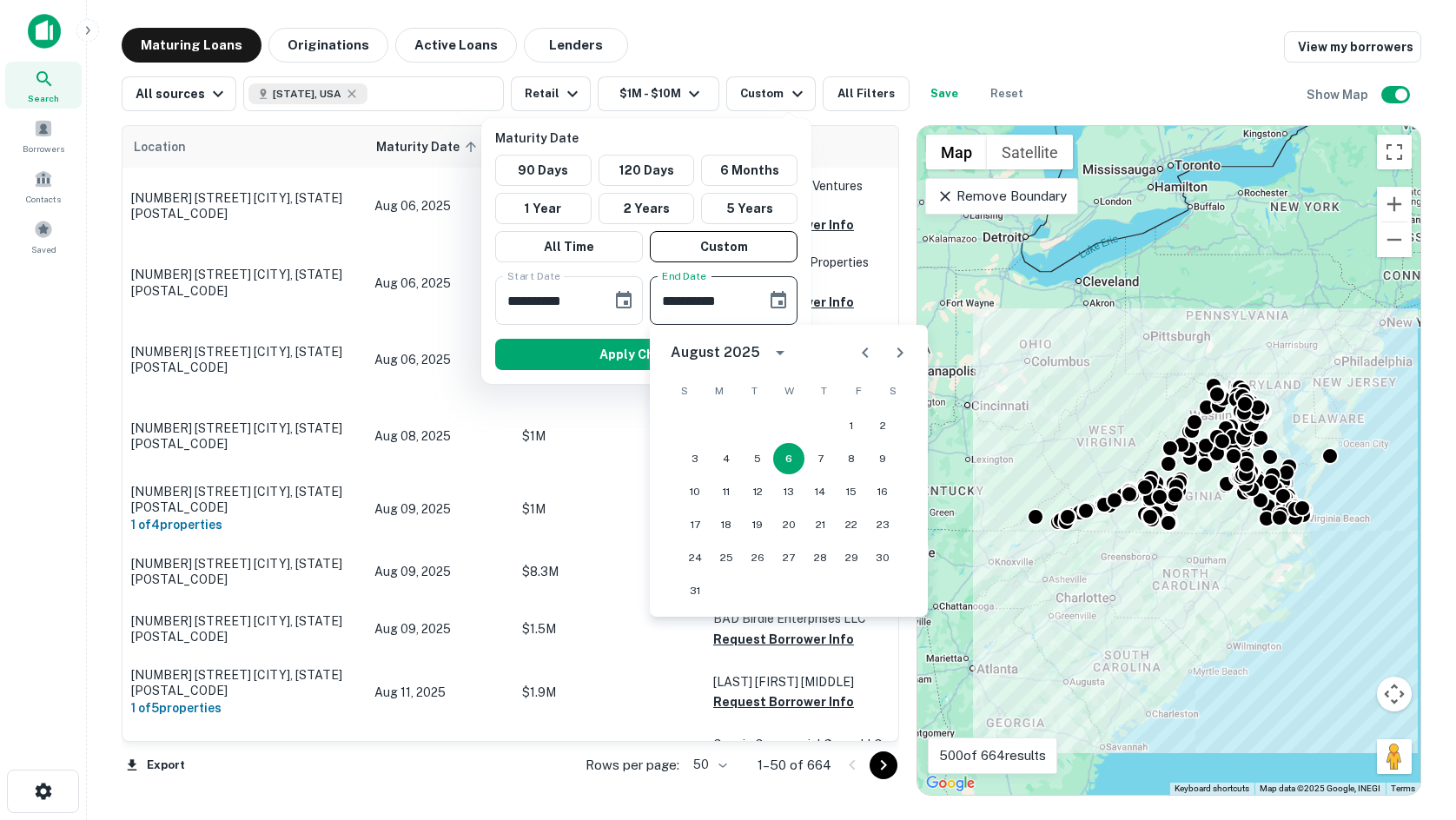 click 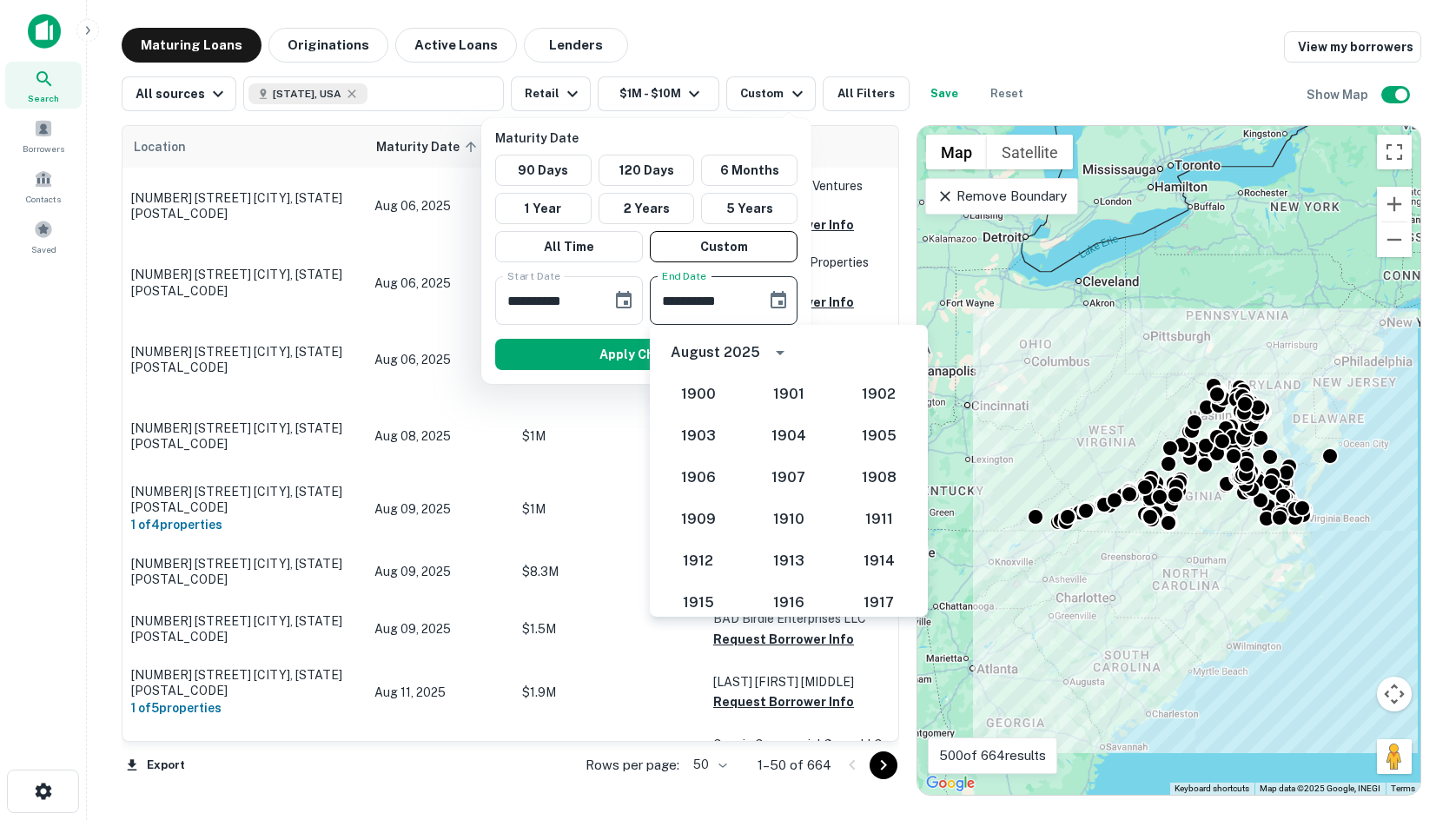 scroll, scrollTop: 1609, scrollLeft: 0, axis: vertical 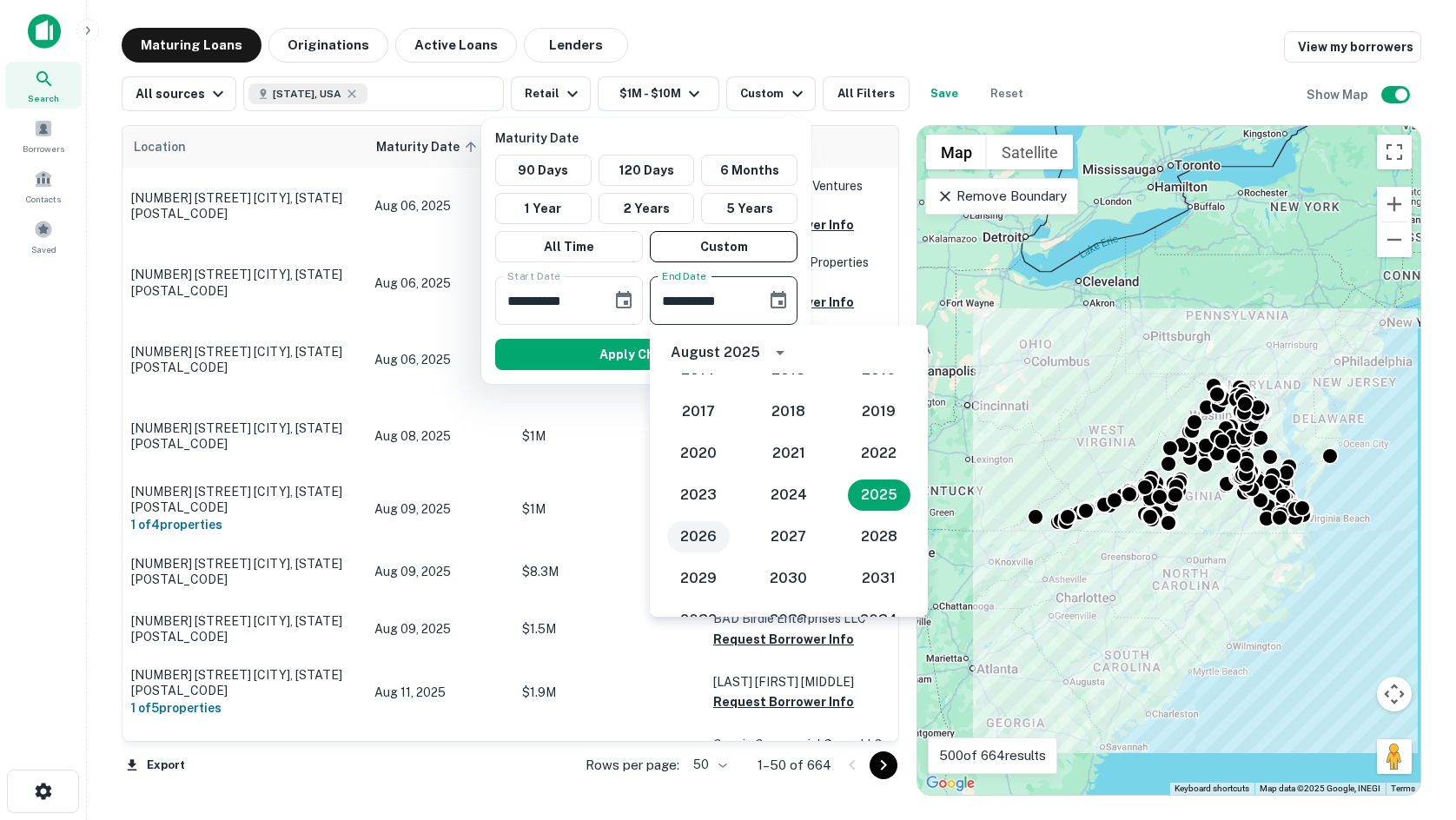 click on "2026" at bounding box center (698, 537) 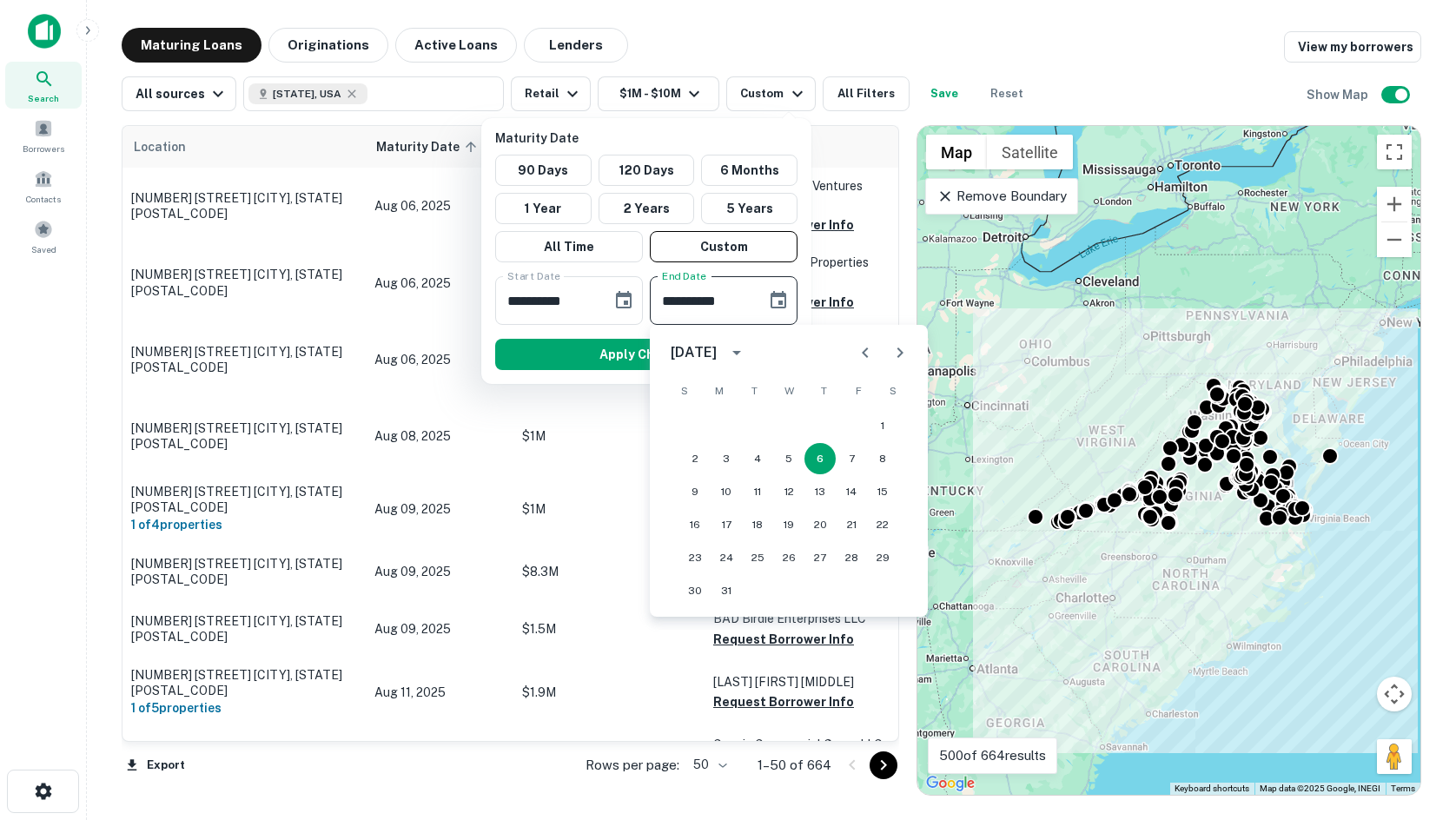 click 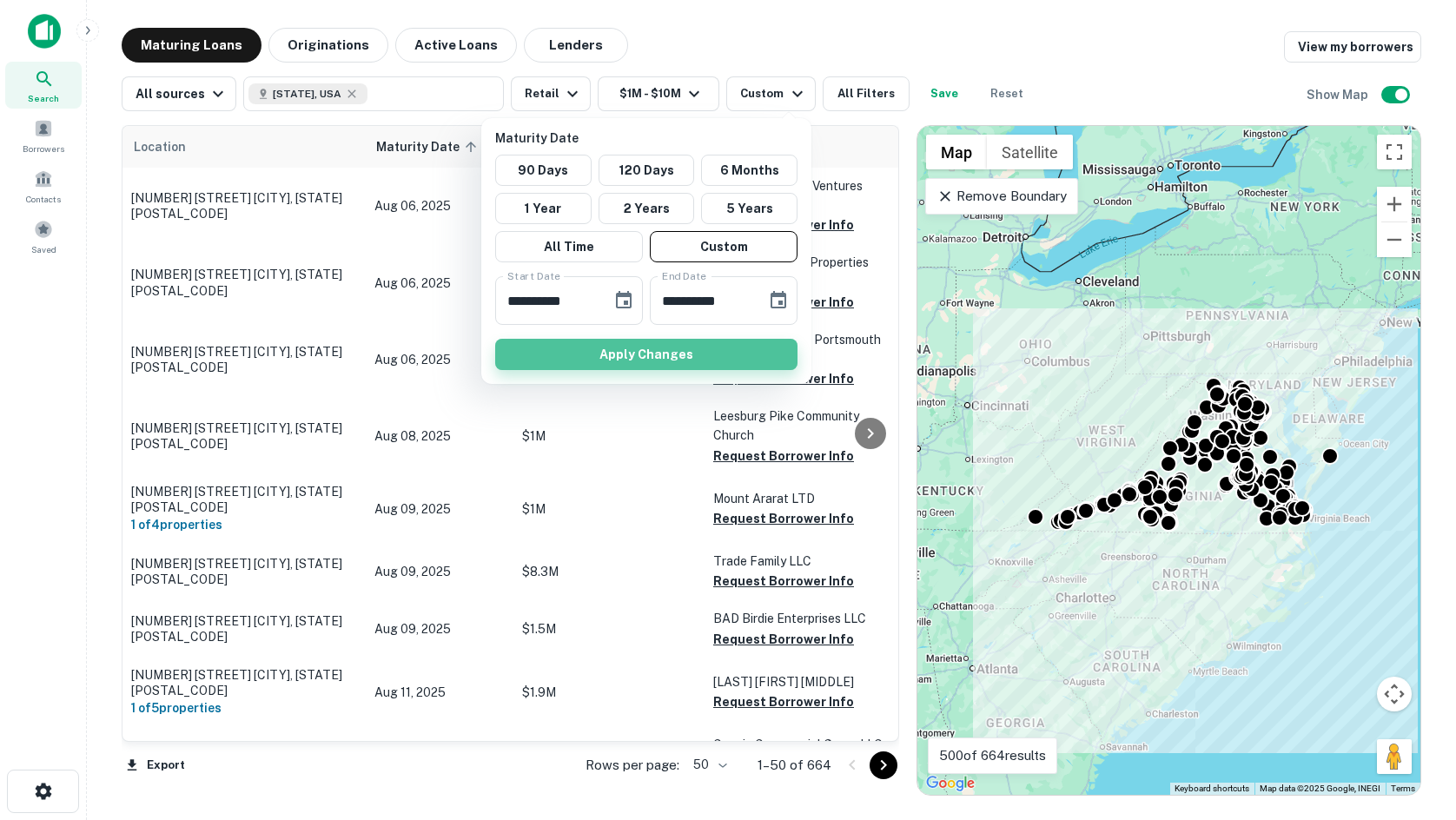 click on "Apply Changes" at bounding box center [646, 354] 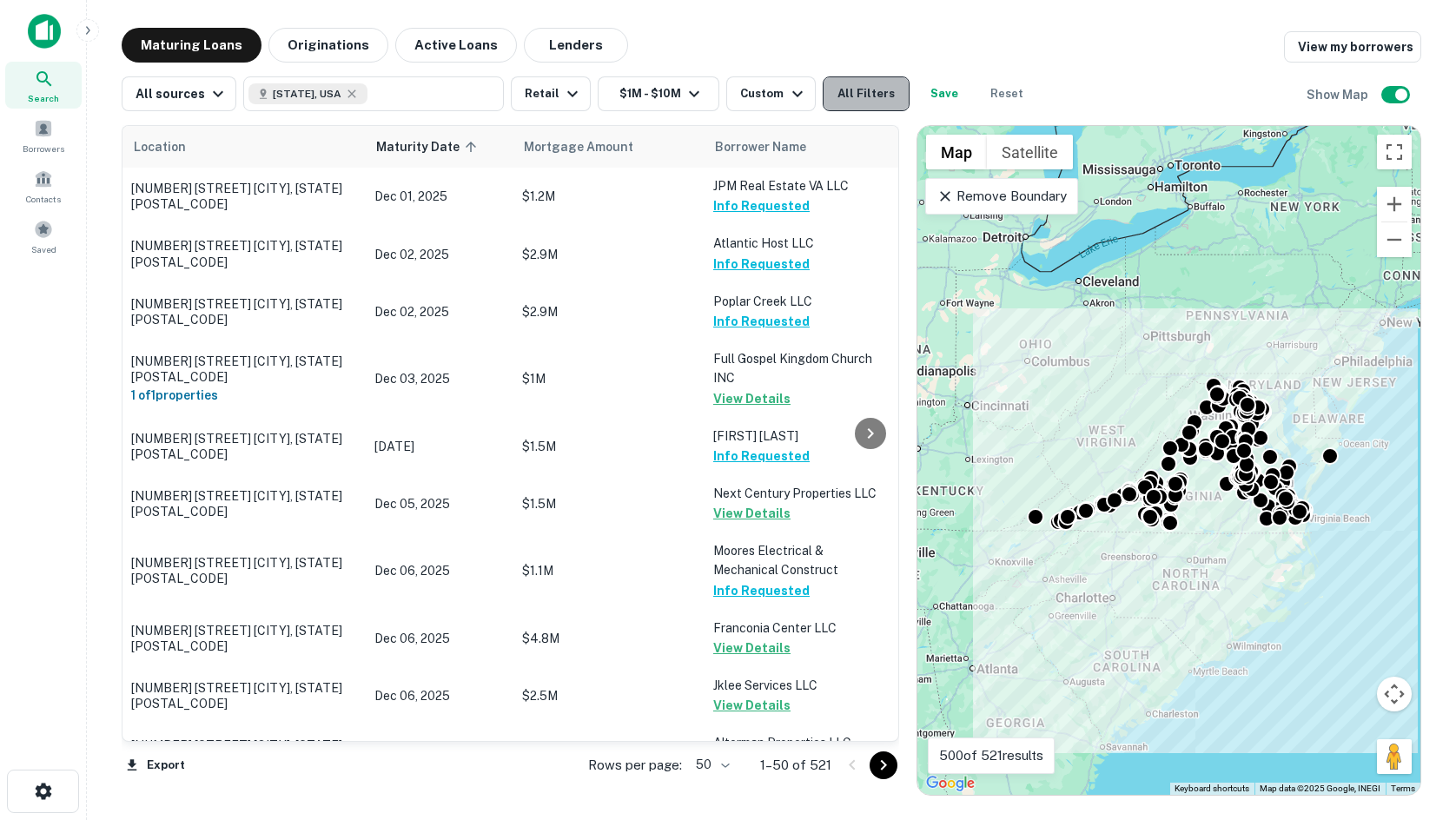 click on "All Filters" at bounding box center [866, 94] 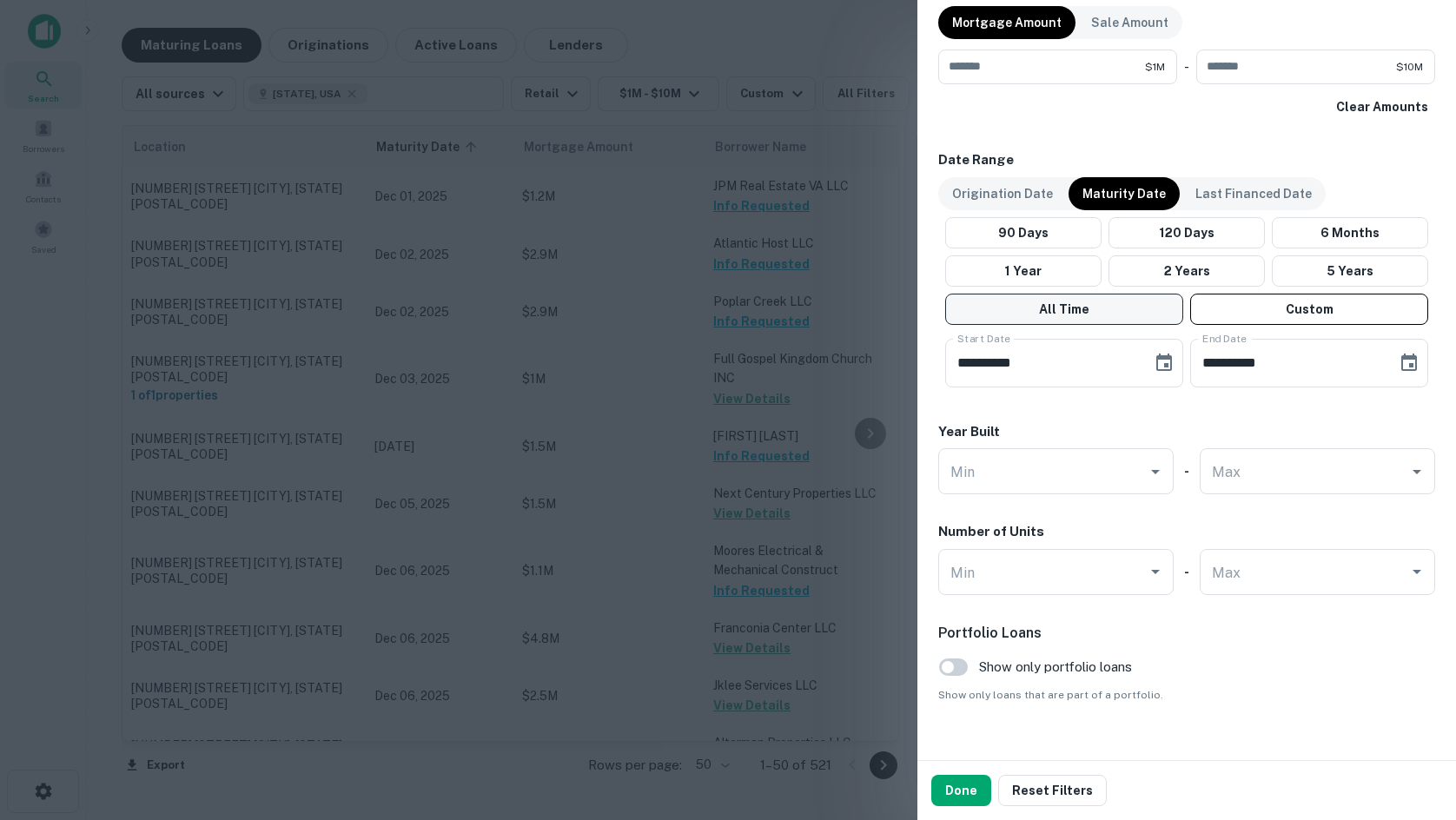 scroll, scrollTop: 951, scrollLeft: 0, axis: vertical 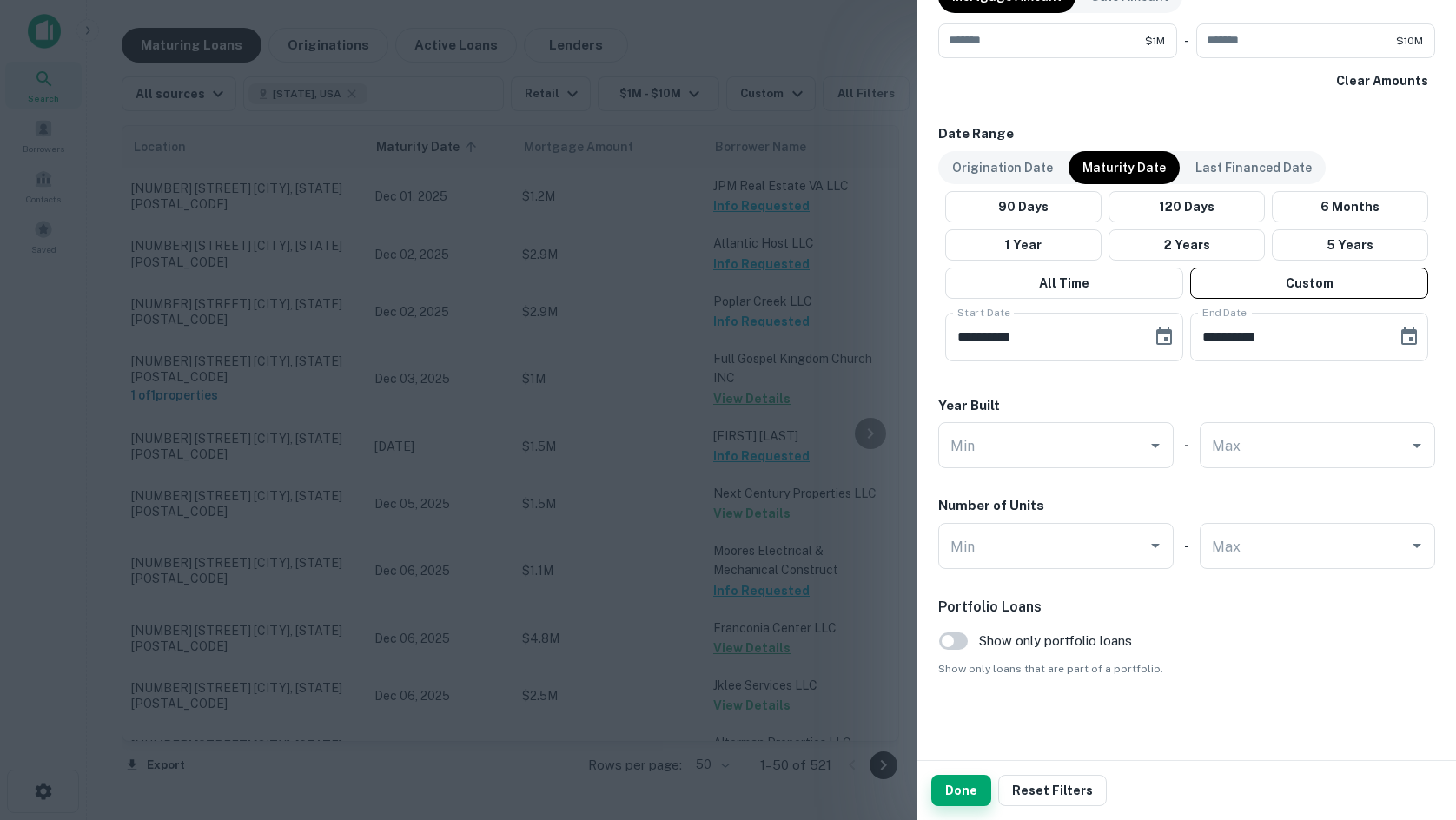 click on "Done" at bounding box center (961, 790) 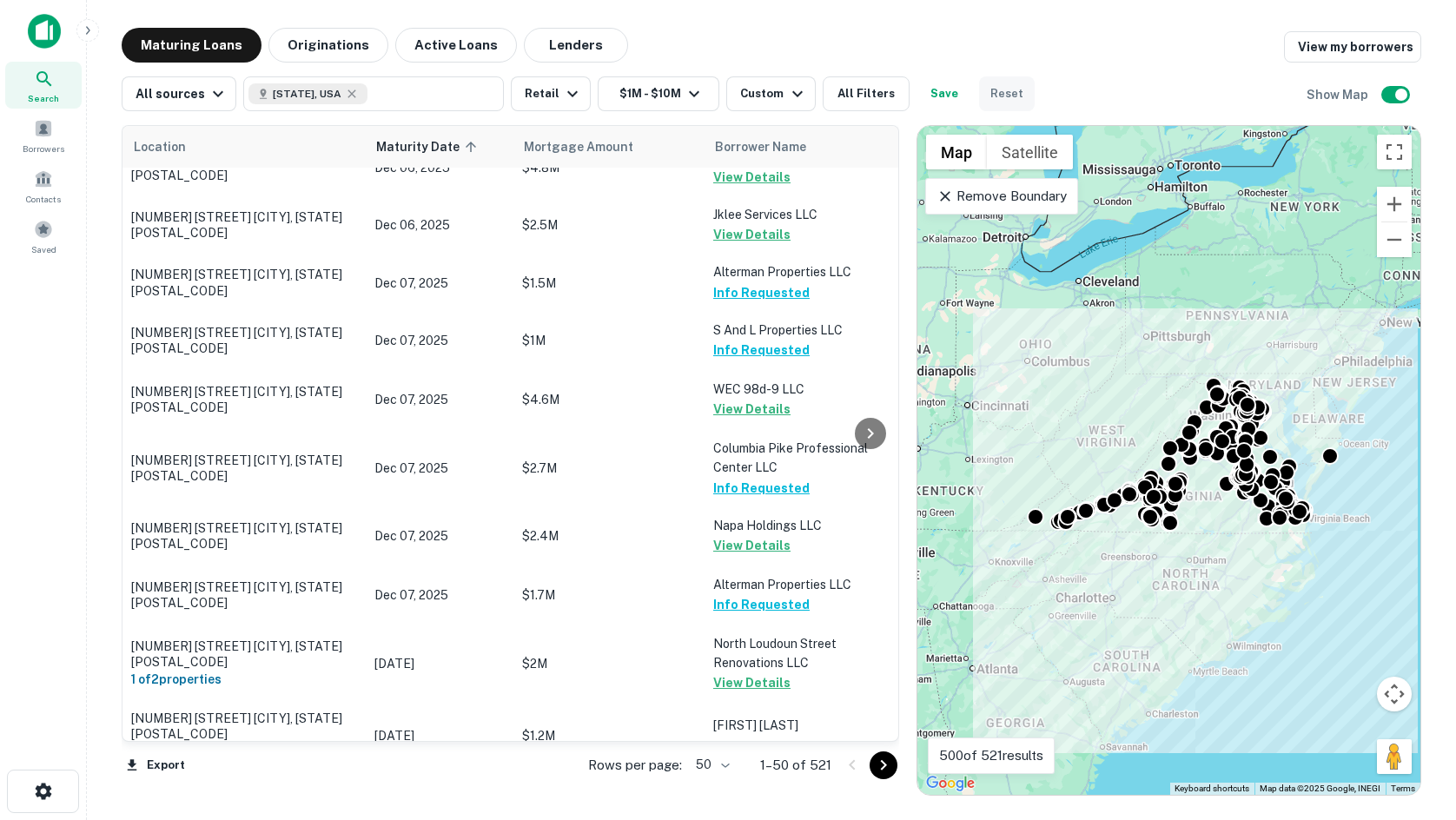 scroll, scrollTop: 0, scrollLeft: 0, axis: both 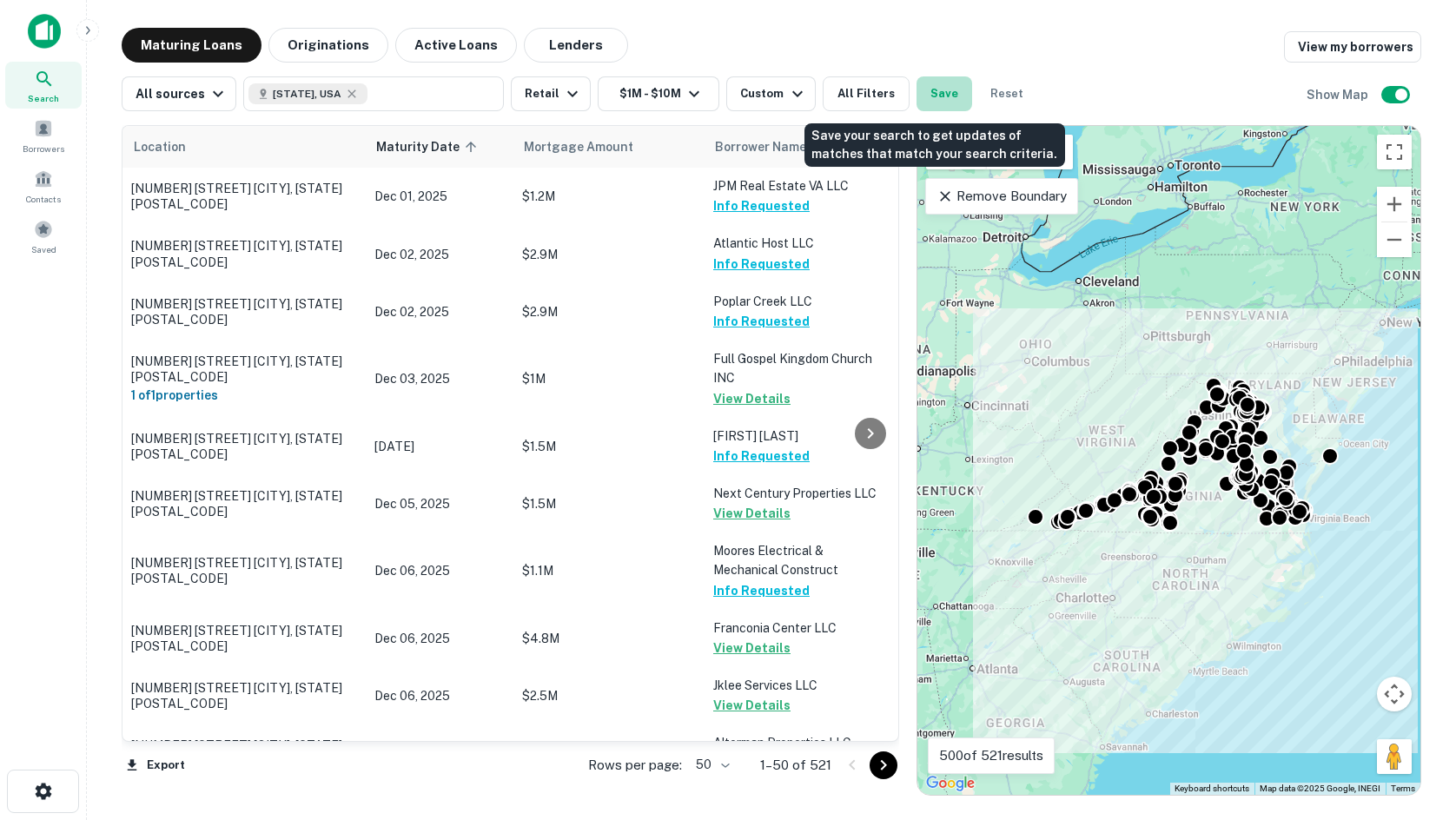 click on "Save" at bounding box center [944, 94] 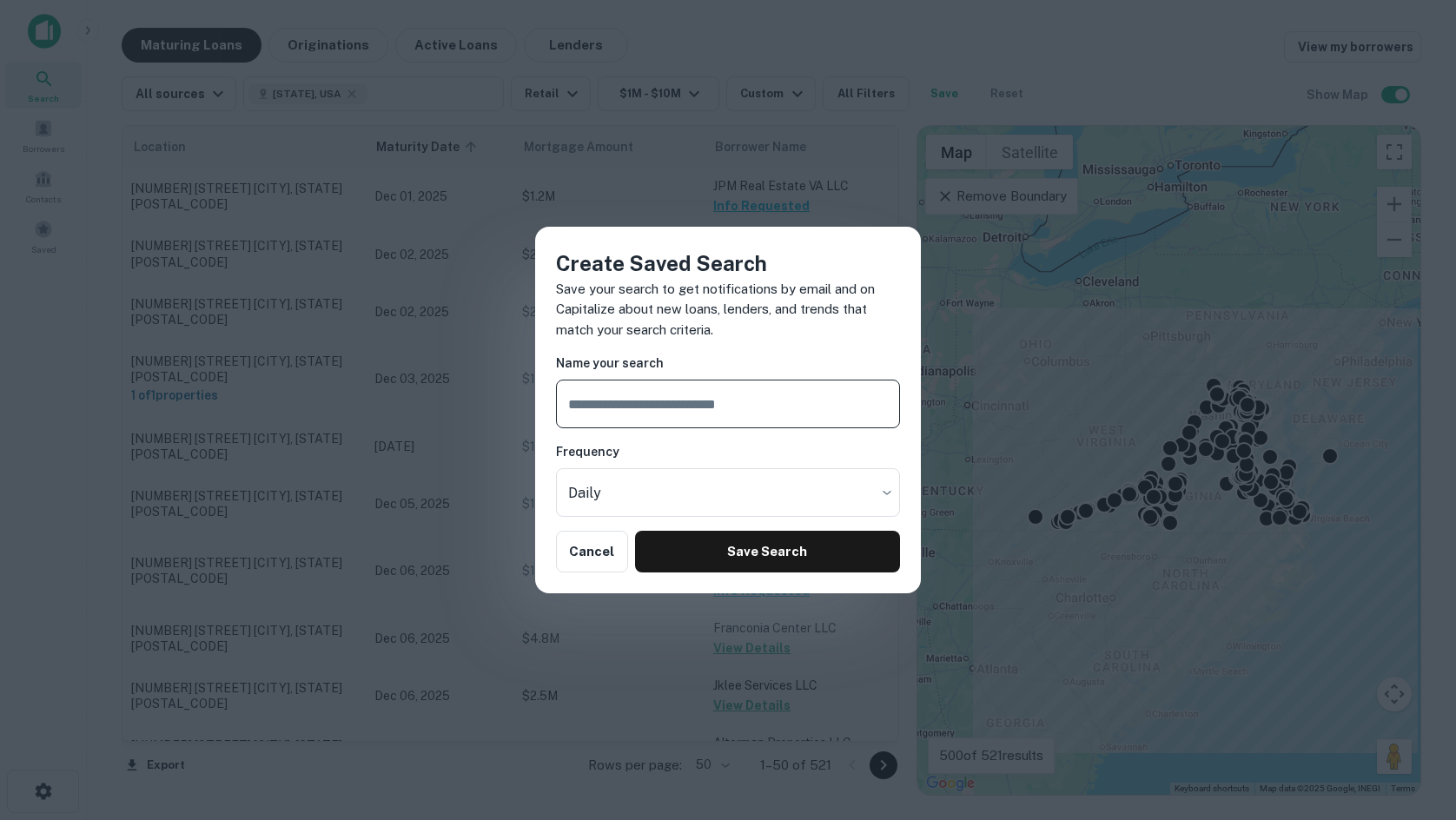 click at bounding box center (728, 404) 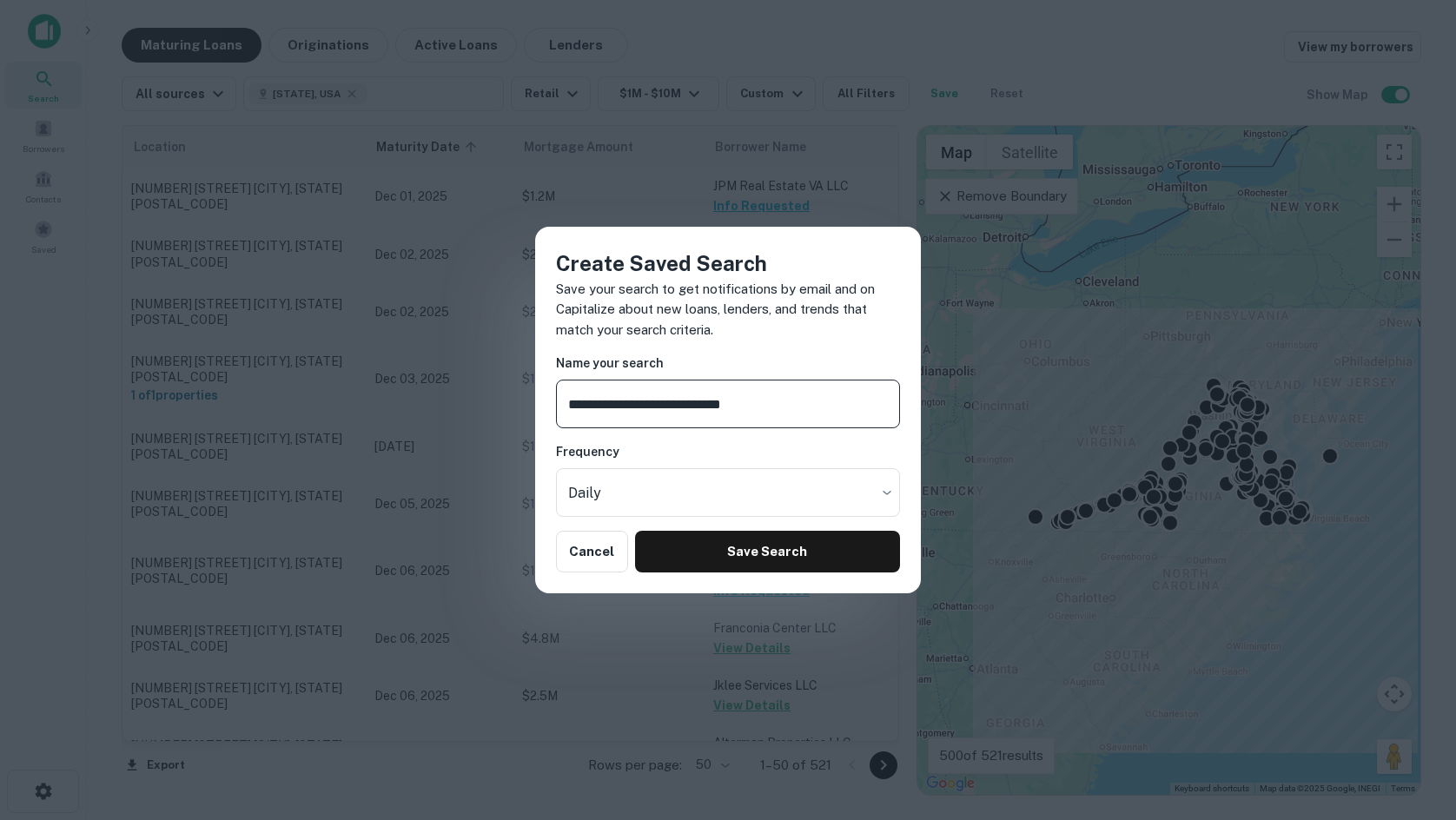 click on "**********" at bounding box center [728, 404] 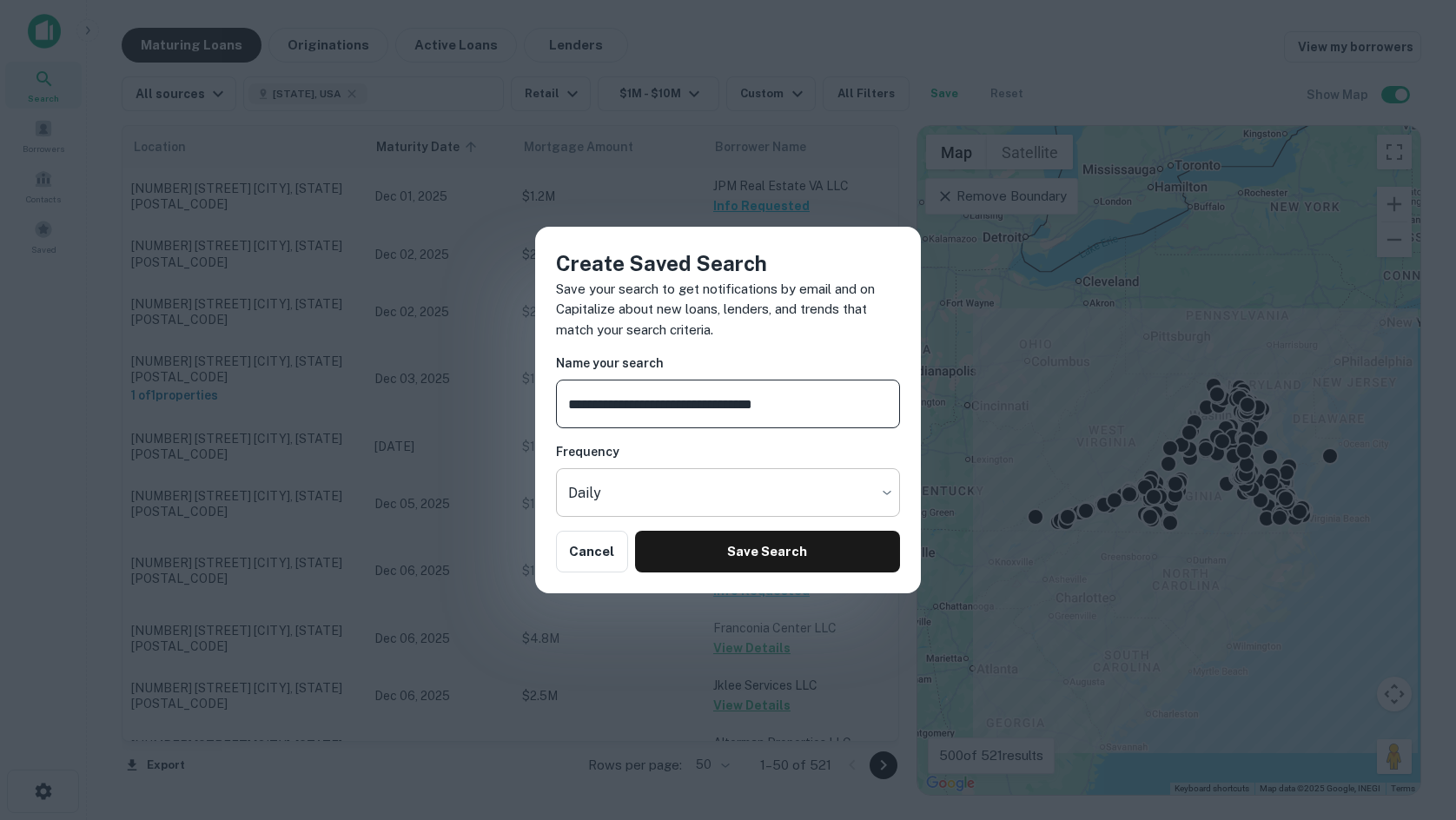 type on "**********" 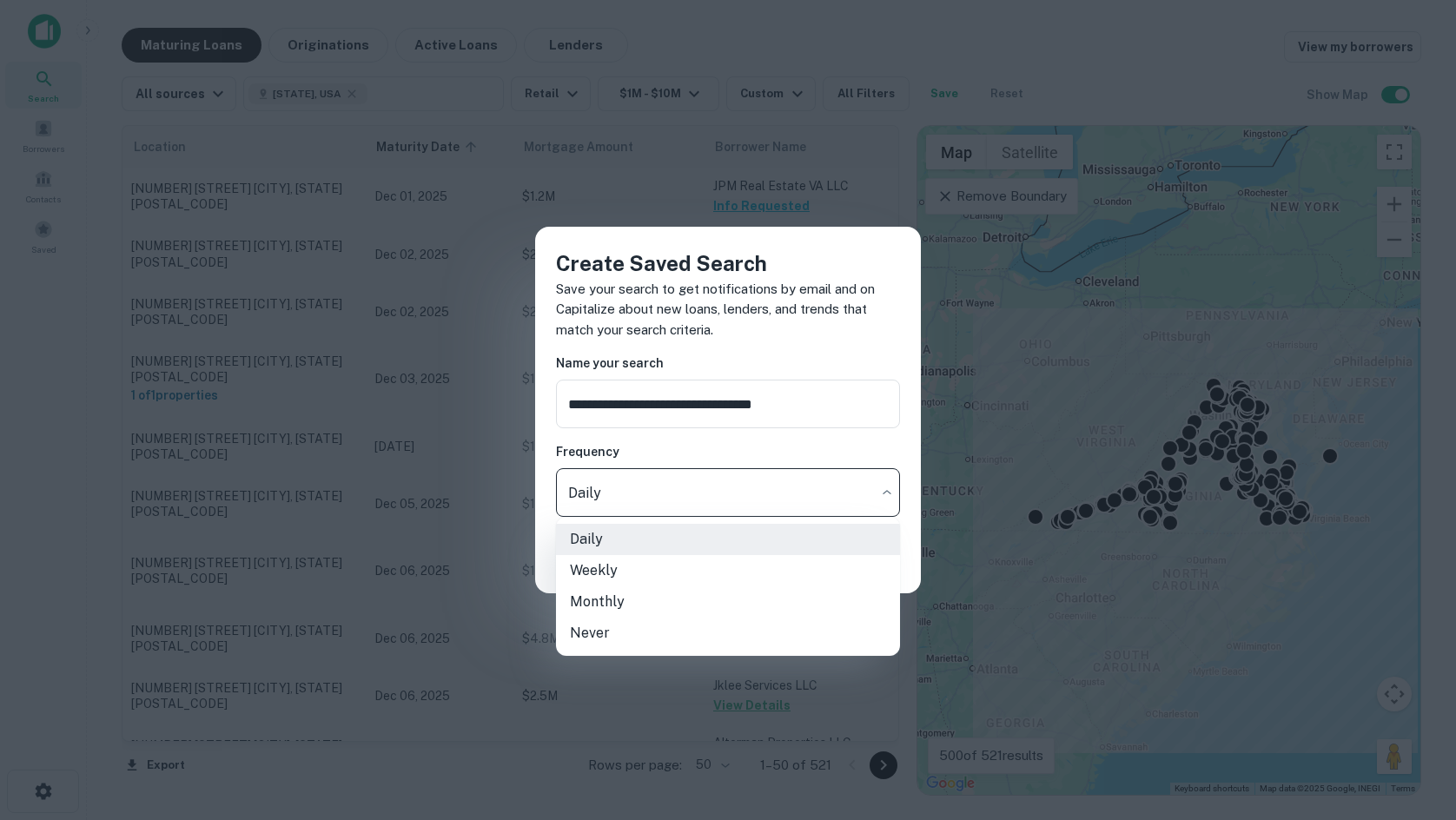 click at bounding box center (728, 410) 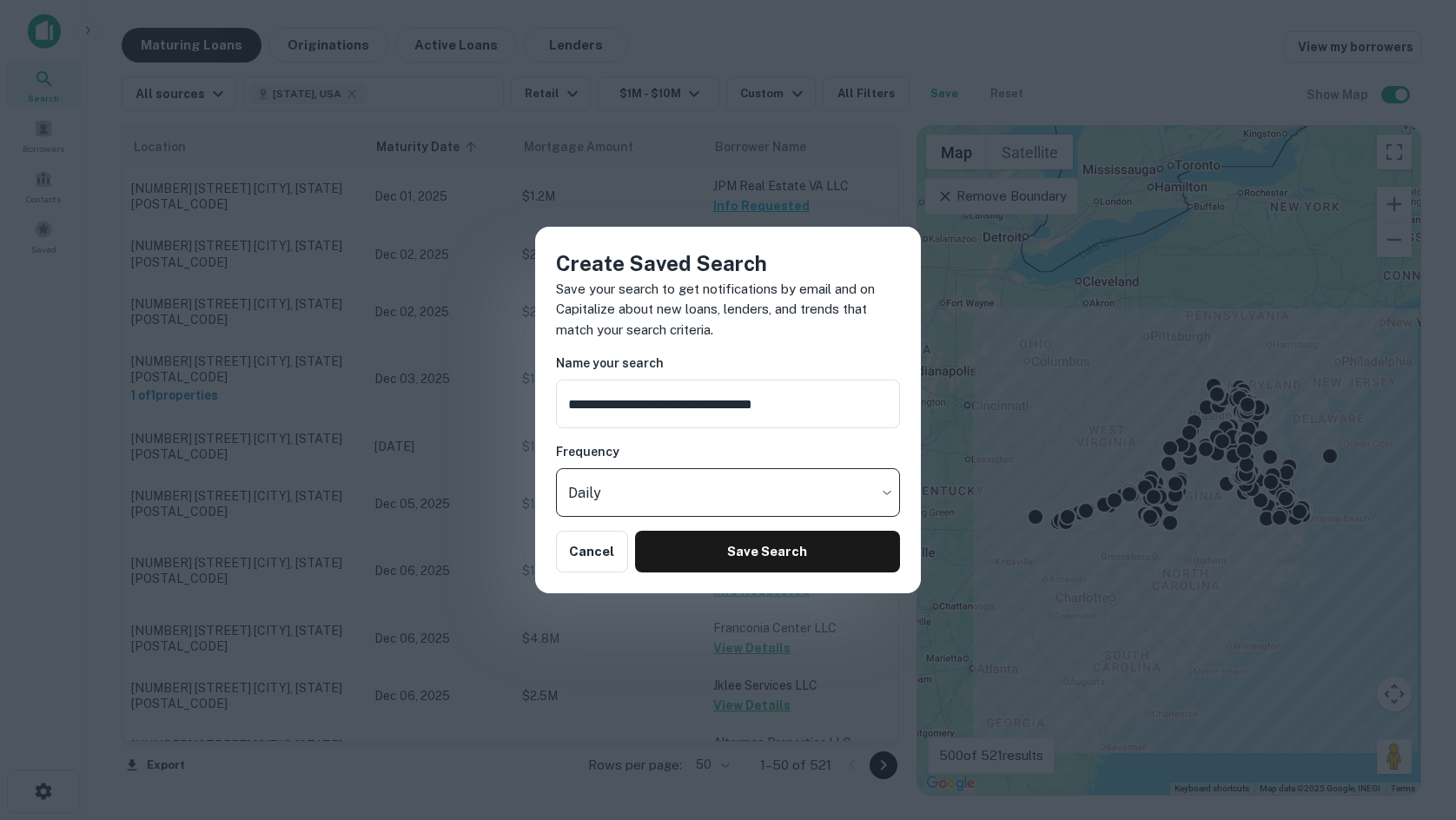 click on "Maturing Loans Originations Active Loans Lenders View my borrowers All sources [STATE], USA ​ Retail $1M - $10M Custom All Filters Save Reset Show Map Location Maturity Date sorted ascending Mortgage Amount Borrower Name Lender Purpose Type Lender Type Sale Amount LTV Interest Rate Year Built Unit Count [NUMBER] [STREET] [CITY], [STATE][POSTAL_CODE]  [DATE] $[NUMBER] [NAME] LLC Info Requested [BANK] Sale Retail Bank - - [PERCENT] [YEAR] 3 [NUMBER] [STREET] [CITY], [STATE][POSTAL_CODE]  [DATE] $[NUMBER] [NAME] LLC Info Requested [BANK] Sale Retail Bank - - [PERCENT] - - [NUMBER] [STREET] [CITY], [STATE][POSTAL_CODE]  [DATE] $[NUMBER] [NAME] LLC Info Requested [BANK] Sale Retail Bank - - [PERCENT] [YEAR] - 3 [NUMBER] [STREET] [CITY],  1 of  1  properties [DATE] $[NUMBER] [NAME] INC View Details [BANK] Sale Retail Bank - - [PERCENT] [YEAR] - $[NUMBER]" at bounding box center [728, 410] 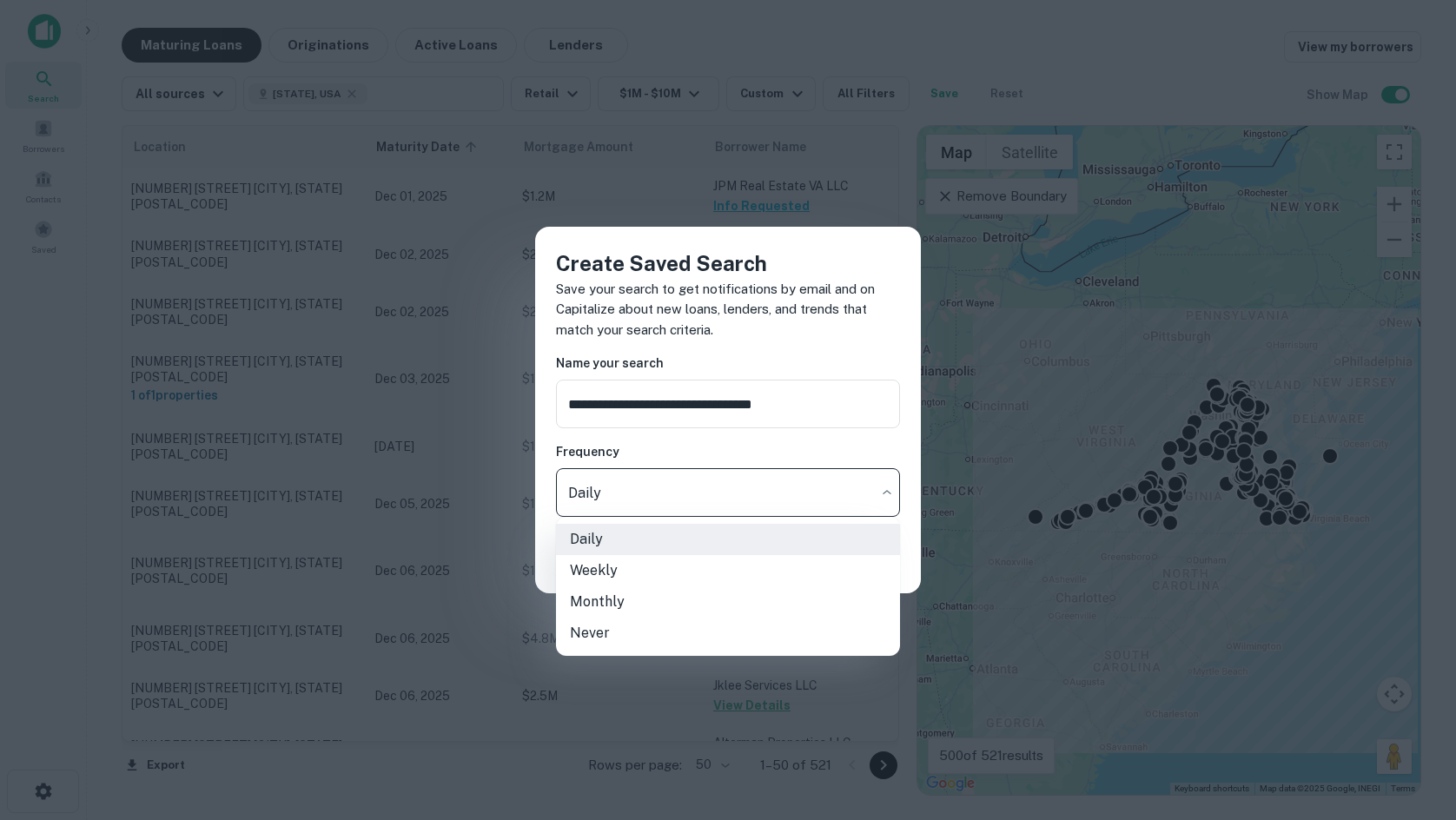 click on "Never" at bounding box center [728, 633] 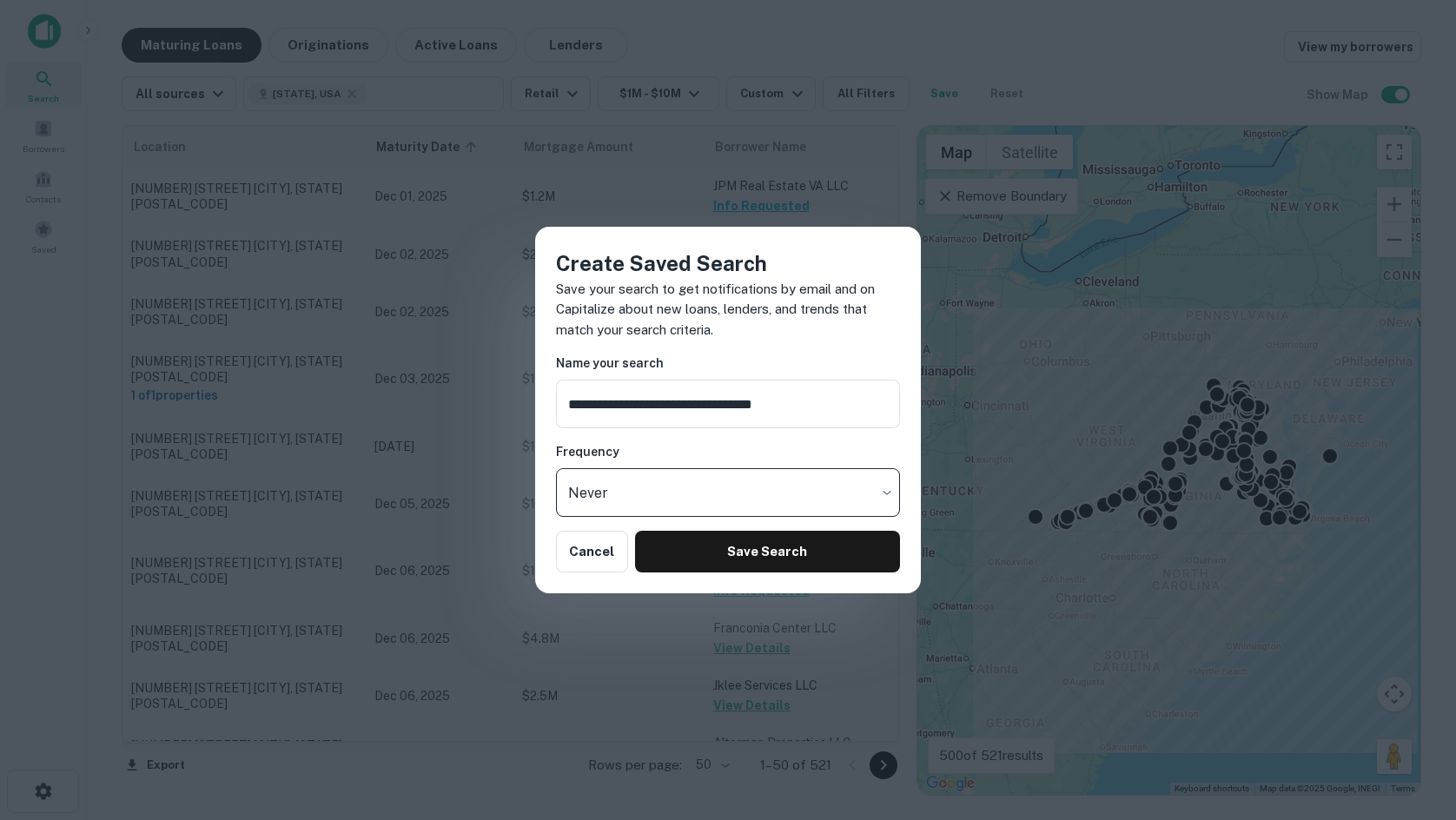 click on "Maturing Loans Originations Active Loans Lenders View my borrowers All sources [STATE], USA ​ Retail $1M - $10M Custom All Filters Save Reset Show Map Location Maturity Date sorted ascending Mortgage Amount Borrower Name Lender Purpose Type Lender Type Sale Amount LTV Interest Rate Year Built Unit Count [NUMBER] [STREET] [CITY], [STATE][POSTAL_CODE]  [DATE] $[NUMBER] [NAME] LLC Info Requested [BANK] Sale Retail Bank - - [PERCENT] [YEAR] 3 [NUMBER] [STREET] [CITY], [STATE][POSTAL_CODE]  [DATE] $[NUMBER] [NAME] LLC Info Requested [BANK] Sale Retail Bank - - [PERCENT] - - [NUMBER] [STREET] [CITY], [STATE][POSTAL_CODE]  [DATE] $[NUMBER] [NAME] LLC Info Requested [BANK] Sale Retail Bank - - [PERCENT] [YEAR] - 3 [NUMBER] [STREET] [CITY],  1 of  1  properties [DATE] $[NUMBER] [NAME] INC View Details [BANK] Sale Retail Bank - - [PERCENT] [YEAR] - $[NUMBER]" at bounding box center (728, 410) 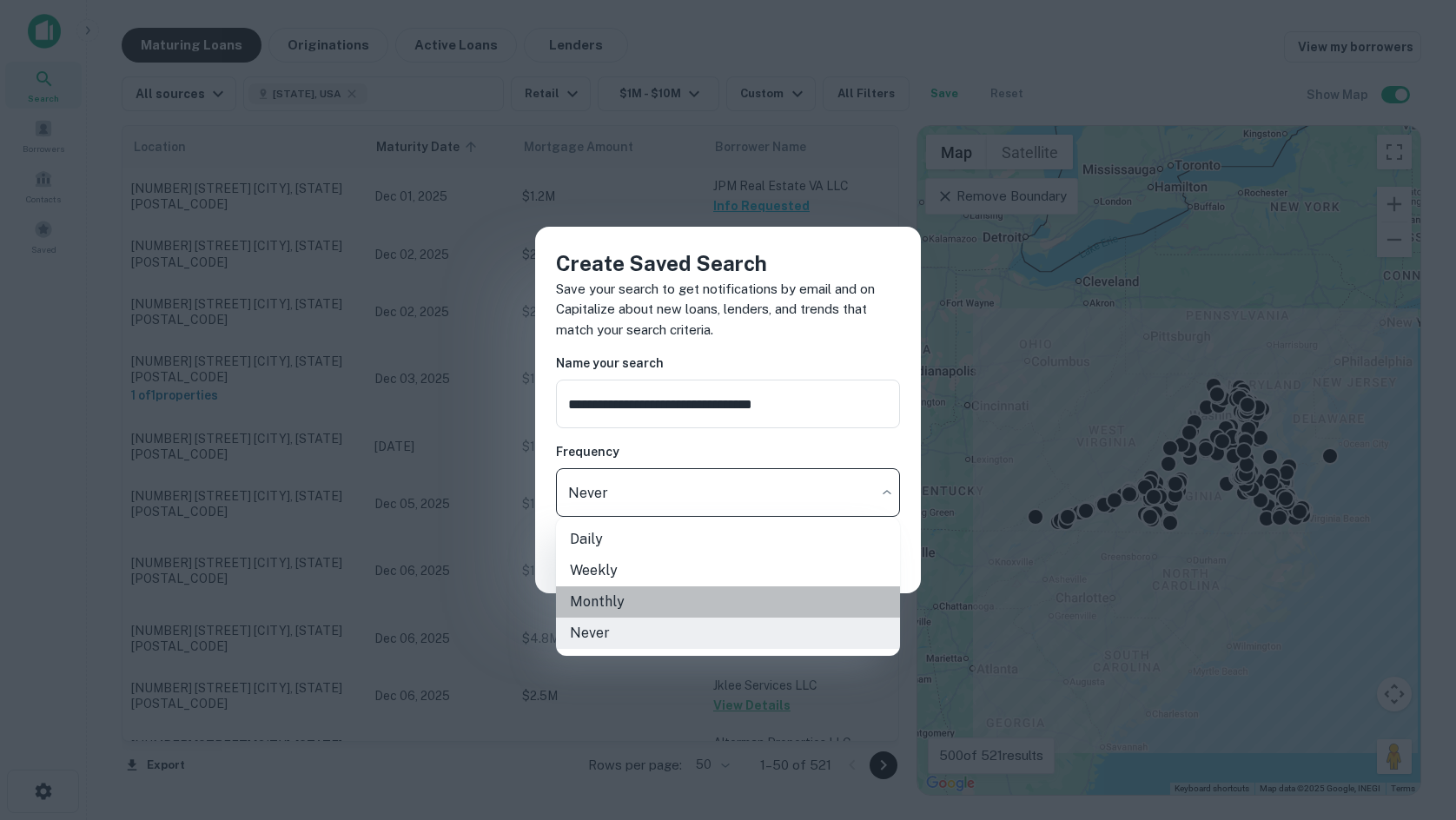 click on "Monthly" at bounding box center [728, 602] 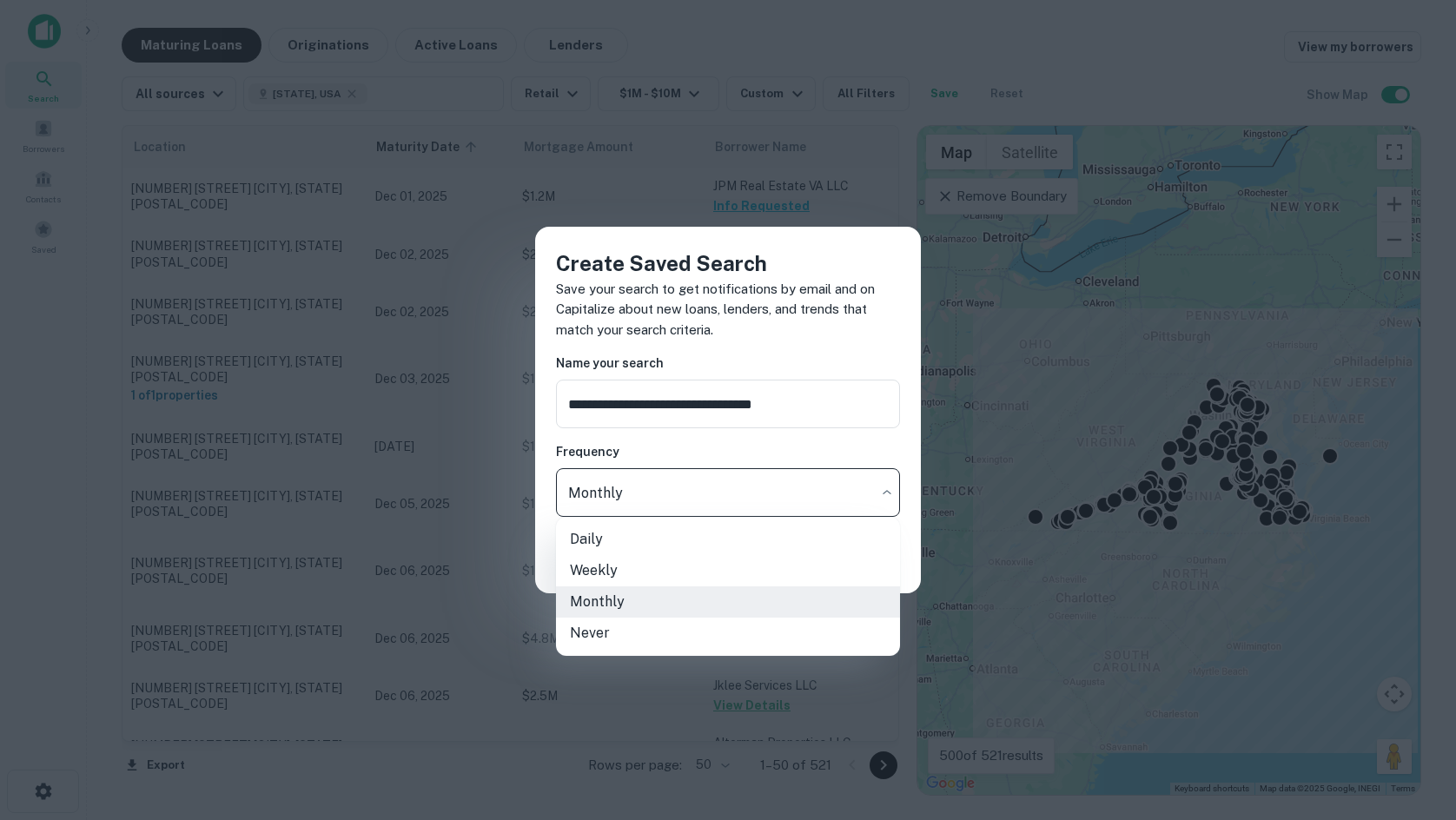 click on "Maturing Loans Originations Active Loans Lenders View my borrowers All sources [STATE], USA ​ Retail $1M - $10M Custom All Filters Save Reset Show Map Location Maturity Date sorted ascending Mortgage Amount Borrower Name Lender Purpose Type Lender Type Sale Amount LTV Interest Rate Year Built Unit Count [NUMBER] [STREET] [CITY], [STATE][POSTAL_CODE]  [DATE] $[NUMBER] [NAME] LLC Info Requested [BANK] Sale Retail Bank - - [PERCENT] [YEAR] 3 [NUMBER] [STREET] [CITY], [STATE][POSTAL_CODE]  [DATE] $[NUMBER] [NAME] LLC Info Requested [BANK] Sale Retail Bank - - [PERCENT] - - [NUMBER] [STREET] [CITY], [STATE][POSTAL_CODE]  [DATE] $[NUMBER] [NAME] LLC Info Requested [BANK] Sale Retail Bank - - [PERCENT] [YEAR] - 3 [NUMBER] [STREET] [CITY],  1 of  1  properties [DATE] $[NUMBER] [NAME] INC View Details [BANK] Sale Retail Bank - - [PERCENT] [YEAR] - $[NUMBER]" at bounding box center [728, 410] 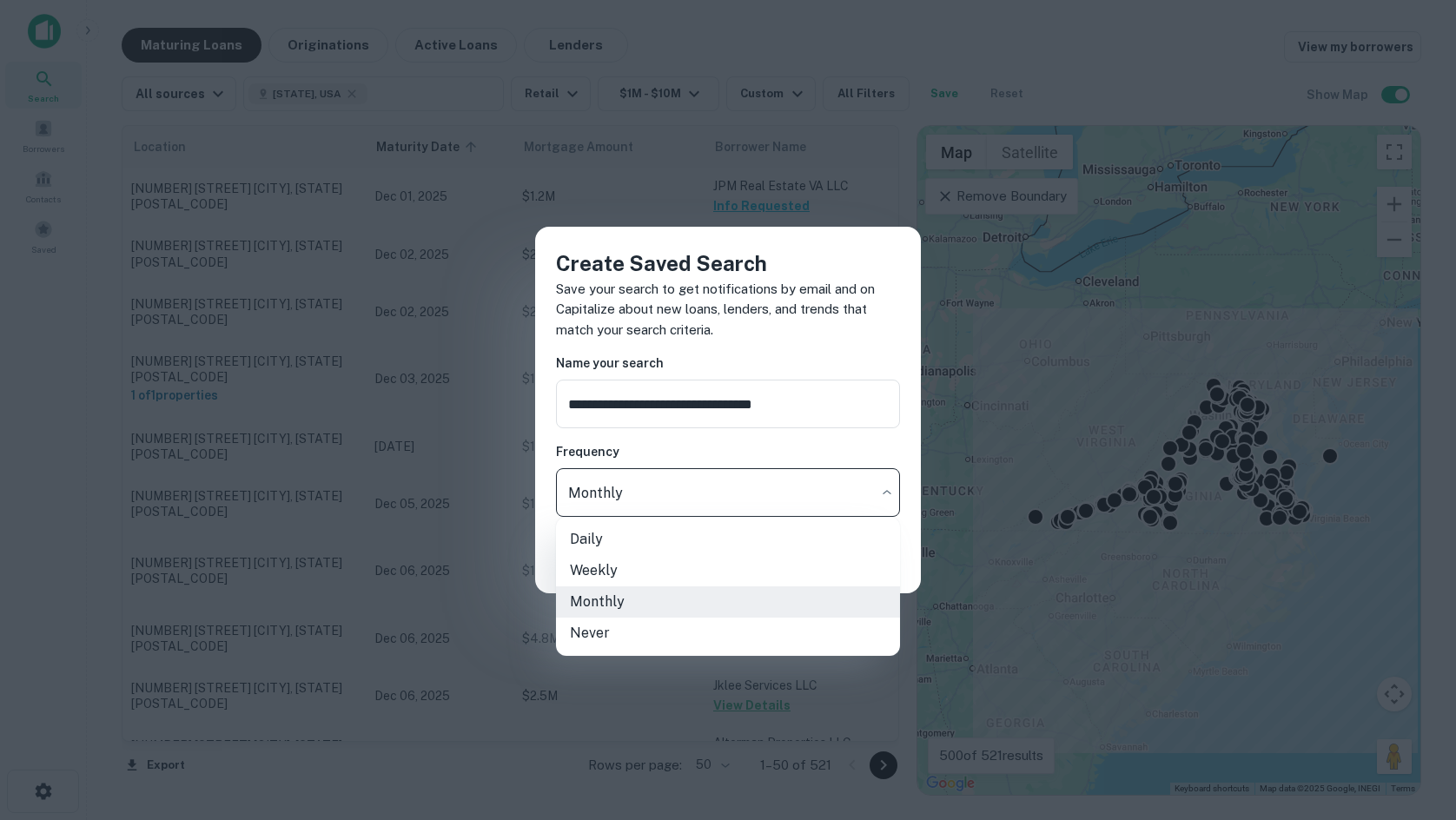 click on "Never" at bounding box center [728, 633] 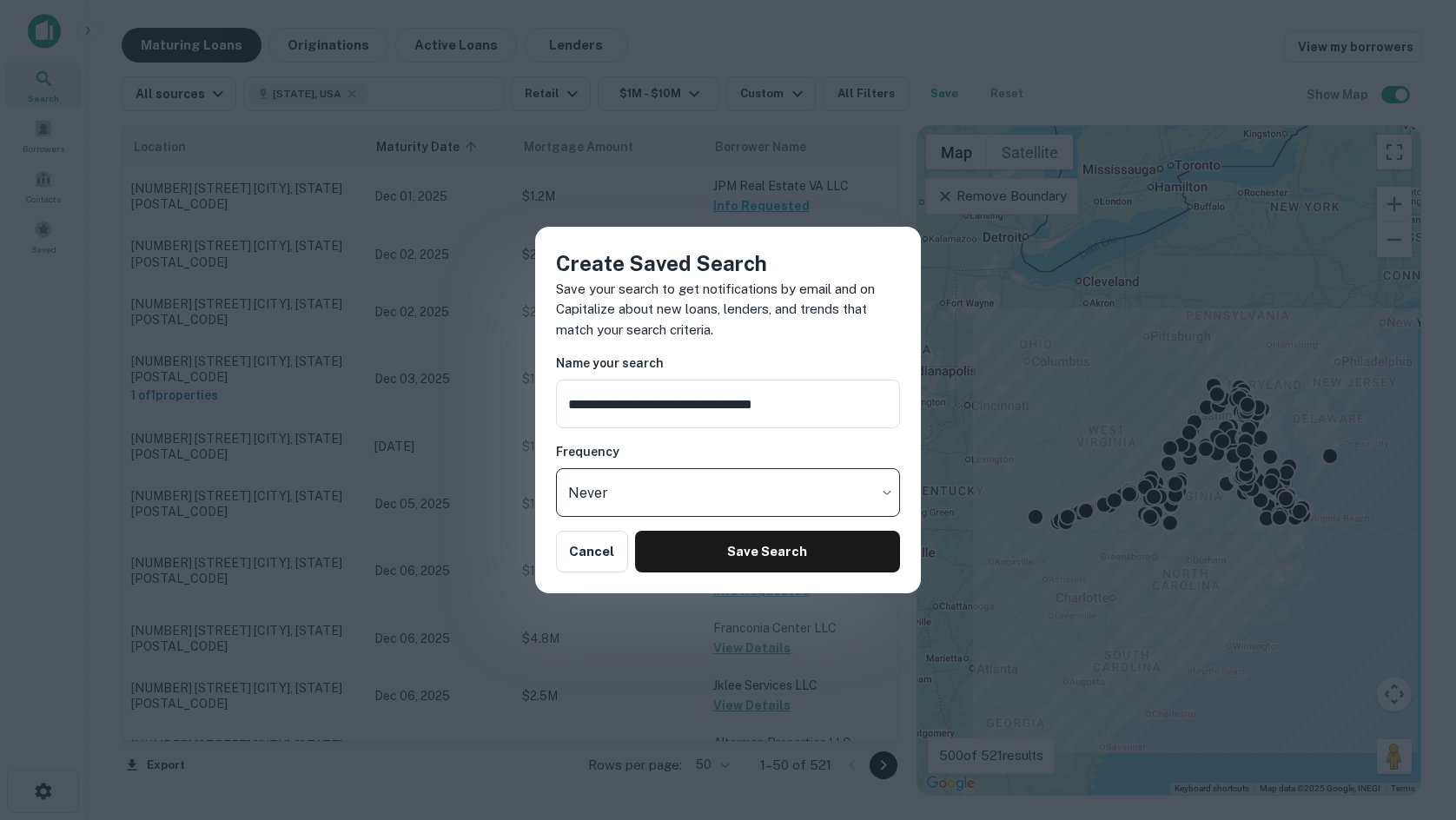 click on "Maturing Loans Originations Active Loans Lenders View my borrowers All sources [STATE], USA ​ Retail $1M - $10M Custom All Filters Save Reset Show Map Location Maturity Date sorted ascending Mortgage Amount Borrower Name Lender Purpose Type Lender Type Sale Amount LTV Interest Rate Year Built Unit Count [NUMBER] [STREET] [CITY], [STATE][POSTAL_CODE]  [DATE] $[NUMBER] [NAME] LLC Info Requested [BANK] Sale Retail Bank - - [PERCENT] [YEAR] 3 [NUMBER] [STREET] [CITY], [STATE][POSTAL_CODE]  [DATE] $[NUMBER] [NAME] LLC Info Requested [BANK] Sale Retail Bank - - [PERCENT] - - [NUMBER] [STREET] [CITY], [STATE][POSTAL_CODE]  [DATE] $[NUMBER] [NAME] LLC Info Requested [BANK] Sale Retail Bank - - [PERCENT] [YEAR] - 3 [NUMBER] [STREET] [CITY],  1 of  1  properties [DATE] $[NUMBER] [NAME] INC View Details [BANK] Sale Retail Bank - - [PERCENT] [YEAR] - $[NUMBER]" at bounding box center (728, 410) 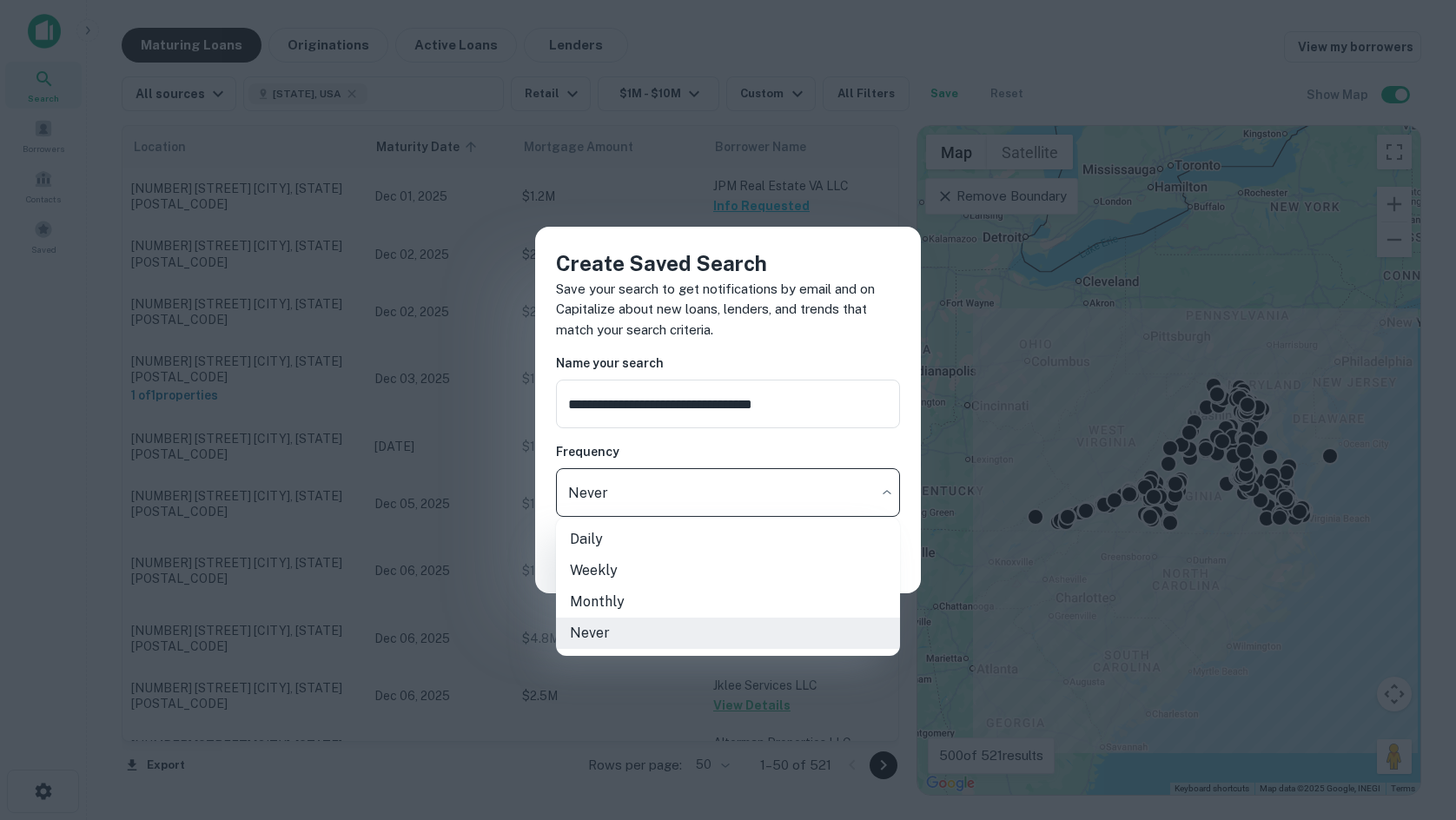 click on "Monthly" at bounding box center (728, 602) 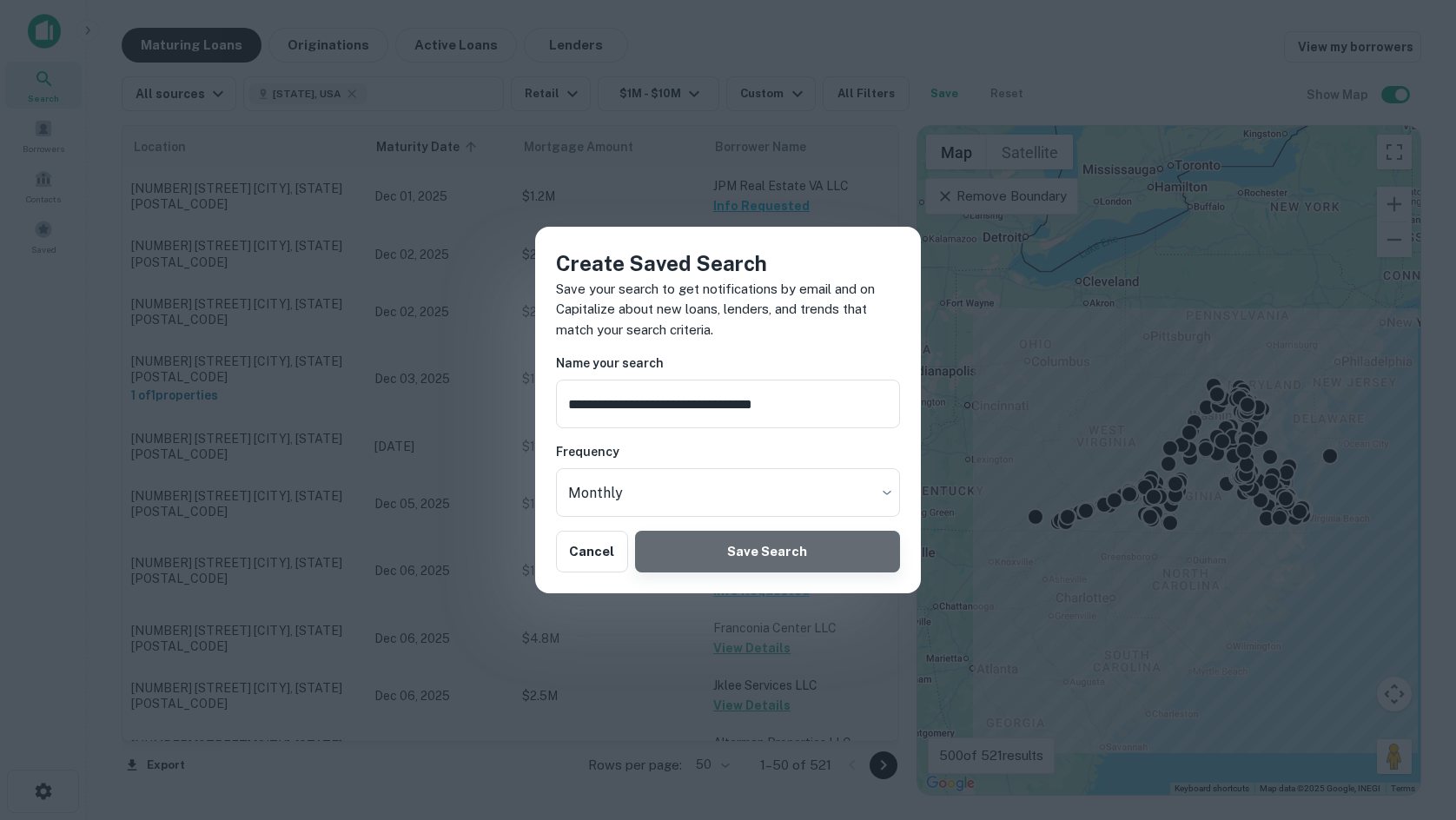 click on "Save Search" at bounding box center (767, 552) 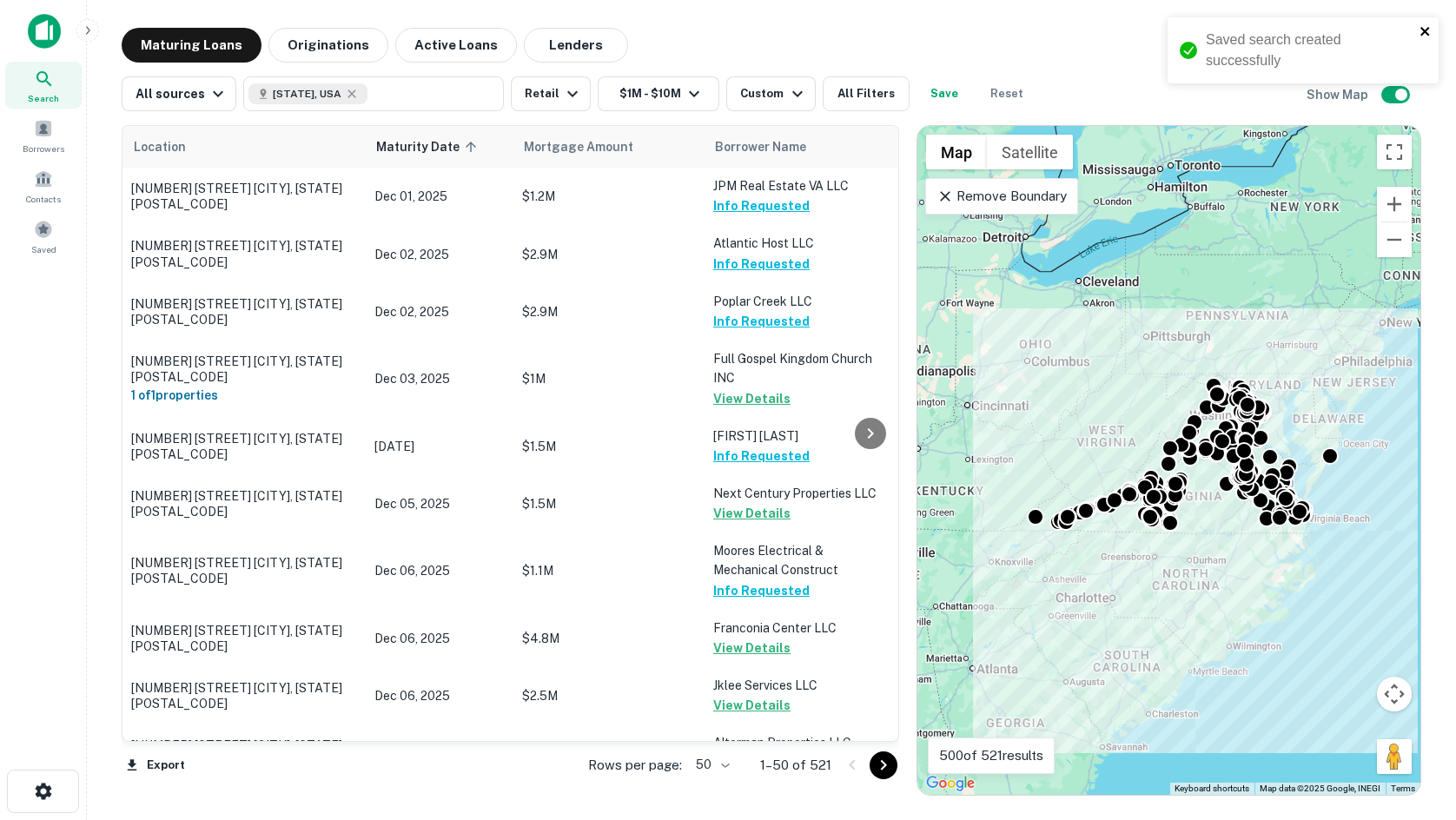 click 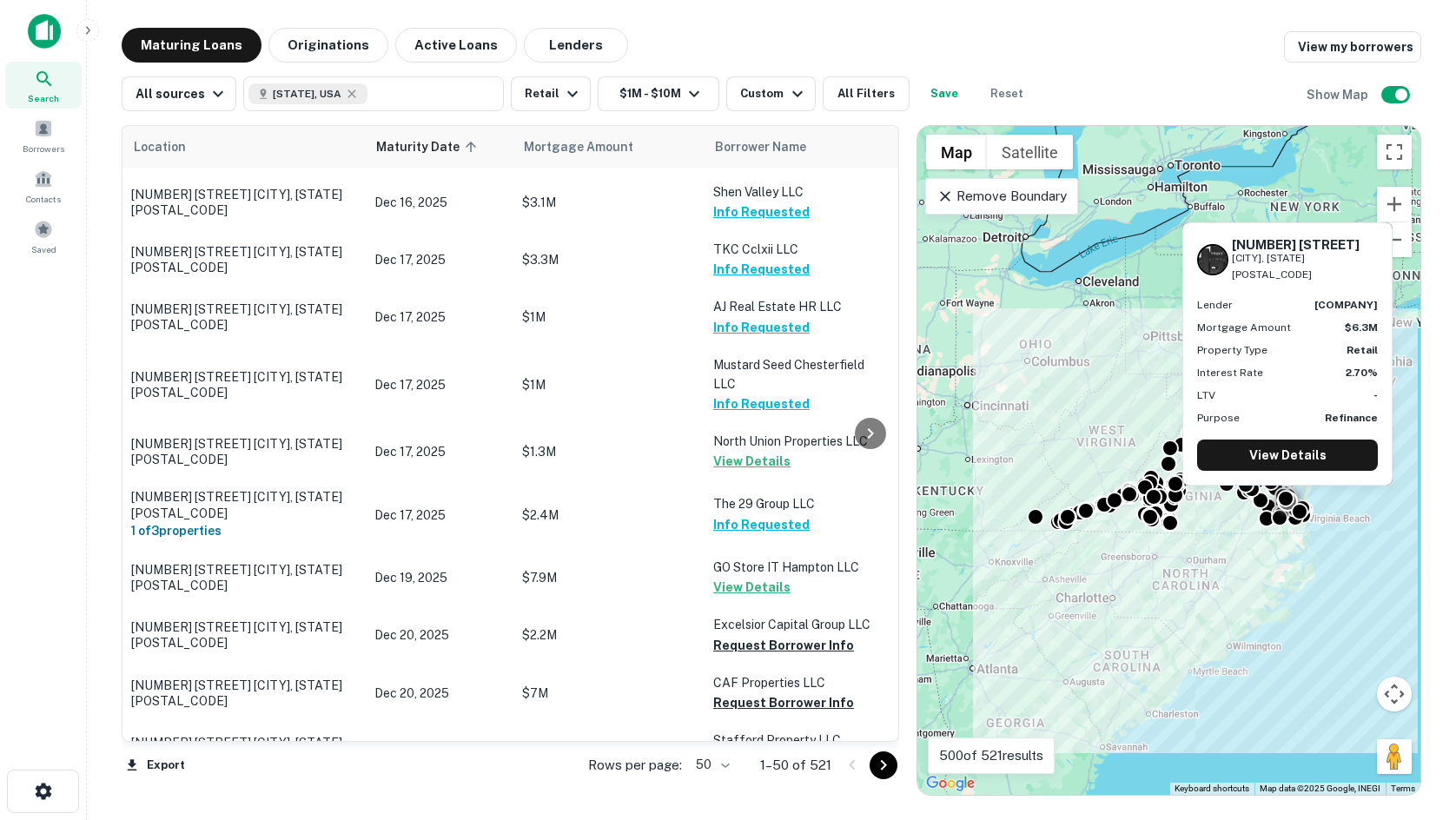 scroll, scrollTop: 2001, scrollLeft: 0, axis: vertical 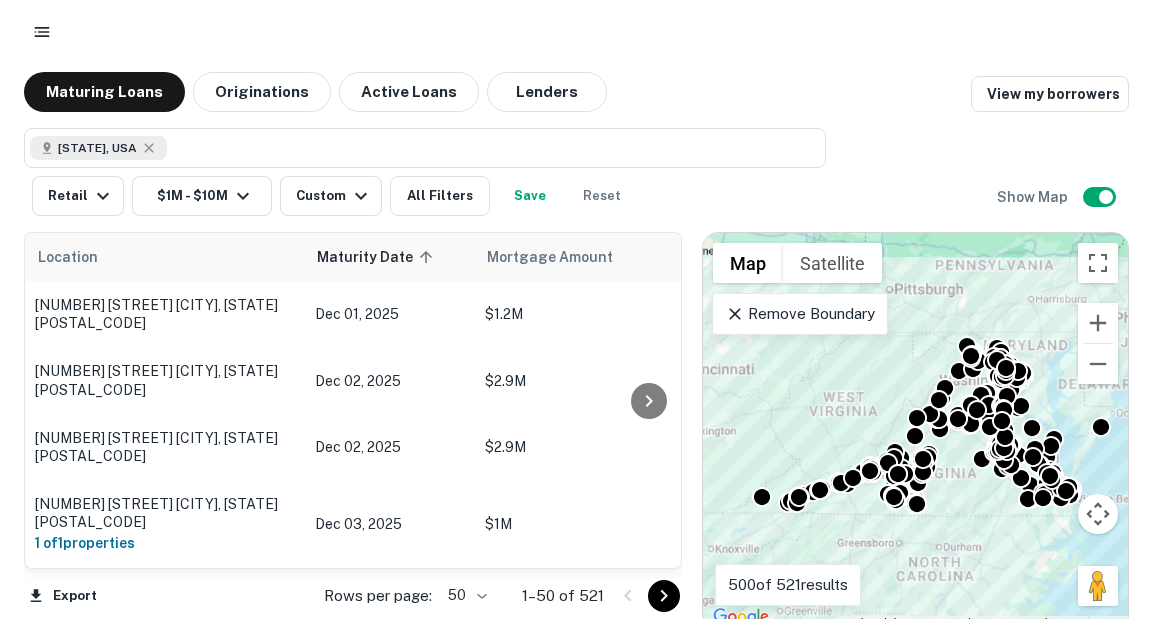 drag, startPoint x: 936, startPoint y: 69, endPoint x: 1021, endPoint y: 2, distance: 108.23123 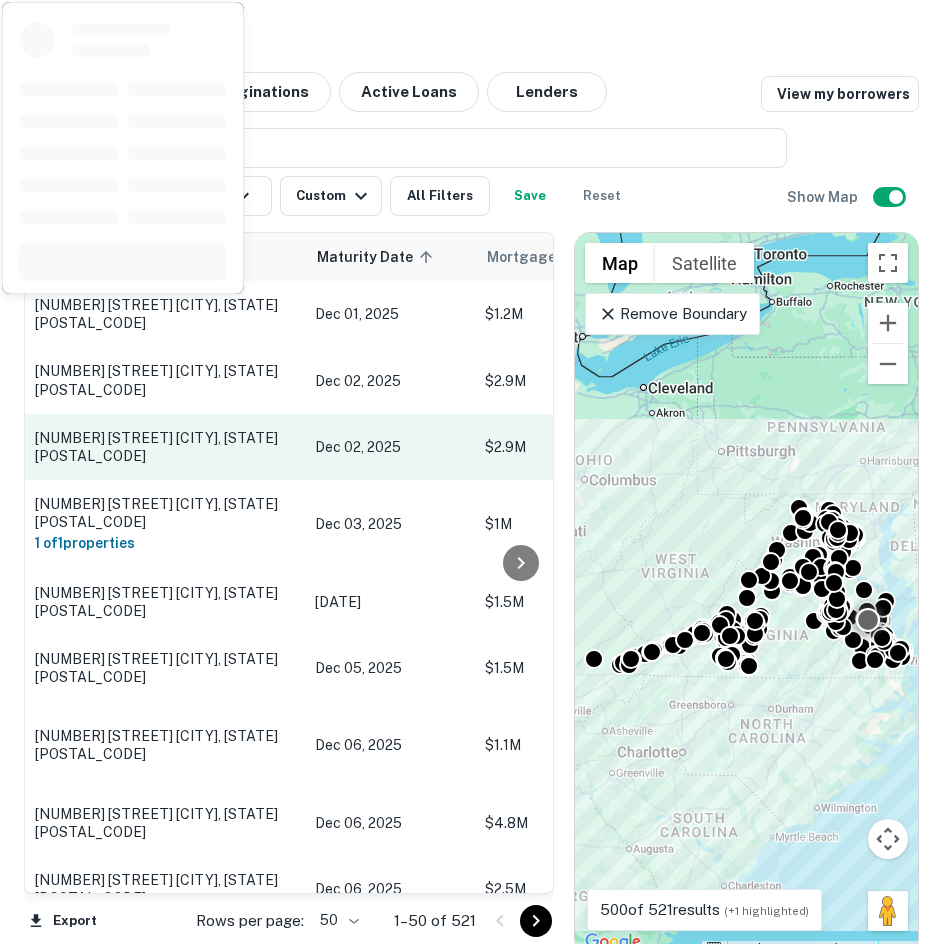 click on "Dec 02, 2025" at bounding box center [390, 447] 